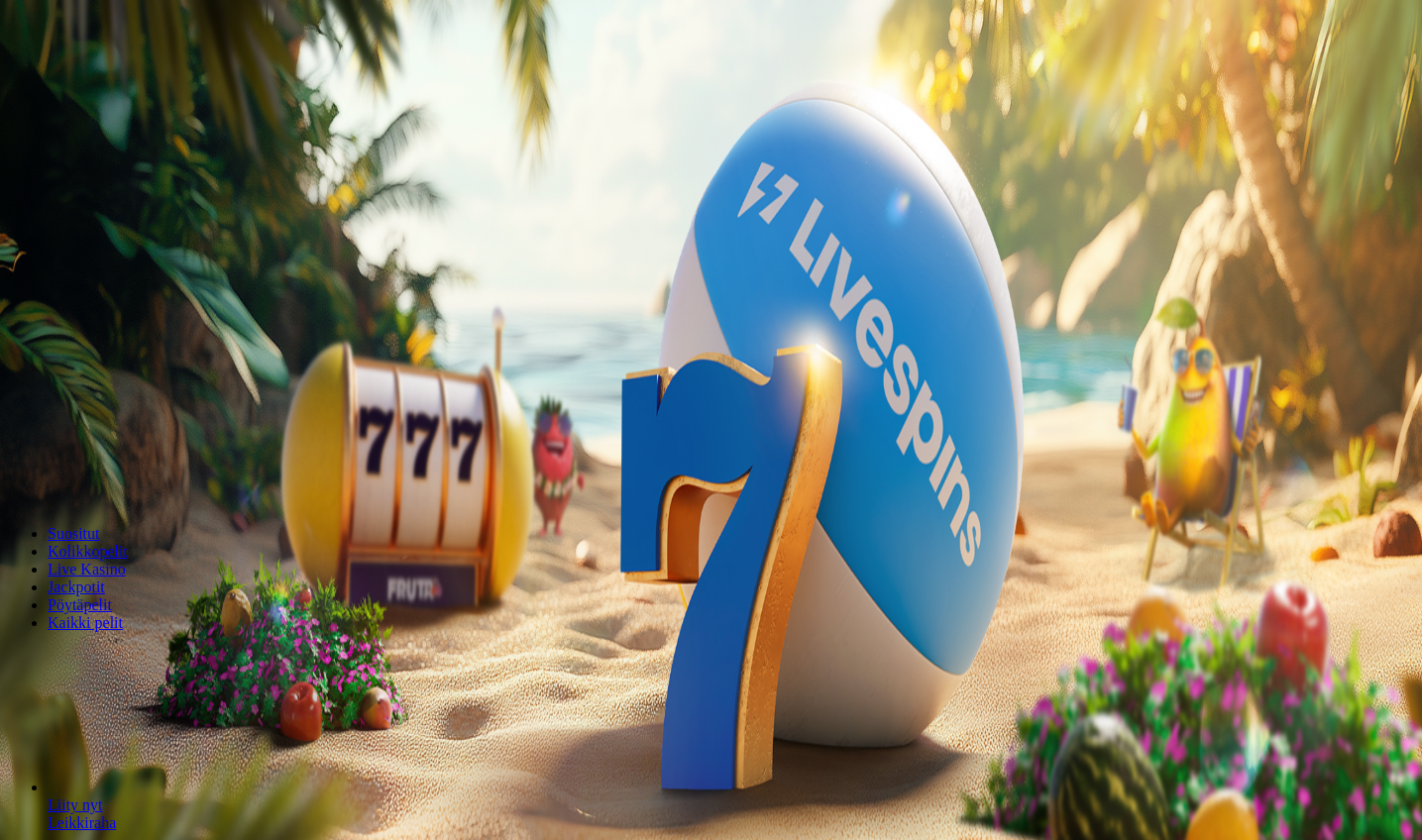 scroll, scrollTop: 0, scrollLeft: 0, axis: both 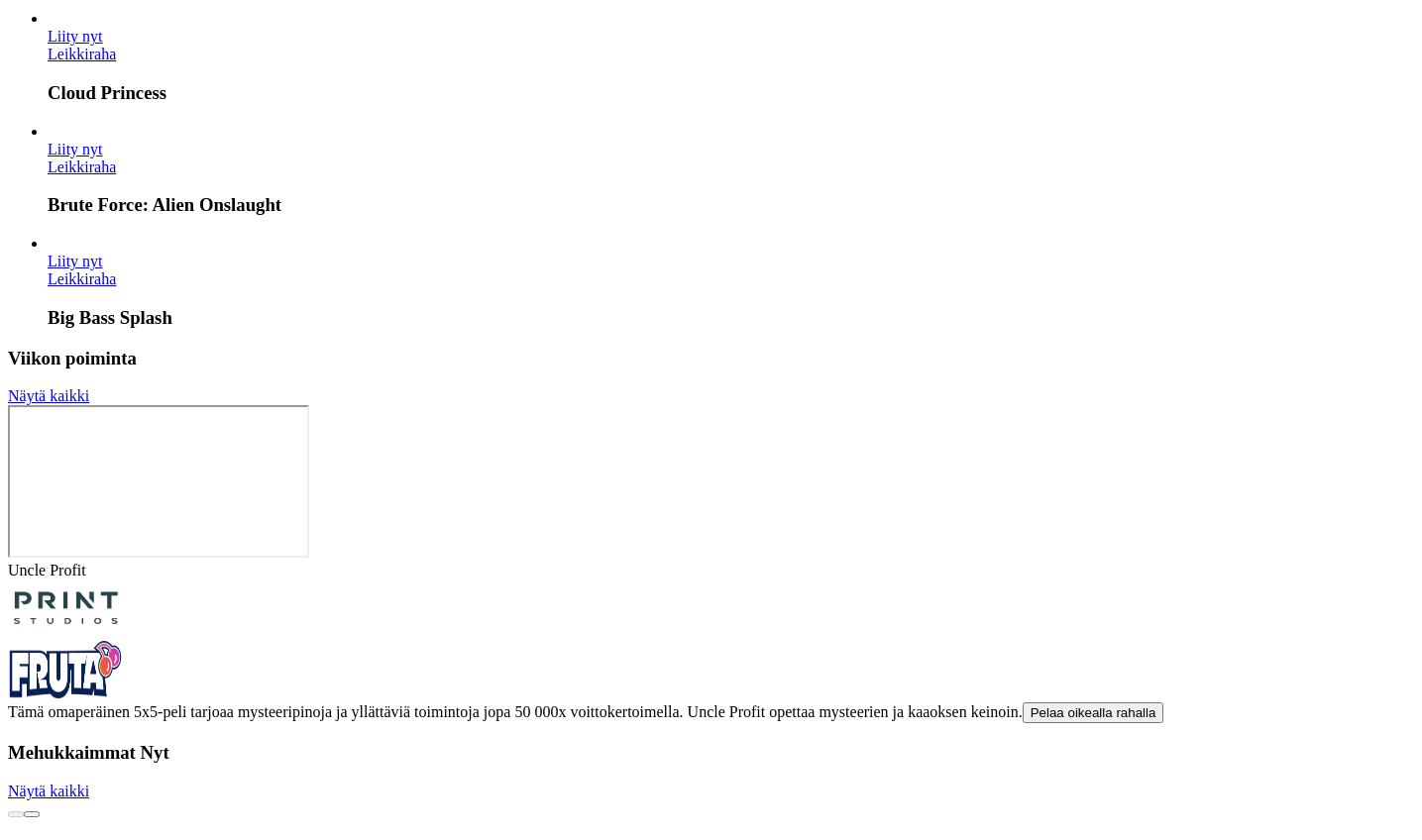 click on "Finland" at bounding box center [54, 17412] 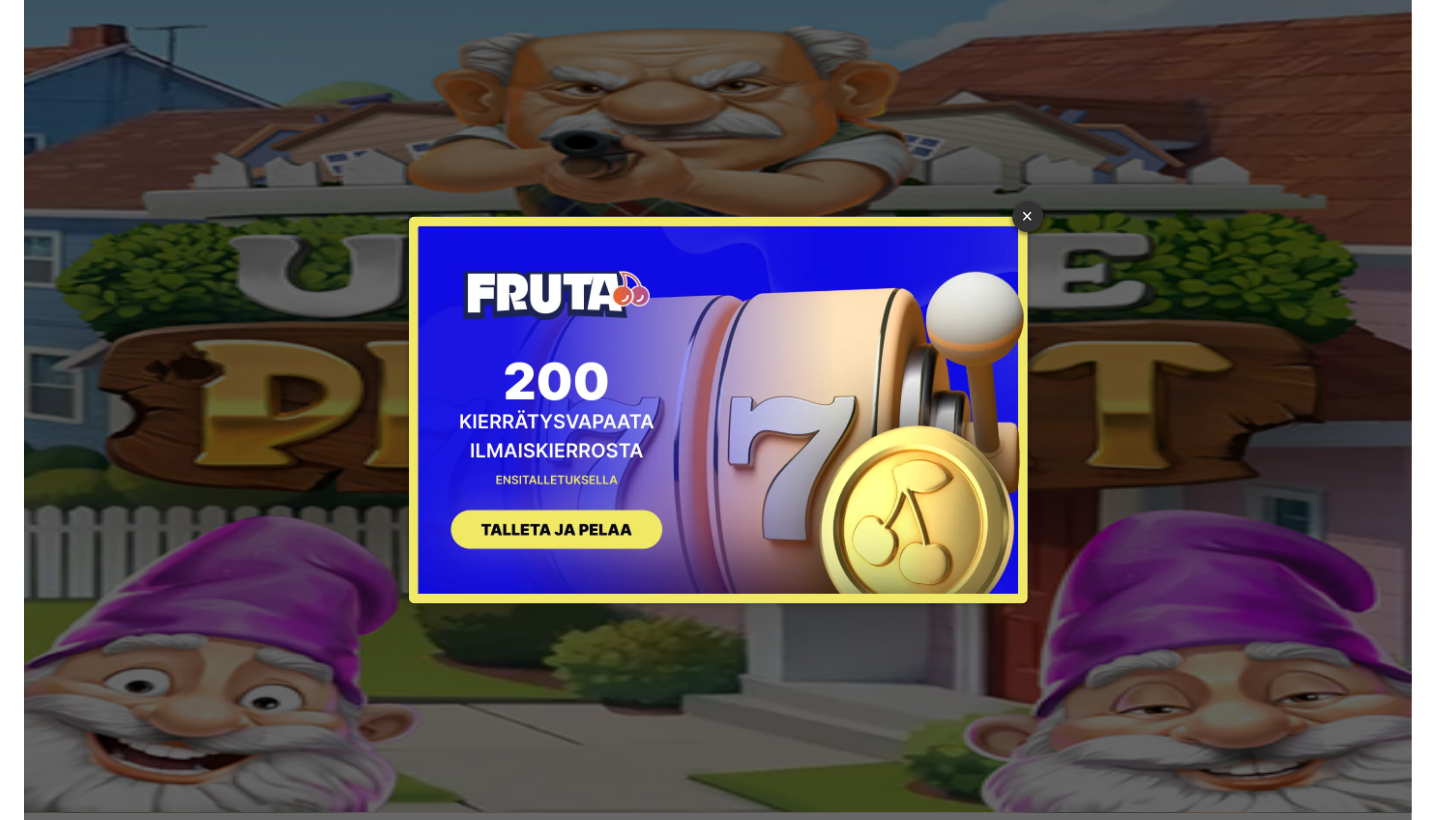 scroll, scrollTop: 0, scrollLeft: 0, axis: both 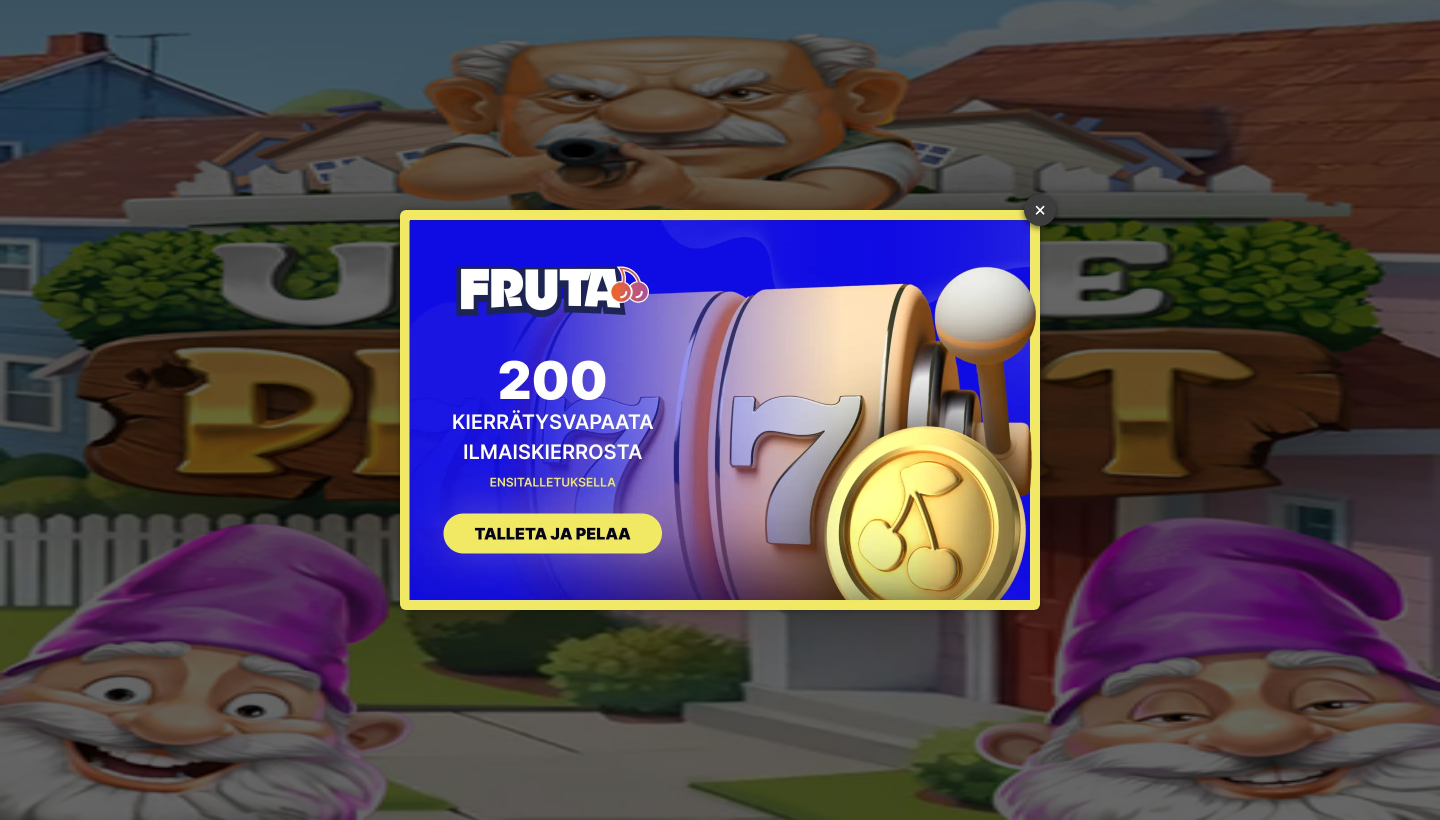 click on "×" at bounding box center [1040, 210] 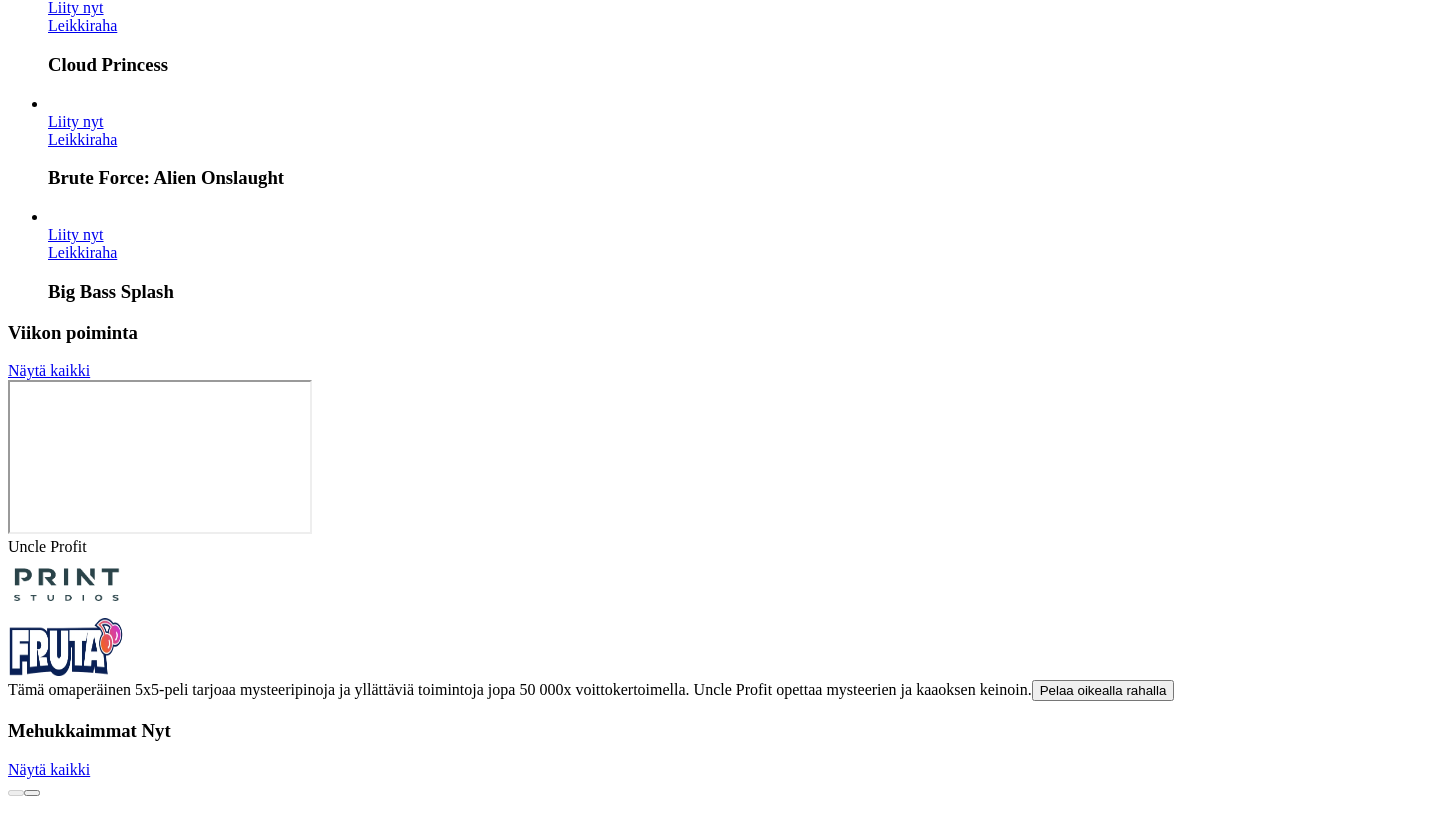 scroll, scrollTop: 4728, scrollLeft: 0, axis: vertical 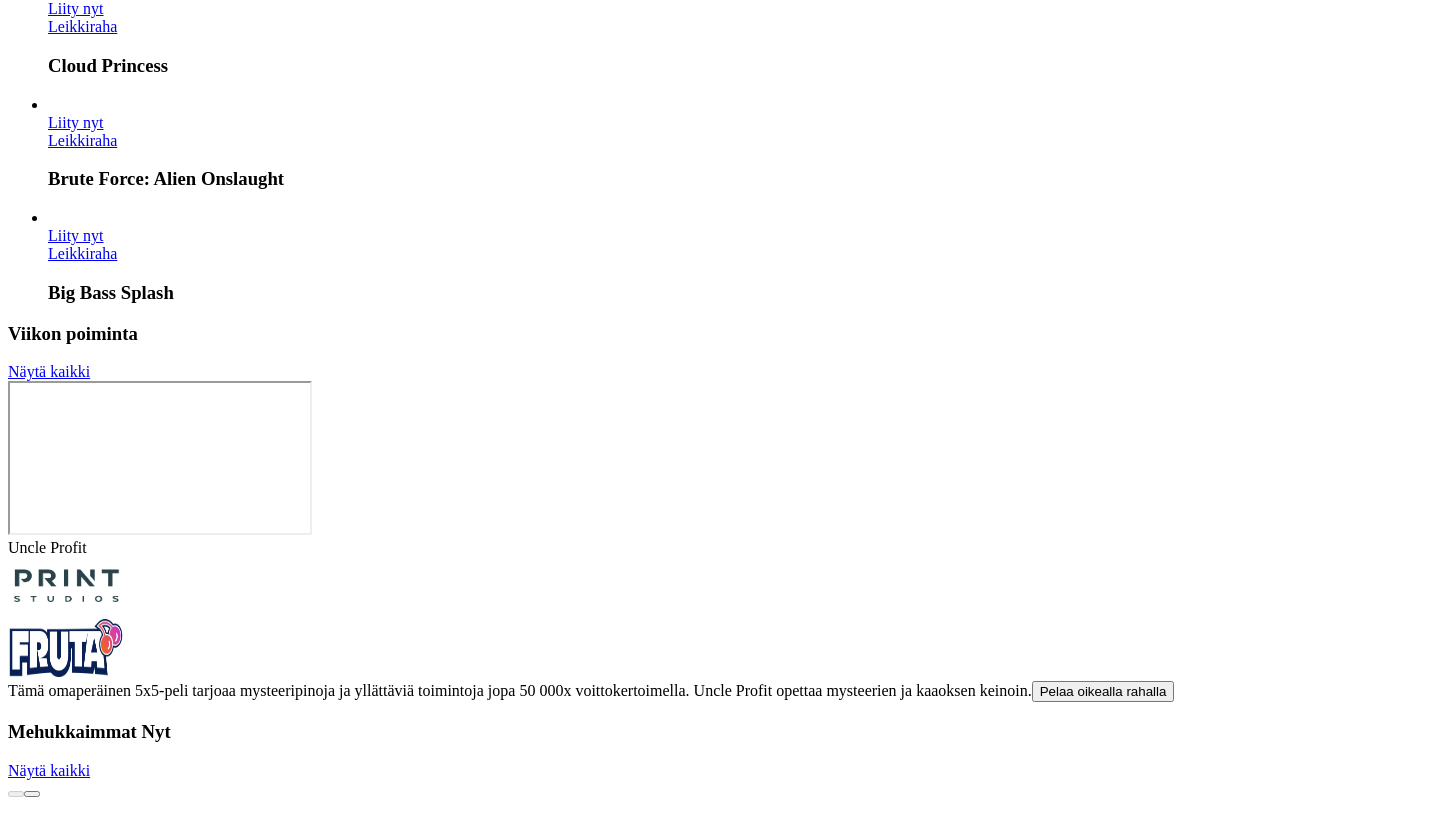 click on "FAQ" at bounding box center [63, 17773] 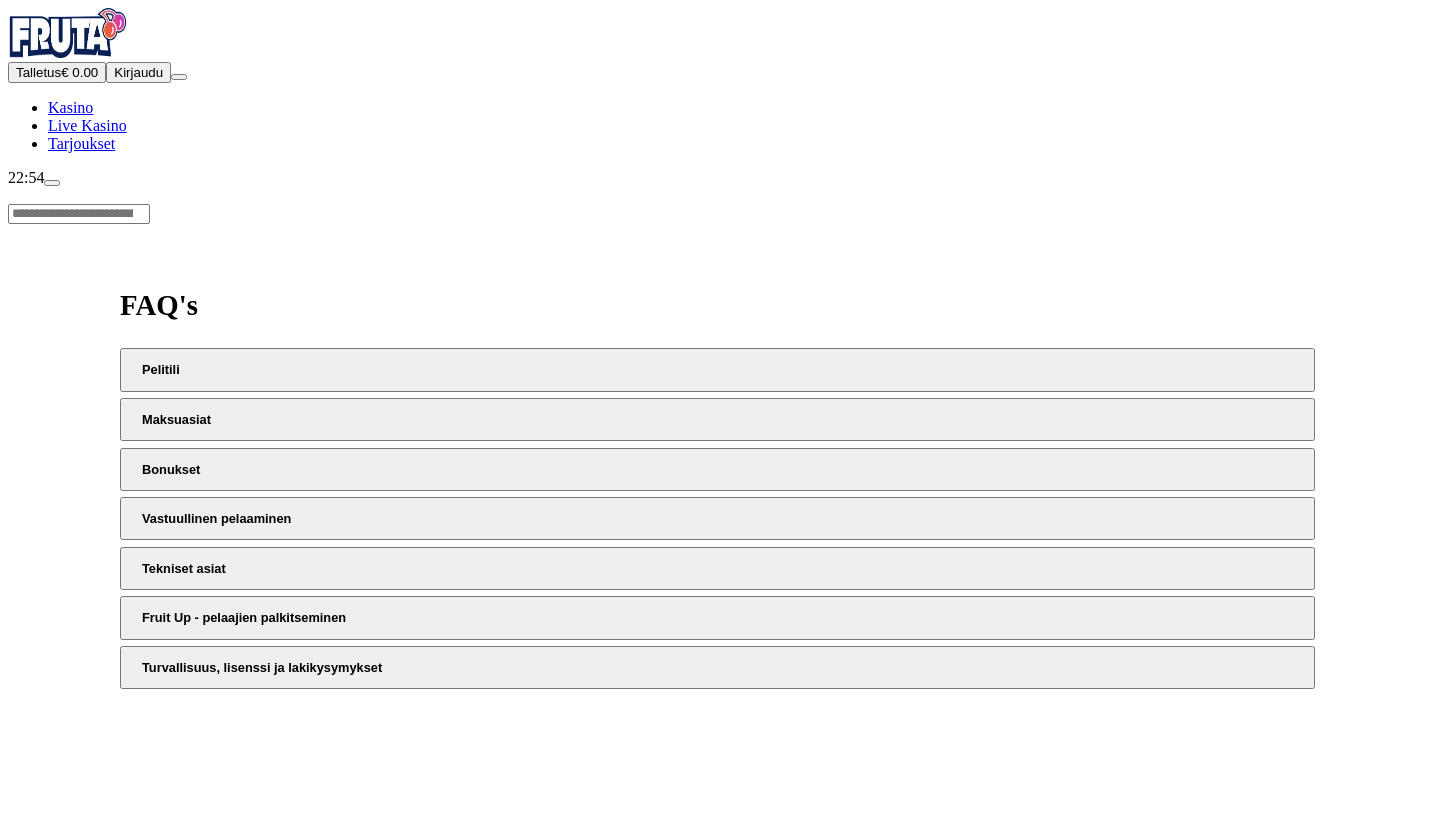 scroll, scrollTop: 62, scrollLeft: 0, axis: vertical 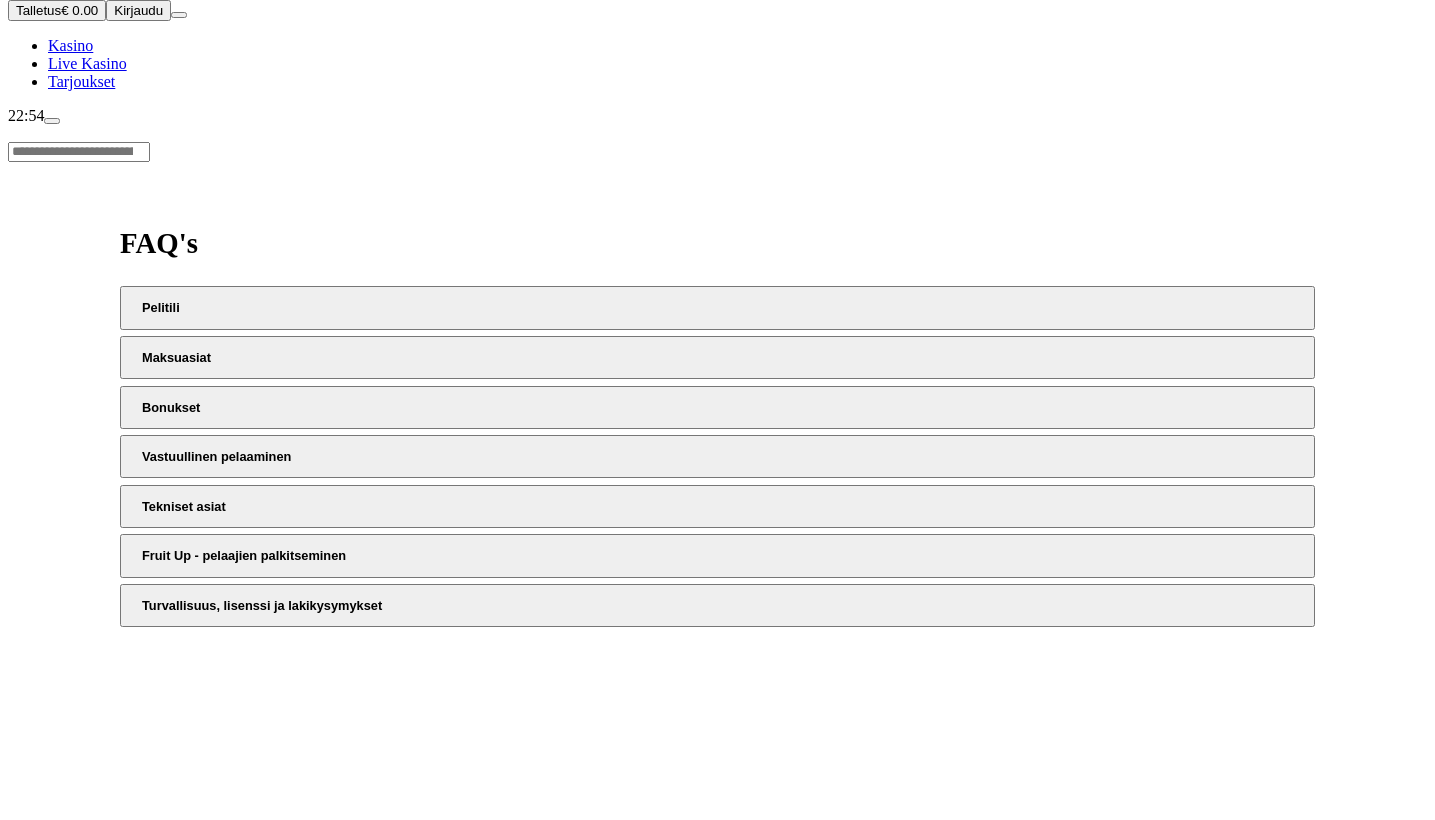 click on "Turvallisuus, lisenssi ja lakikysymykset" at bounding box center (717, 605) 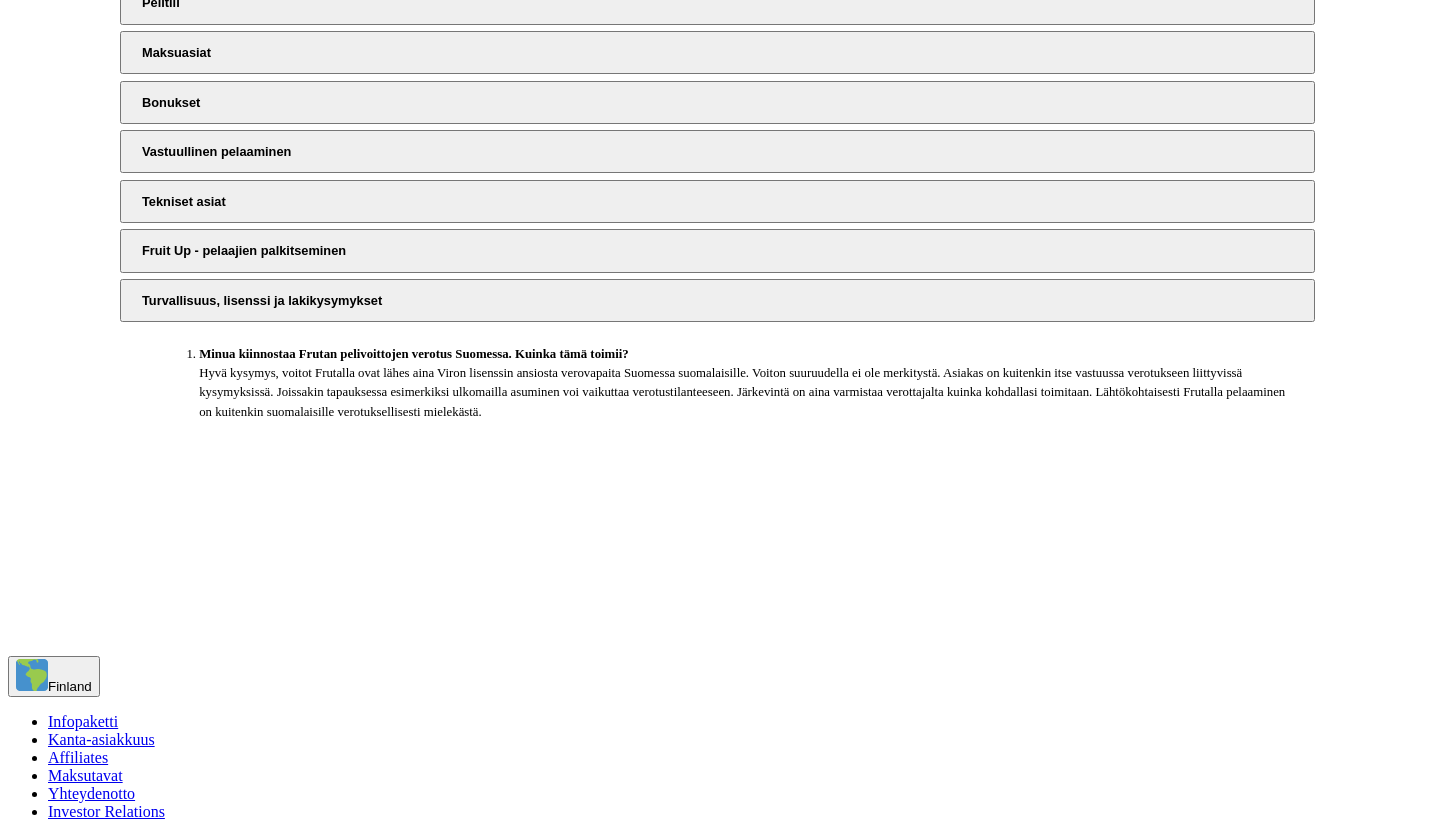 scroll, scrollTop: 368, scrollLeft: 0, axis: vertical 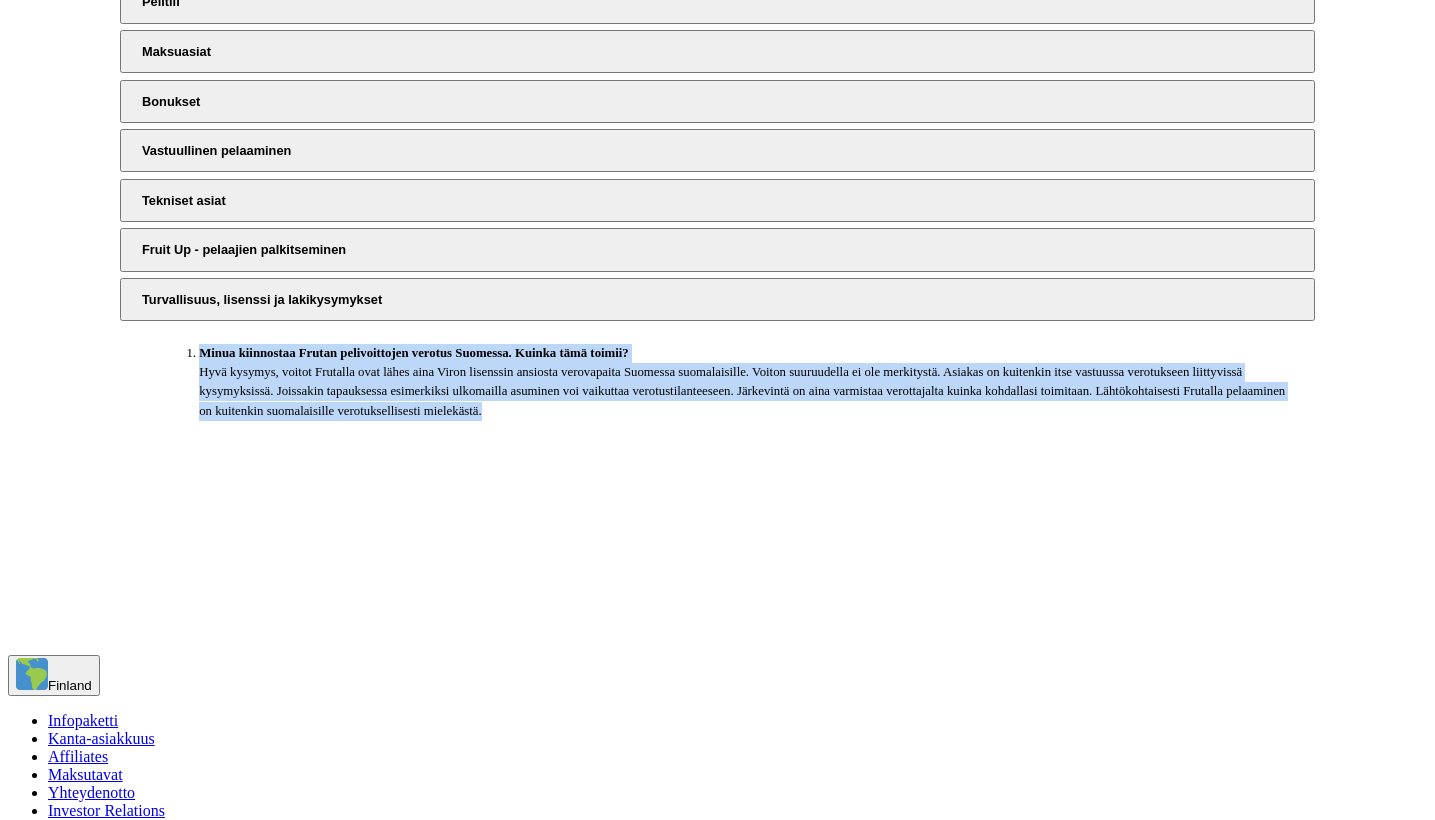 drag, startPoint x: 491, startPoint y: 247, endPoint x: 660, endPoint y: 400, distance: 227.9693 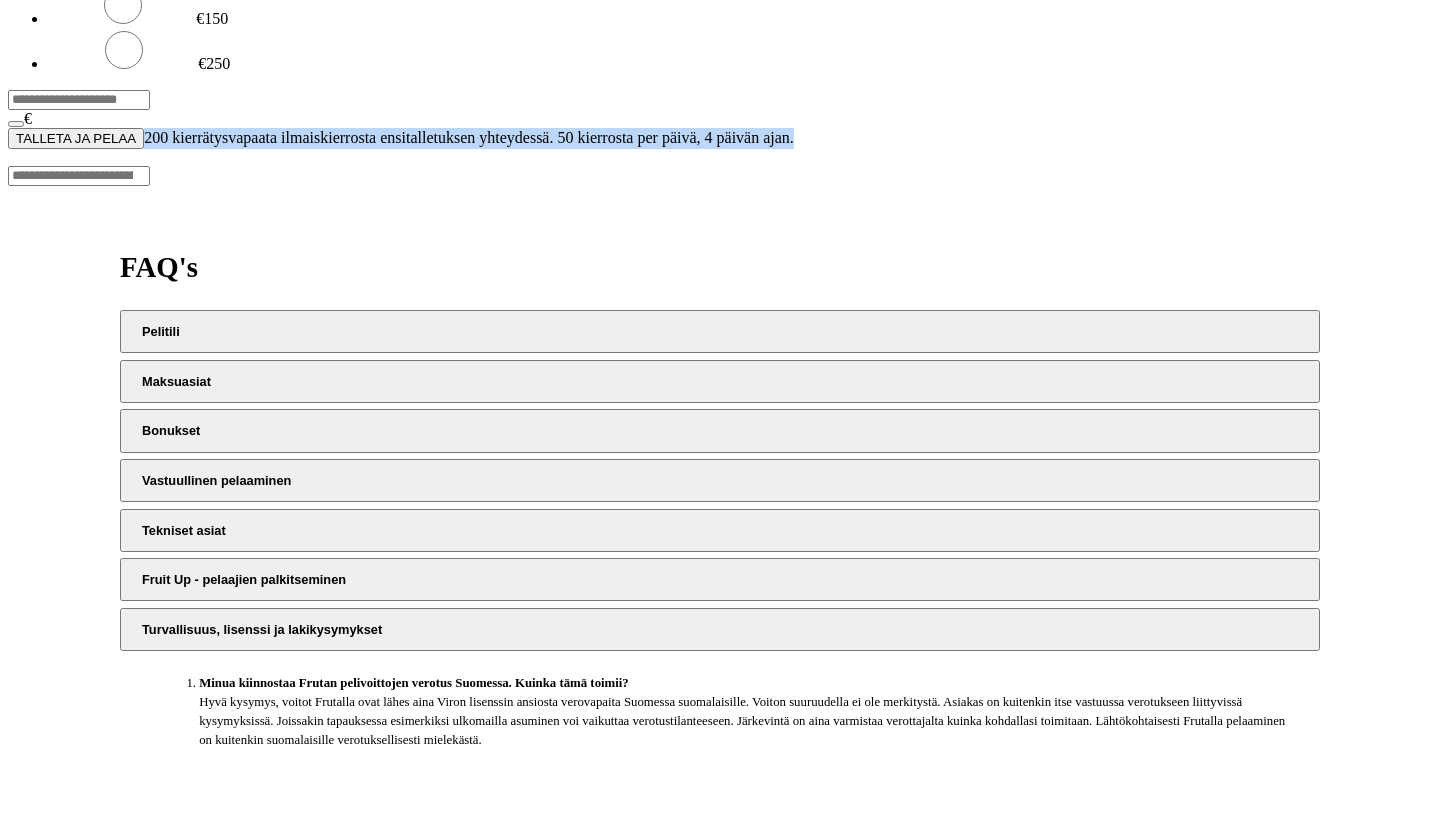 drag, startPoint x: 245, startPoint y: 299, endPoint x: 391, endPoint y: 351, distance: 154.98387 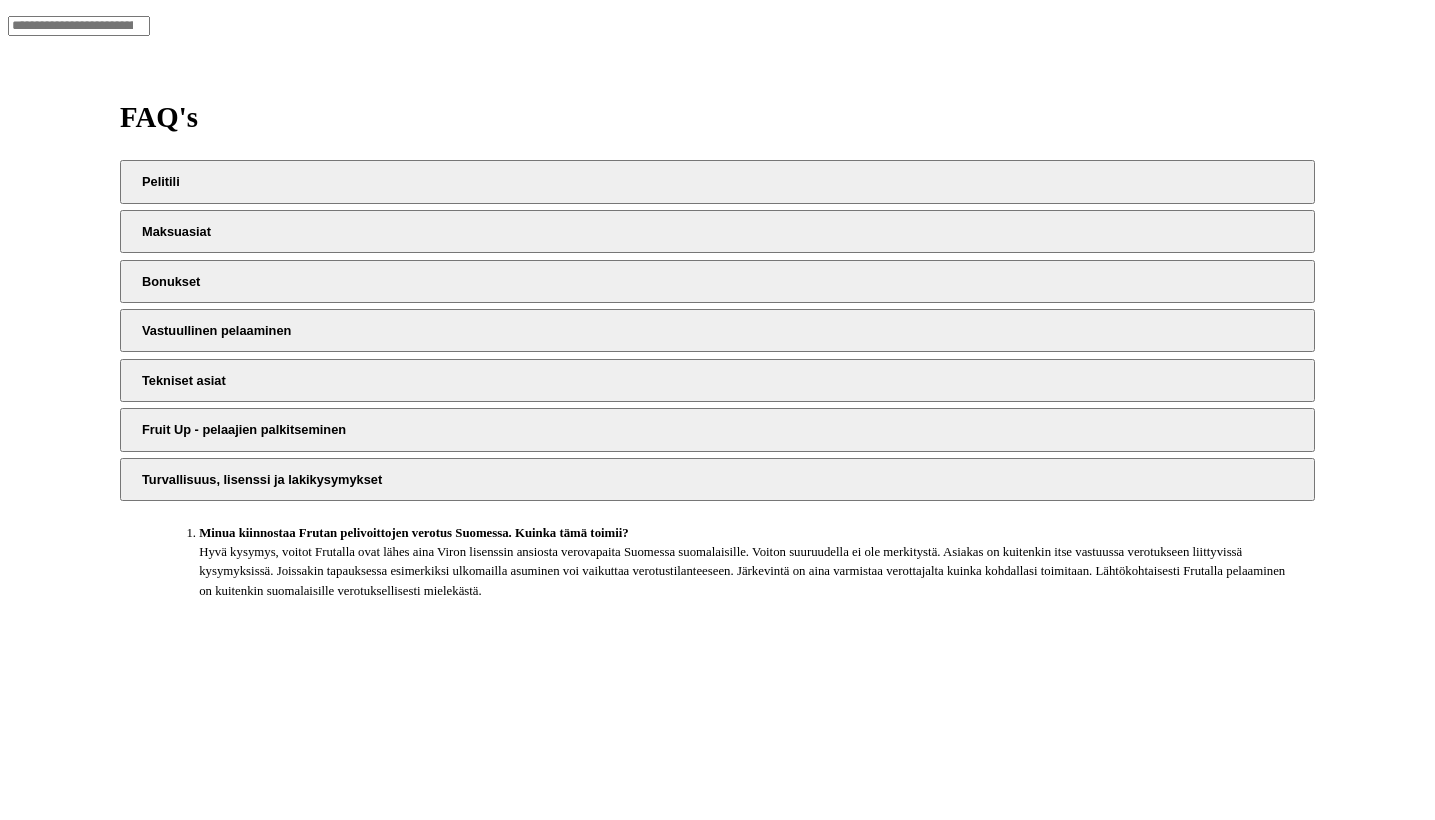 scroll, scrollTop: 0, scrollLeft: 0, axis: both 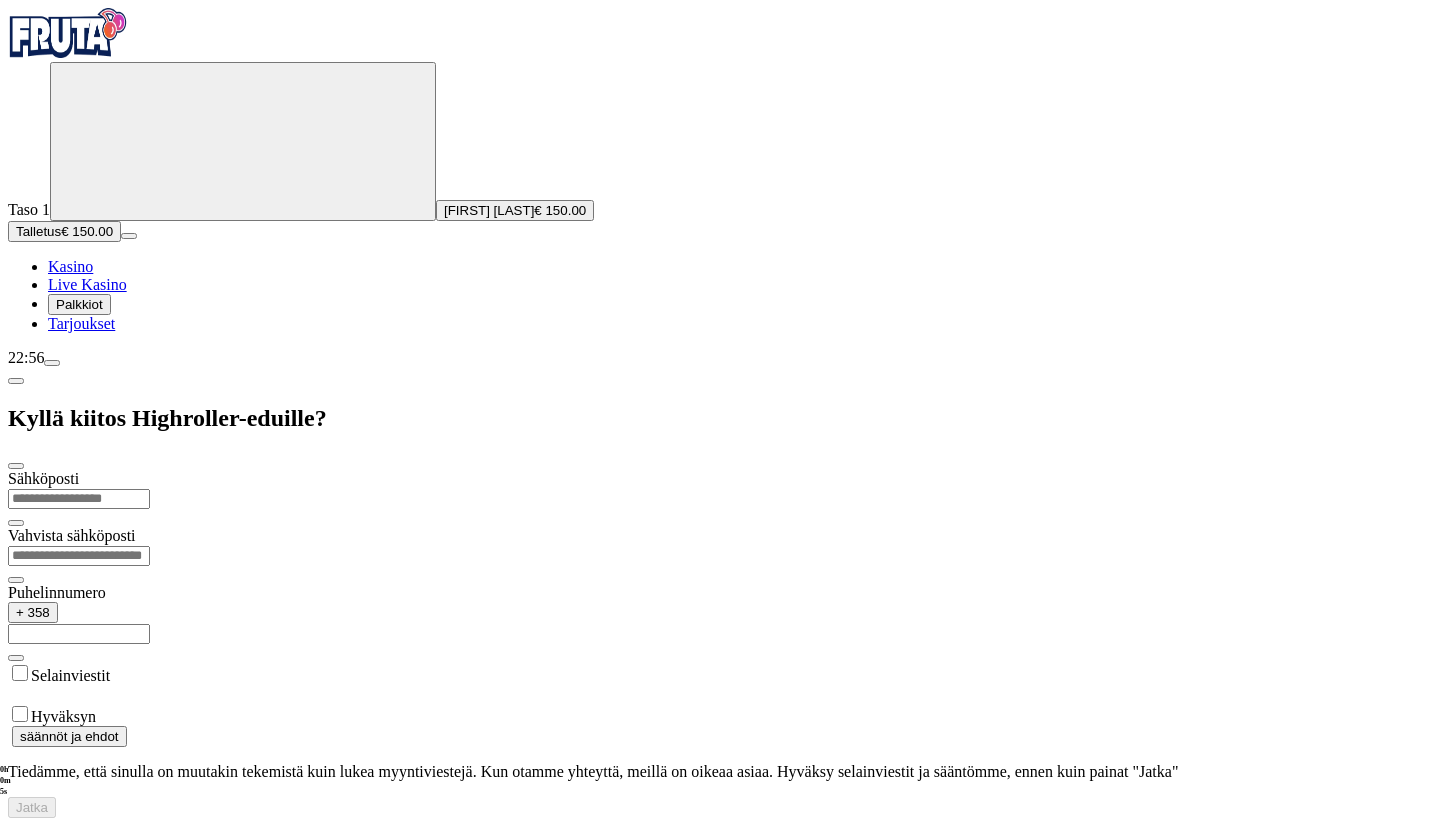 type on "**********" 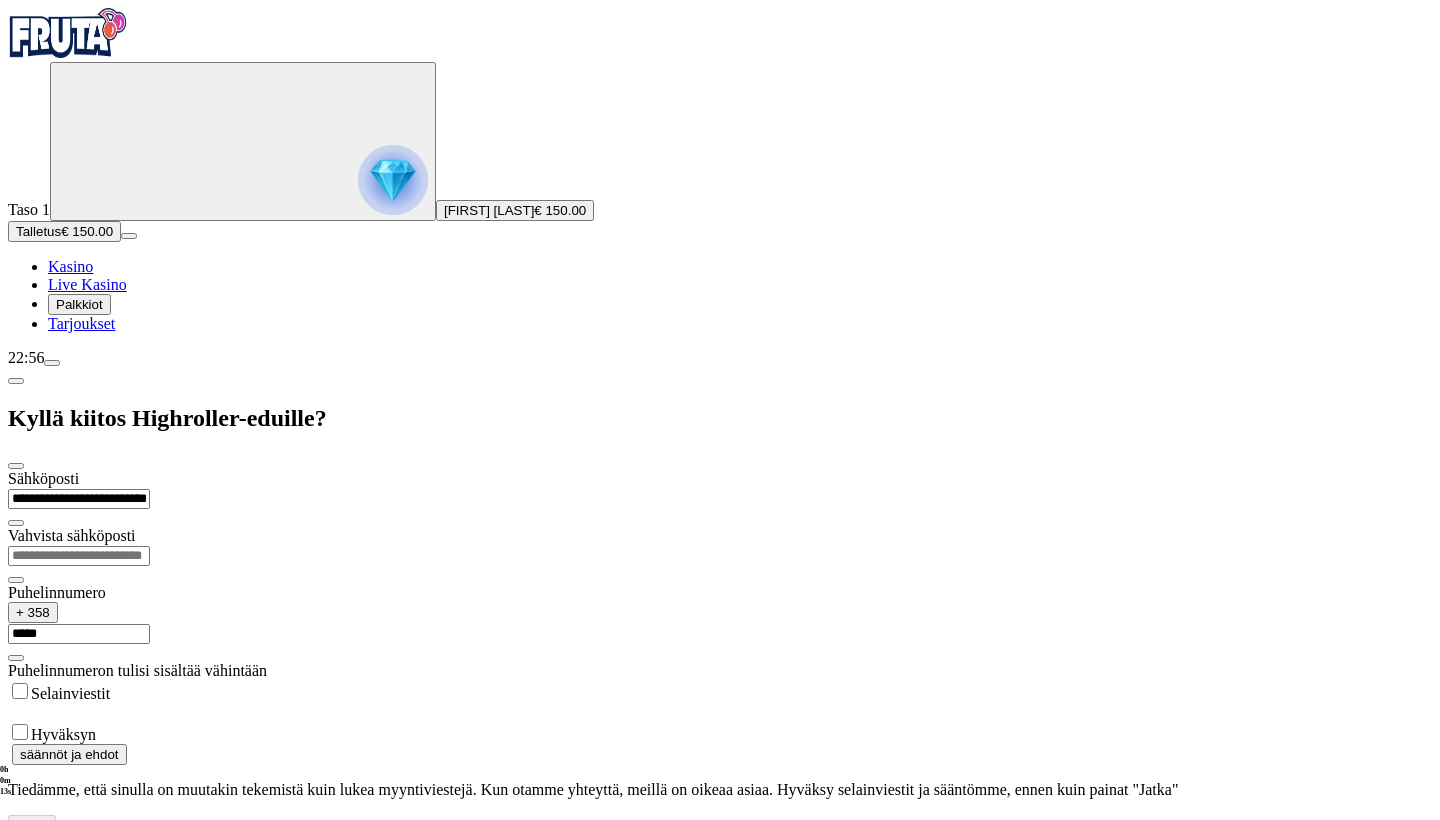 type on "******" 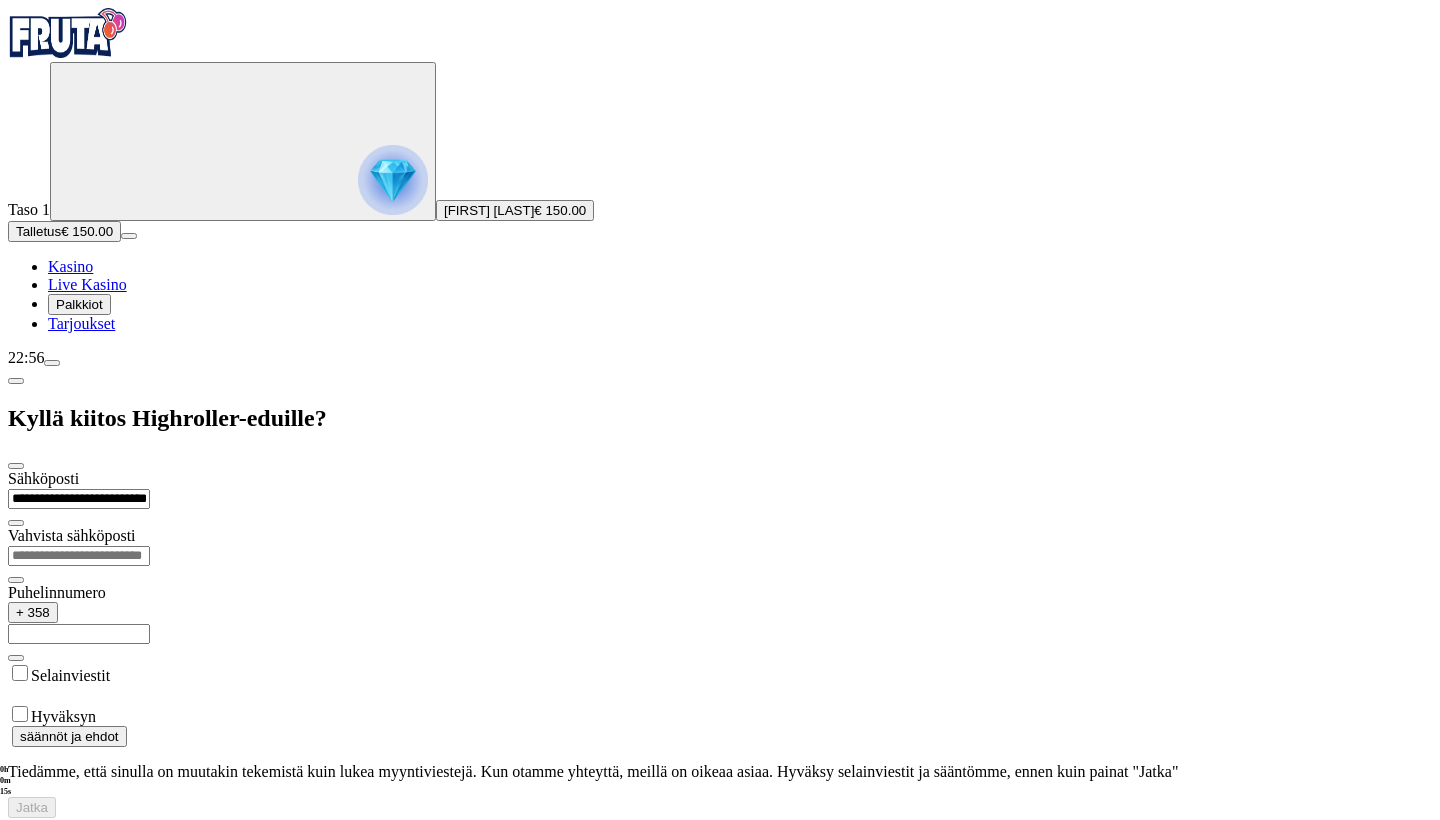 type on "**********" 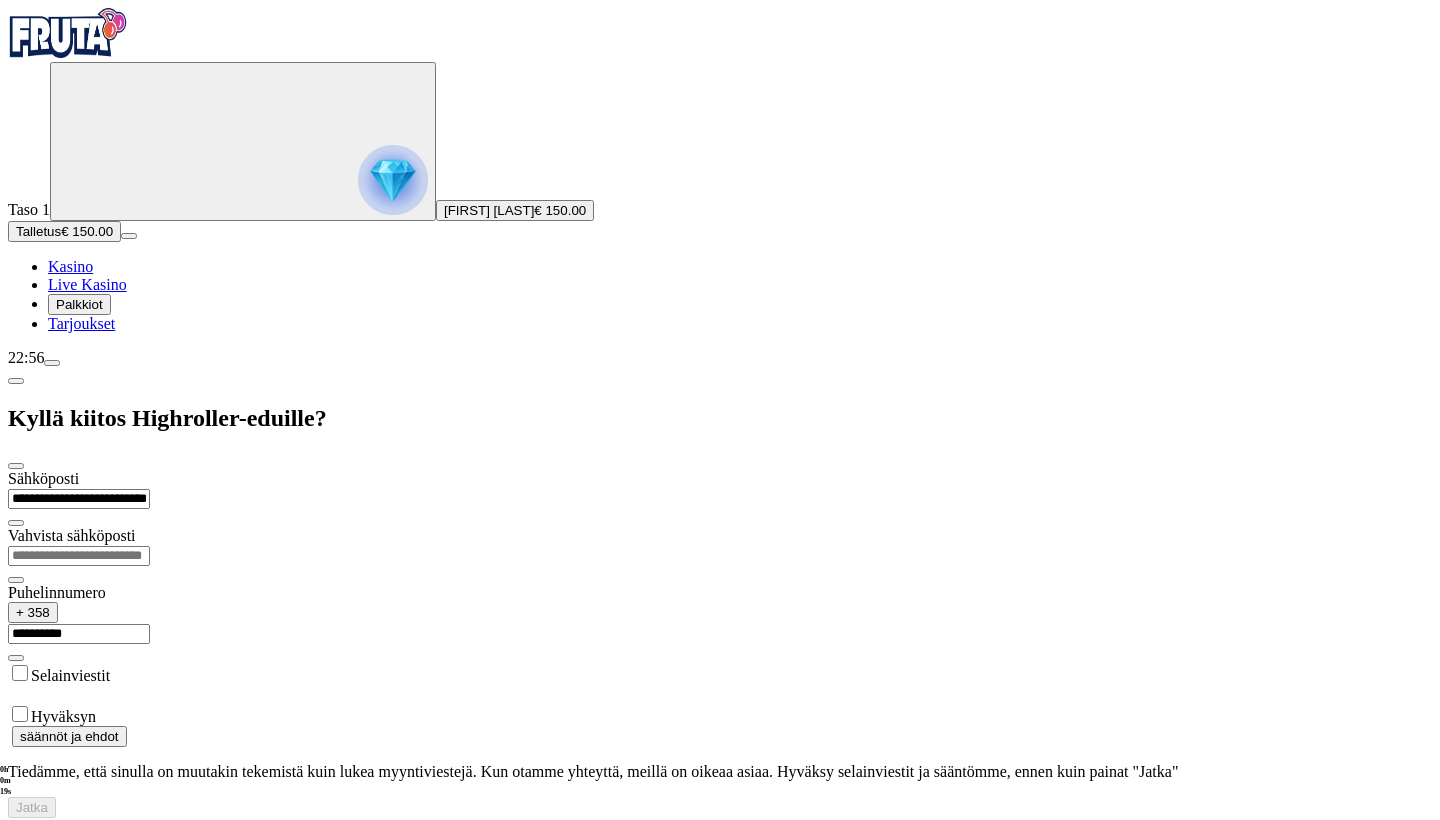 click on "Hyväksyn" at bounding box center [63, 716] 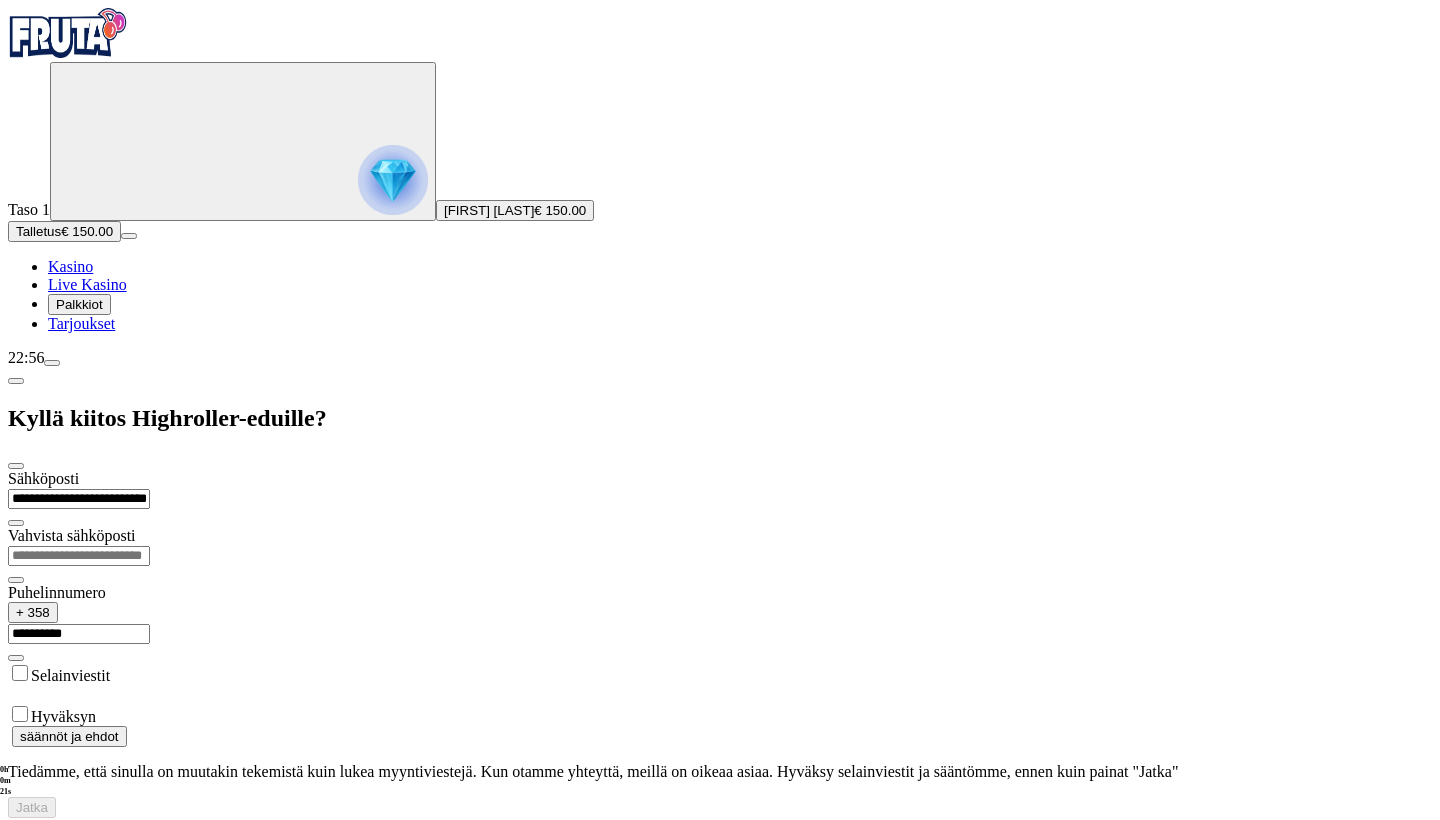 click on "Selainviestit" at bounding box center (720, 673) 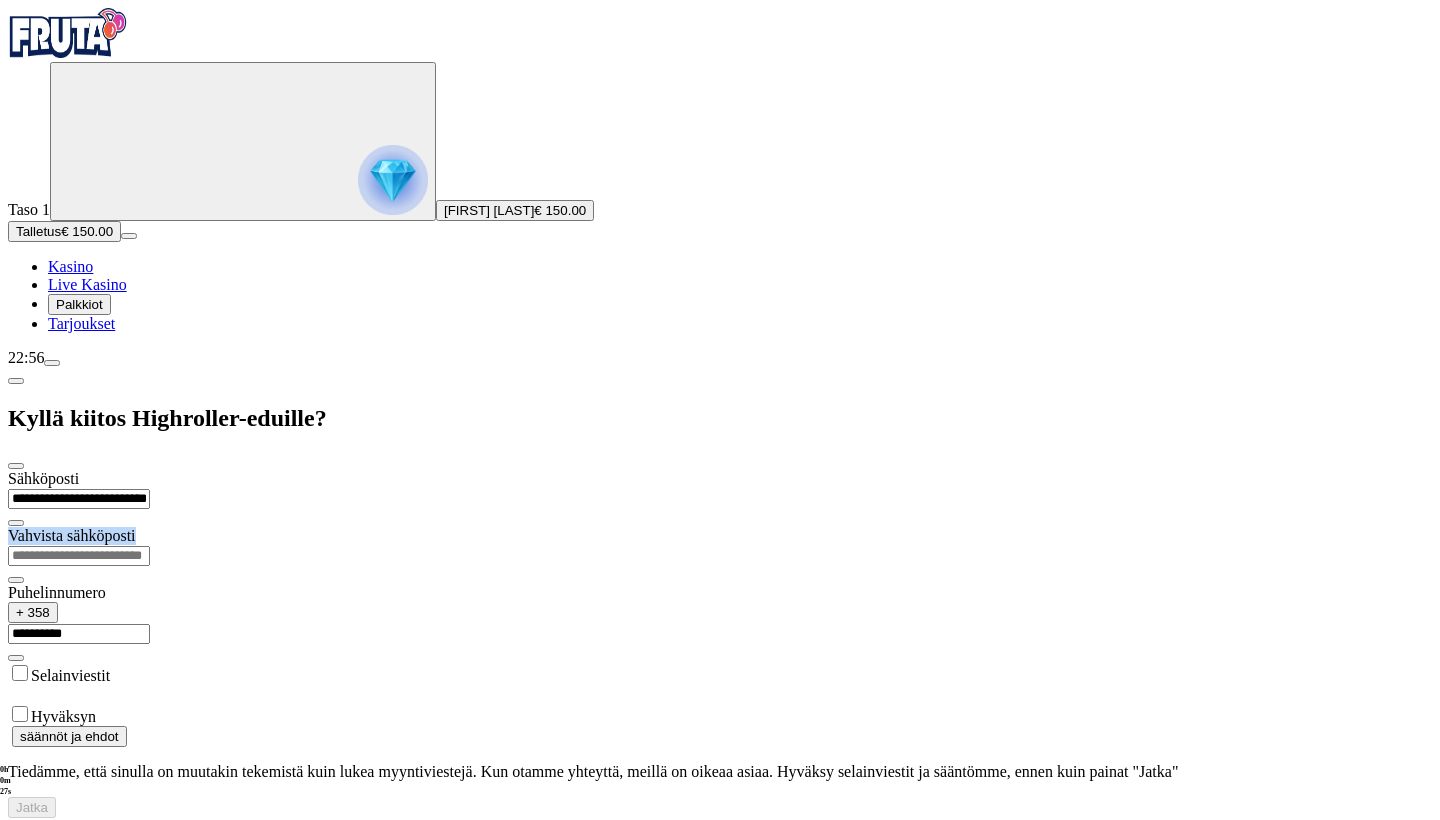 drag, startPoint x: 333, startPoint y: 188, endPoint x: 236, endPoint y: 186, distance: 97.020615 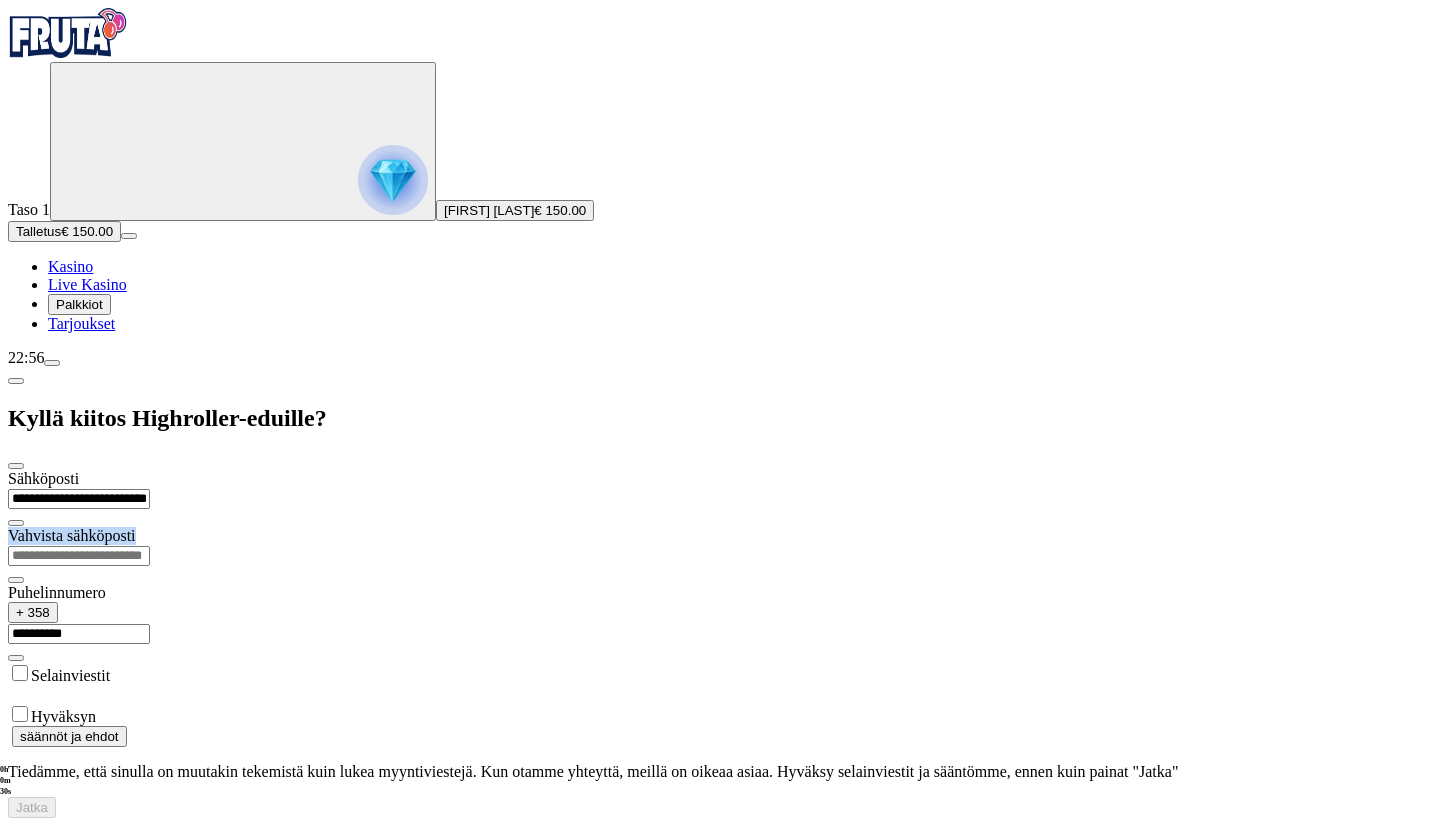 copy on "Vahvista sähköposti" 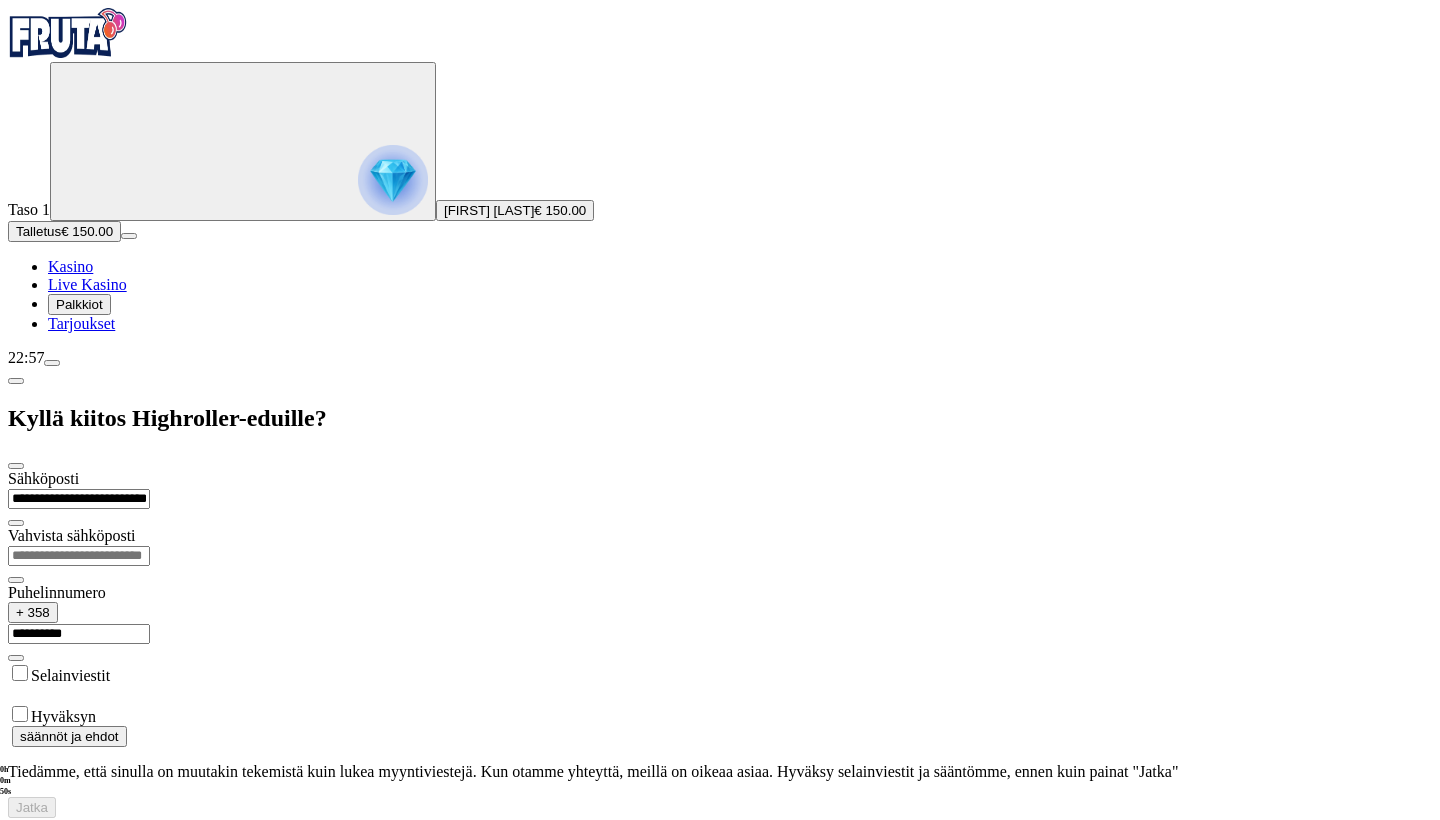 type on "**********" 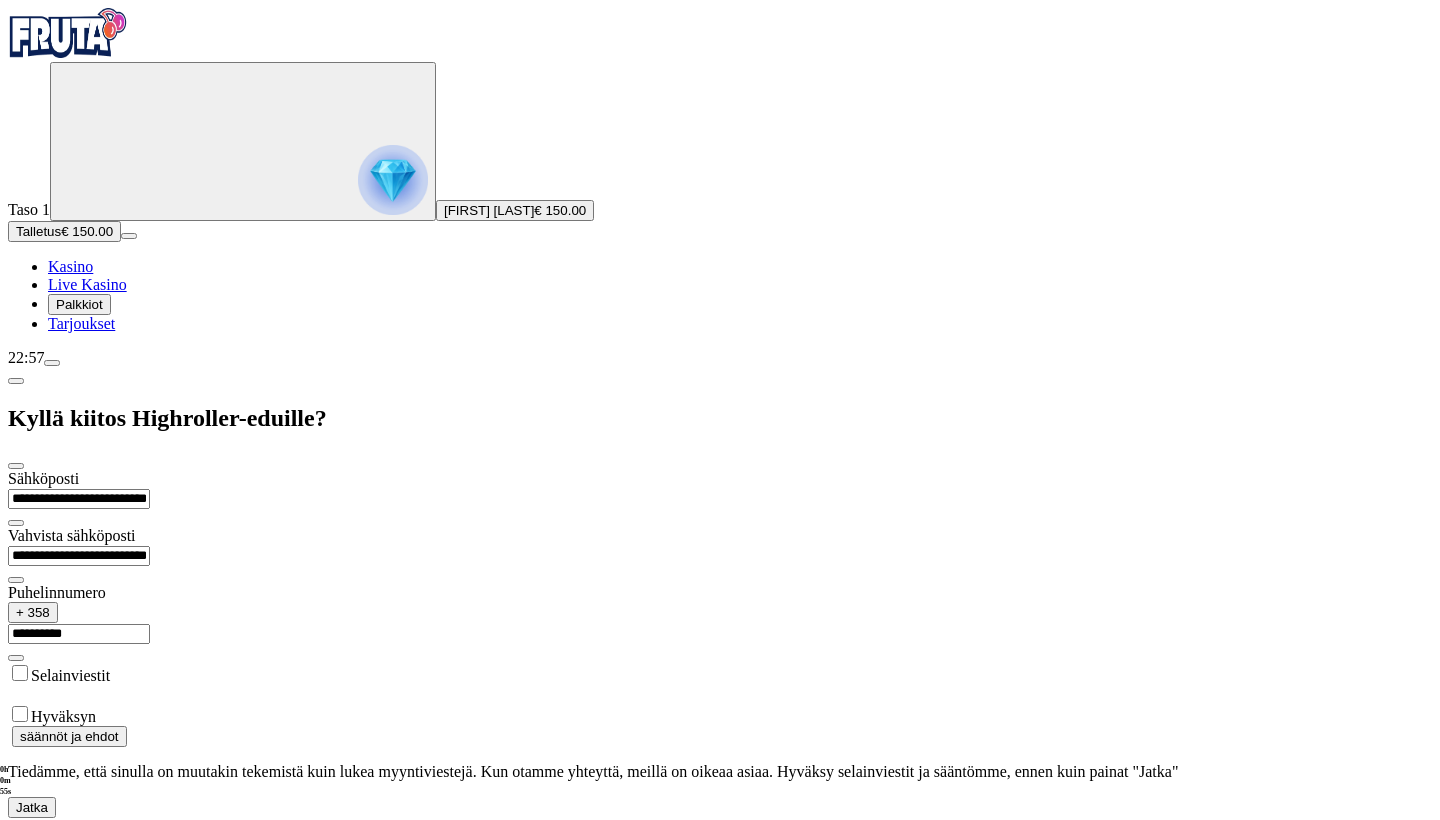 click on "Hyväksyn" at bounding box center (63, 716) 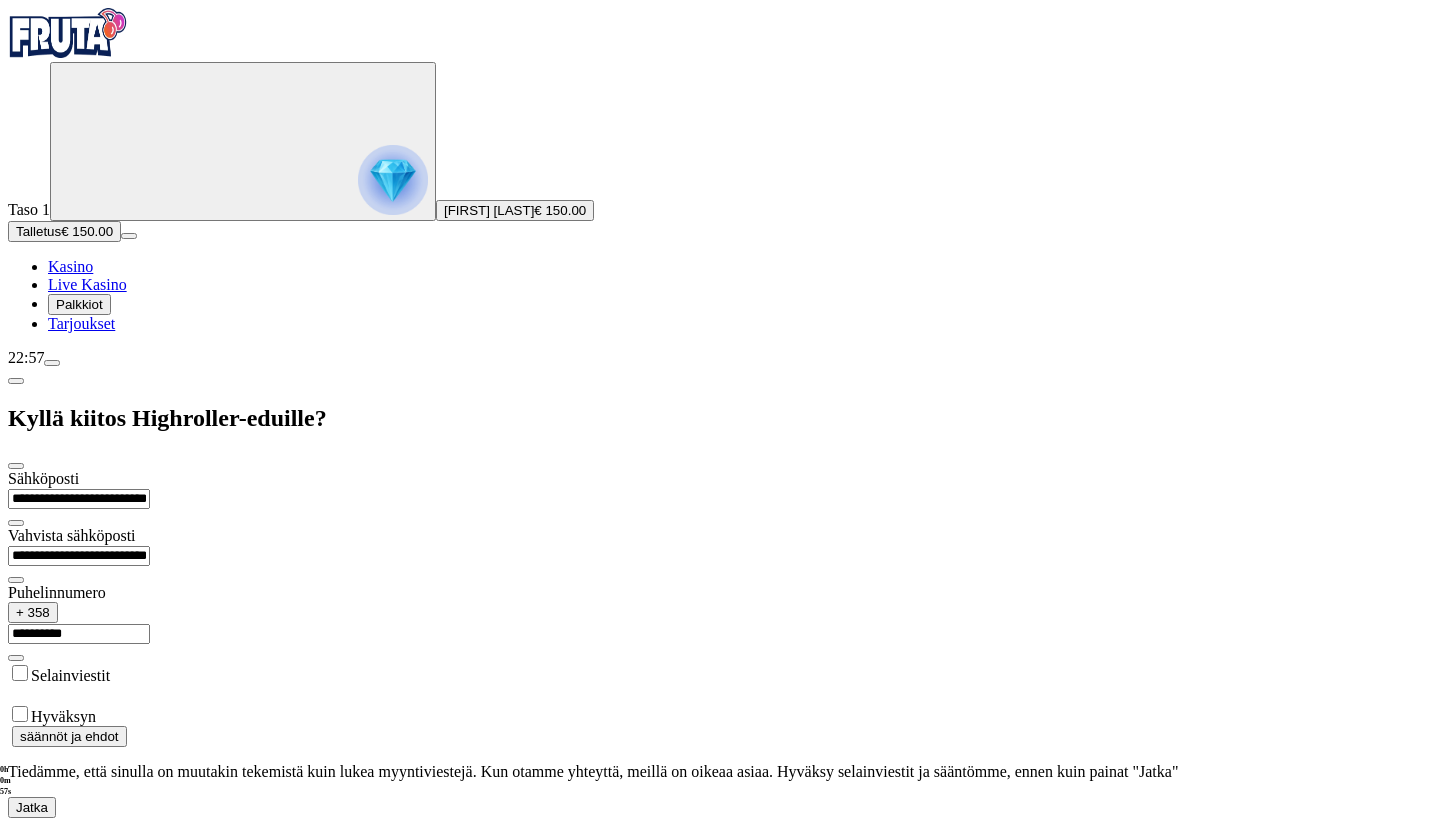 click on "Jatka" at bounding box center [32, 807] 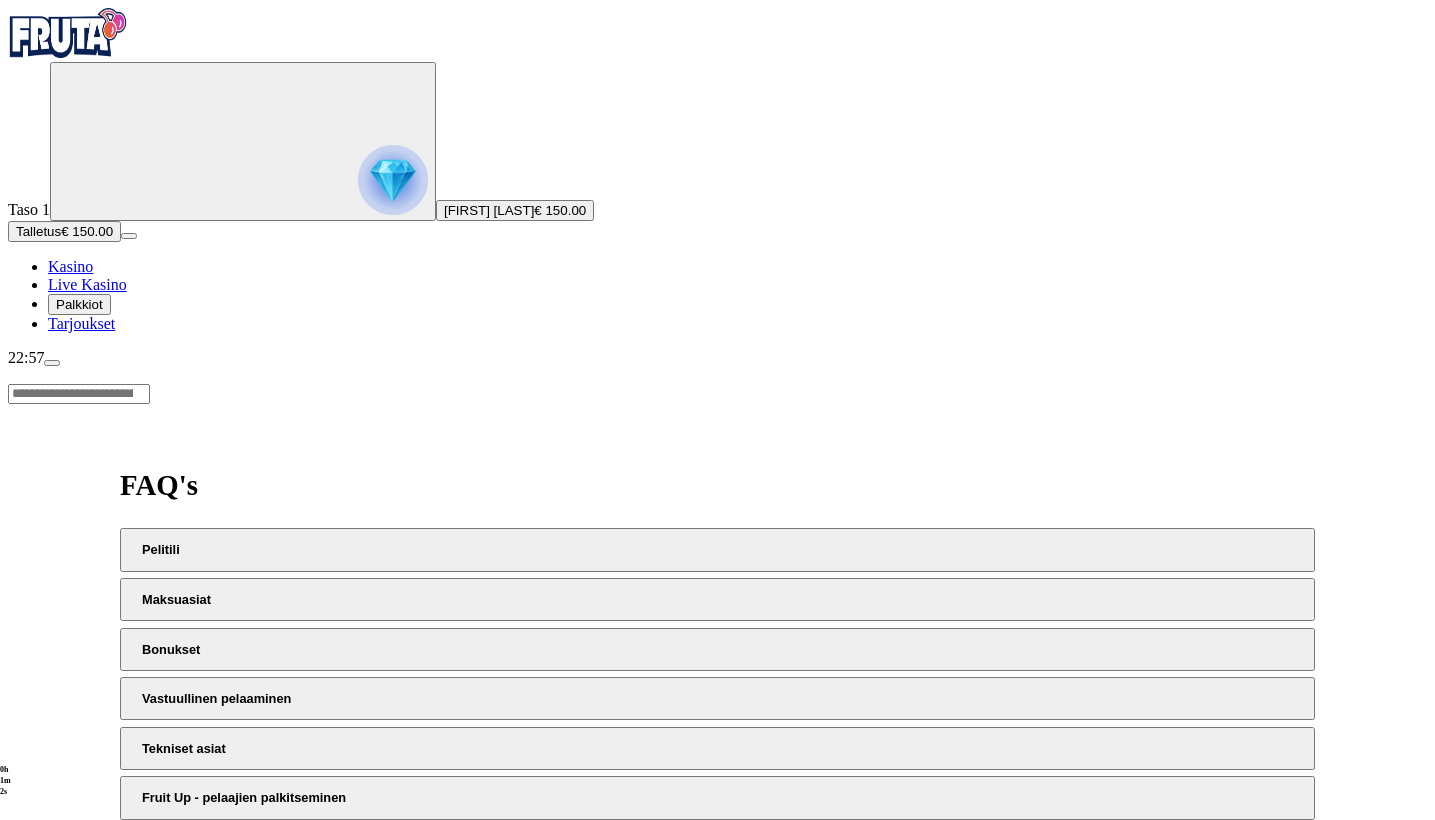 click at bounding box center (16, 1068) 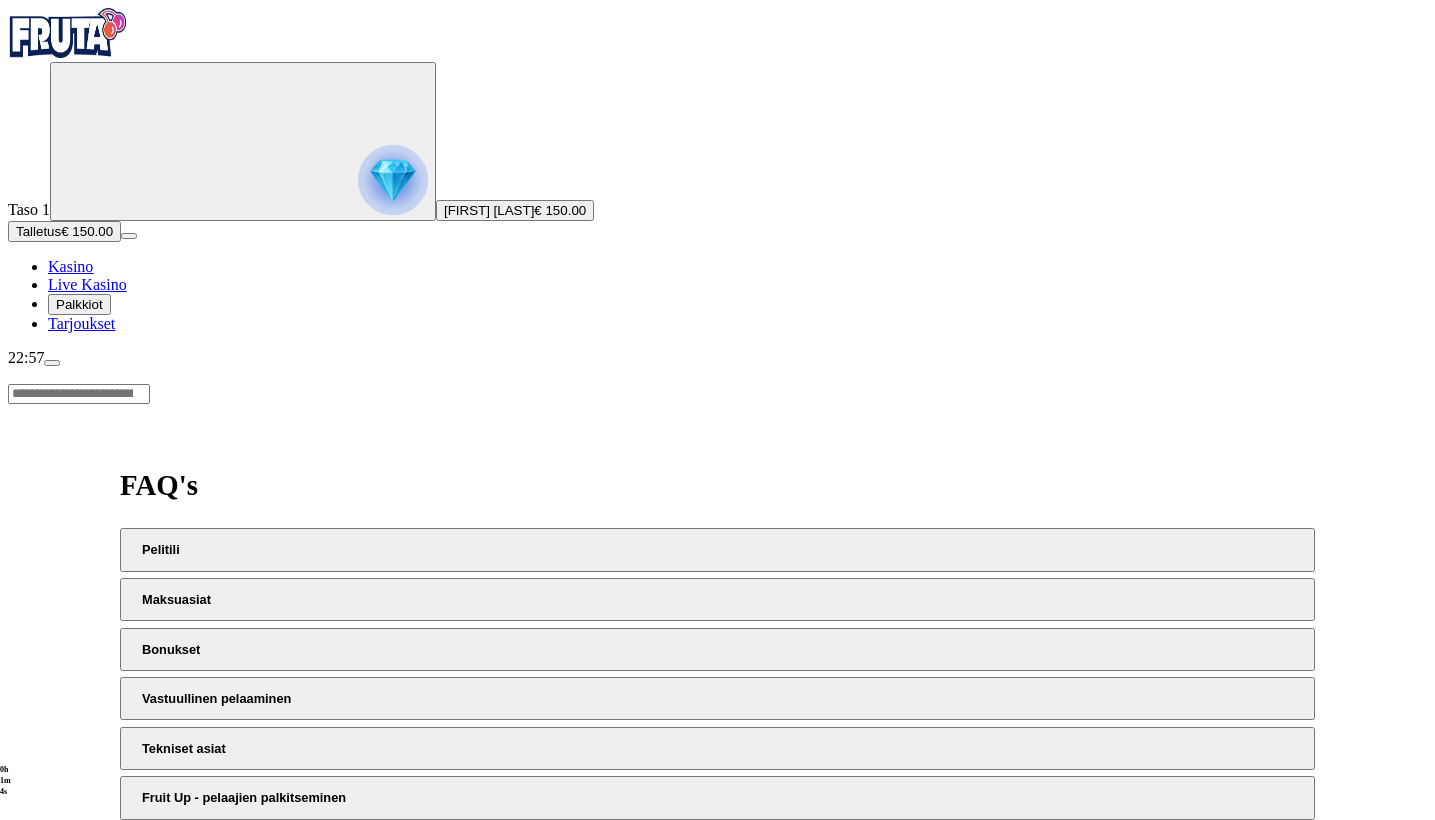 click on "Kasino" at bounding box center [70, 266] 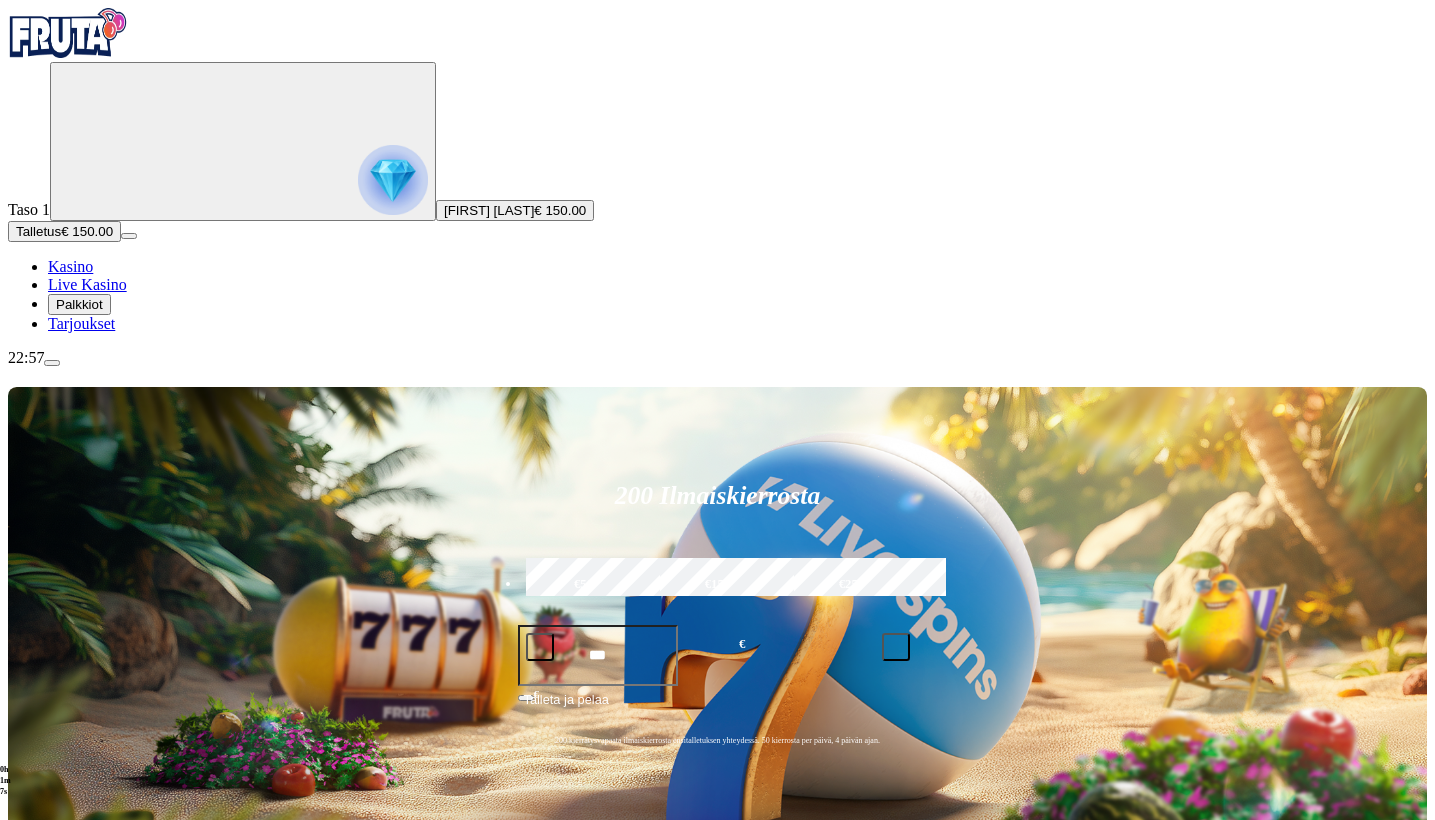 click on "Live Kasino" at bounding box center [87, 284] 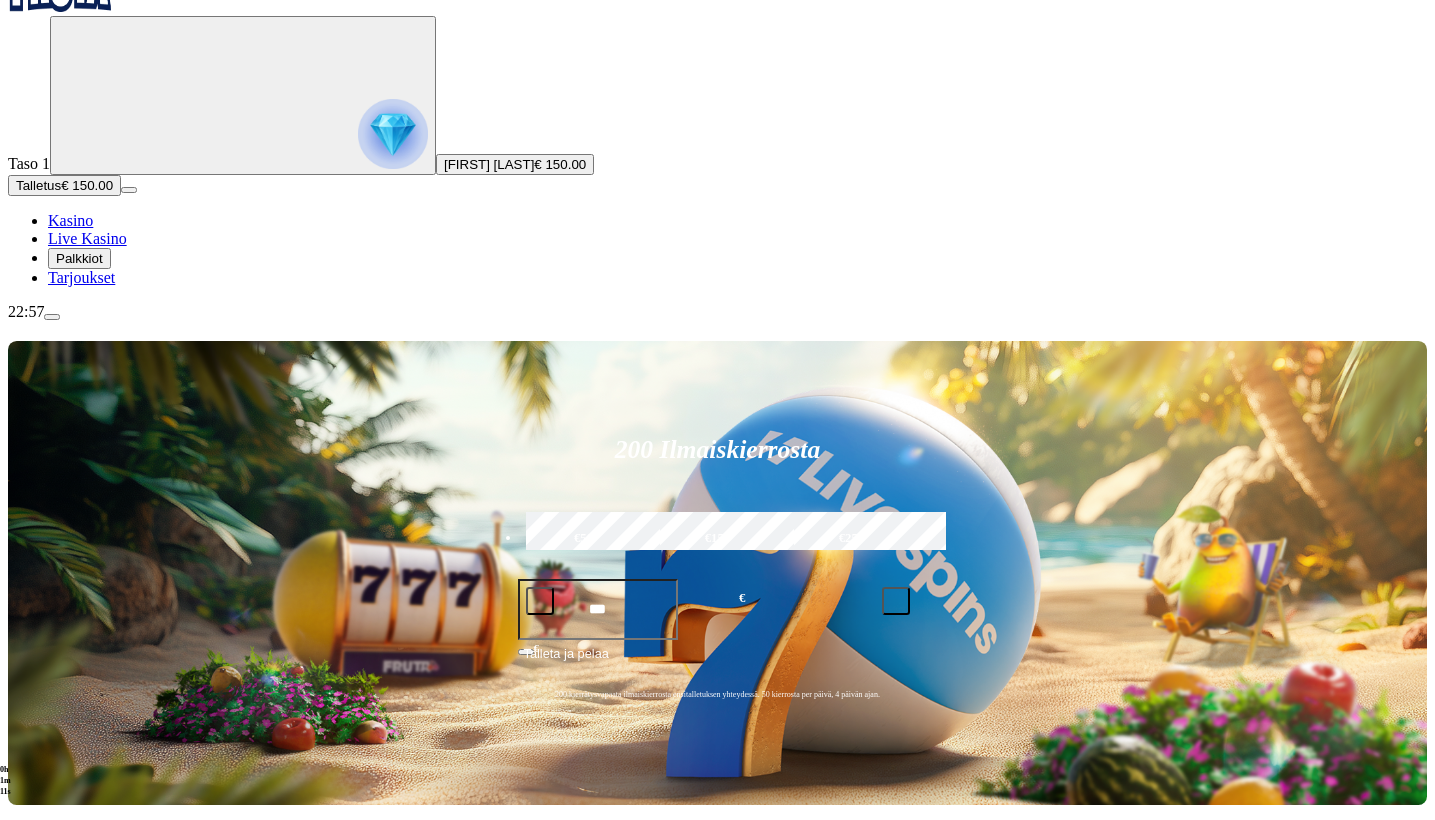 scroll, scrollTop: 47, scrollLeft: 0, axis: vertical 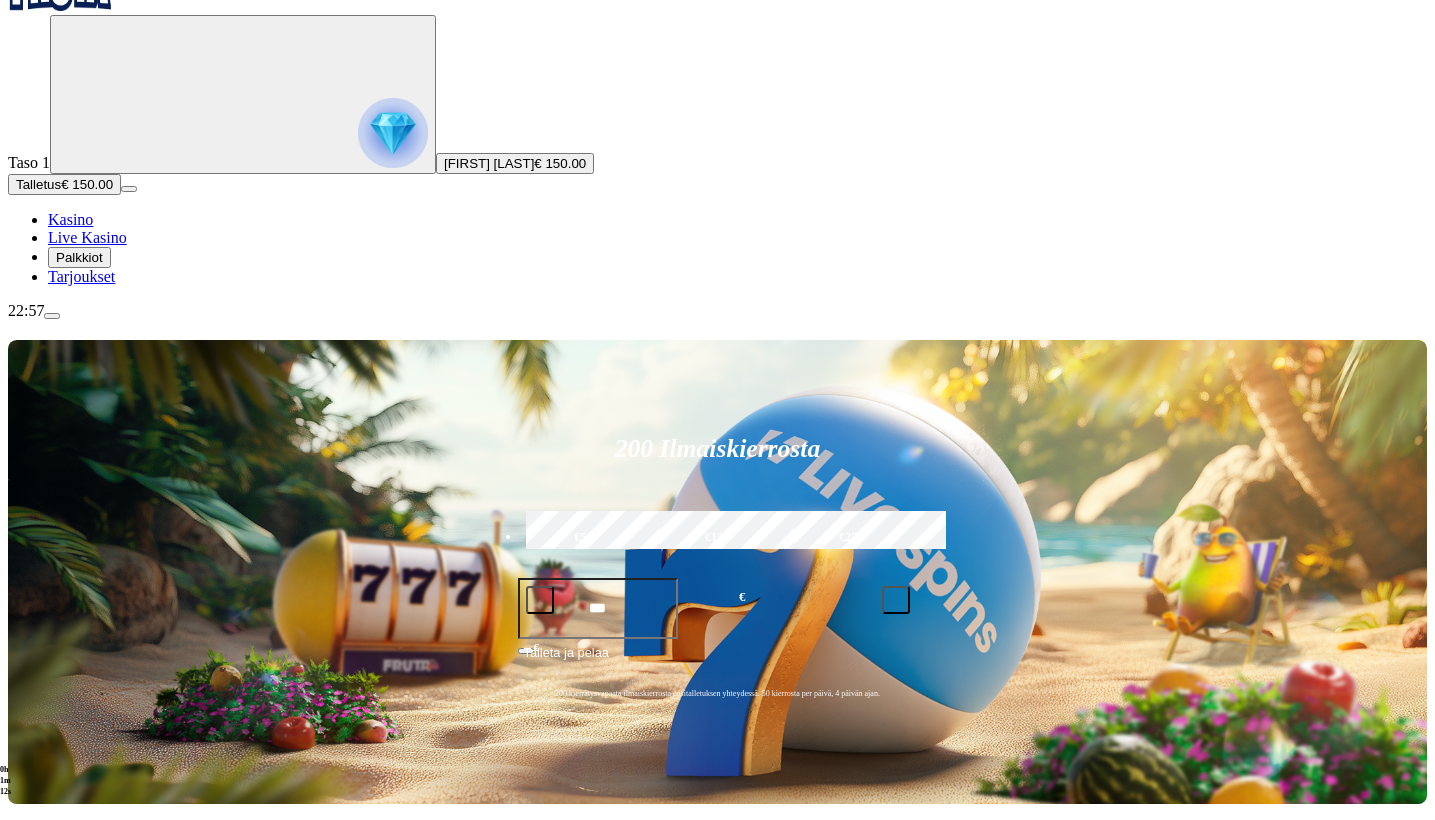 click on "Pelaa nyt" at bounding box center [77, 1407] 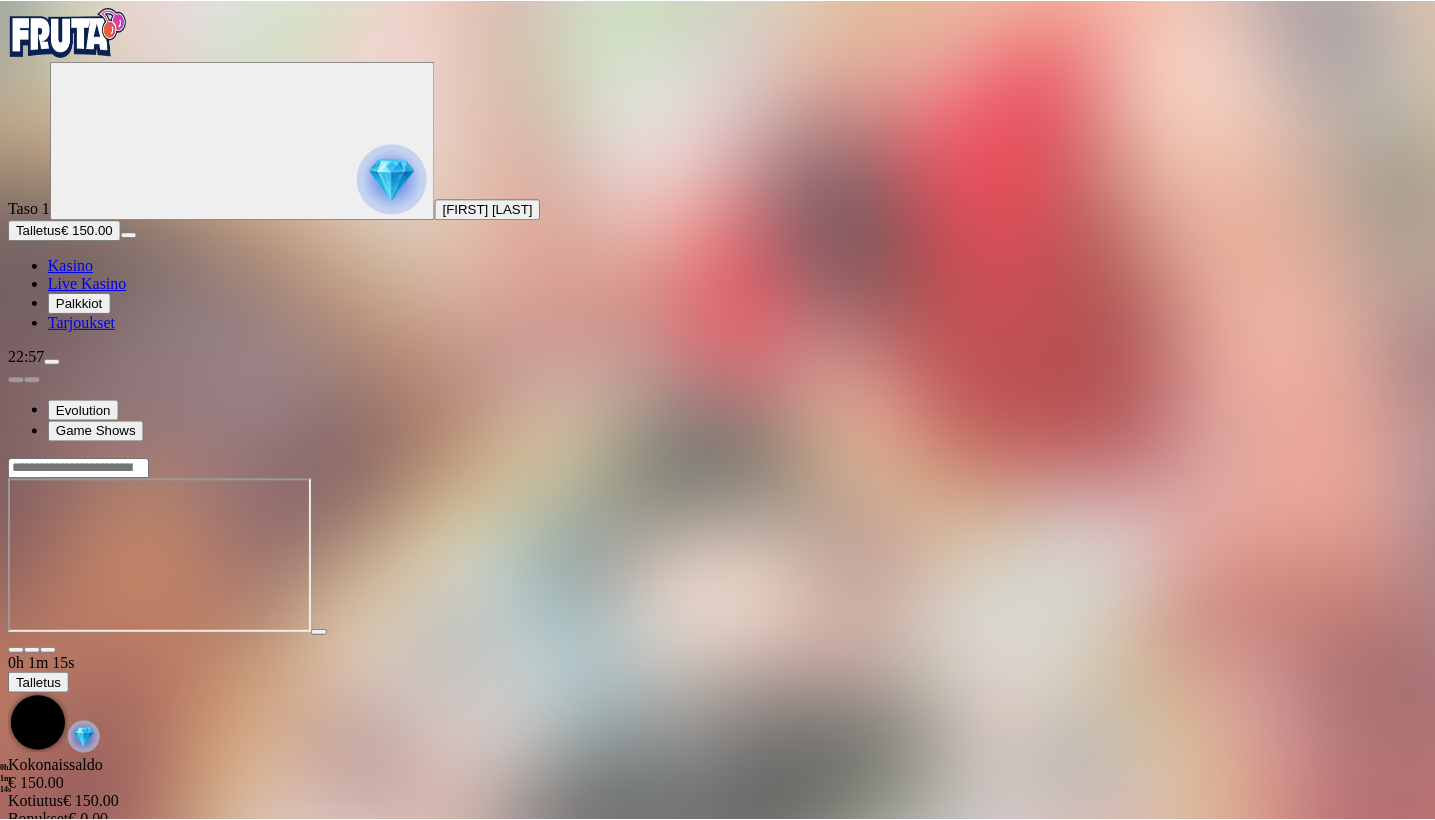 scroll, scrollTop: 0, scrollLeft: 0, axis: both 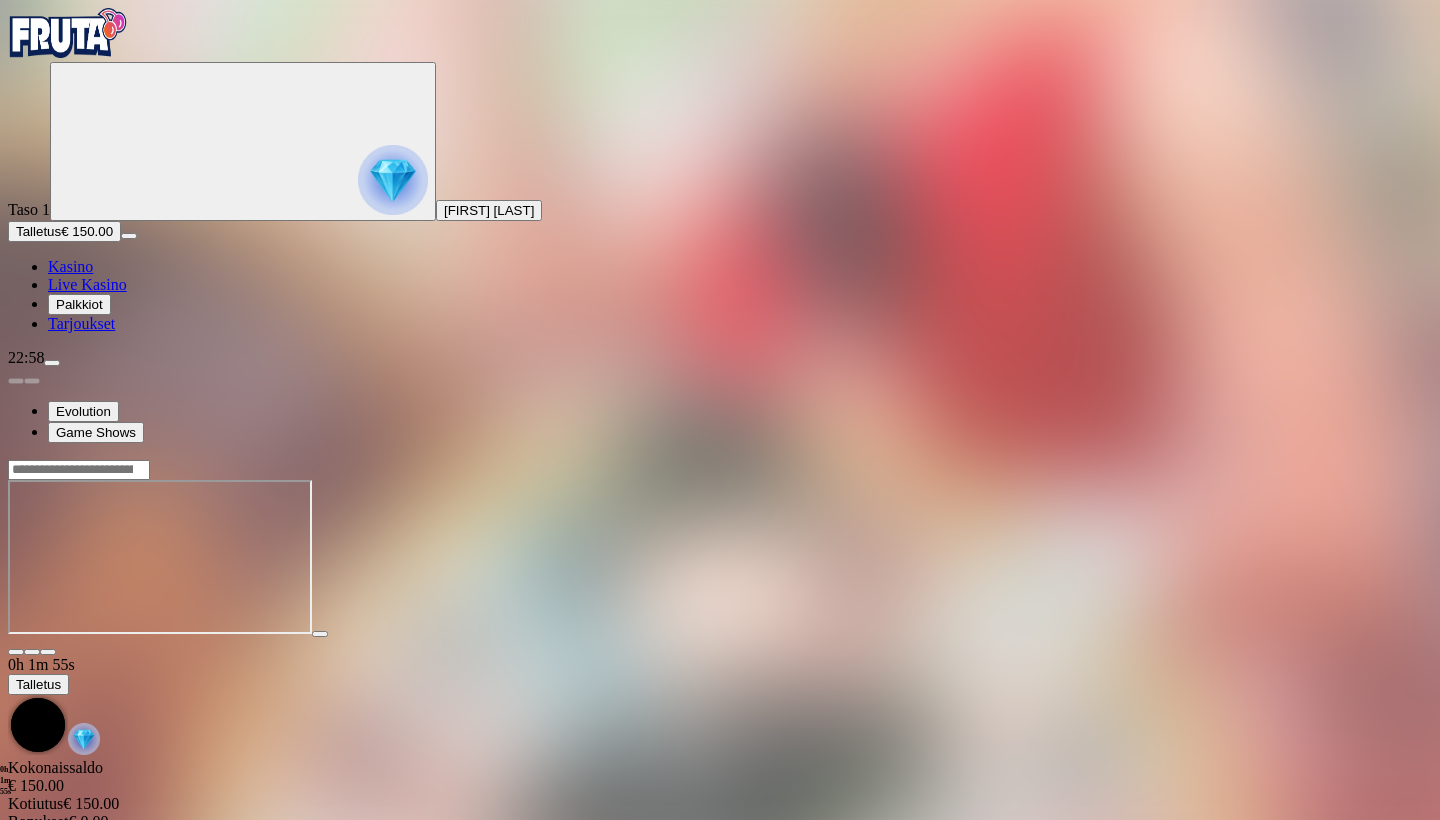 click on "Live Kasino" at bounding box center [87, 284] 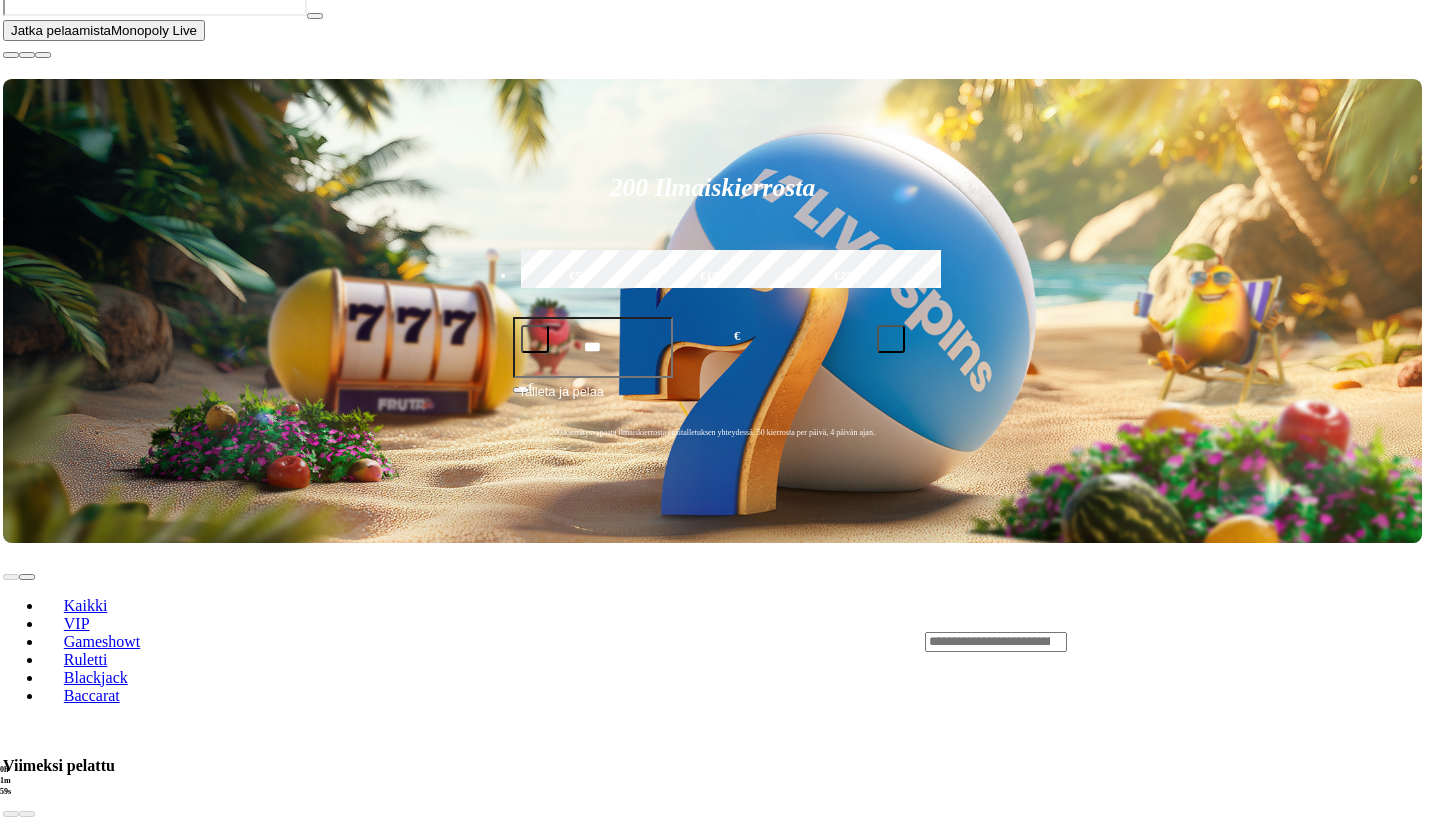 scroll, scrollTop: 504, scrollLeft: 5, axis: both 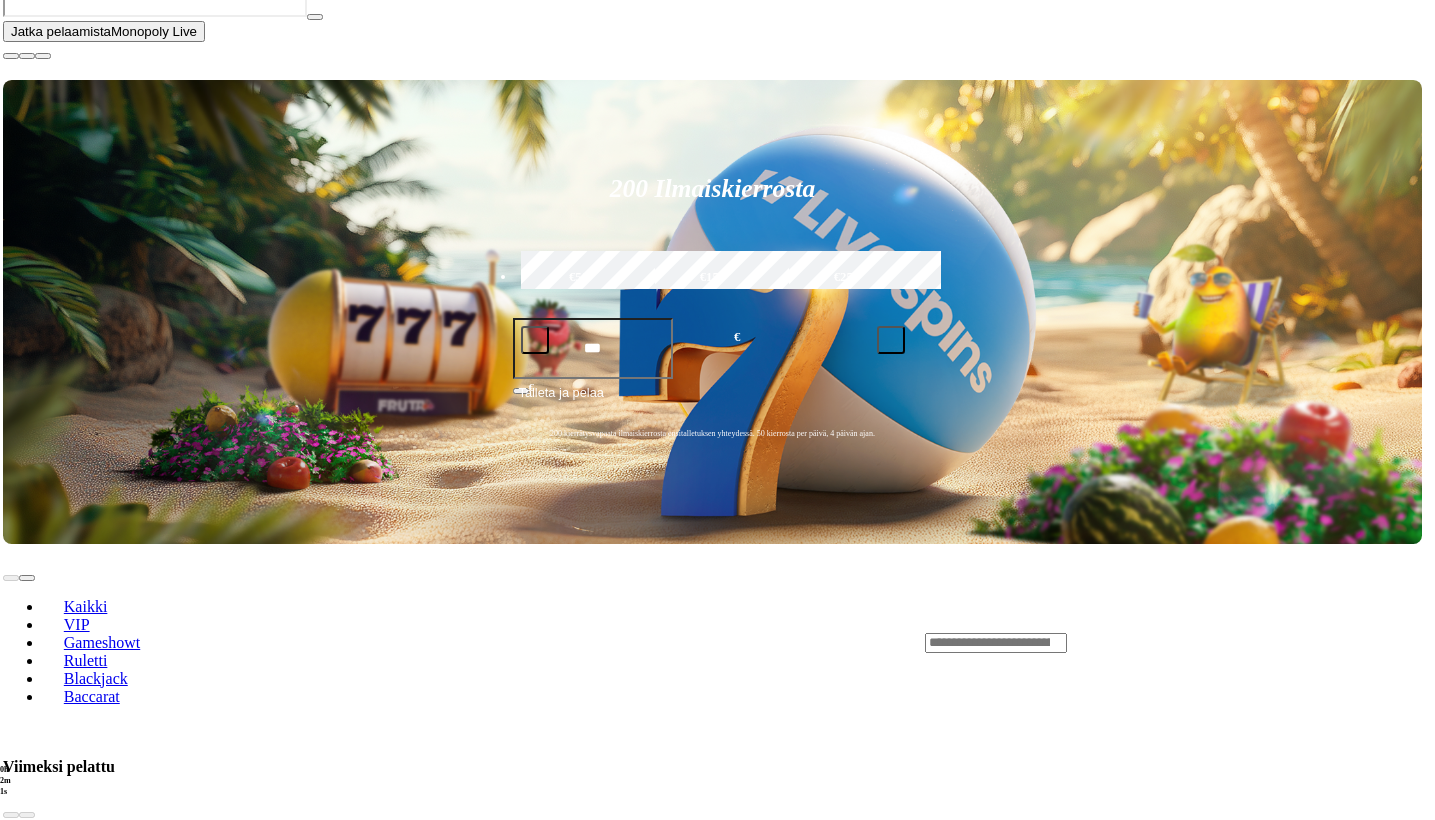 click at bounding box center [27, 1017] 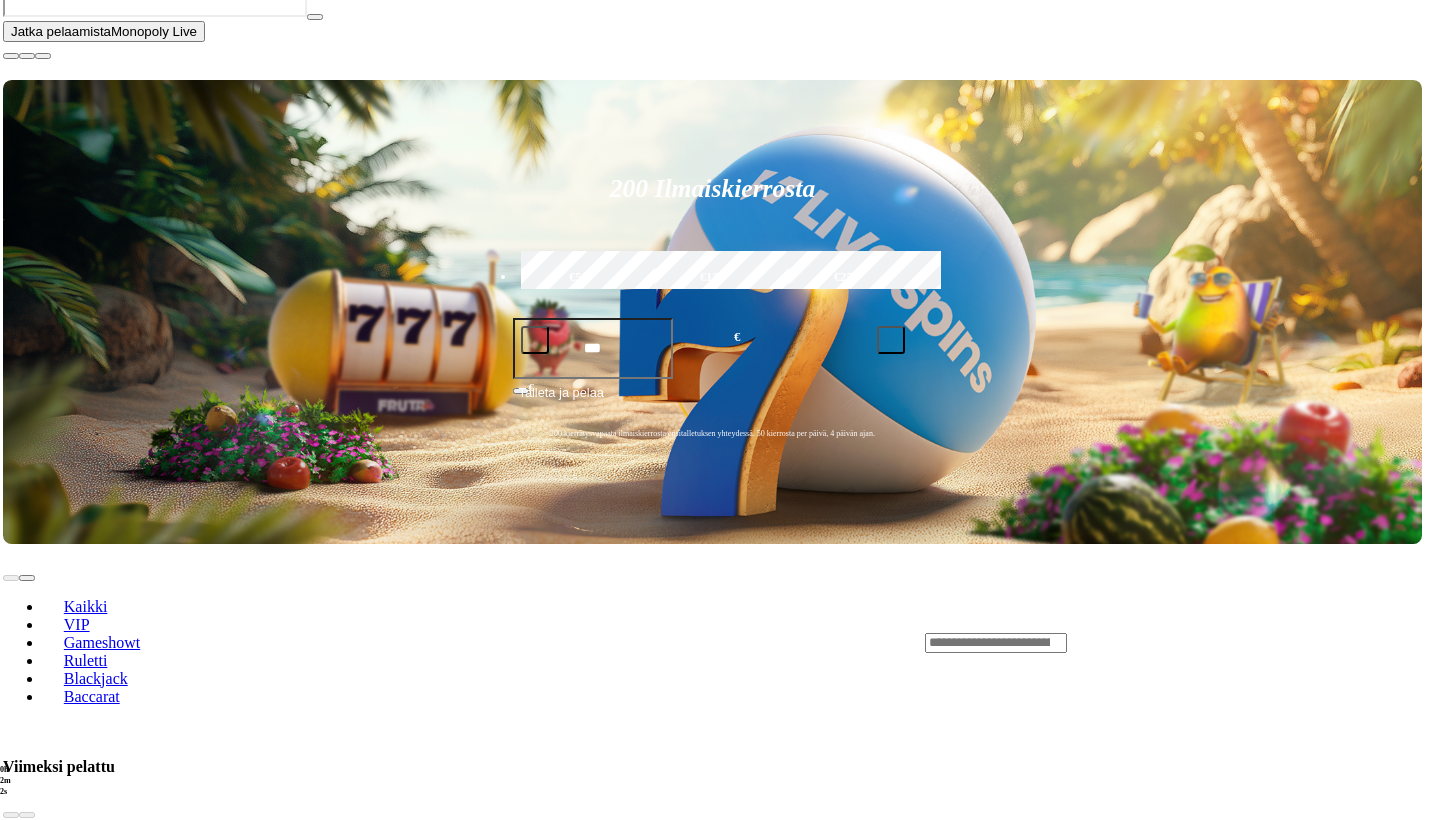 click at bounding box center (27, 1017) 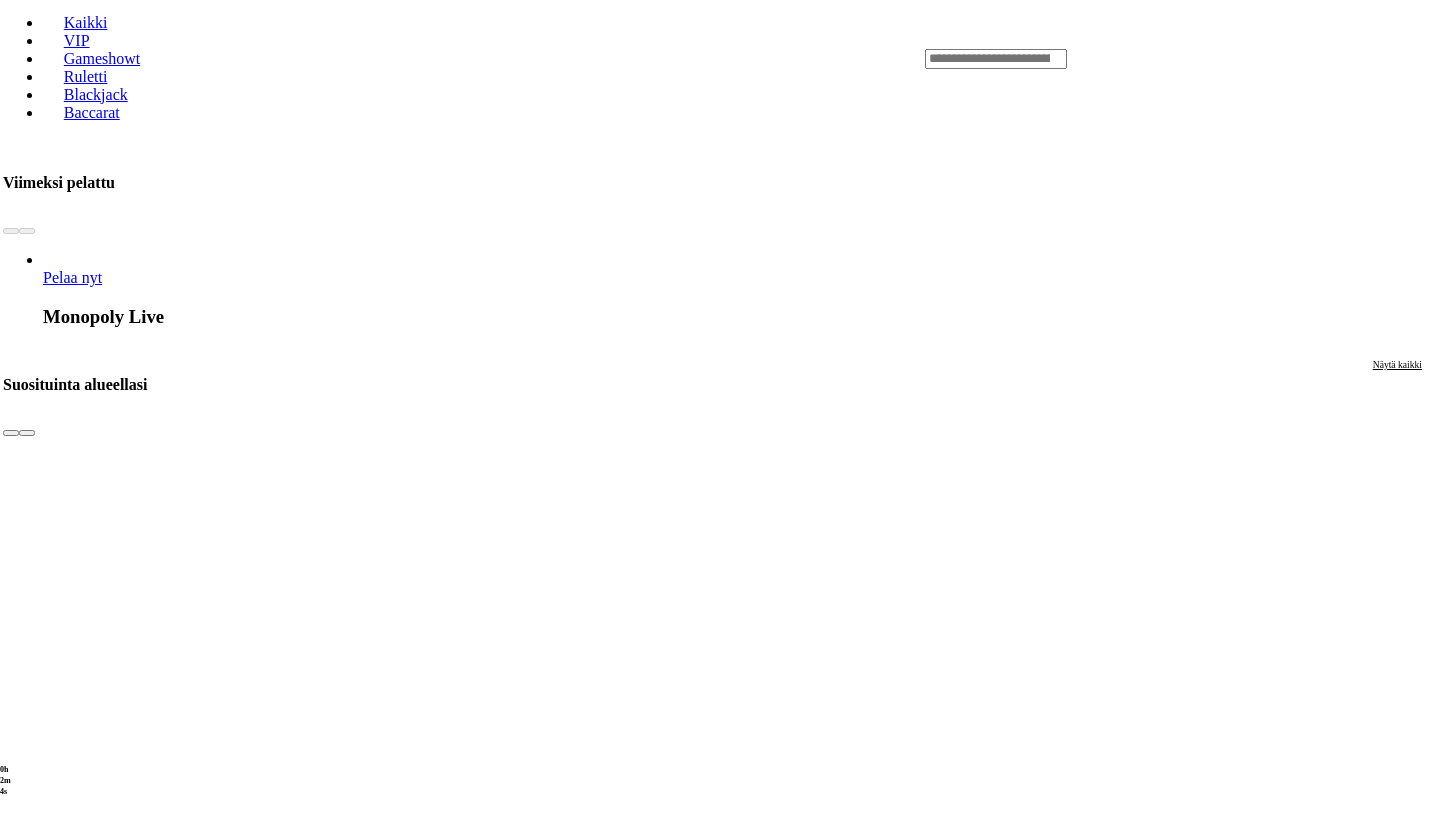 scroll, scrollTop: 1087, scrollLeft: 5, axis: both 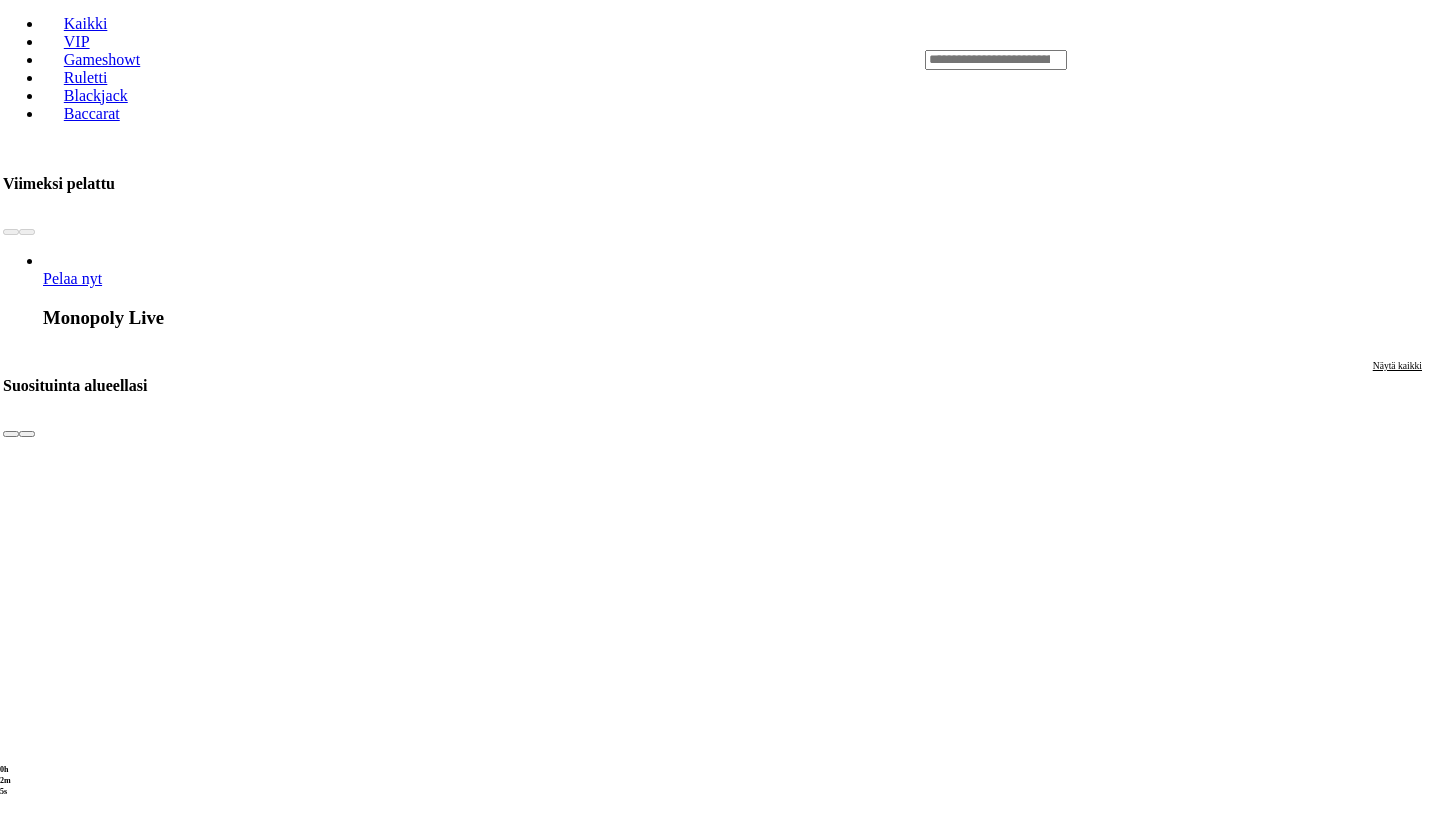 click on "Pelaa nyt" at bounding box center (72, 3253) 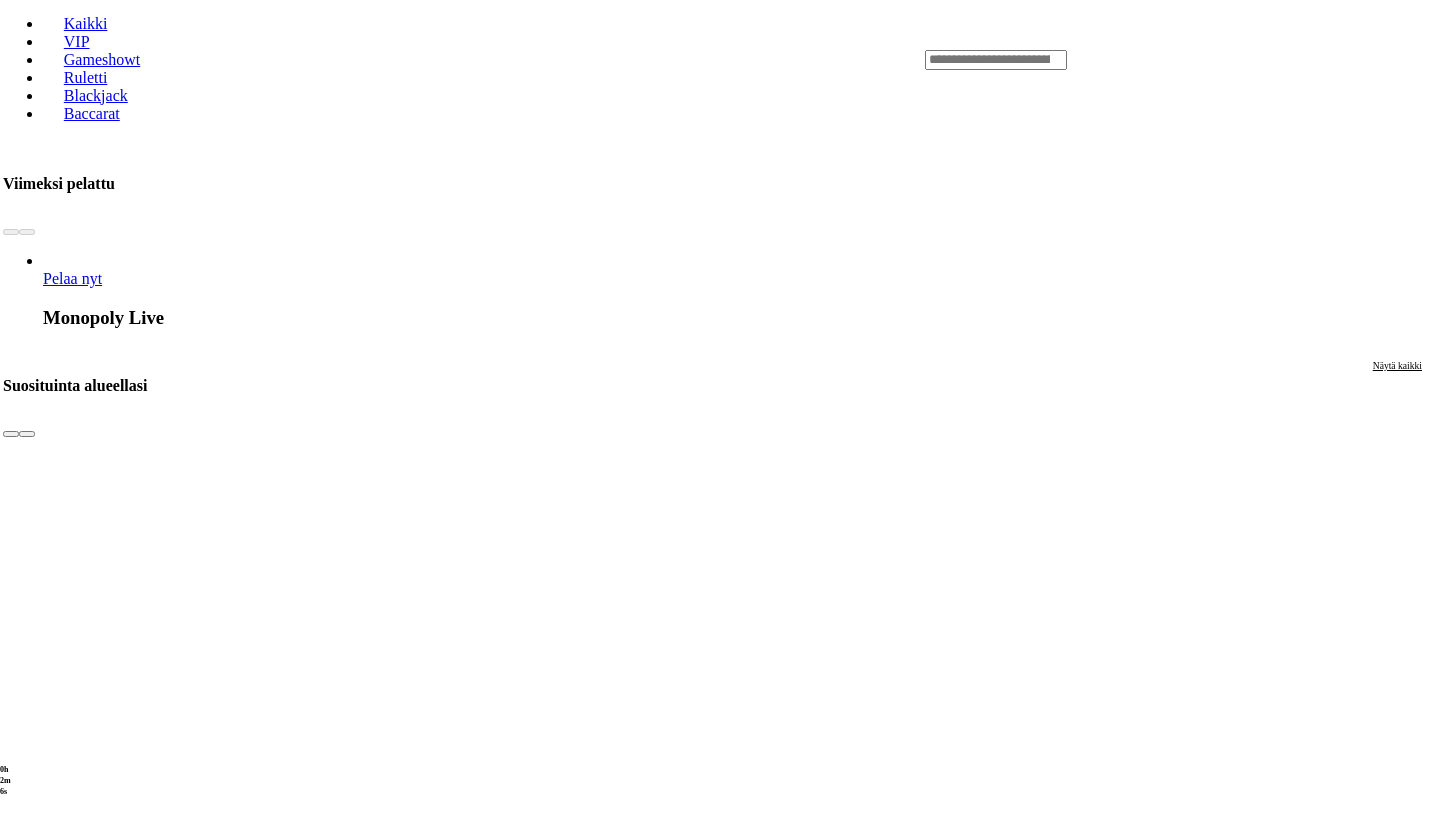 scroll, scrollTop: 0, scrollLeft: 0, axis: both 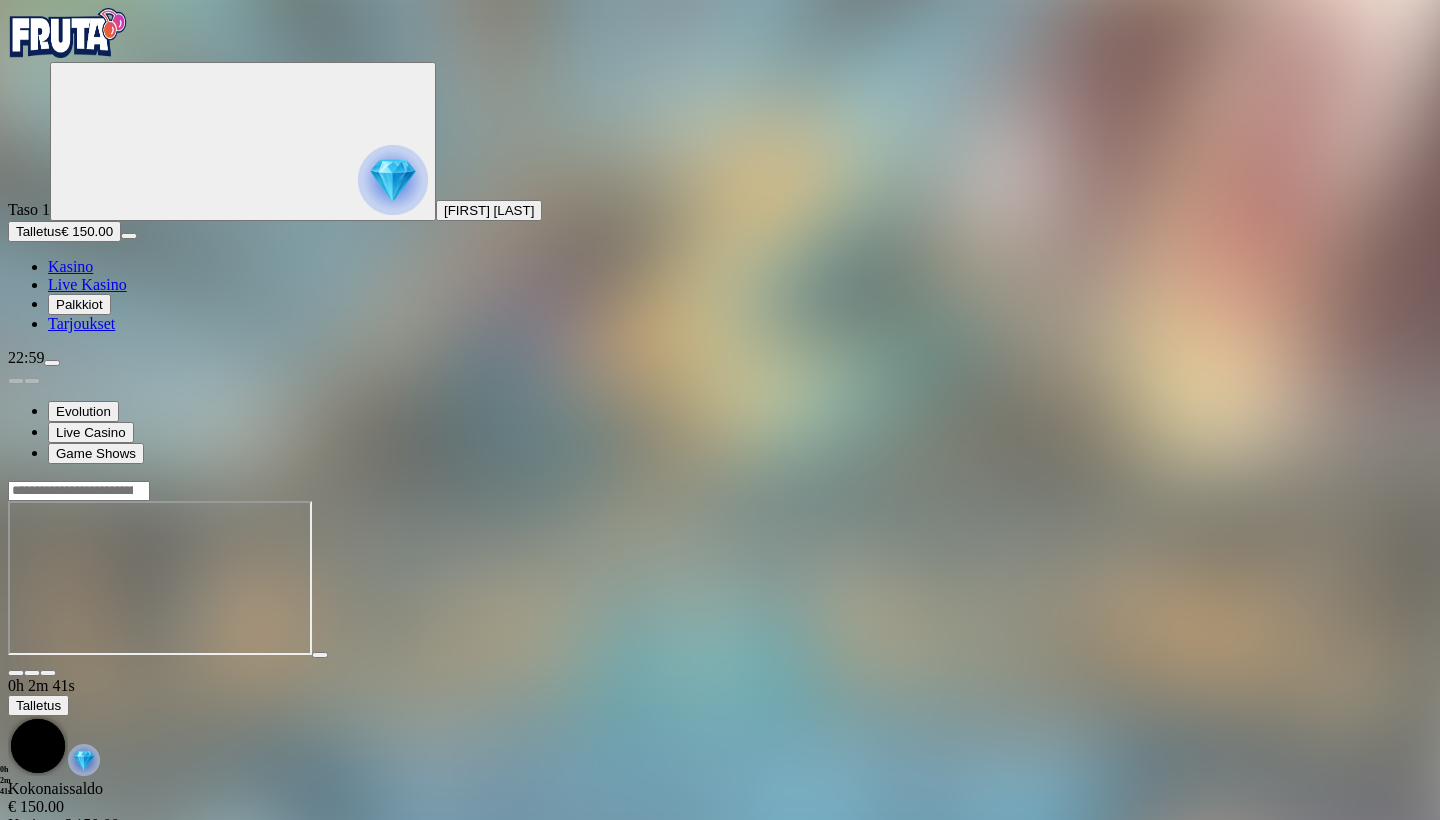 click at bounding box center [16, 673] 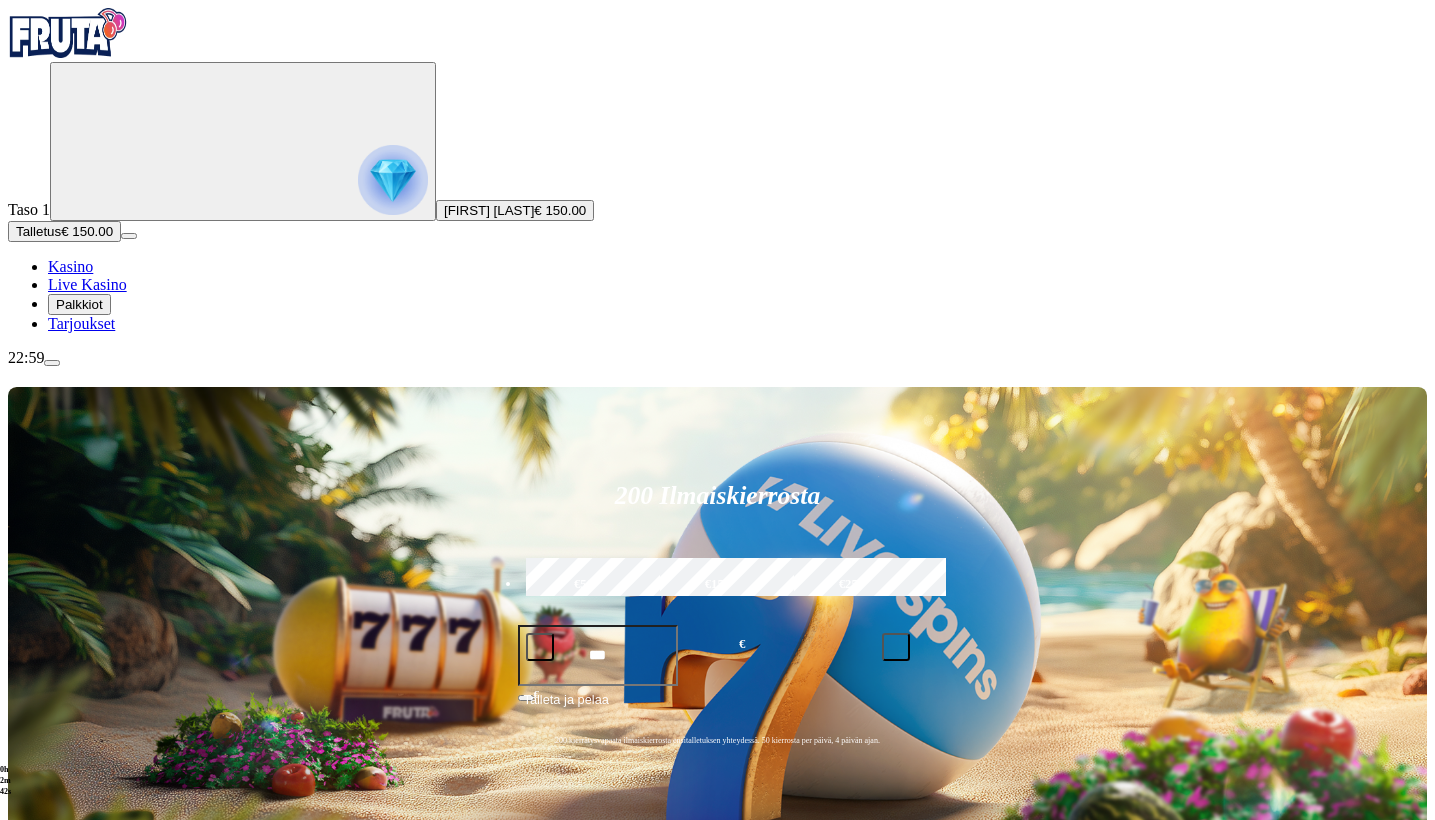 click on "Kasino" at bounding box center (70, 266) 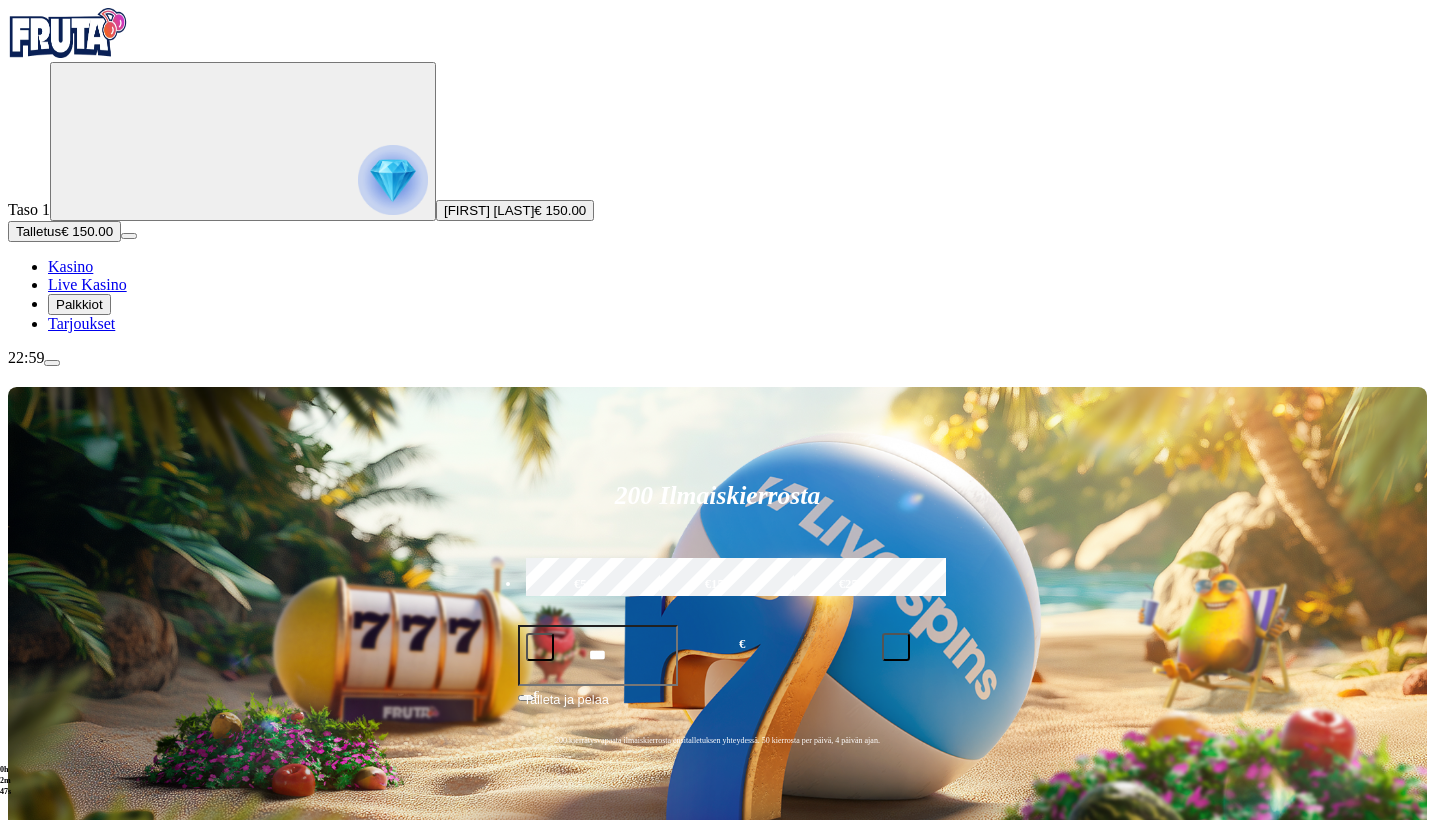 click at bounding box center [32, 1122] 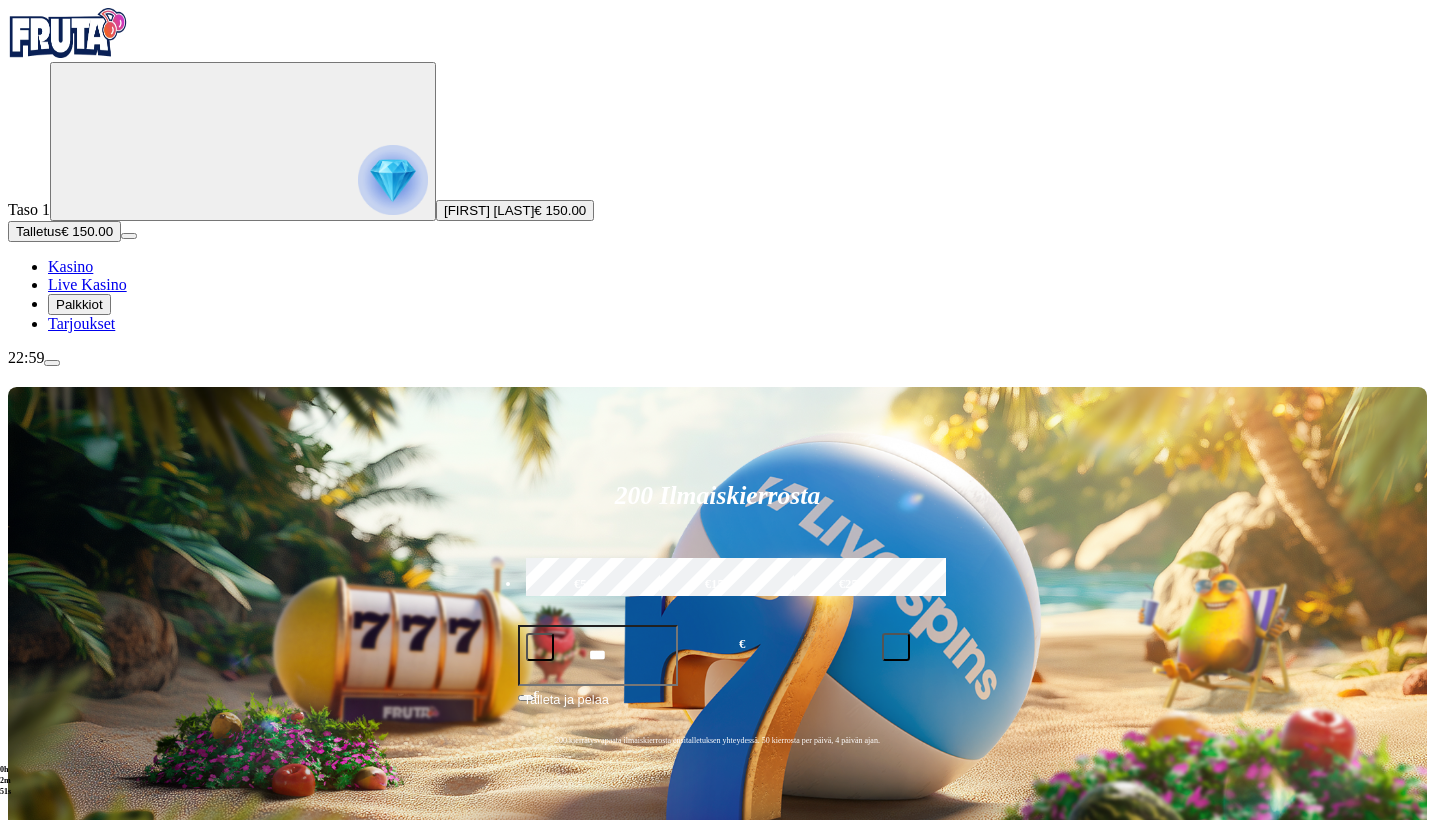 click at bounding box center (32, 1122) 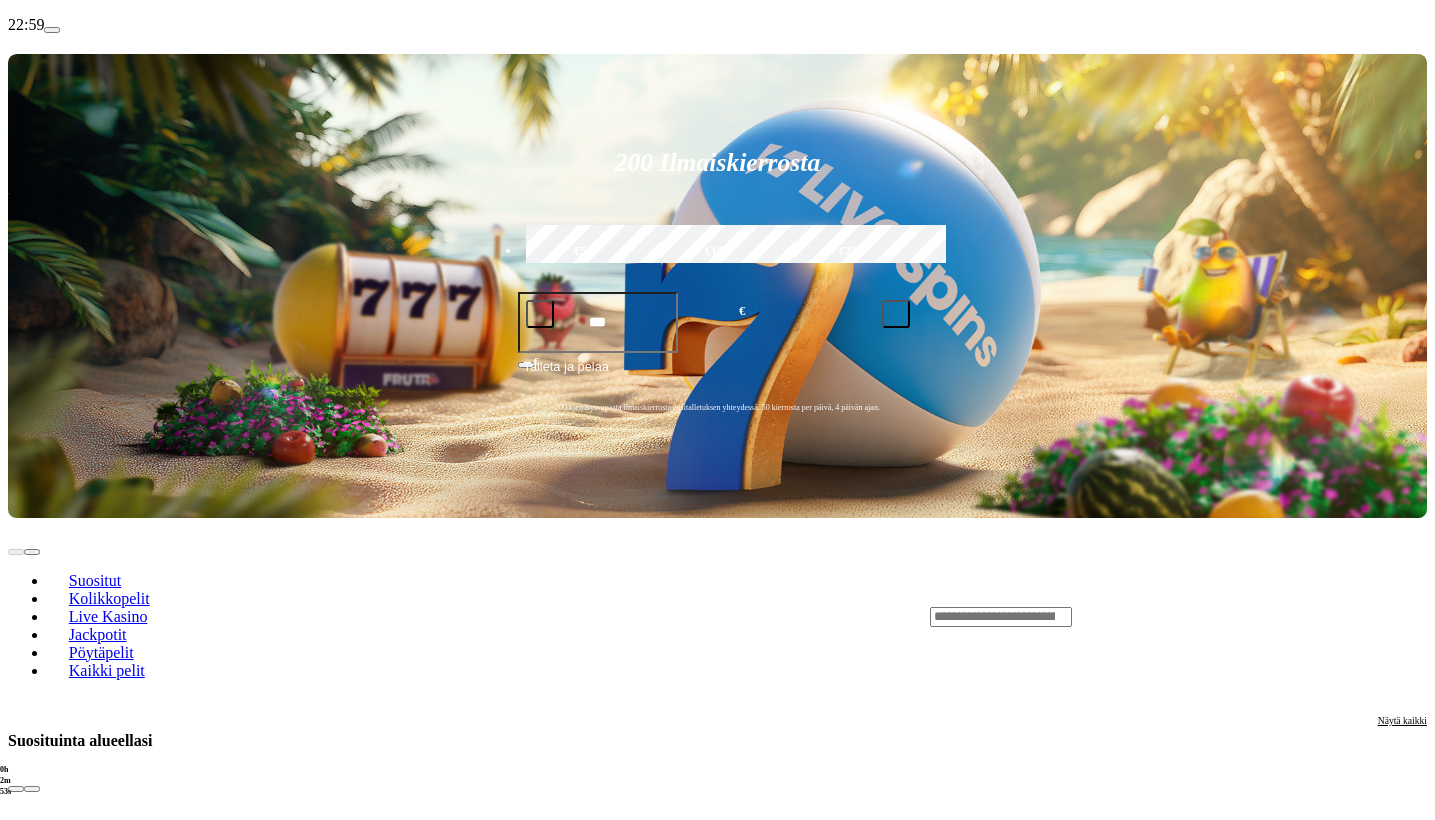 scroll, scrollTop: 352, scrollLeft: 3, axis: both 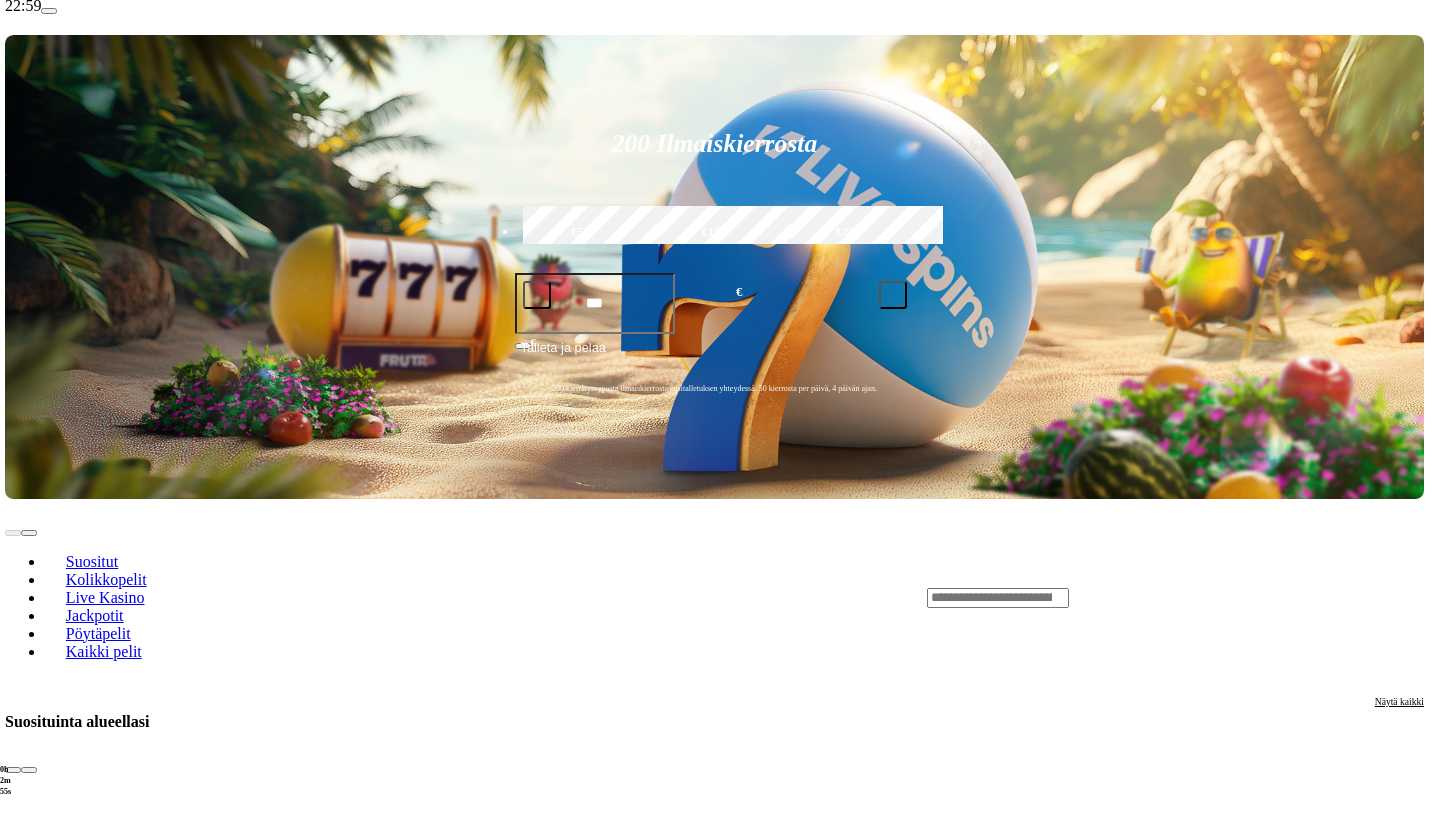 click on "Pelaa nyt" at bounding box center (74, 1973) 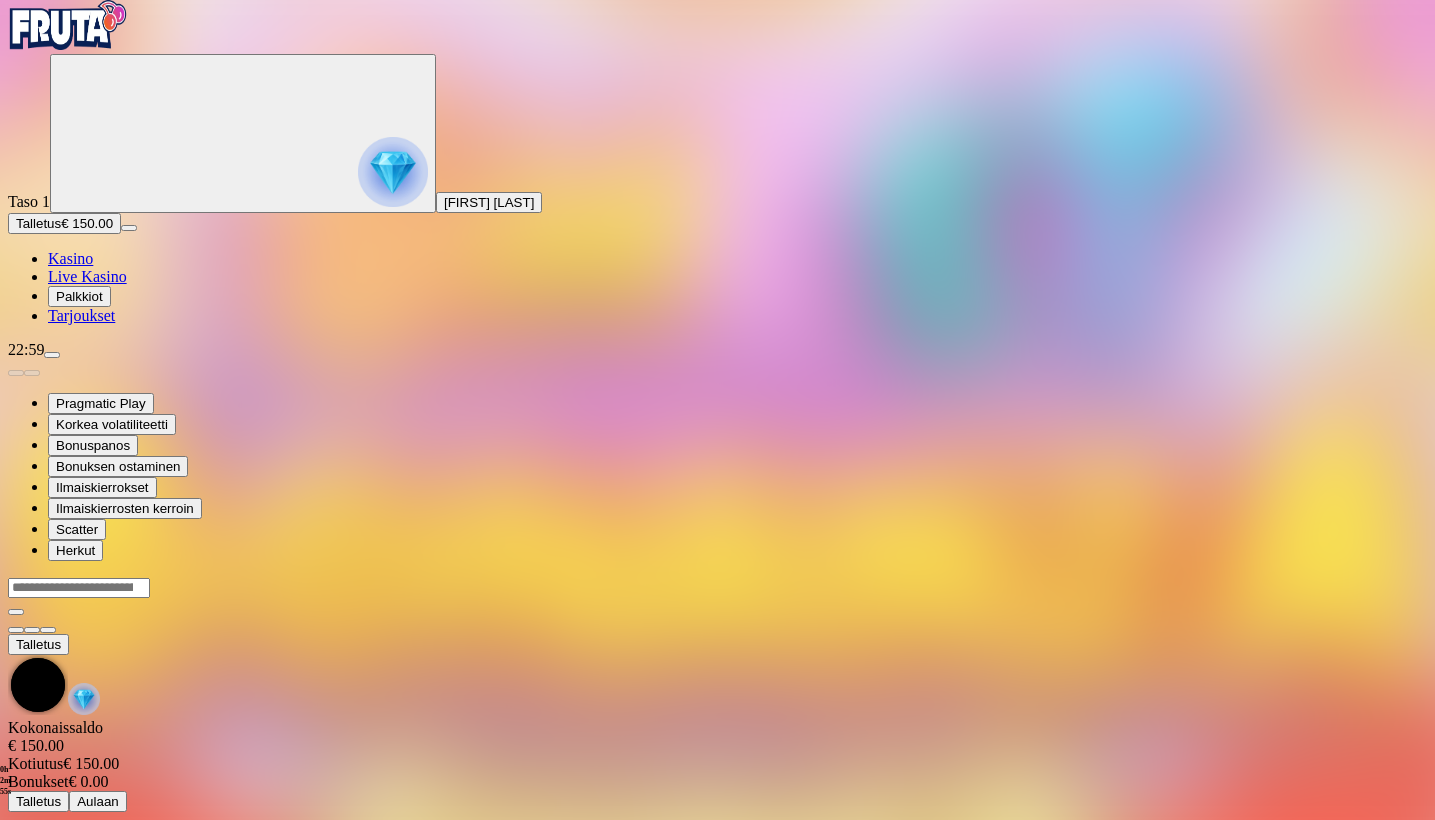 scroll, scrollTop: 0, scrollLeft: 0, axis: both 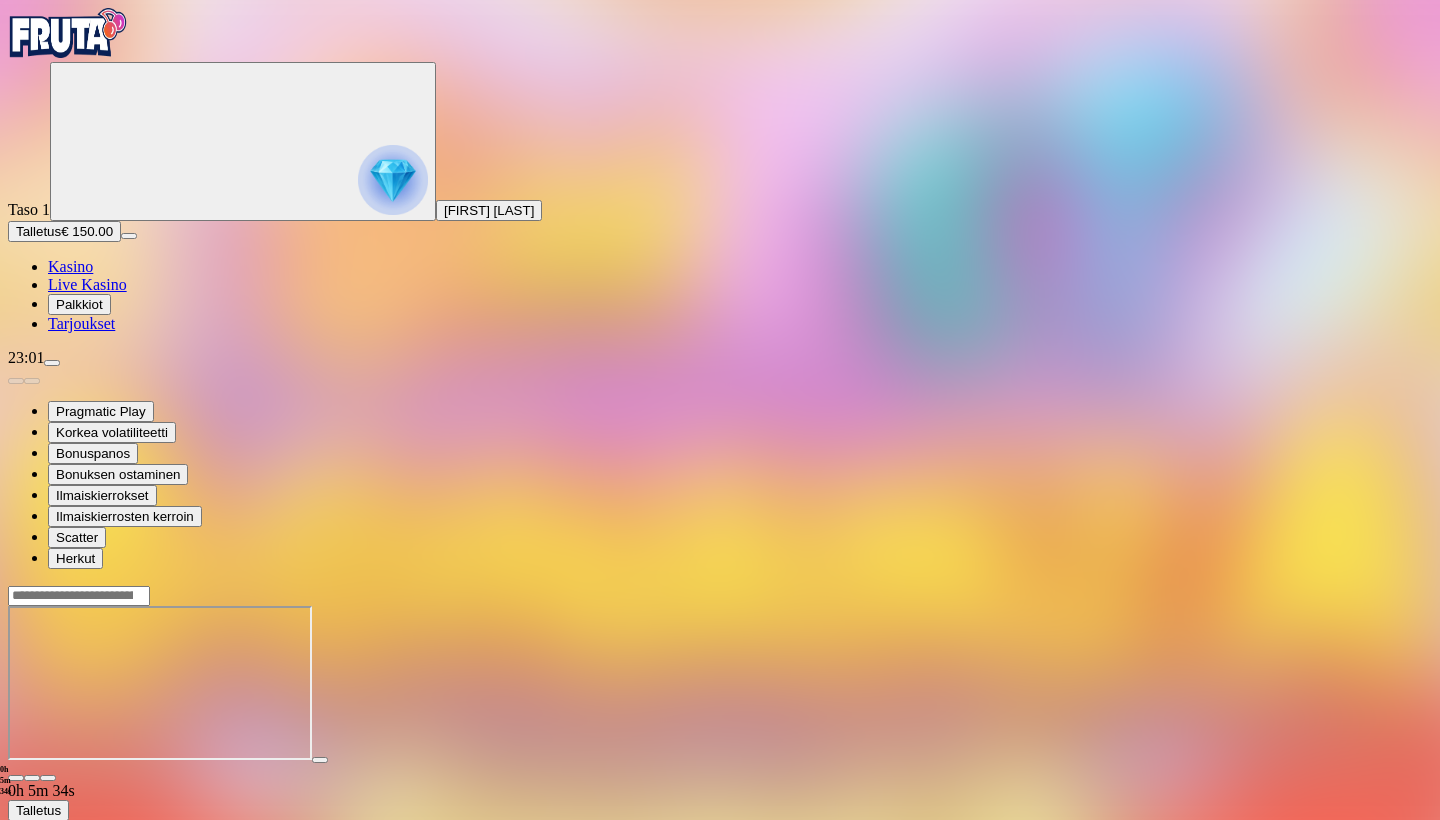 click on "Live Kasino" at bounding box center (87, 284) 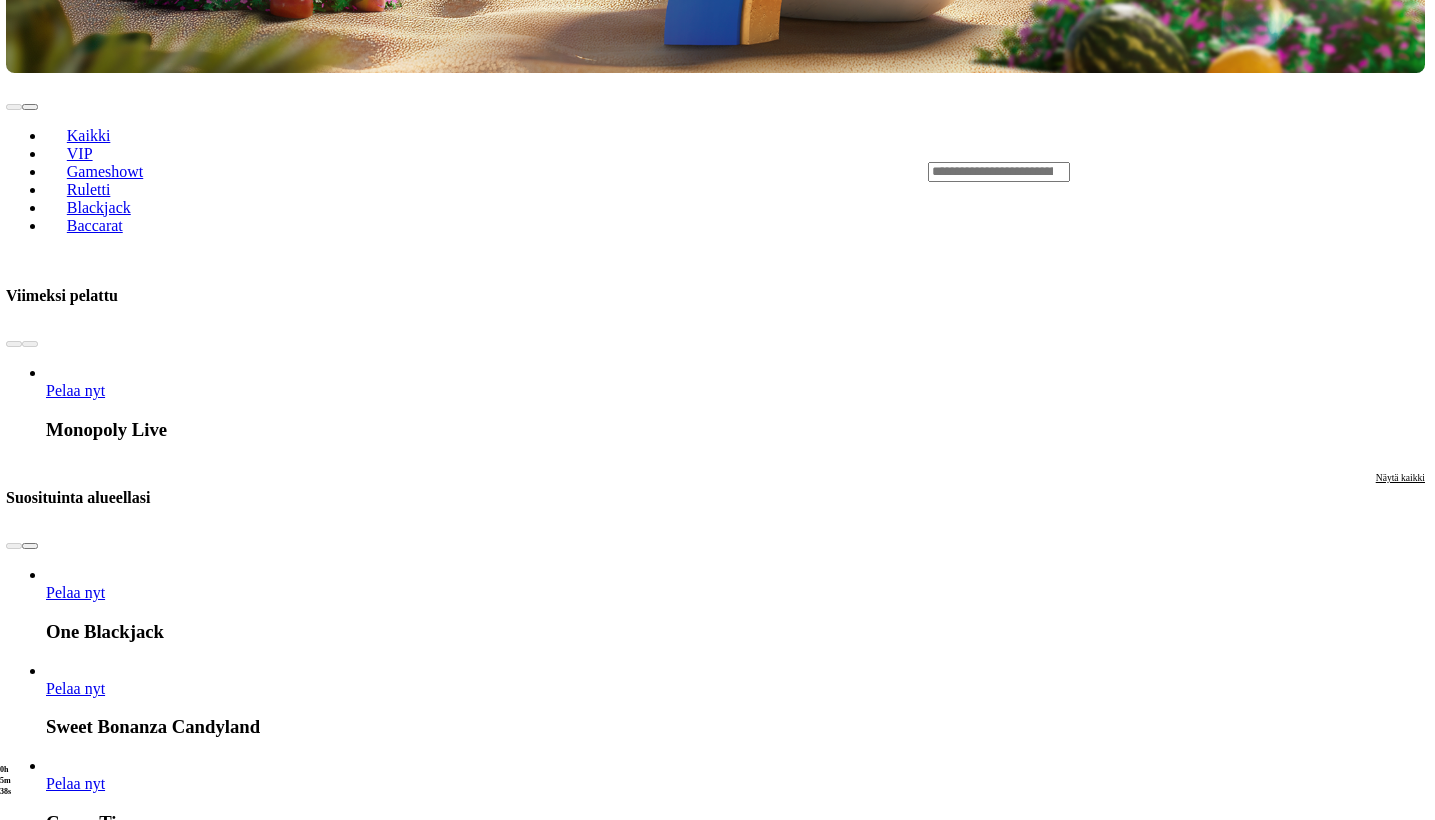 scroll, scrollTop: 984, scrollLeft: 2, axis: both 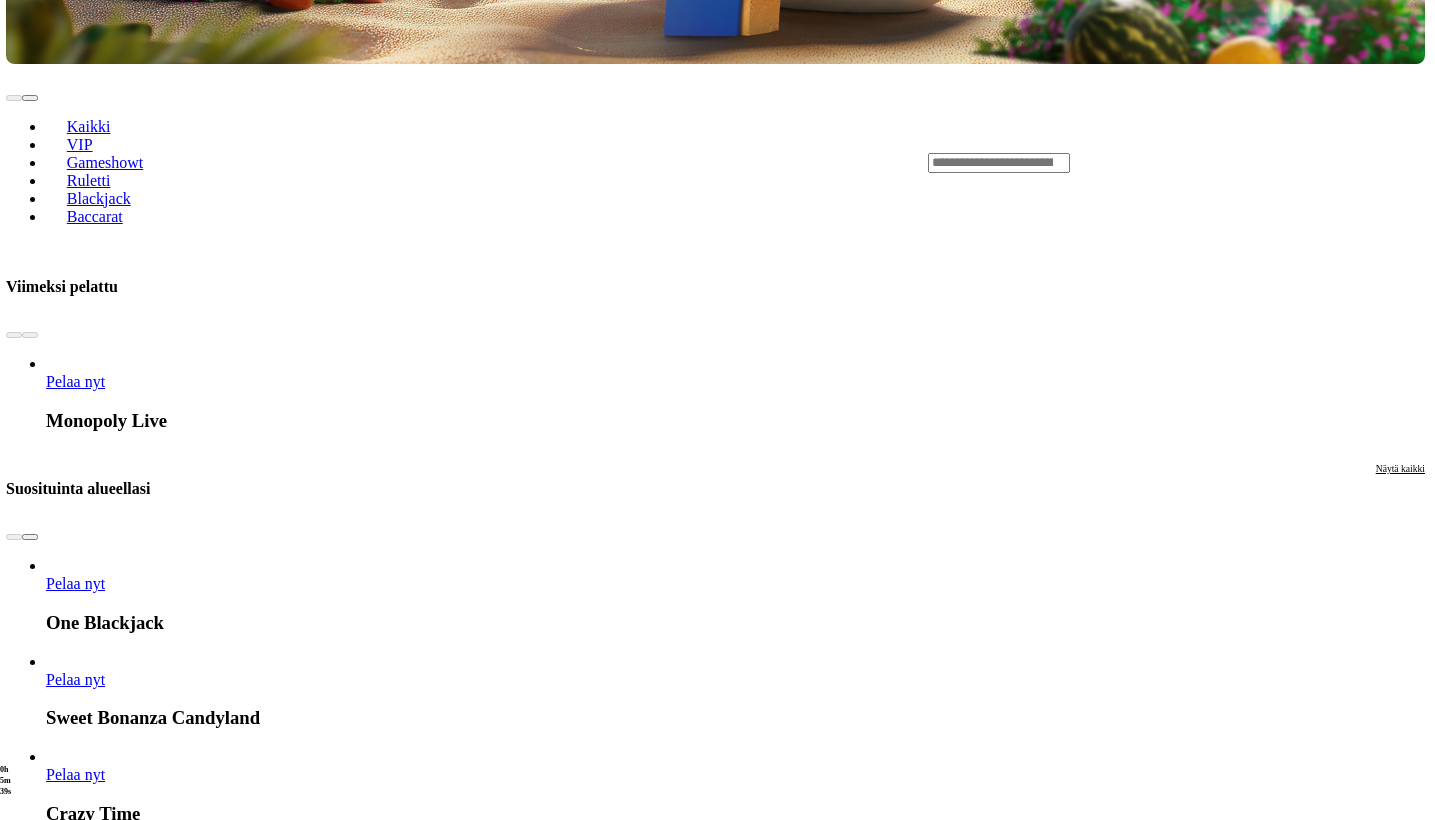 click on "Pelaa nyt" at bounding box center [75, 3356] 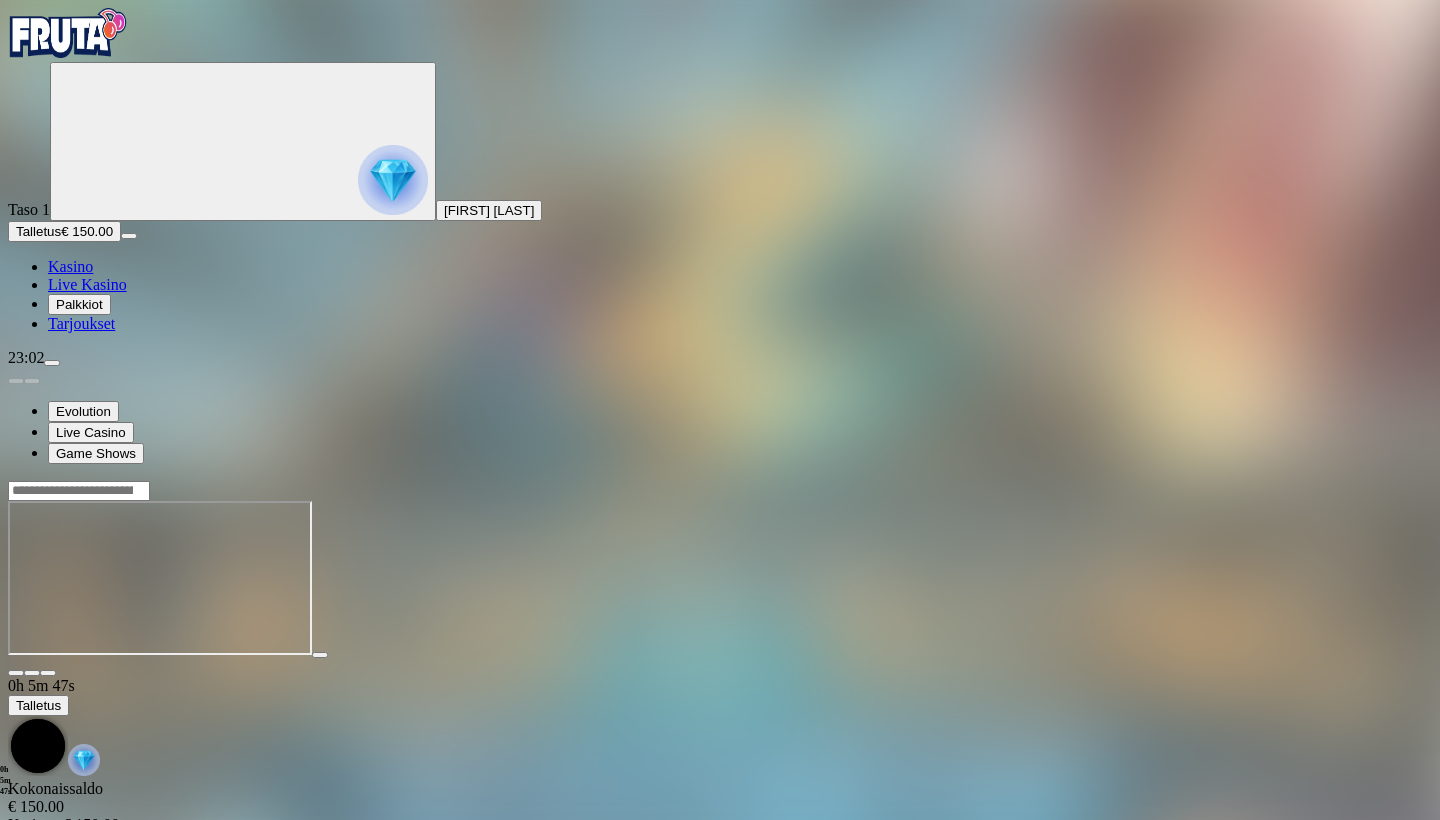 click at bounding box center (16, 673) 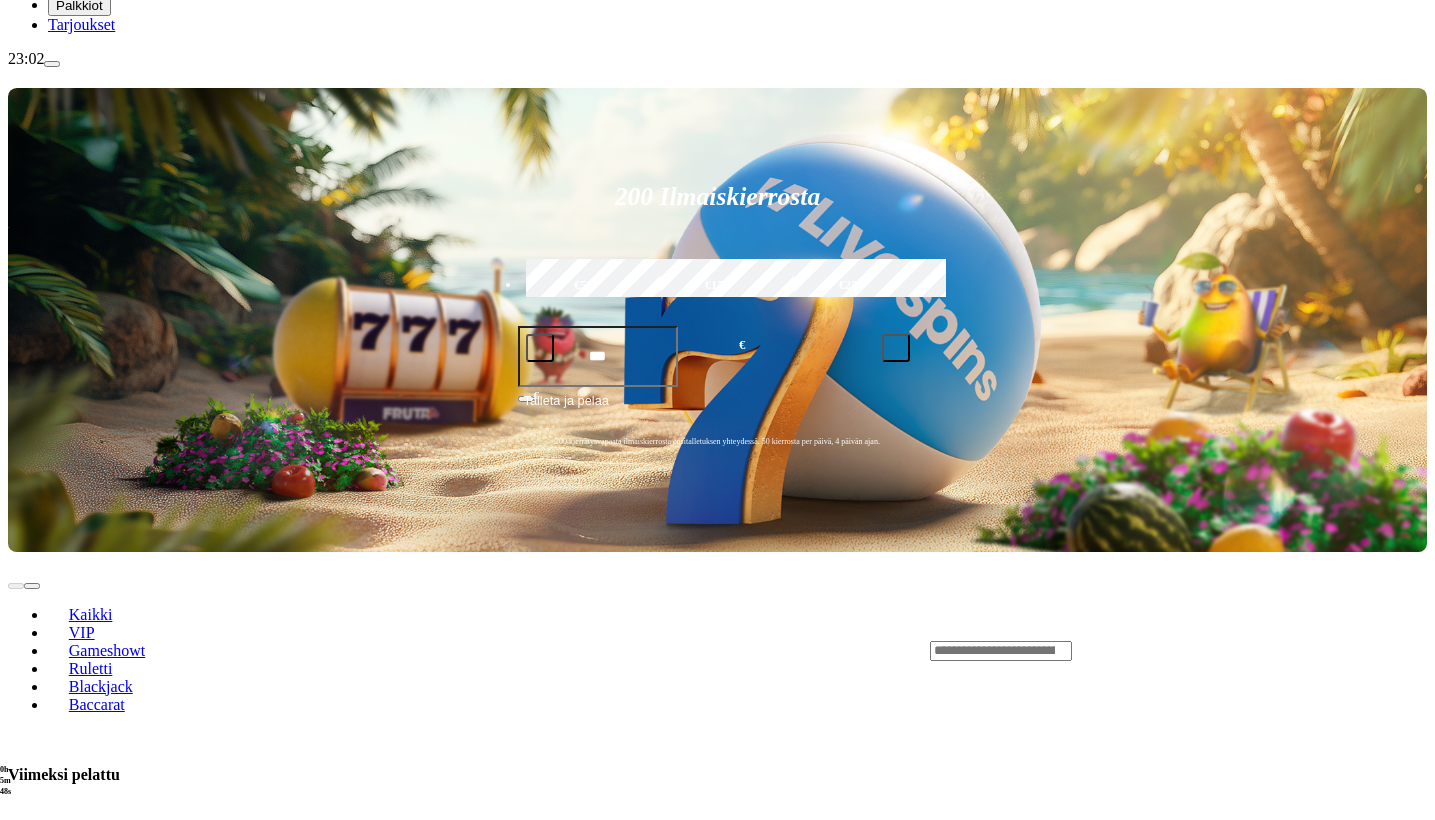 scroll, scrollTop: 438, scrollLeft: 0, axis: vertical 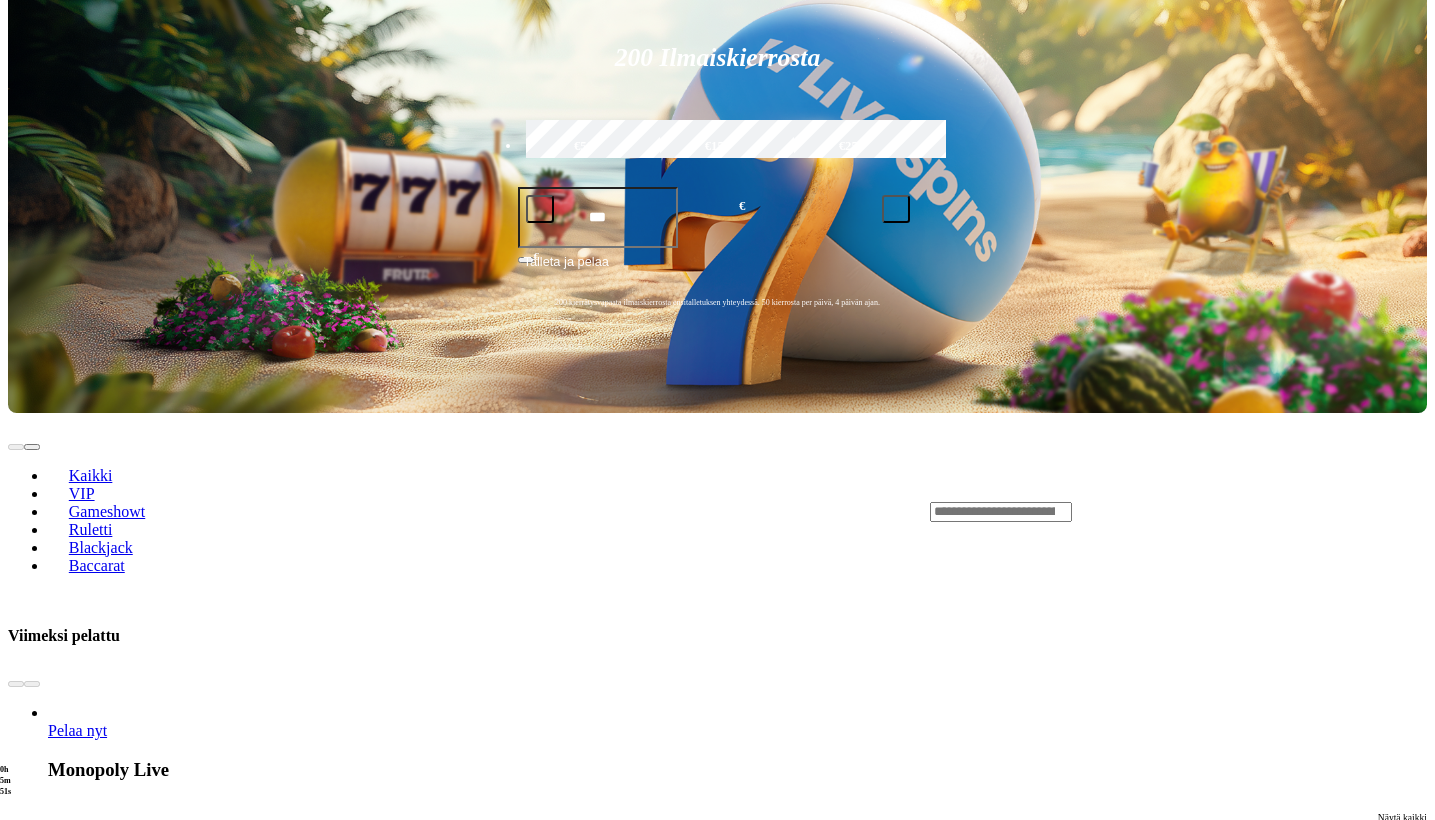 click on "Pelaa nyt" at bounding box center (77, 1219) 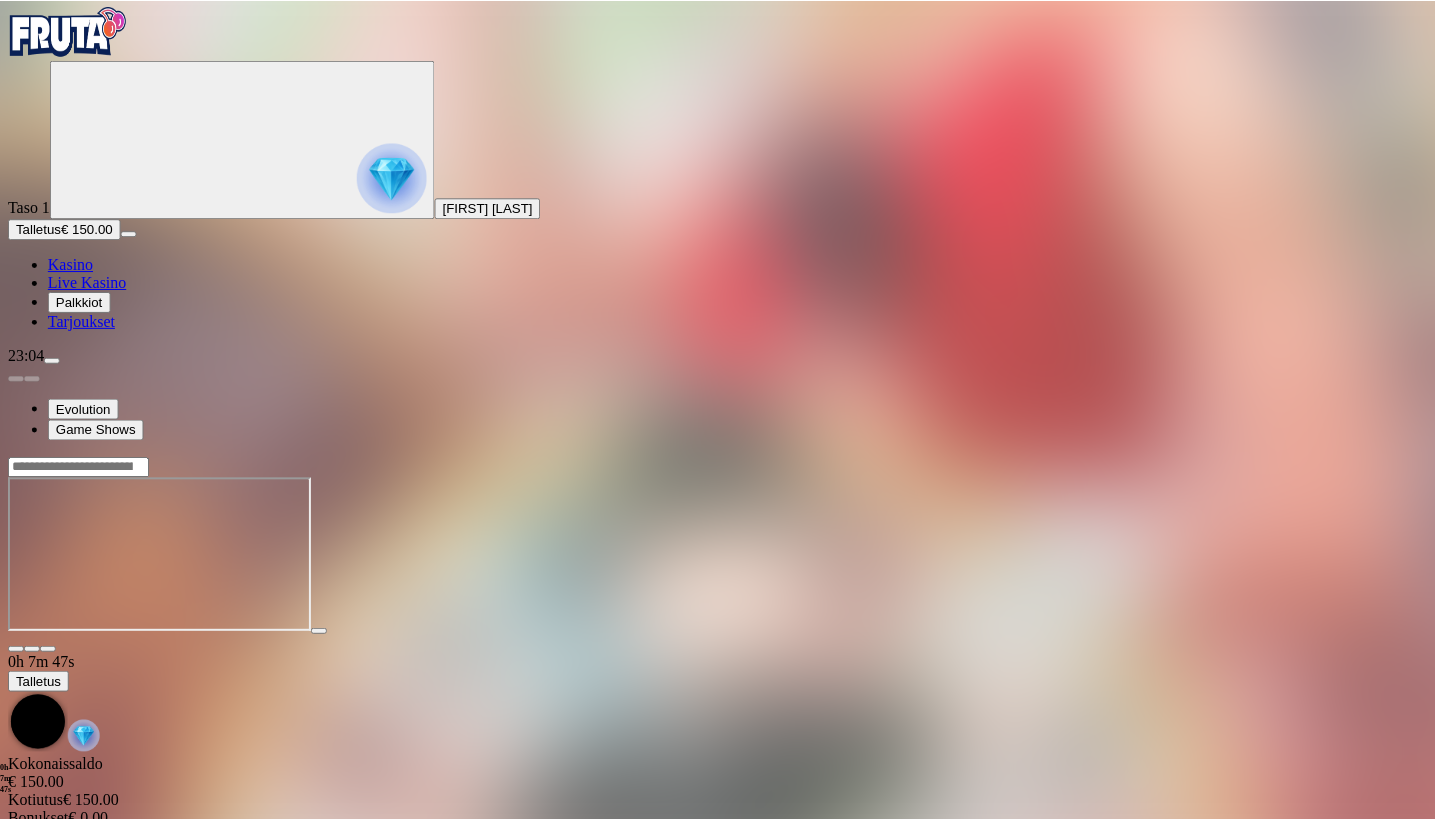 scroll, scrollTop: 0, scrollLeft: 0, axis: both 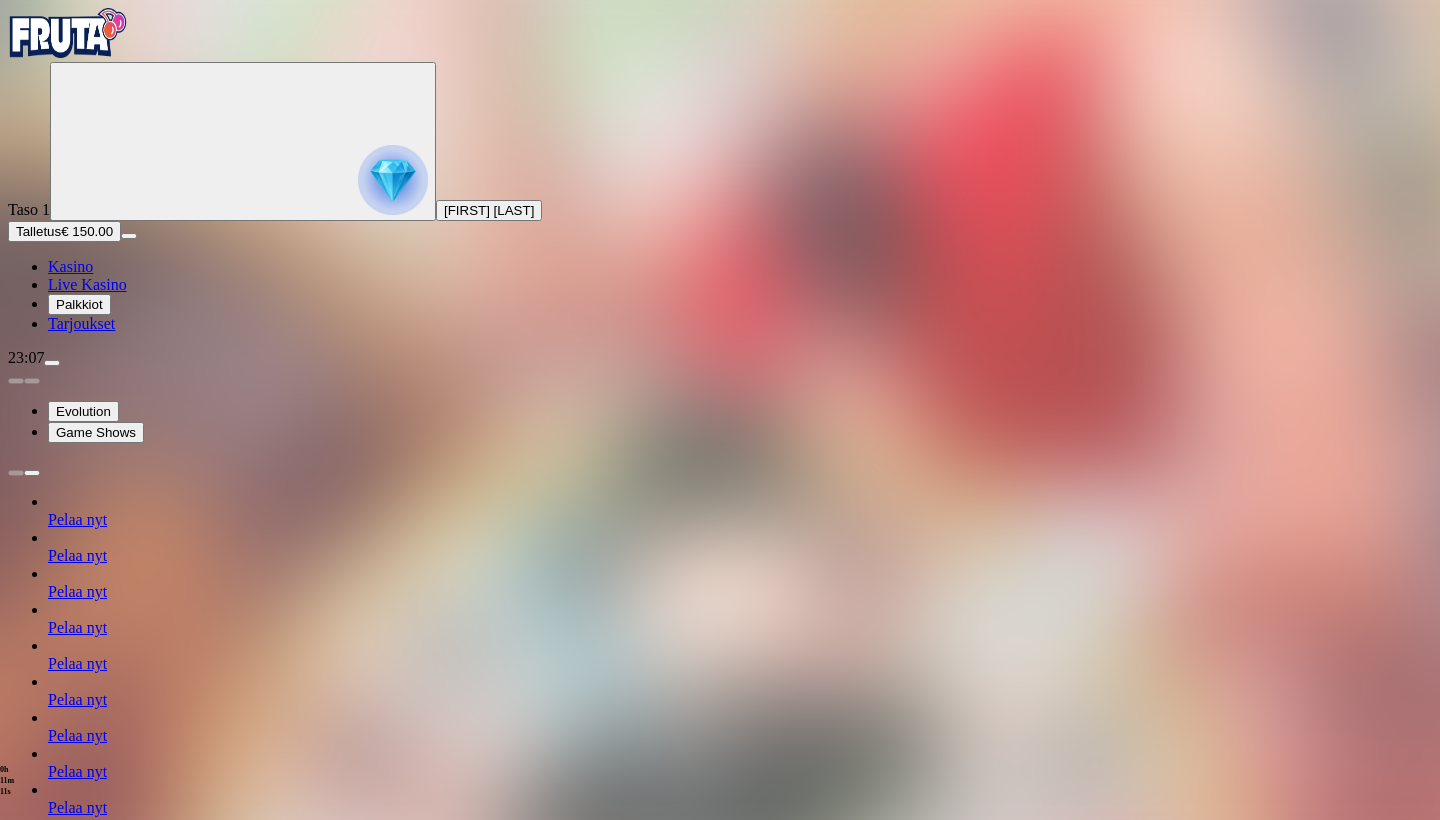 click at bounding box center [52, 363] 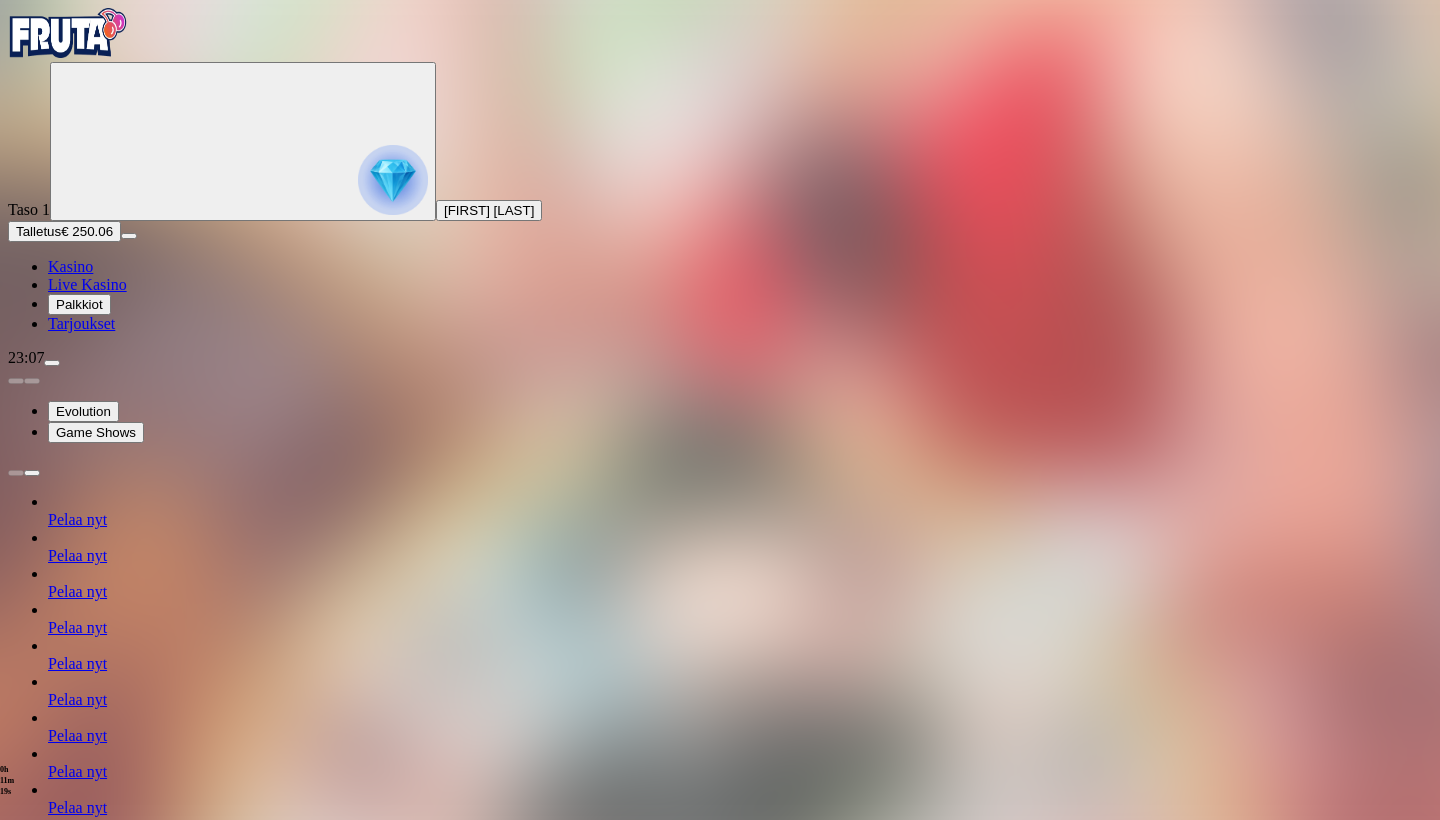 click at bounding box center [16, 1101] 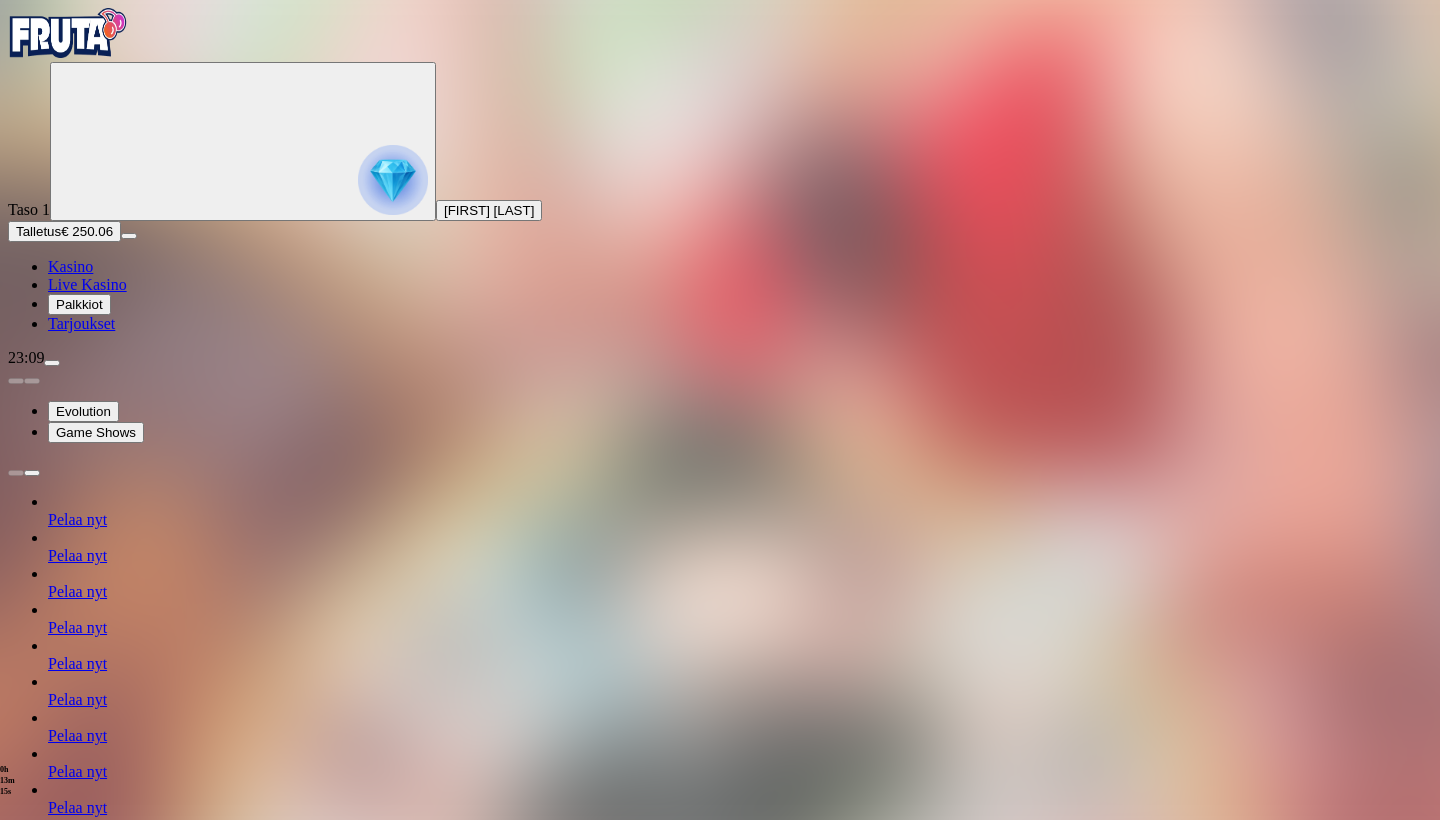 click on "Kasino" at bounding box center (70, 266) 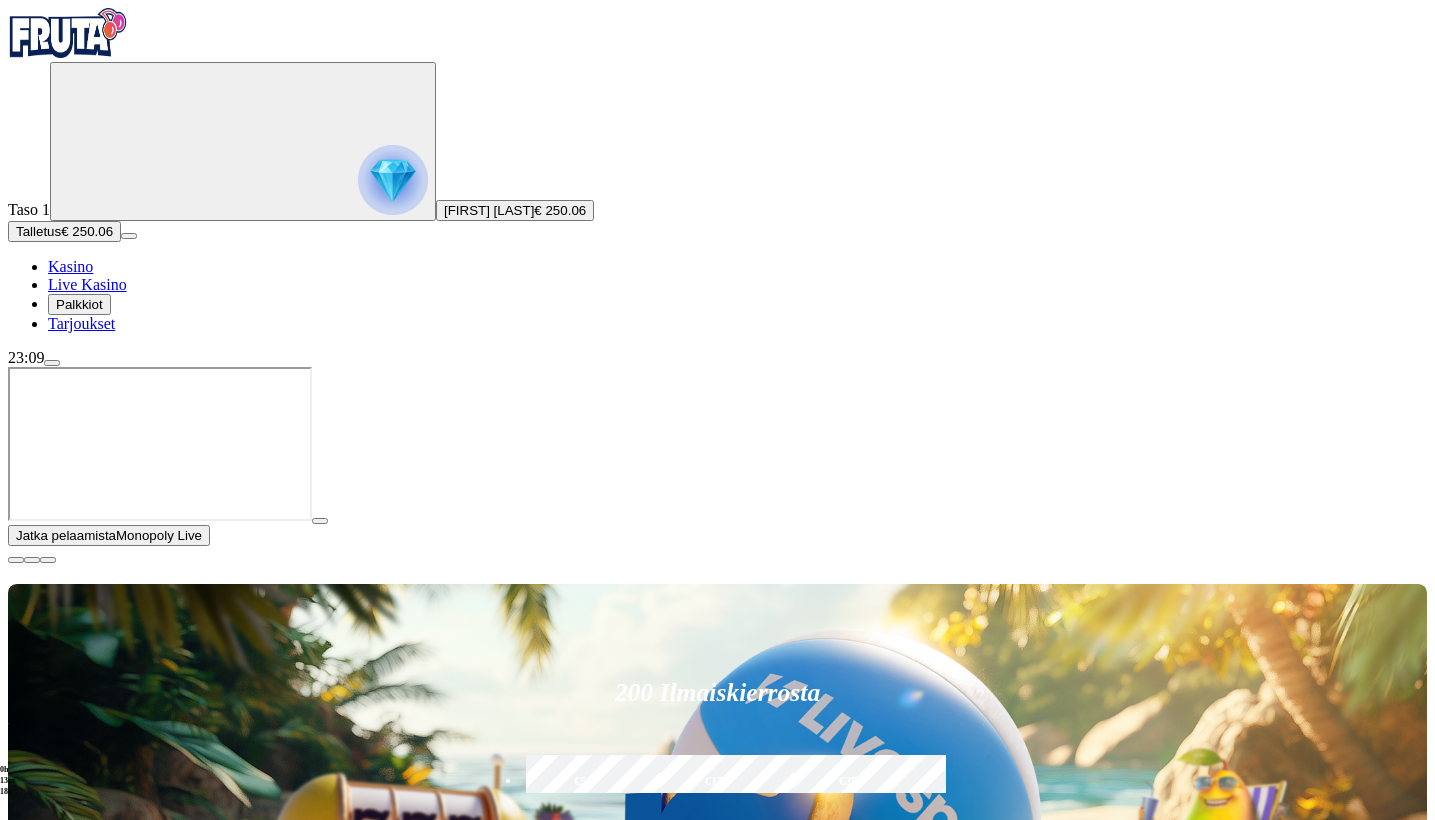 click at bounding box center (16, 560) 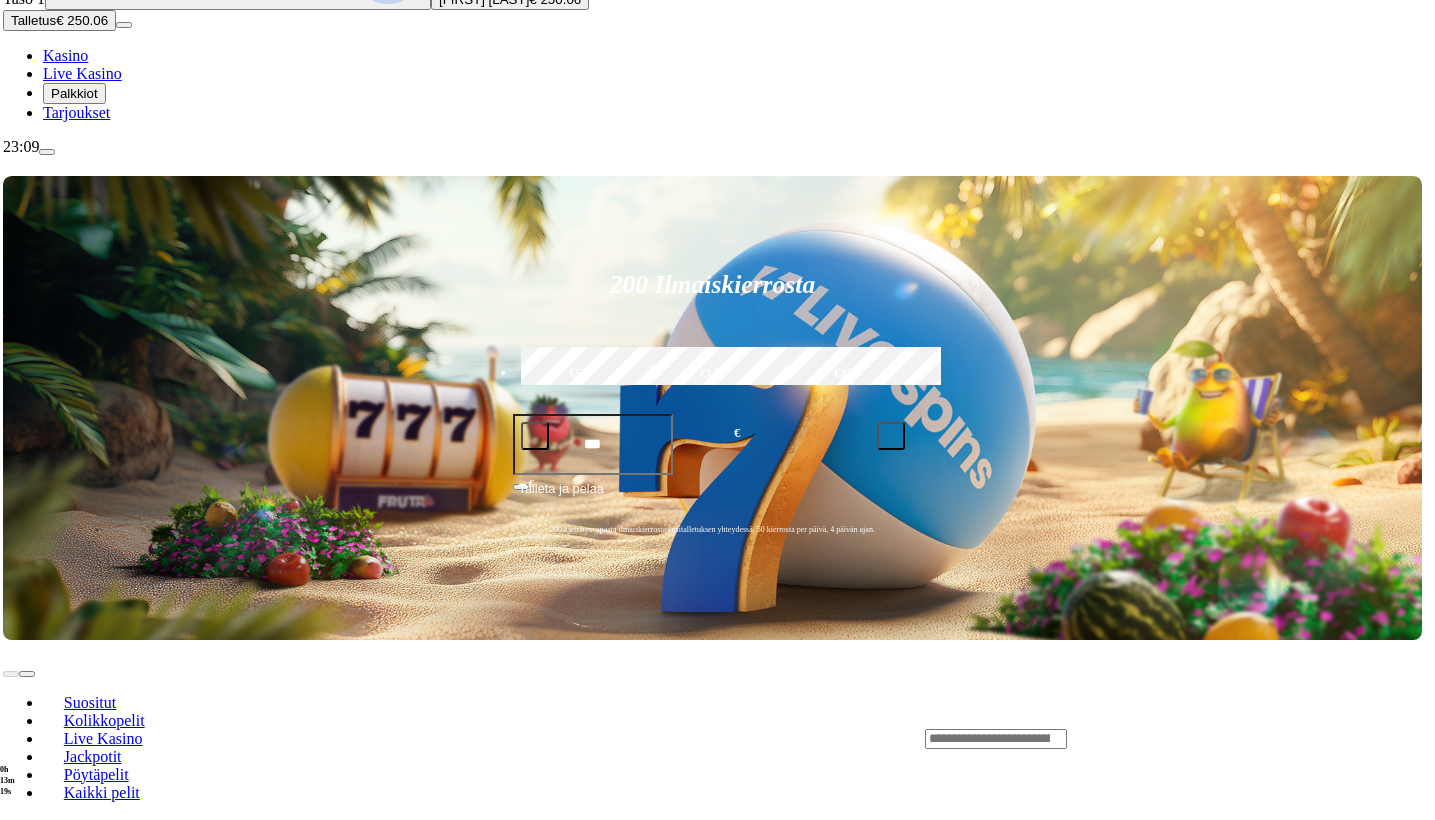 scroll, scrollTop: 210, scrollLeft: 5, axis: both 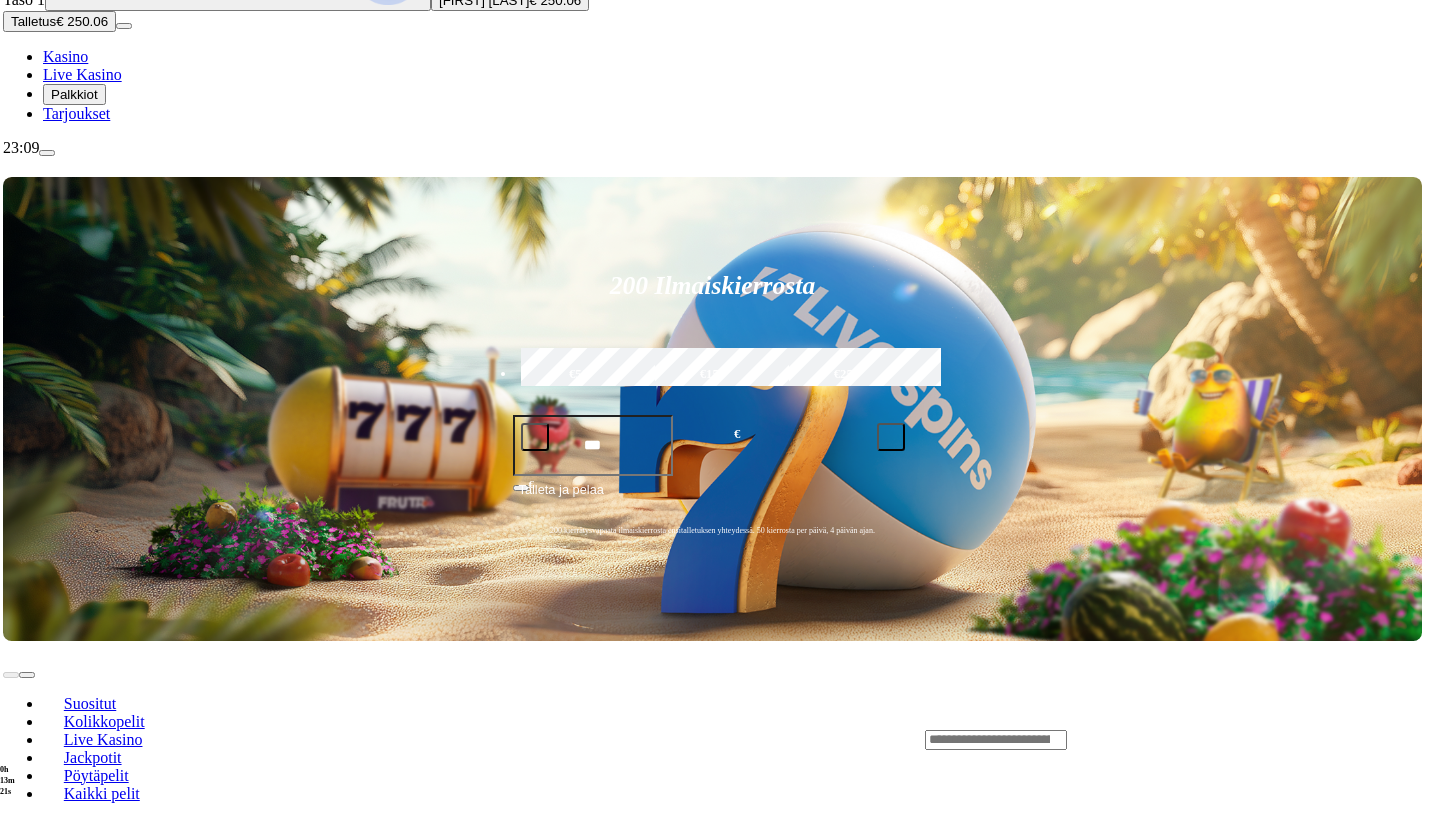 click on "Live Kasino" at bounding box center [82, 74] 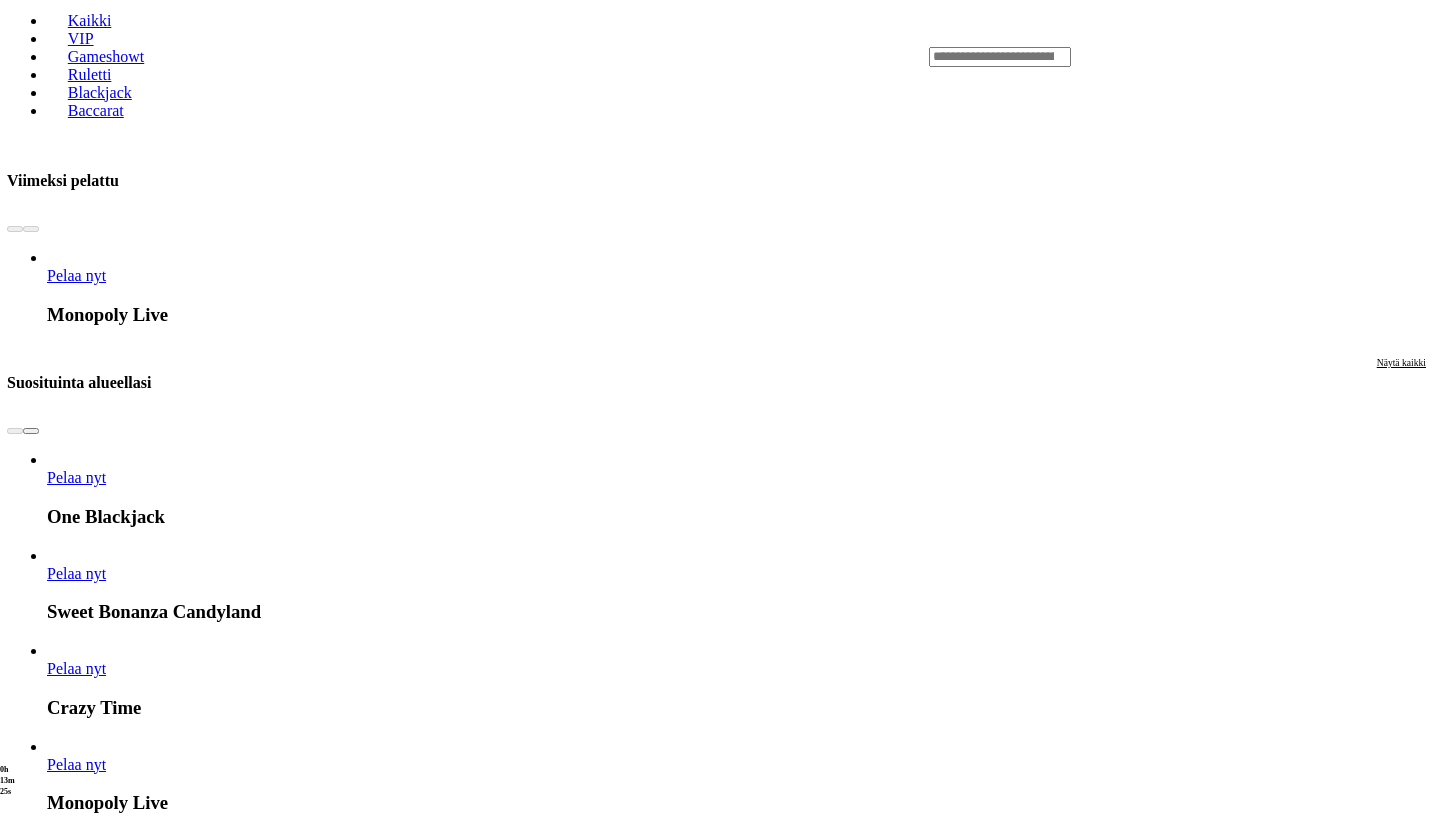 scroll, scrollTop: 929, scrollLeft: 3, axis: both 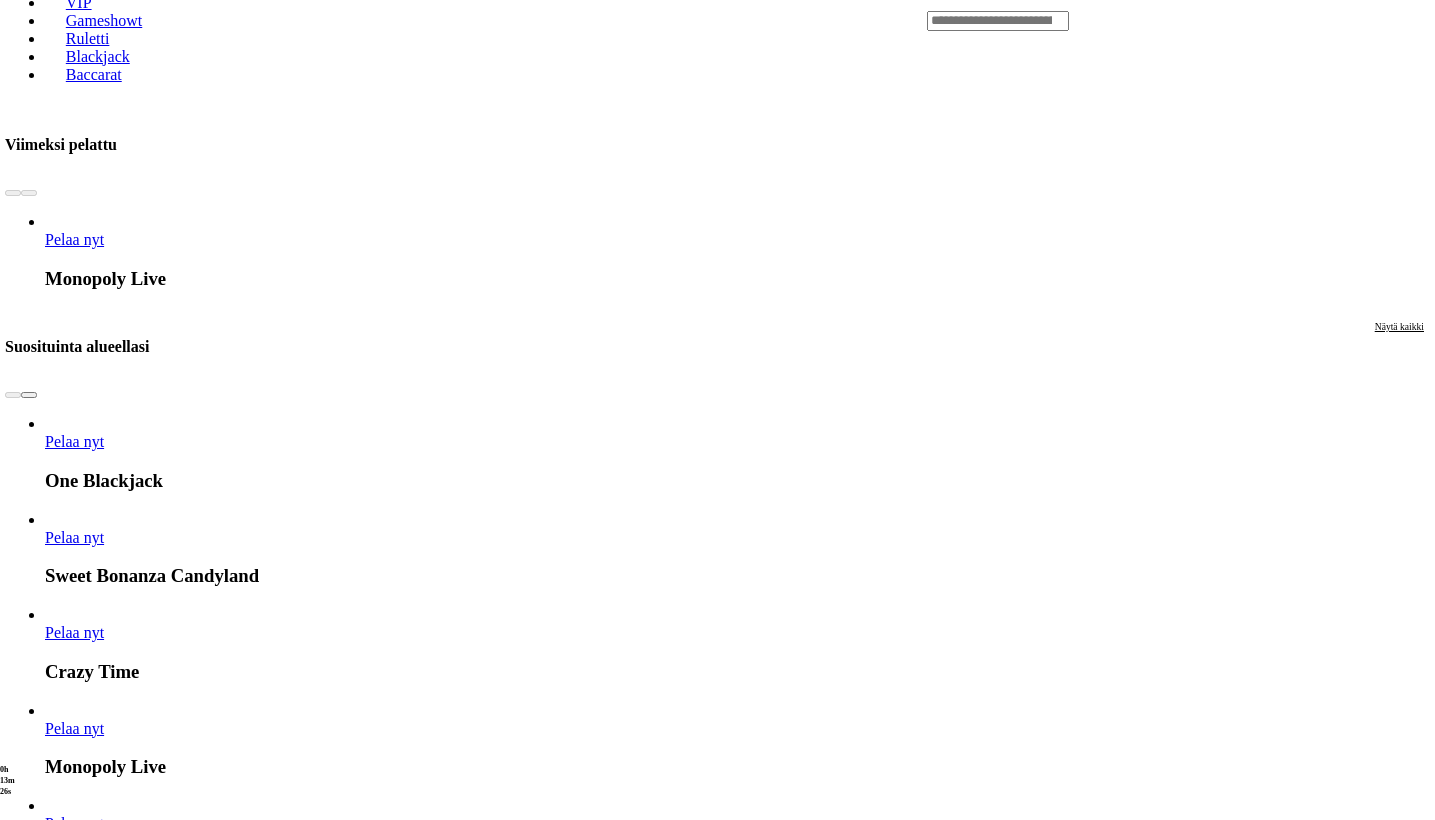 click on "Pelaa nyt" at bounding box center (74, 3214) 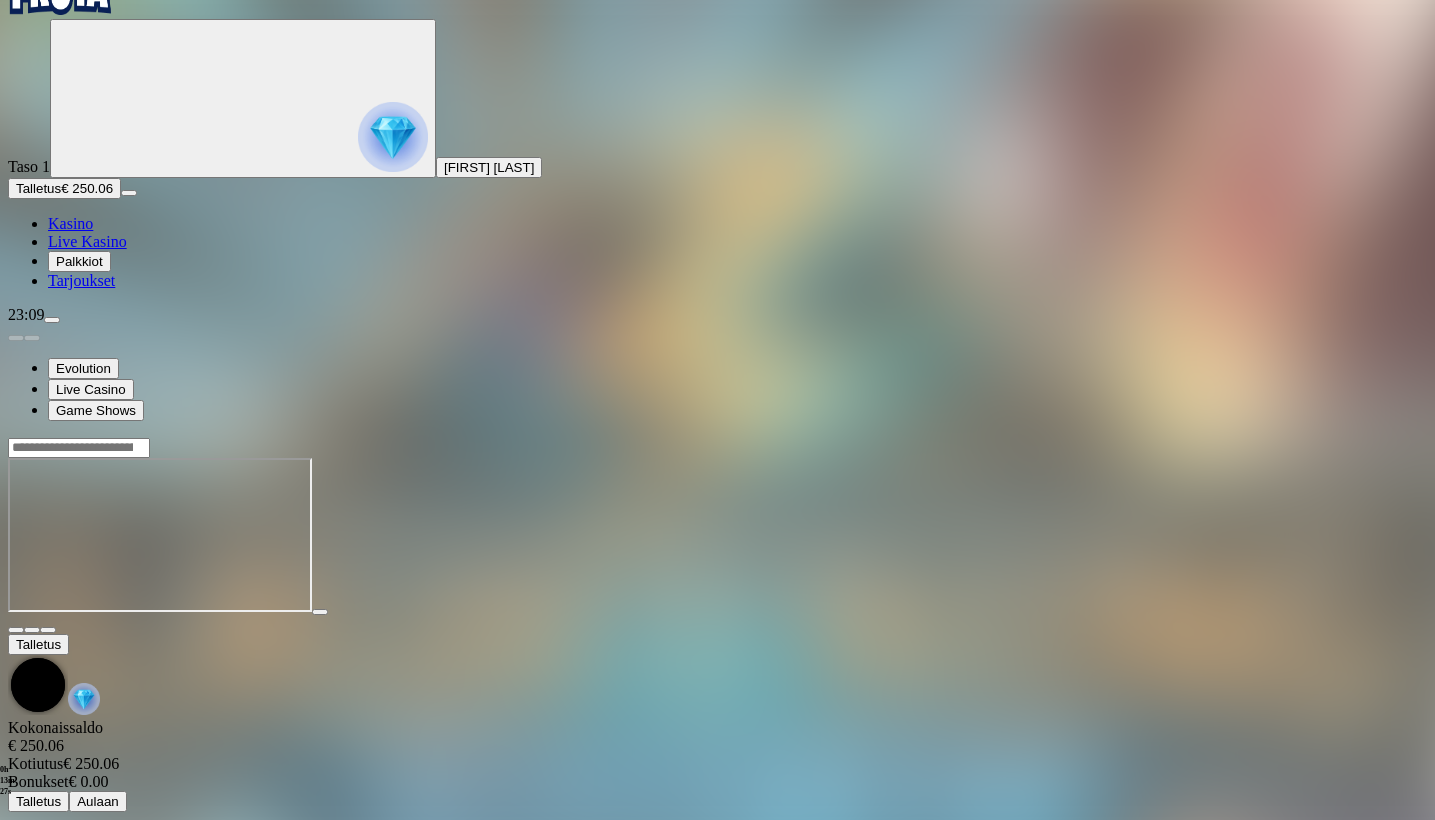 scroll, scrollTop: 0, scrollLeft: 0, axis: both 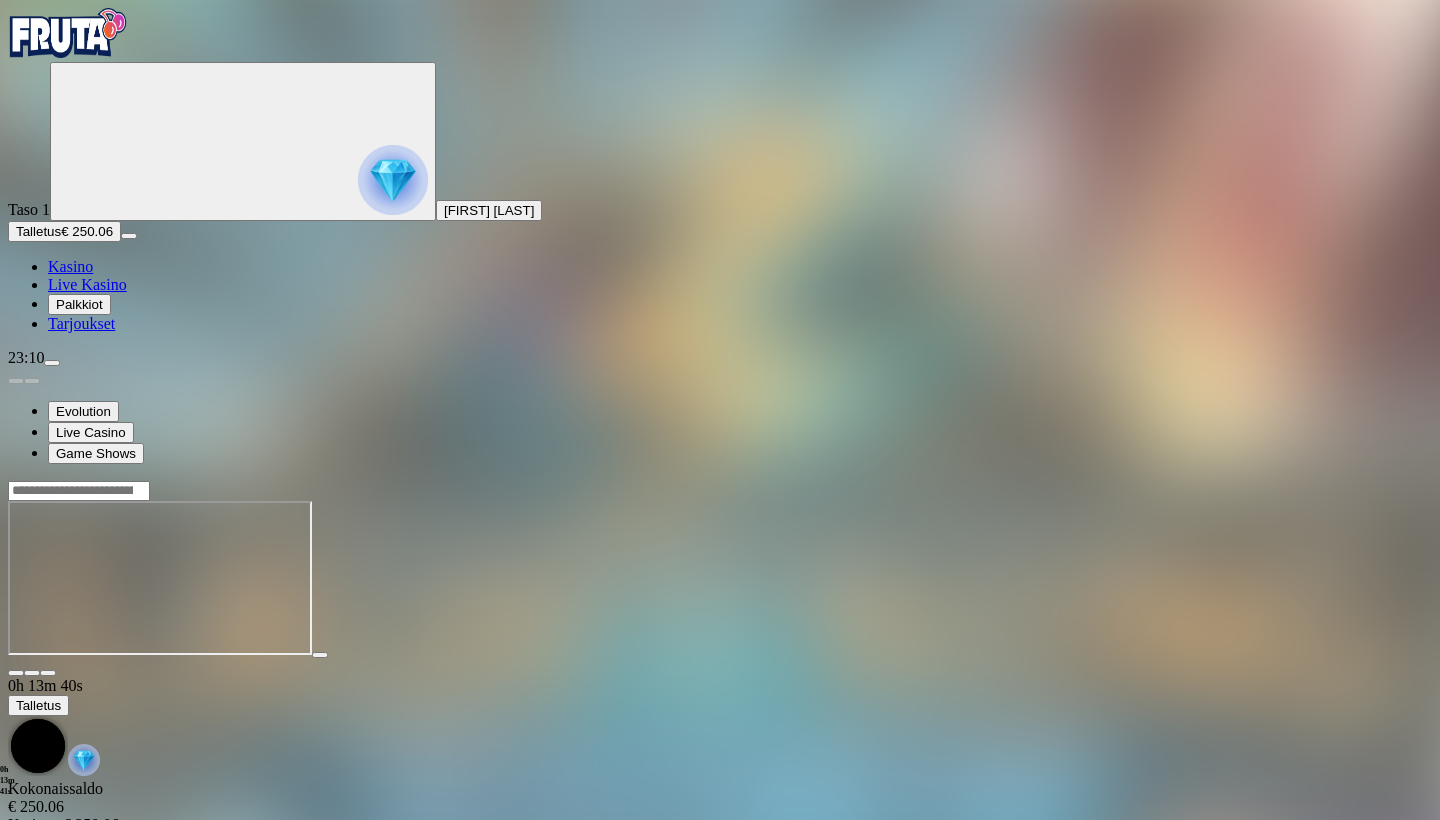 click at bounding box center (16, 673) 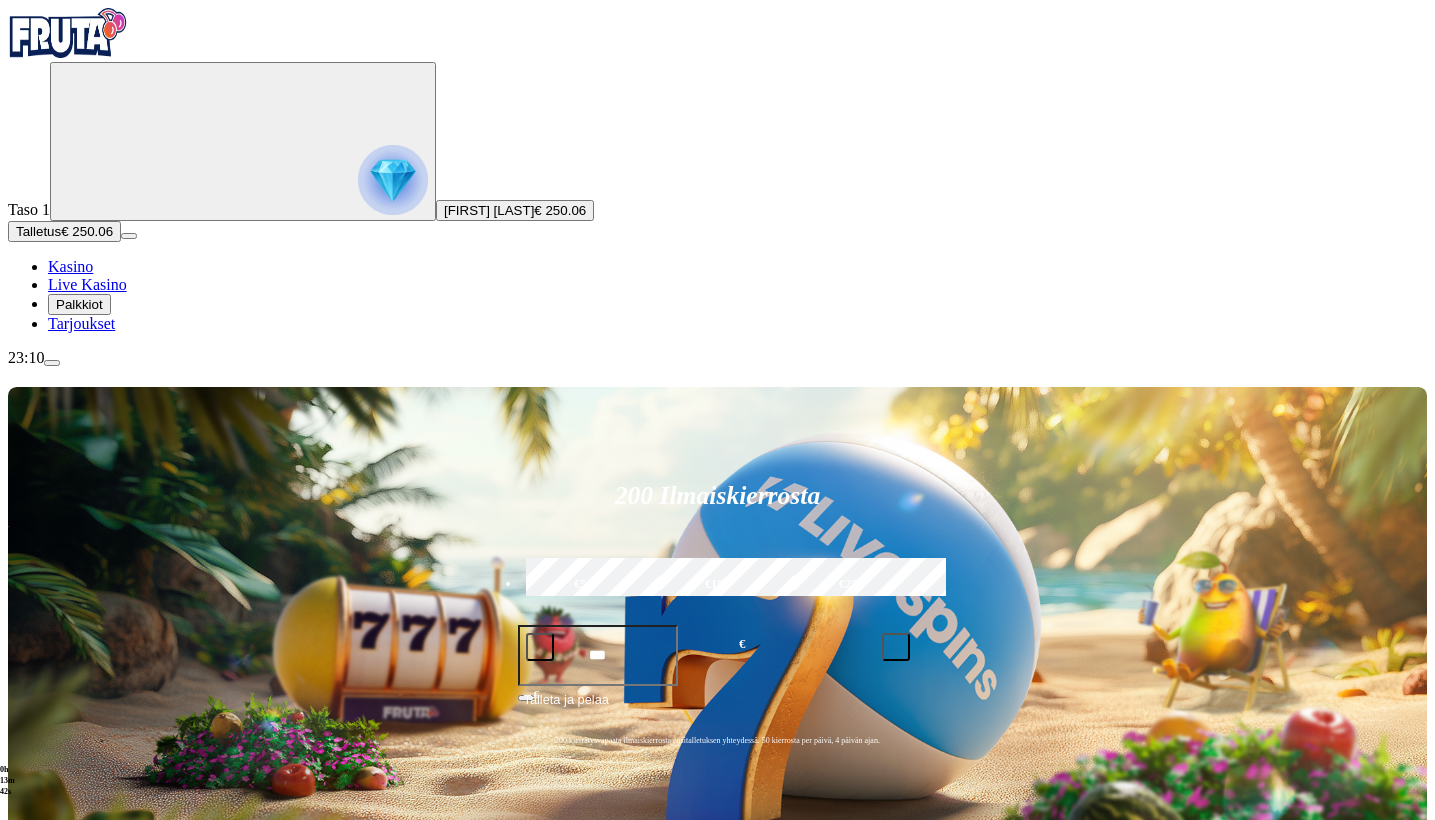 click on "Kasino" at bounding box center [70, 266] 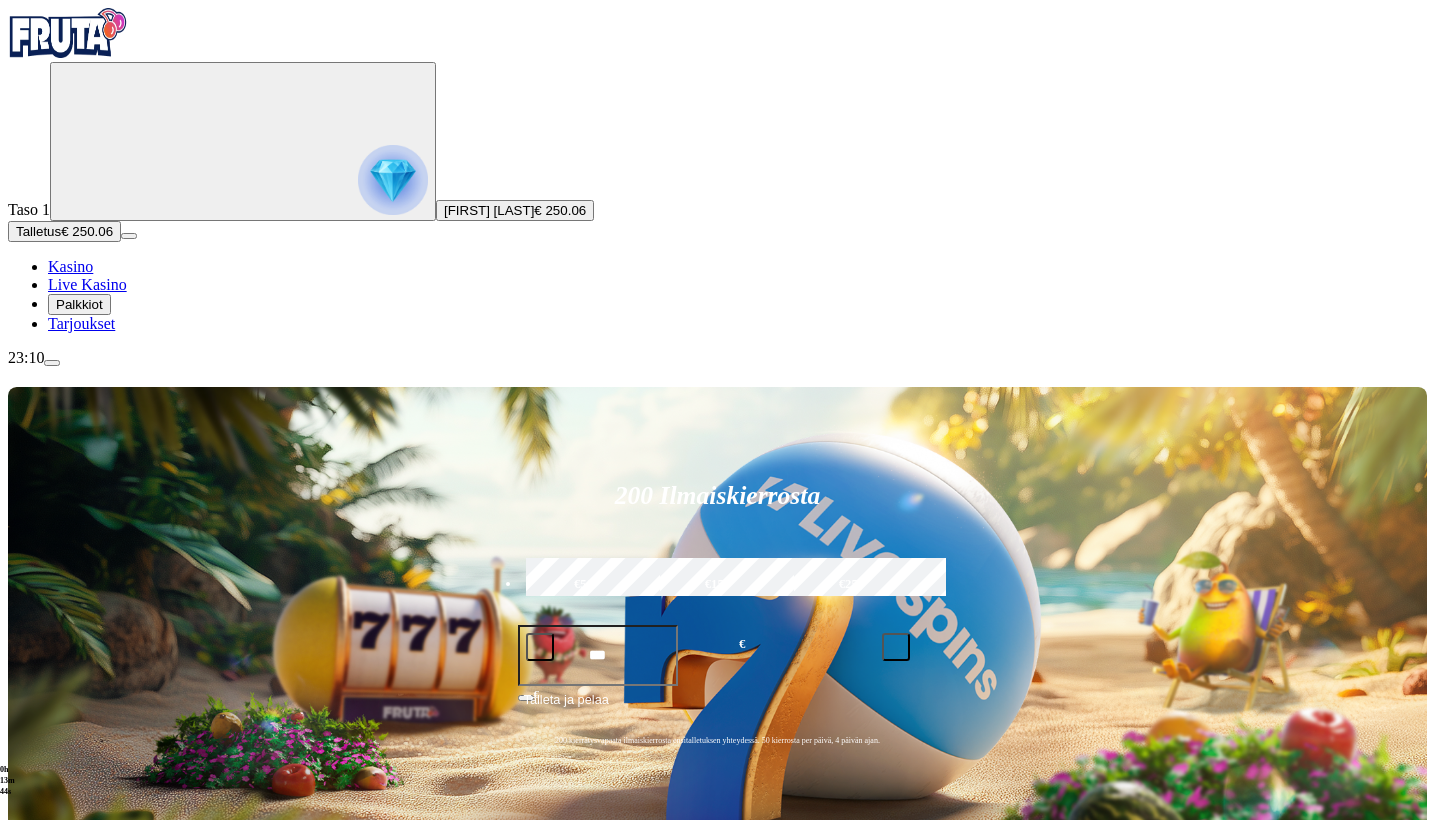 click at bounding box center [1001, 950] 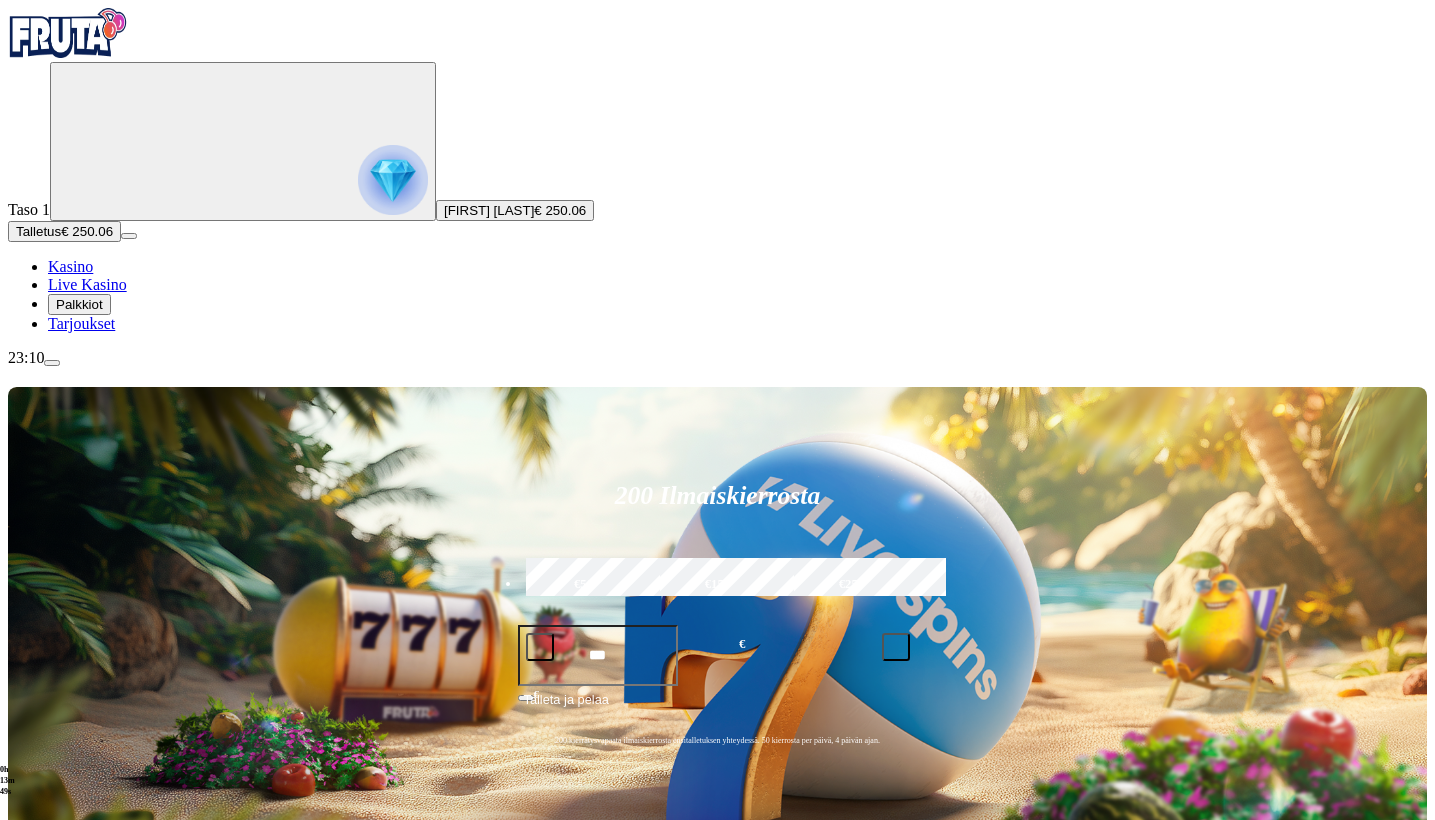 type on "******" 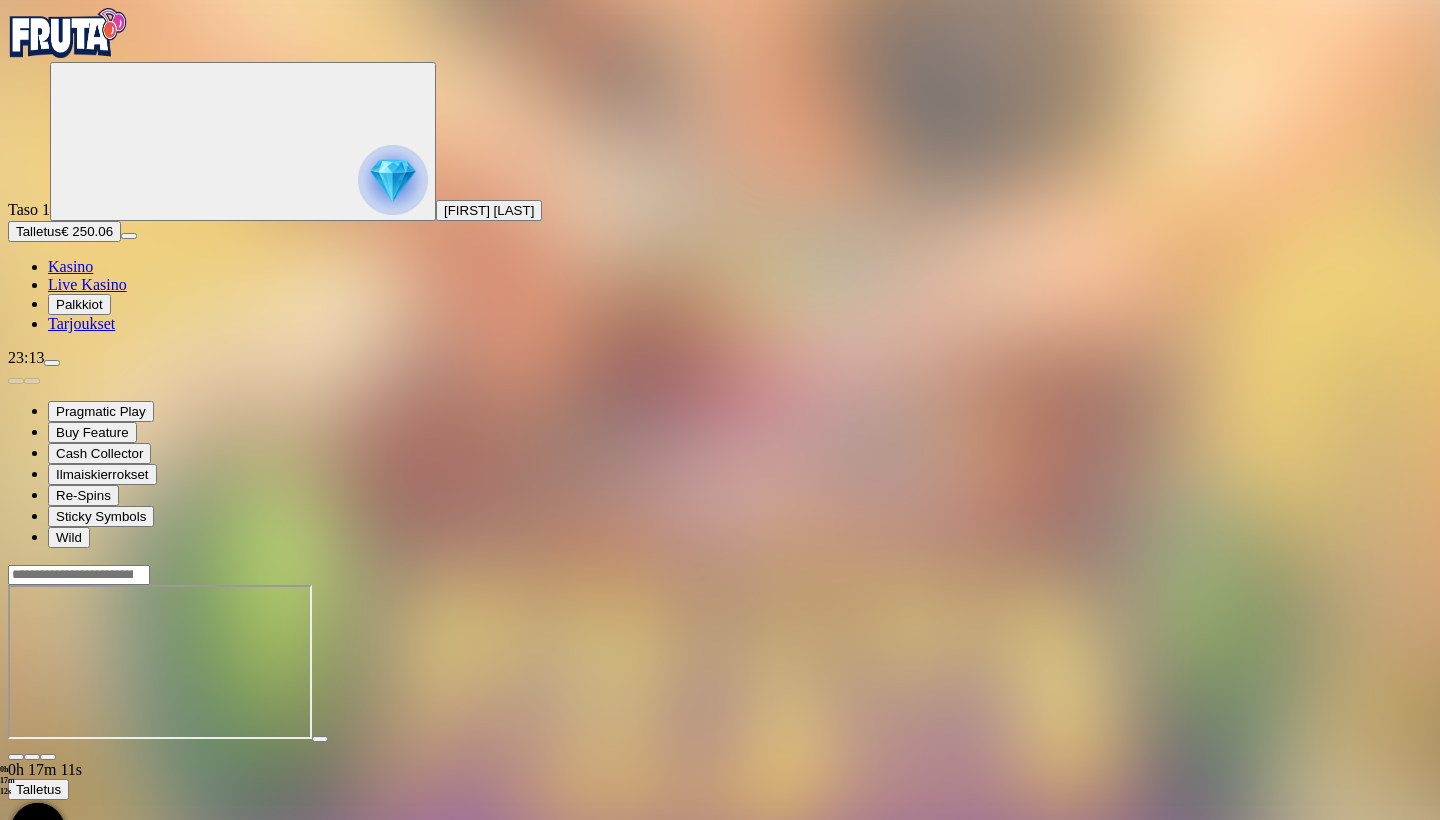click at bounding box center [16, 757] 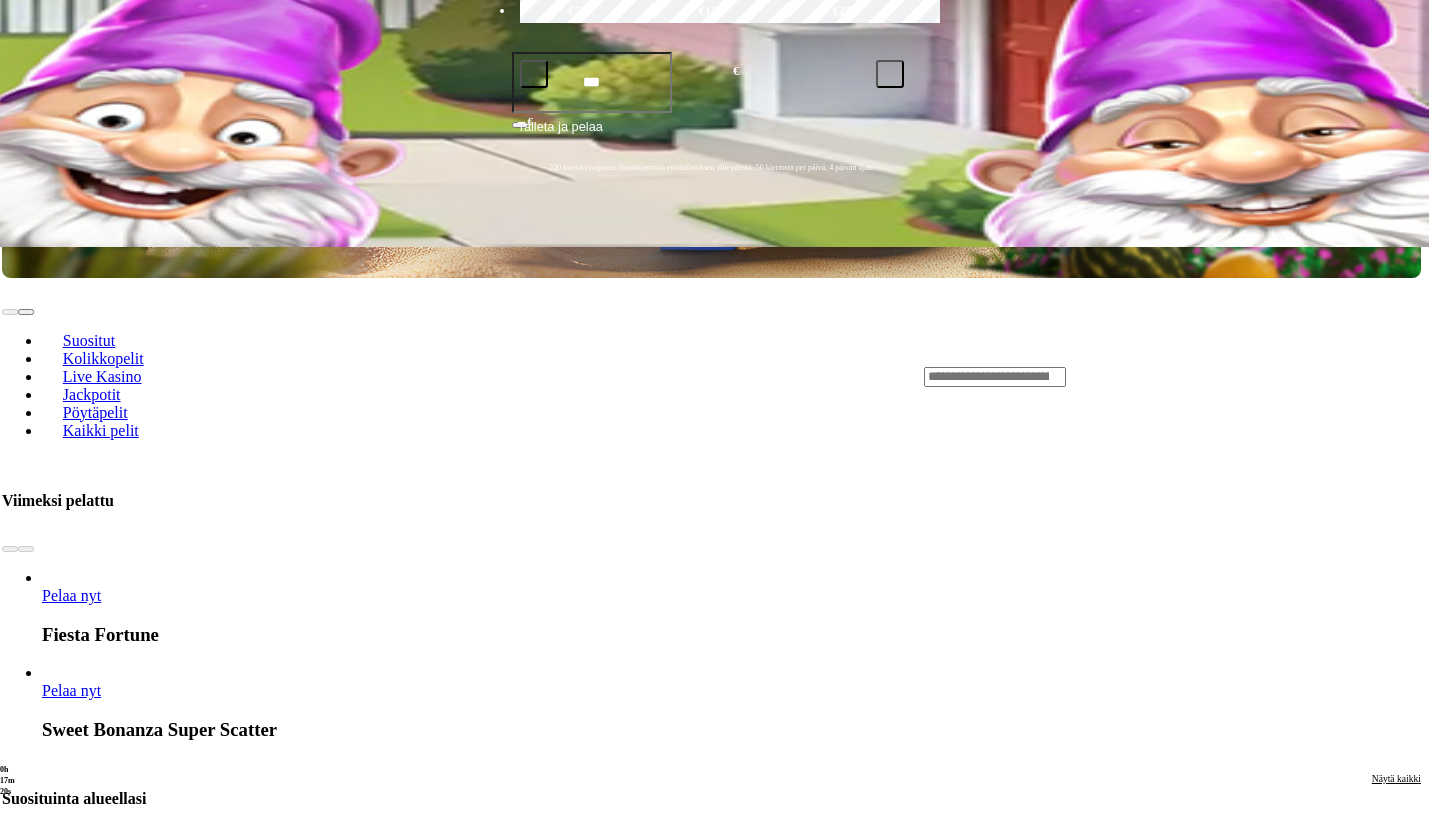 scroll, scrollTop: 573, scrollLeft: 5, axis: both 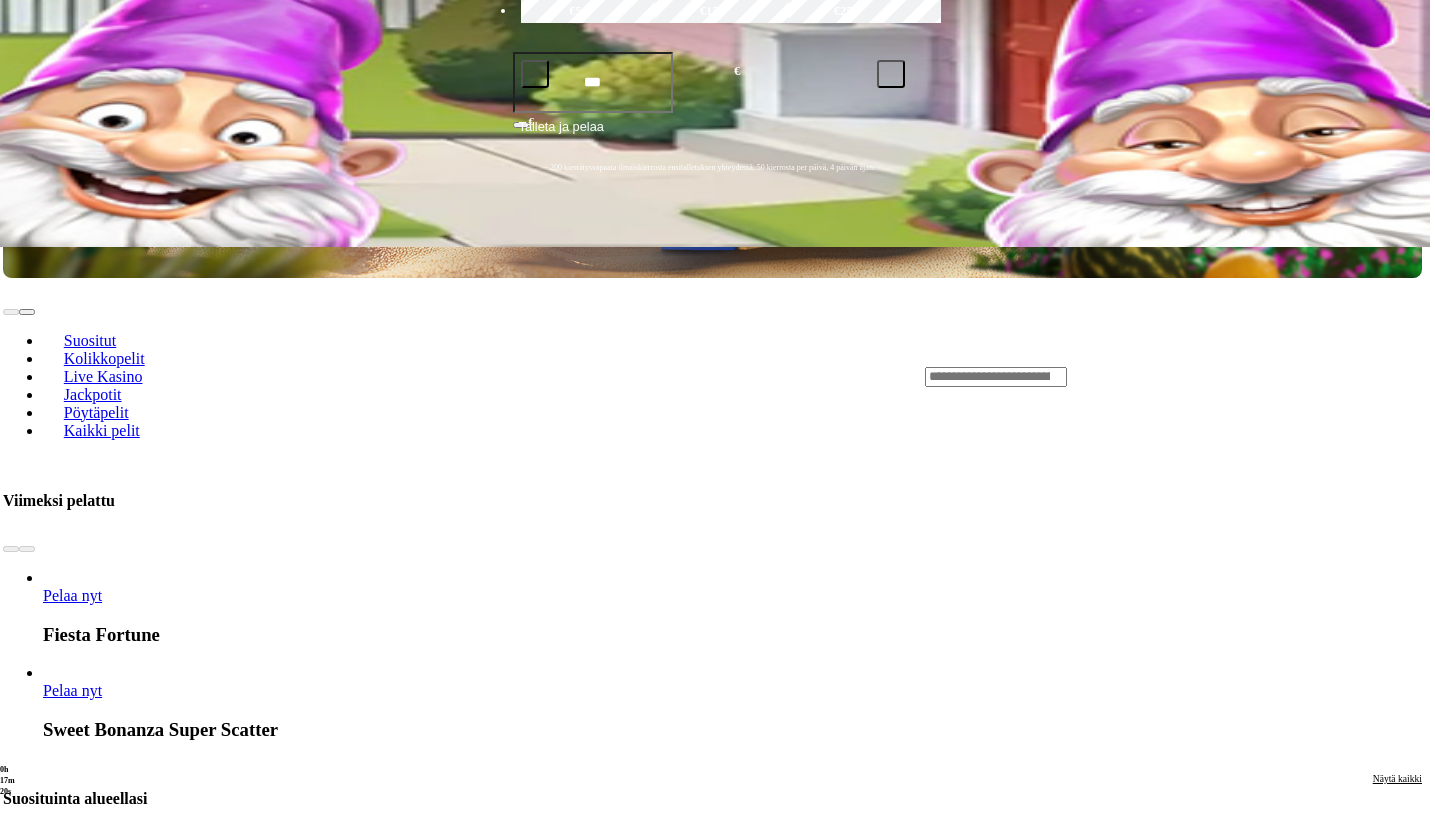 click at bounding box center [27, 847] 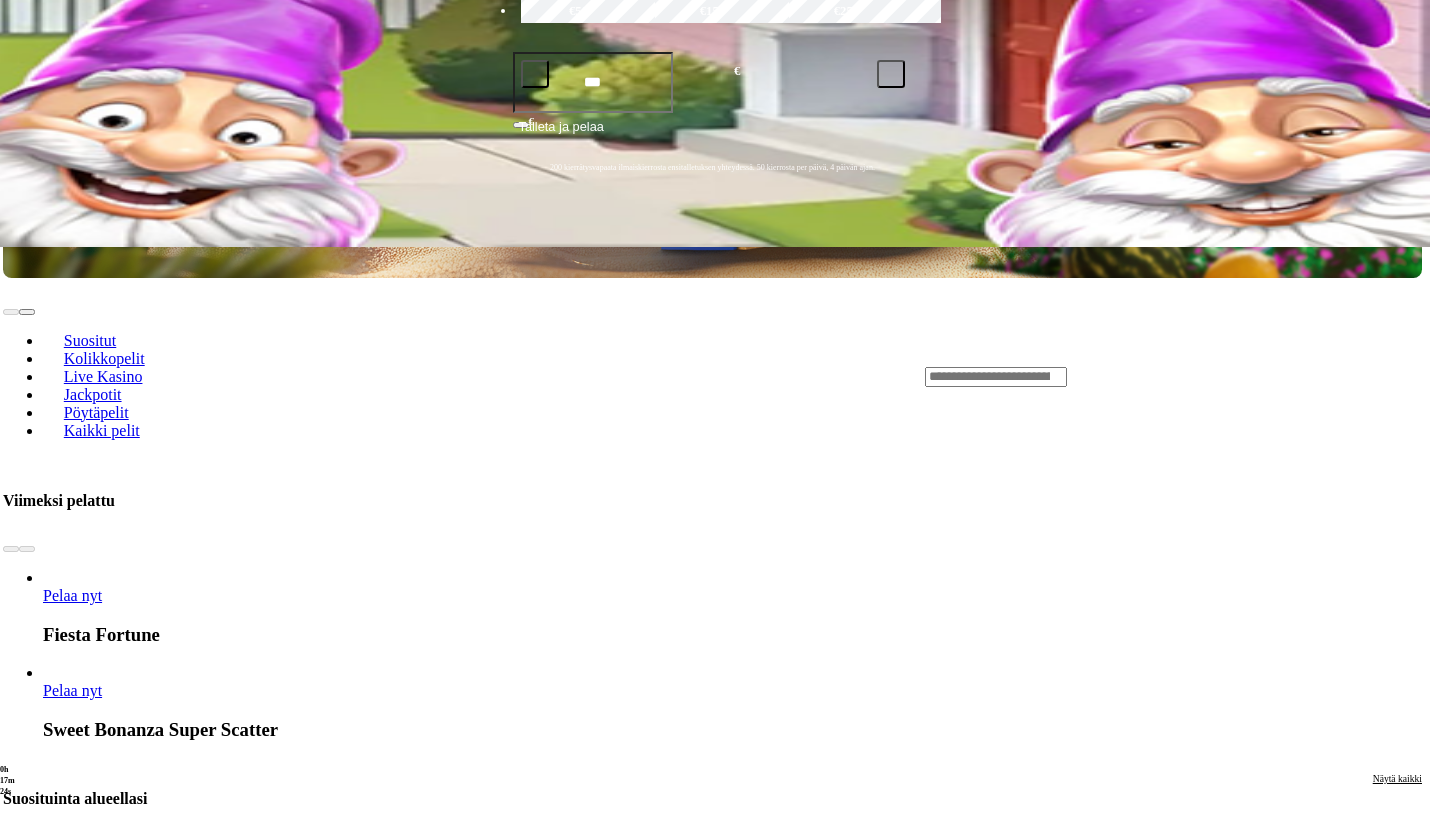 click on "Live Kasino" at bounding box center [82, -289] 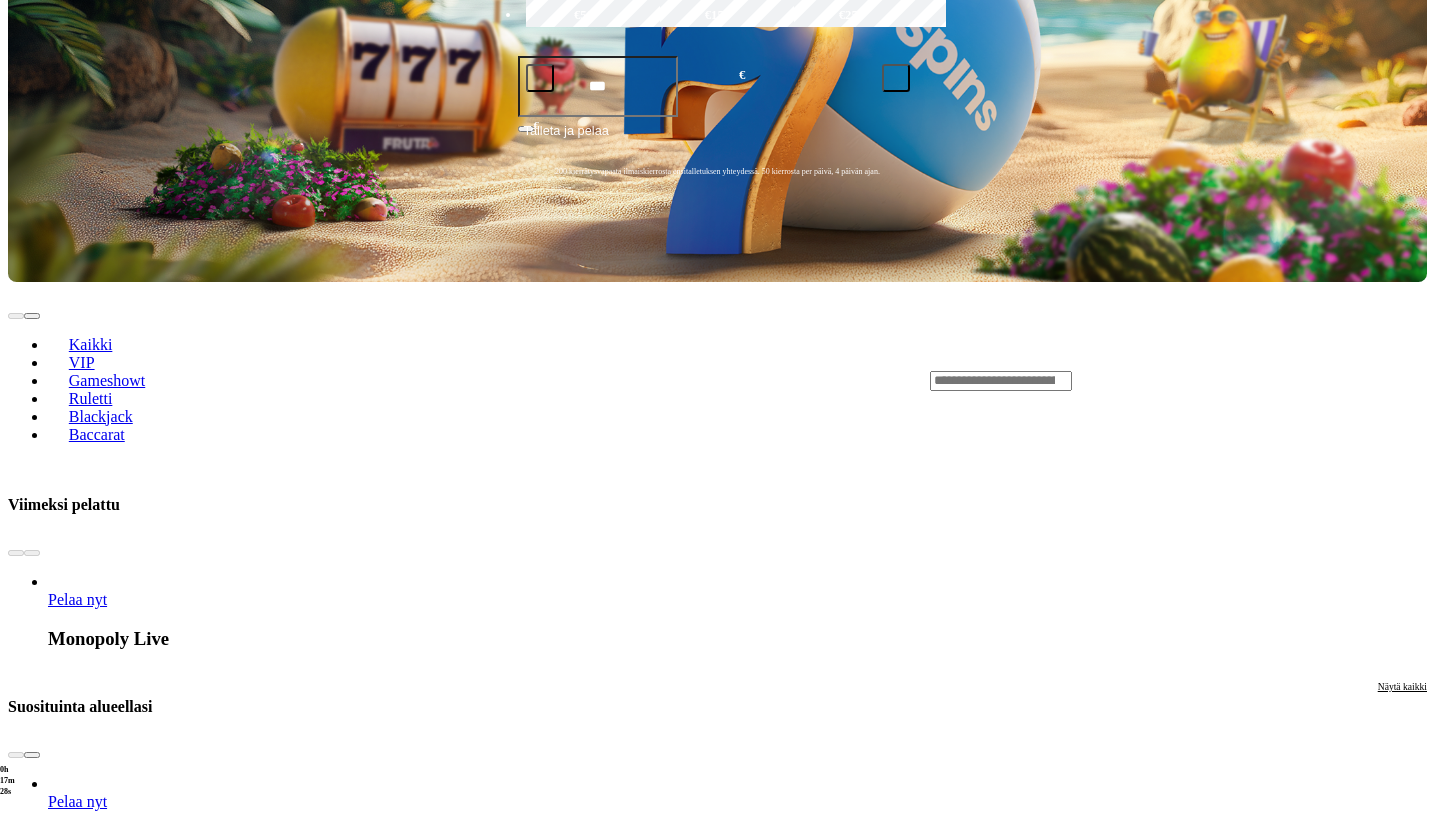 scroll, scrollTop: 693, scrollLeft: 0, axis: vertical 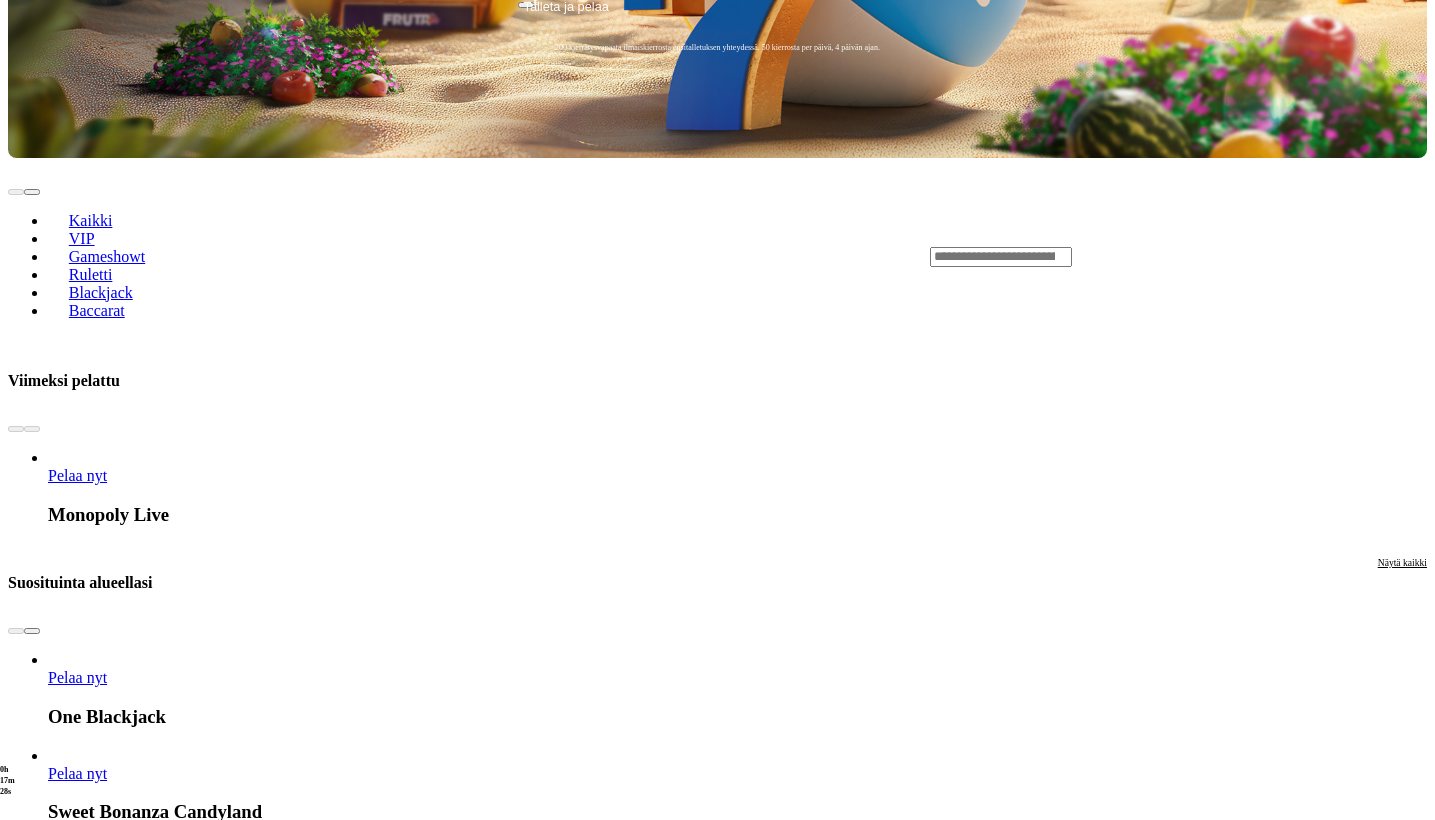 click on "Pelaa nyt" at bounding box center [77, 3450] 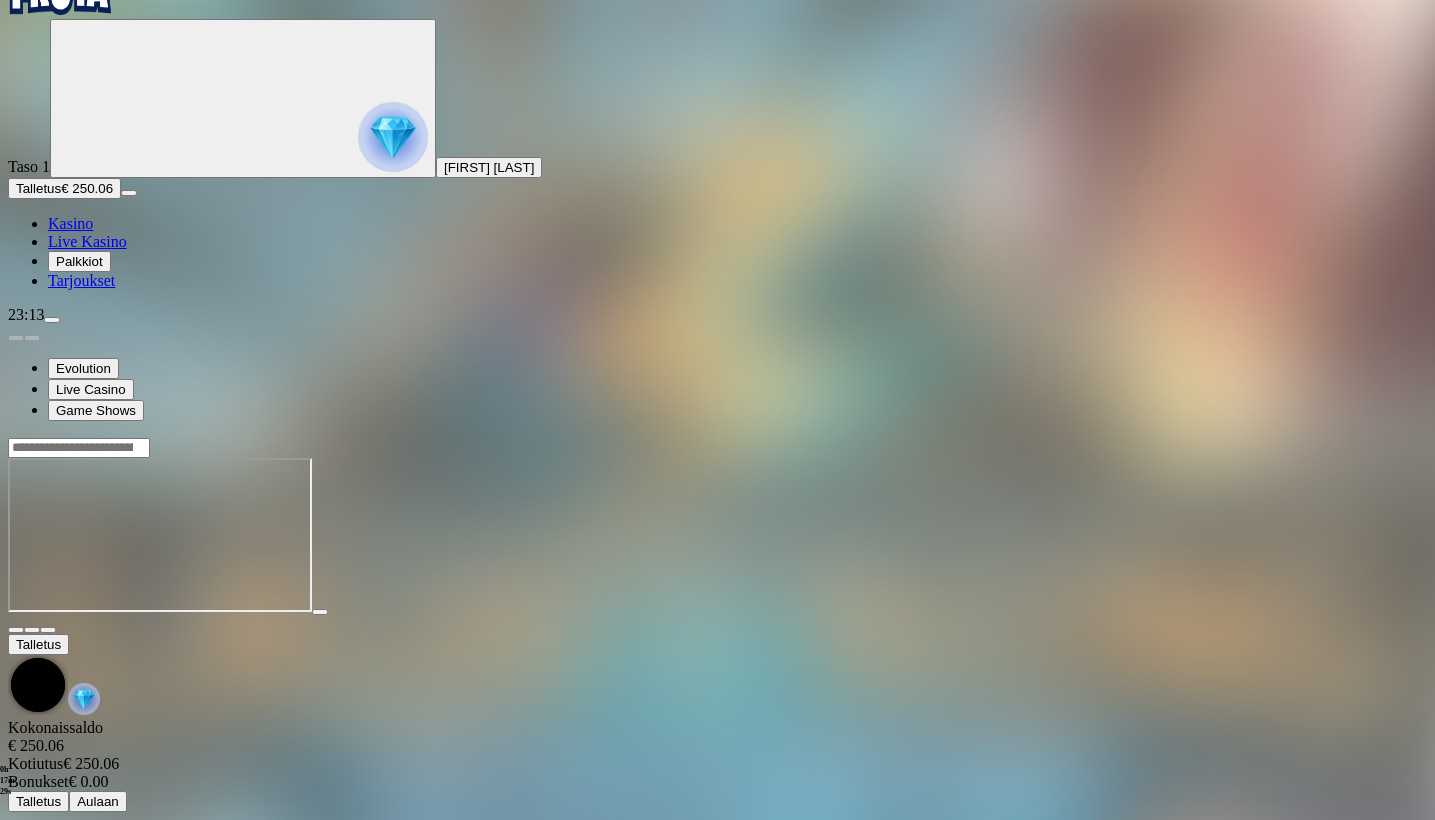 scroll, scrollTop: 0, scrollLeft: 0, axis: both 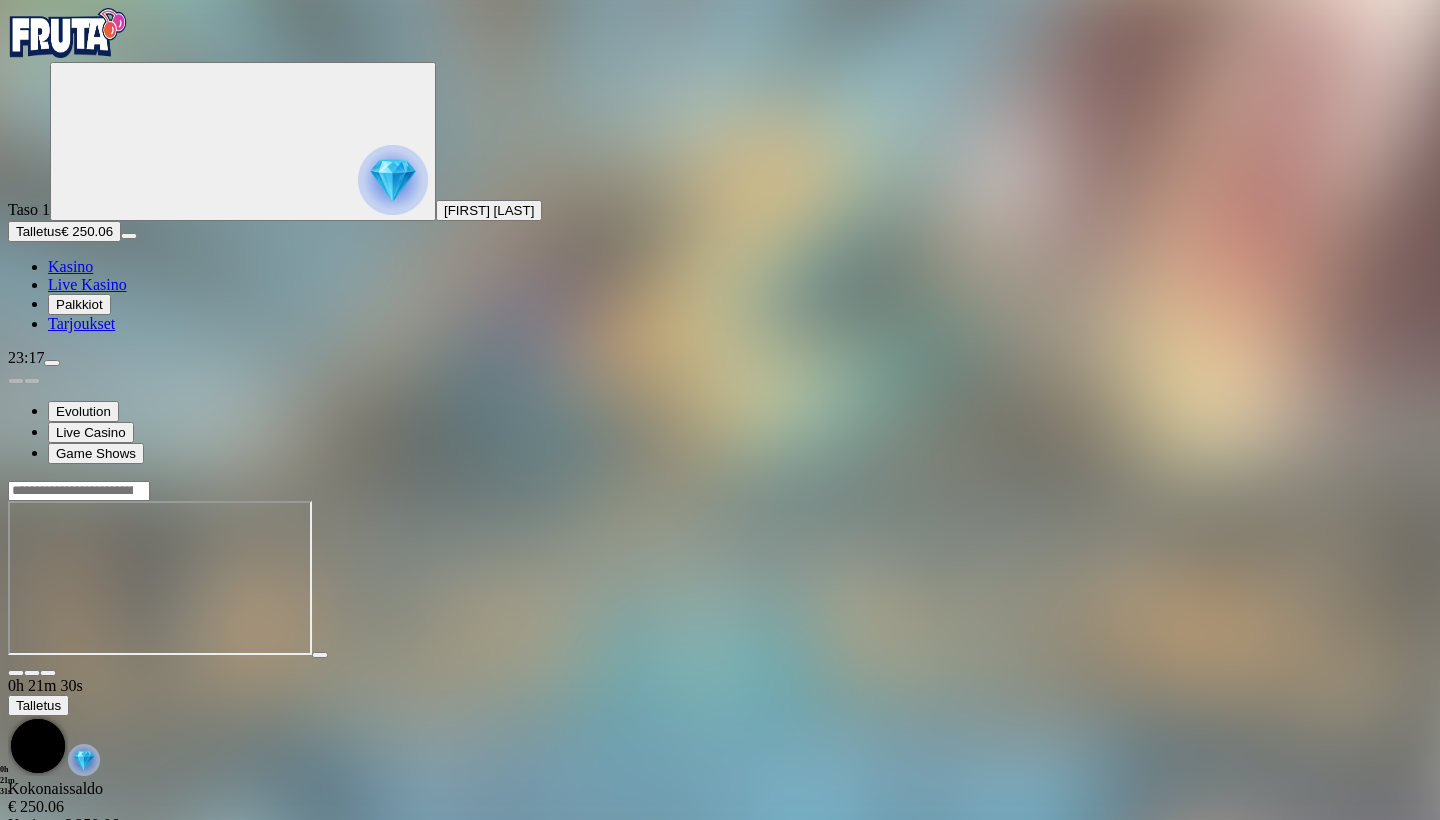 click on "Kasino" at bounding box center (70, 266) 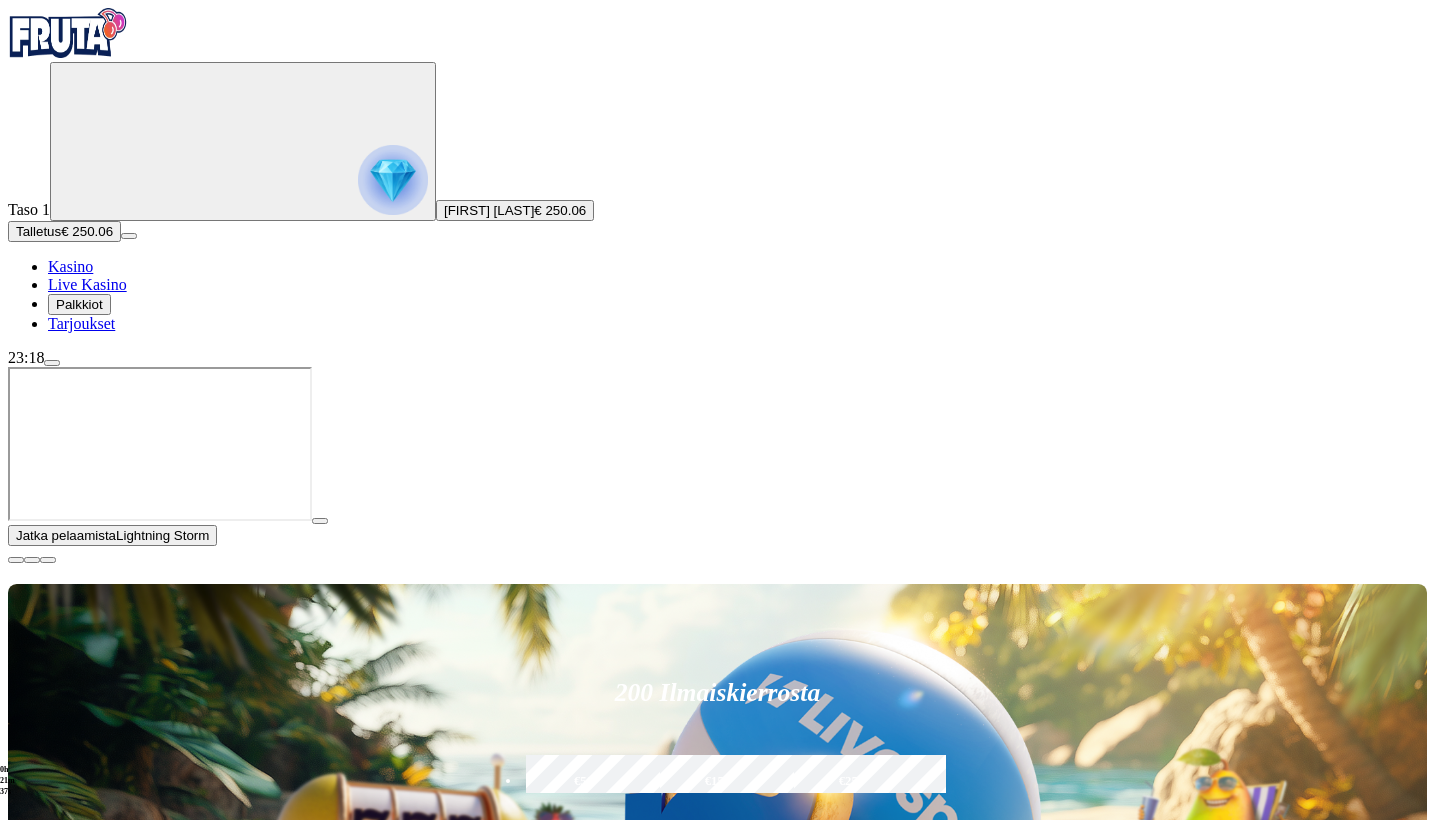 click on "Pelaa nyt" at bounding box center [77, 1365] 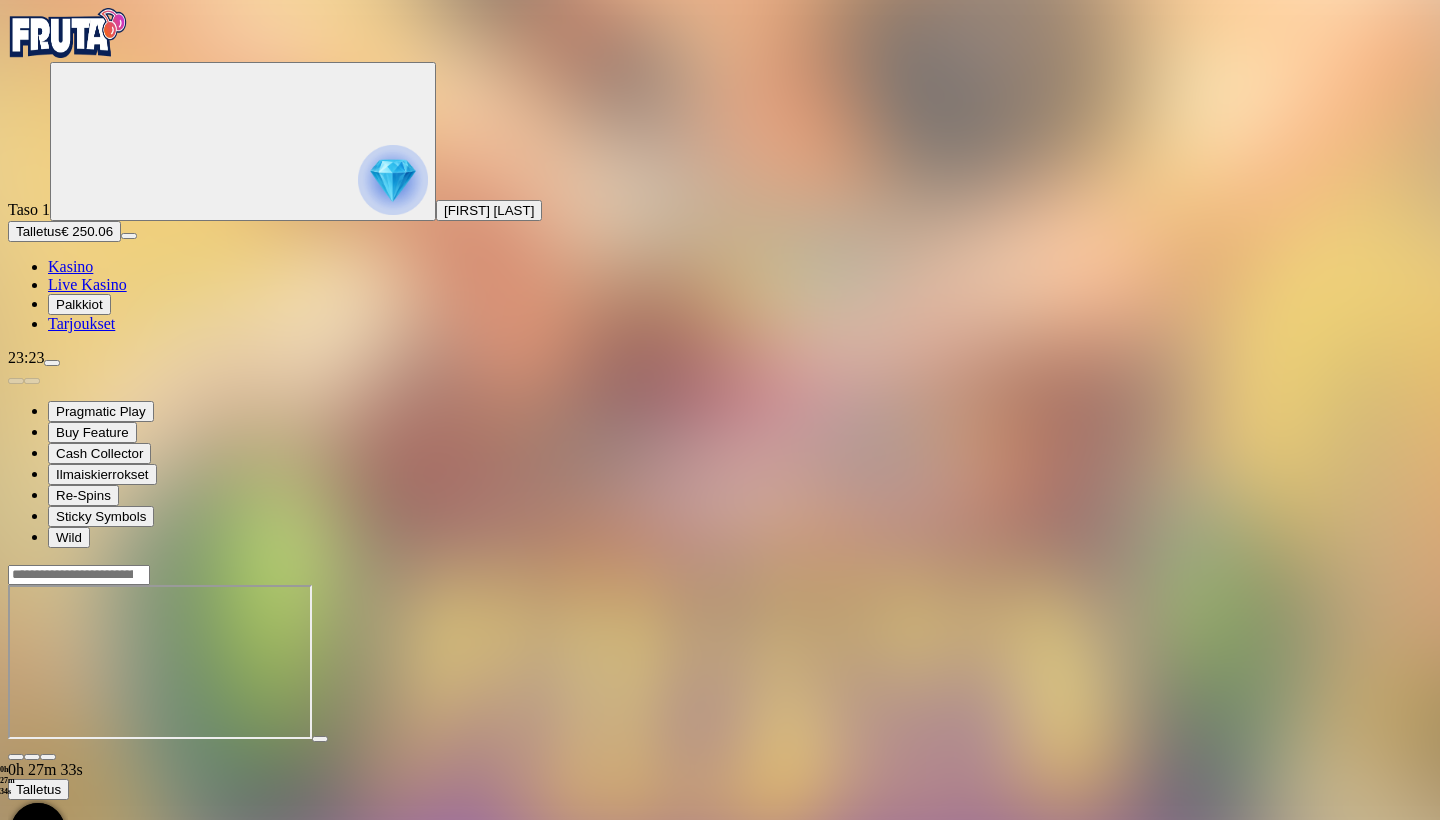 click at bounding box center [16, 757] 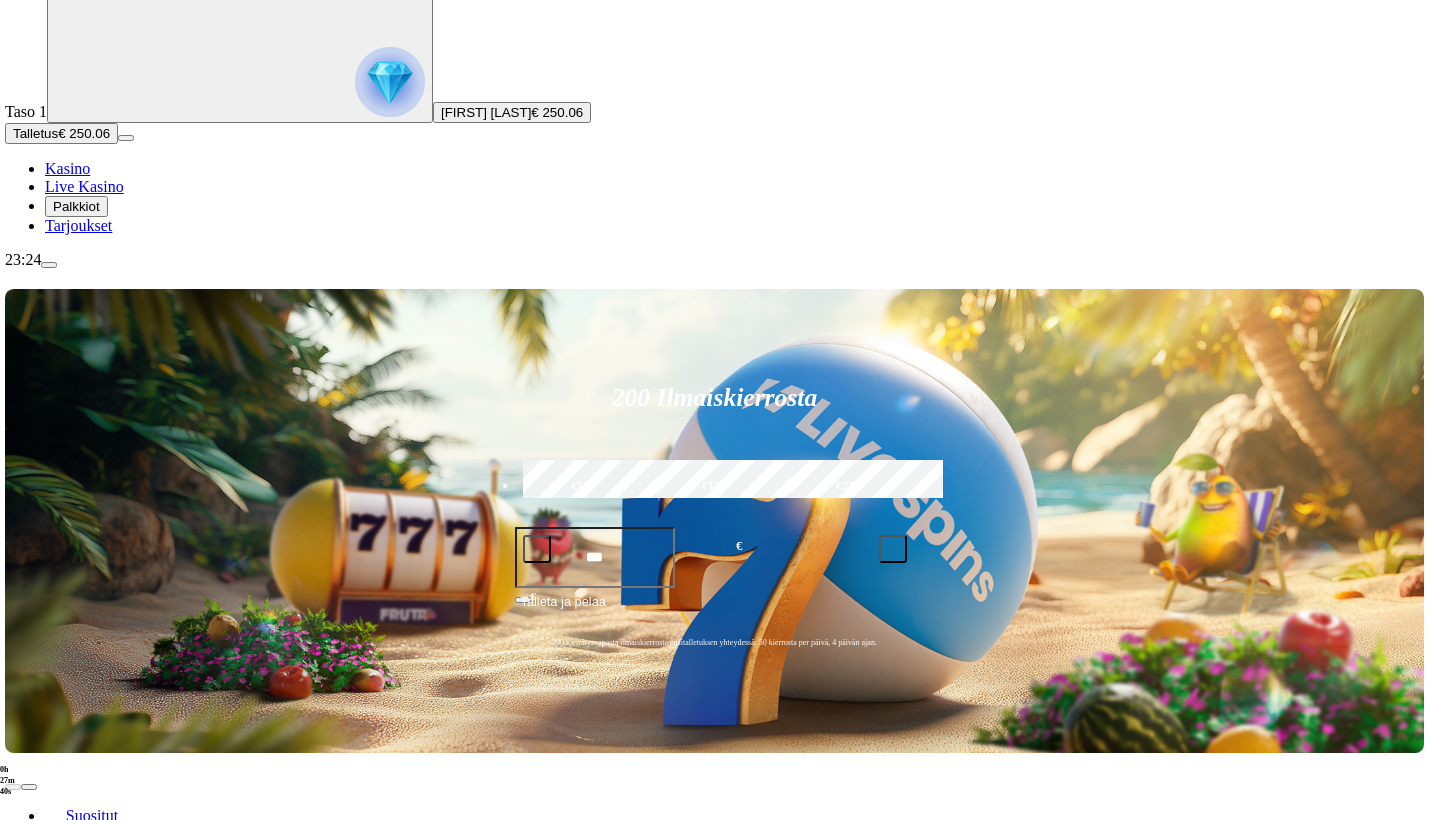 scroll, scrollTop: 96, scrollLeft: 3, axis: both 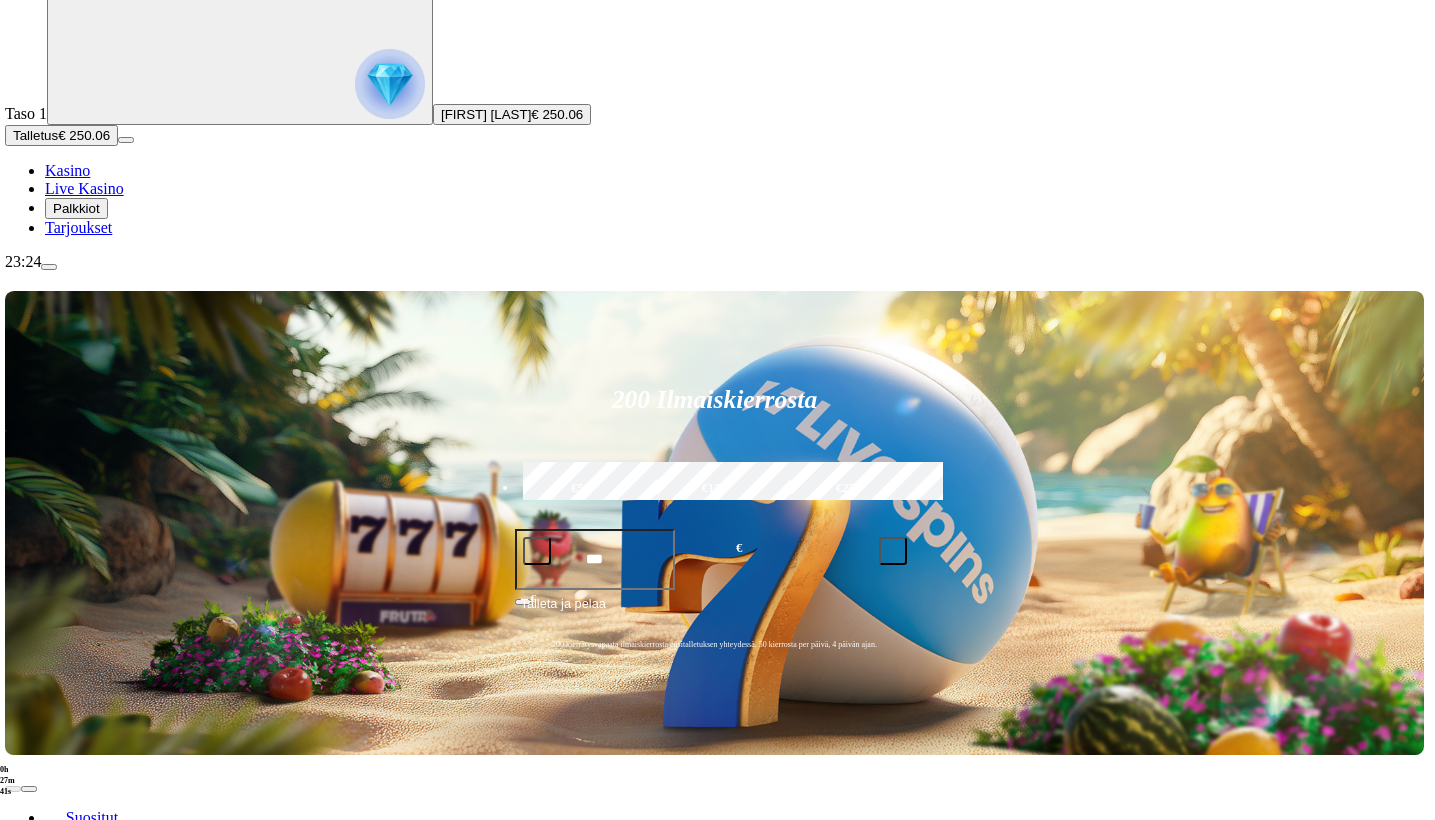 click at bounding box center [998, 854] 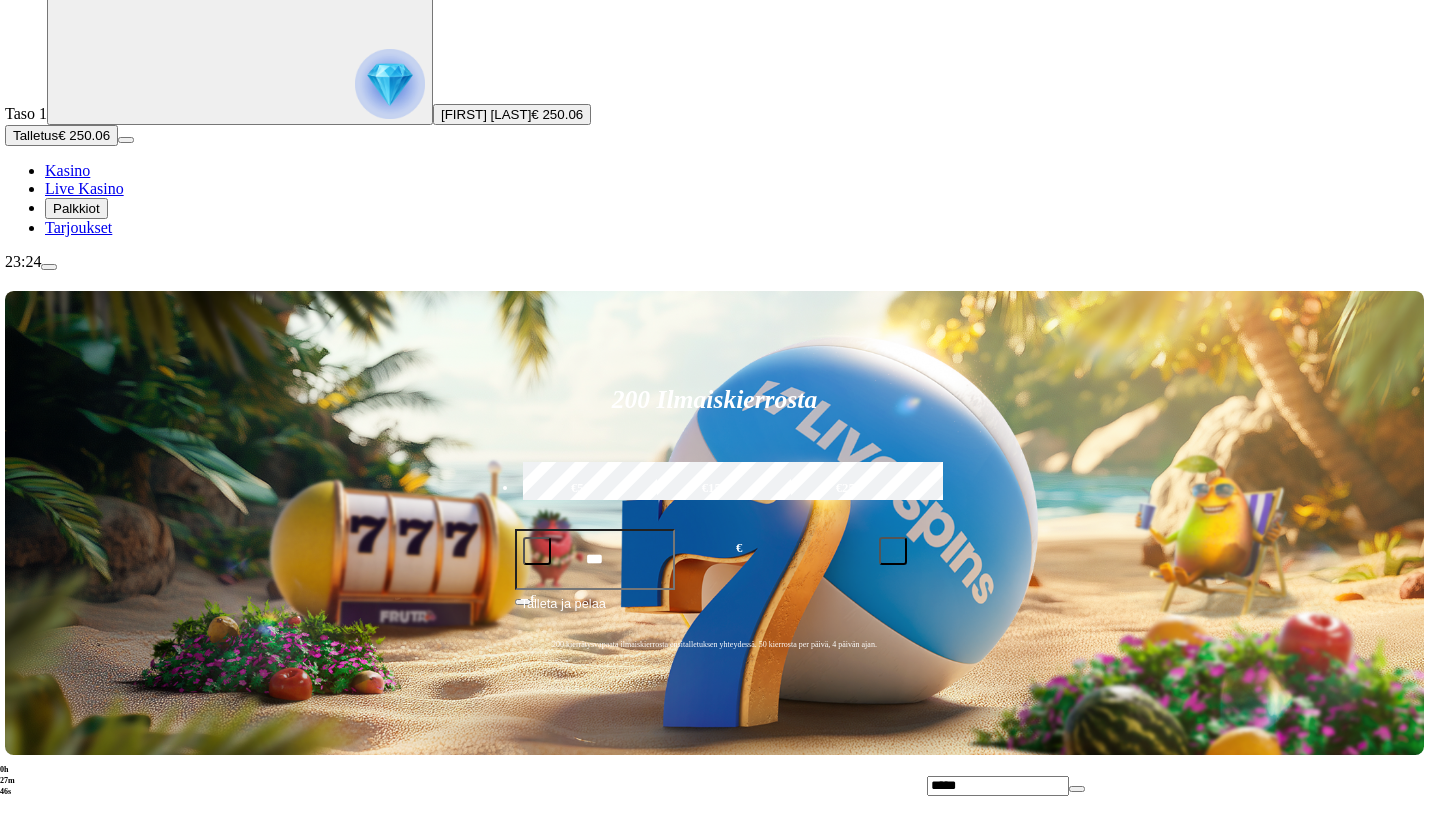 type on "*****" 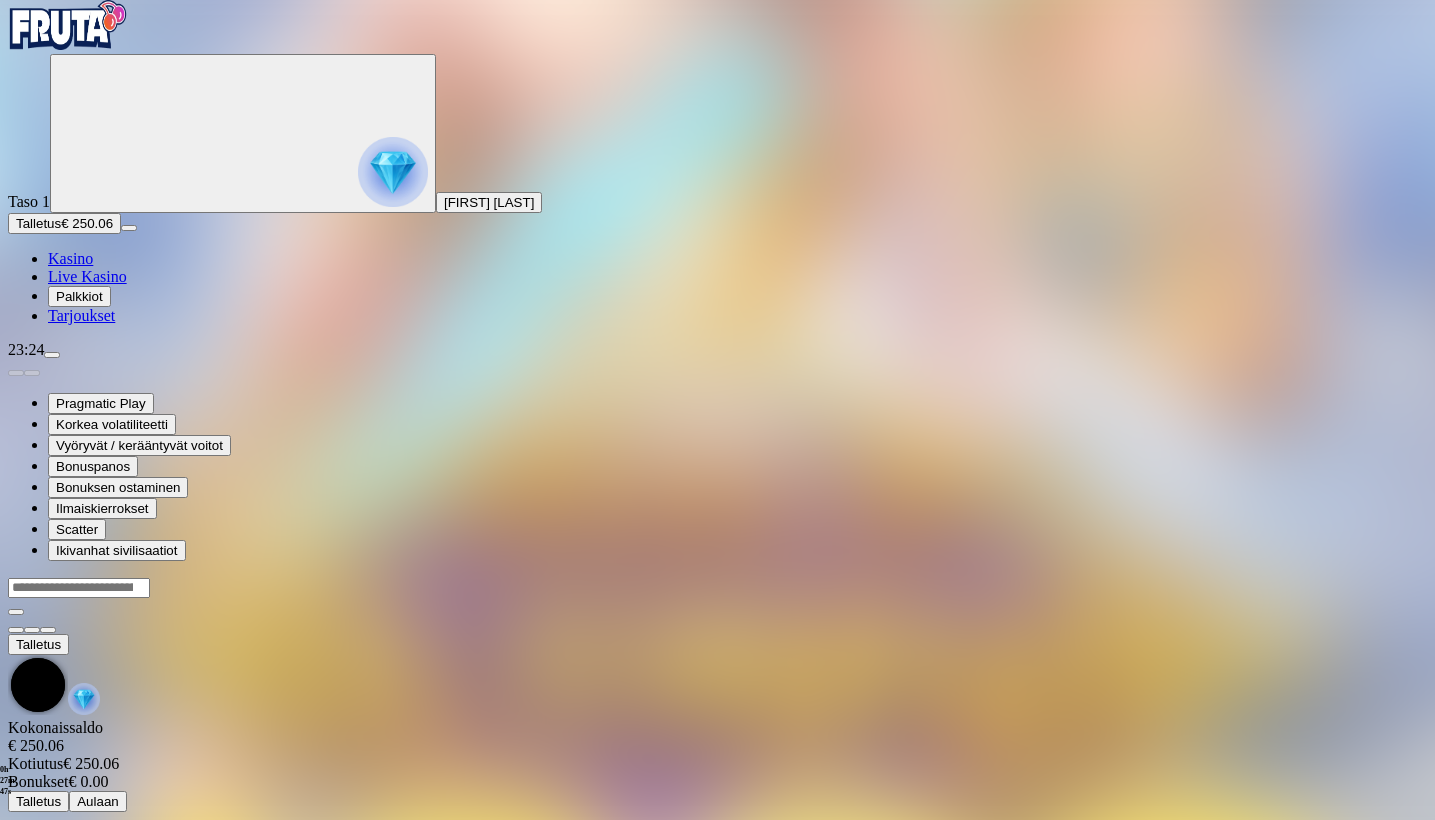 scroll, scrollTop: 0, scrollLeft: 0, axis: both 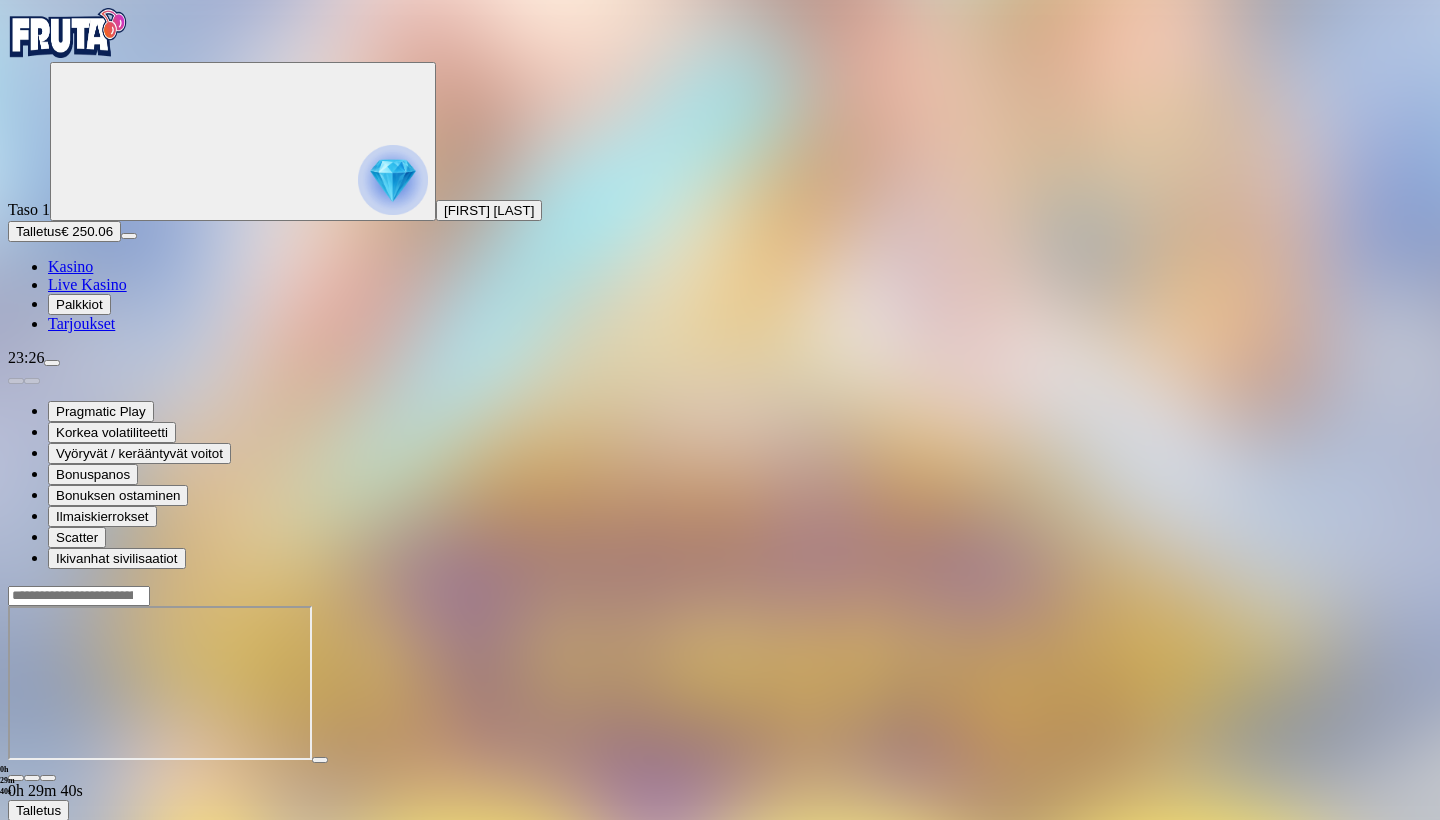 click at bounding box center [16, 778] 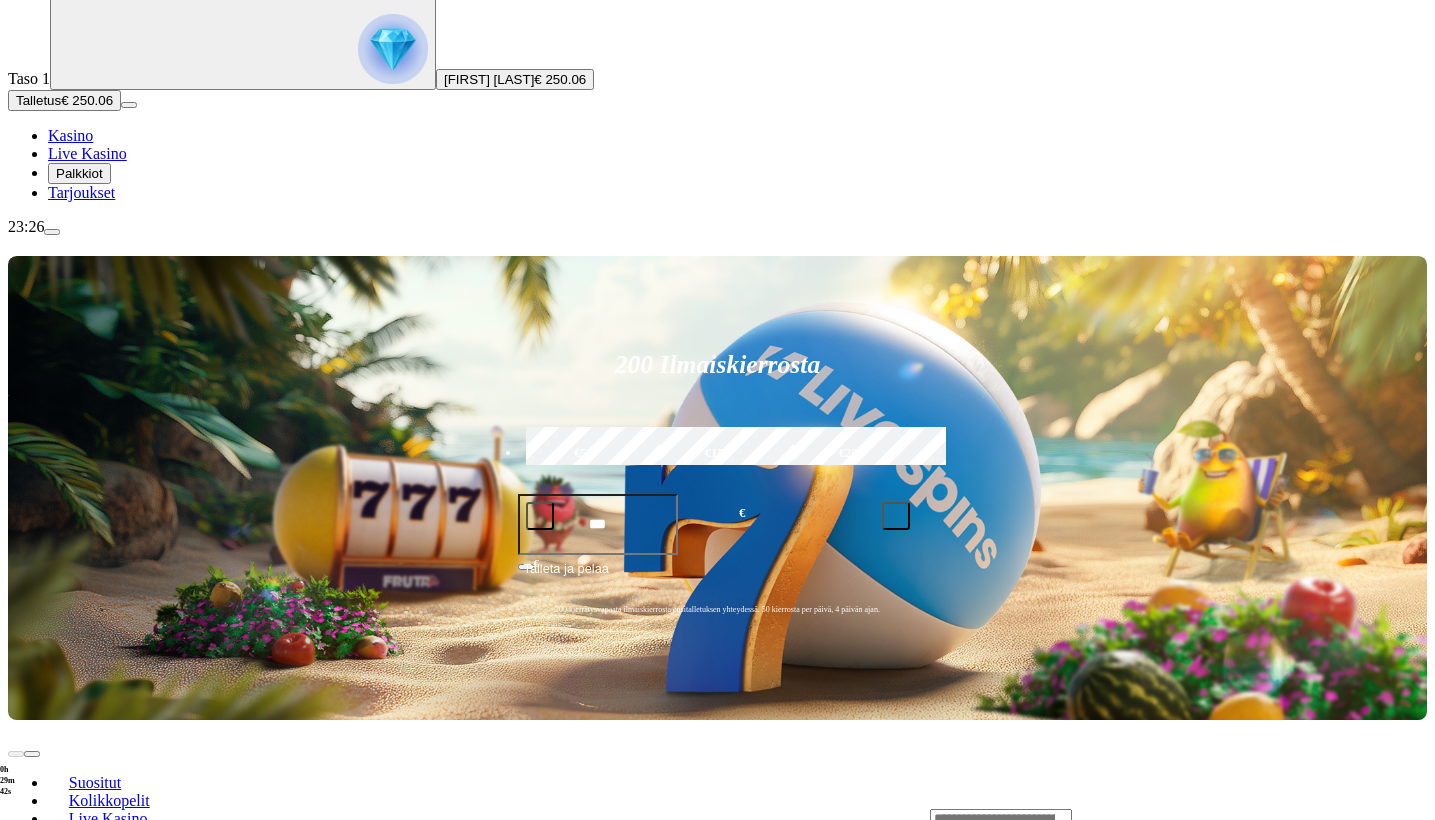 scroll, scrollTop: 134, scrollLeft: 0, axis: vertical 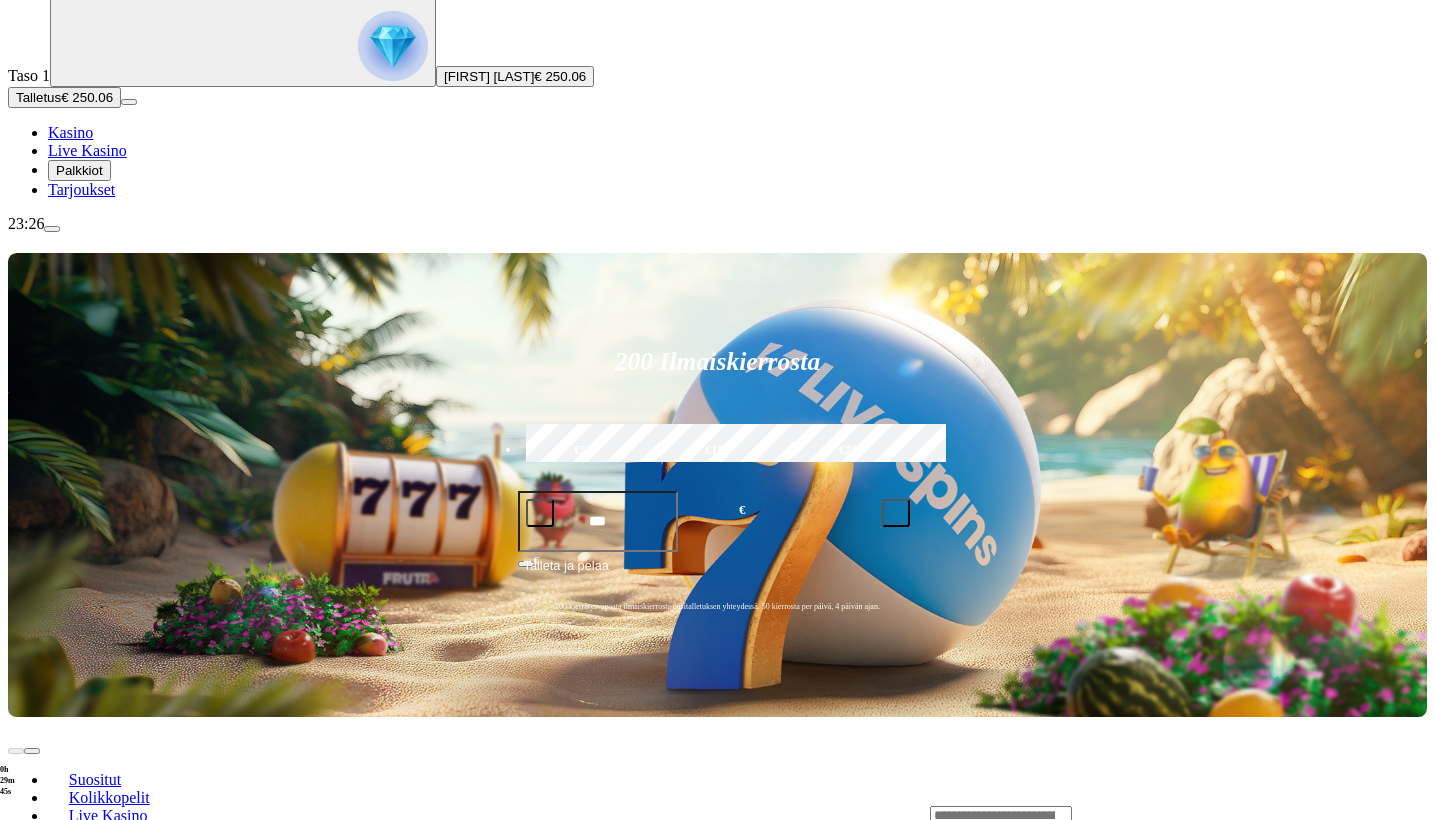 click on "Live Kasino" at bounding box center [87, 150] 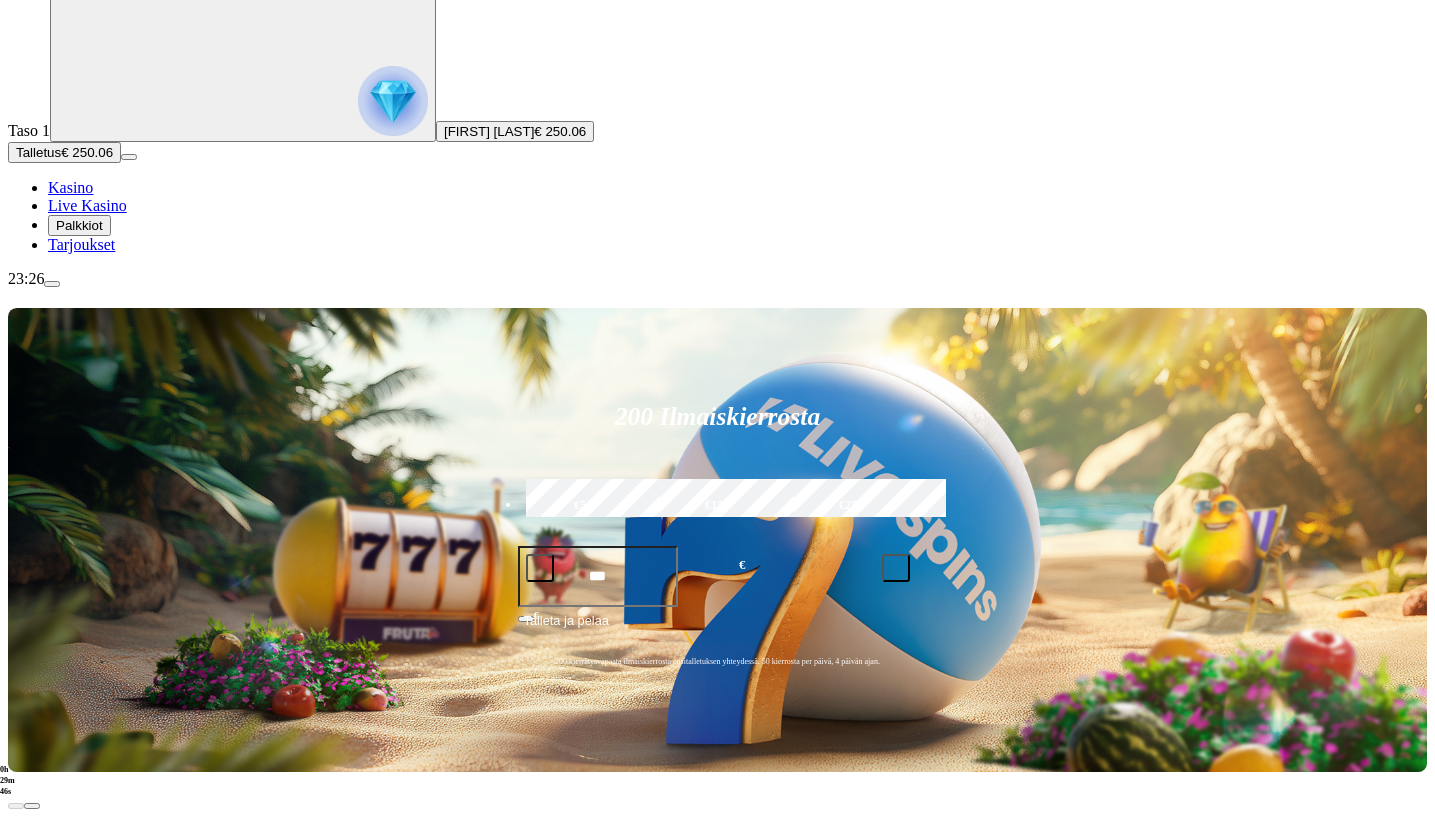 scroll, scrollTop: 90, scrollLeft: 1, axis: both 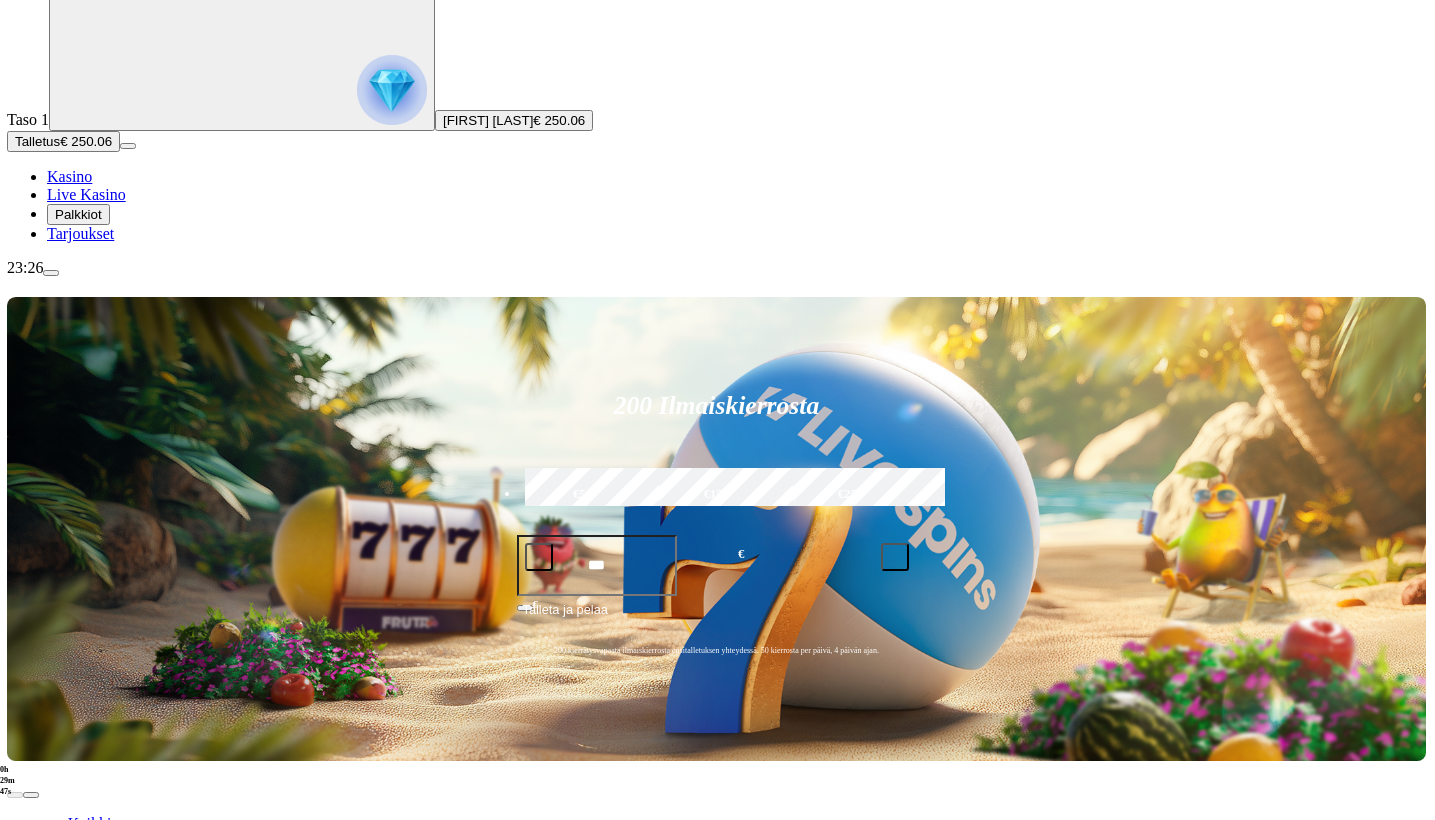 click on "Pelaa nyt" at bounding box center [76, 1173] 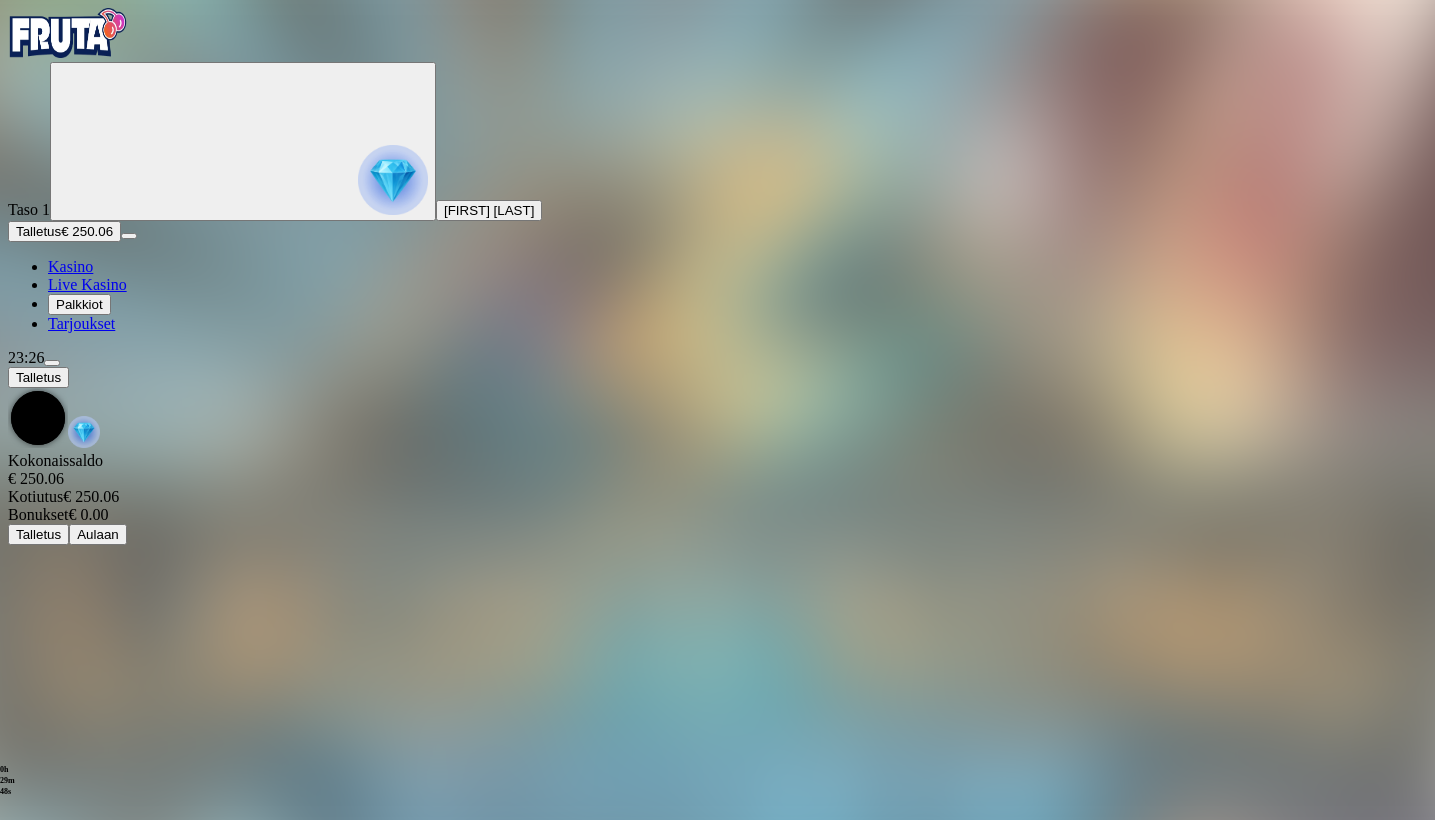 scroll, scrollTop: 0, scrollLeft: 0, axis: both 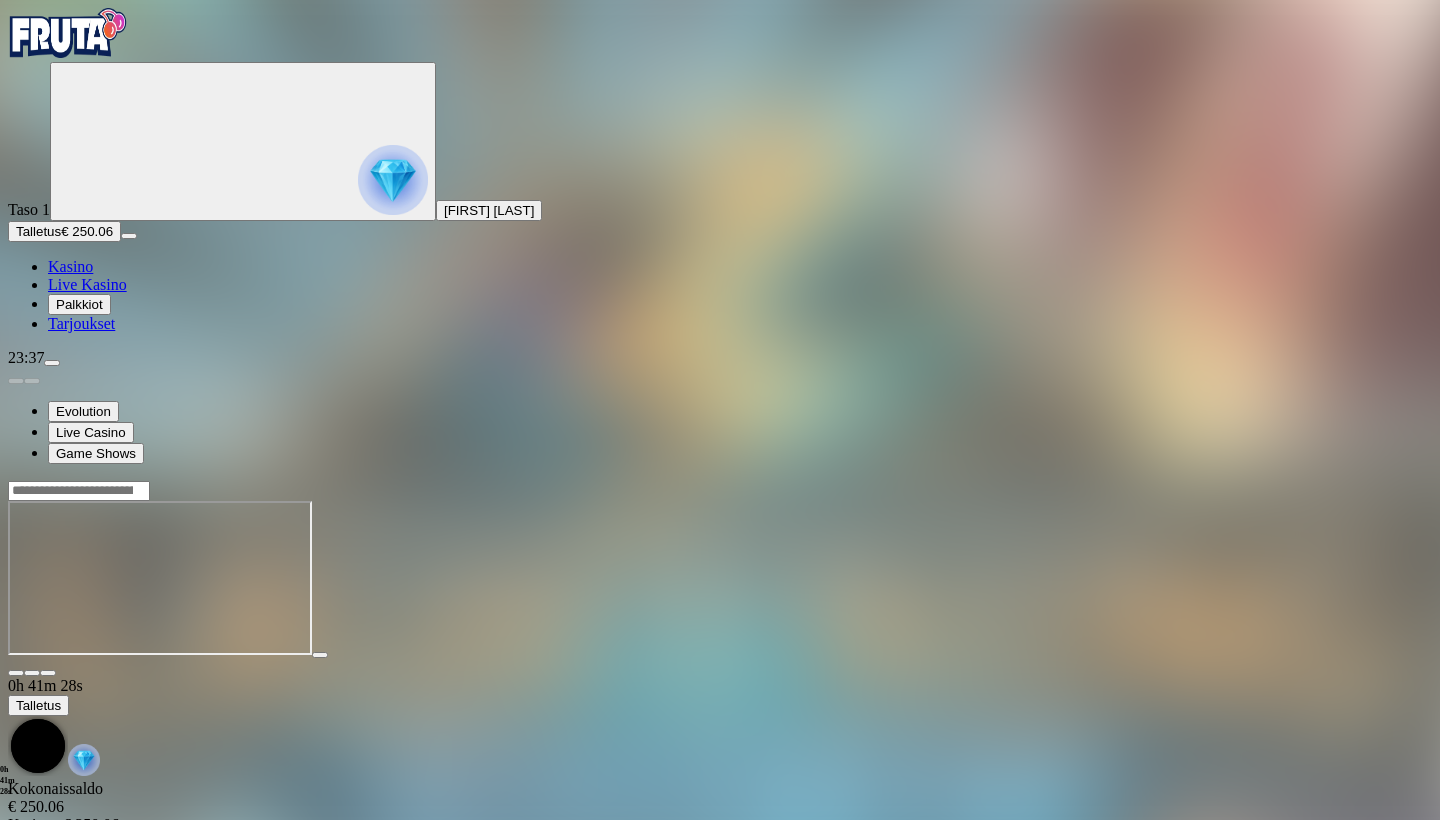 click at bounding box center (16, 673) 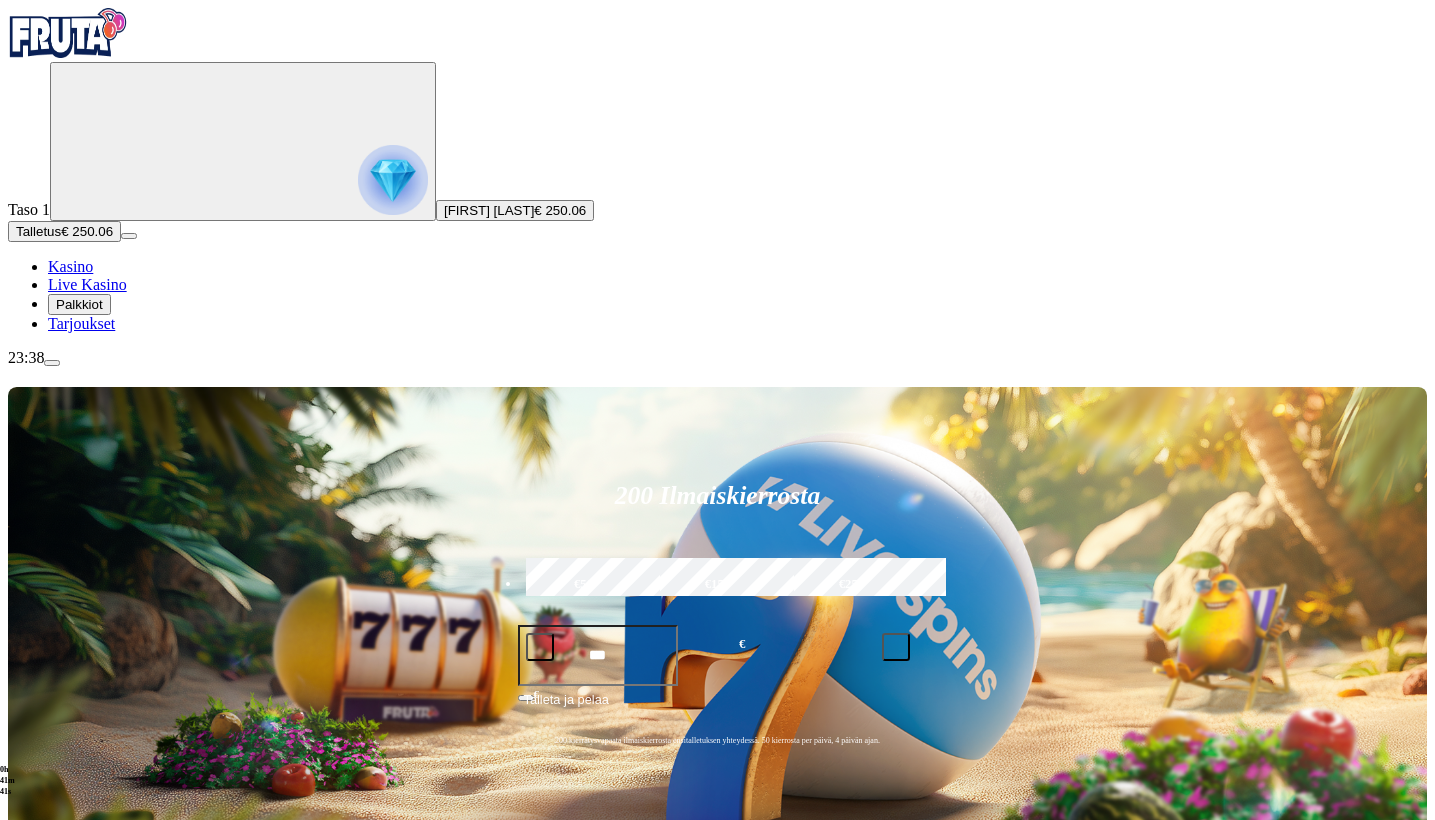 click at bounding box center [52, 363] 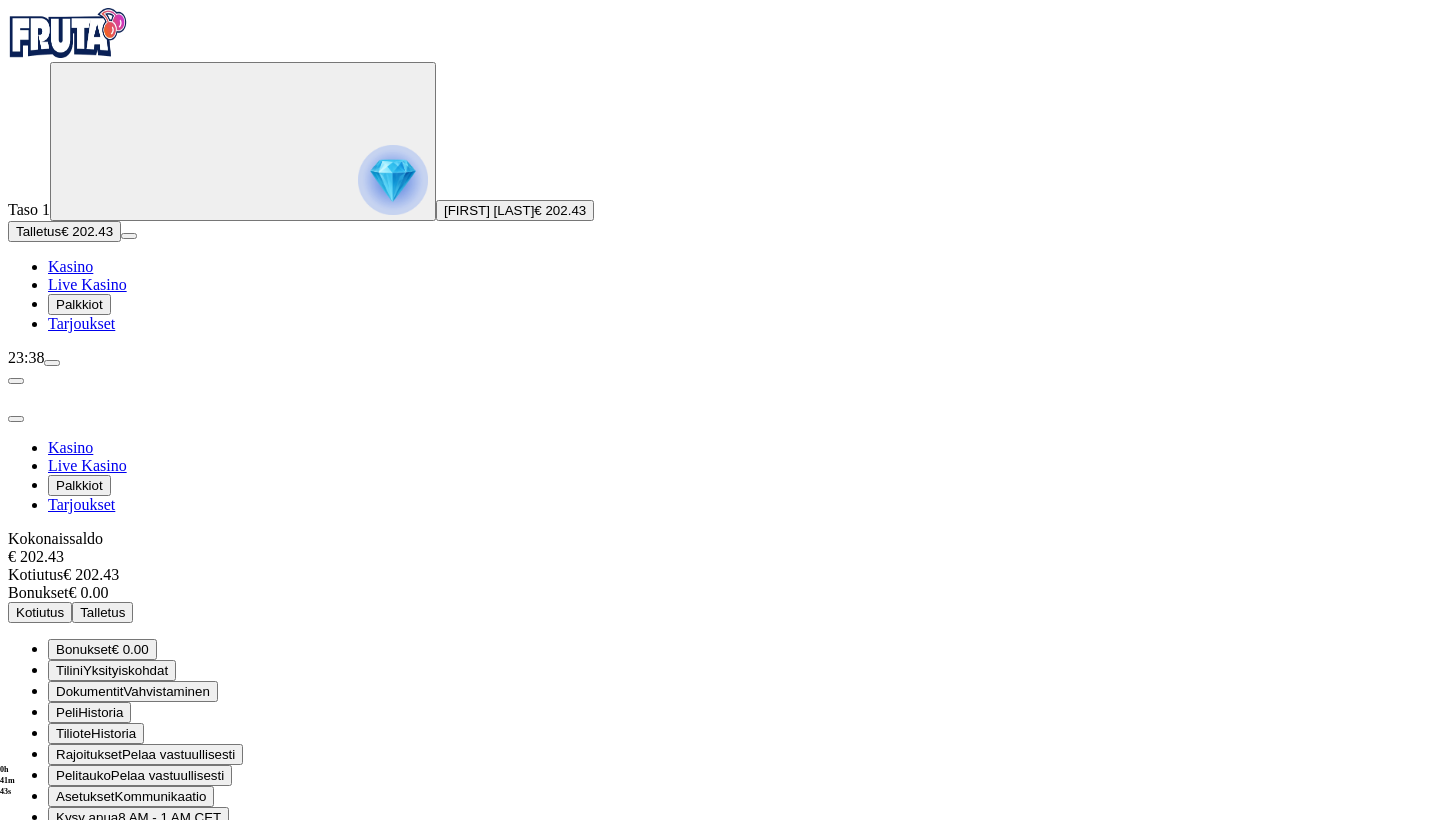 click on "Kotiutus" at bounding box center [40, 612] 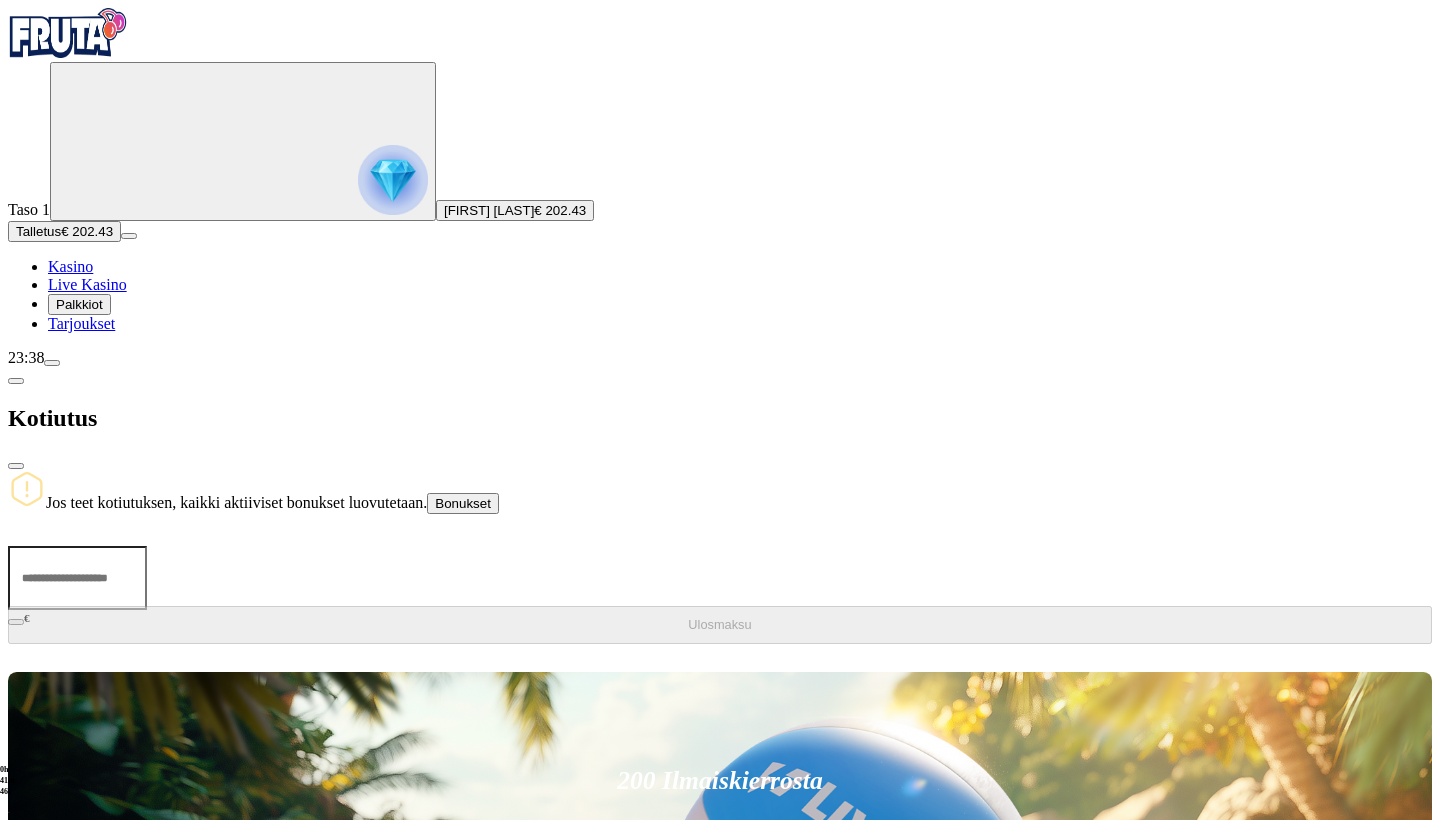click at bounding box center [77, 578] 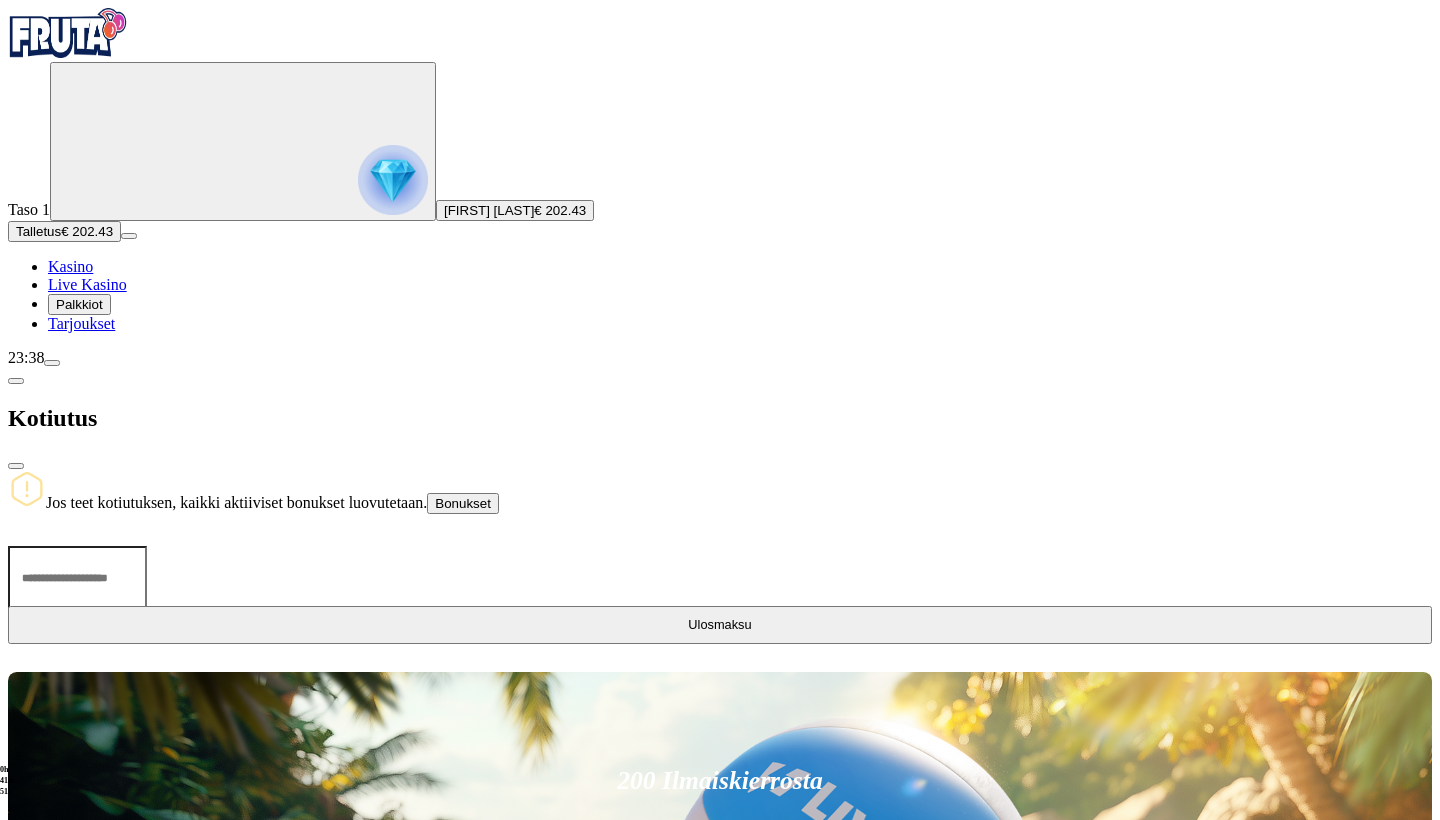 type on "***" 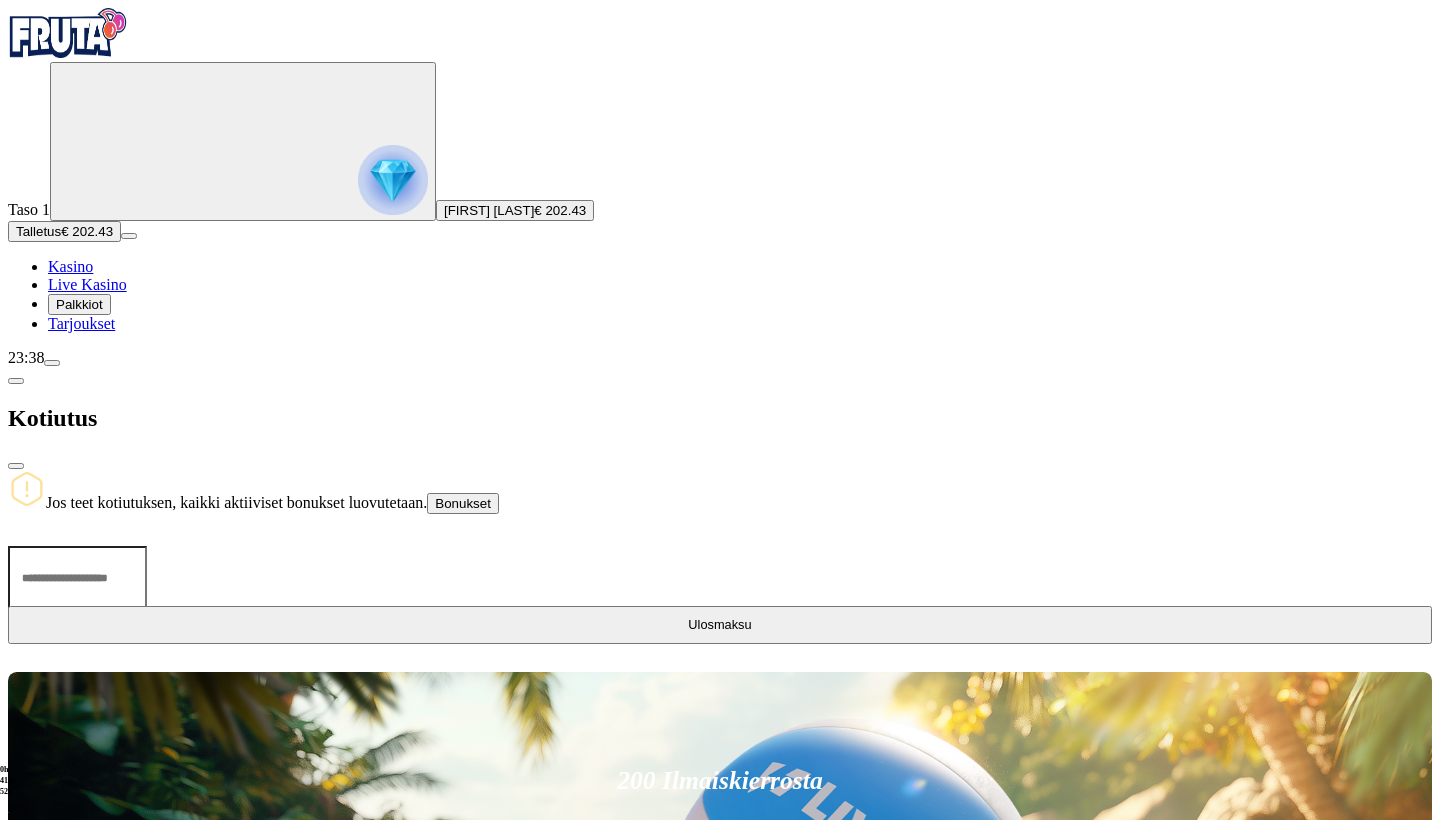 type 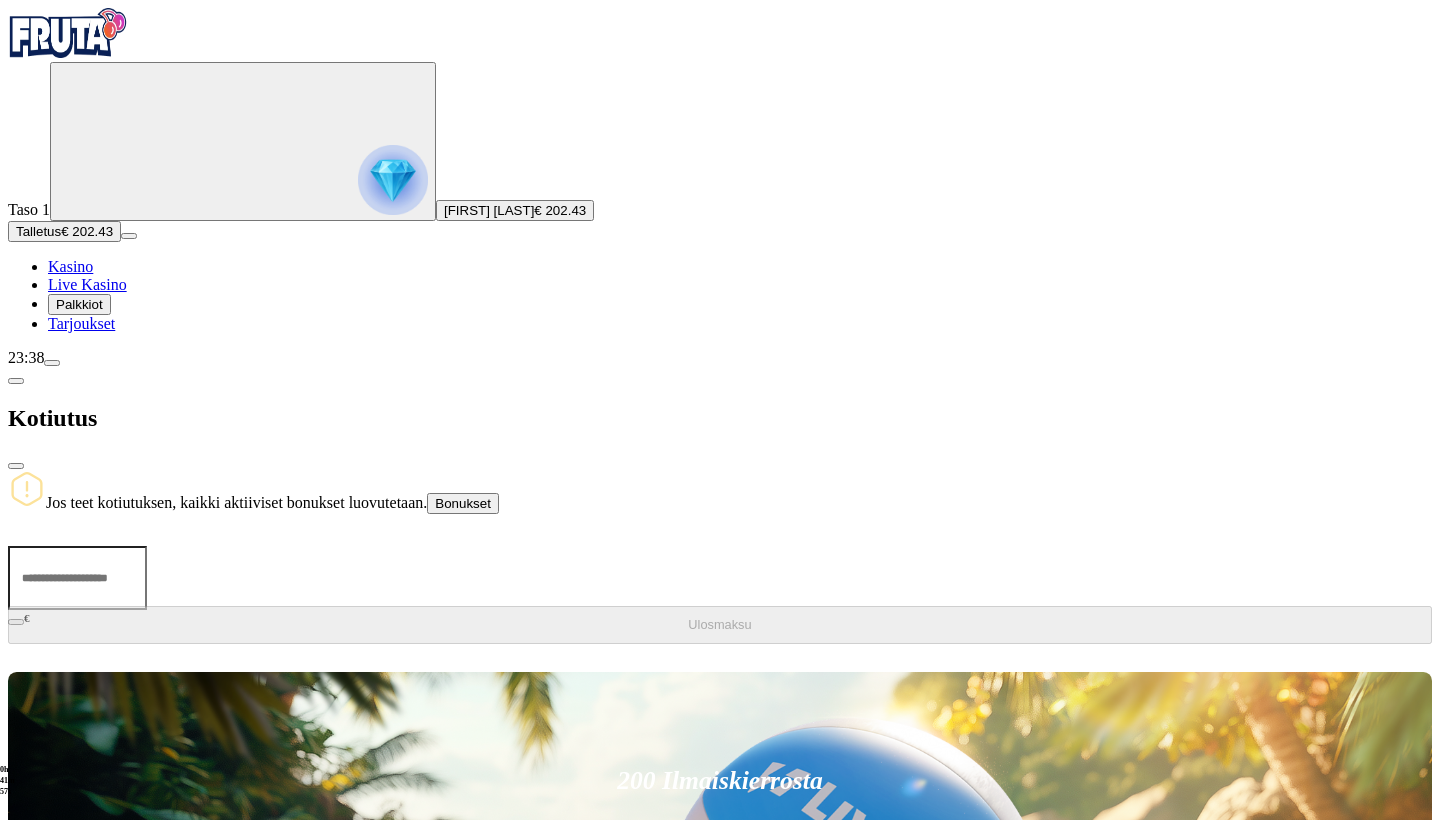 click at bounding box center (16, 466) 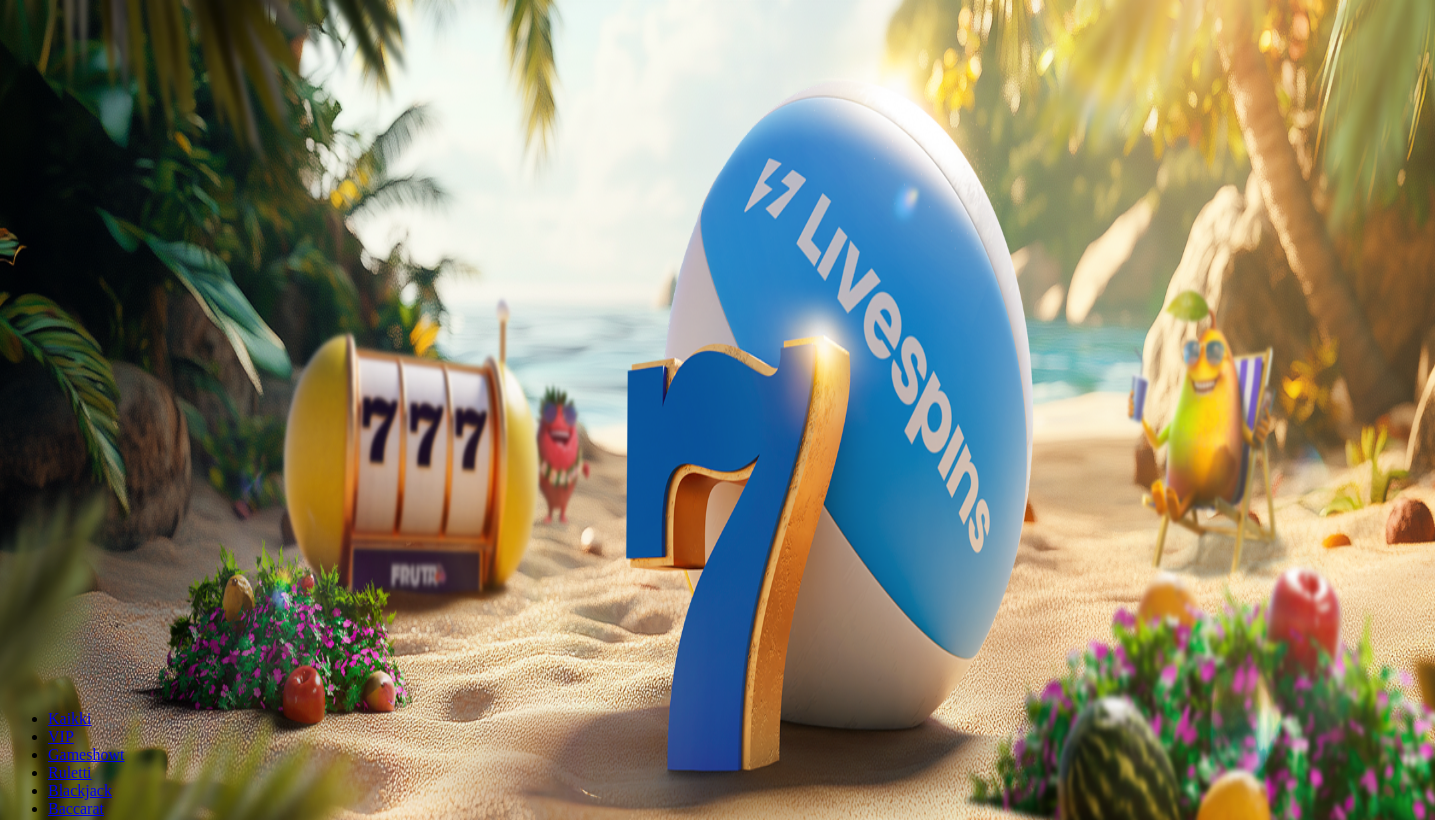 scroll, scrollTop: 0, scrollLeft: 0, axis: both 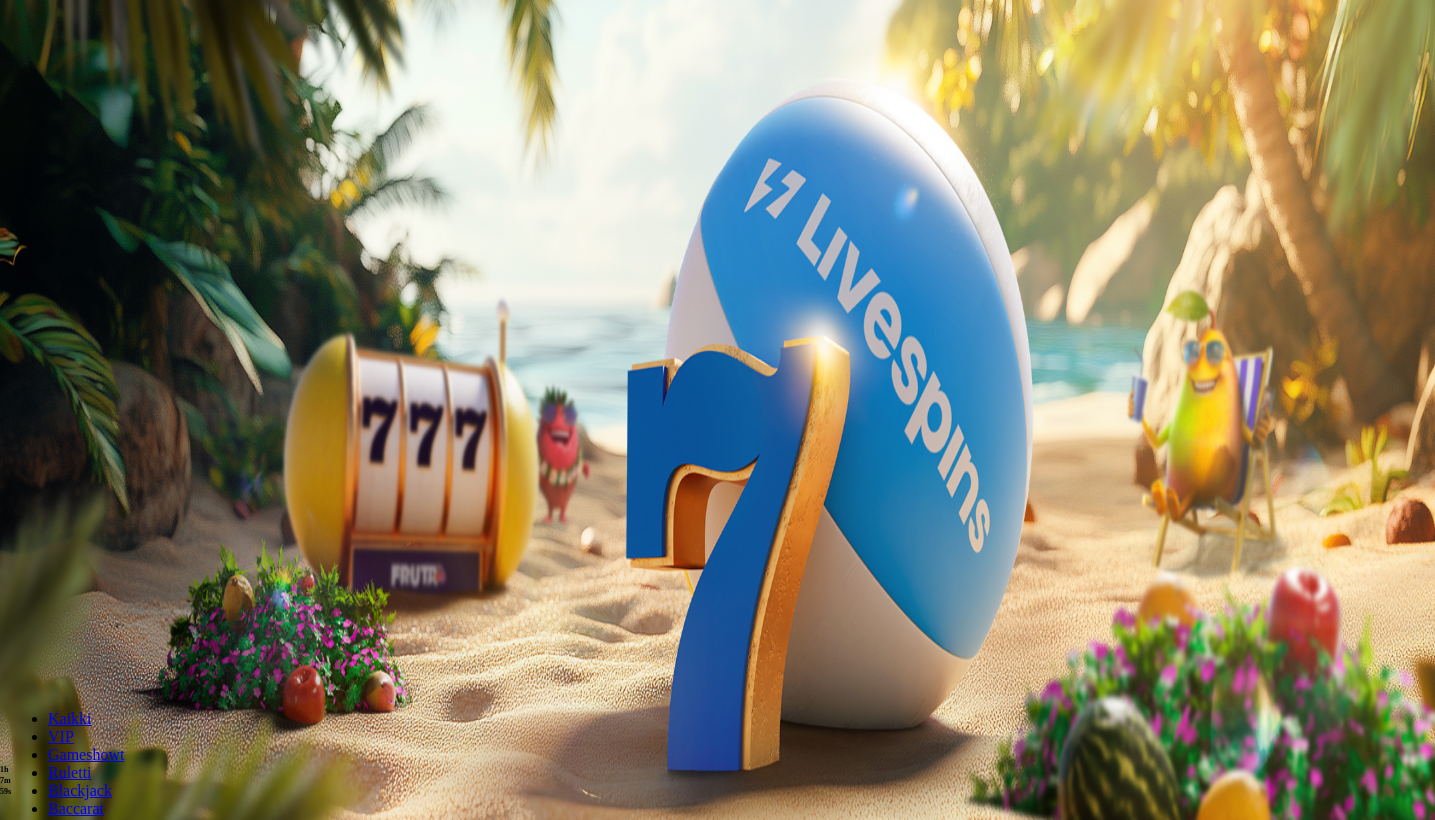 click on "Pelaa nyt" at bounding box center (77, 1070) 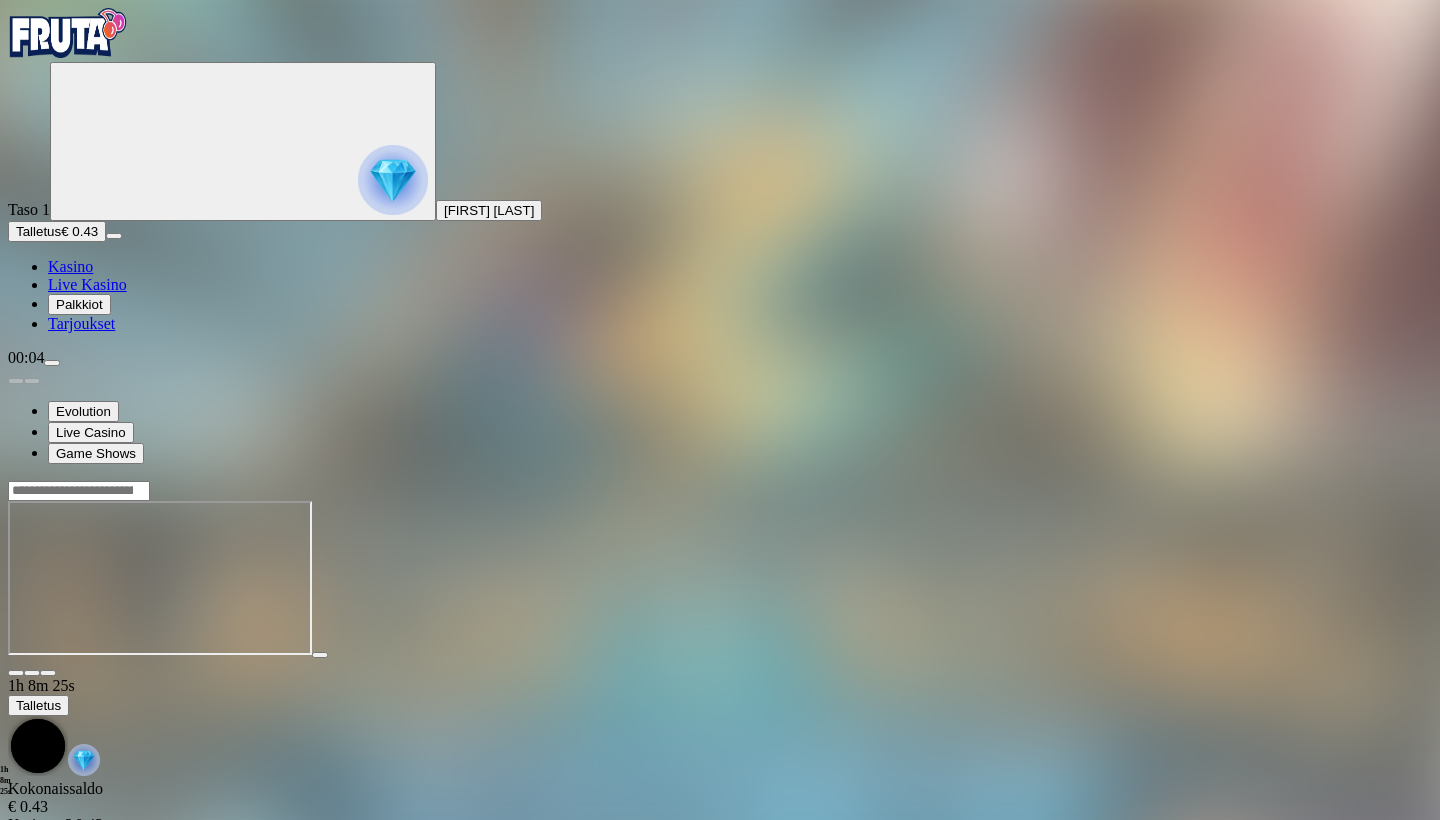 click at bounding box center [16, 673] 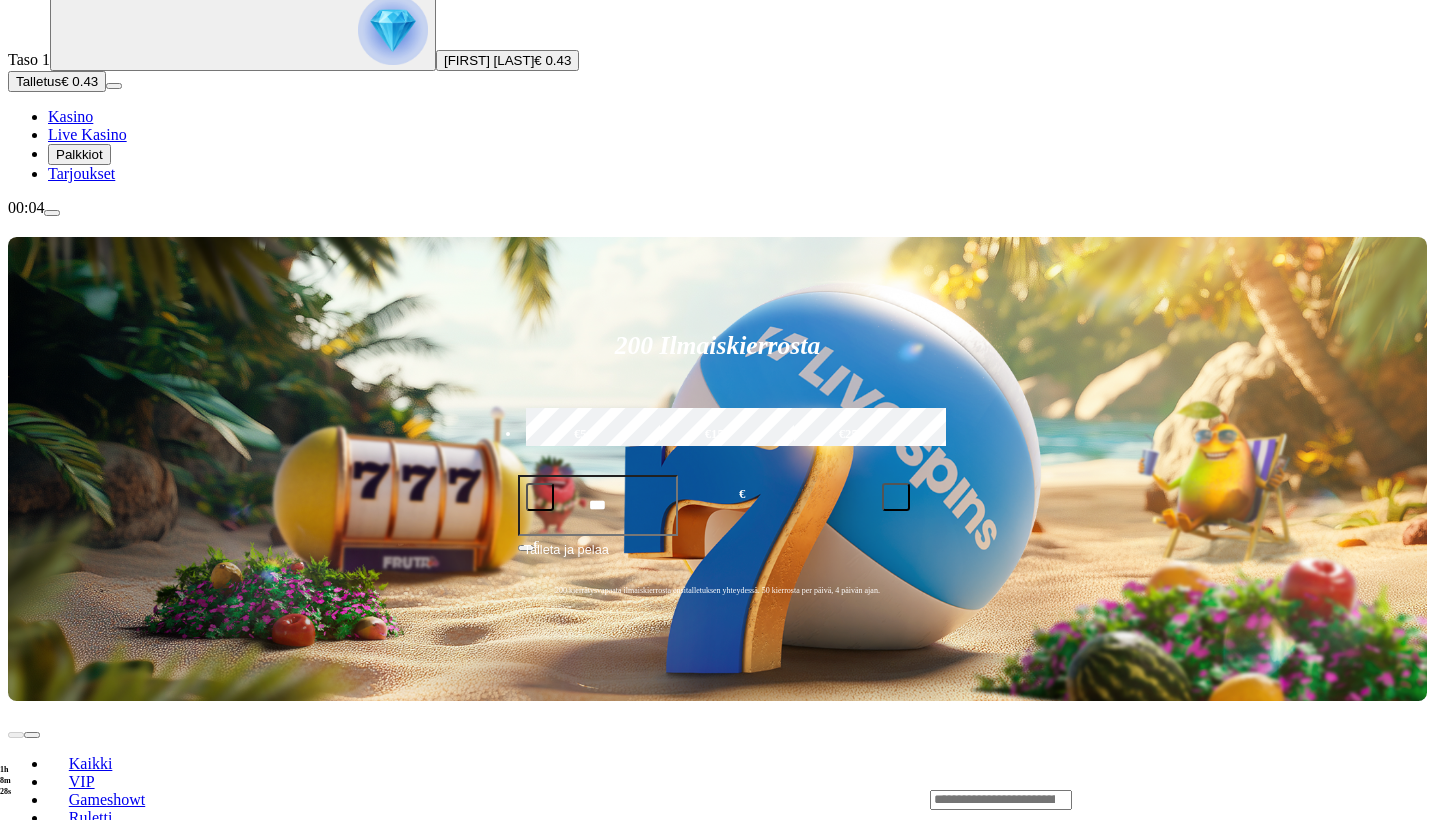 scroll, scrollTop: 192, scrollLeft: 0, axis: vertical 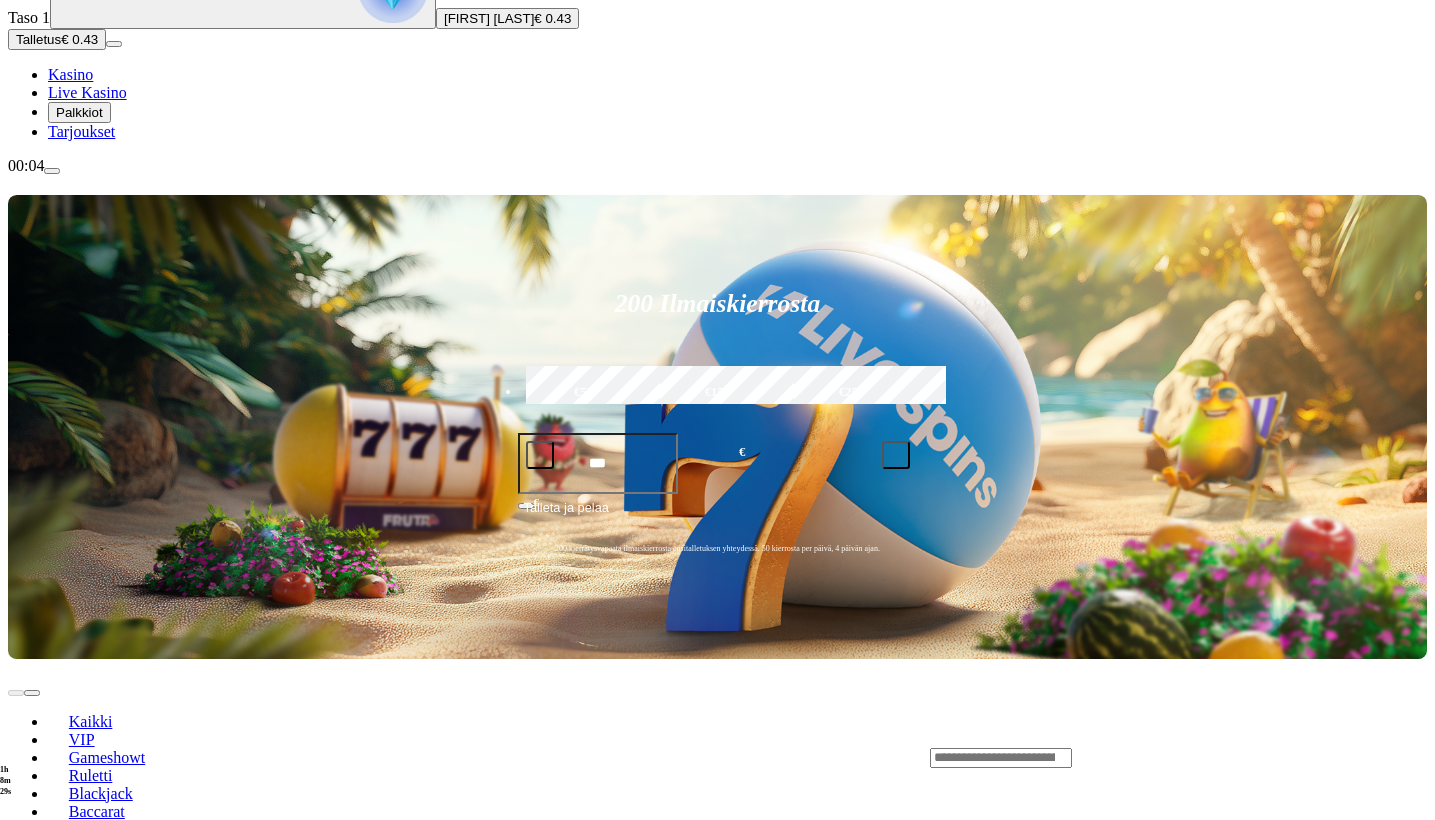 click on "Pelaa nyt" at bounding box center [77, 1465] 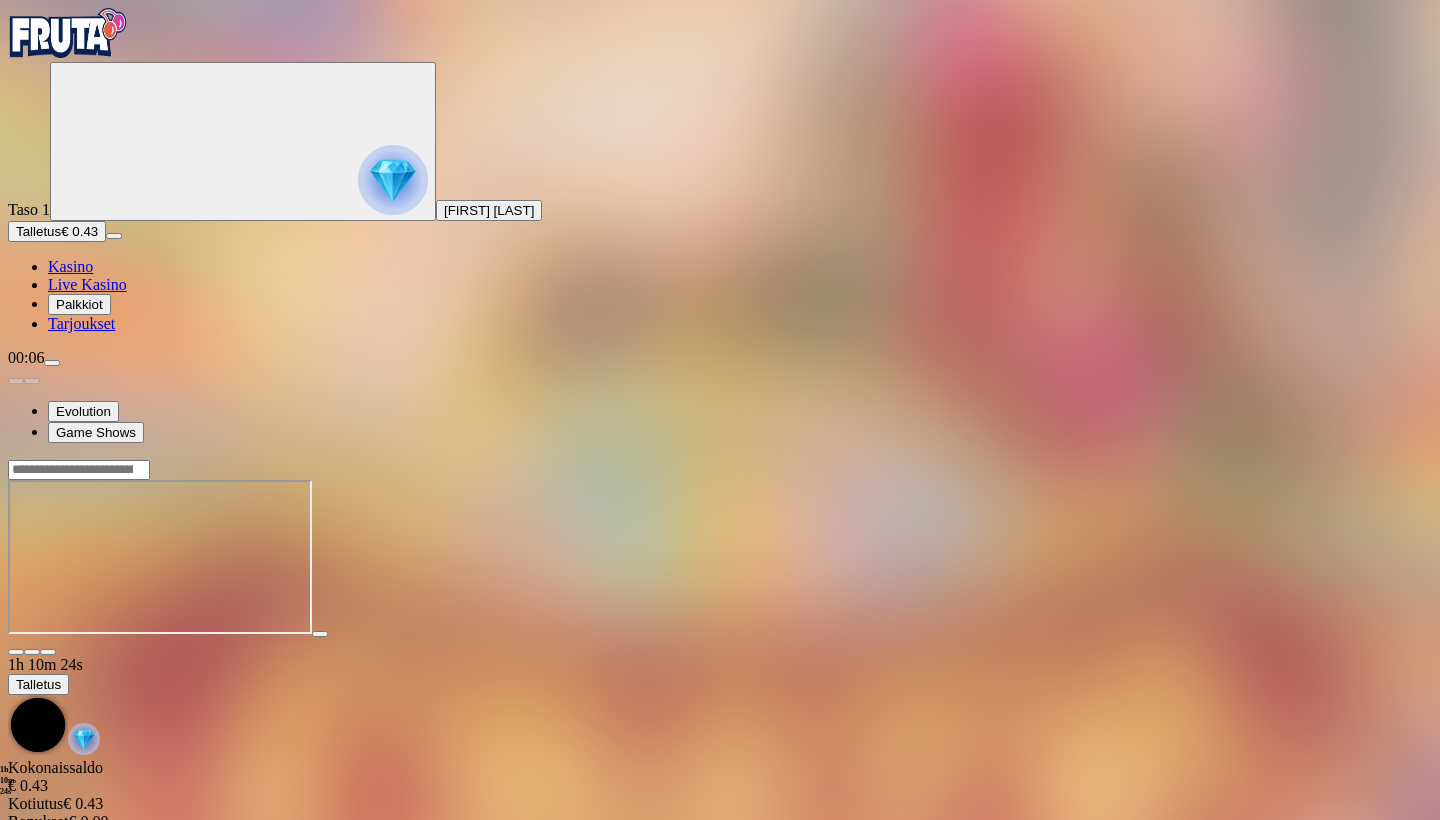 click at bounding box center [16, 652] 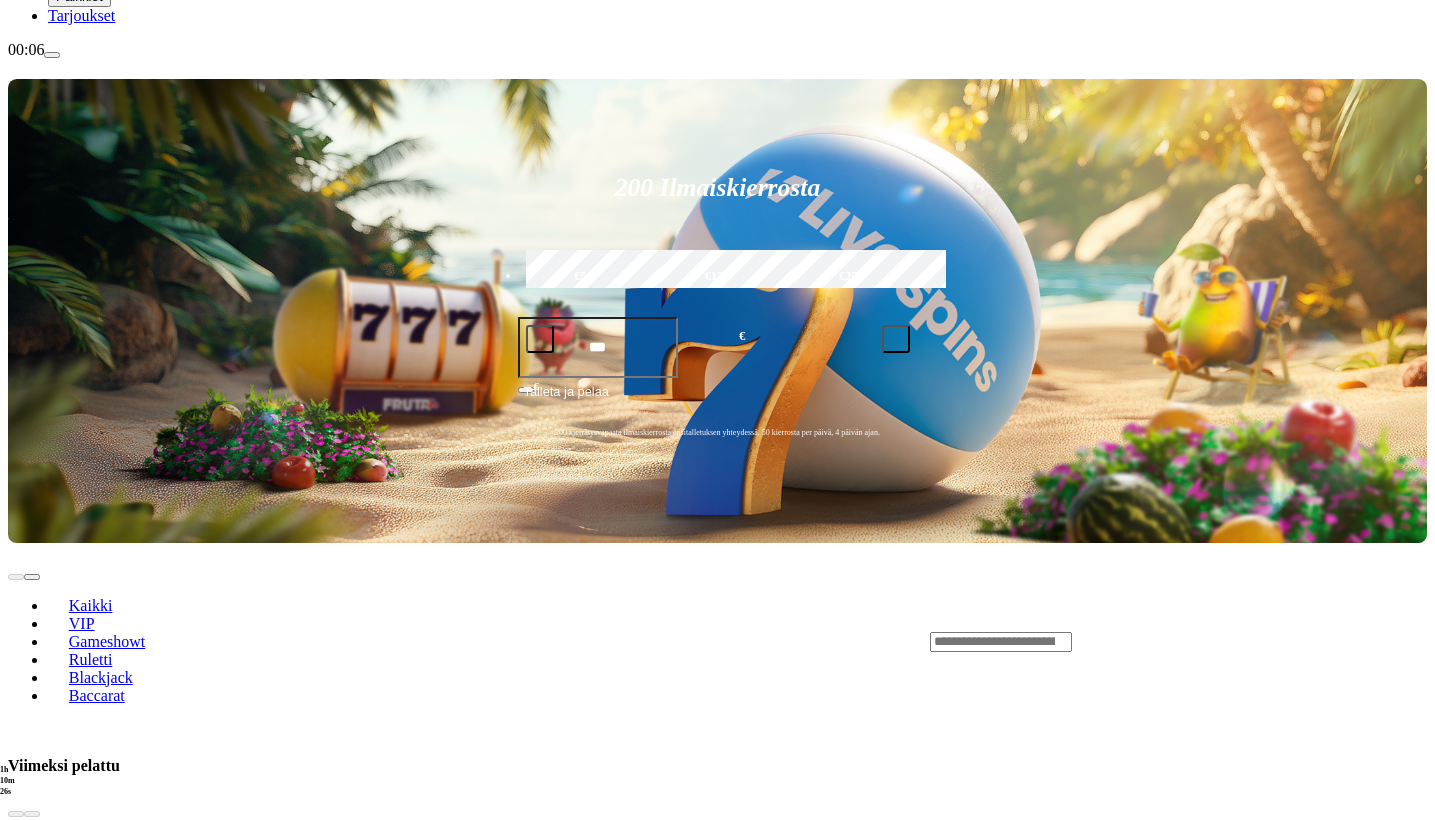 scroll, scrollTop: 316, scrollLeft: 2, axis: both 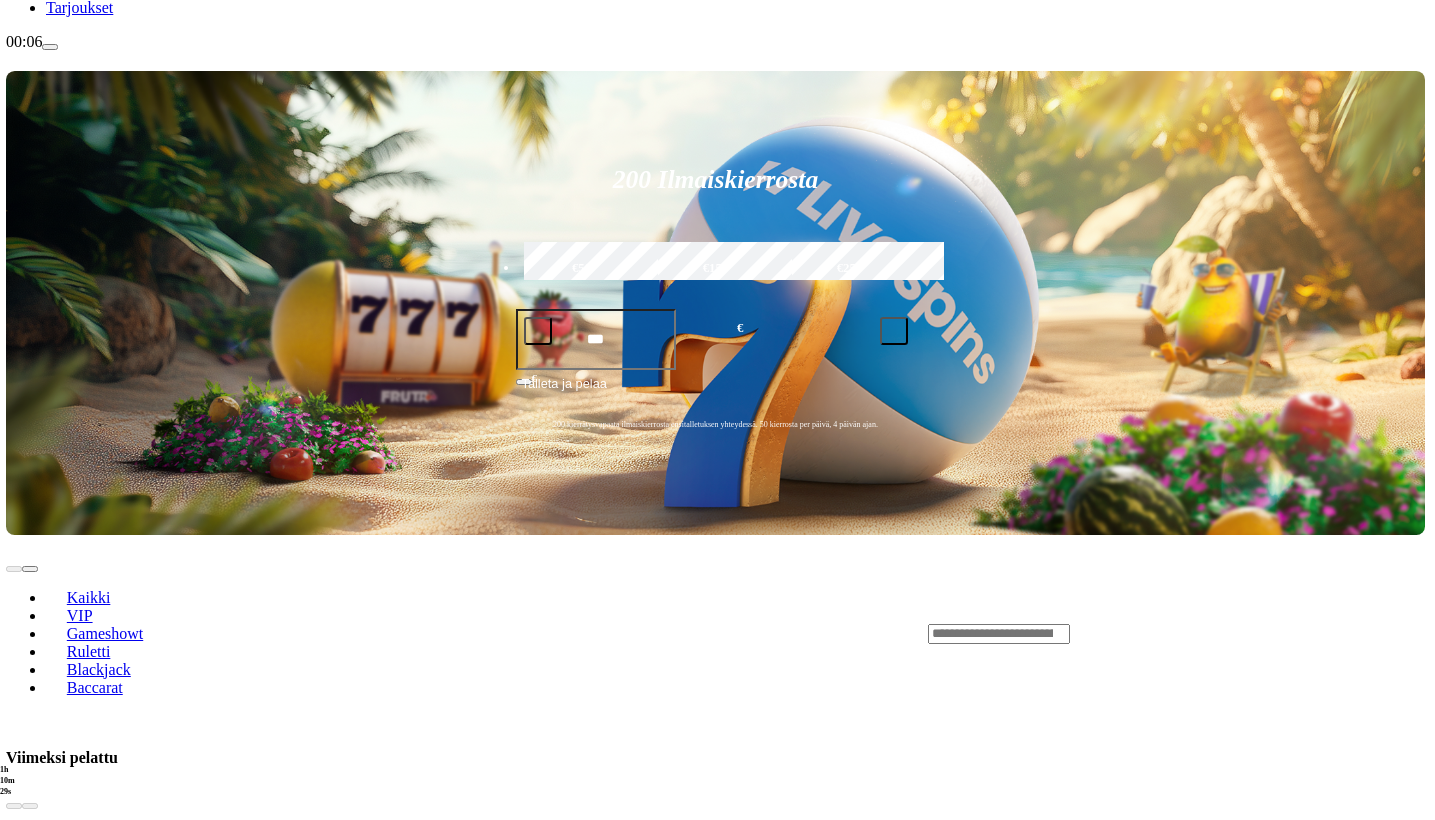 click on "Kasino" at bounding box center [68, -50] 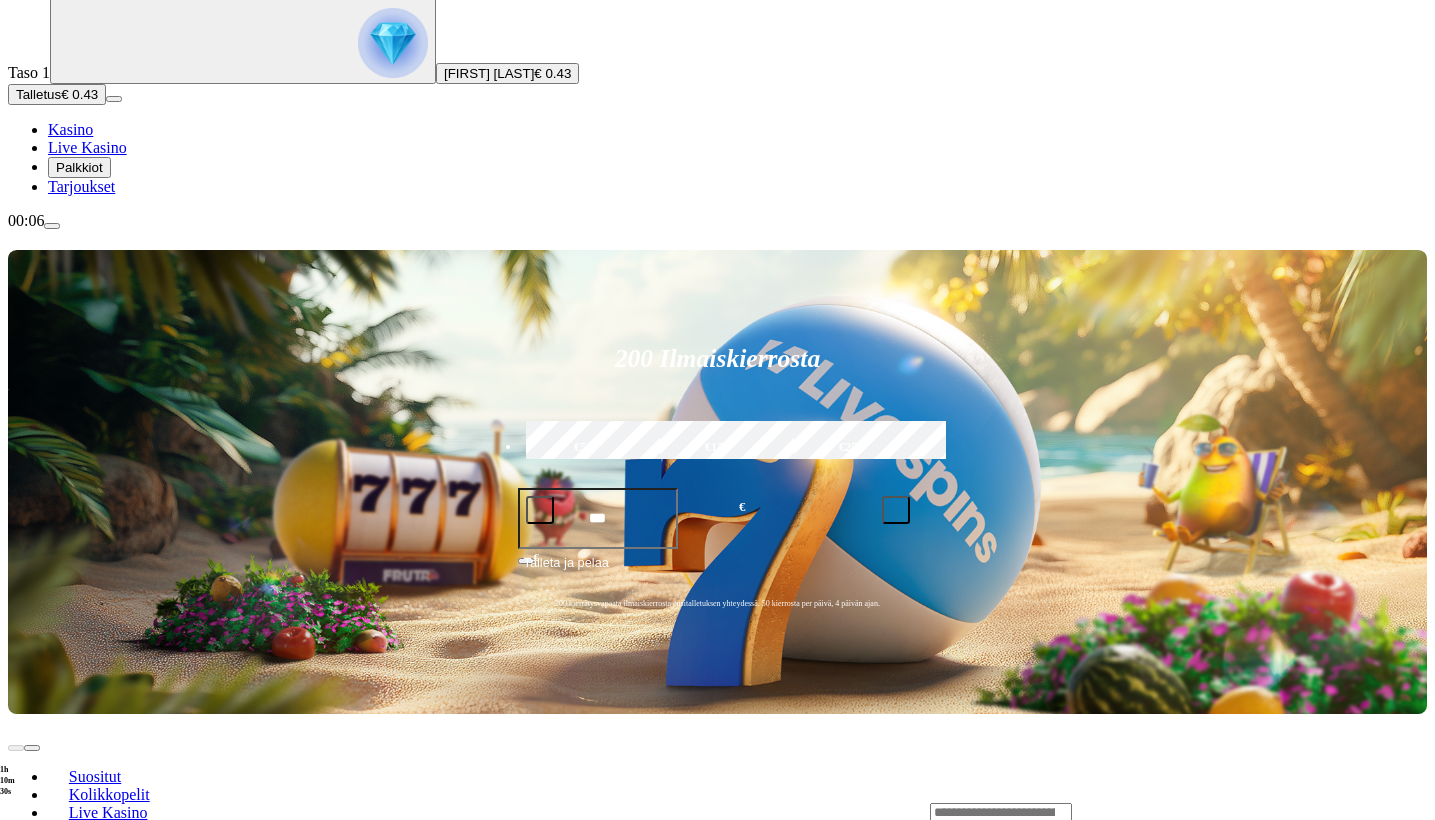 scroll, scrollTop: 139, scrollLeft: 0, axis: vertical 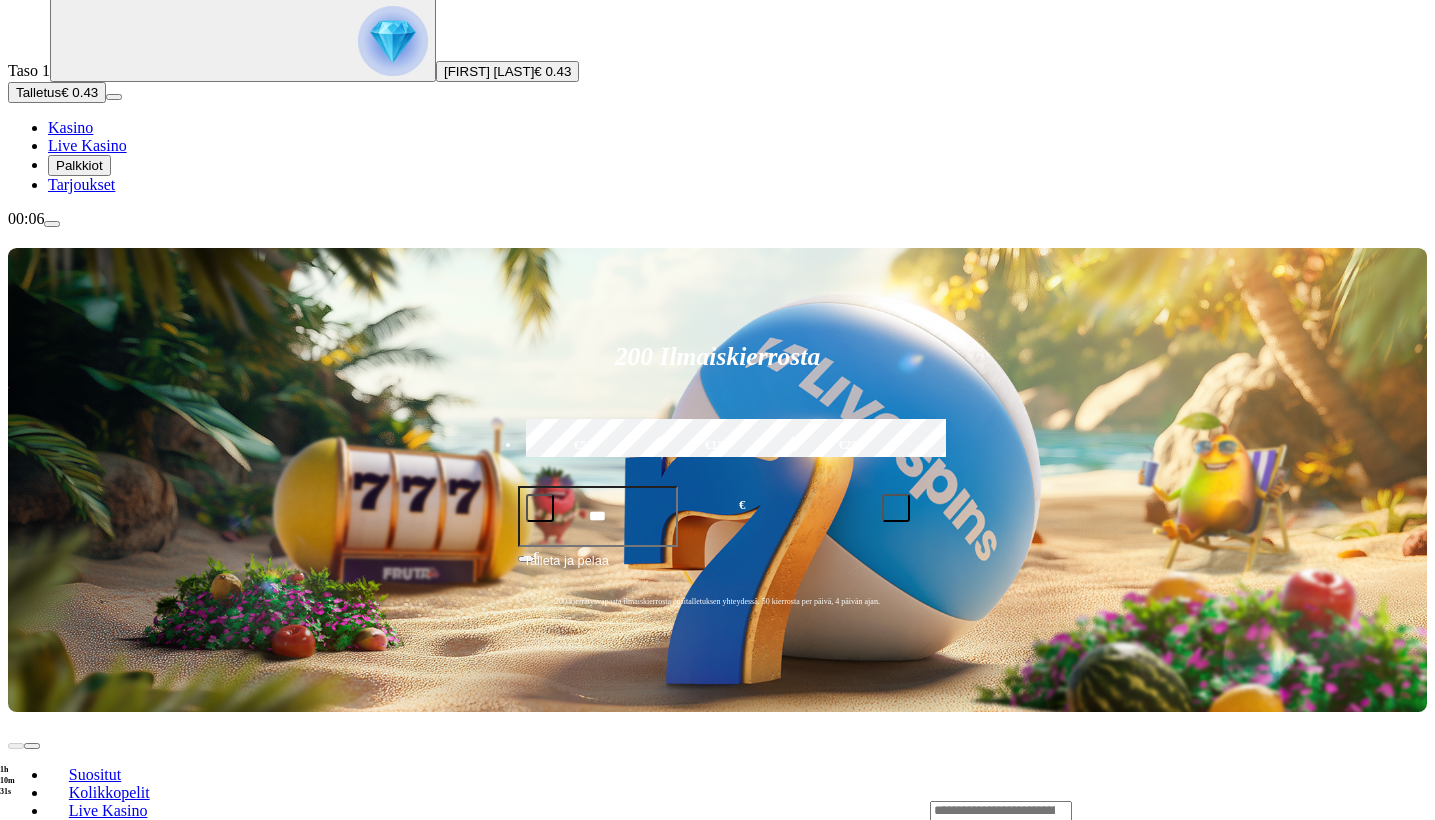 click on "Pelaa nyt" at bounding box center [77, 1124] 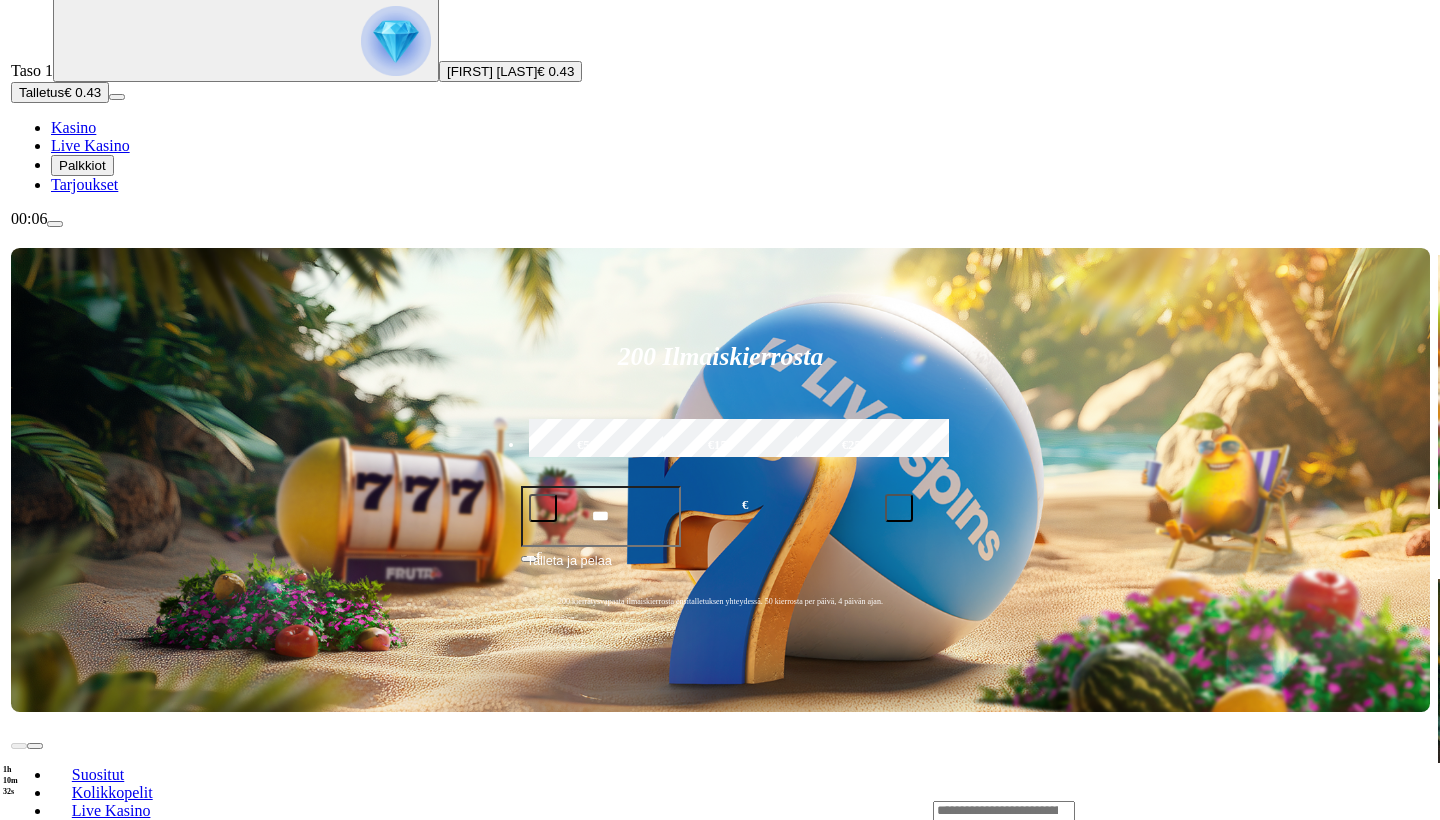 scroll, scrollTop: 0, scrollLeft: 0, axis: both 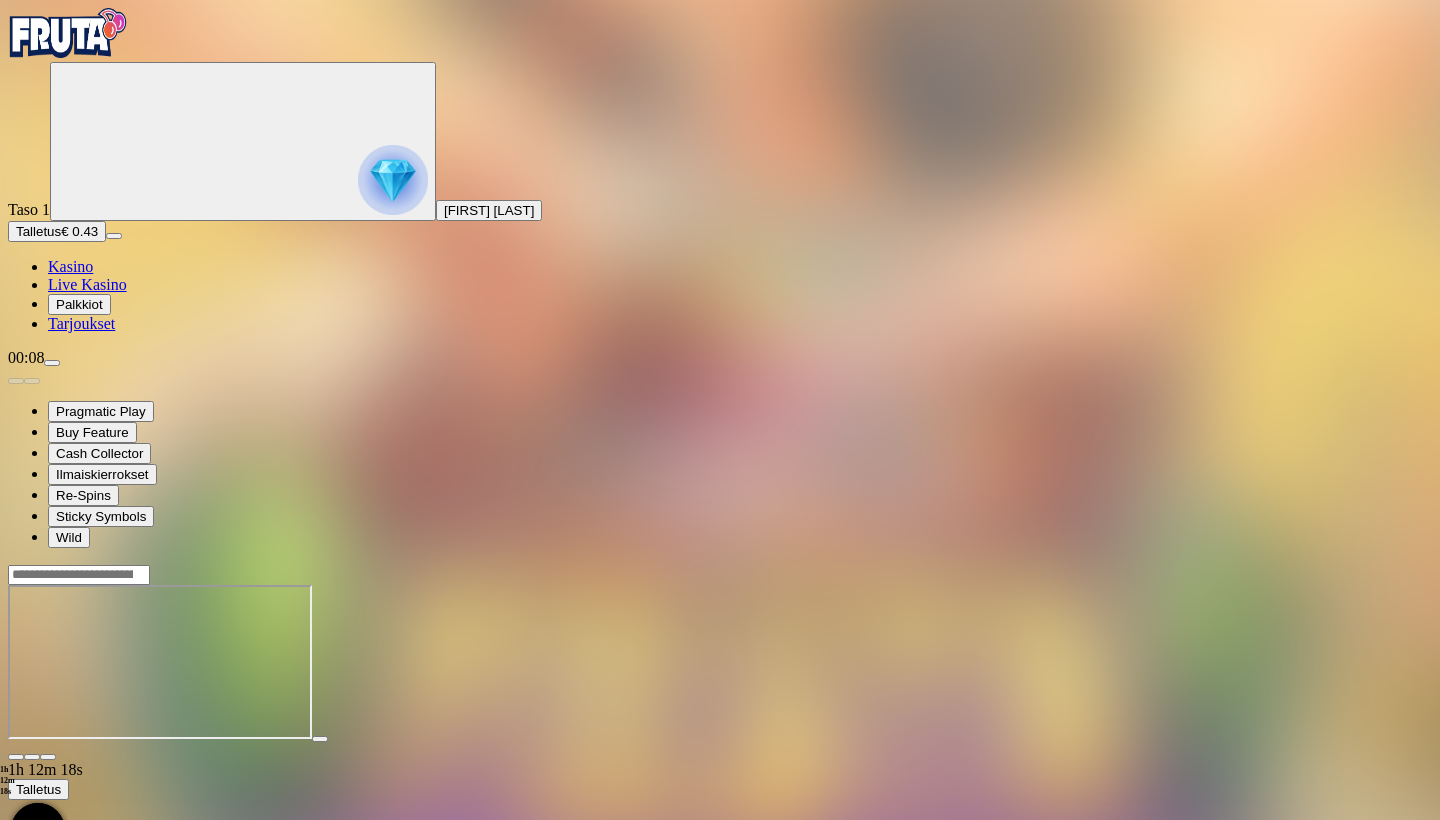 click at bounding box center (16, 757) 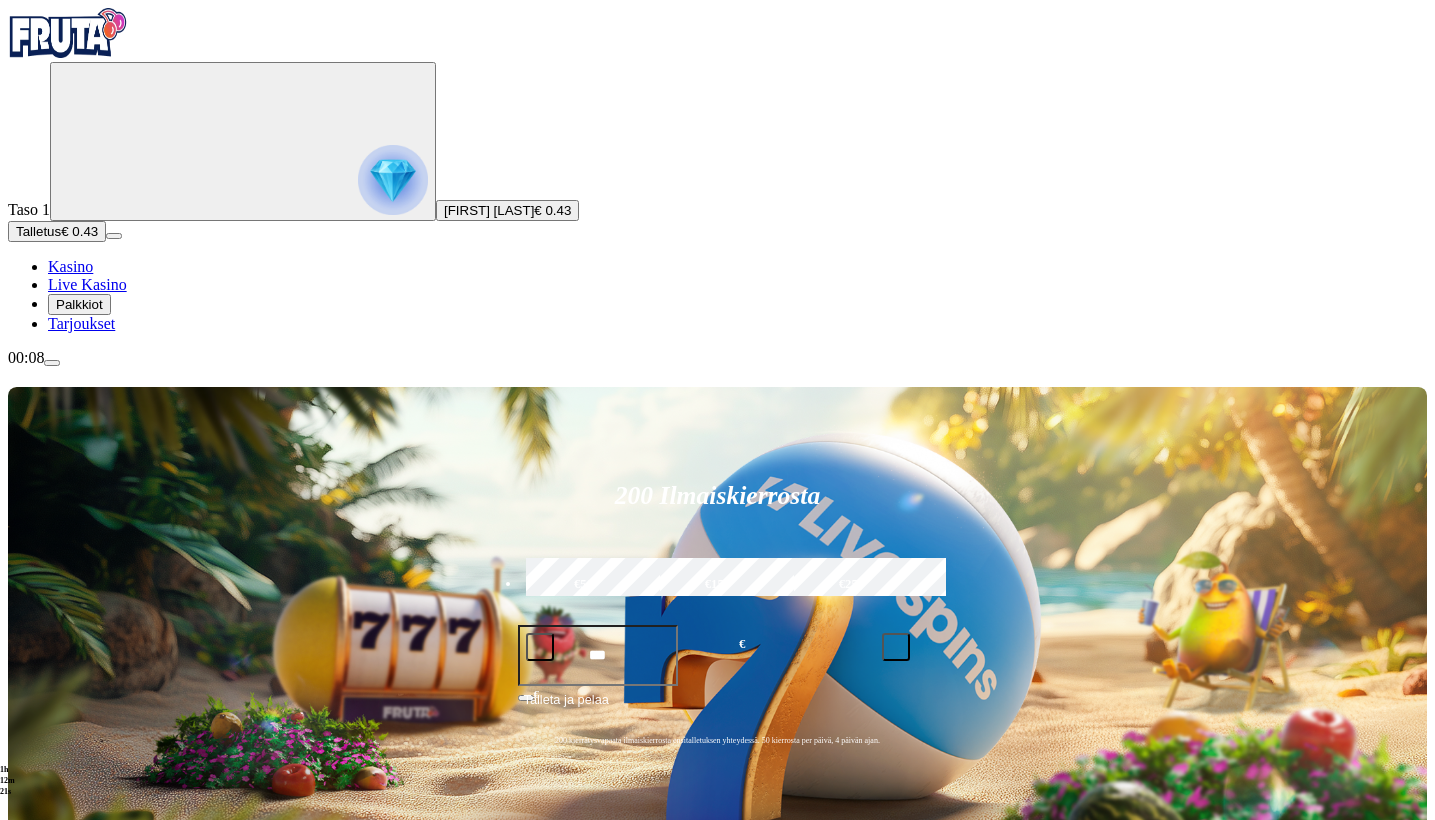 click at bounding box center [52, 363] 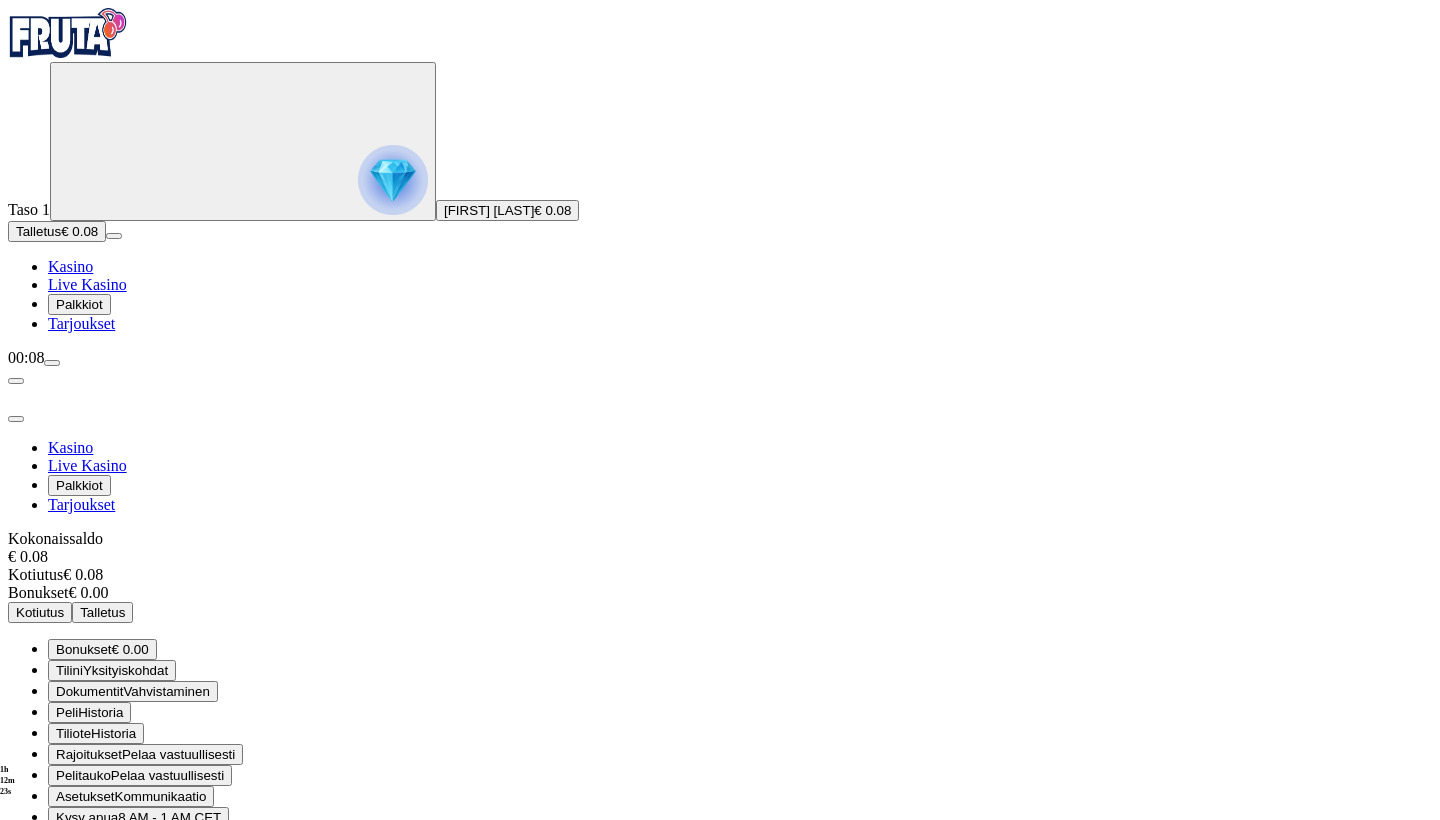 click on "Dokumentit Vahvistaminen" at bounding box center [133, 691] 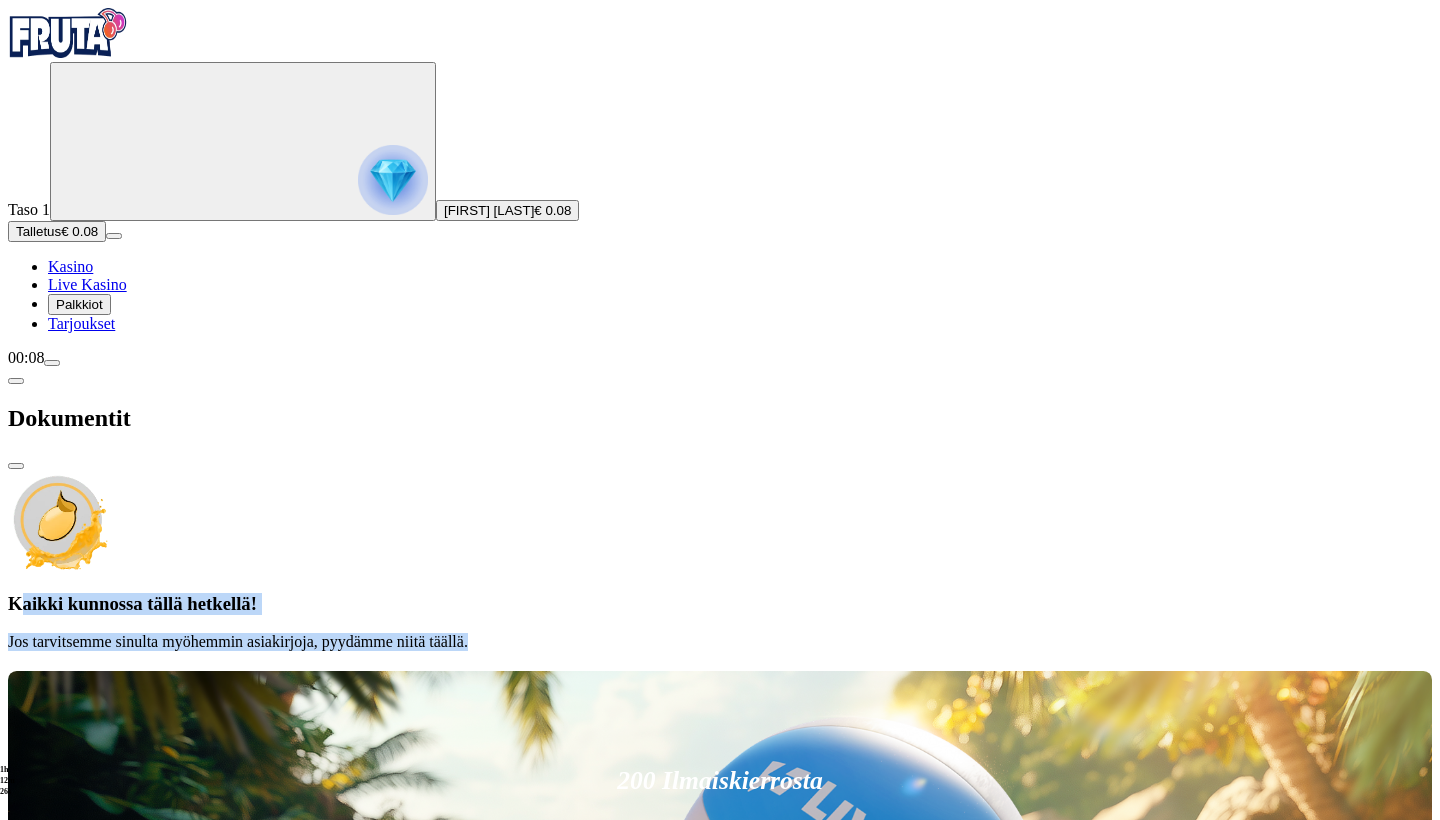 drag, startPoint x: 303, startPoint y: 441, endPoint x: 395, endPoint y: 561, distance: 151.20847 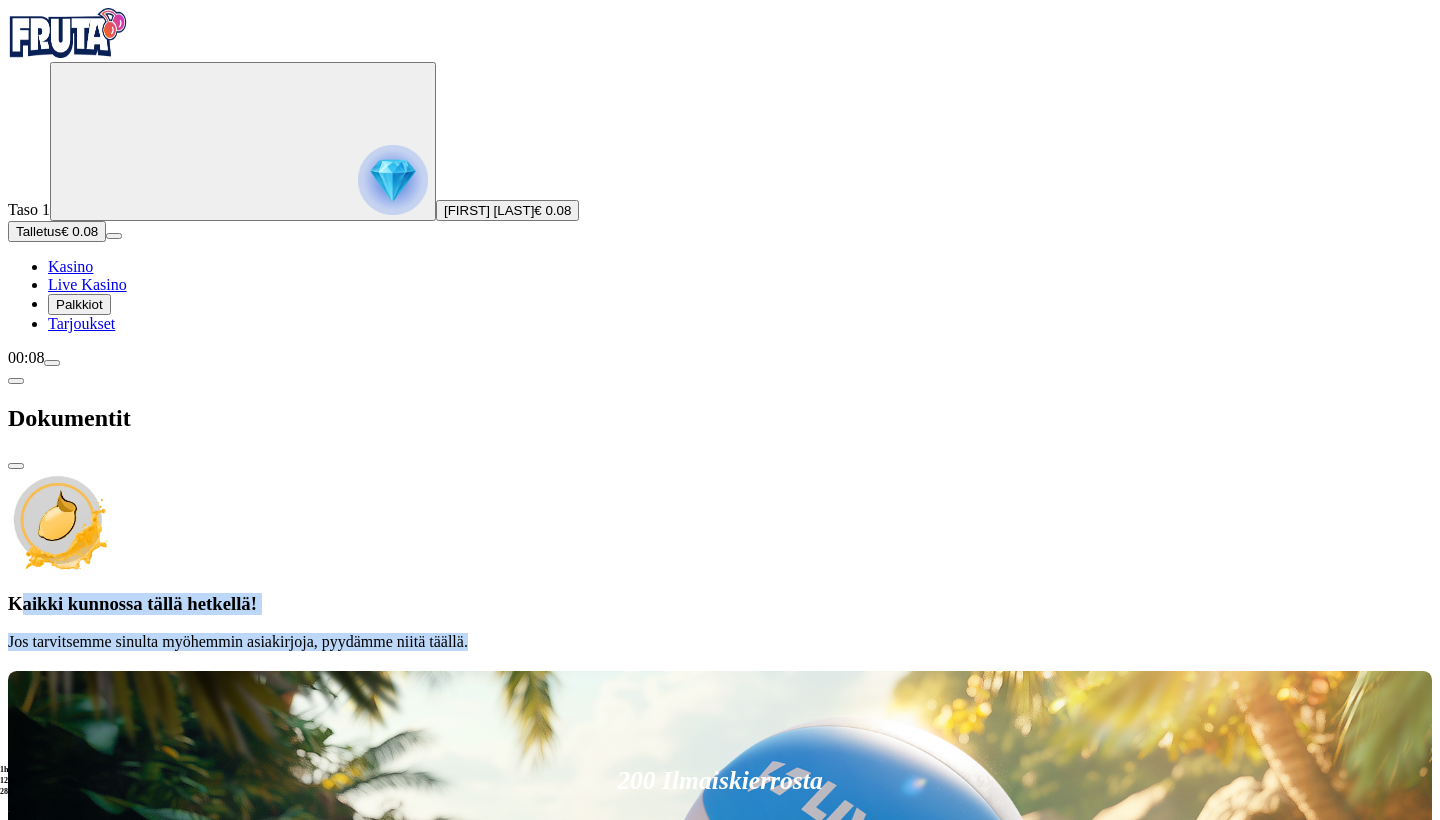copy on "Kaikki kunnossa tällä hetkellä! Jos tarvitsemme sinulta myöhemmin asiakirjoja, pyydämme niitä täällä." 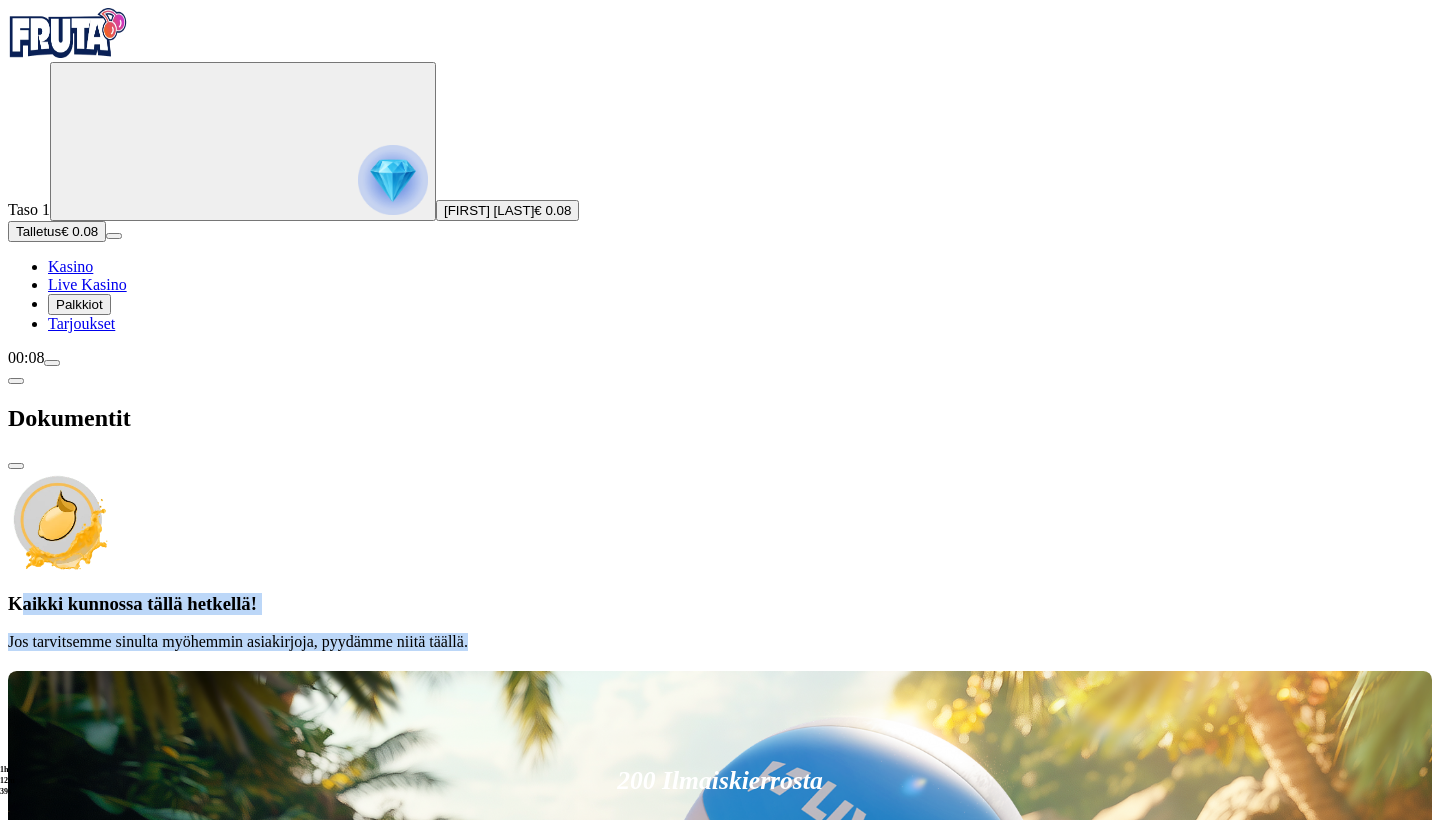 click at bounding box center [16, 466] 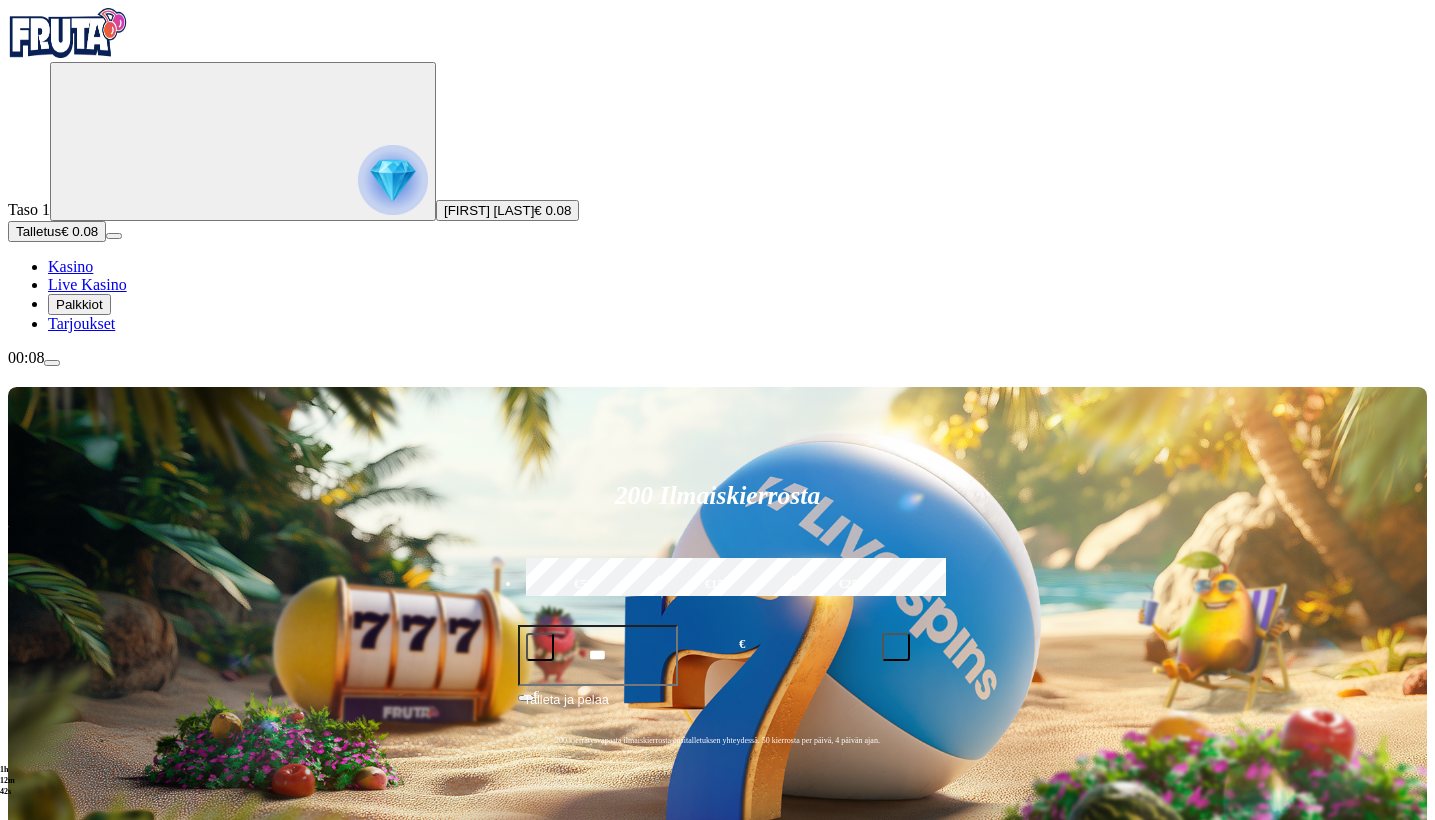 click at bounding box center [52, 363] 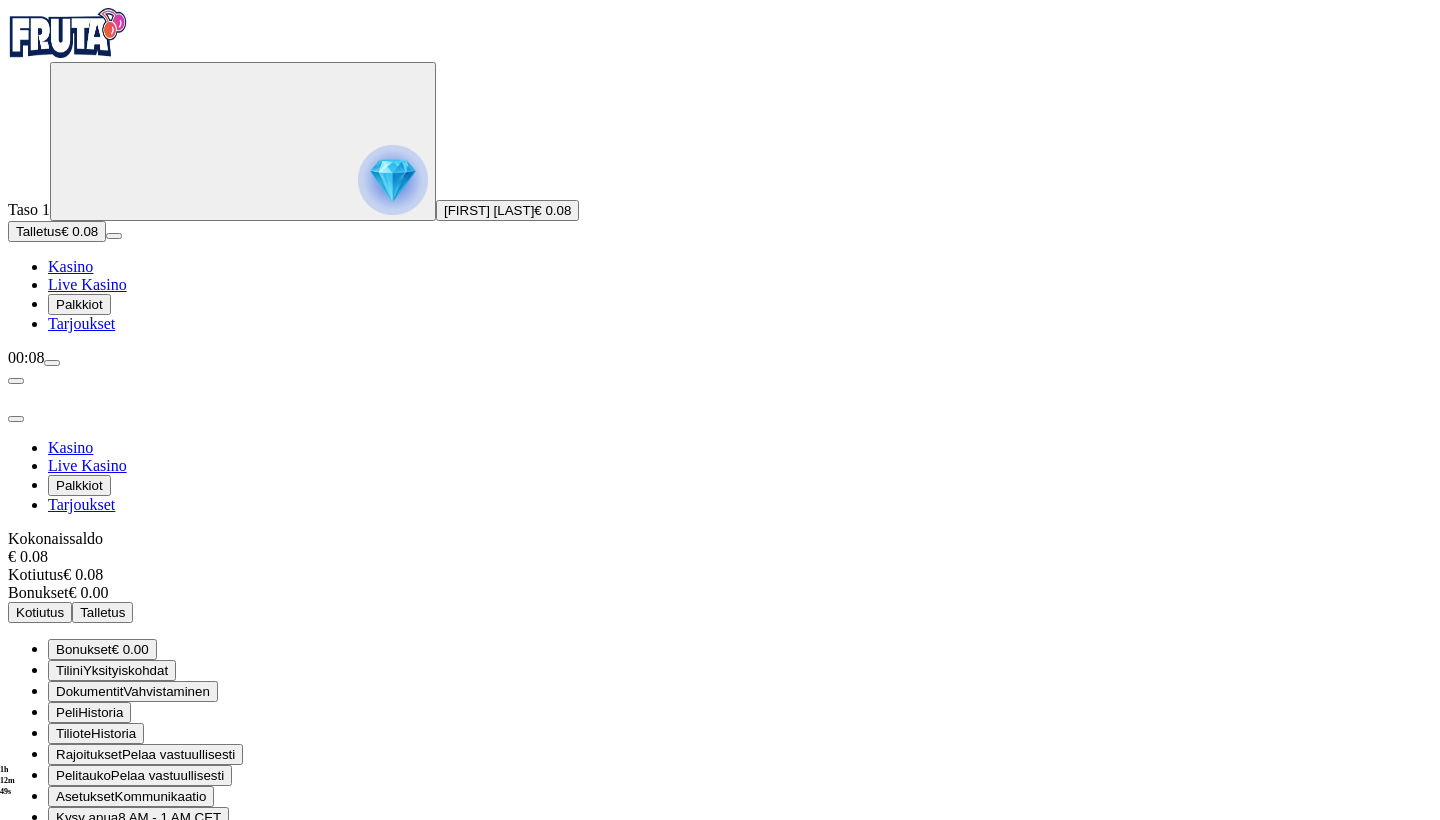 click at bounding box center [393, 180] 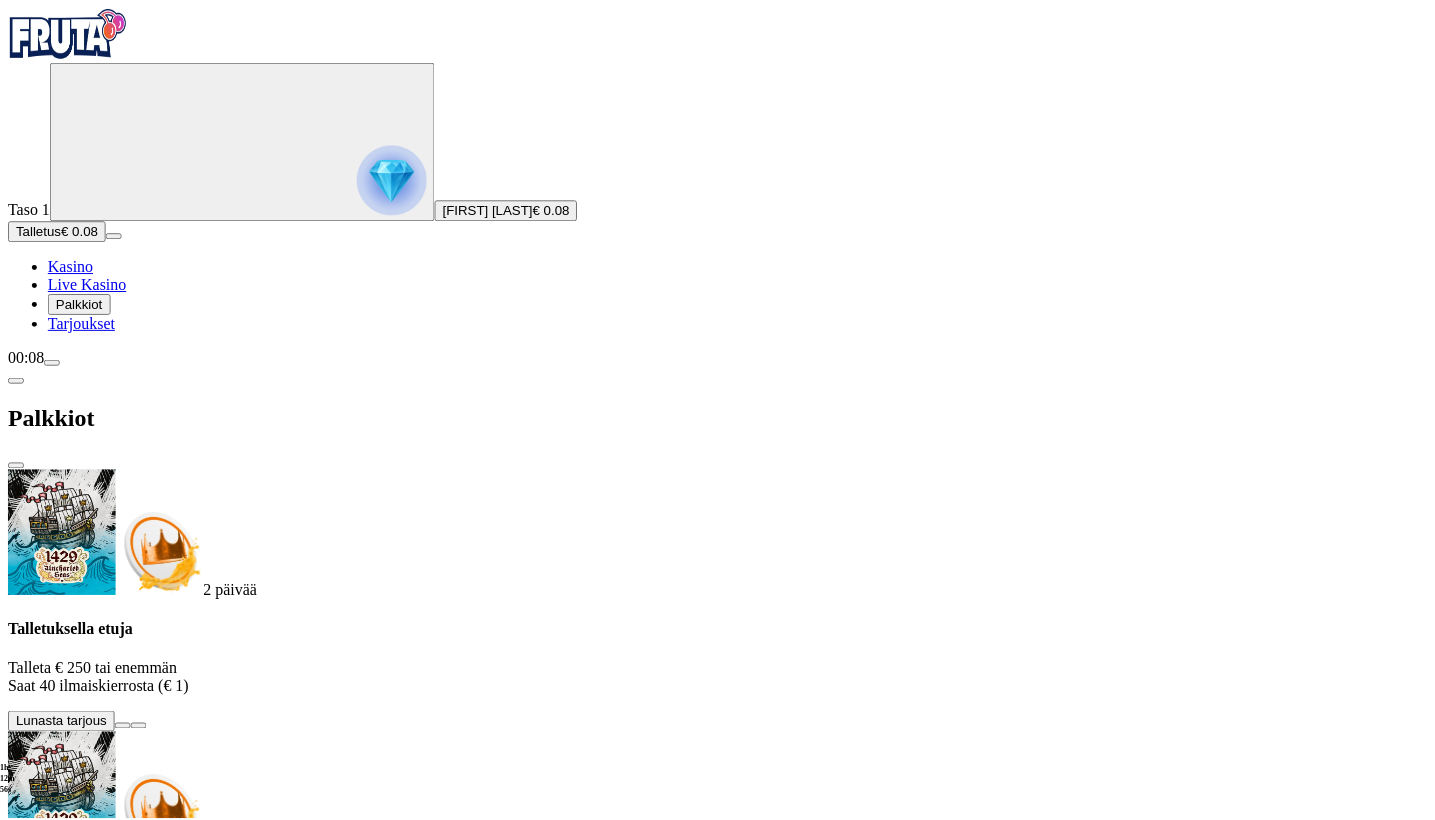 scroll, scrollTop: 0, scrollLeft: 0, axis: both 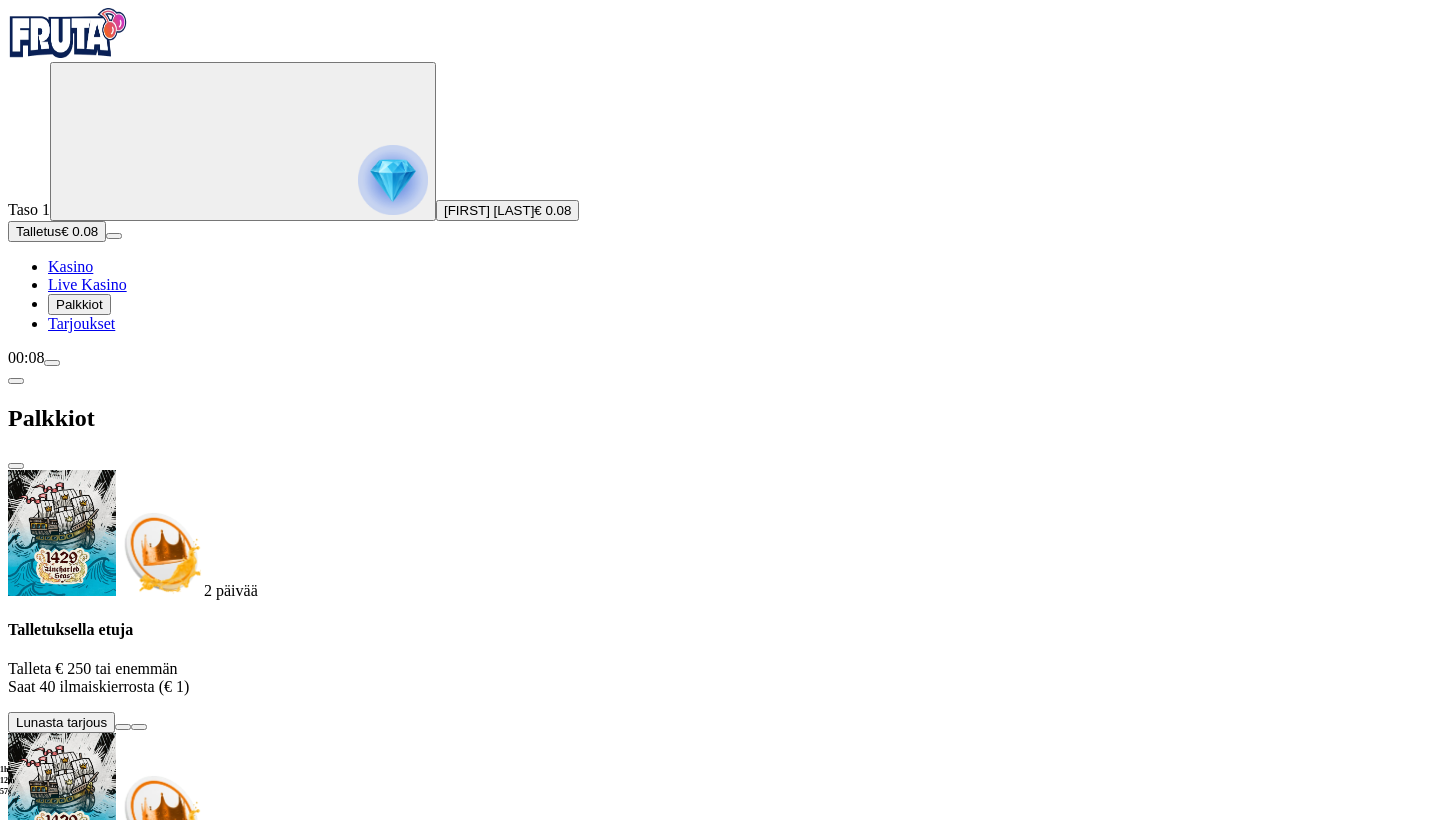 click at bounding box center [16, 466] 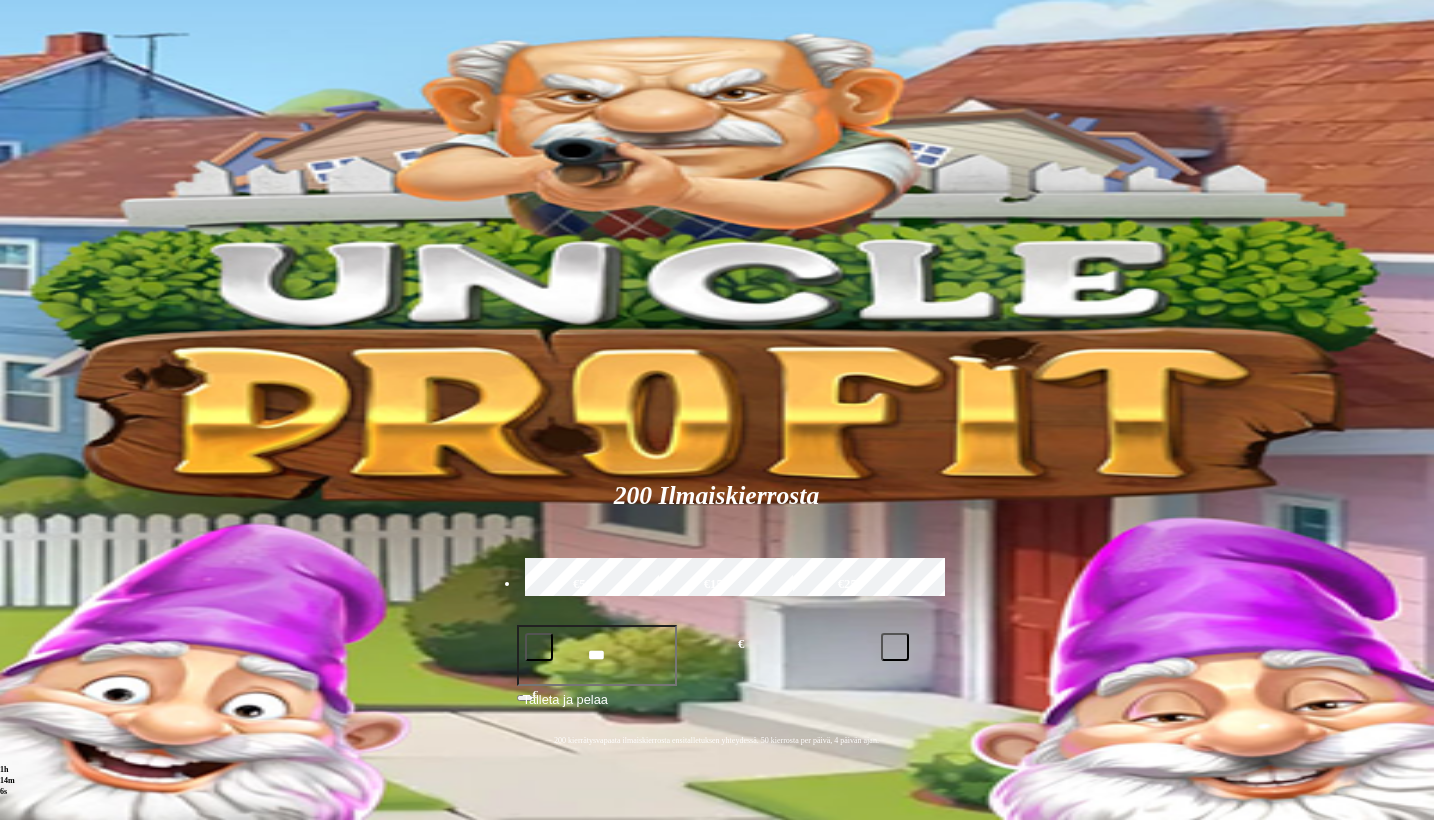 scroll, scrollTop: 0, scrollLeft: 1, axis: horizontal 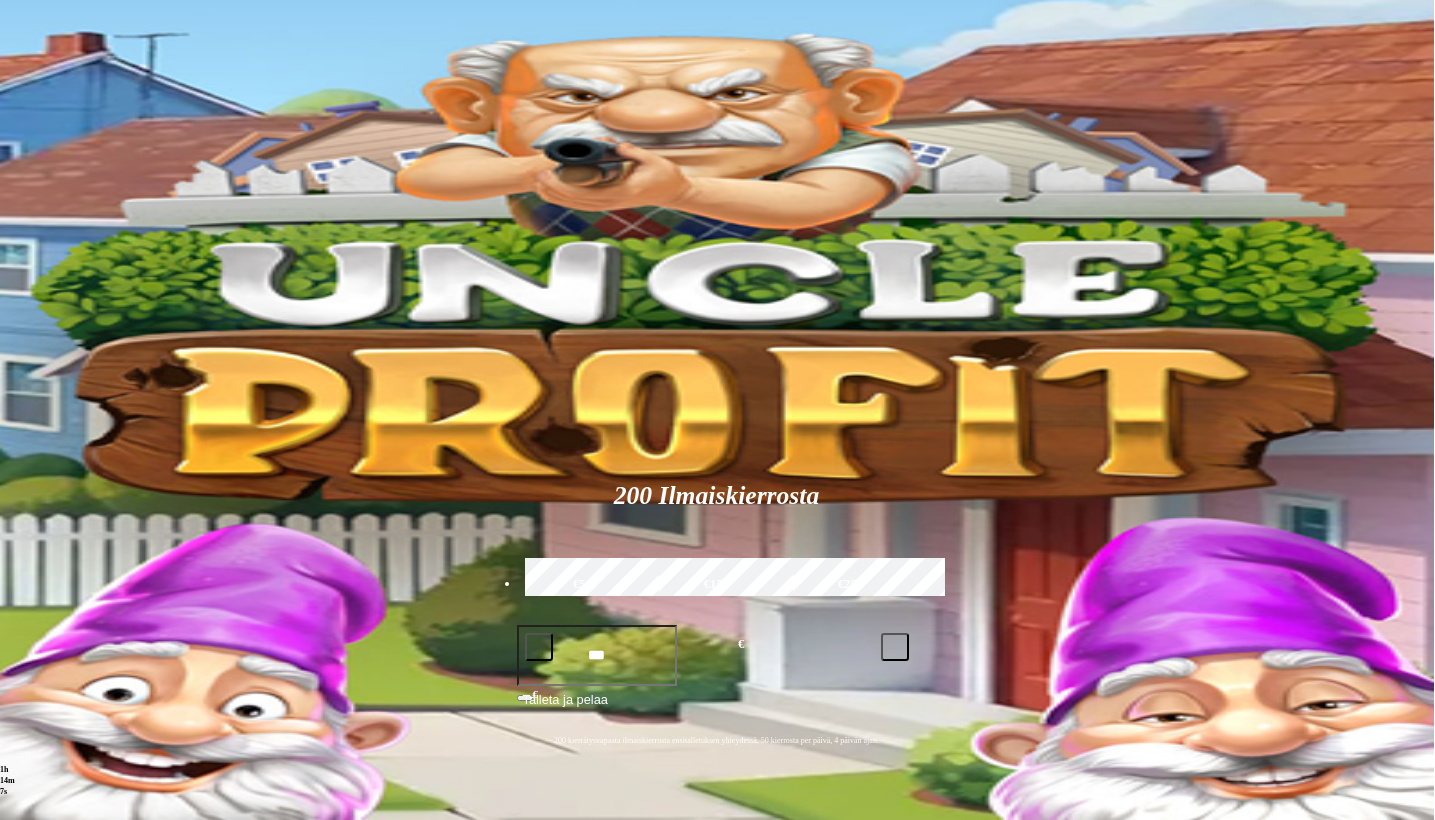 click on "Talletus € 0.08" at bounding box center [56, 231] 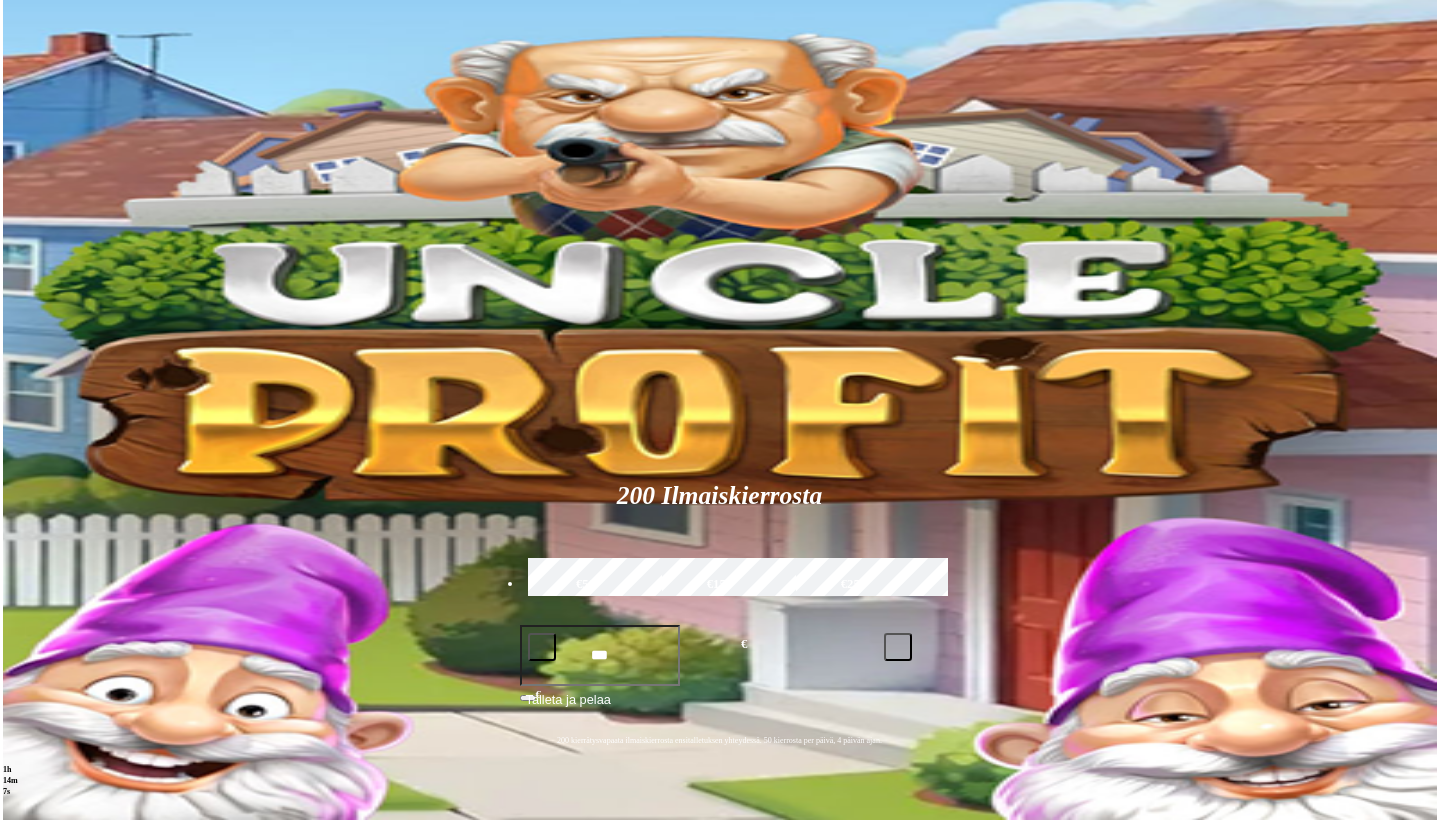 scroll, scrollTop: 0, scrollLeft: 0, axis: both 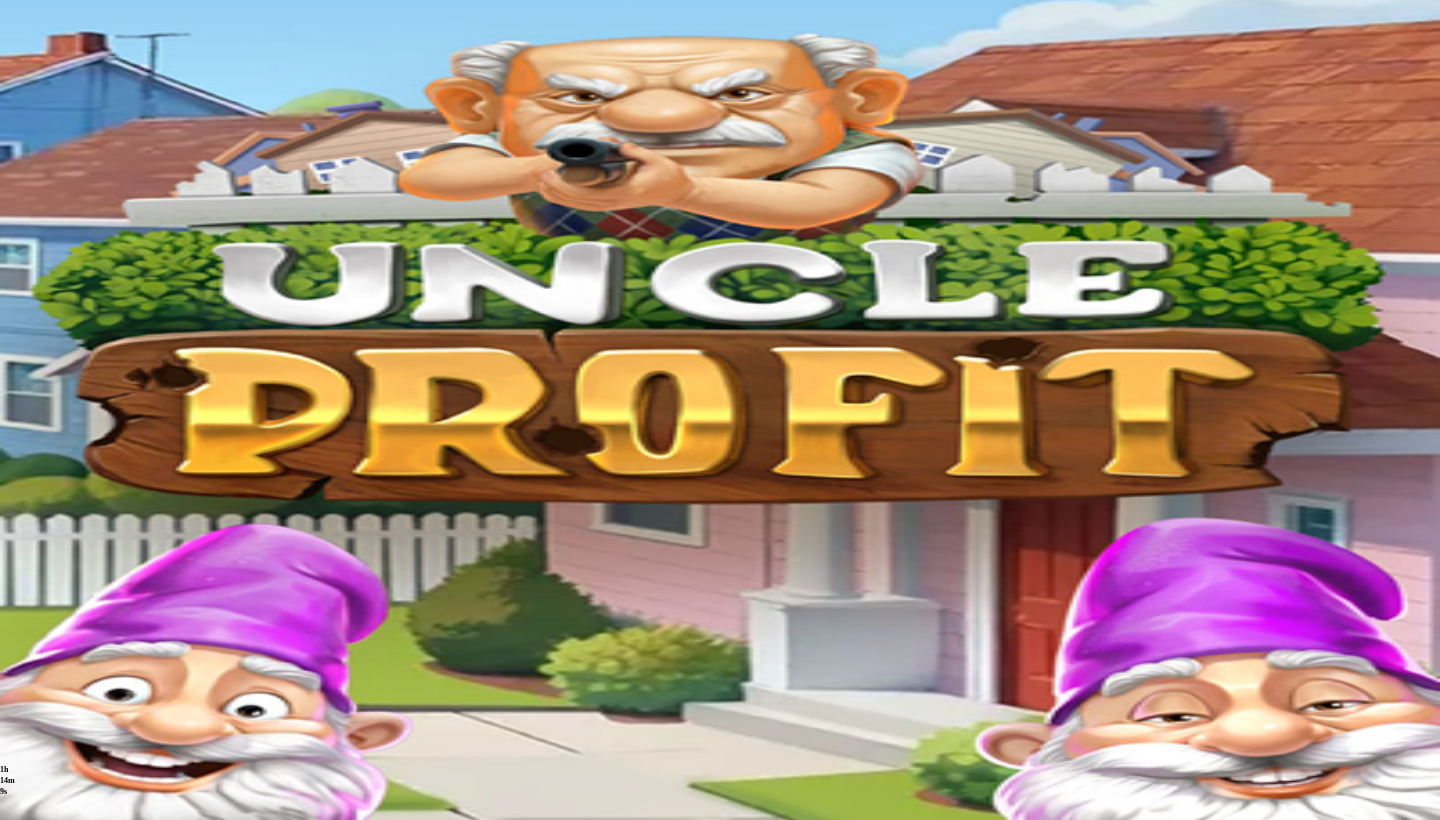 click on "€50" at bounding box center [276, 2957] 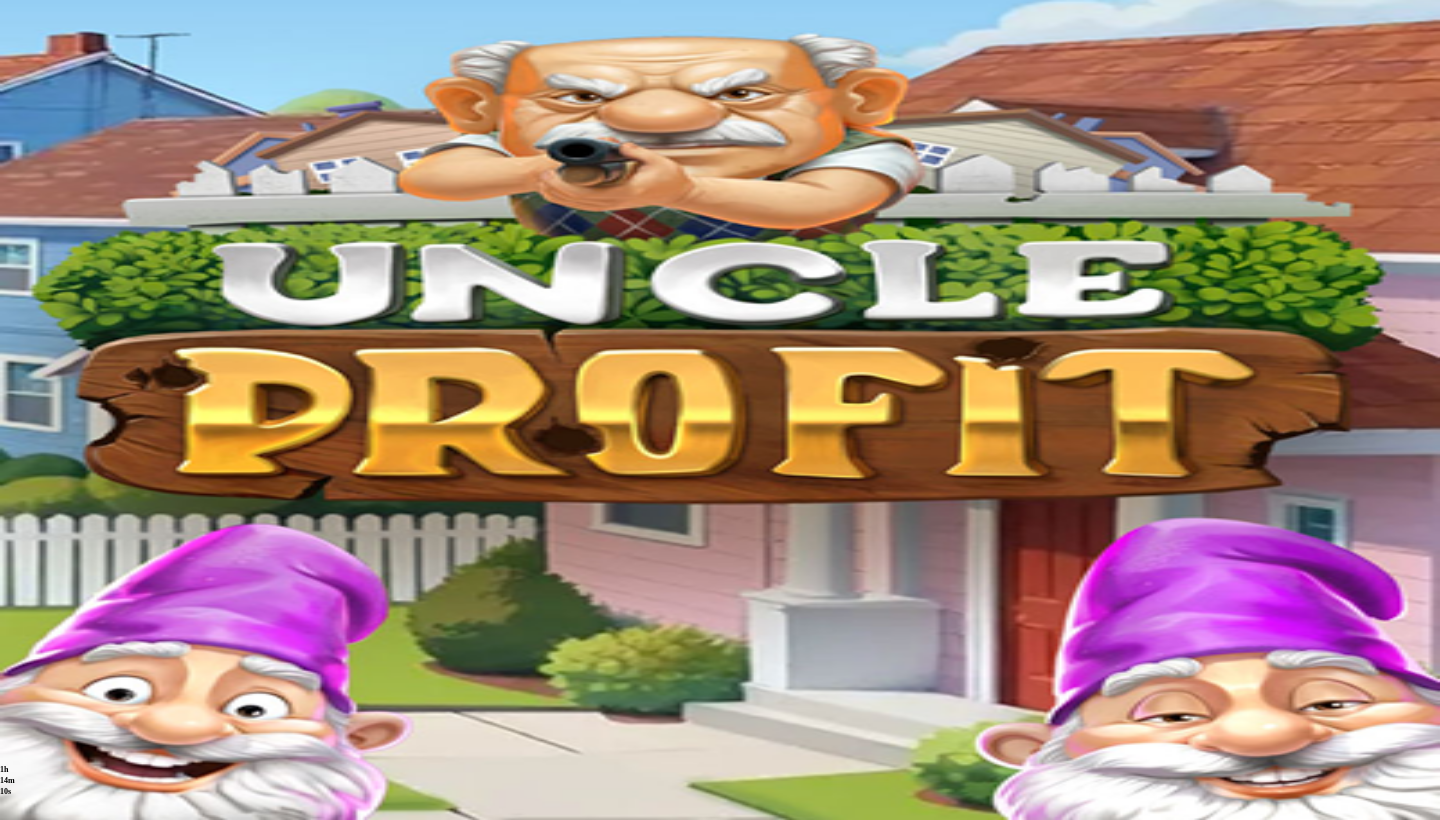 click on "TALLETA JA PELAA" at bounding box center [71, 3110] 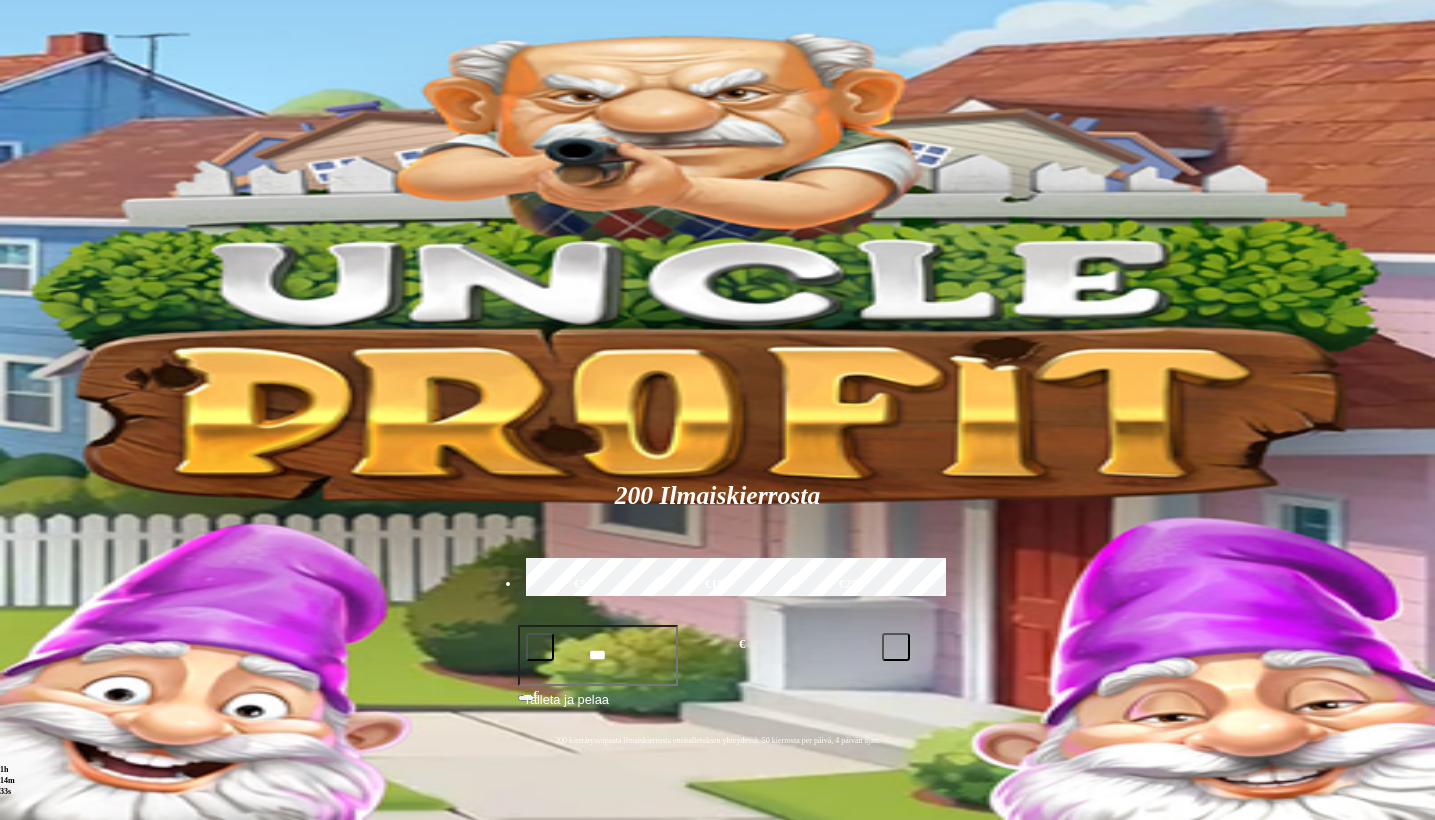 click on "Pelaa nyt" at bounding box center (77, 1263) 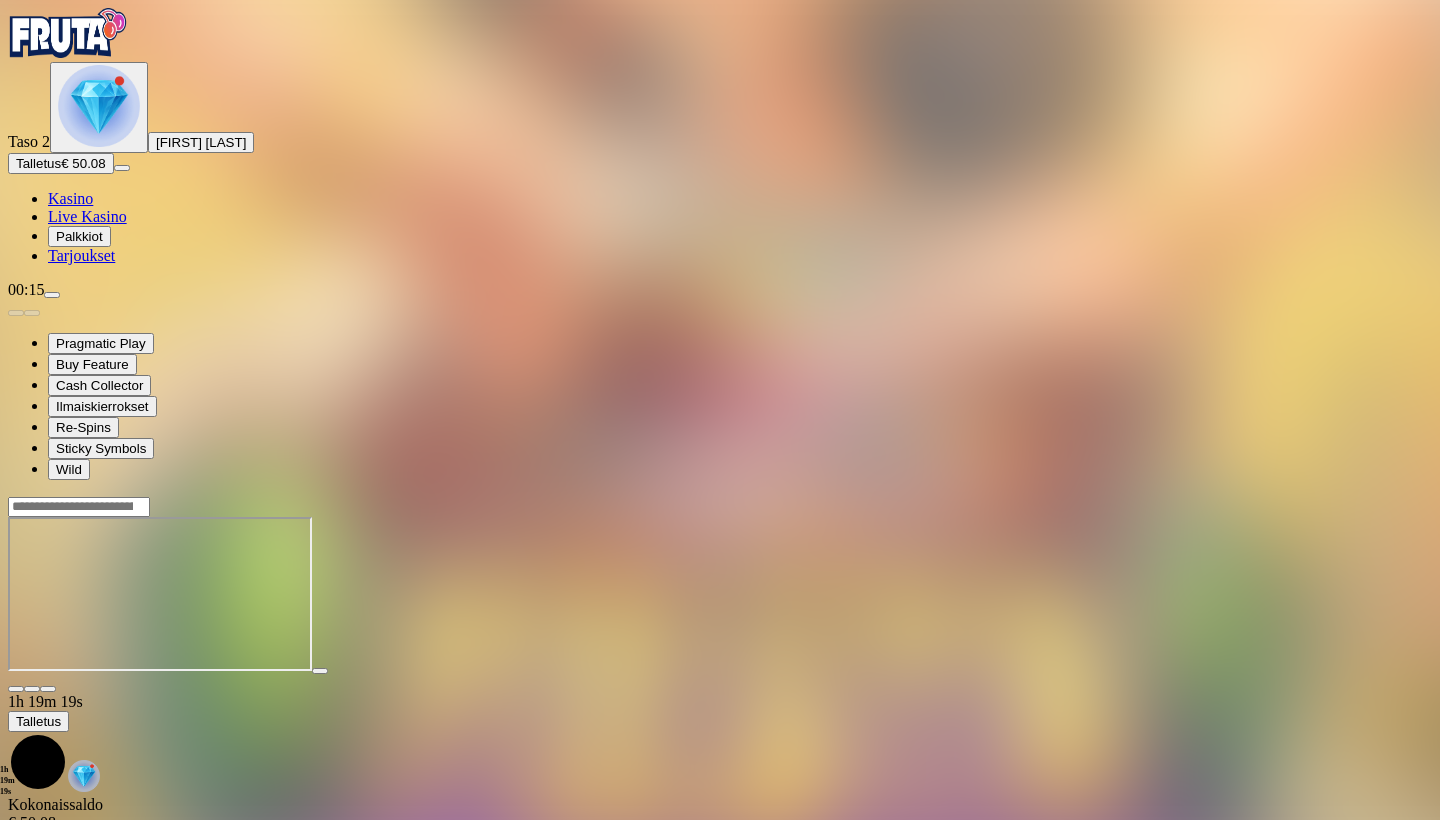 click at bounding box center (16, 689) 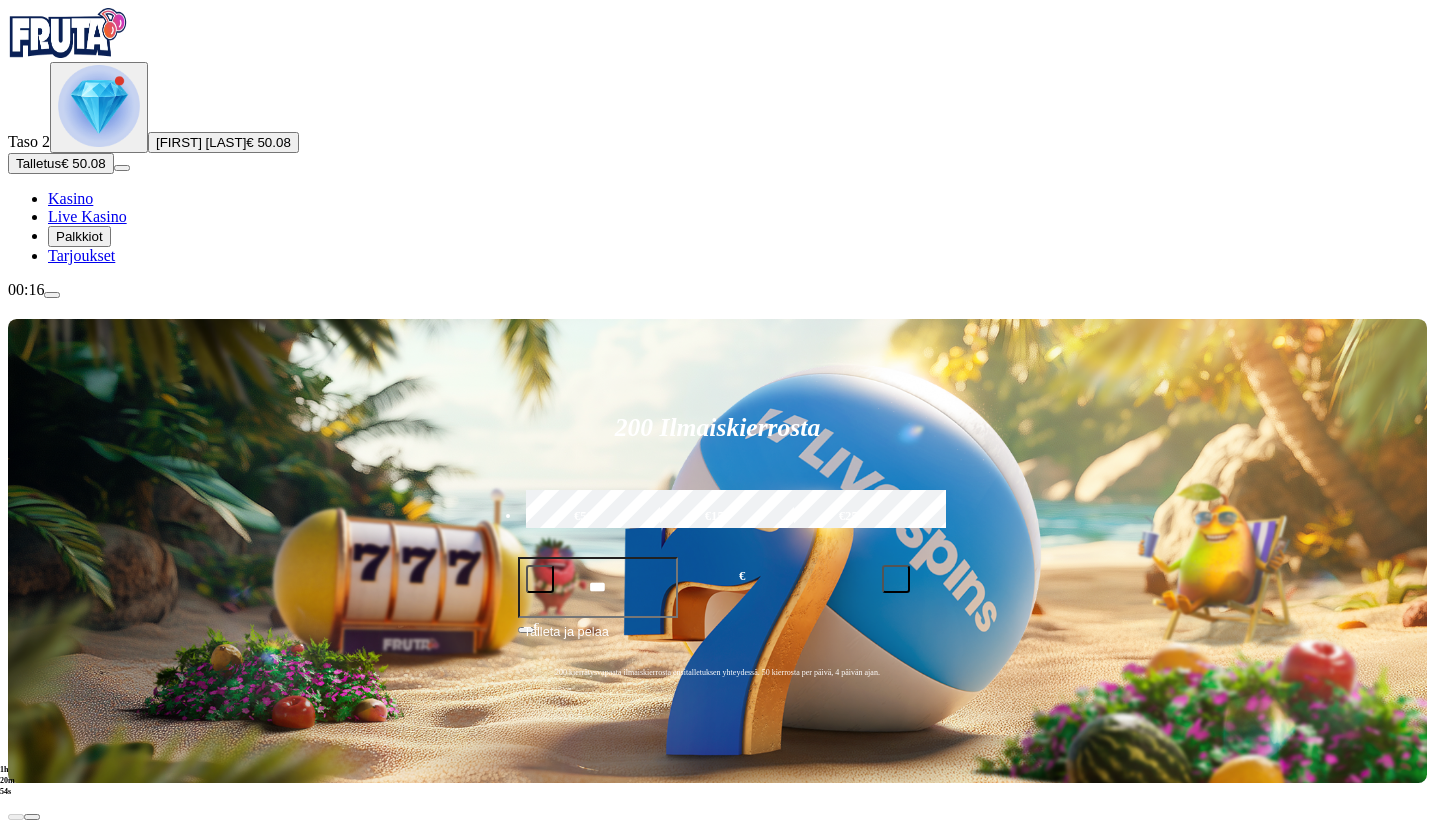 click on "Palkkiot" at bounding box center (79, 236) 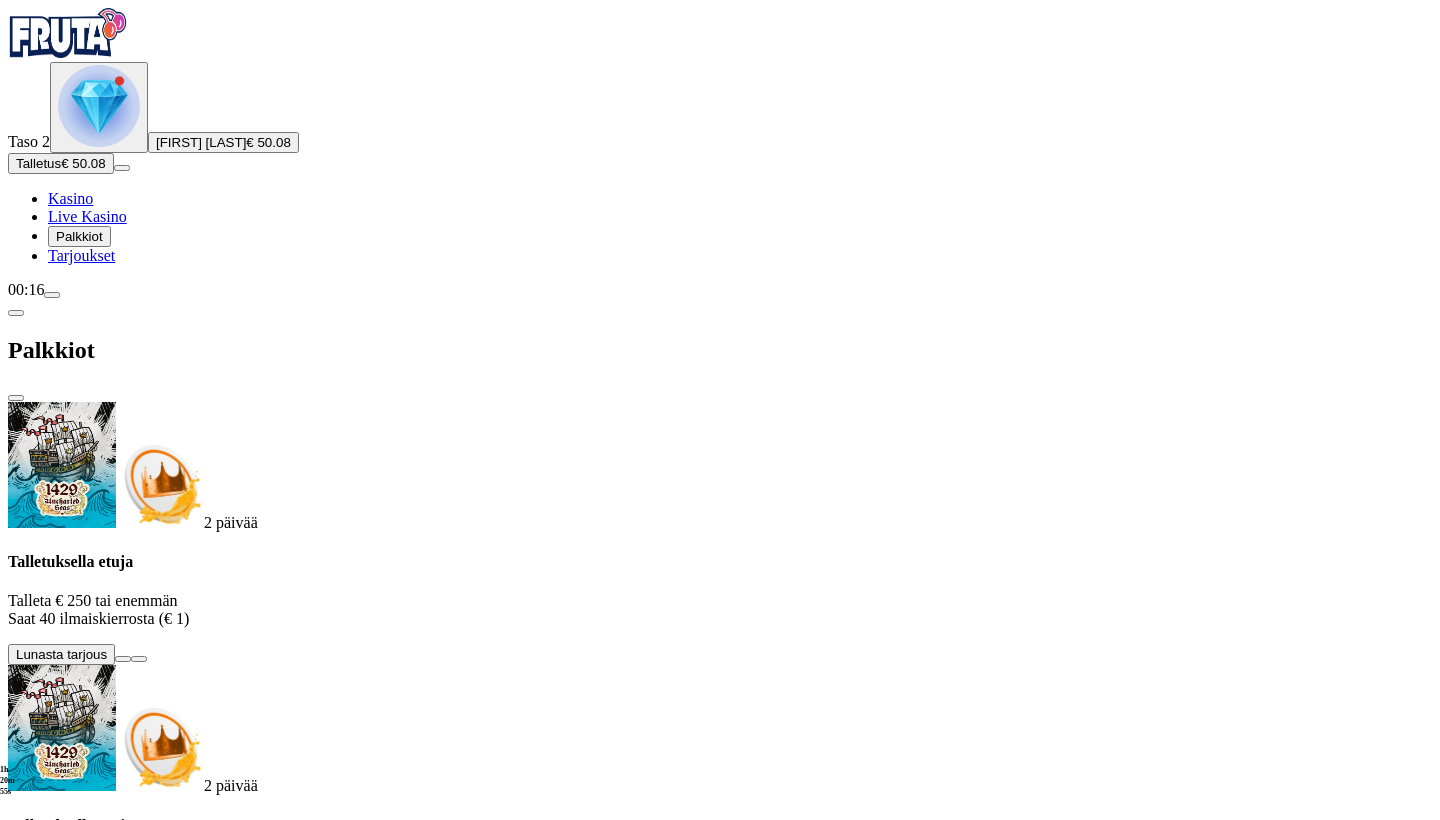 click on "Tarjoukset" at bounding box center [81, 255] 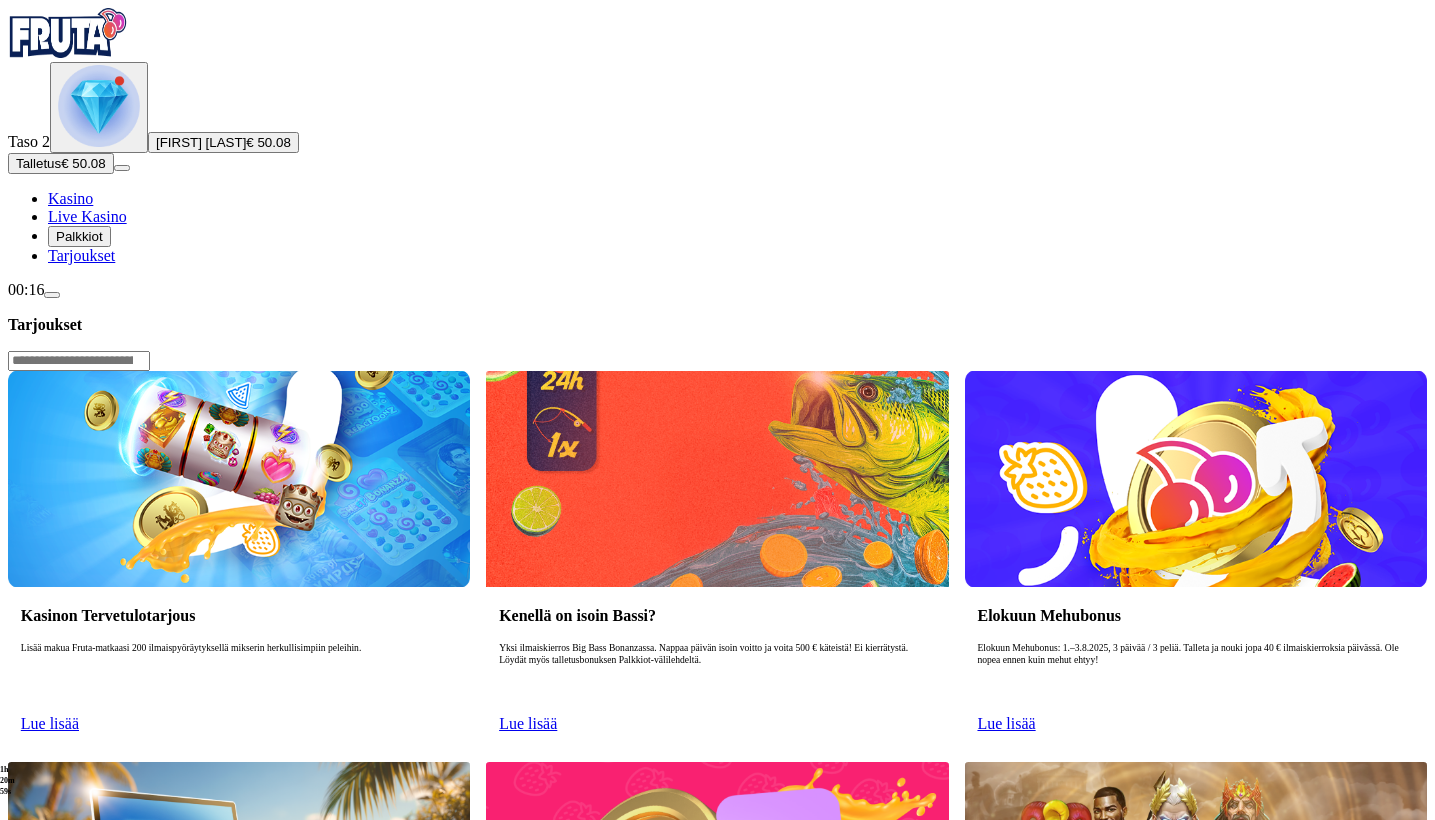 click at bounding box center [99, 106] 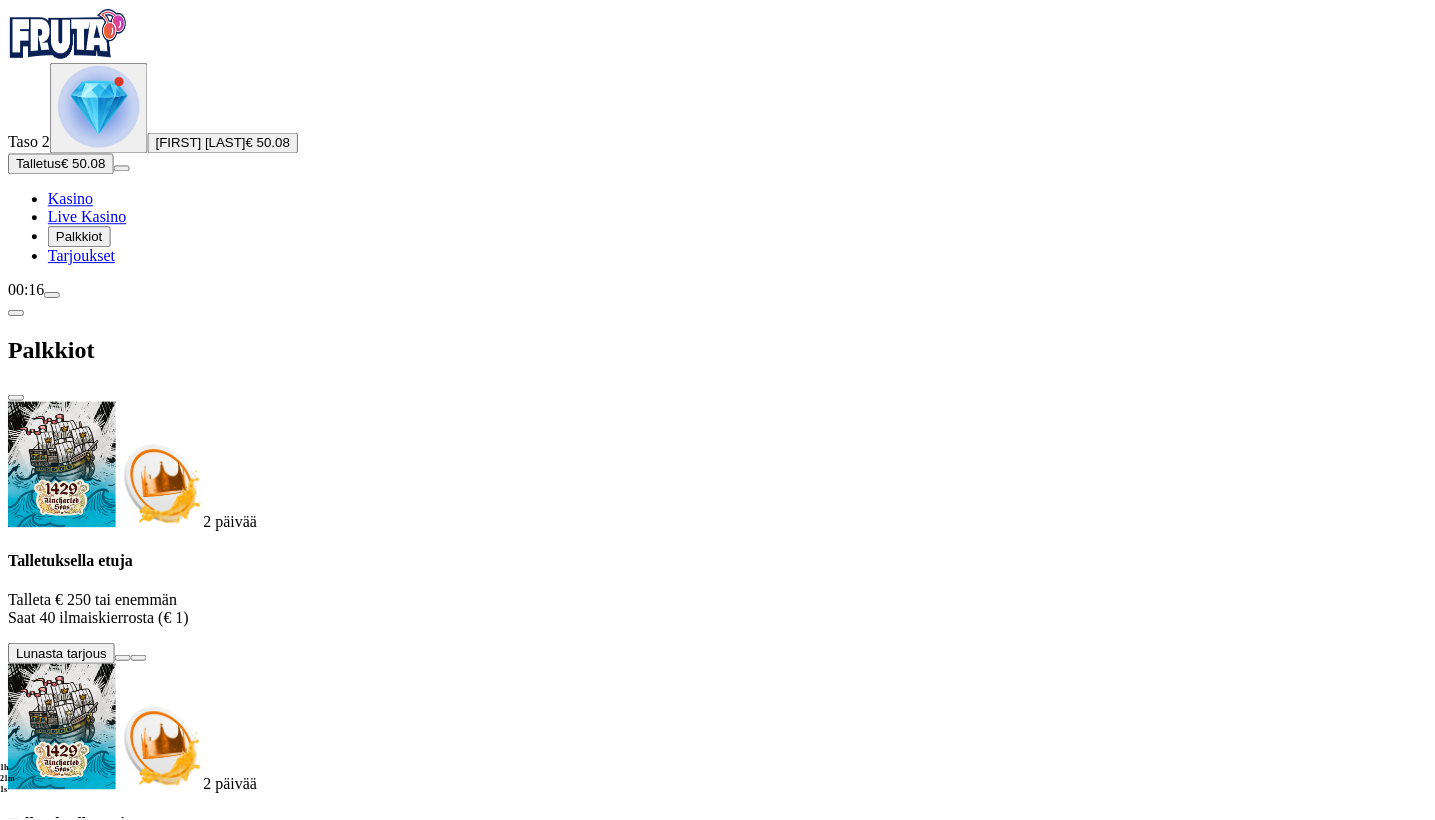 scroll, scrollTop: 878, scrollLeft: 0, axis: vertical 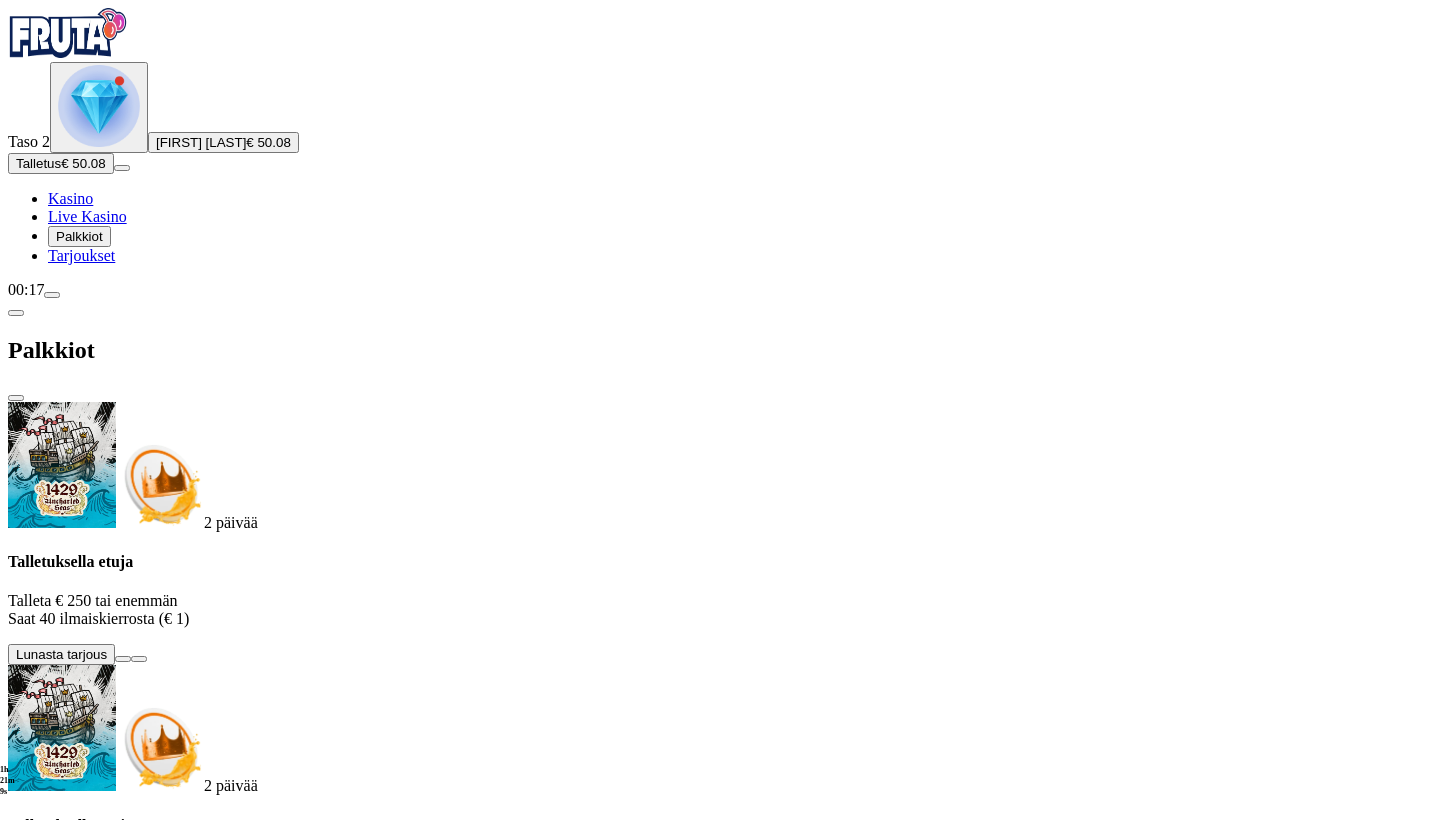 click on "Live Kasino" at bounding box center [87, 216] 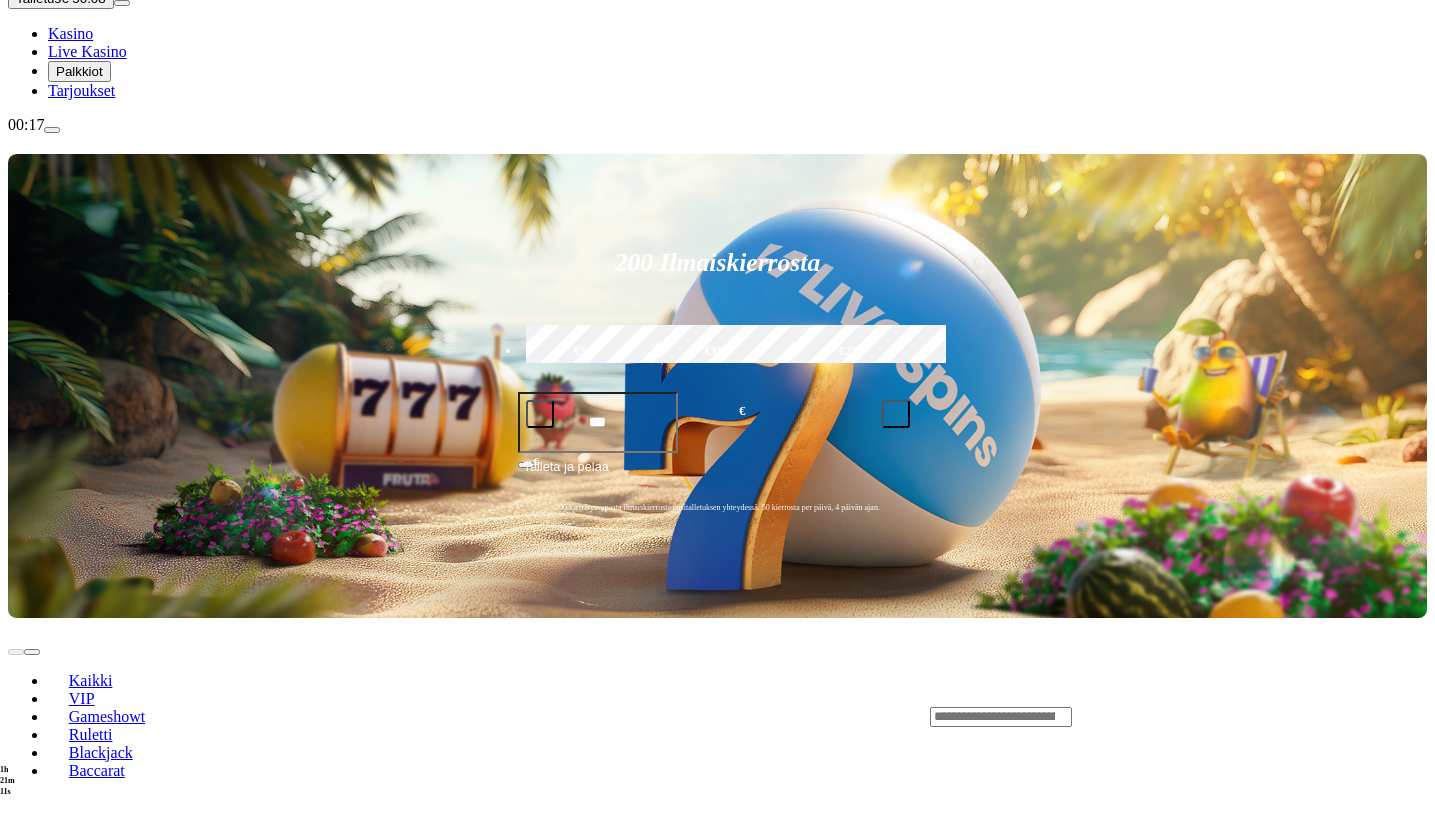 scroll, scrollTop: 170, scrollLeft: 0, axis: vertical 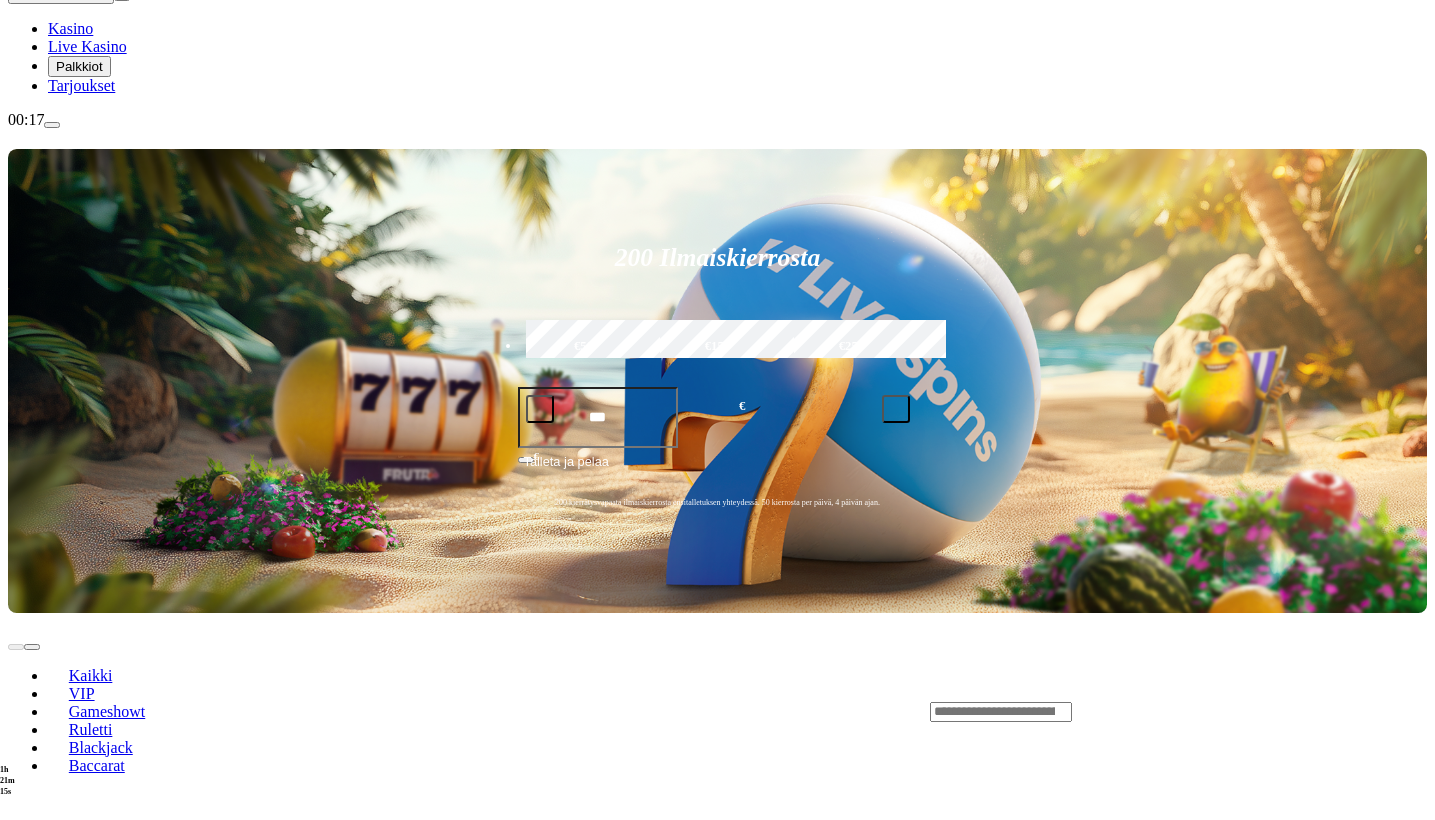 click on "Pelaa nyt" at bounding box center [77, 1121] 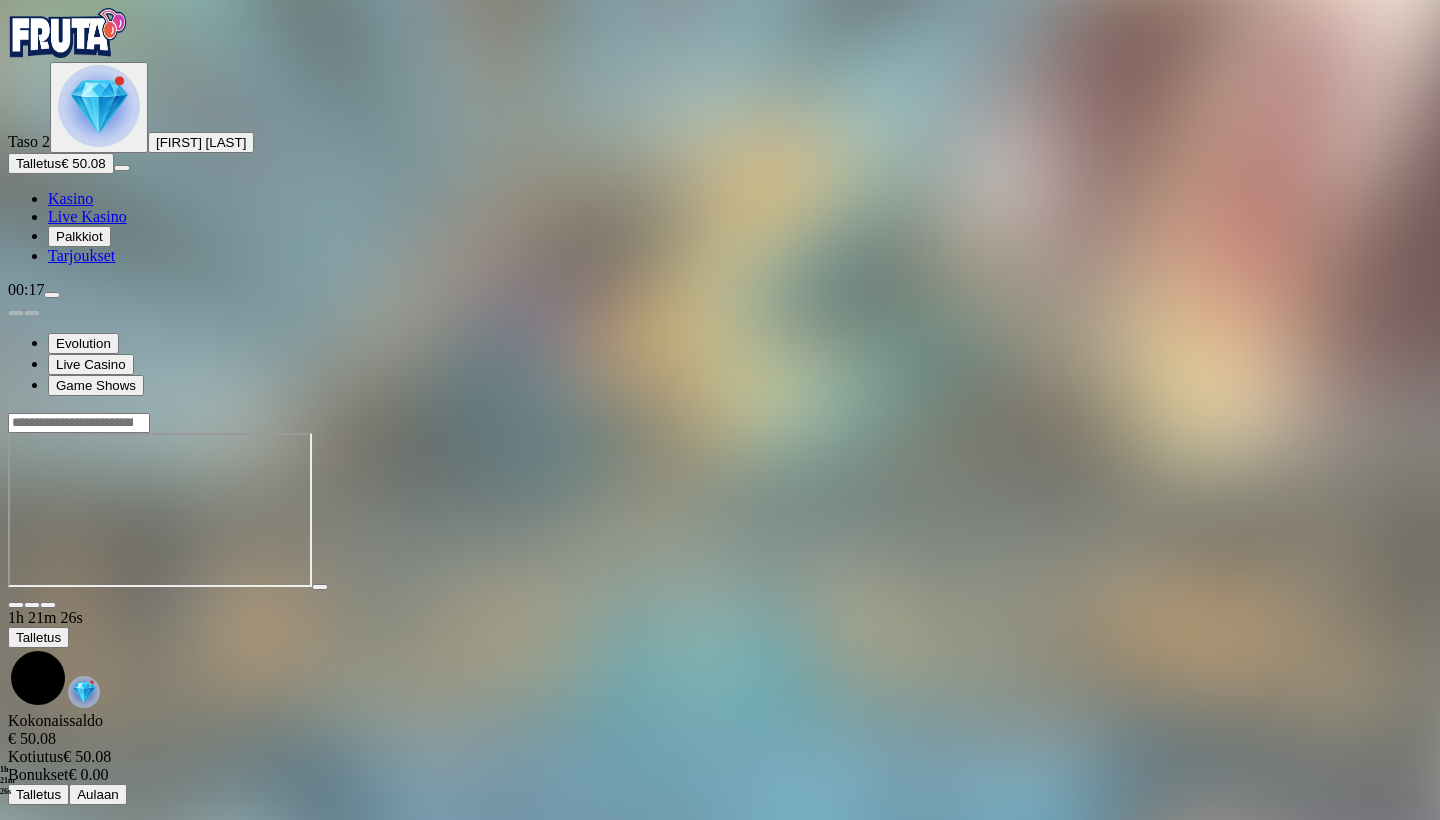 click on "Kasino" at bounding box center (70, 198) 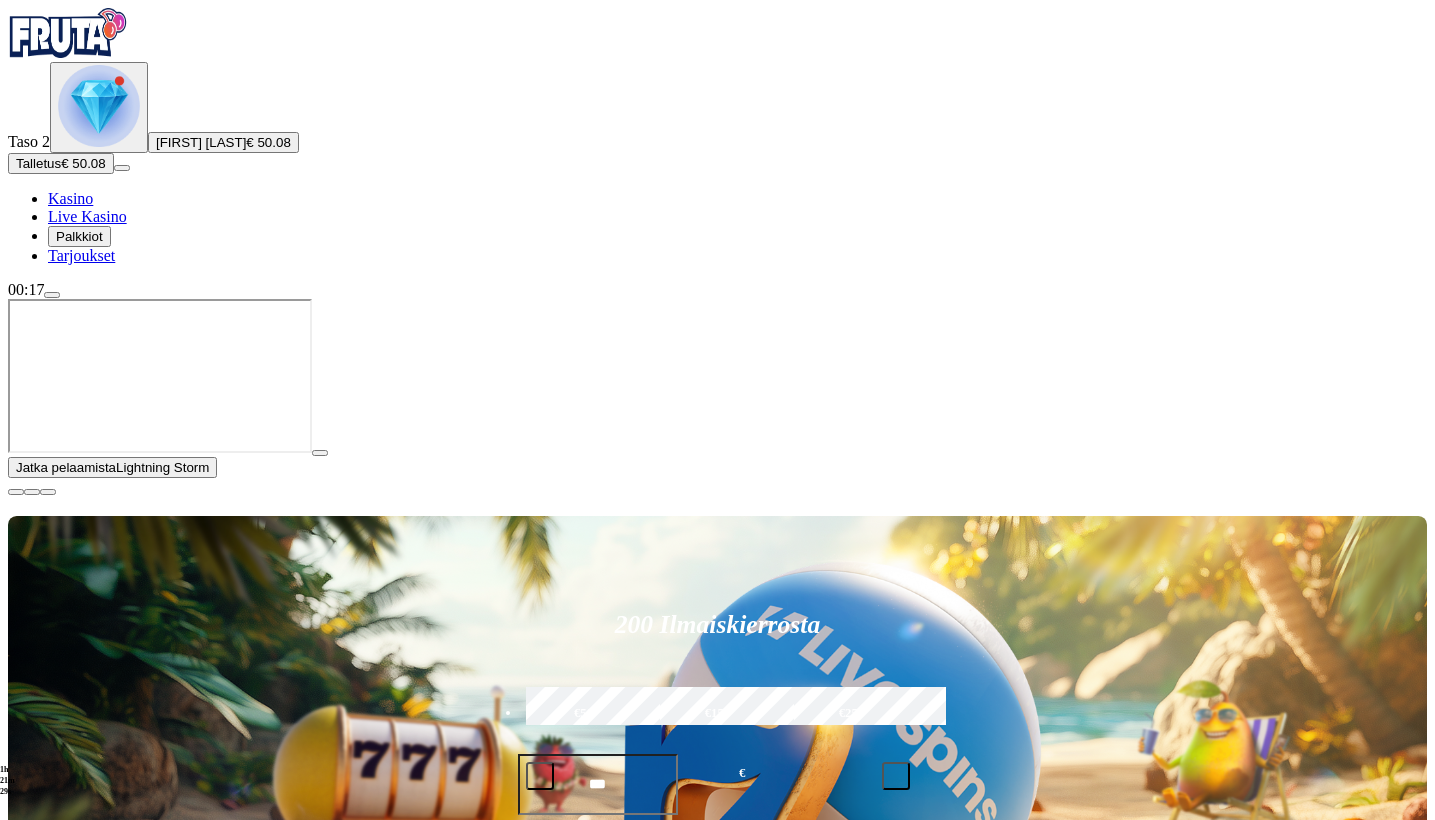 click at bounding box center [16, 492] 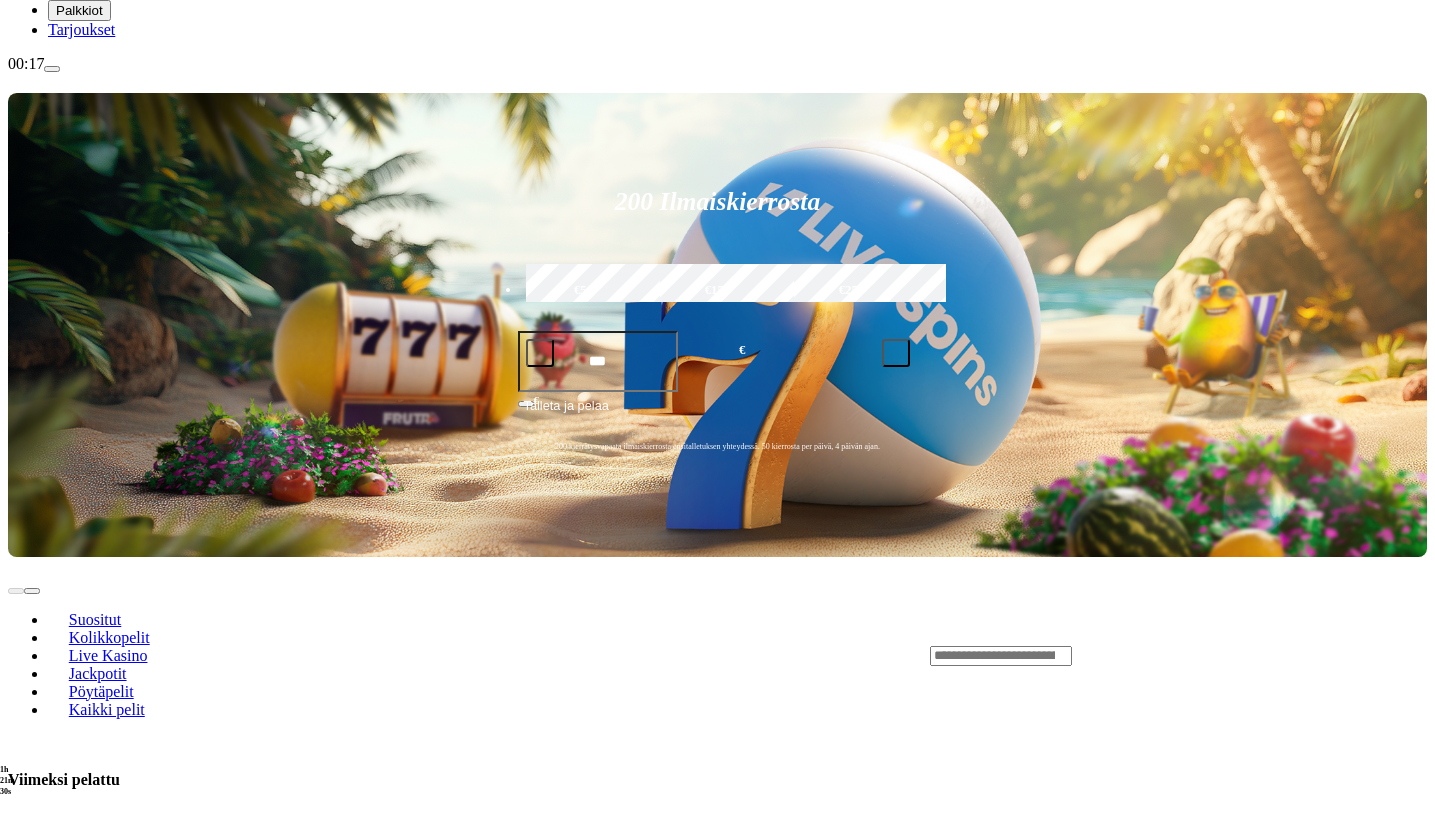 scroll, scrollTop: 244, scrollLeft: 0, axis: vertical 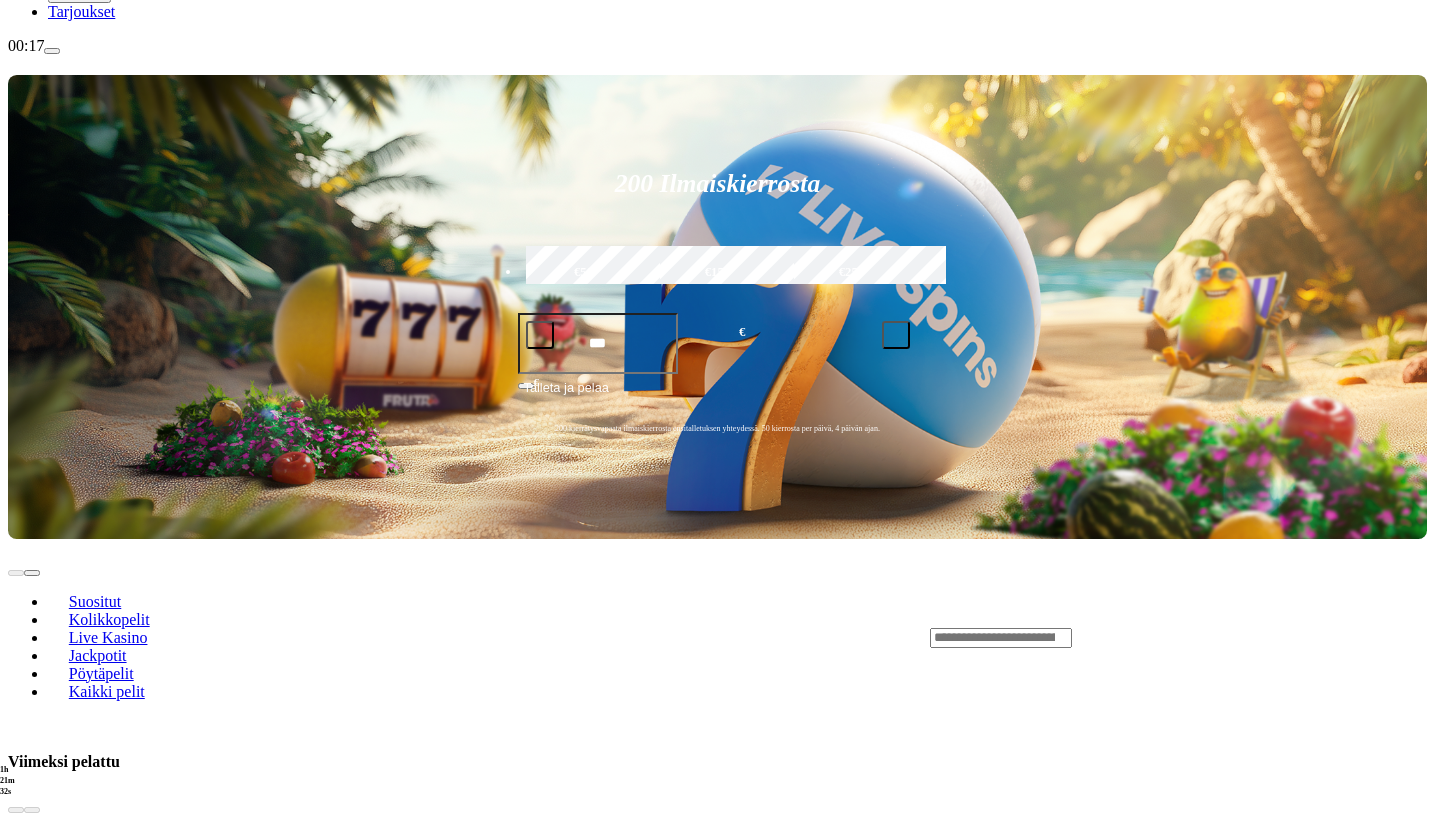 click on "Pelaa nyt" at bounding box center (77, 1440) 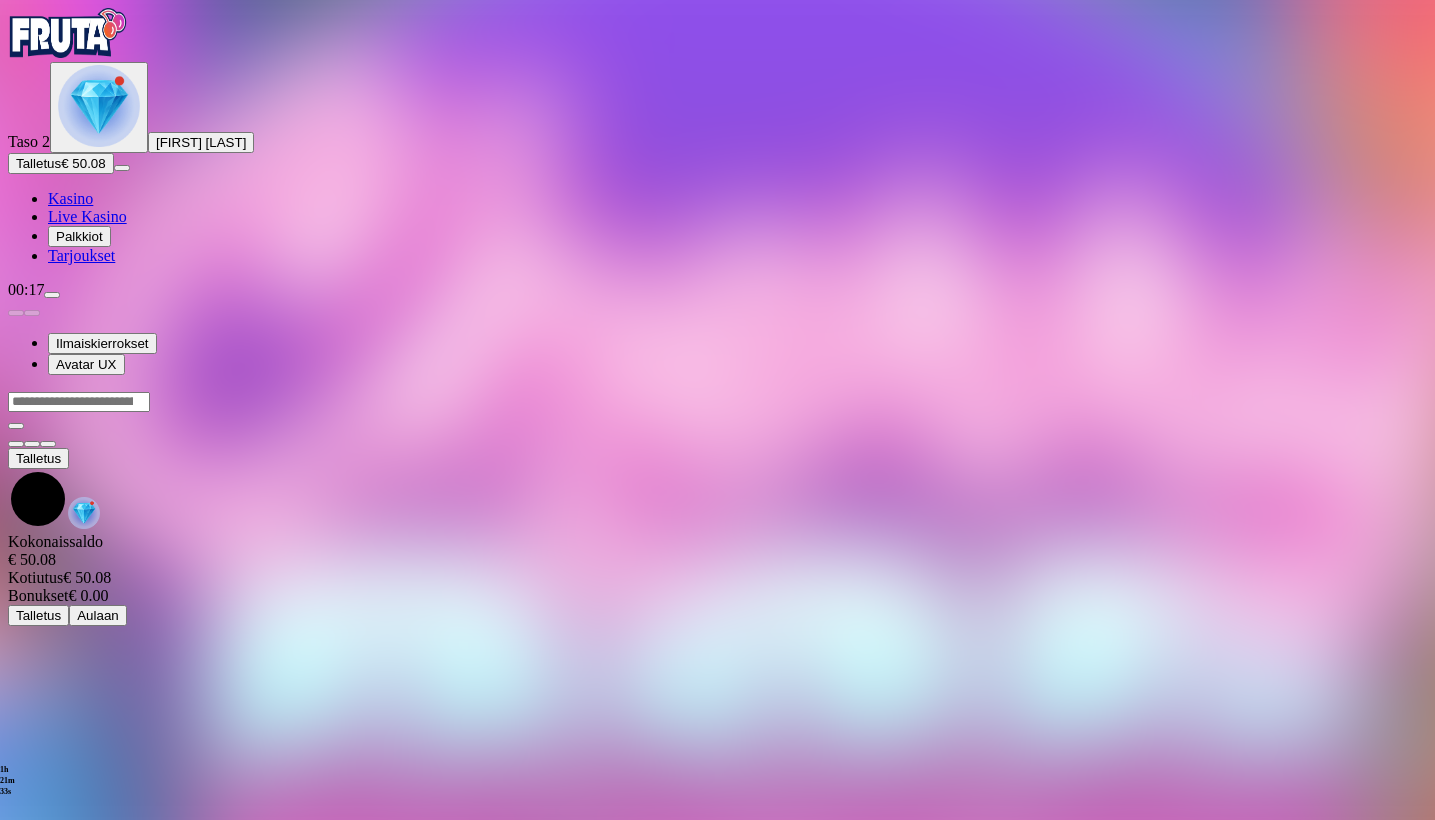 scroll, scrollTop: 0, scrollLeft: 0, axis: both 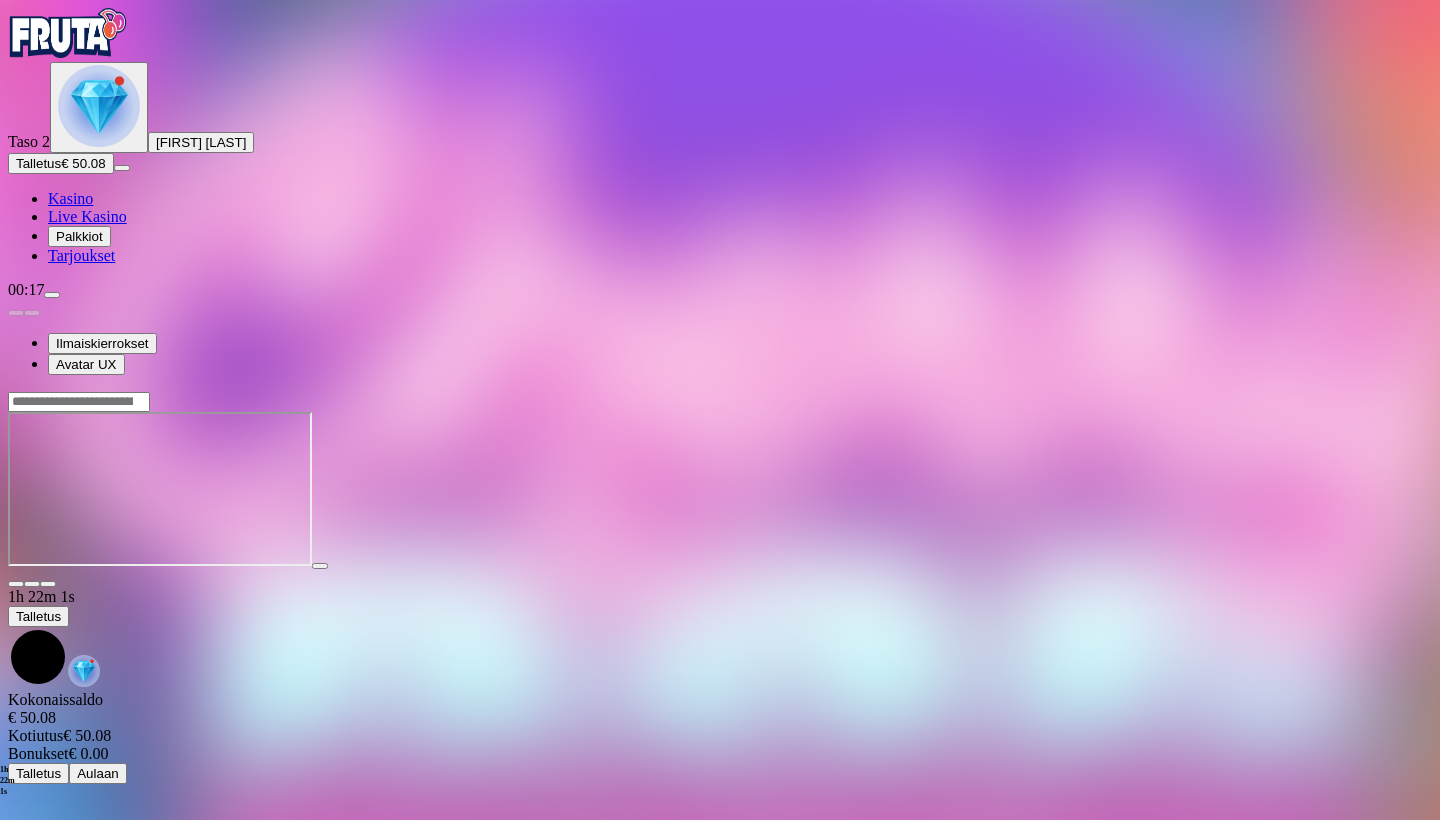 click at bounding box center [16, 584] 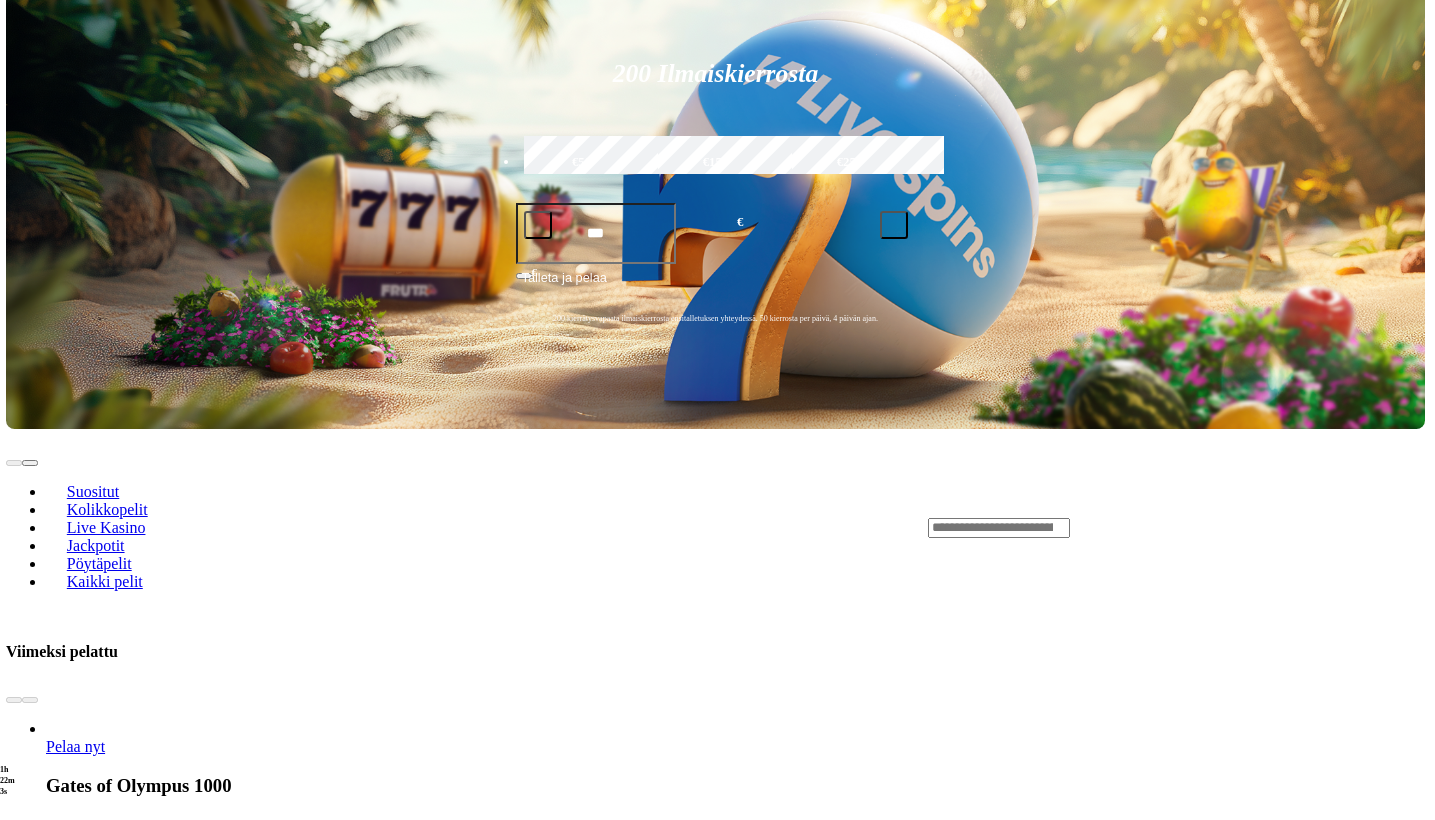 scroll, scrollTop: 355, scrollLeft: 3, axis: both 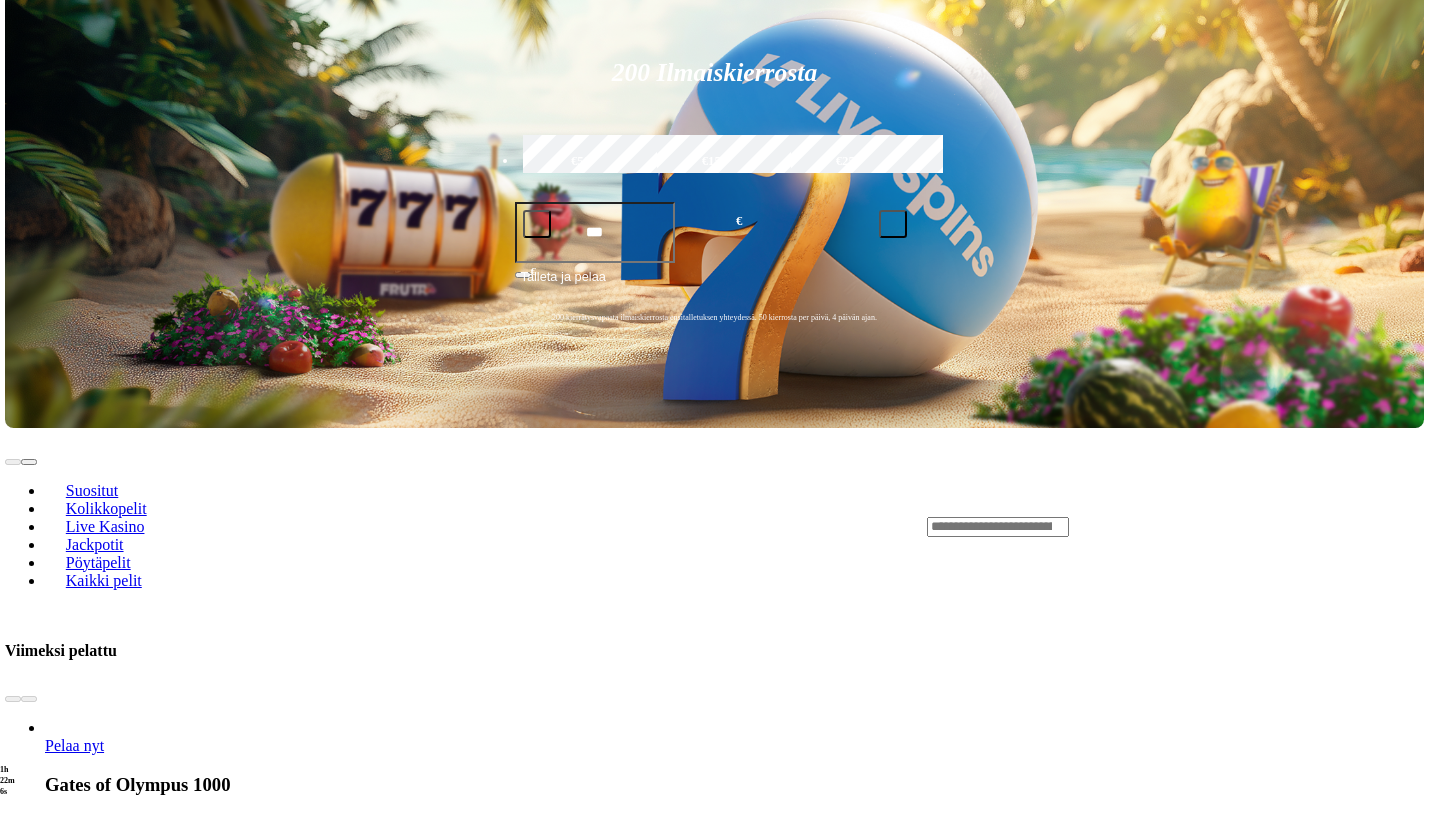 click at bounding box center [29, 1188] 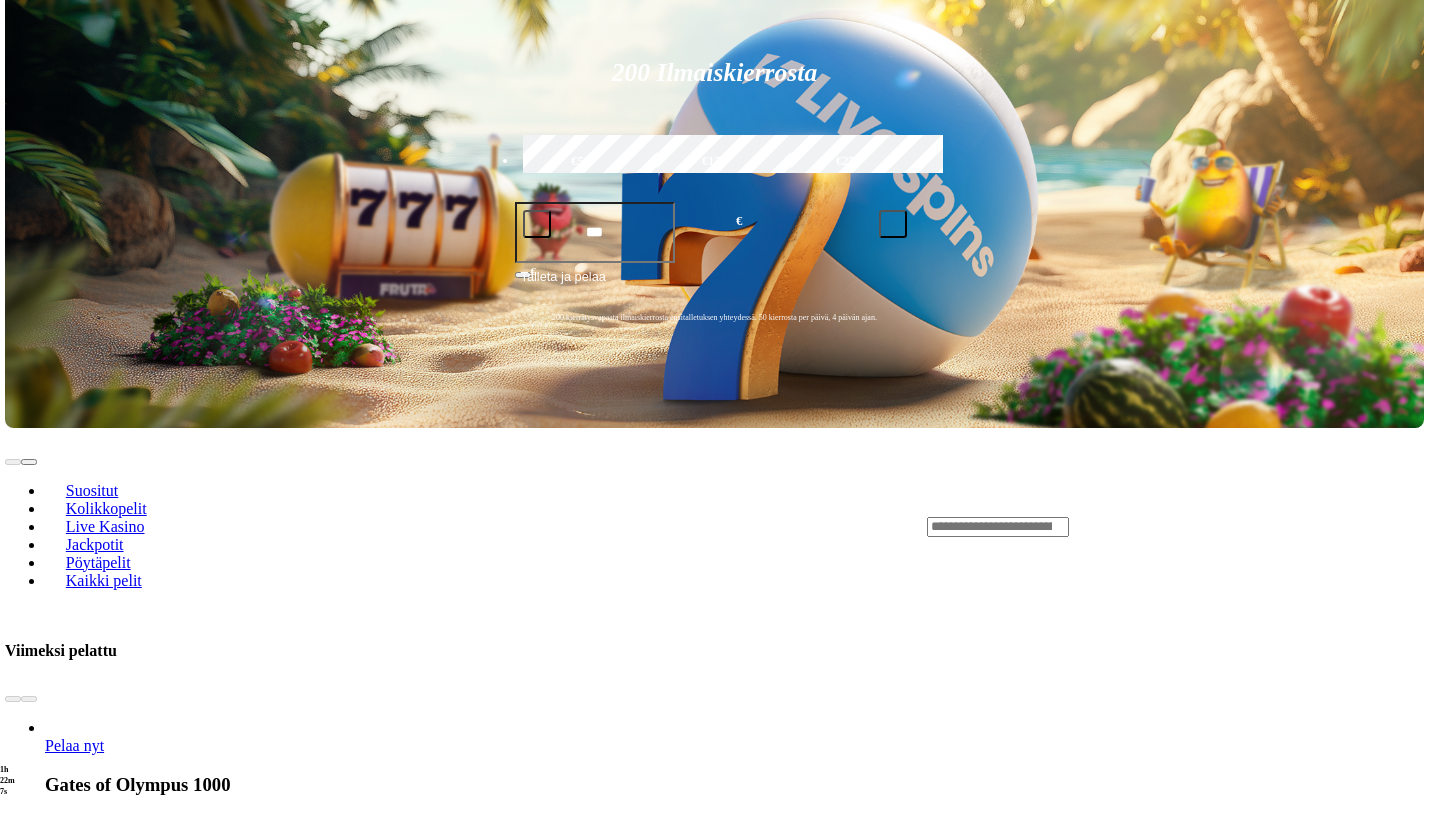 click at bounding box center (29, 1188) 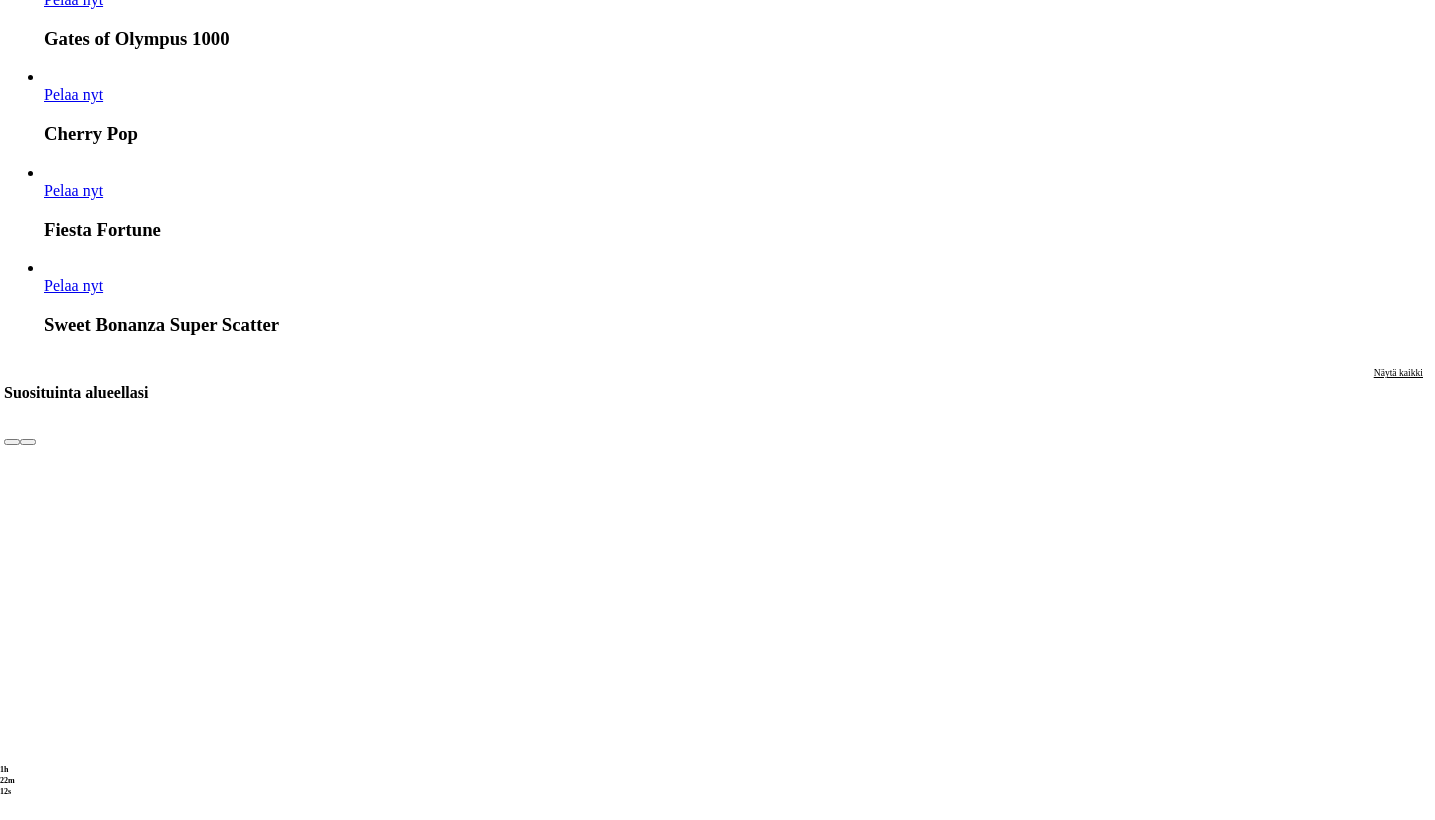 scroll, scrollTop: 1104, scrollLeft: 4, axis: both 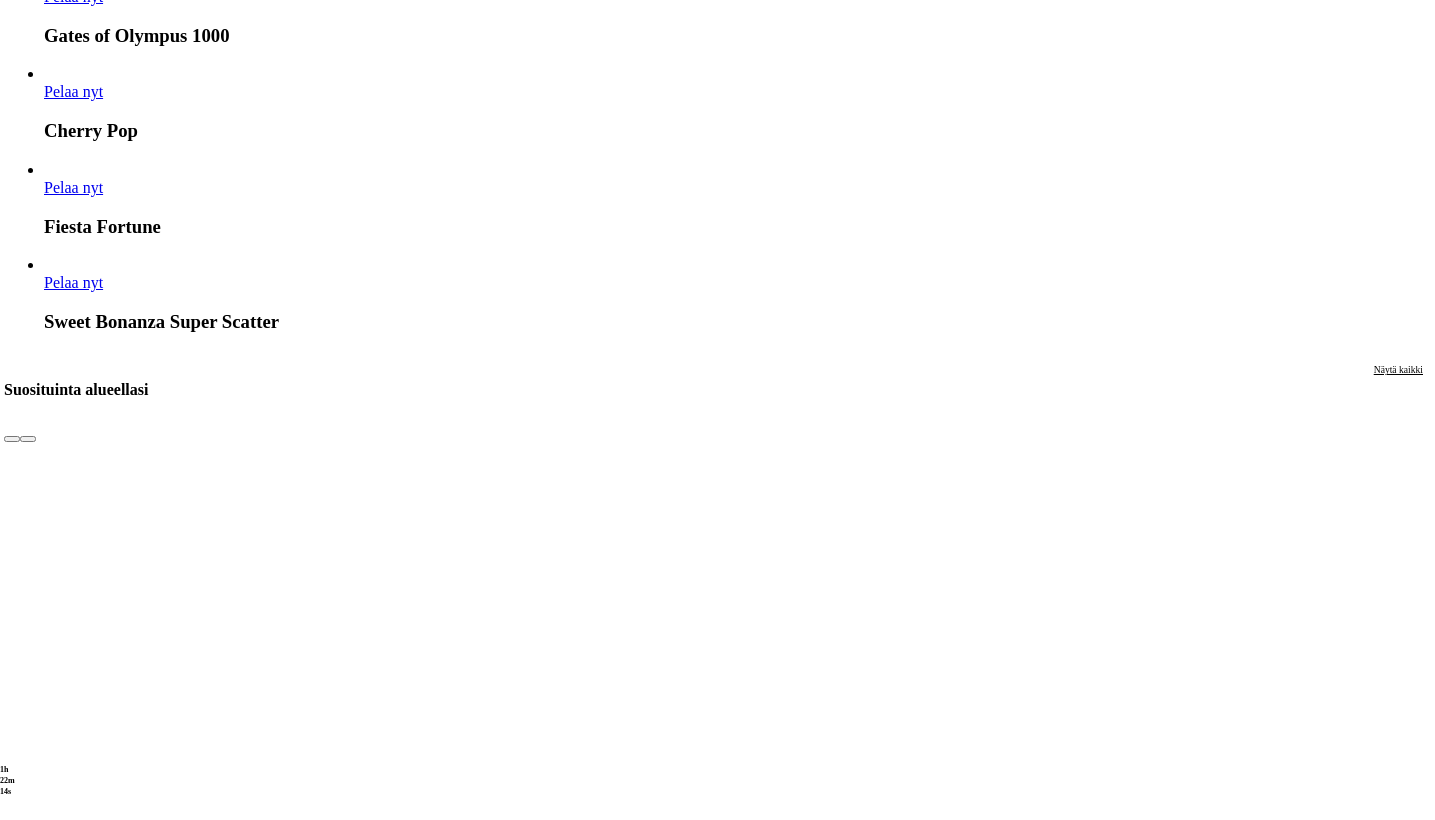 click at bounding box center [28, 15119] 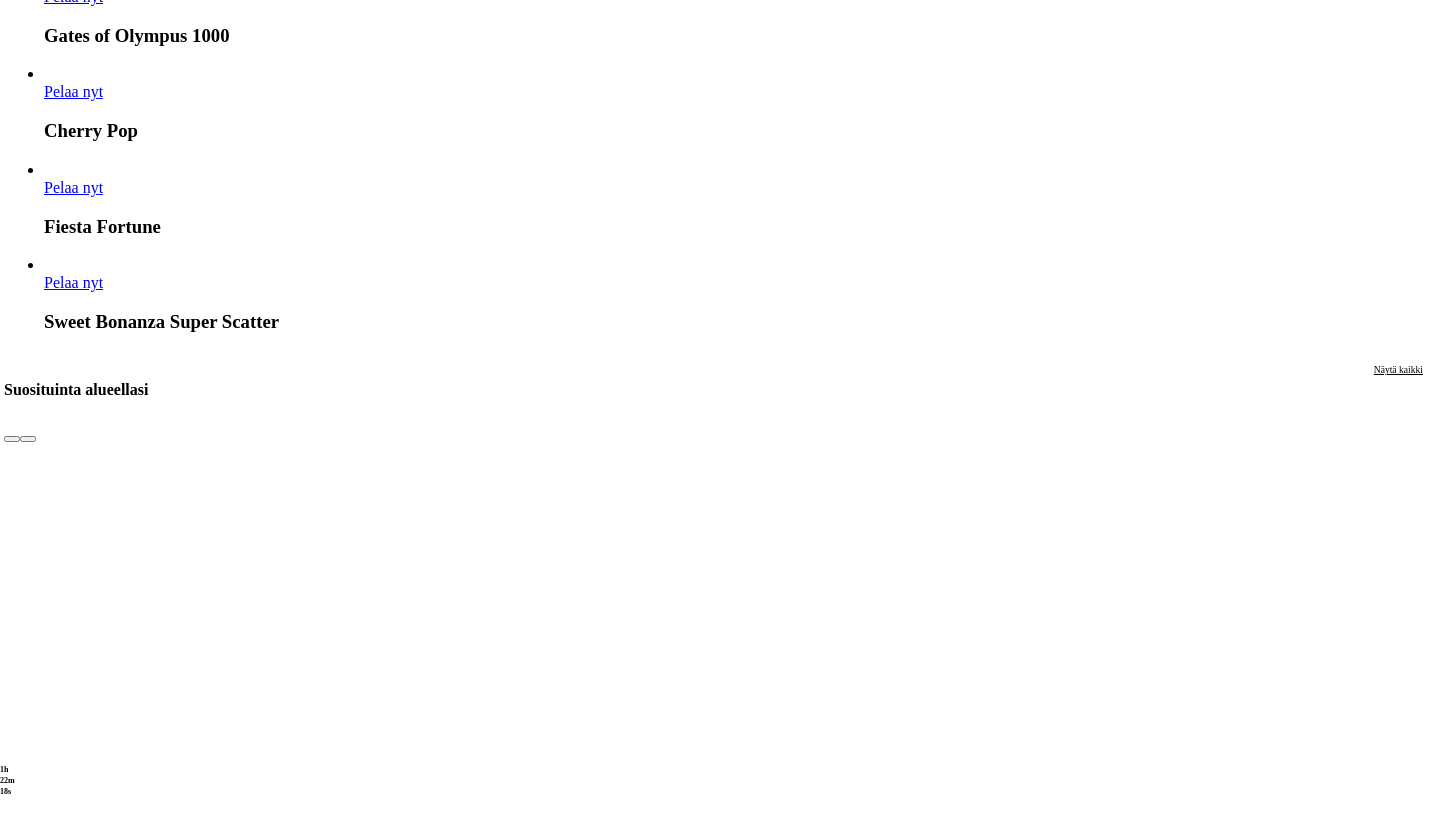 click on "Pelaa nyt" at bounding box center [-823, 16120] 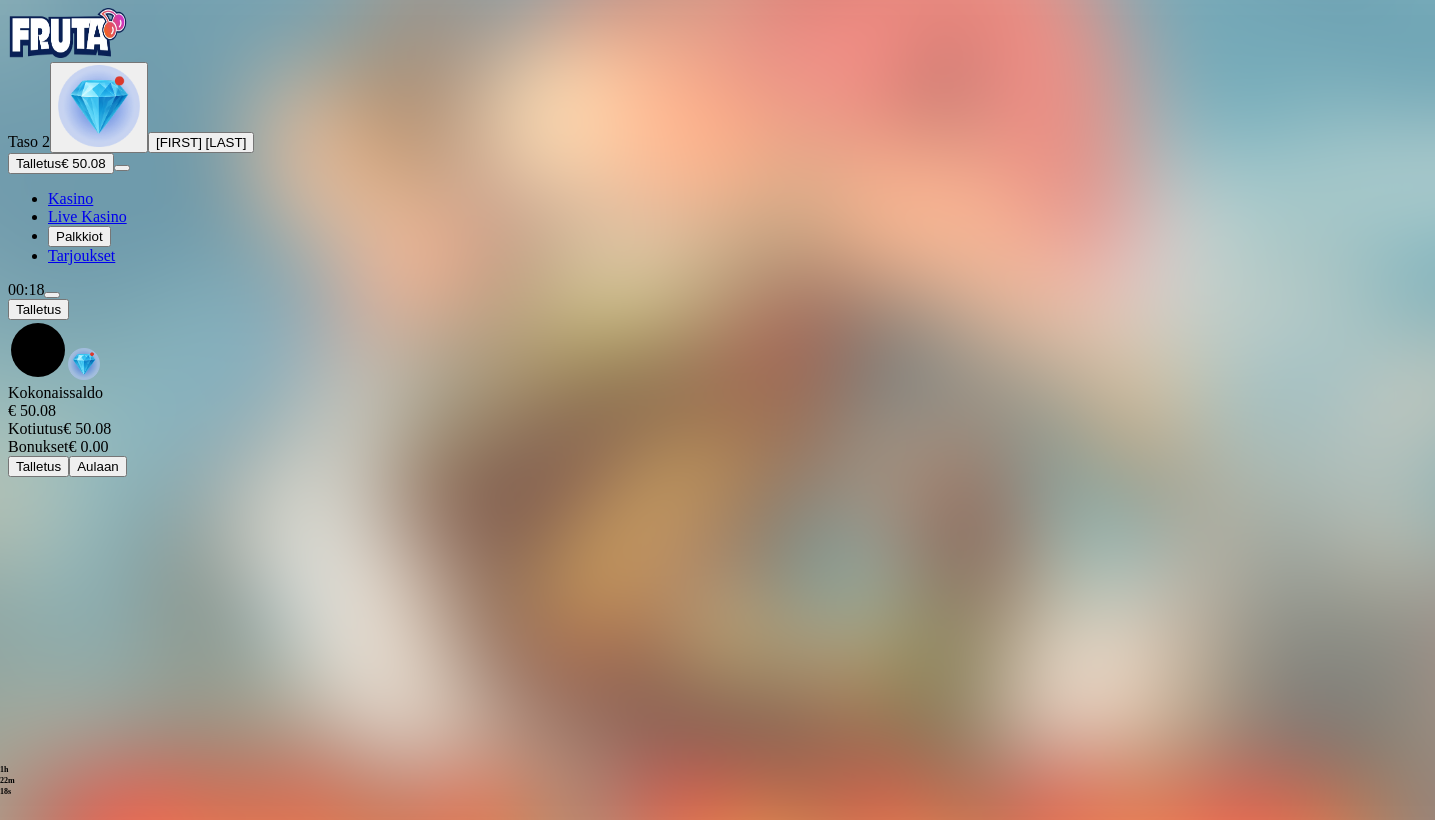 scroll, scrollTop: 0, scrollLeft: 0, axis: both 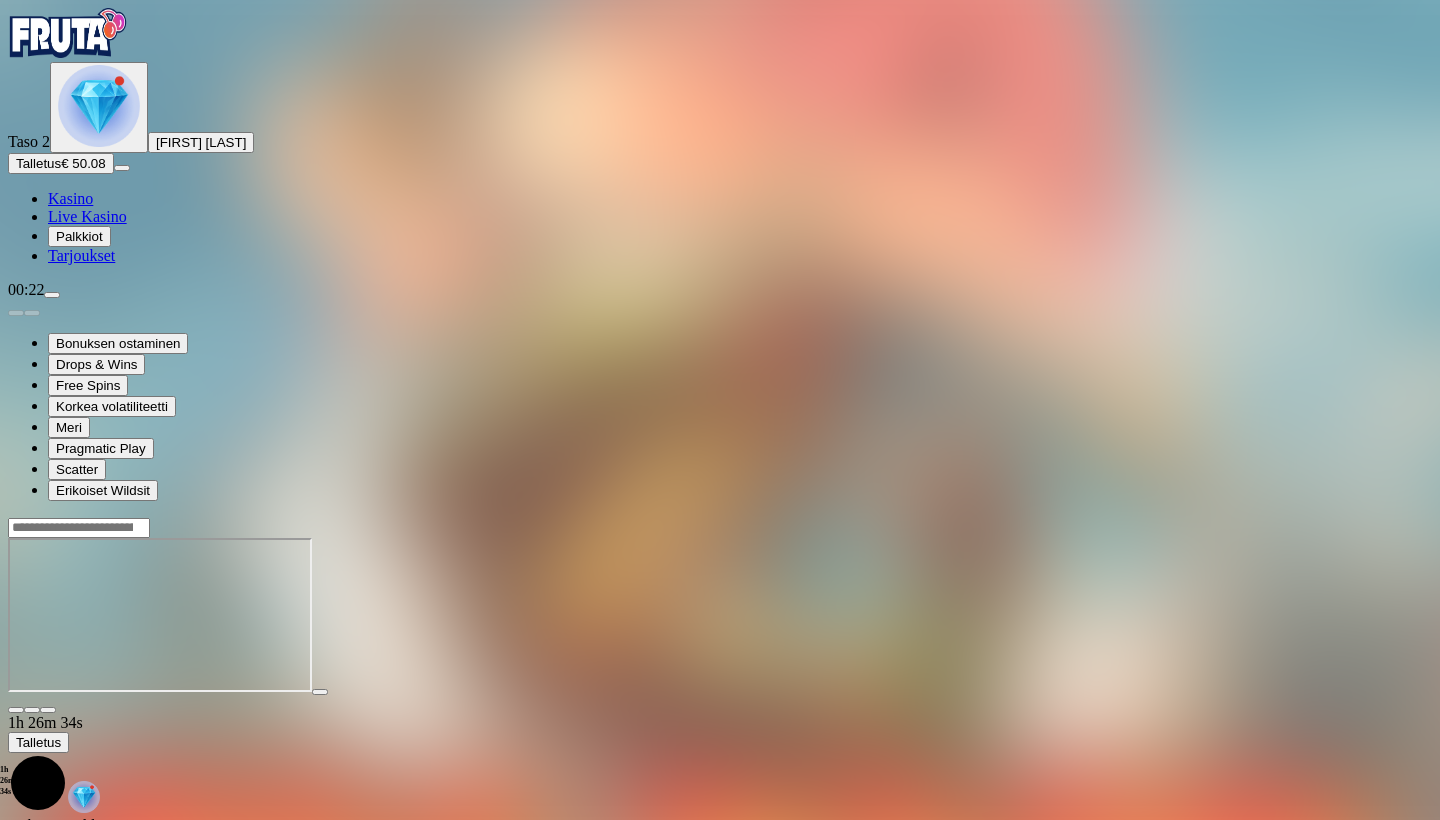 click at bounding box center (79, 528) 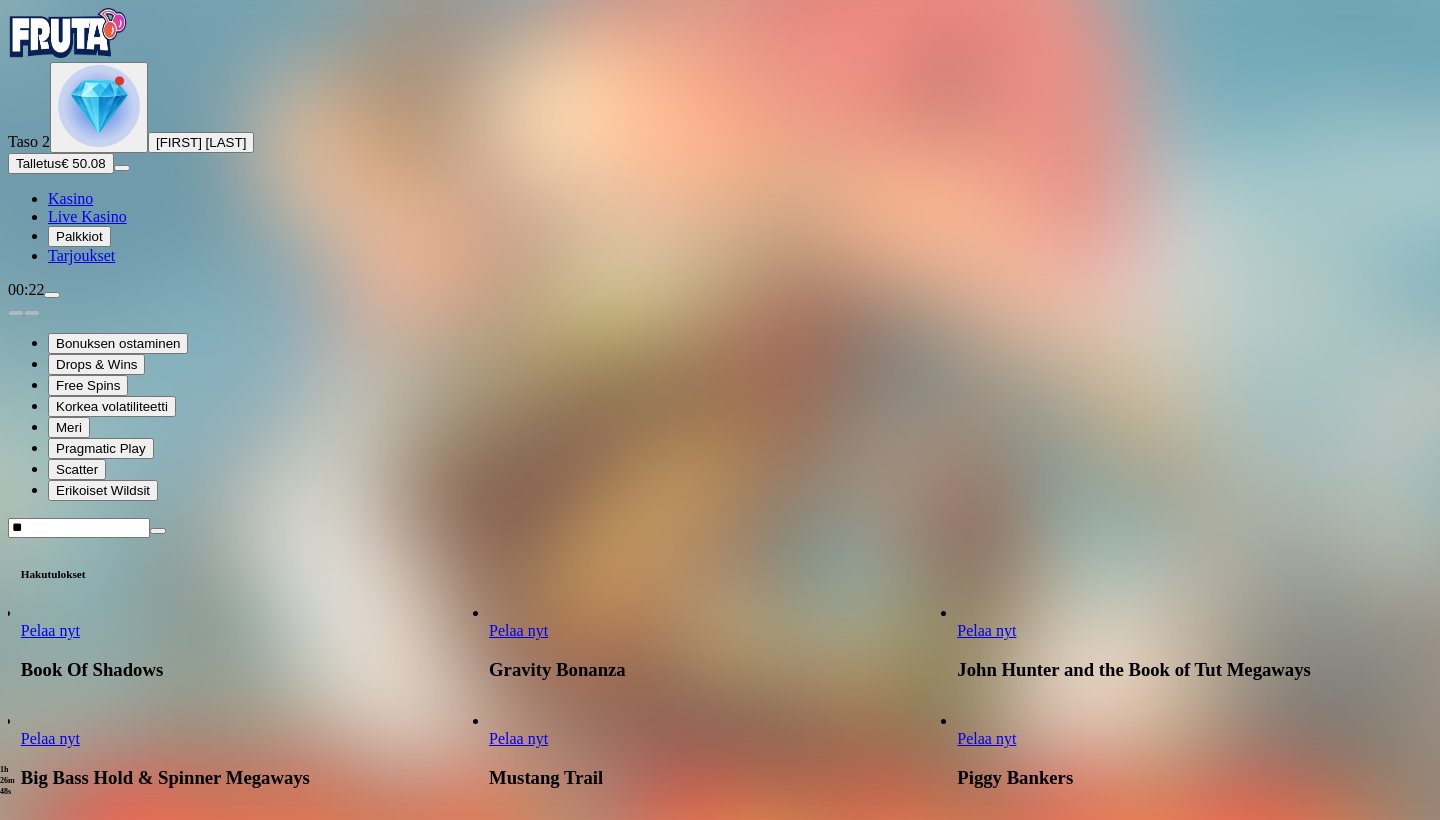 type on "*" 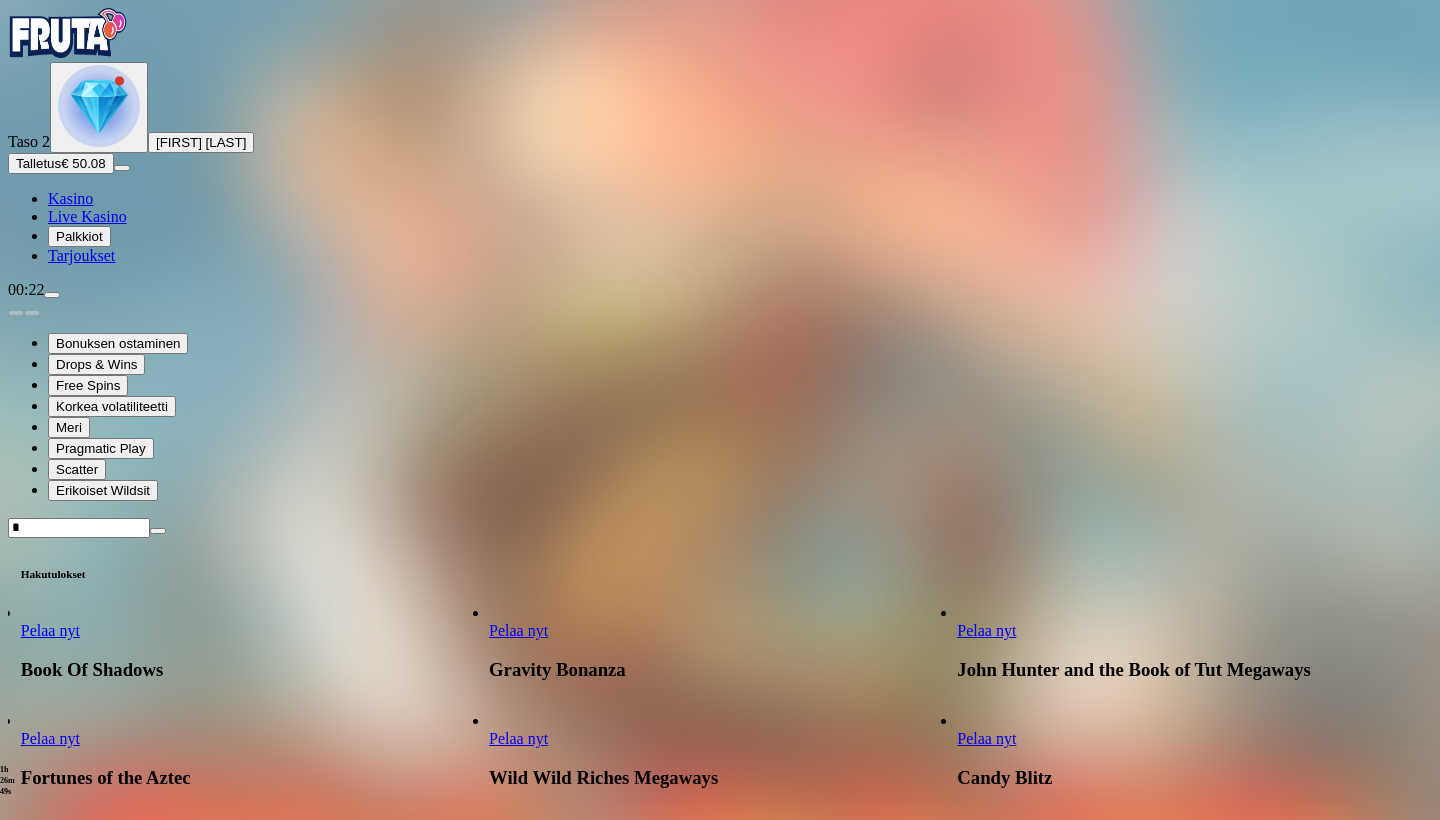 type 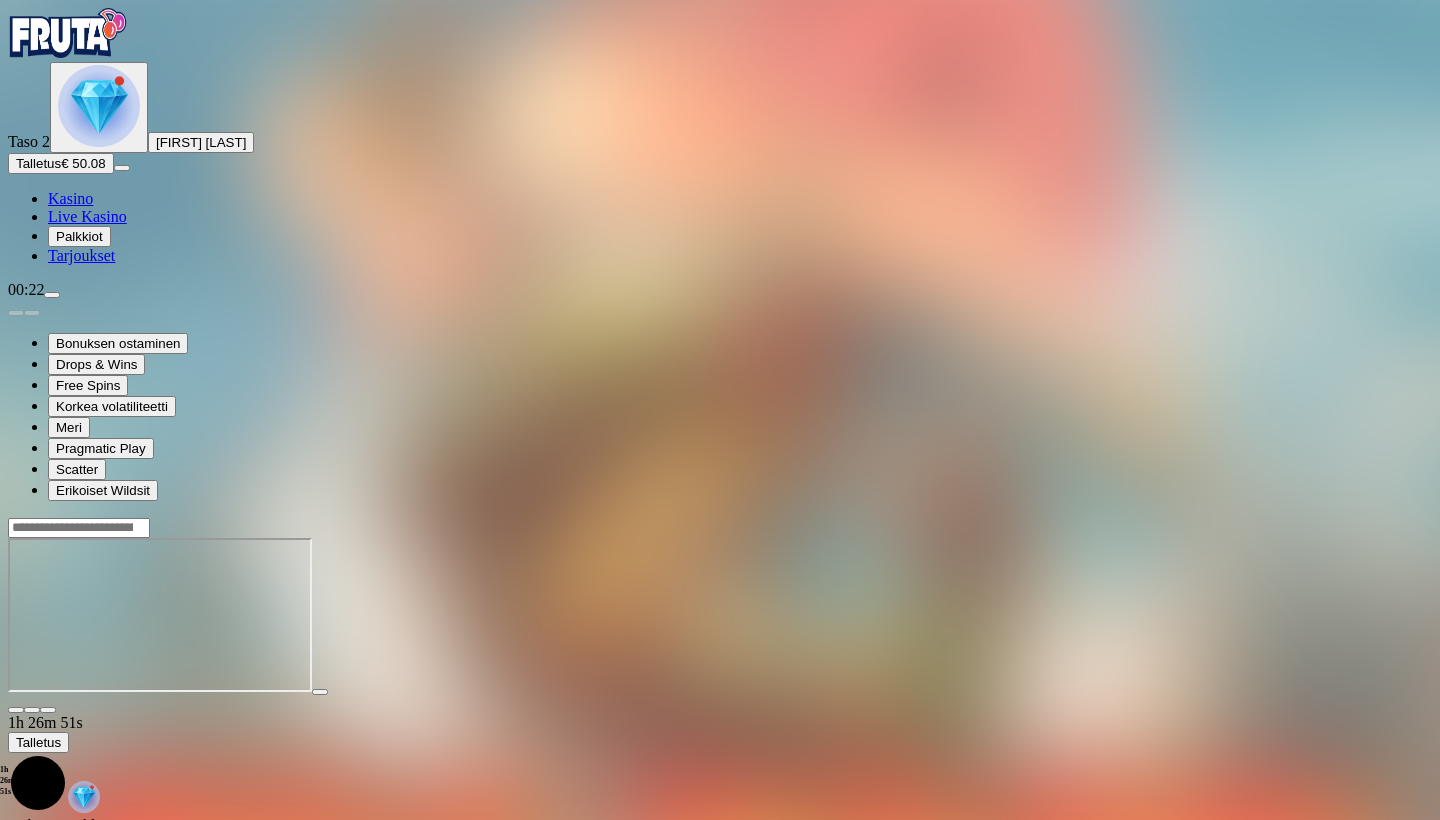 click on "Kasino" at bounding box center (70, 198) 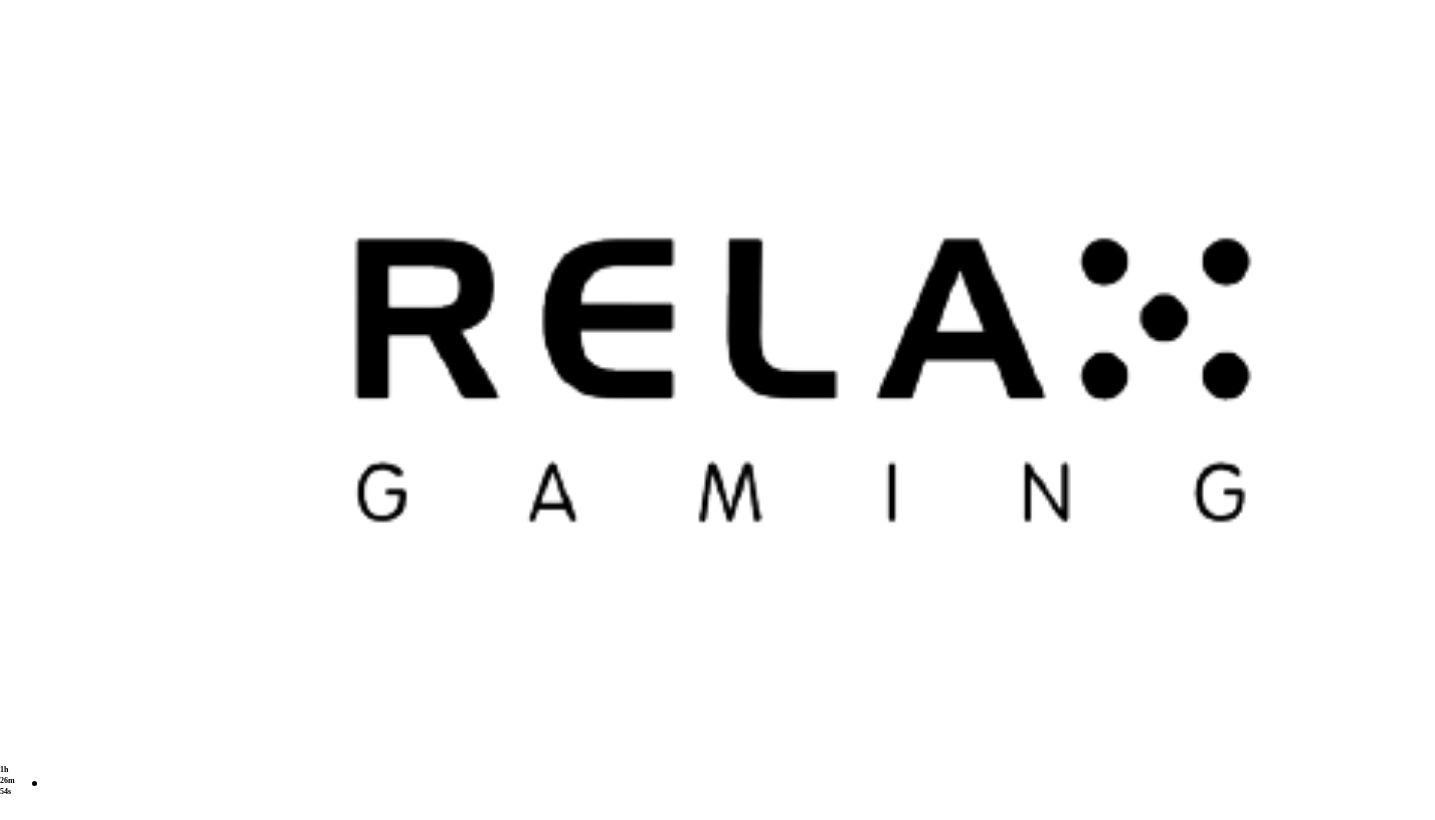 scroll, scrollTop: 5011, scrollLeft: 0, axis: vertical 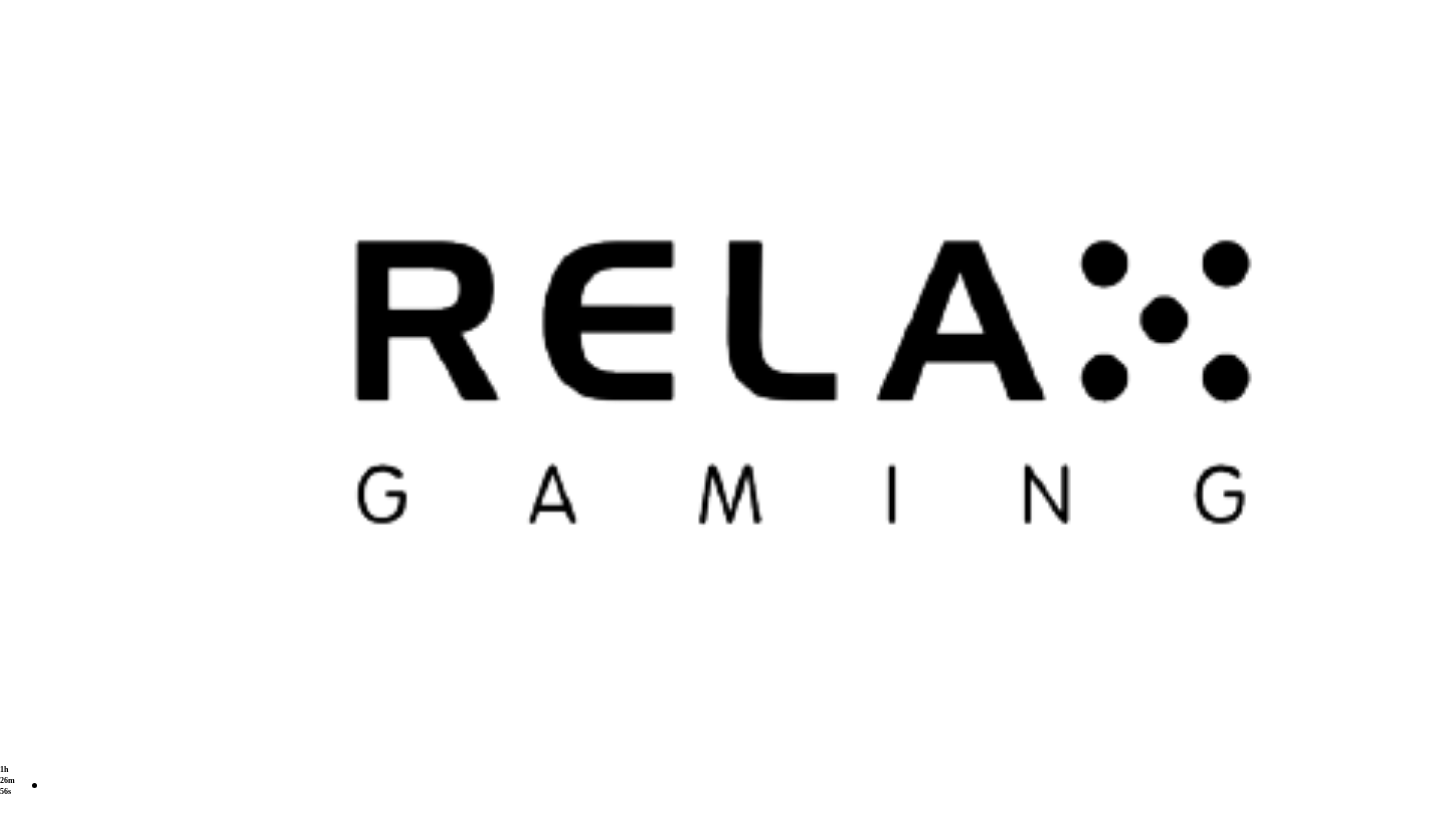 click at bounding box center [16, -4519] 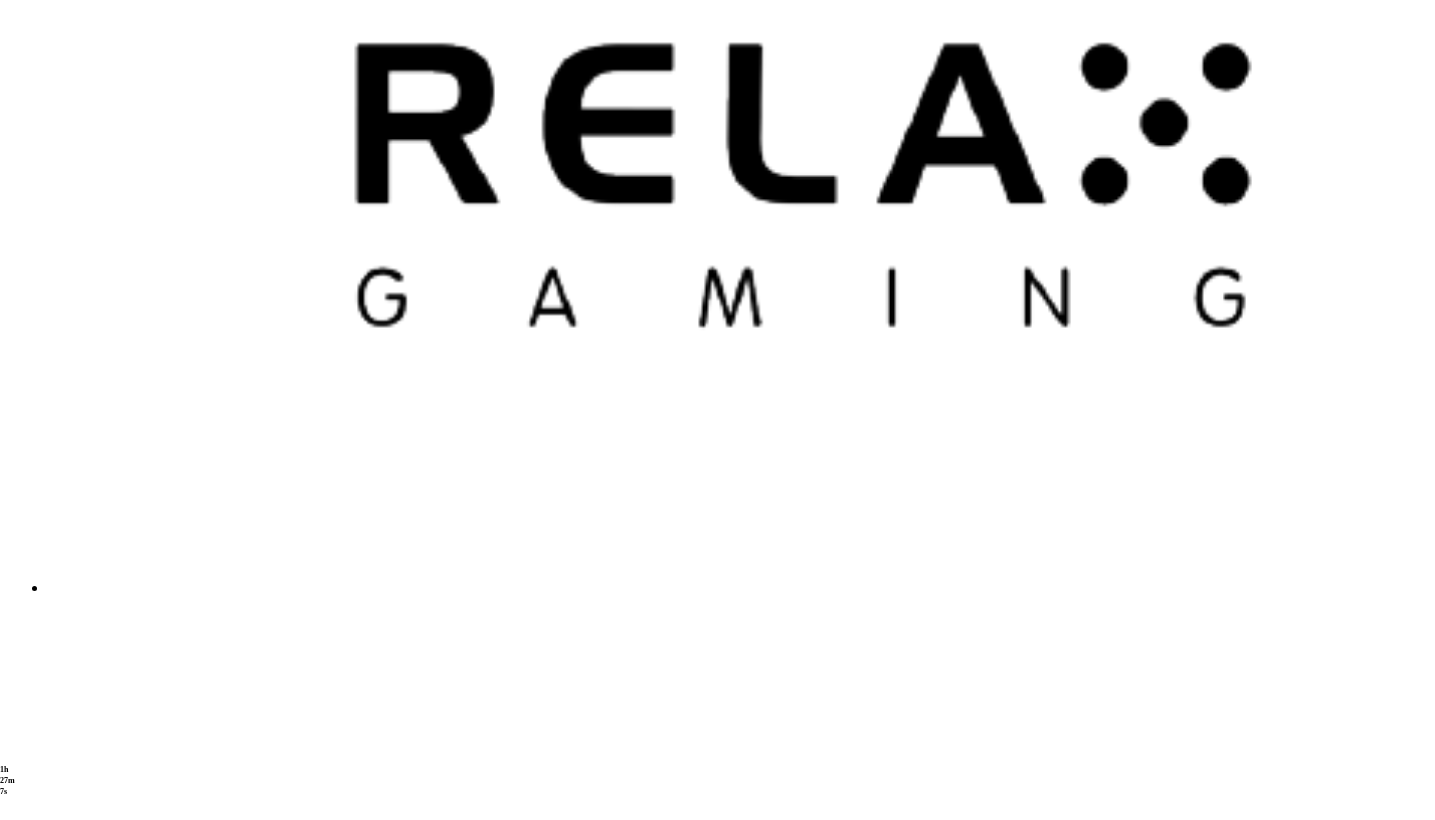 drag, startPoint x: 322, startPoint y: 499, endPoint x: 758, endPoint y: 570, distance: 441.74313 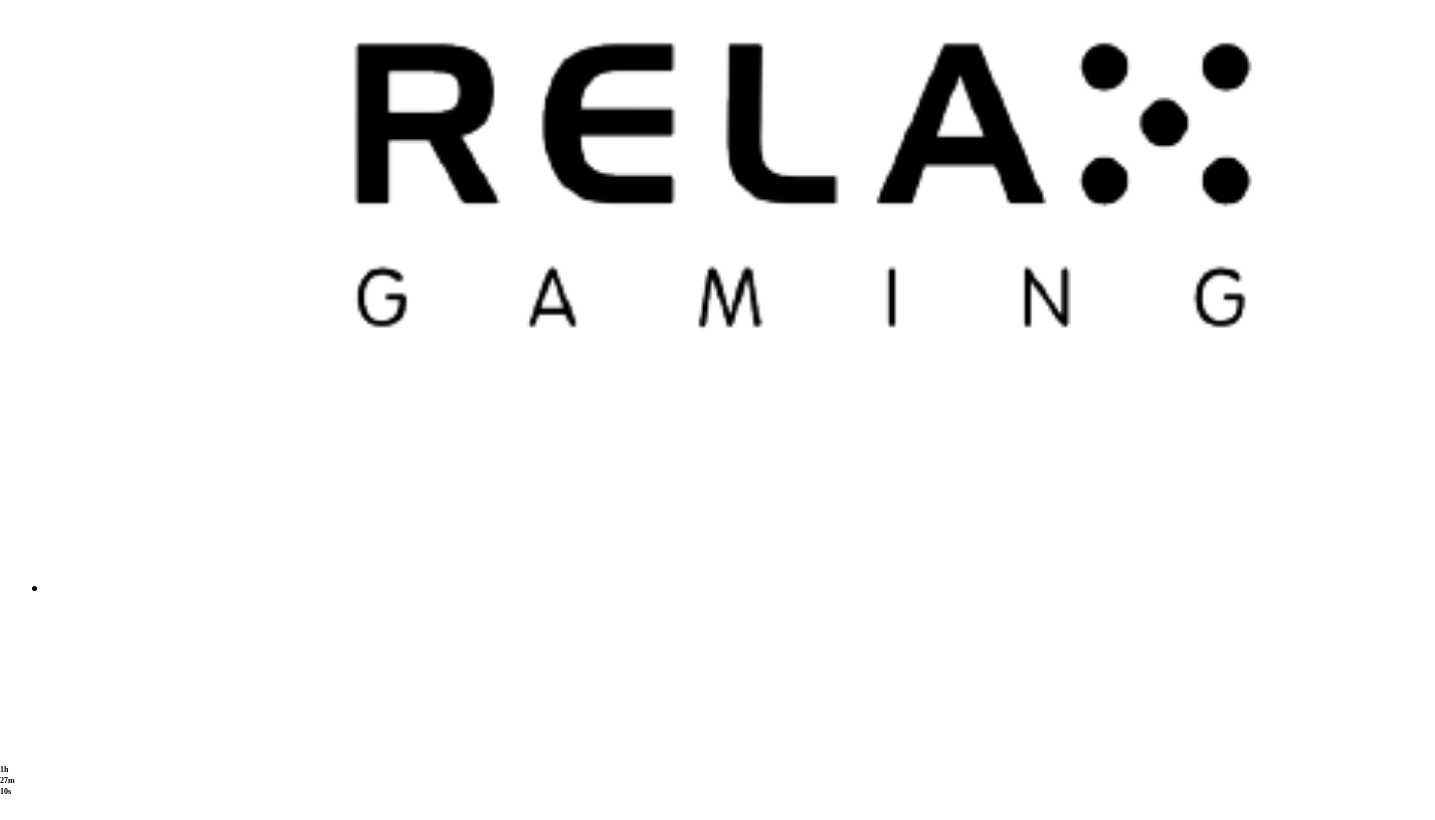 copy on "Online Casino www.fruta.com on brändi yhtiön Happy Hour Solutions Ltd alla. Tämä on yritys, joka on rekisteröity Viron Vero- ja Tullihallituksen lisenssillä määrittelemättömän ajan. Operoimme lisenssinumeroilla HKT000063 ja HKL000374. Yhtiön tunnistenumero on HE419393 ja osoite Chytron, 3, Office 301, 1075 Nicosia, Cyprus. Operaattorin sähköpostiosoite on  support@fruta.com ." 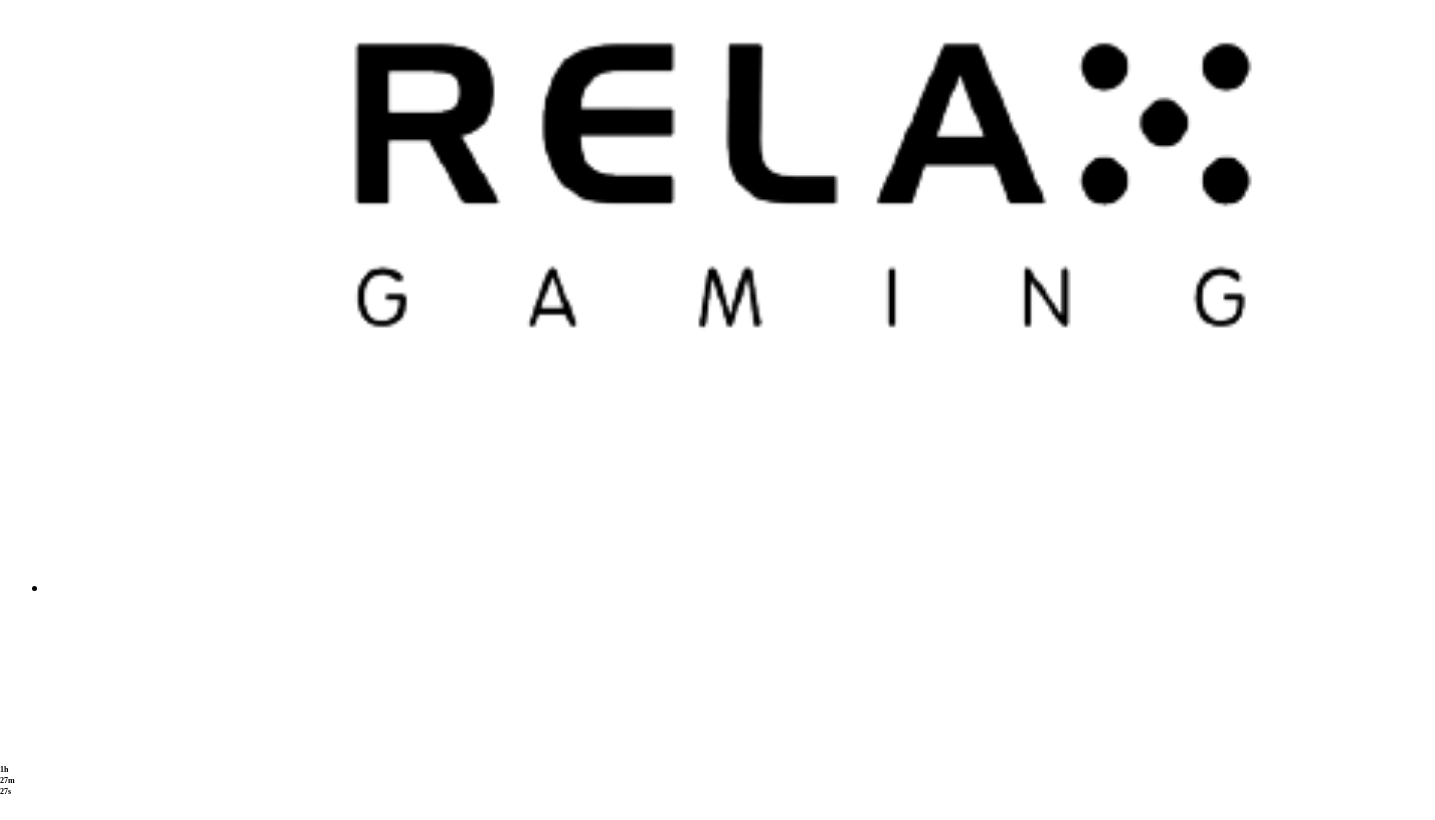 click on "Kasino" at bounding box center [70, -4813] 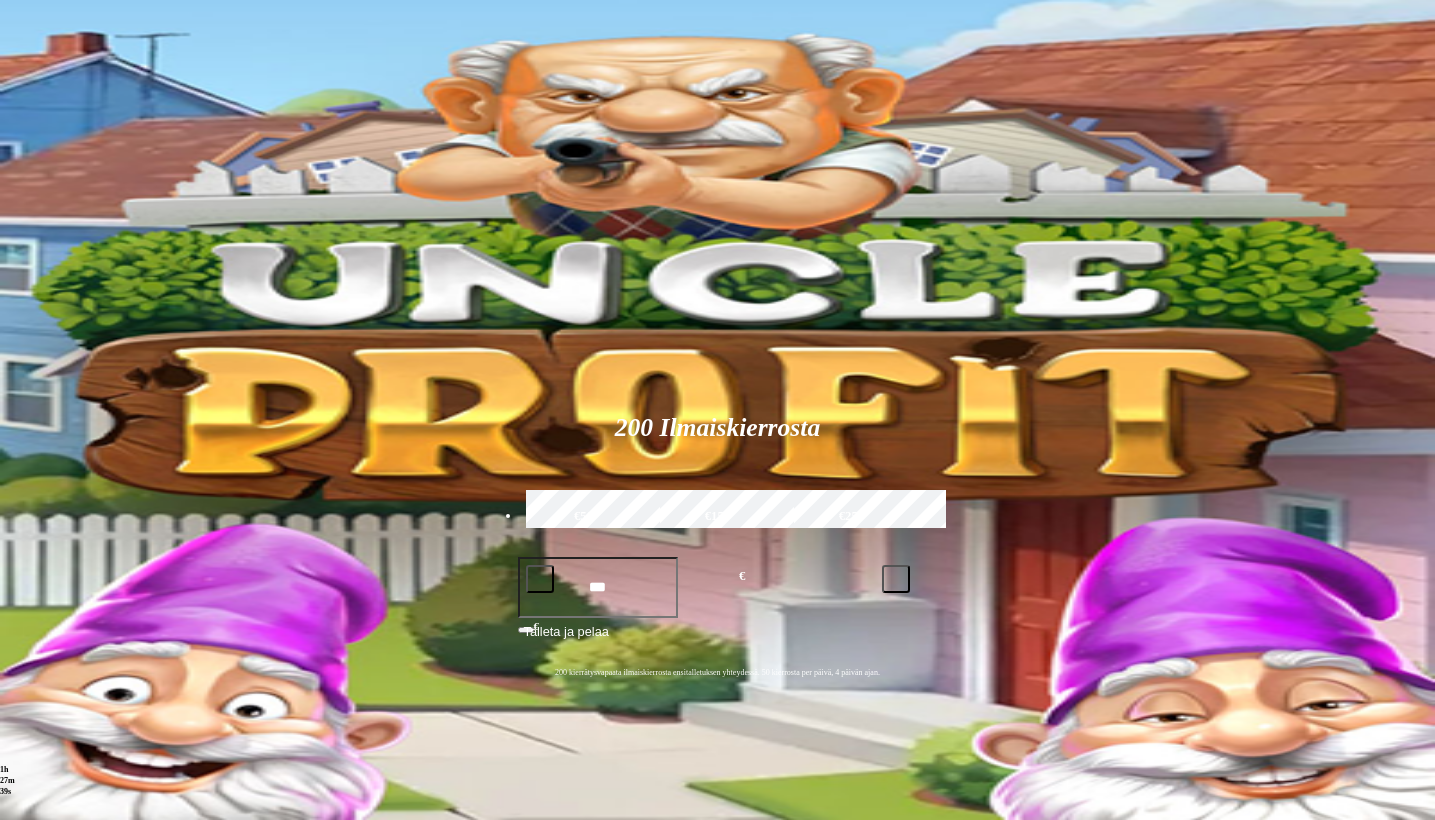 scroll, scrollTop: 0, scrollLeft: 0, axis: both 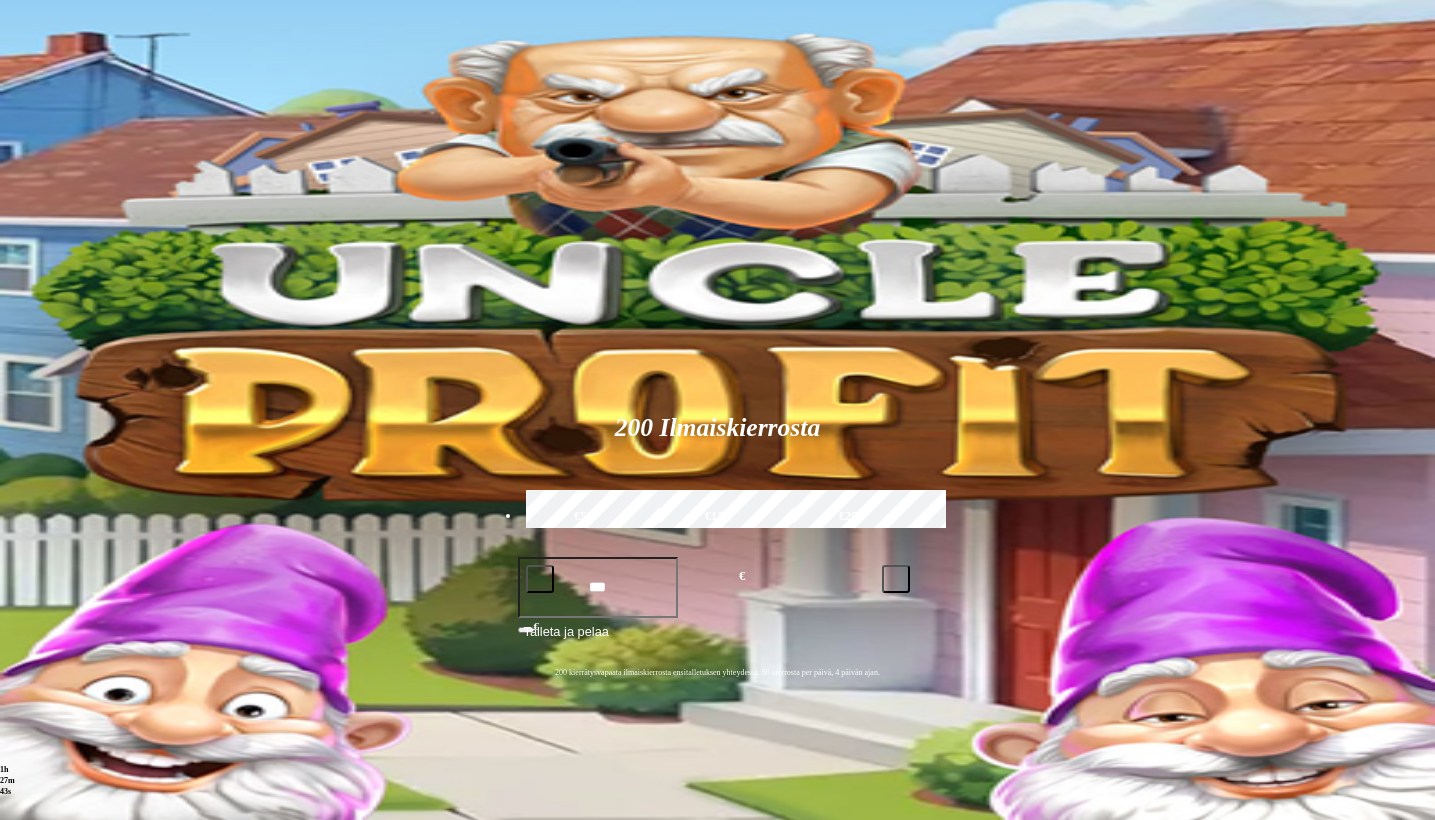 type on "*" 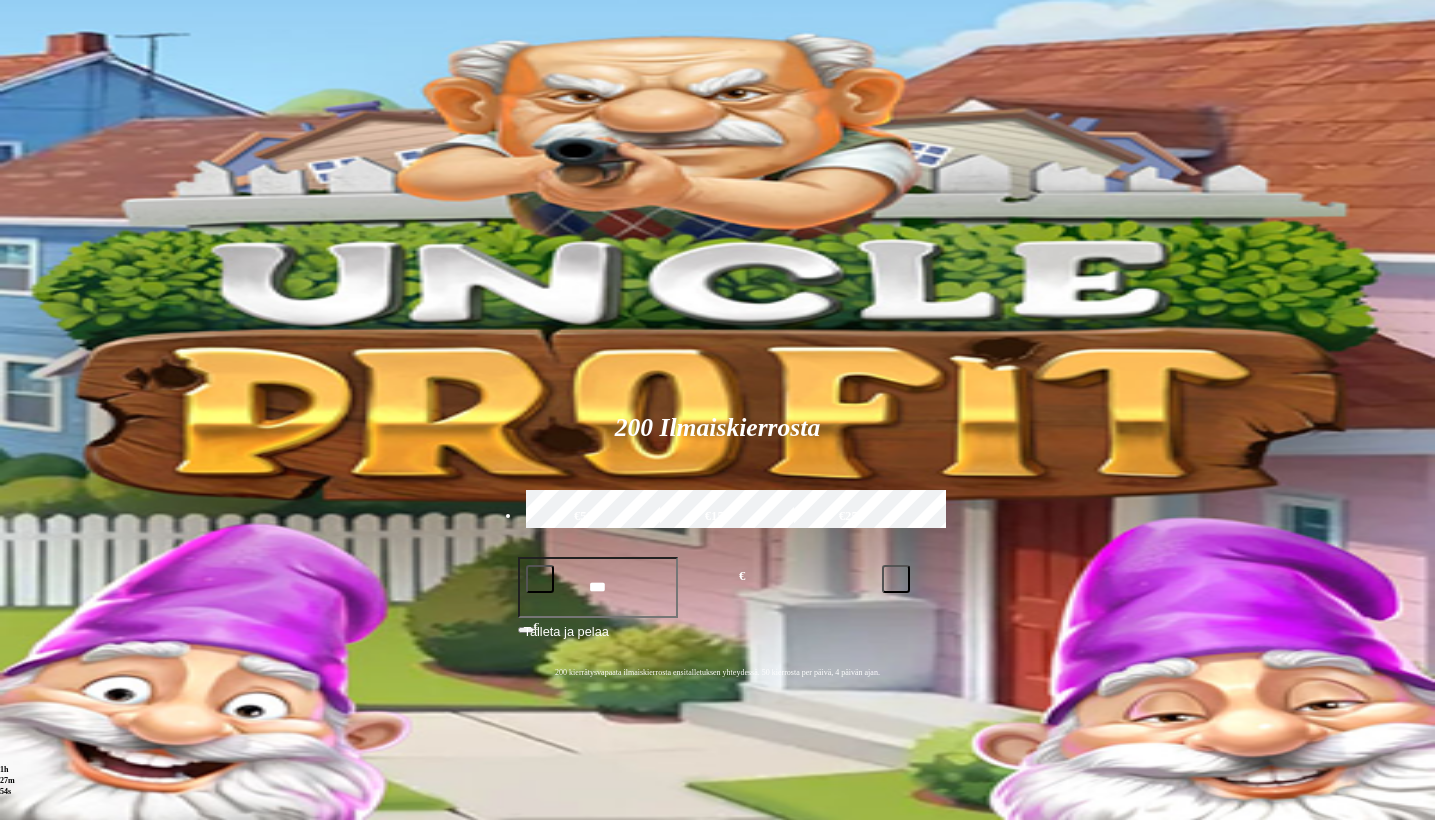 type on "*" 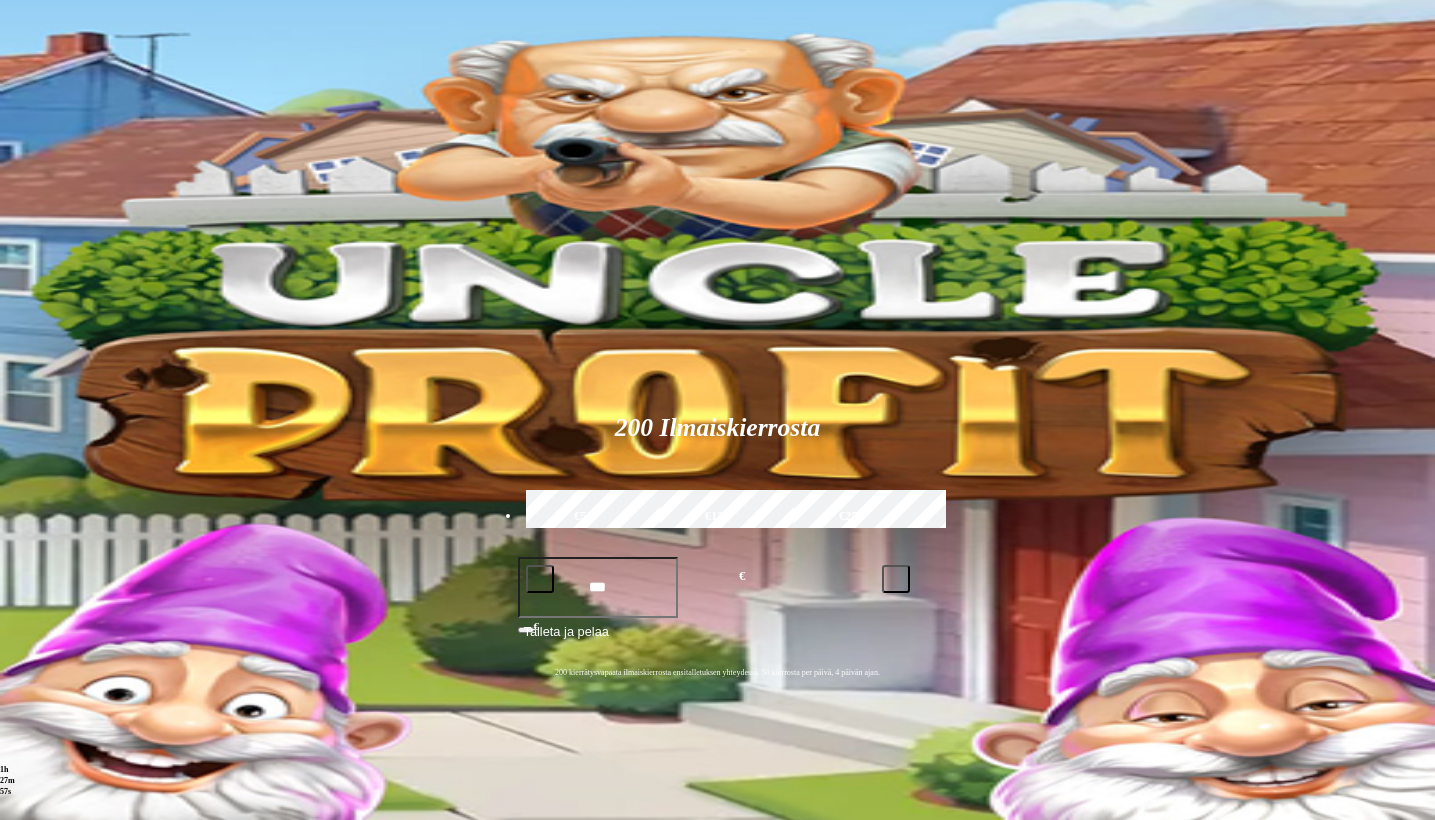 click on "Live Kasino" at bounding box center (108, 881) 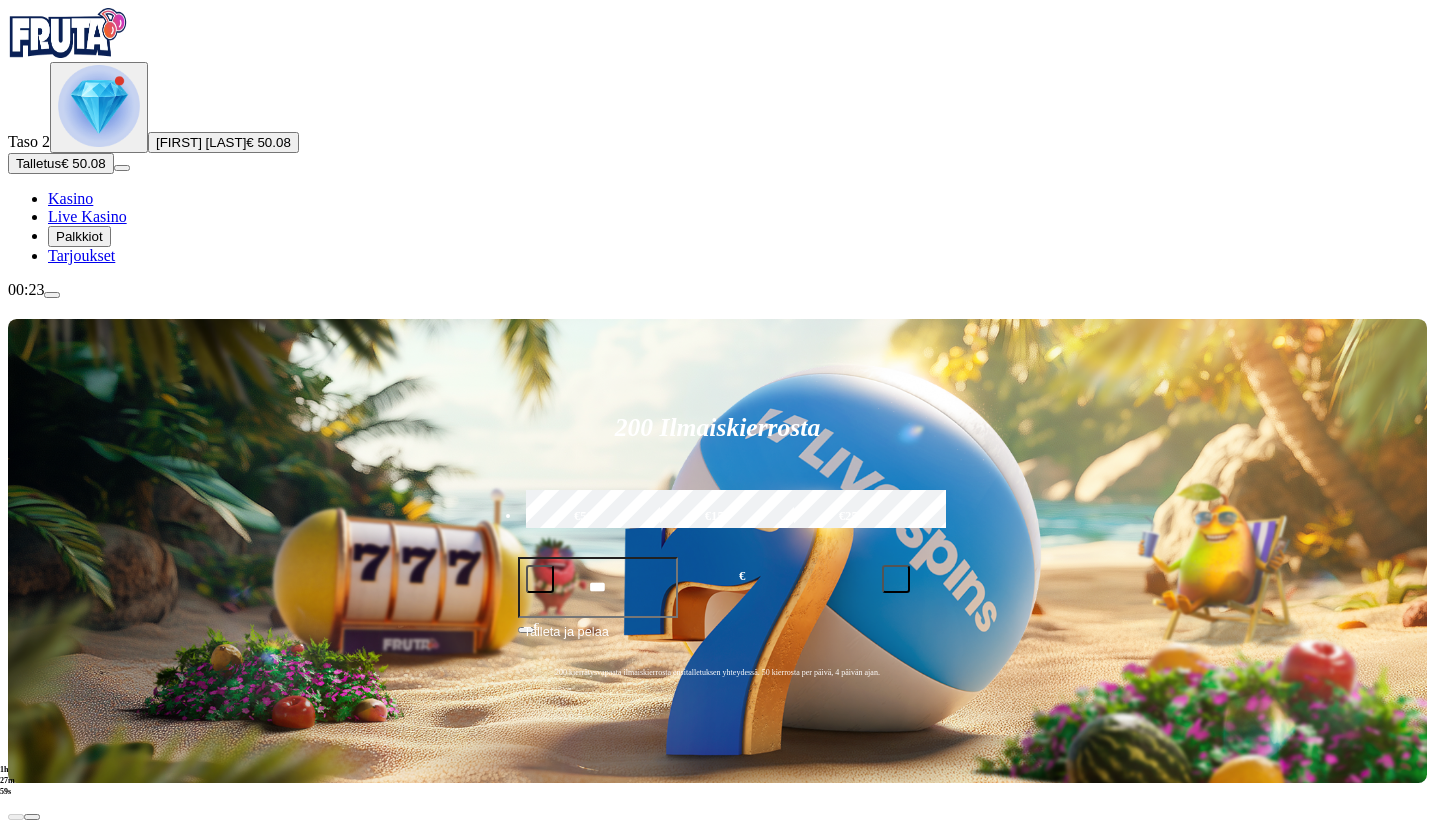 click on "Pelaa nyt" at bounding box center [77, 1291] 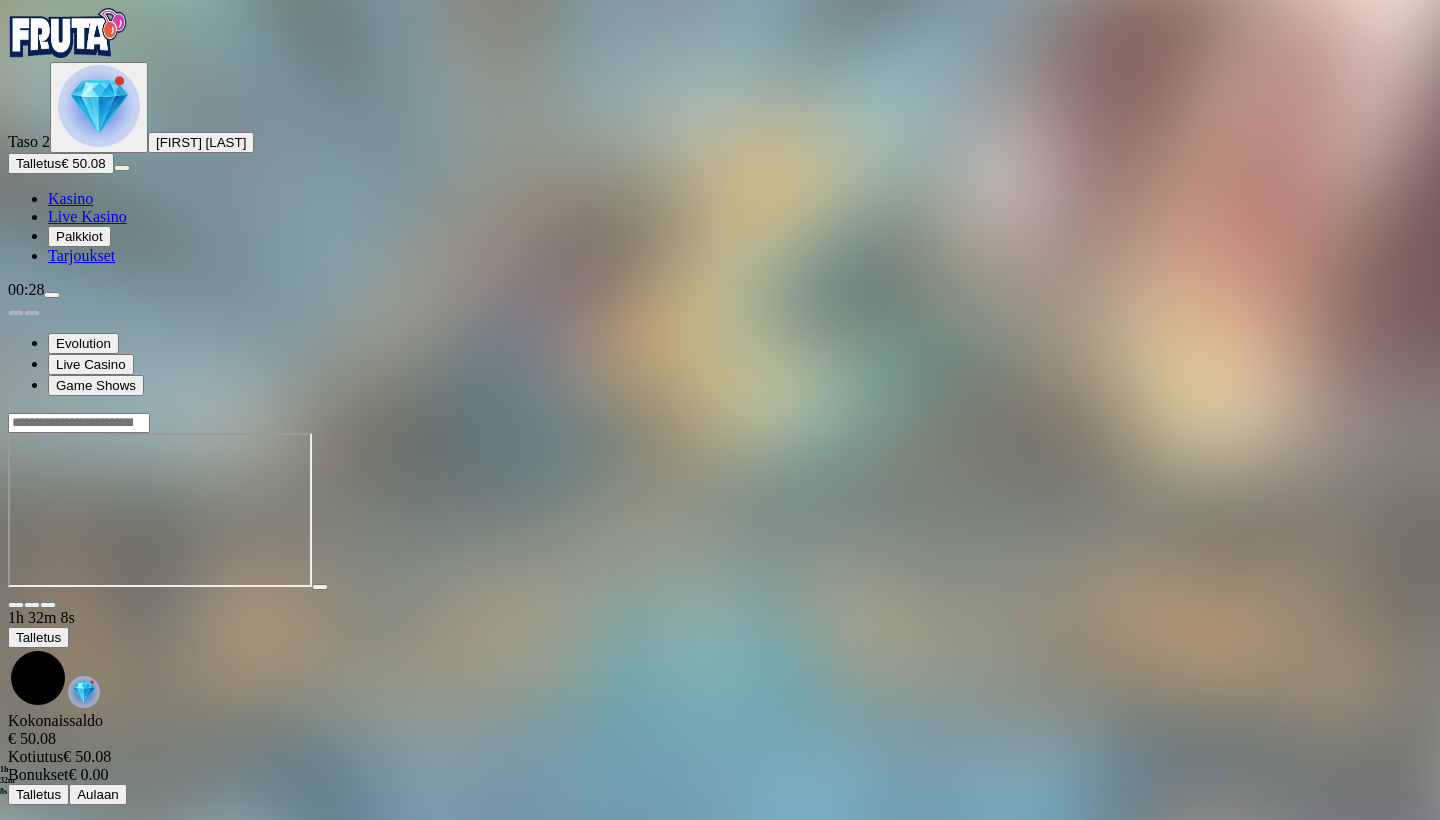 click on "Kasino" at bounding box center (70, 198) 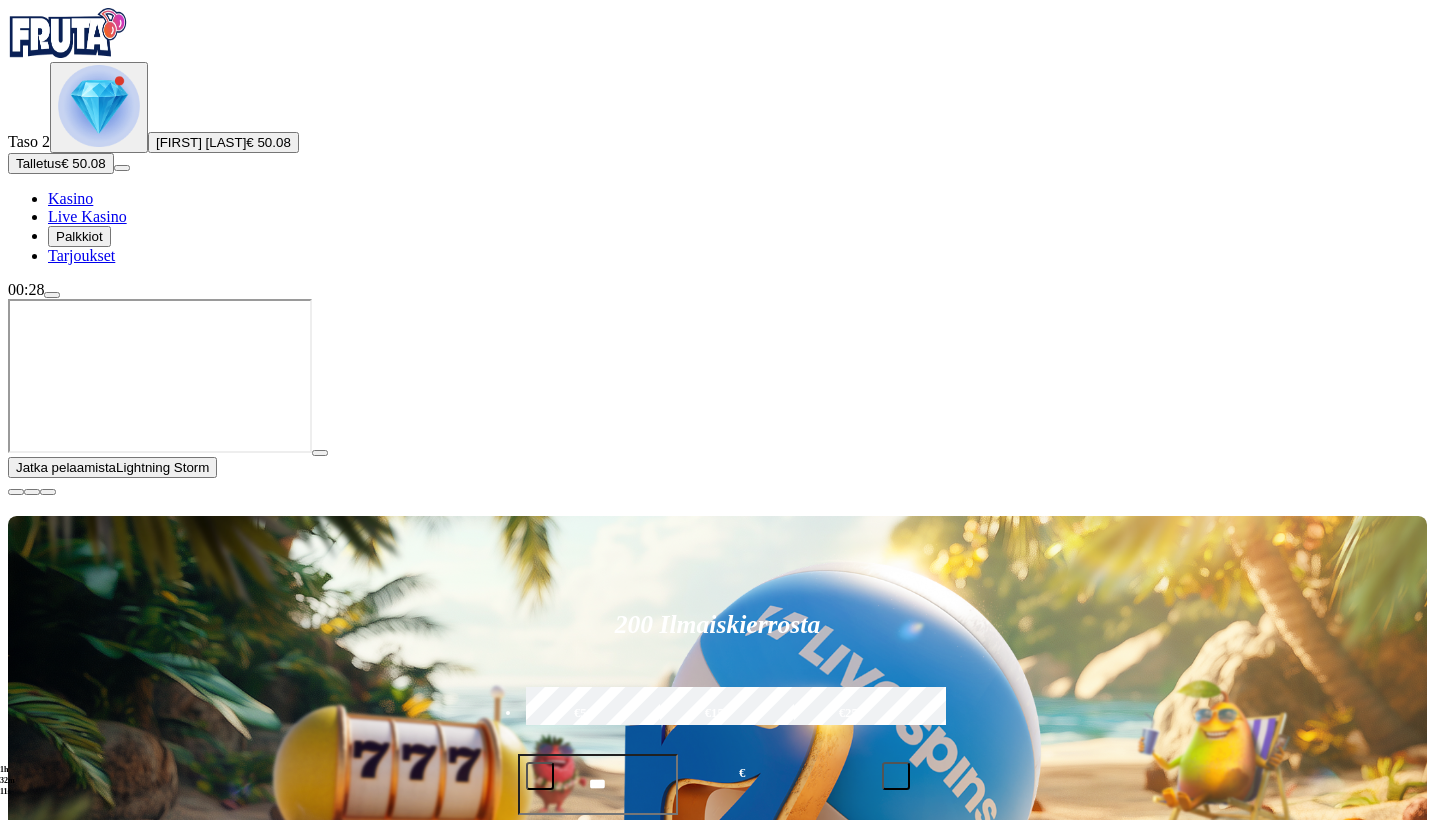 click on "Pelaa nyt" at bounding box center [77, 1392] 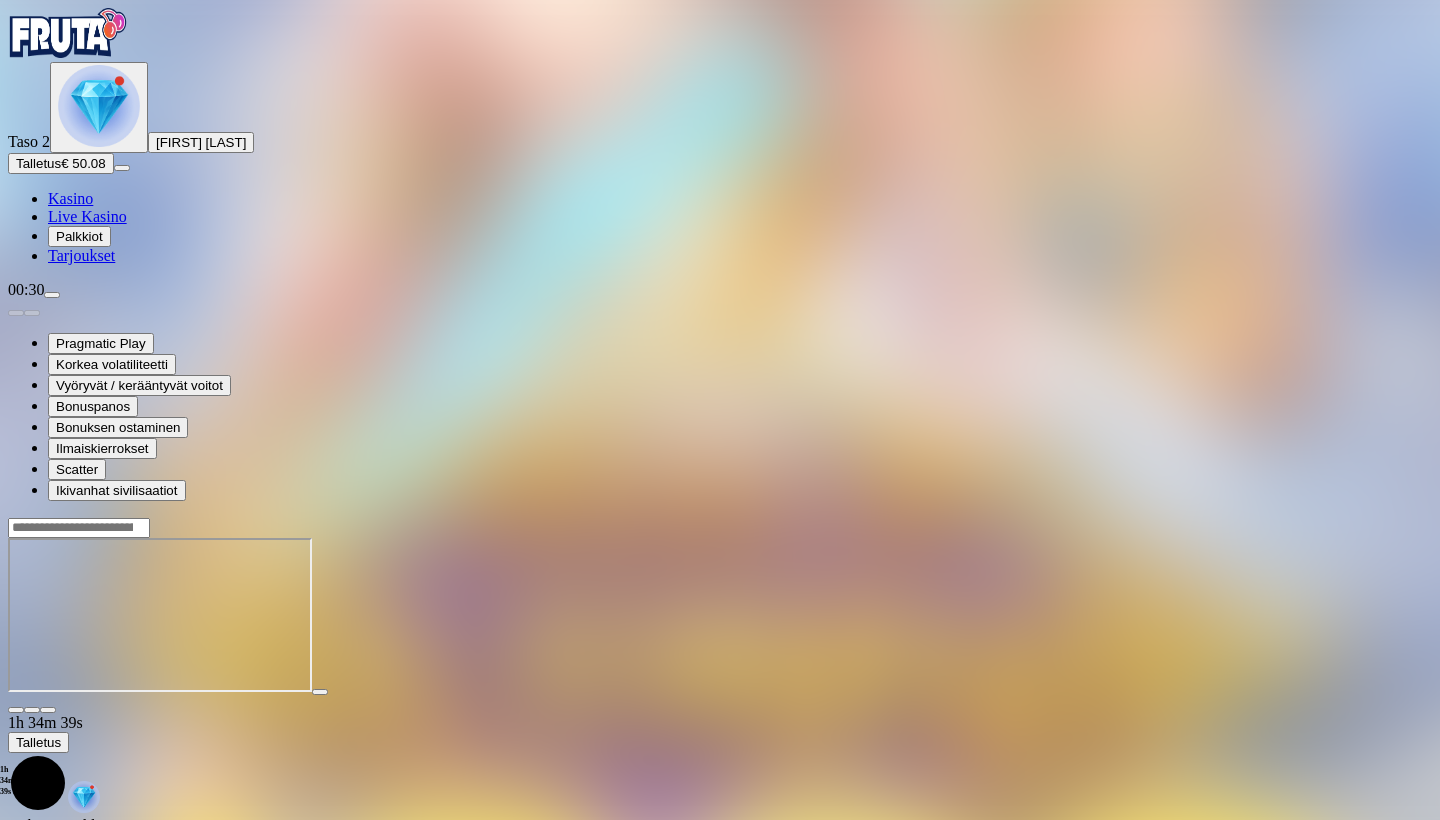 click at bounding box center (16, 710) 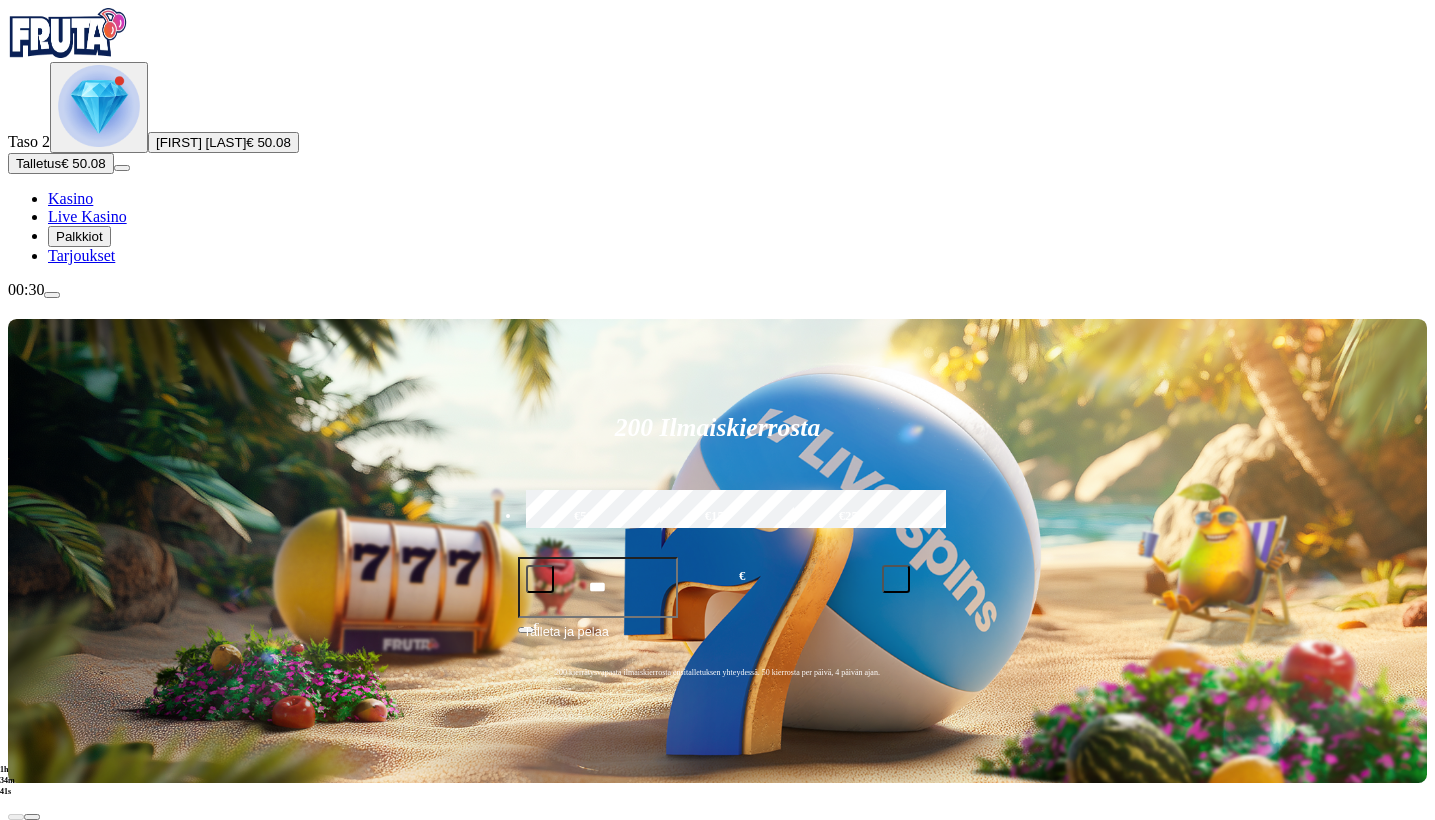 scroll, scrollTop: 141, scrollLeft: 0, axis: vertical 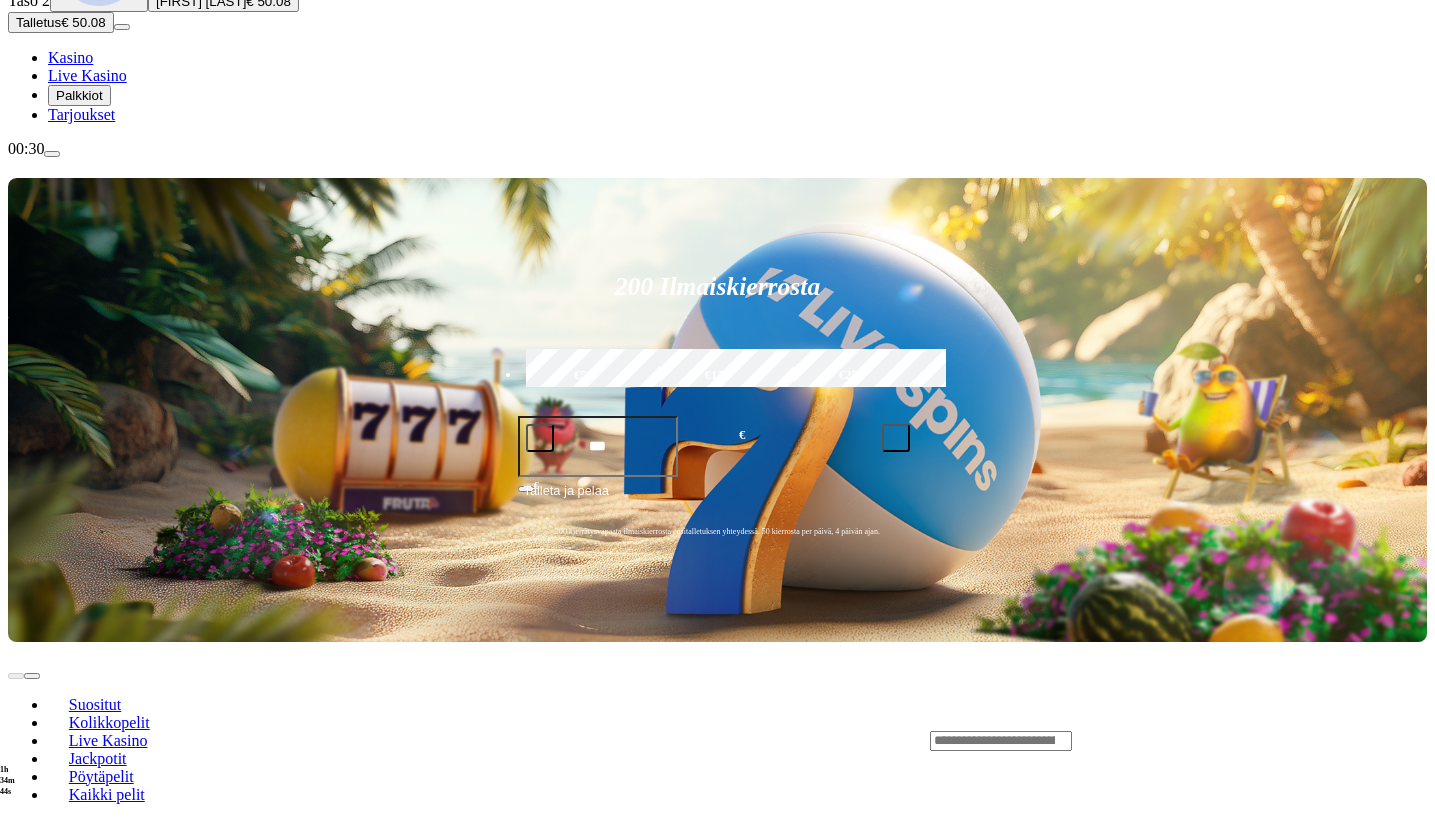 click on "Pelaa nyt" at bounding box center (77, 1245) 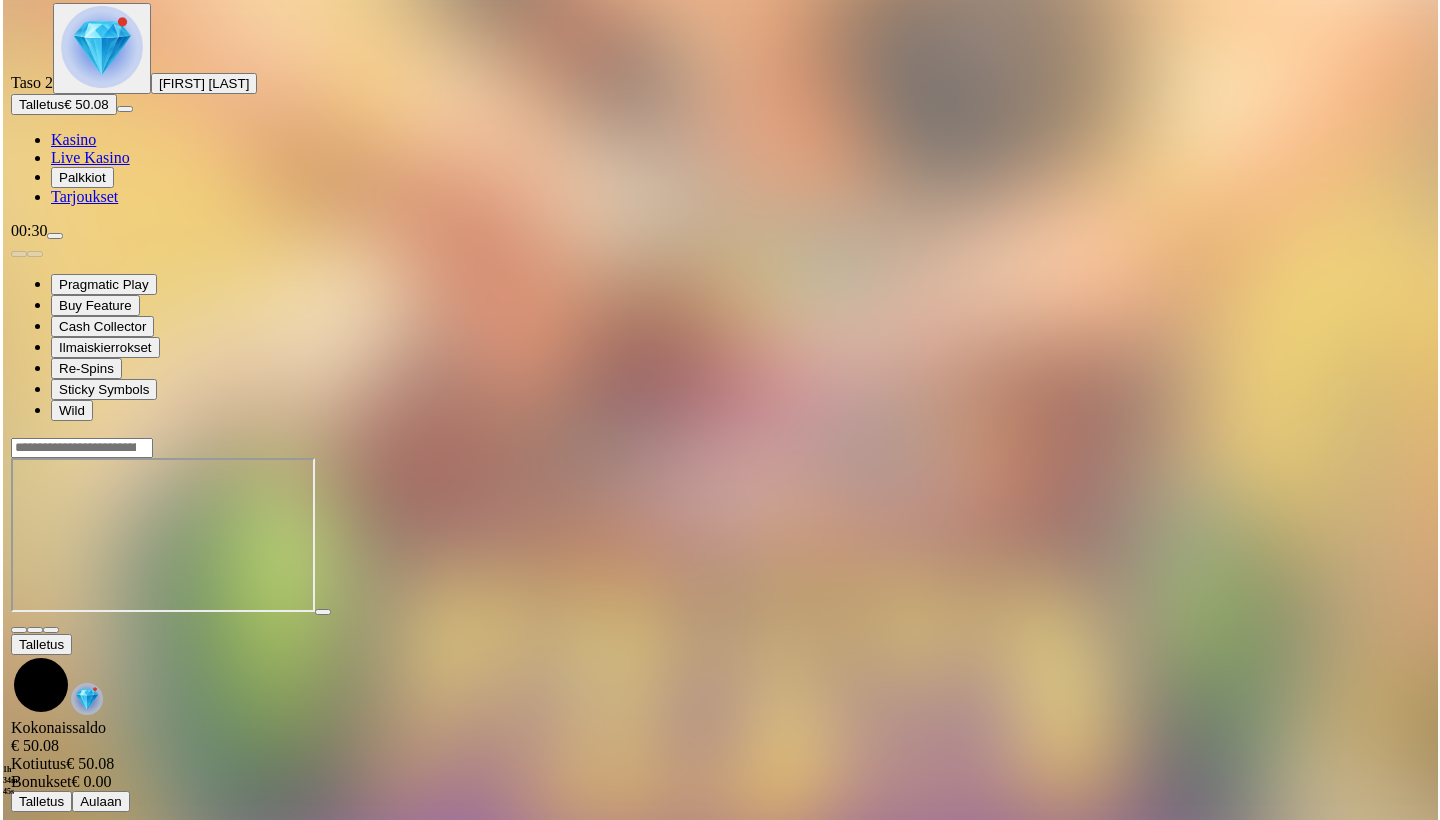 scroll, scrollTop: 0, scrollLeft: 0, axis: both 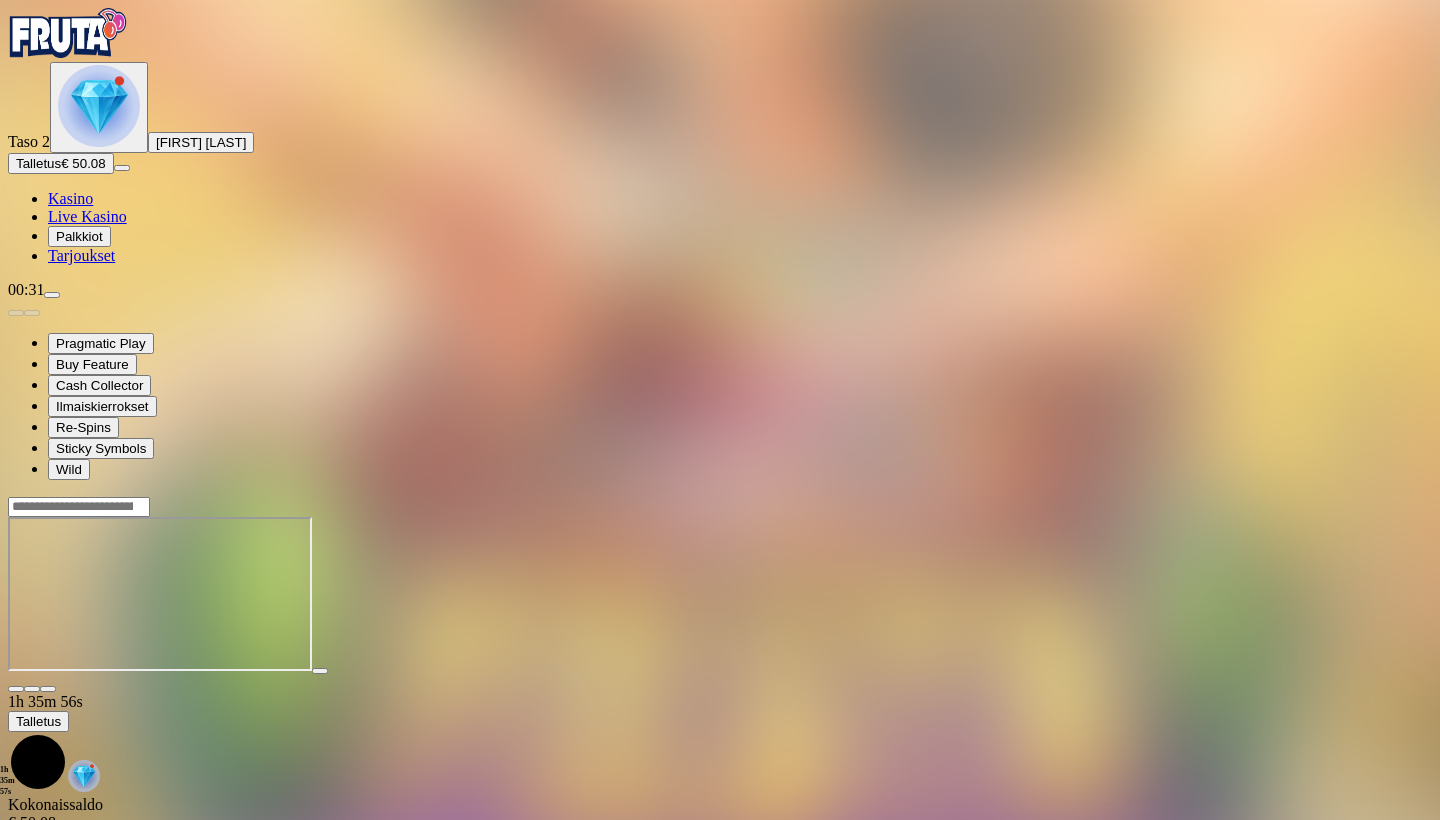 click at bounding box center (52, 295) 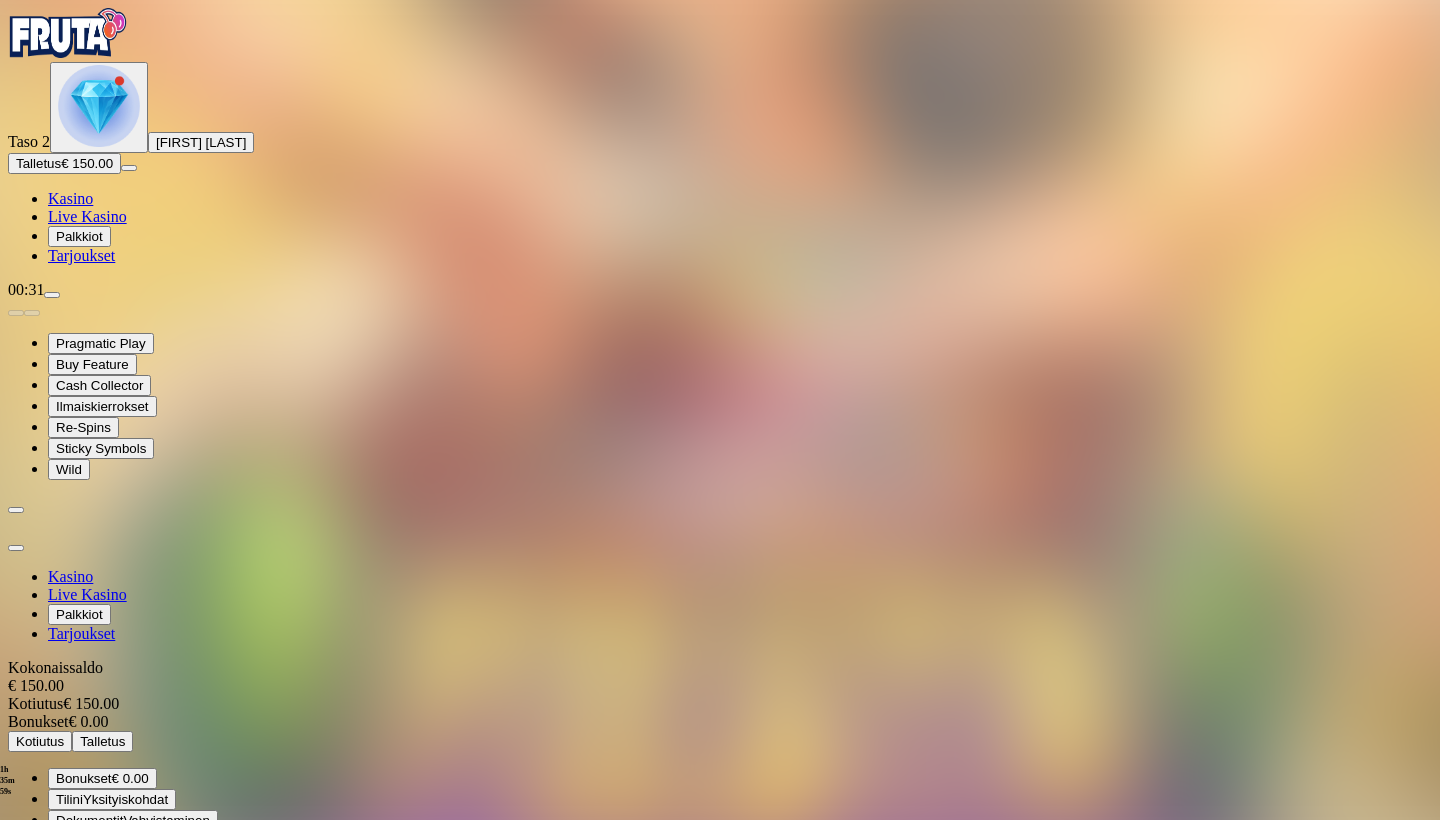 click on "Kotiutus" at bounding box center (40, 741) 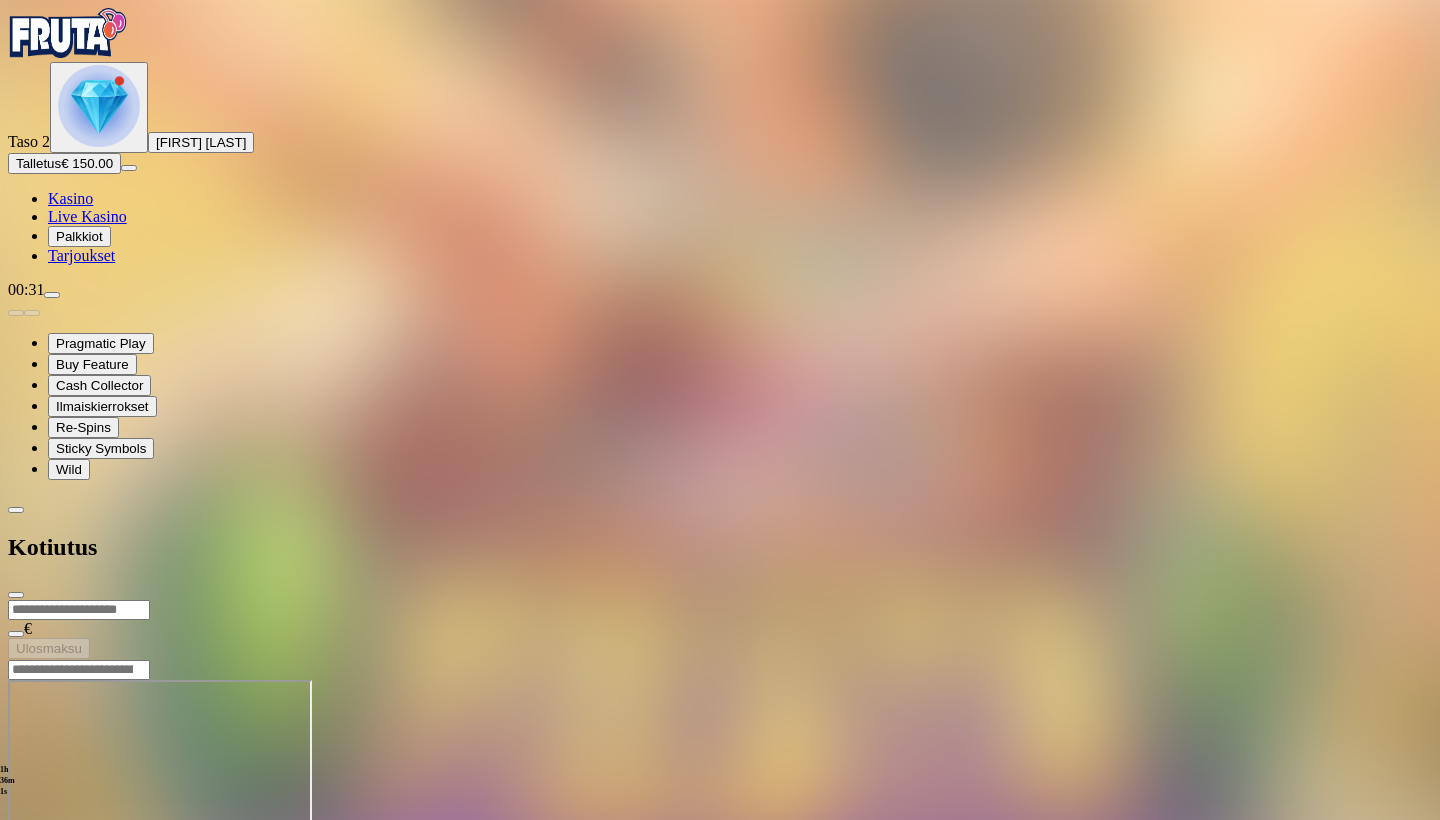 click at bounding box center (79, 610) 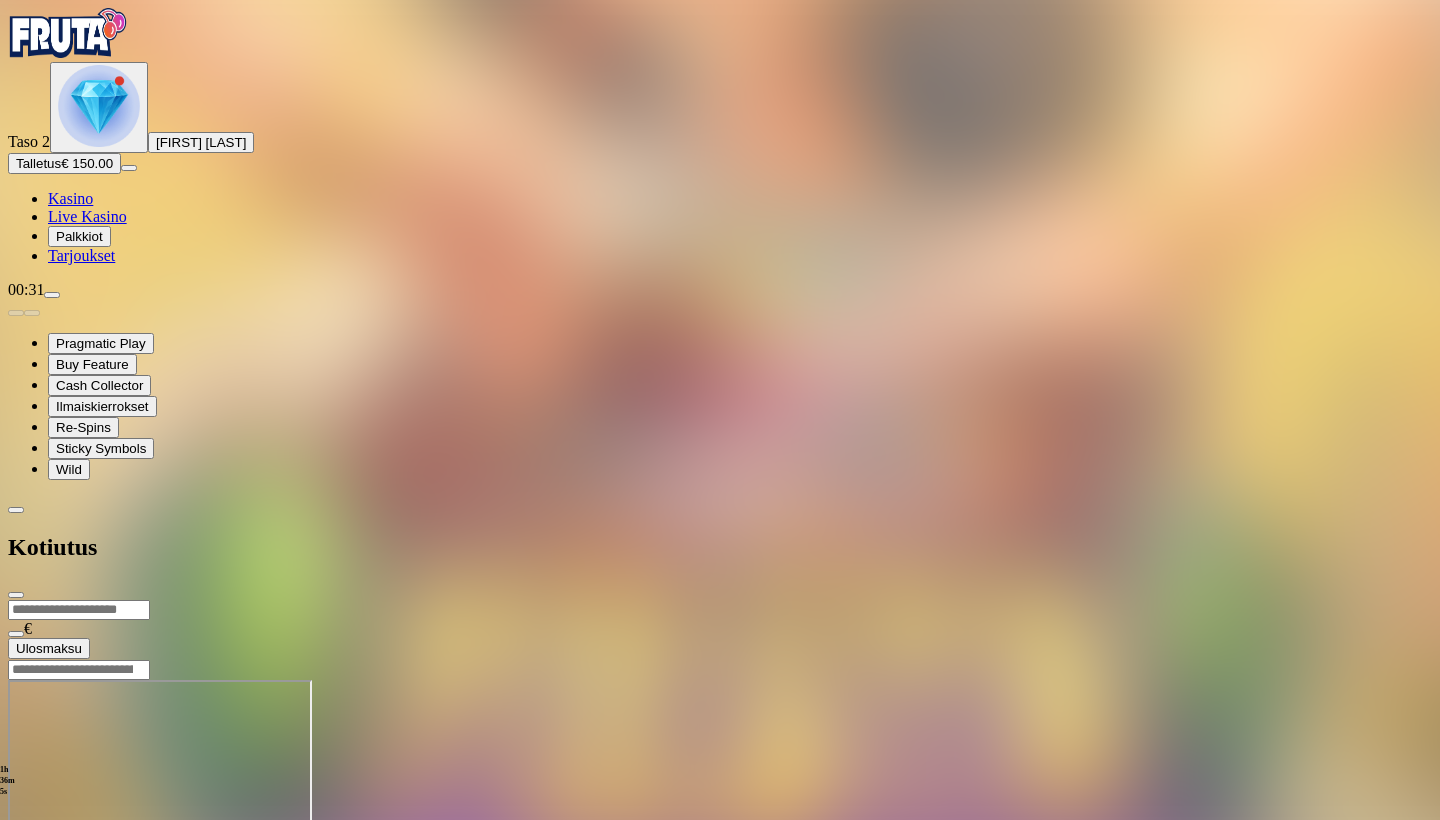 type on "***" 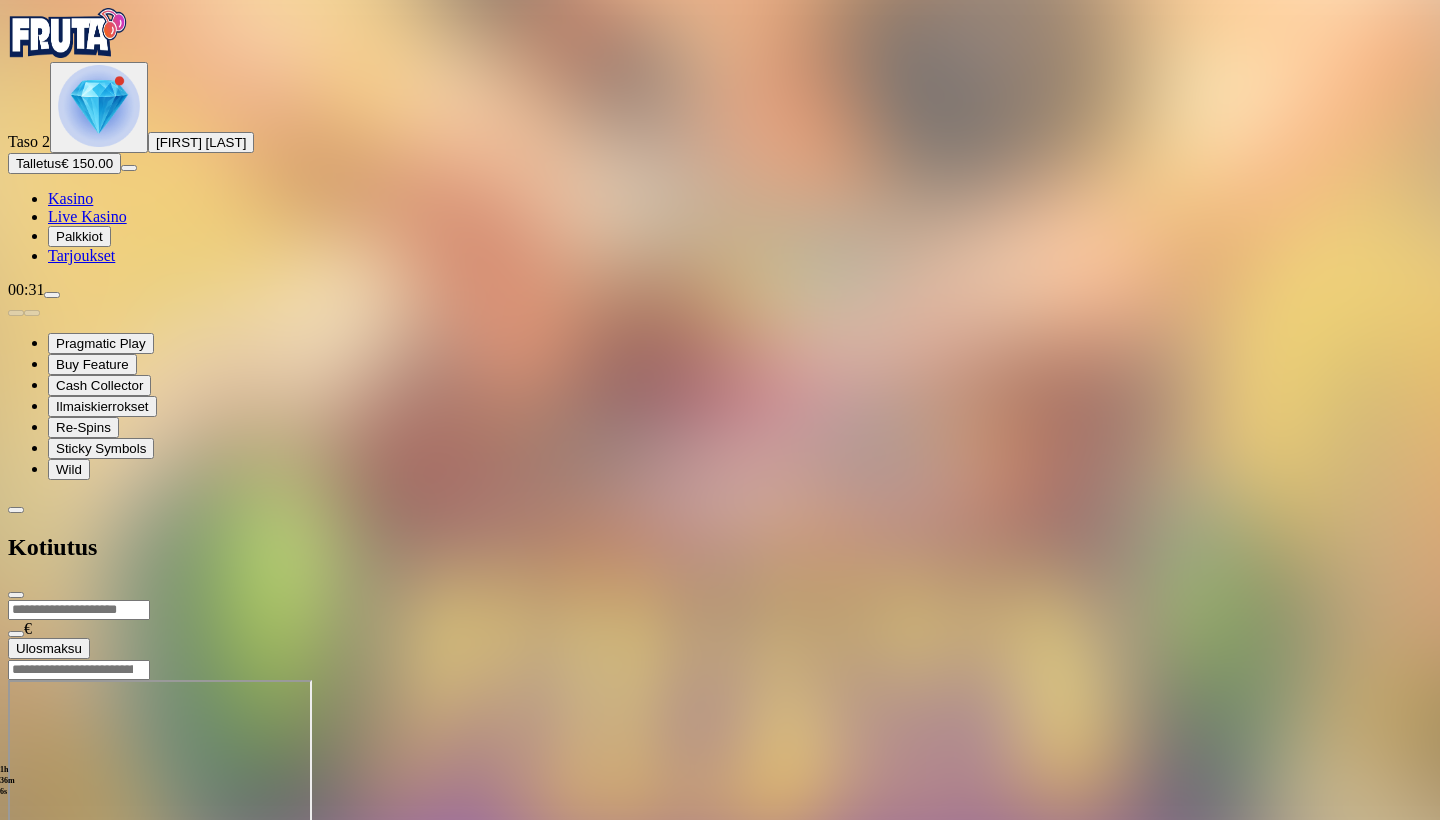 type 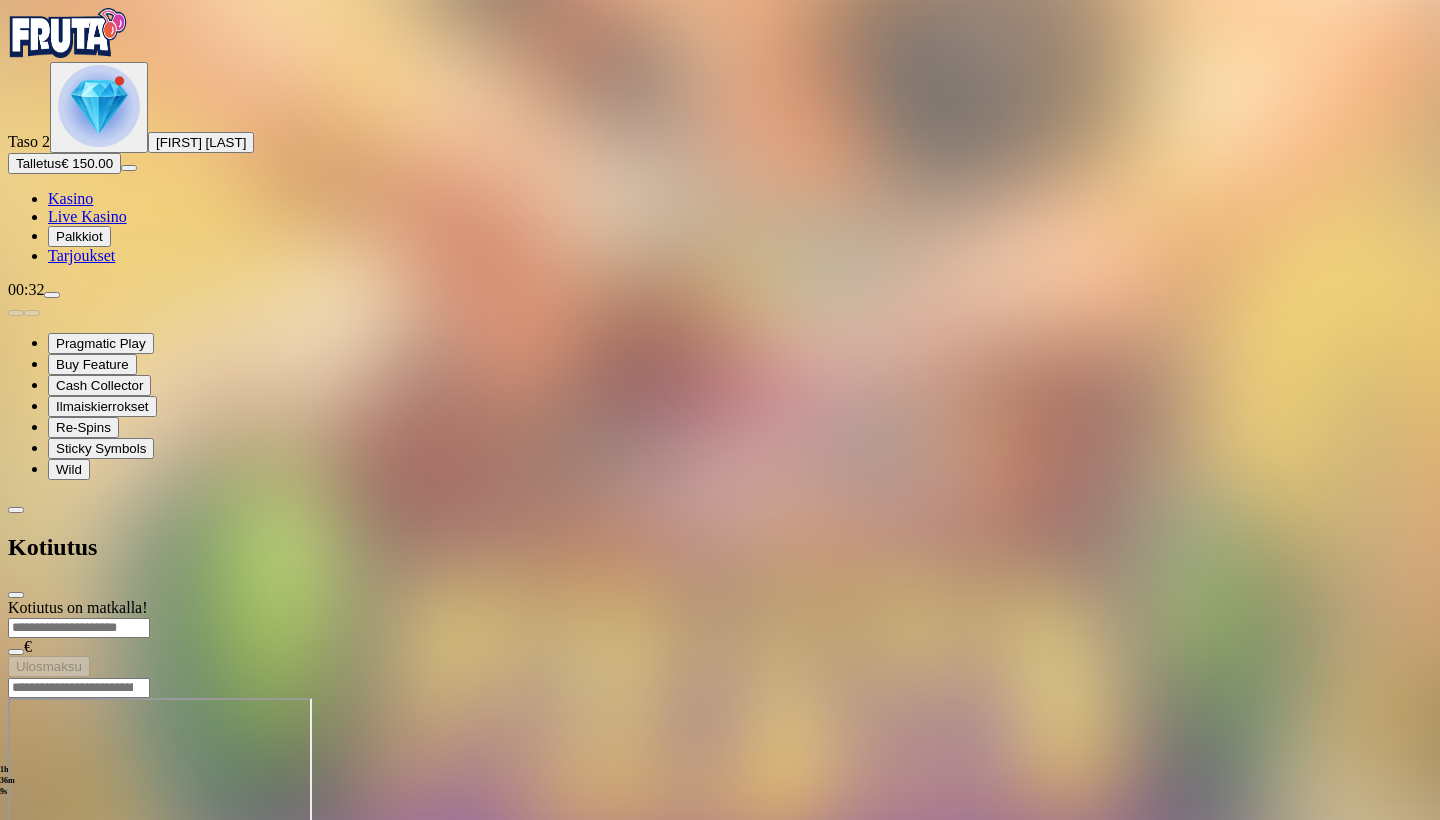 click at bounding box center [99, 106] 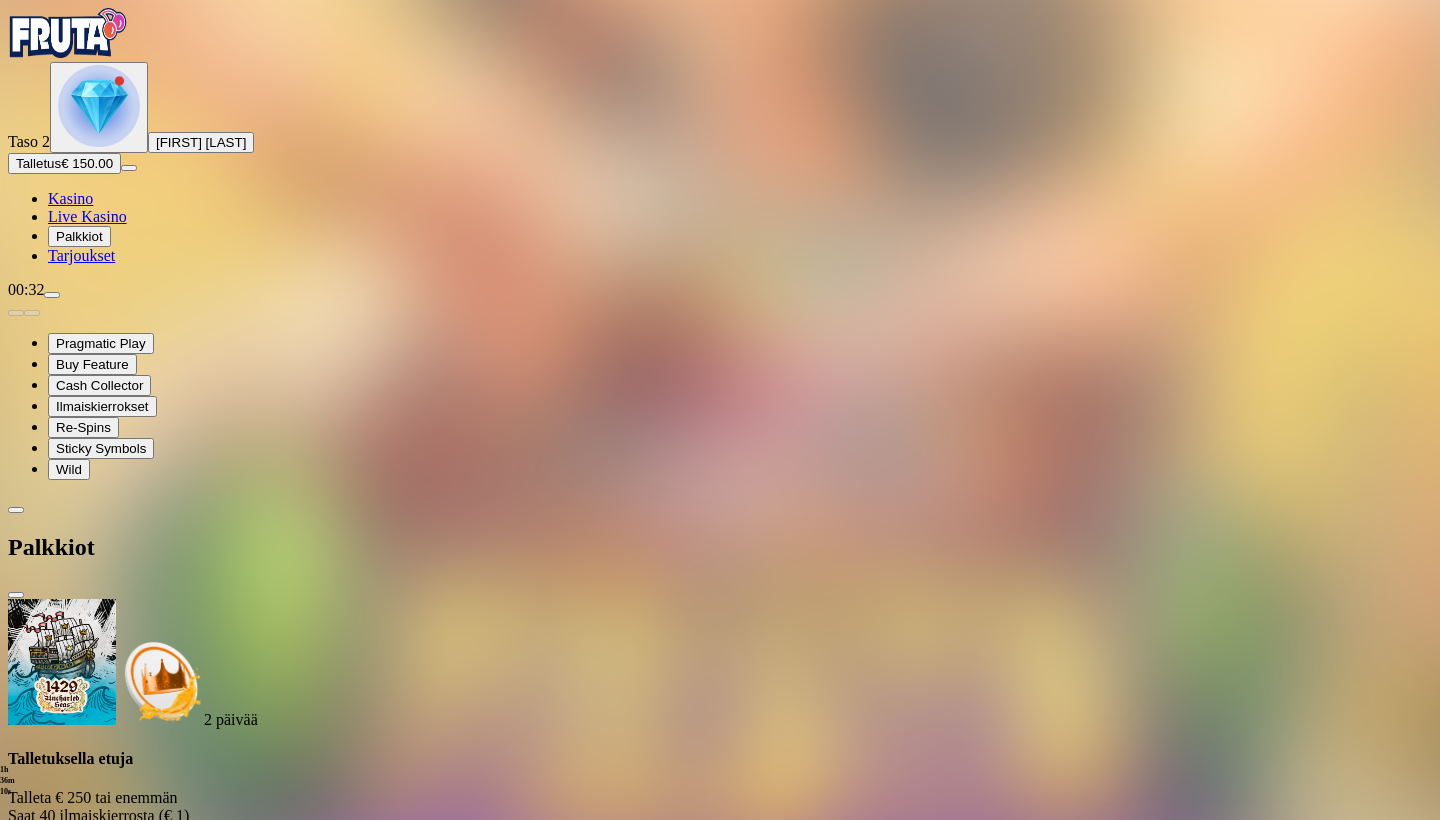 scroll, scrollTop: 878, scrollLeft: 0, axis: vertical 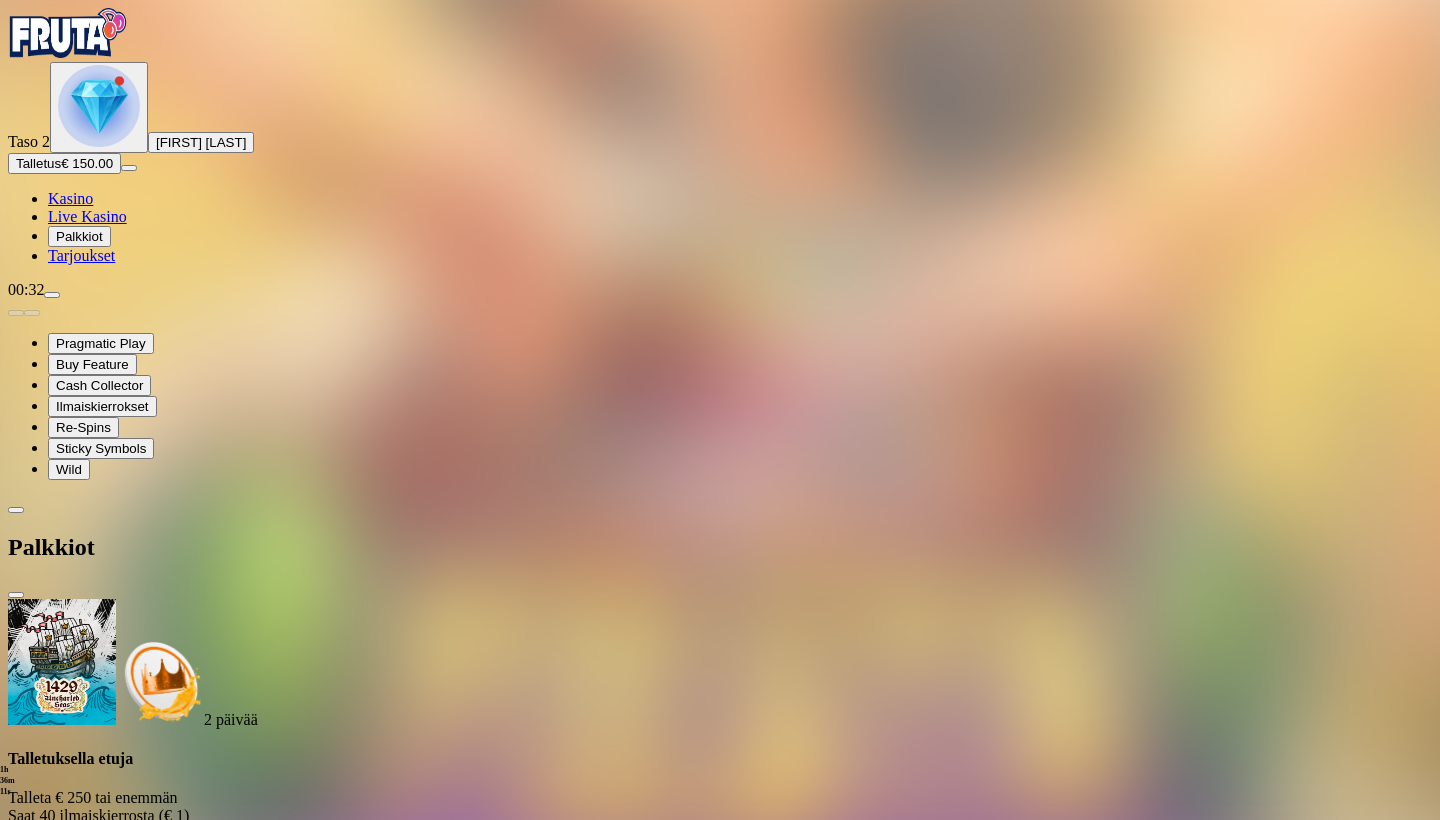 click at bounding box center (112, 2909) 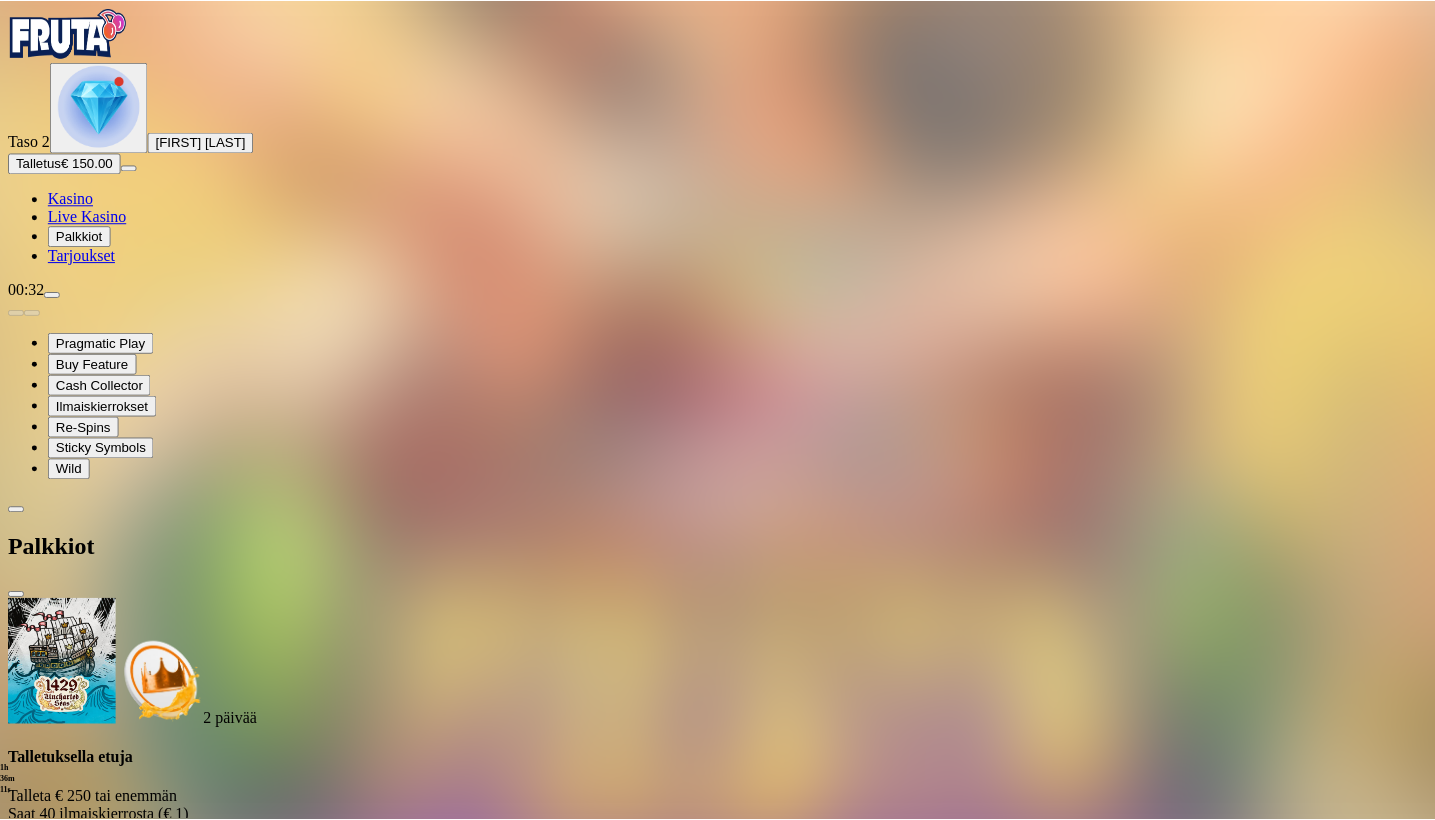 scroll, scrollTop: 0, scrollLeft: 0, axis: both 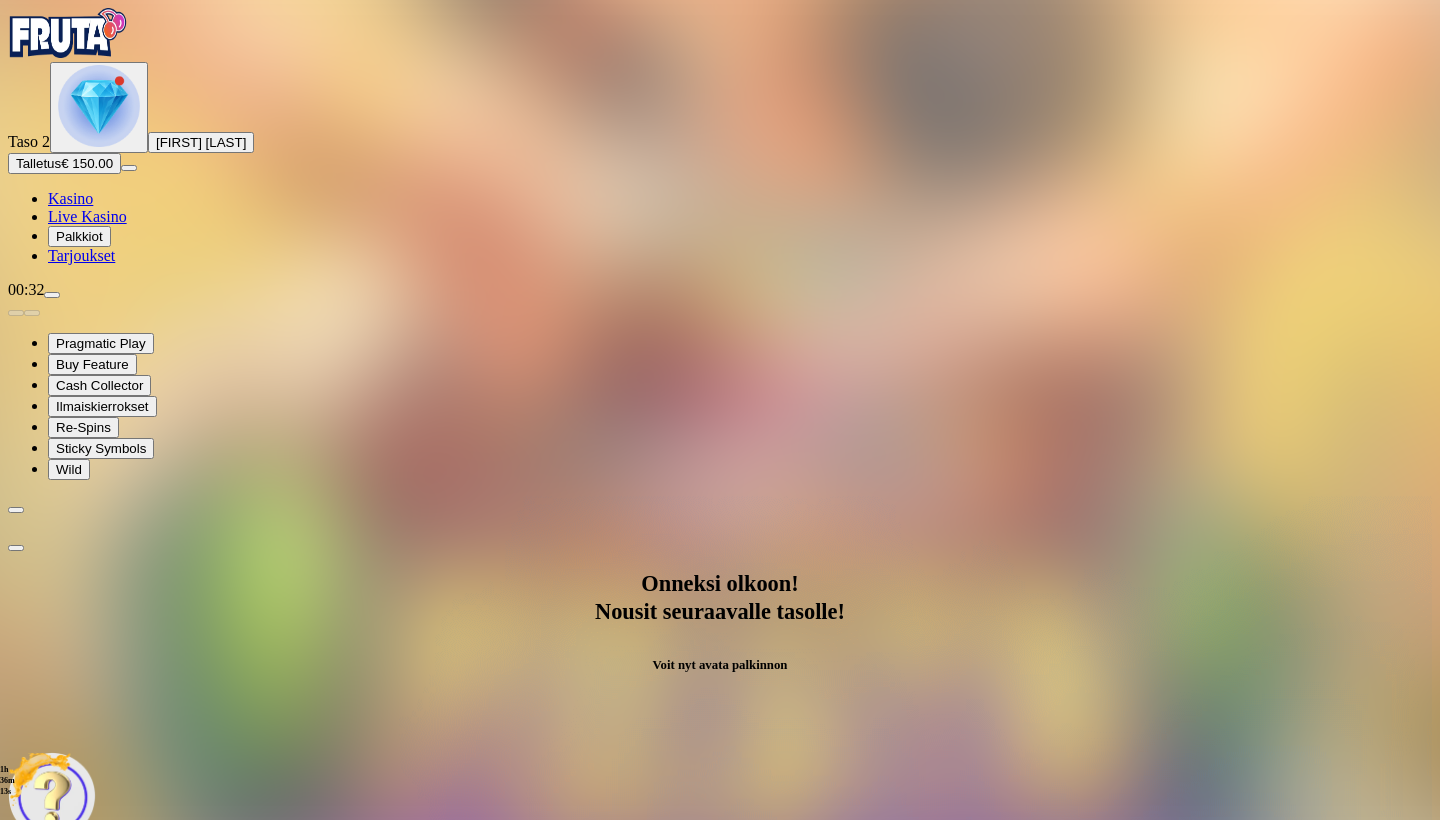 click on "Avaa palkinto" at bounding box center (720, 992) 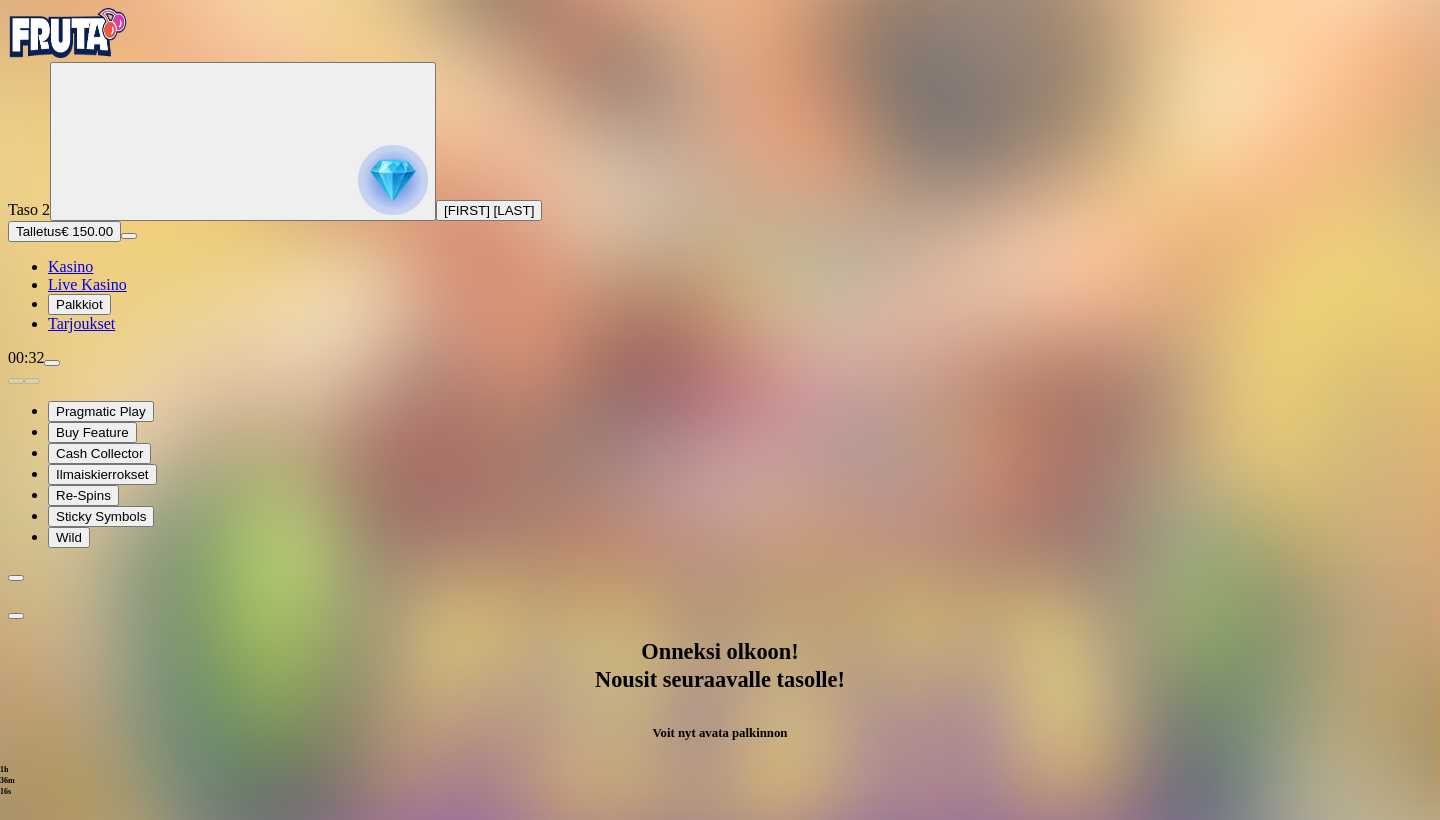 click at bounding box center [88, 1264] 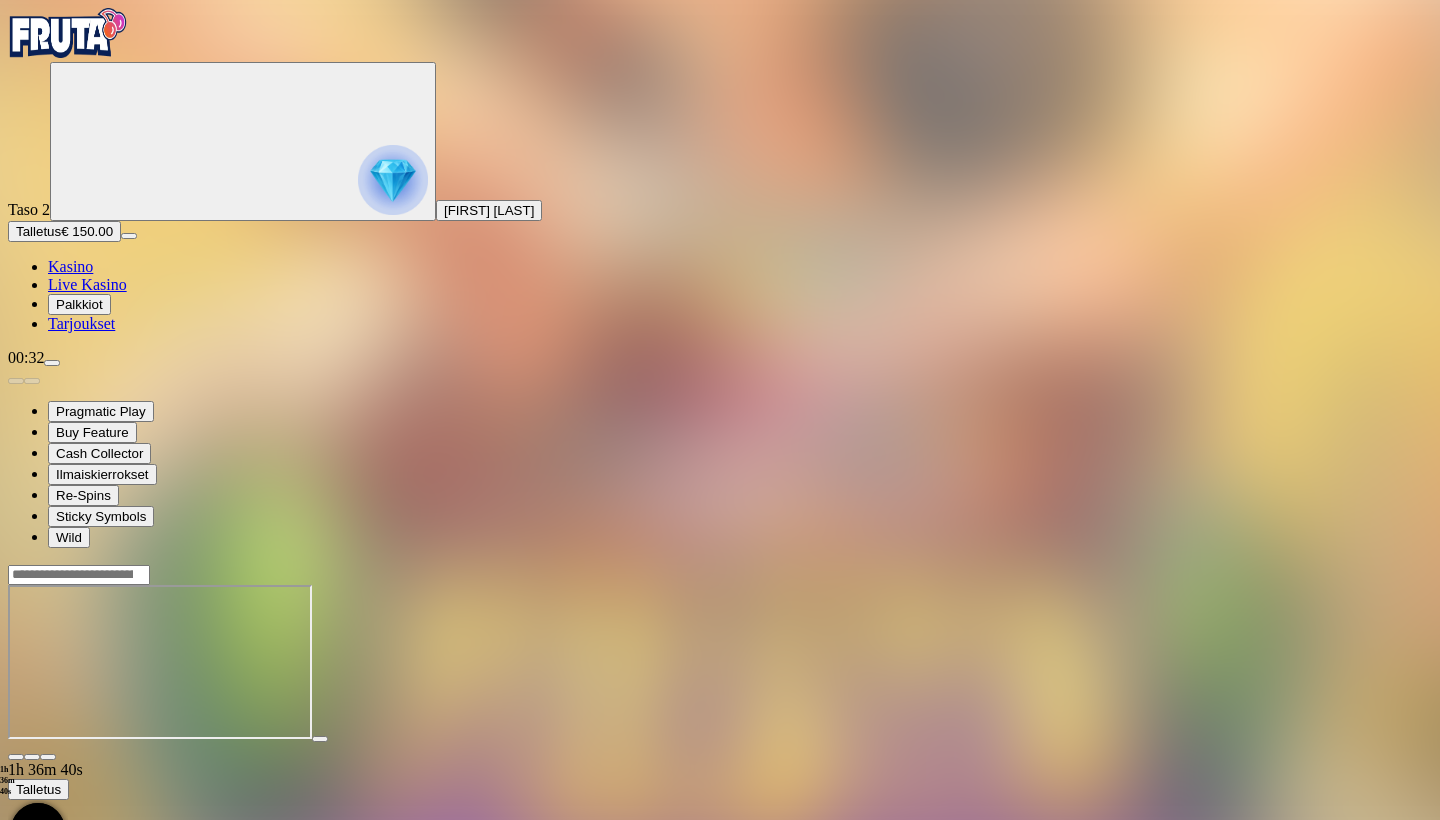 click at bounding box center (16, 757) 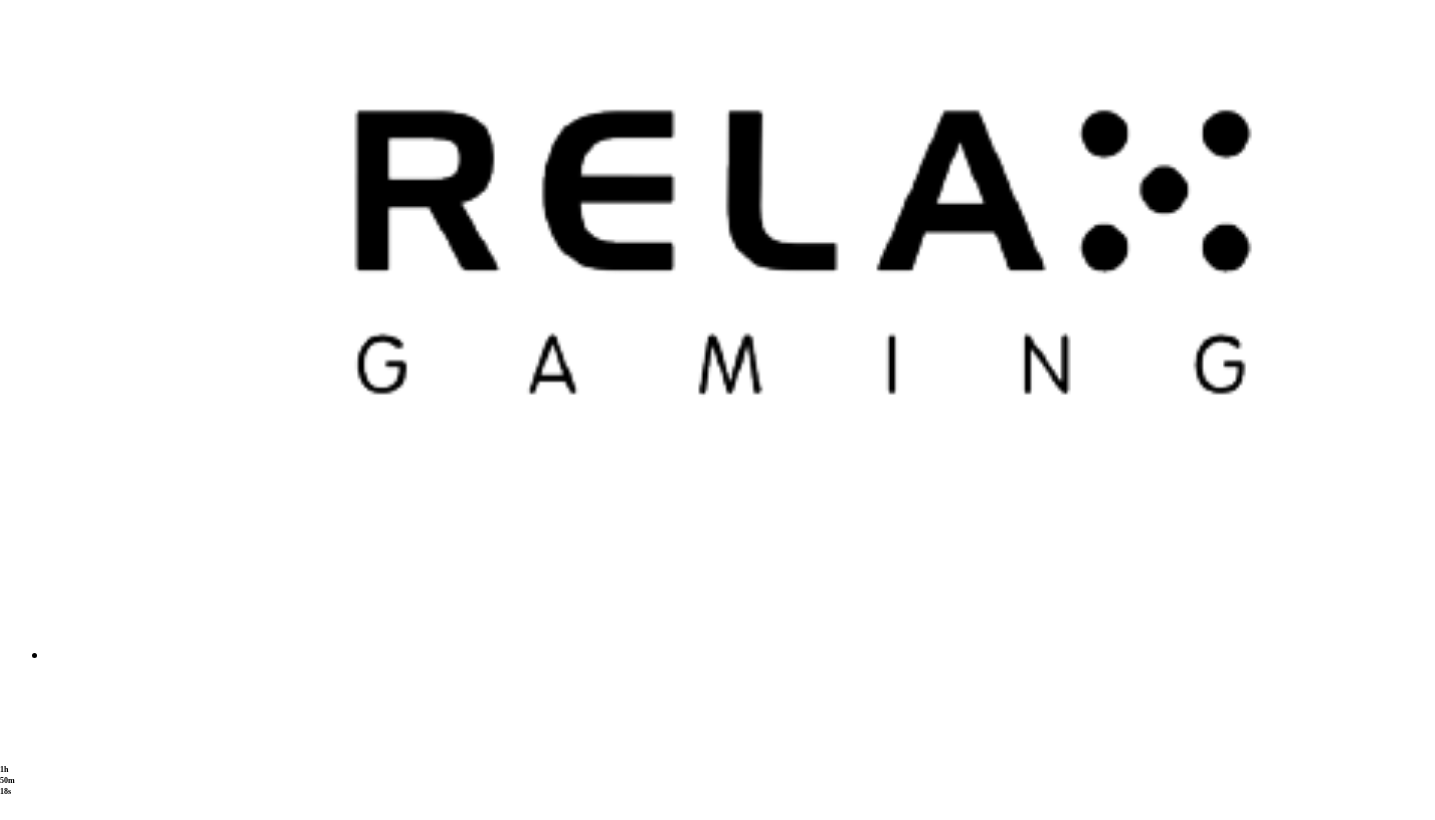 scroll, scrollTop: 5011, scrollLeft: 0, axis: vertical 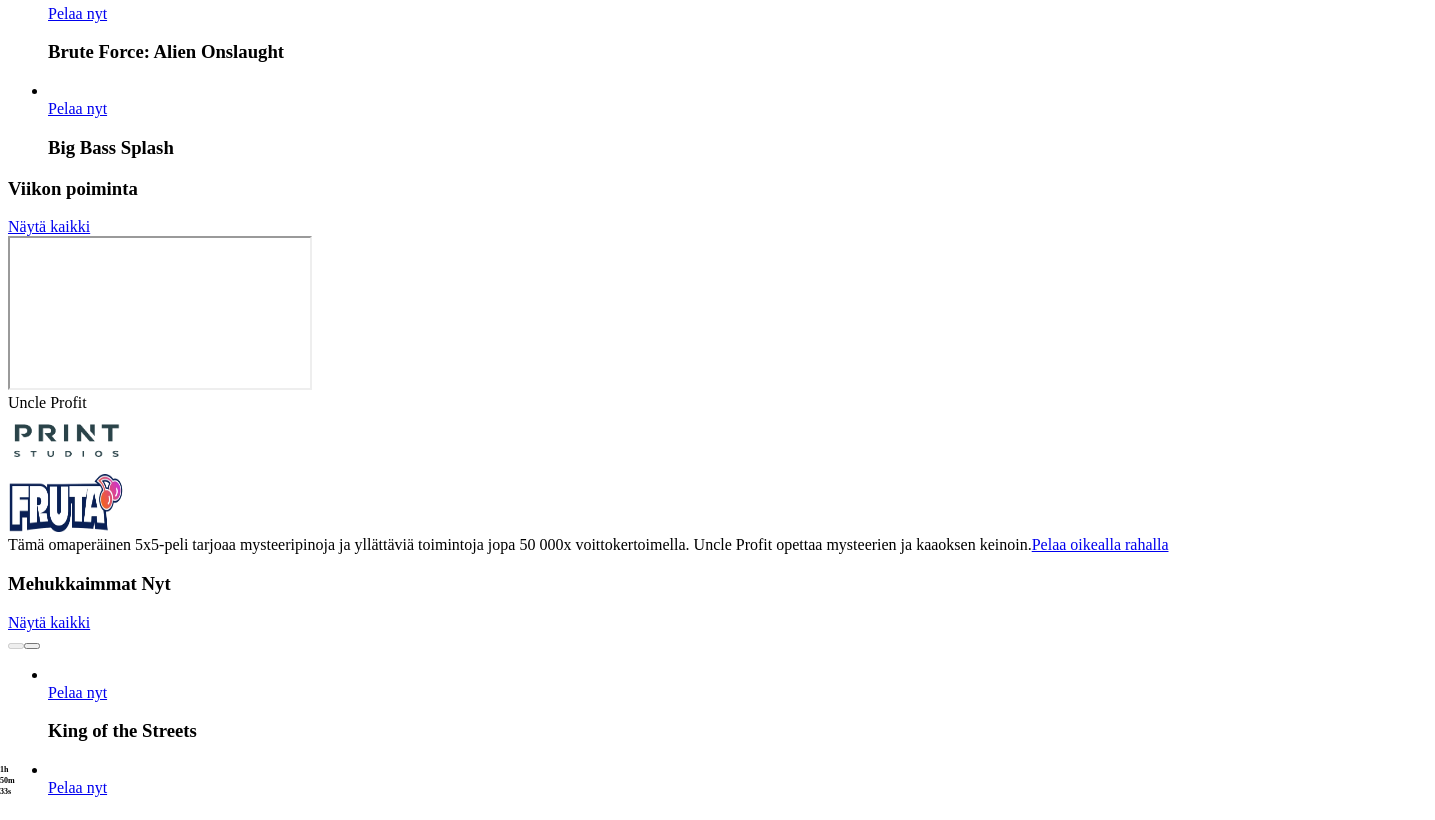 click on "Affiliates" at bounding box center (78, 15899) 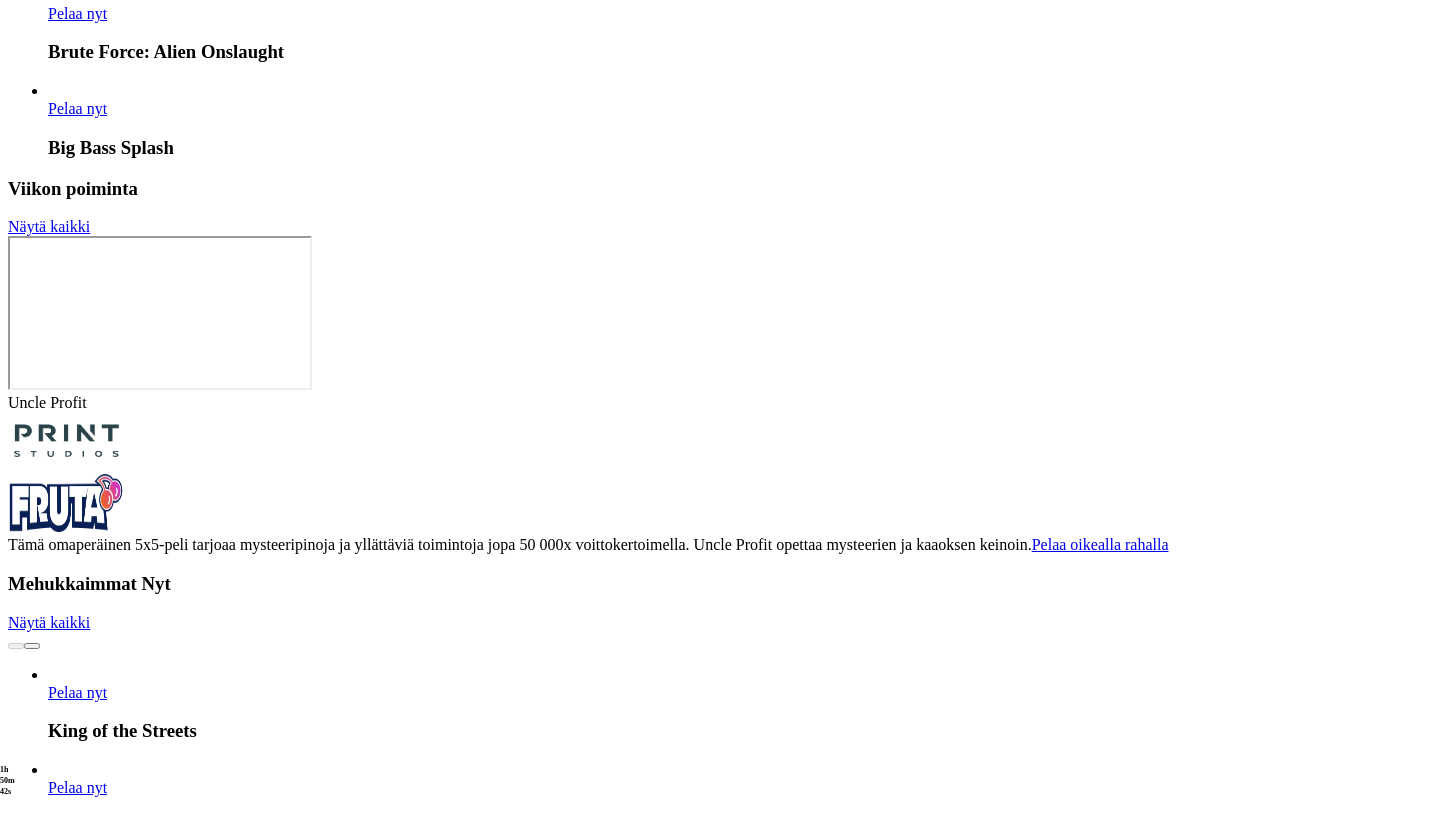 drag, startPoint x: 768, startPoint y: 650, endPoint x: 897, endPoint y: 649, distance: 129.00388 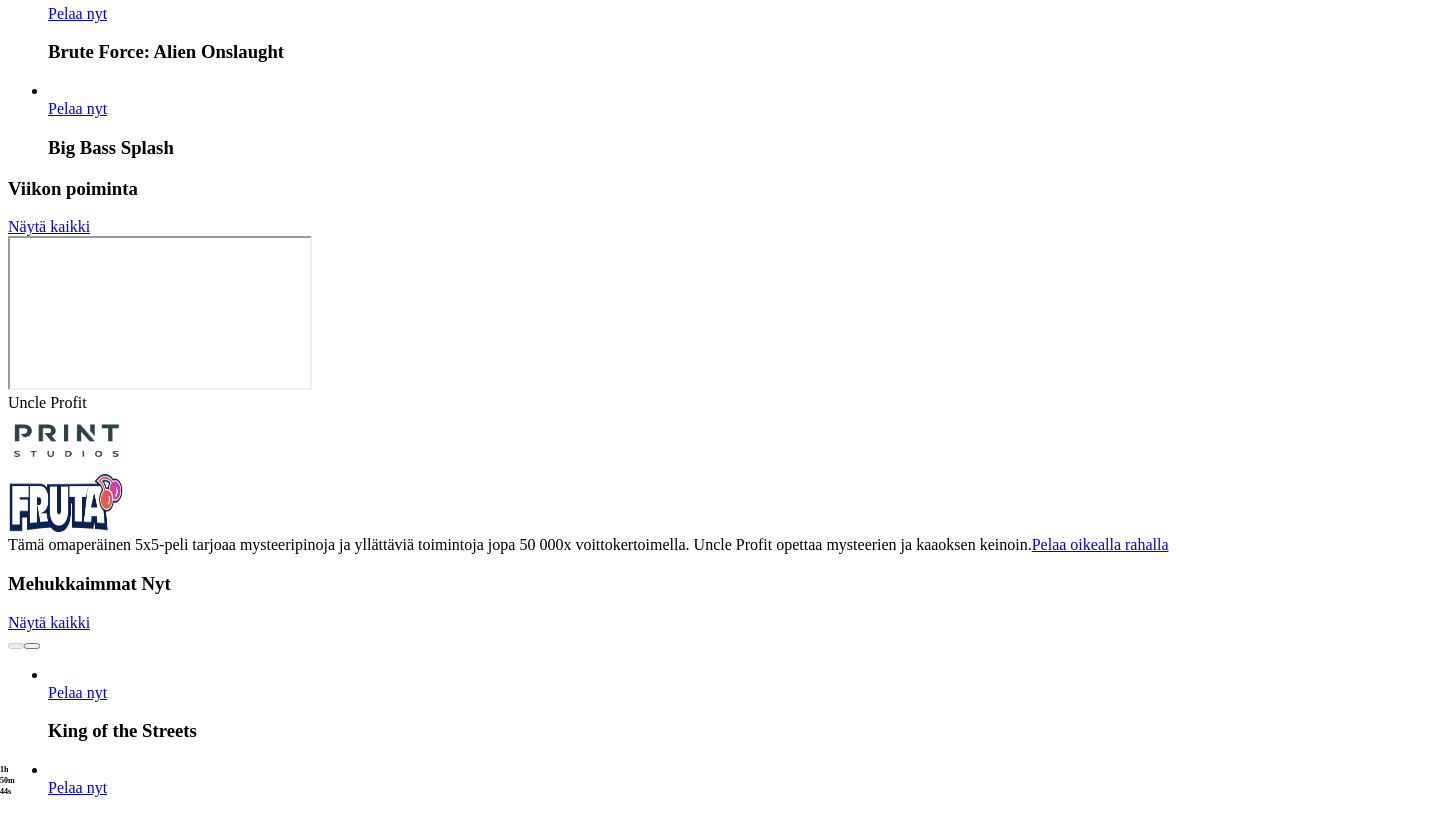 click on "Fruta – Vaali jännitystä." at bounding box center [717, 16198] 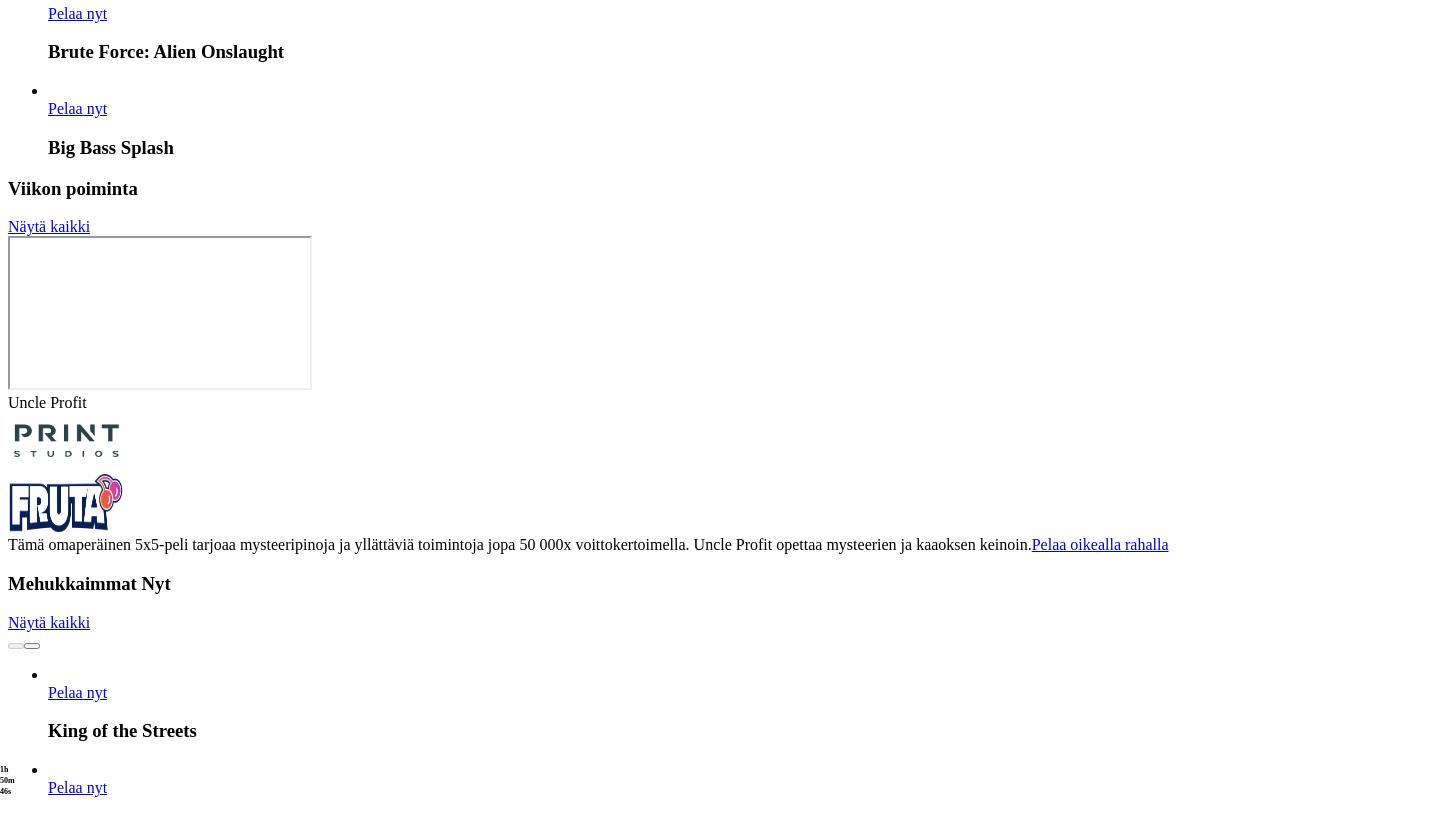 drag, startPoint x: 809, startPoint y: 651, endPoint x: 898, endPoint y: 653, distance: 89.02247 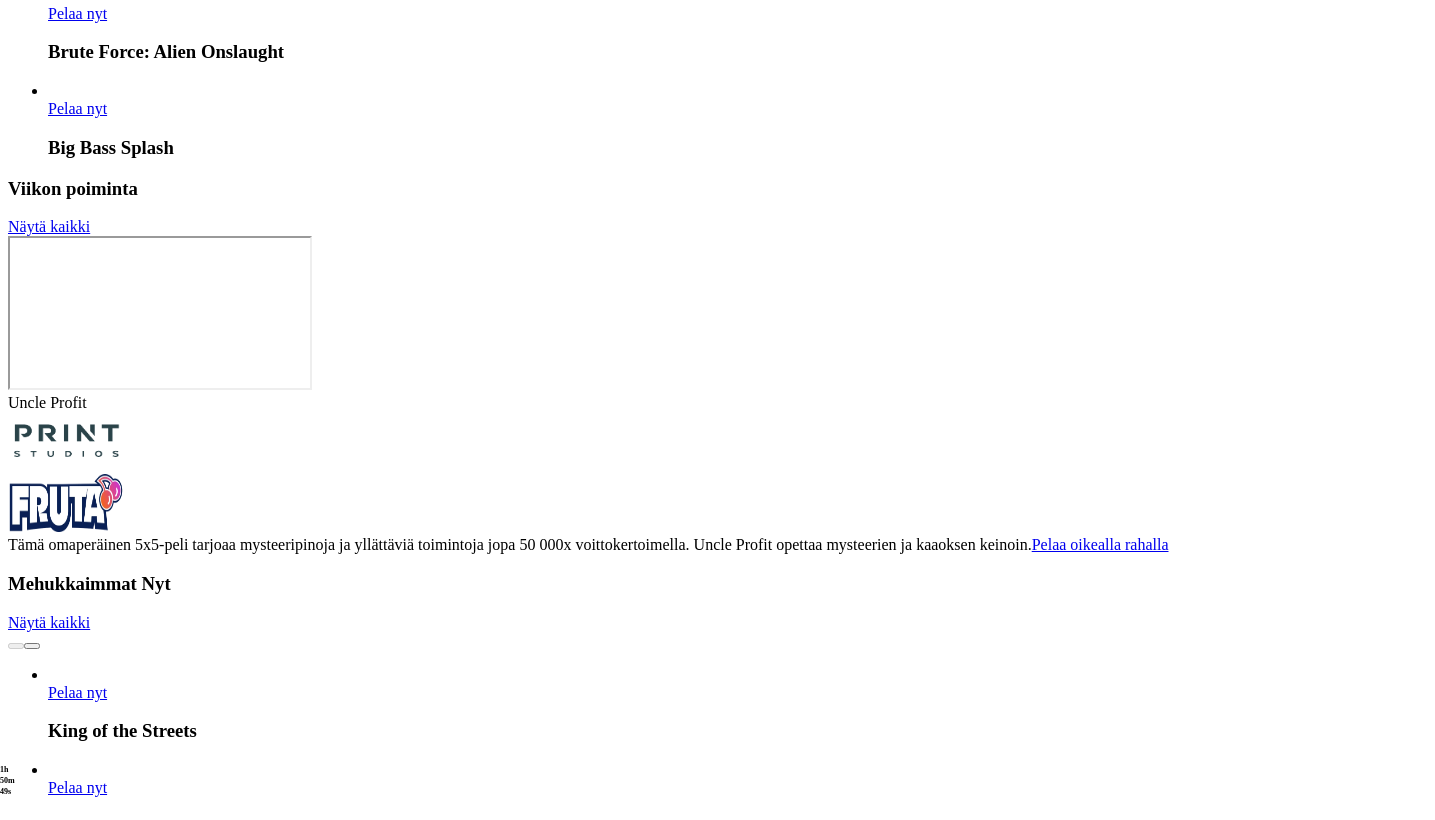 copy on "Vaali jännitystä." 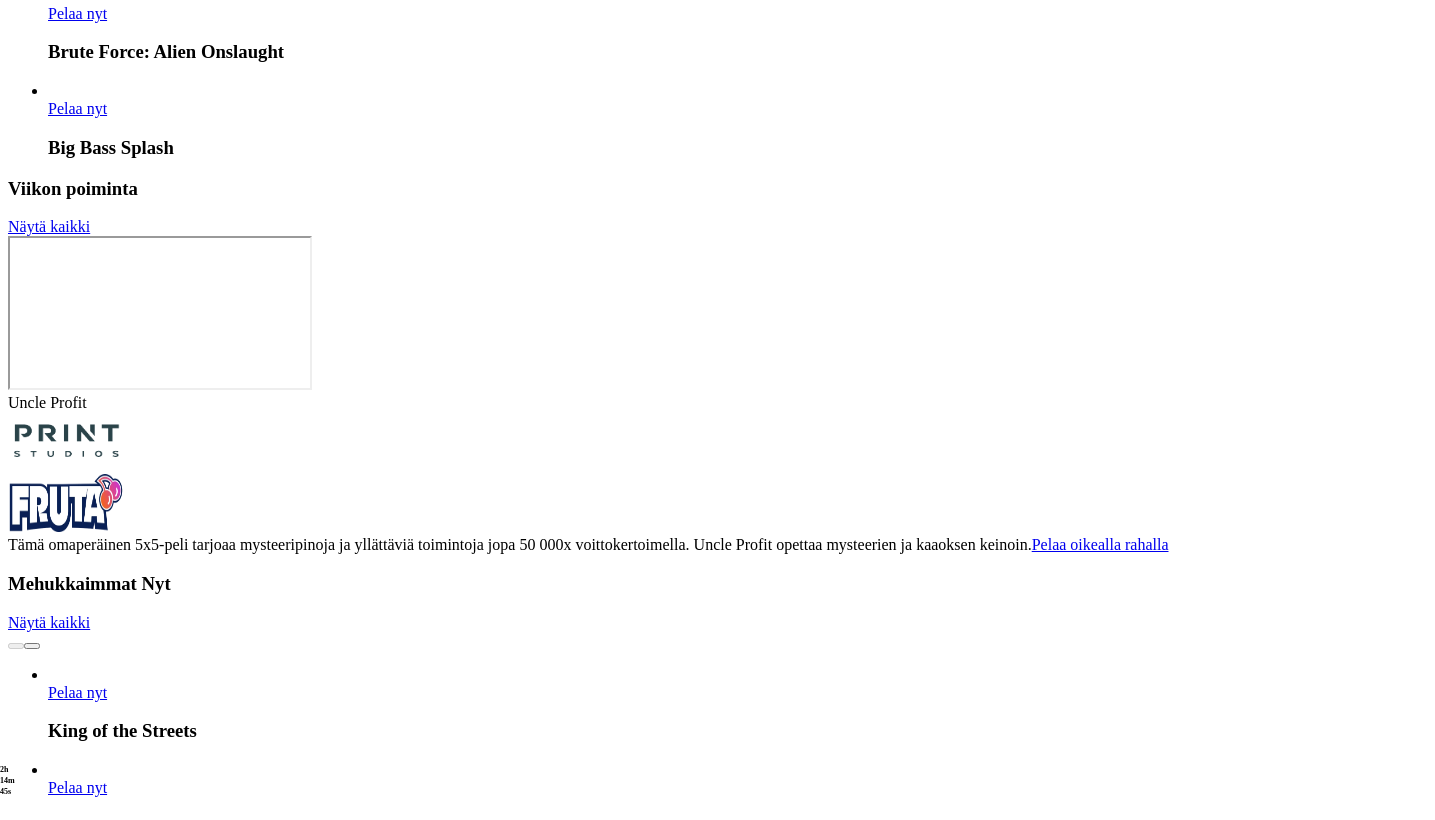 click on "Talletus" at bounding box center (38, -4780) 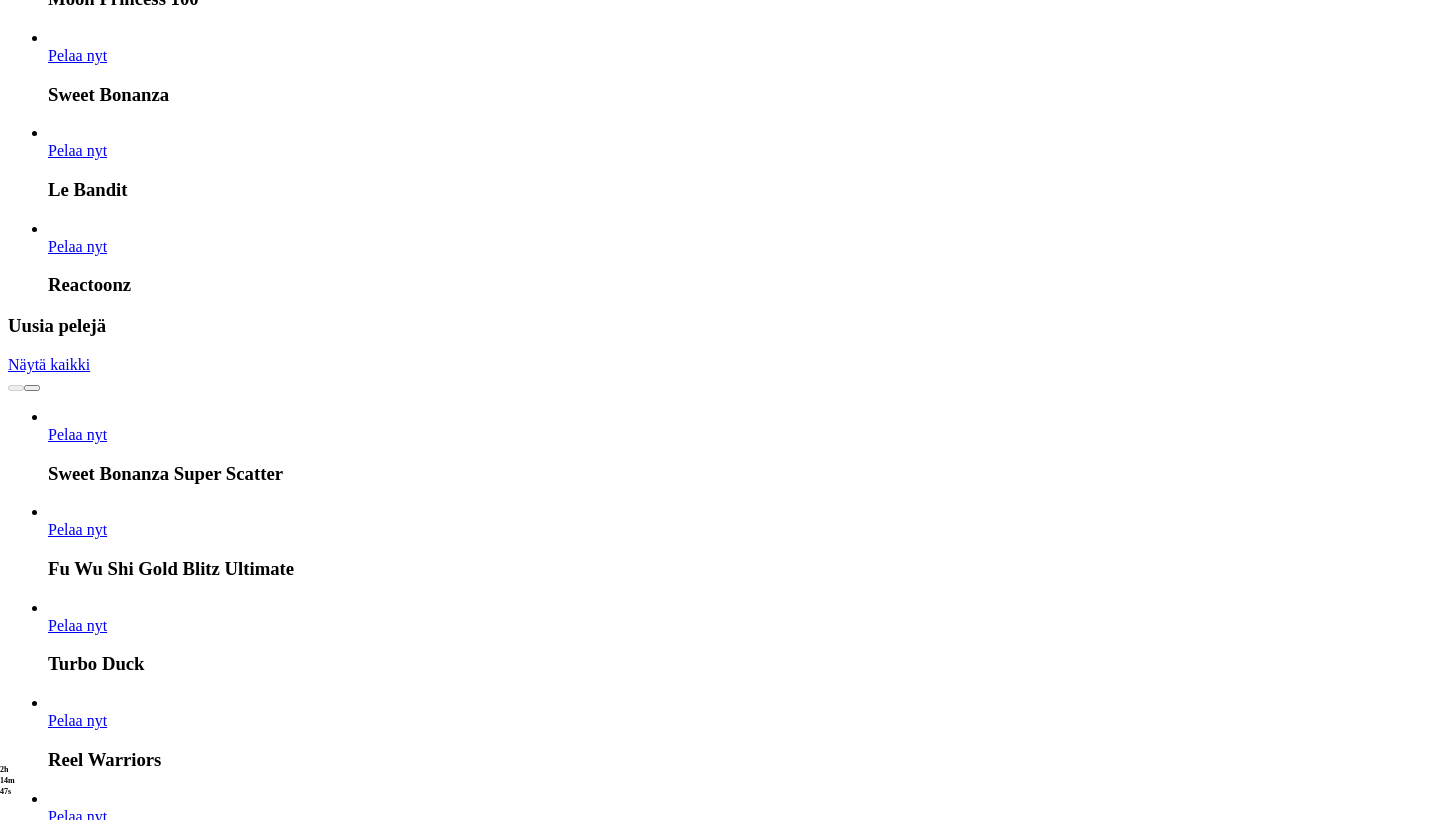 click on "€50 €150 €250" at bounding box center (720, -2030) 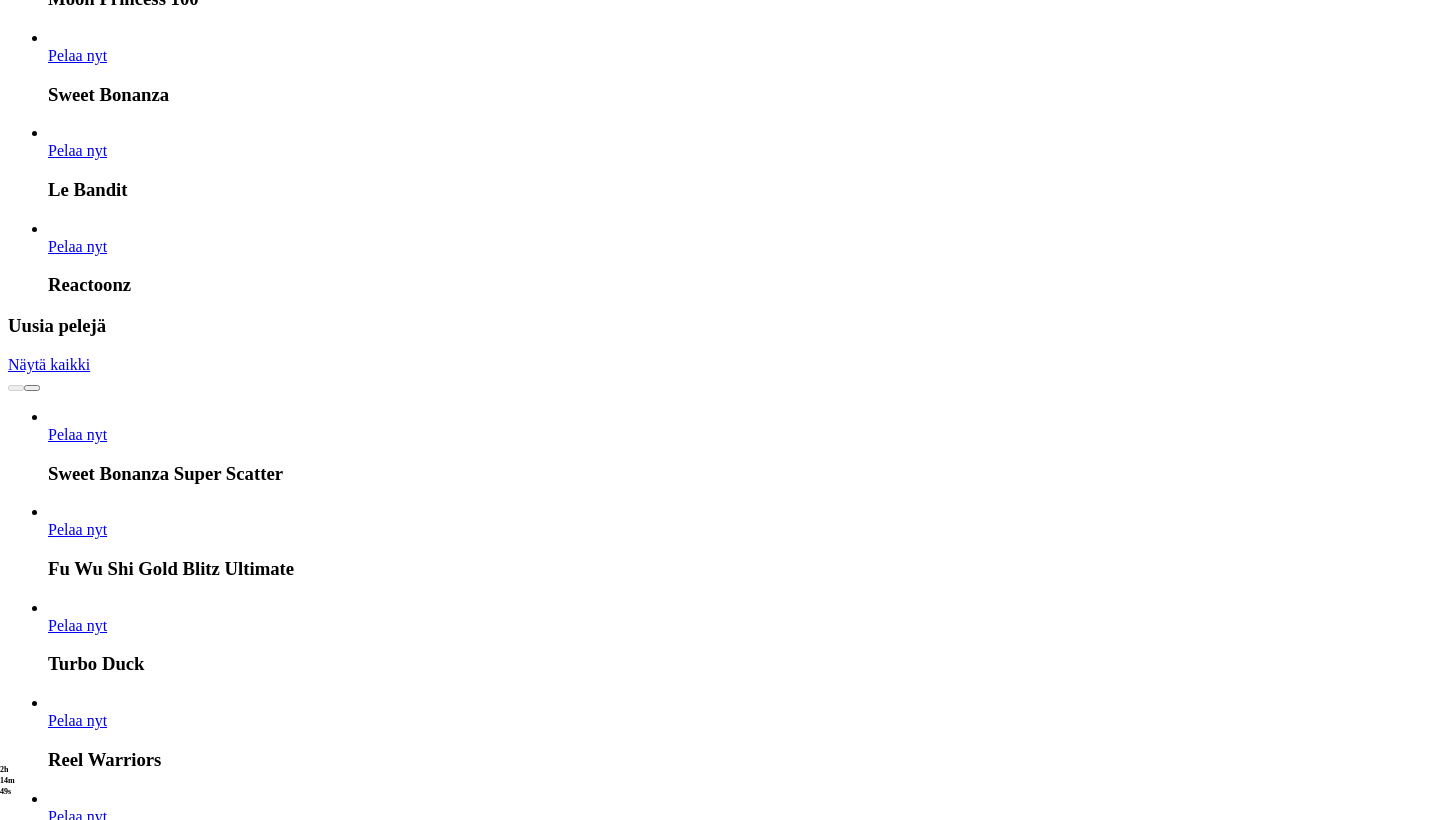 click on "TALLETA JA PELAA" at bounding box center (76, -1897) 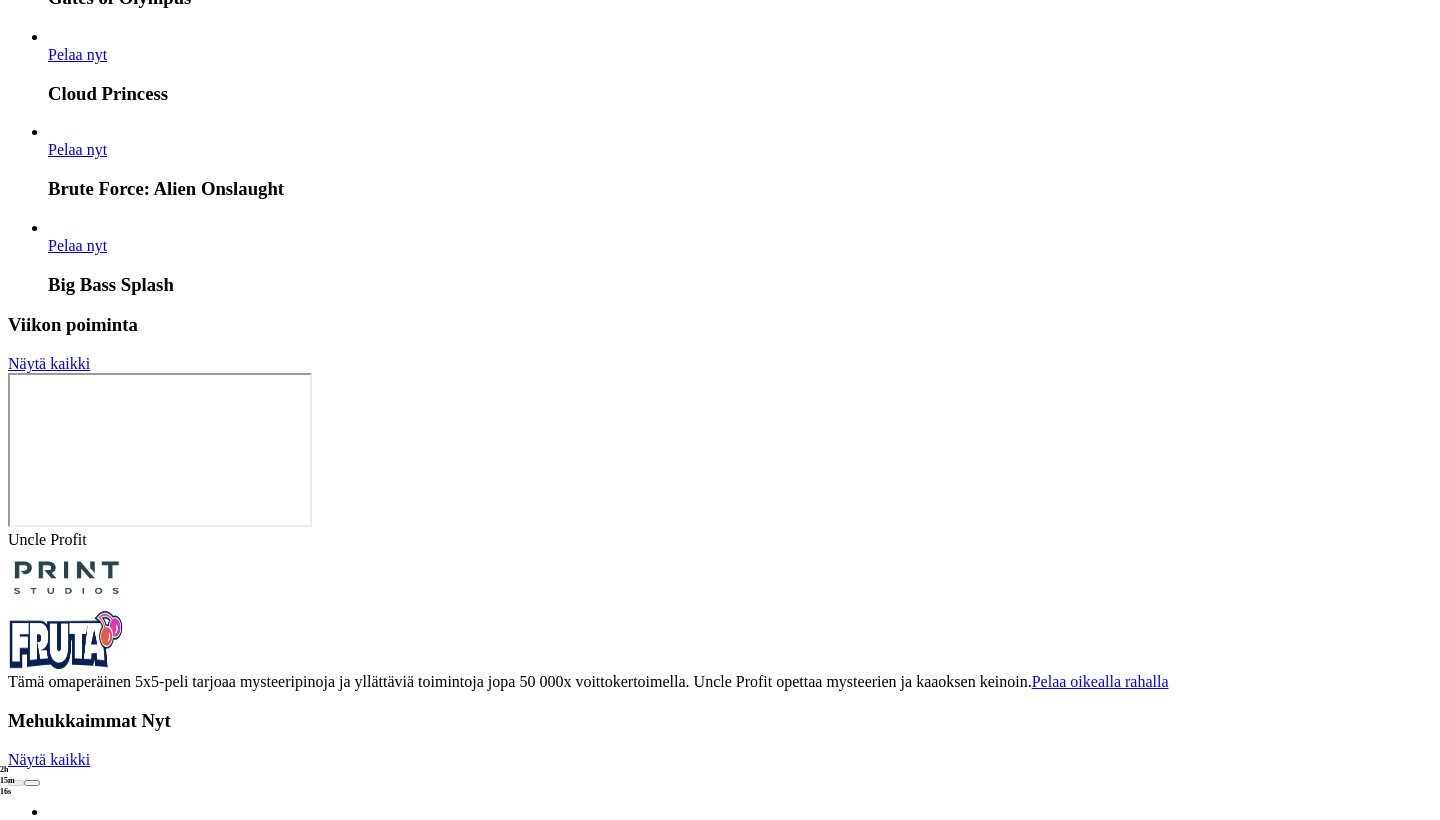 click on "Kasino" at bounding box center [70, -4745] 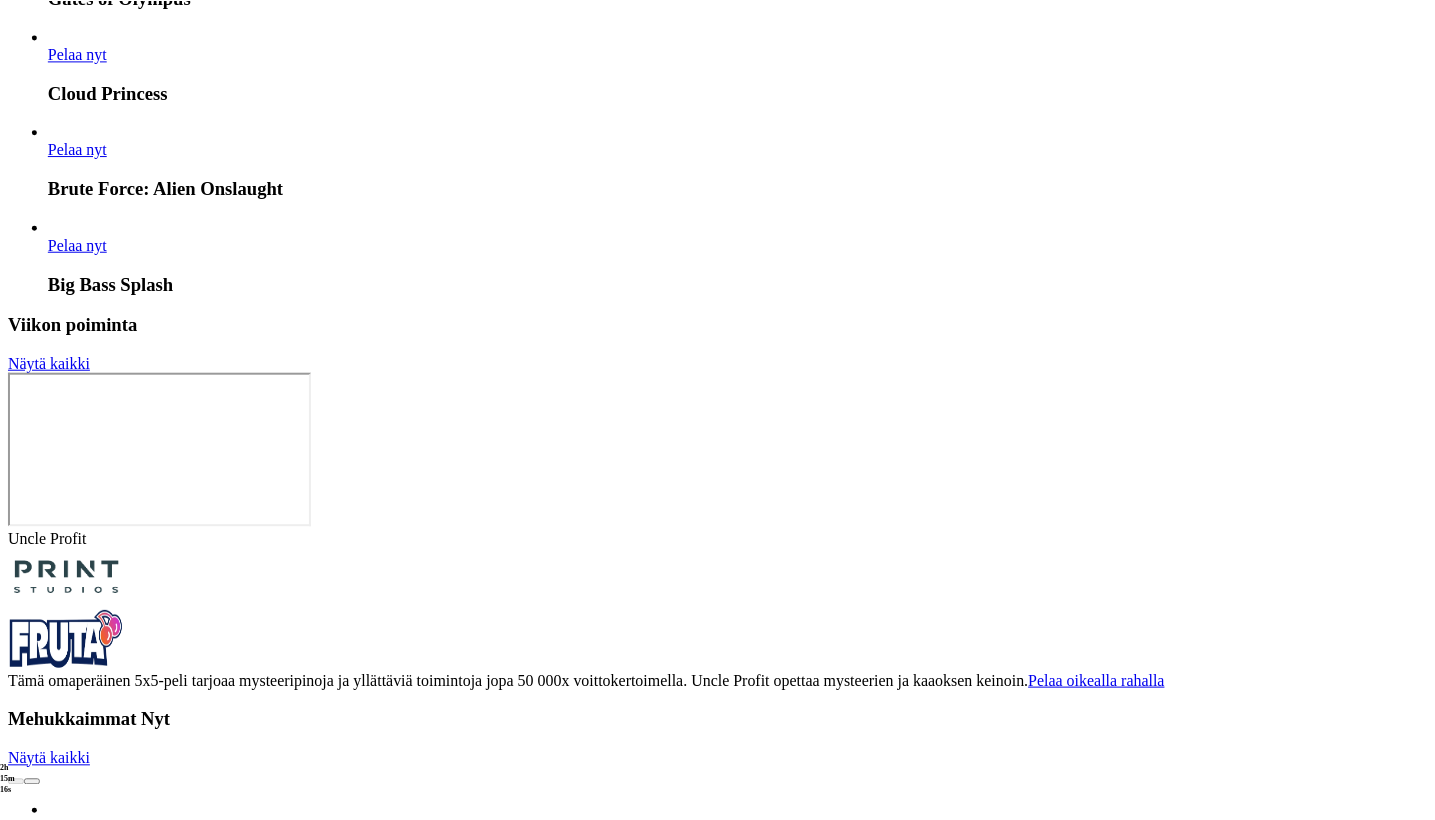 scroll, scrollTop: 0, scrollLeft: 0, axis: both 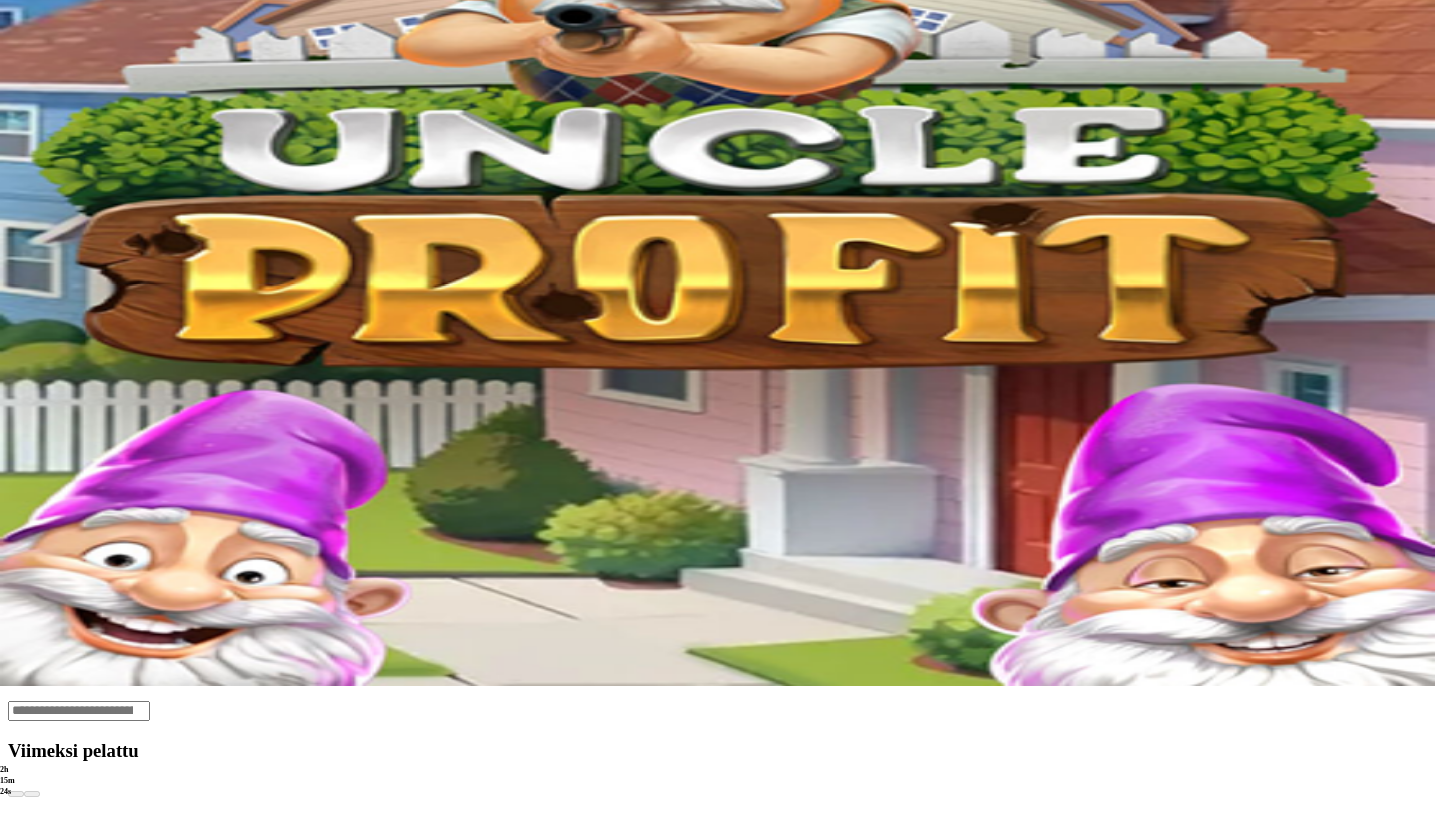 click at bounding box center [79, 711] 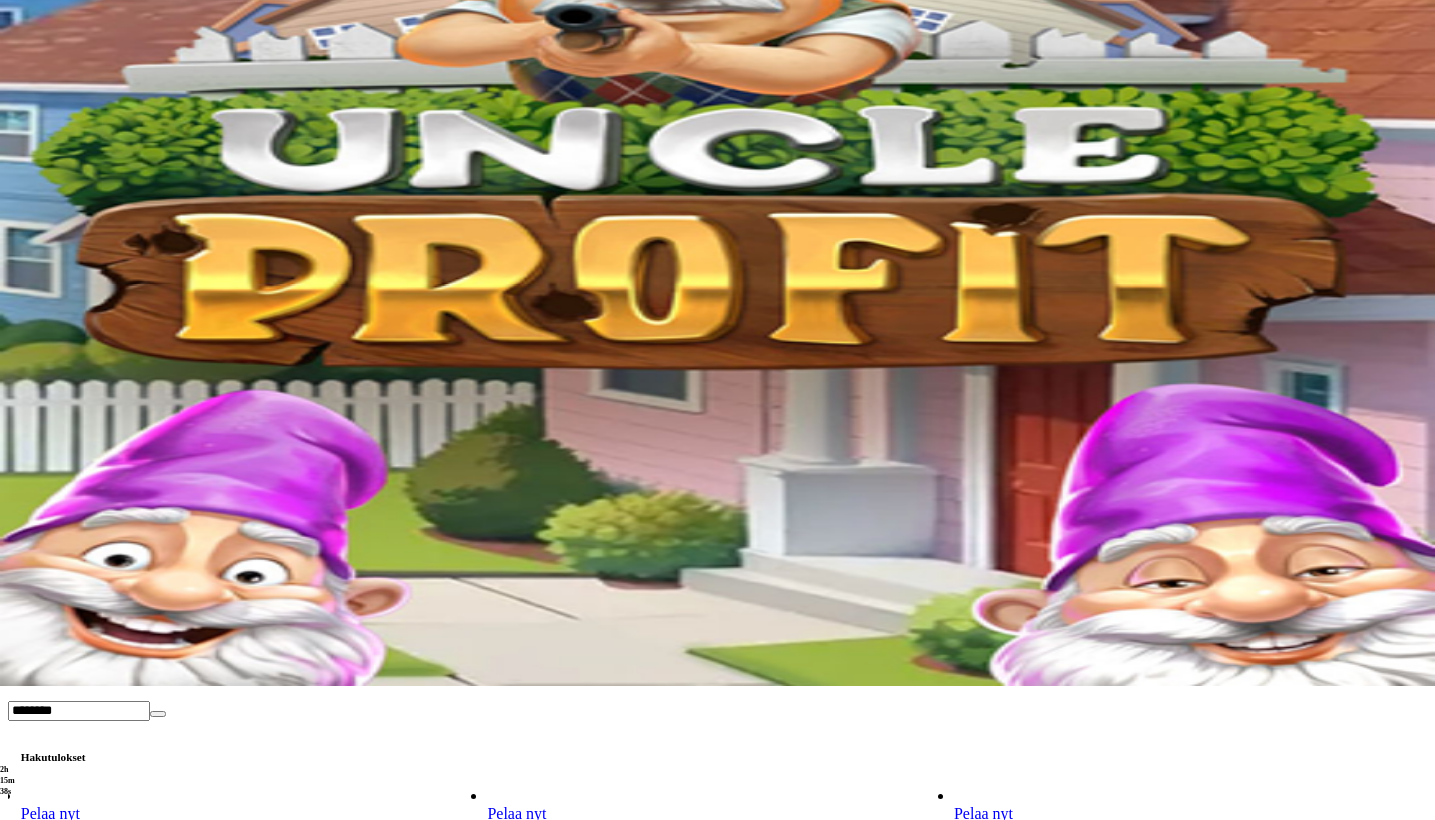 type on "********" 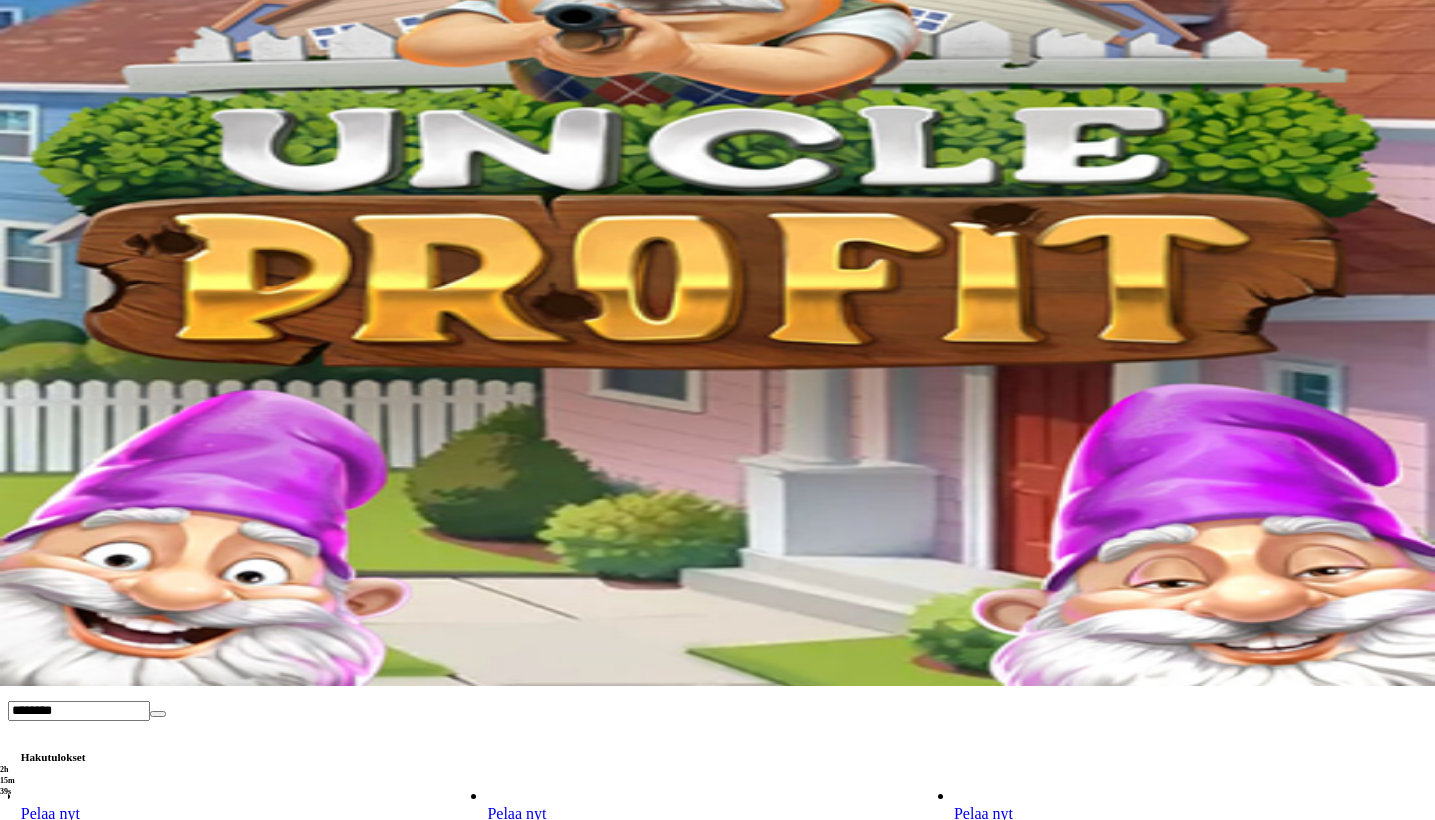 click on "Pelaa nyt" at bounding box center [983, 921] 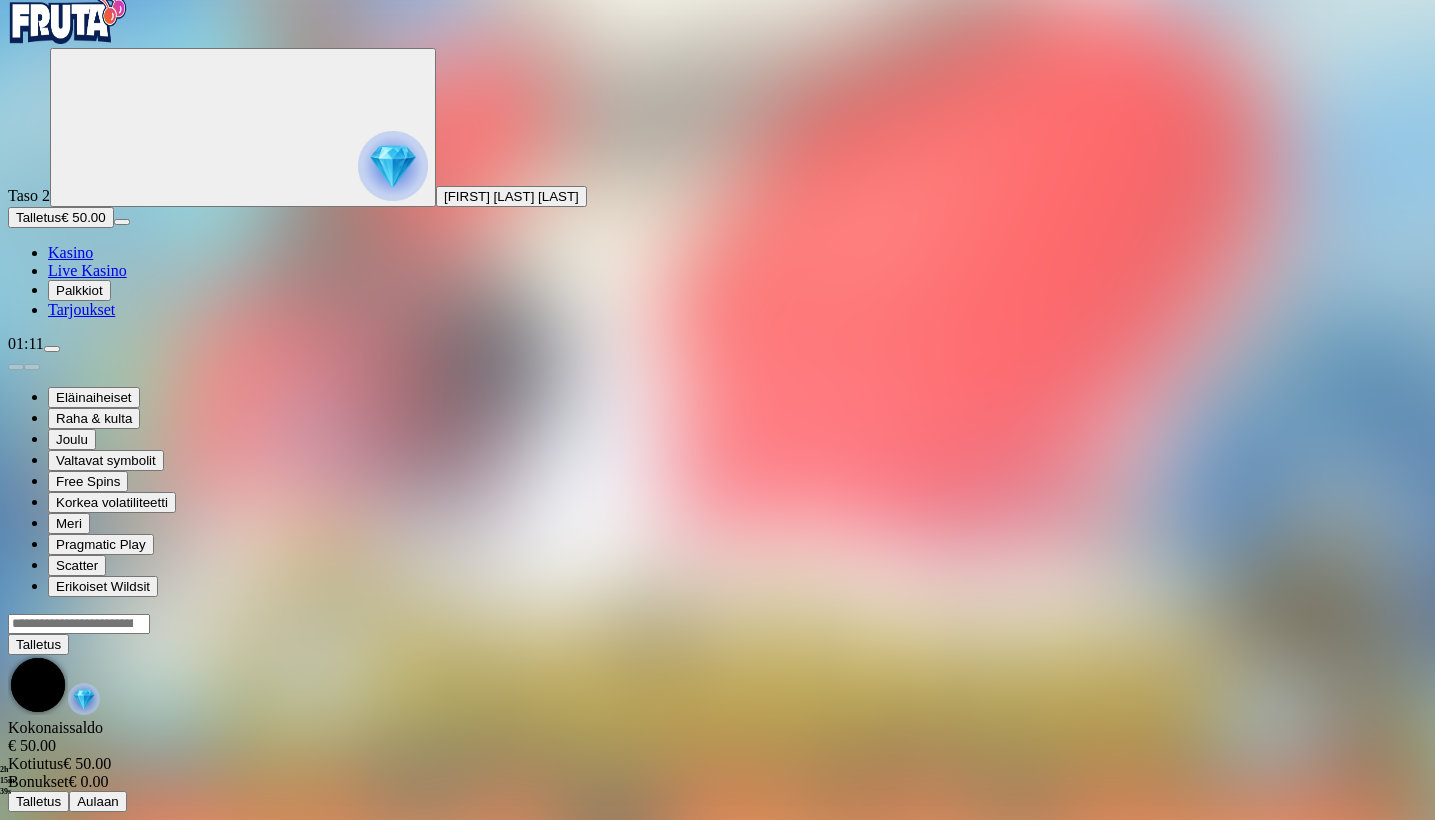 scroll, scrollTop: 0, scrollLeft: 0, axis: both 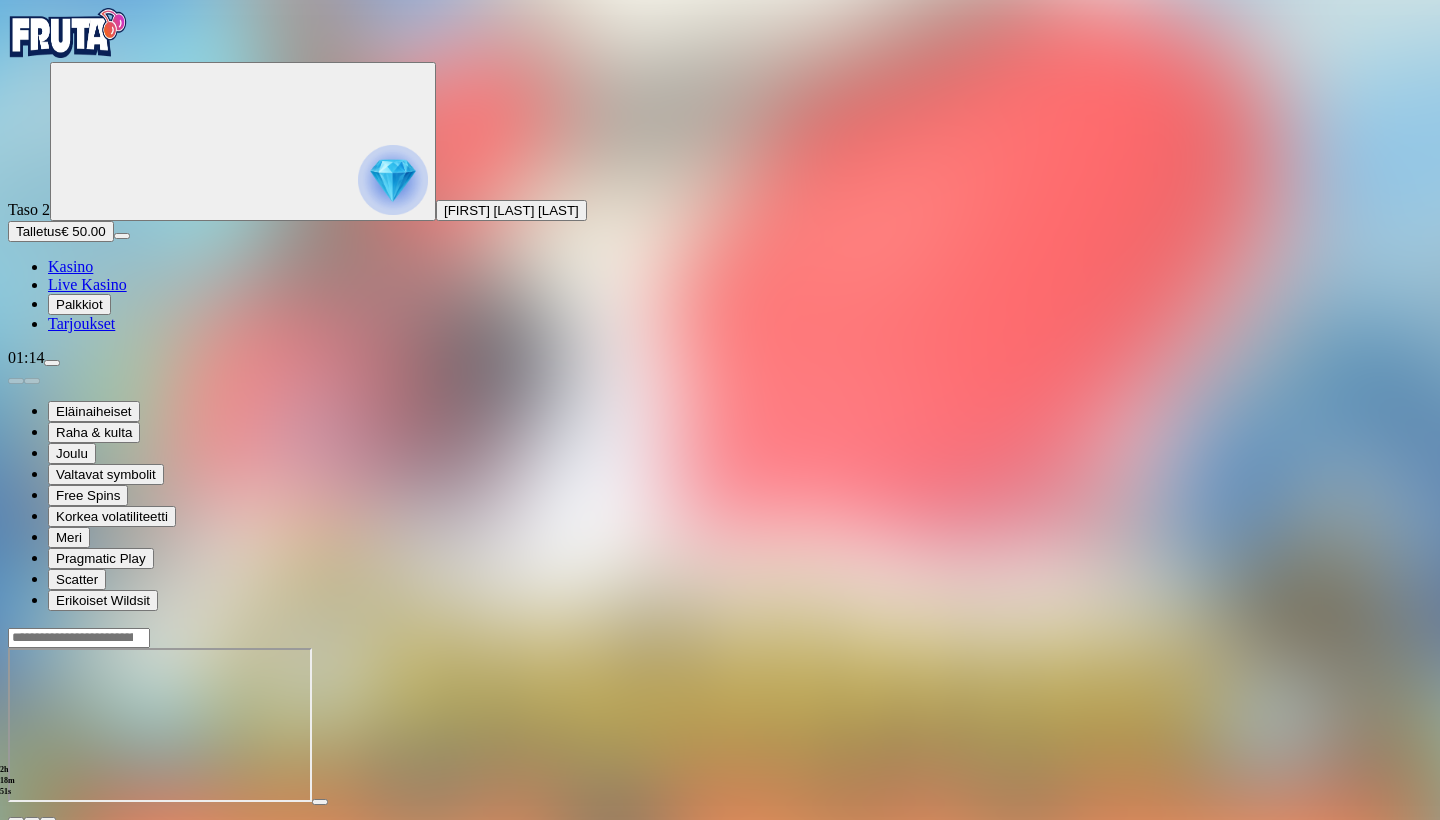 click on "Kasino" at bounding box center [70, 266] 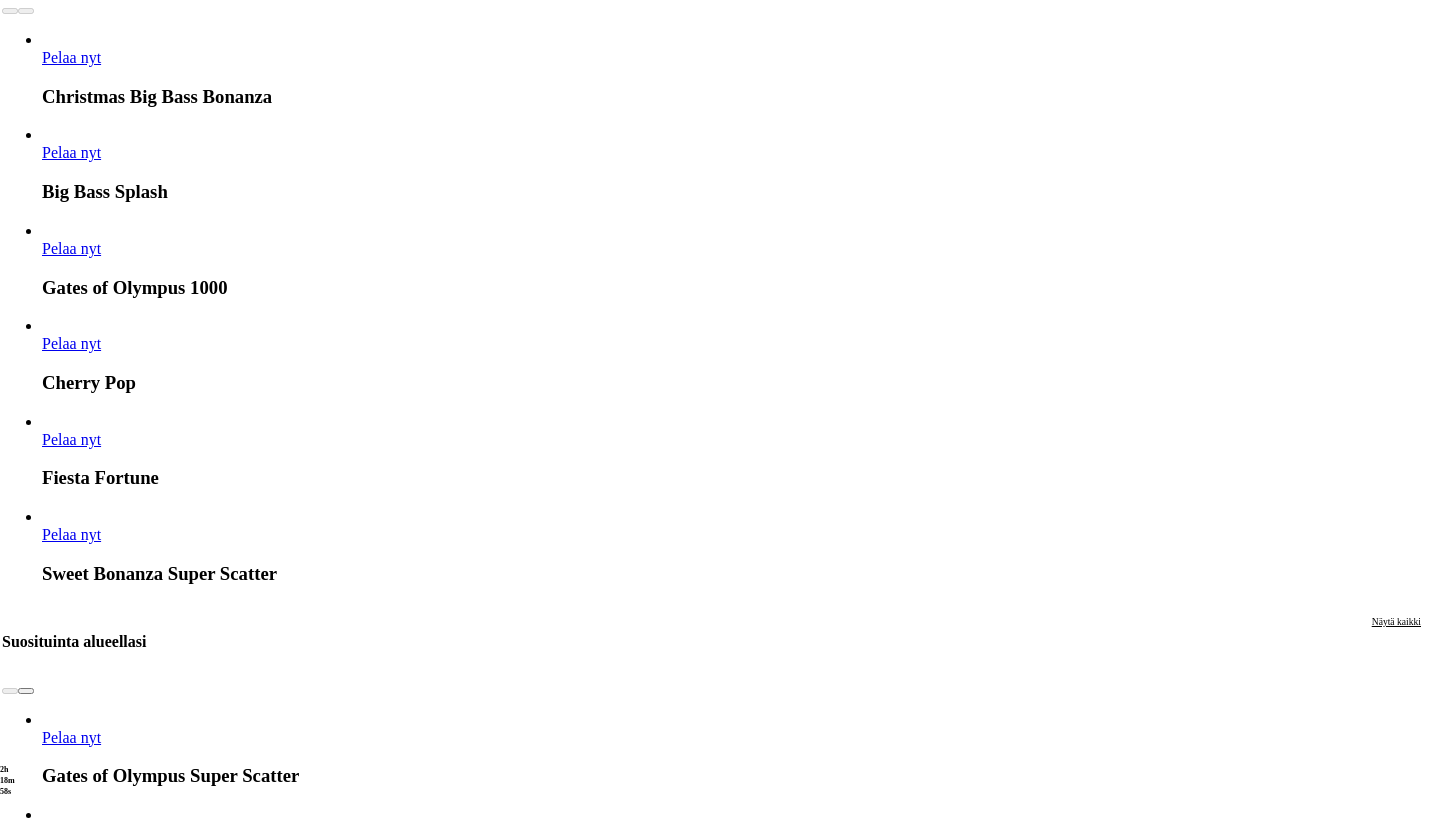 scroll, scrollTop: 1306, scrollLeft: 5, axis: both 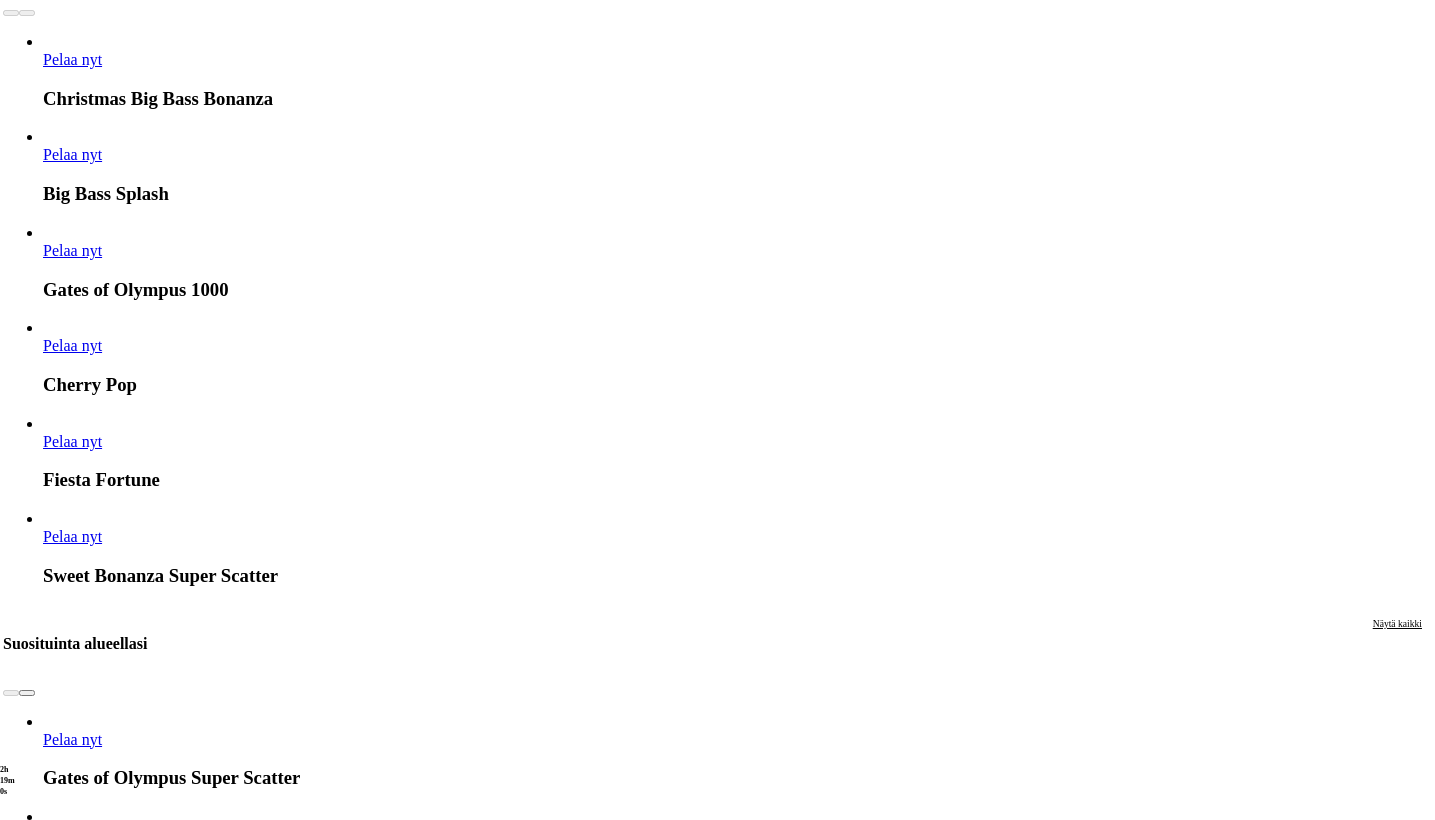 click at bounding box center [27, 15373] 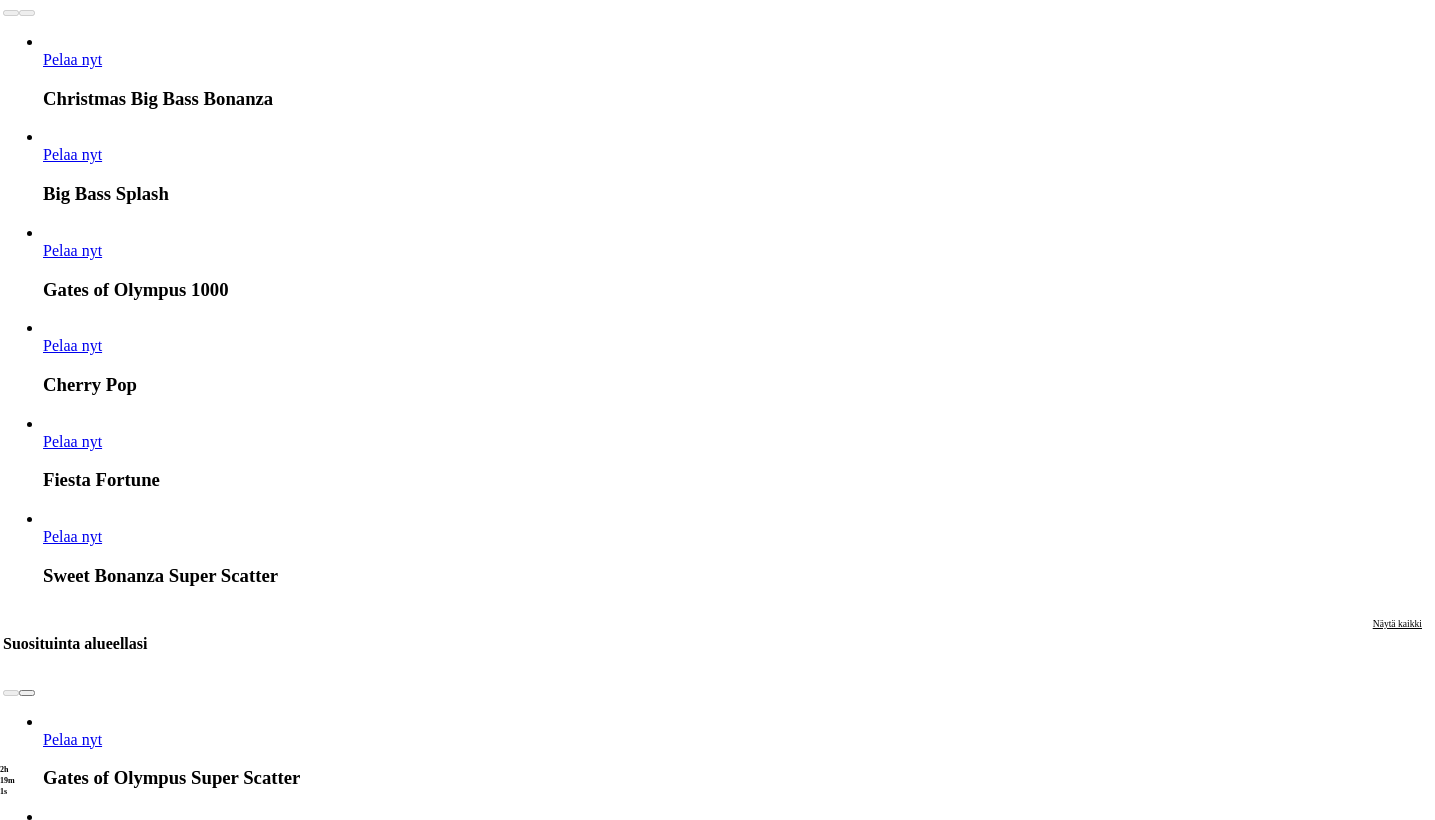 click at bounding box center (27, 15373) 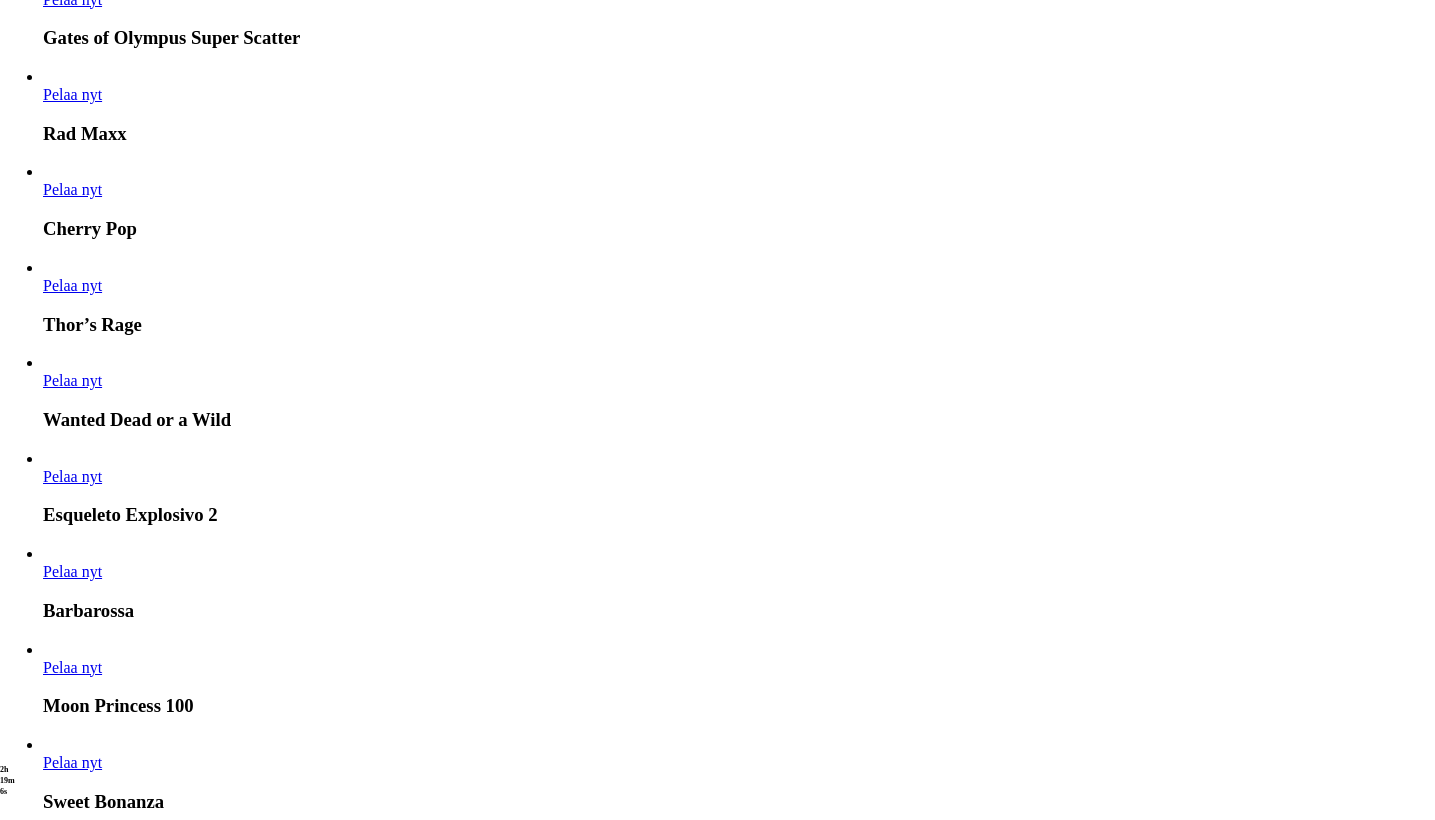 scroll, scrollTop: 2043, scrollLeft: 5, axis: both 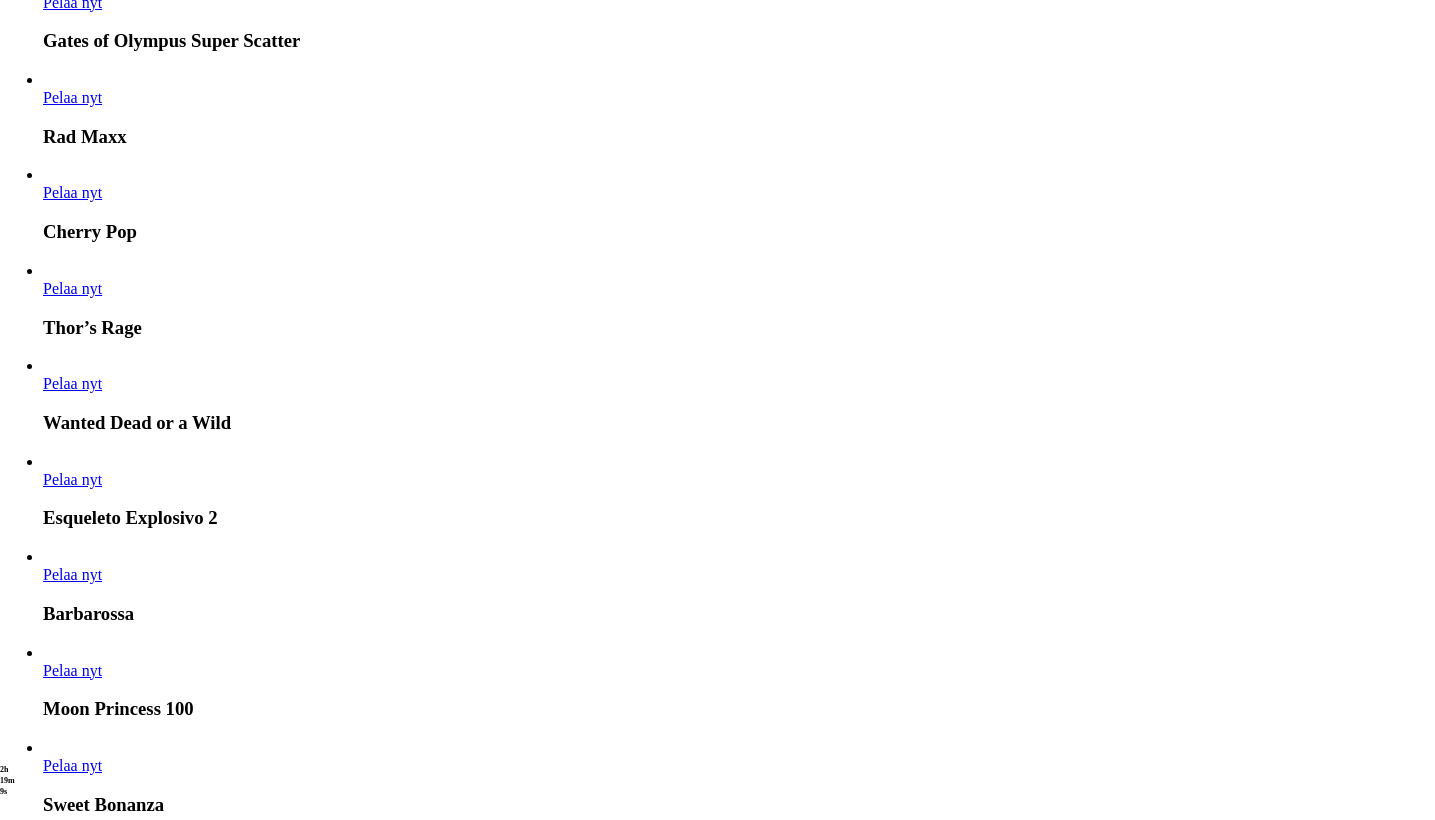 click at bounding box center [27, 16175] 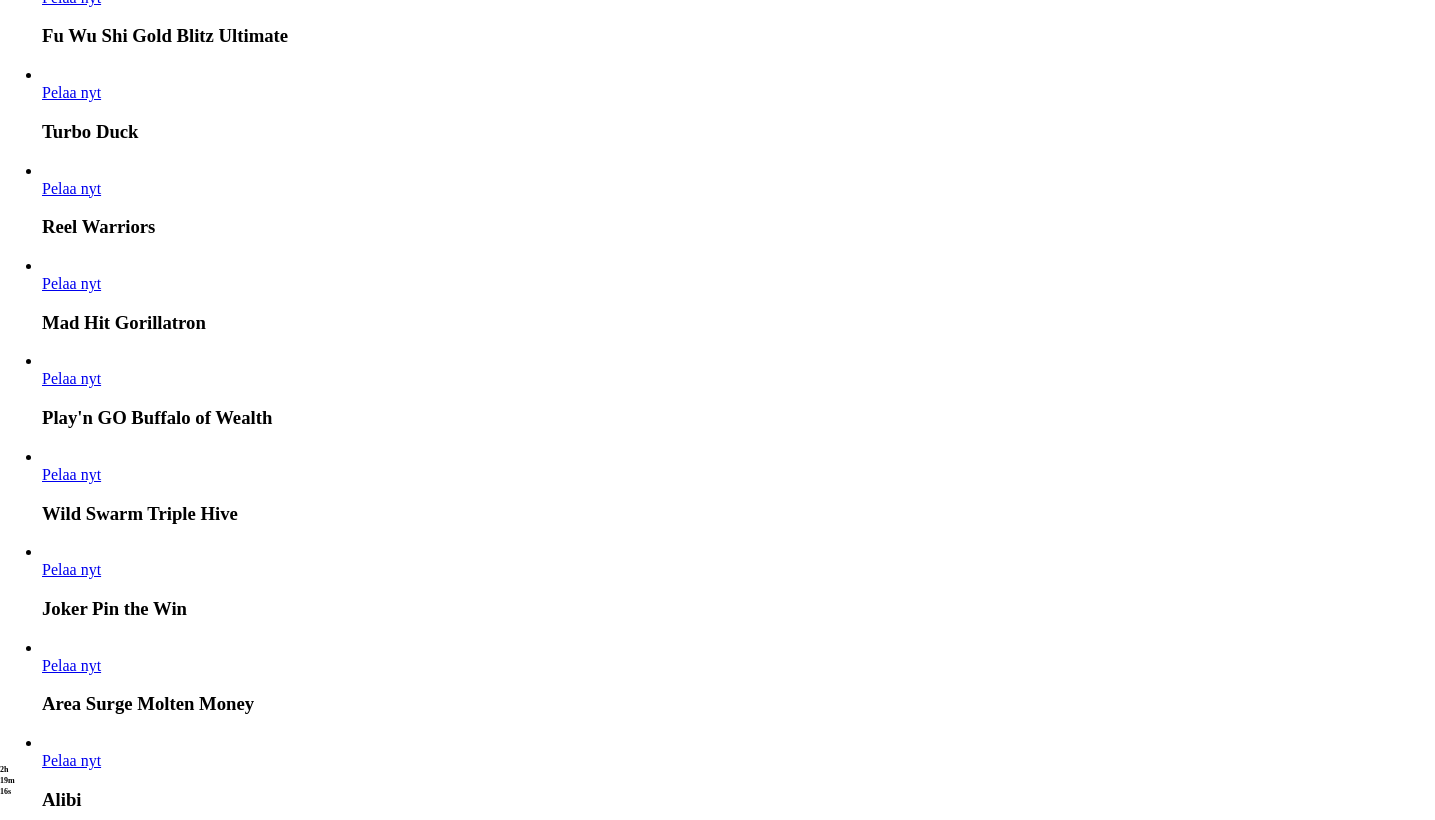 scroll, scrollTop: 3300, scrollLeft: 5, axis: both 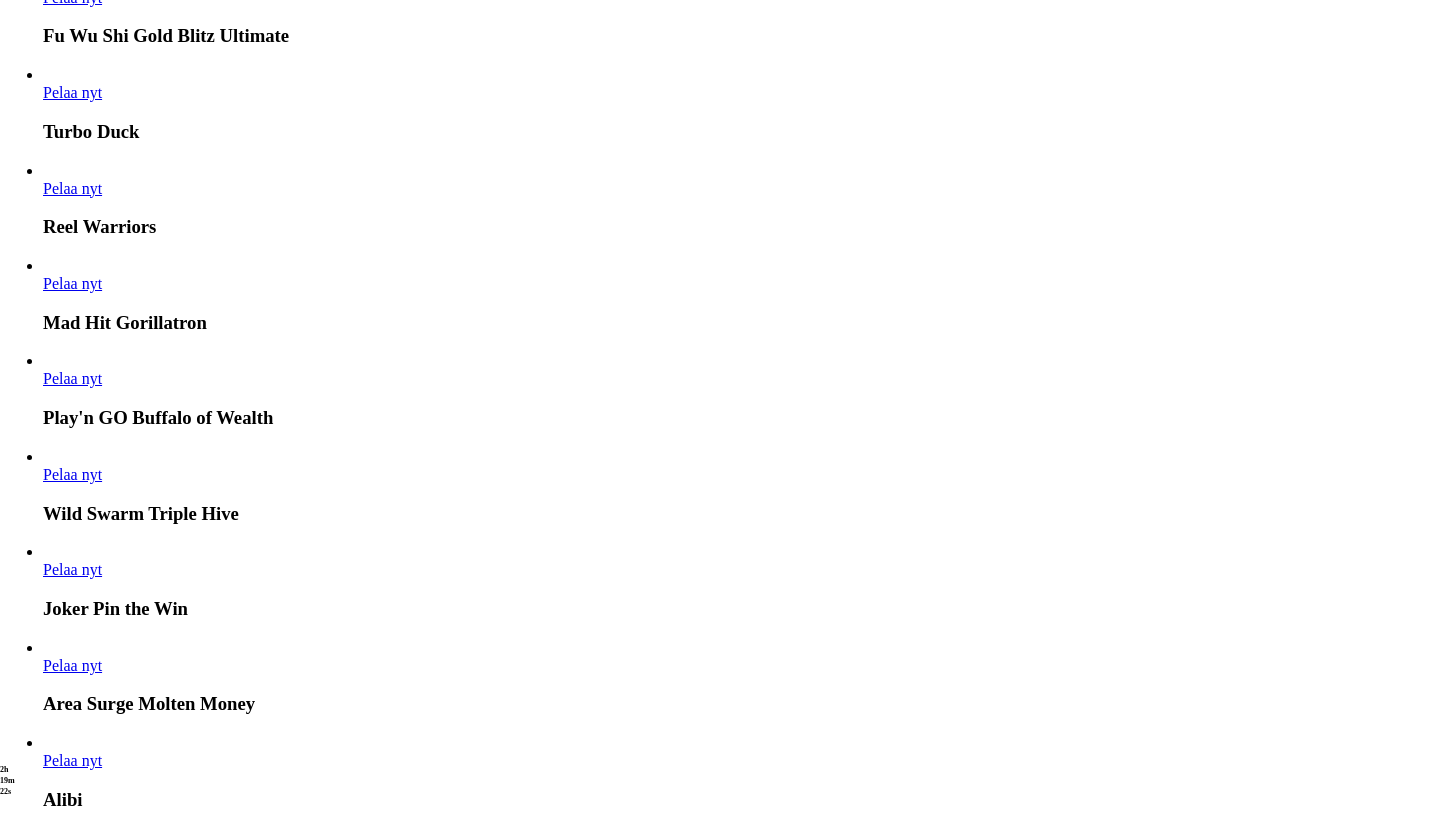 click at bounding box center (27, 20010) 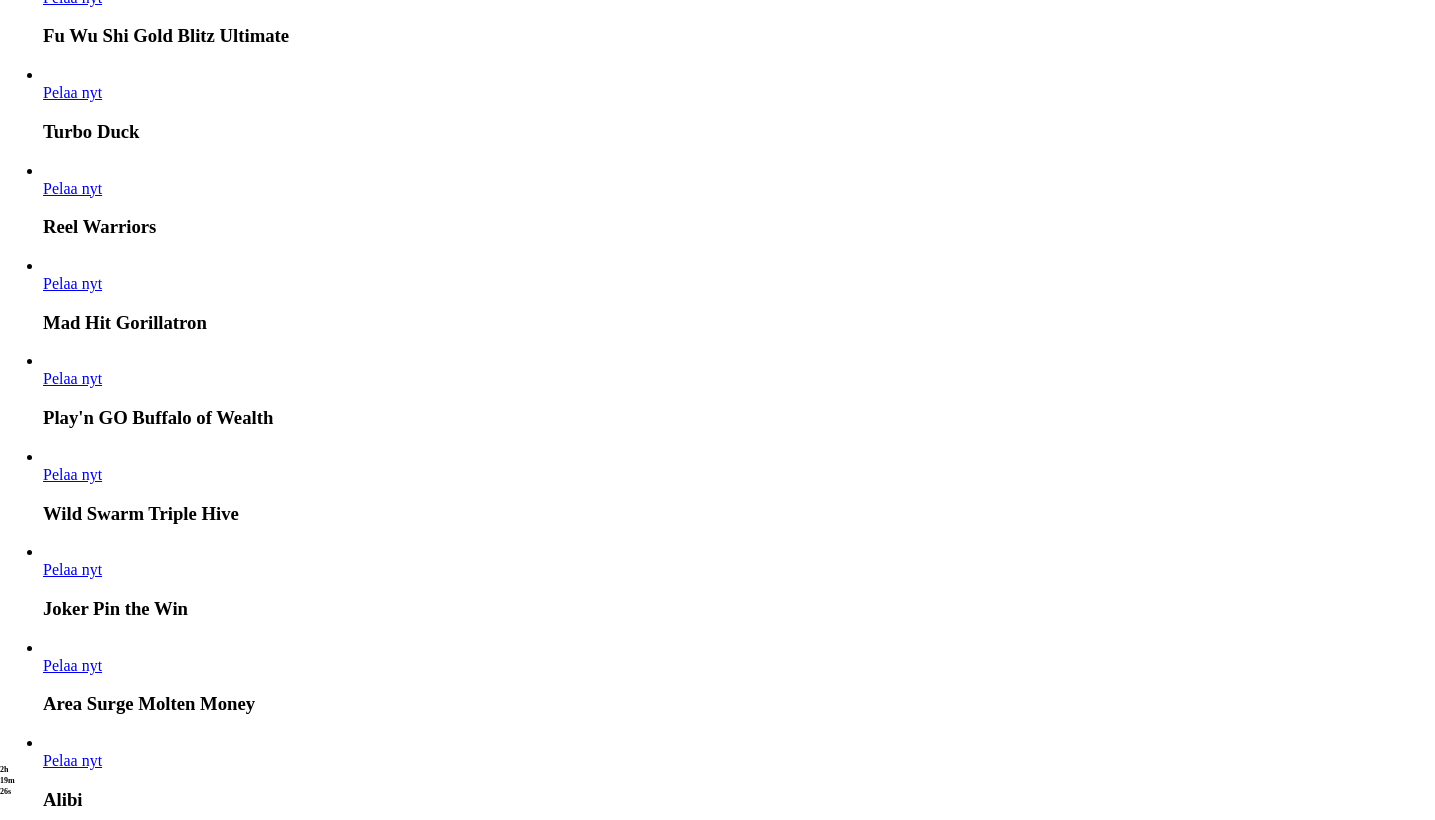 click on "Pelaa nyt" at bounding box center [-543, 20534] 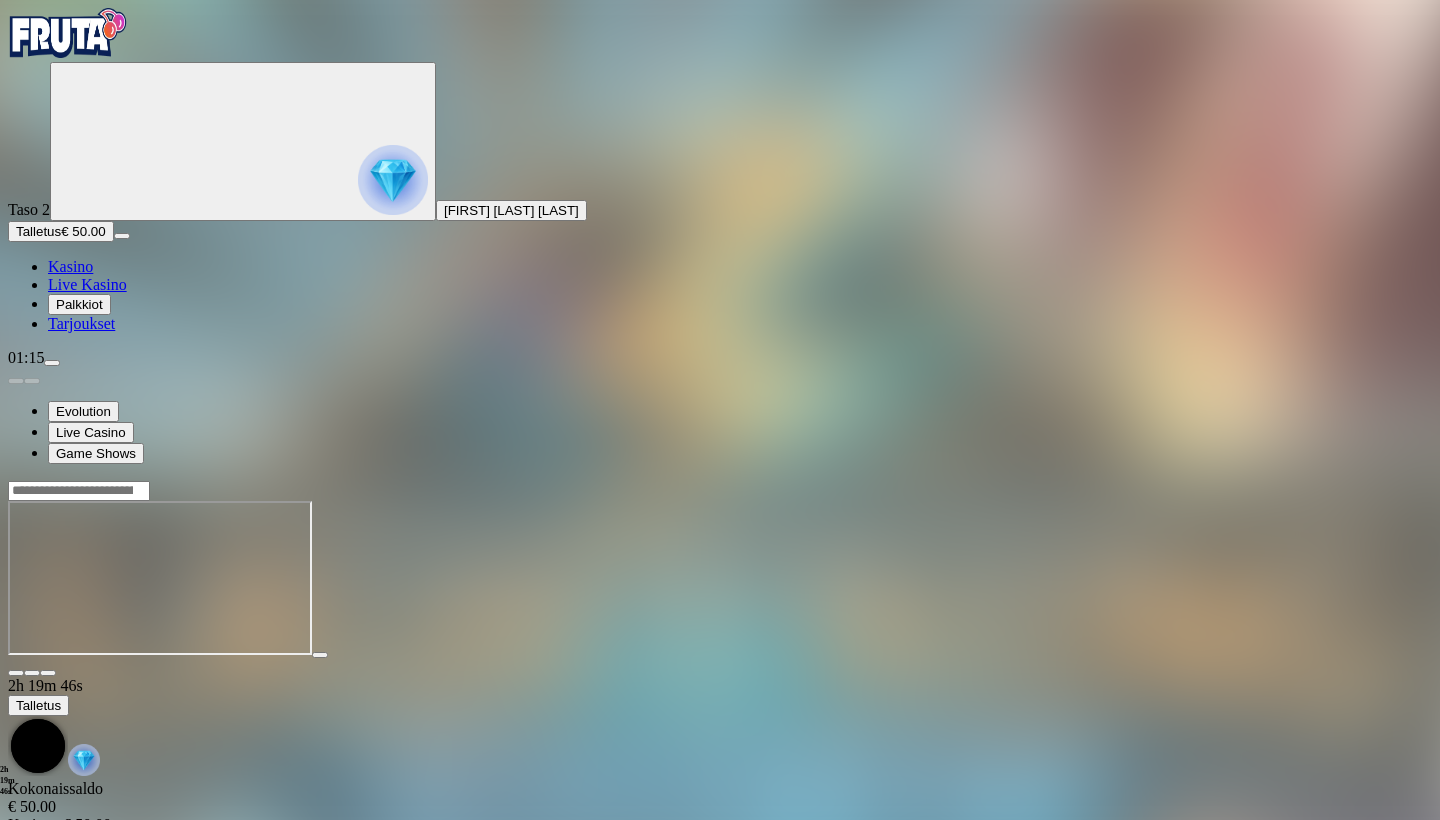 click at bounding box center (16, 673) 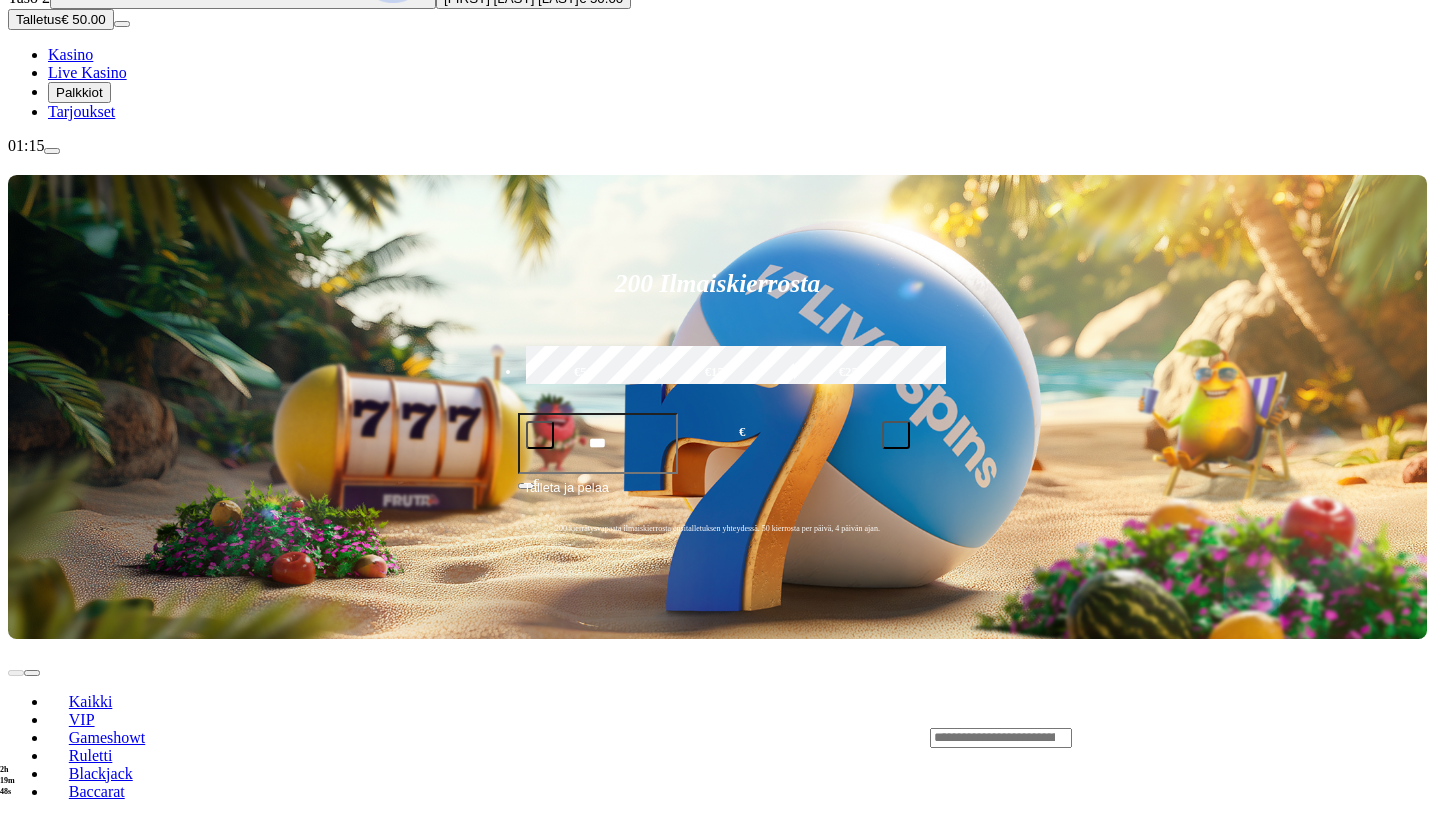 scroll, scrollTop: 214, scrollLeft: 0, axis: vertical 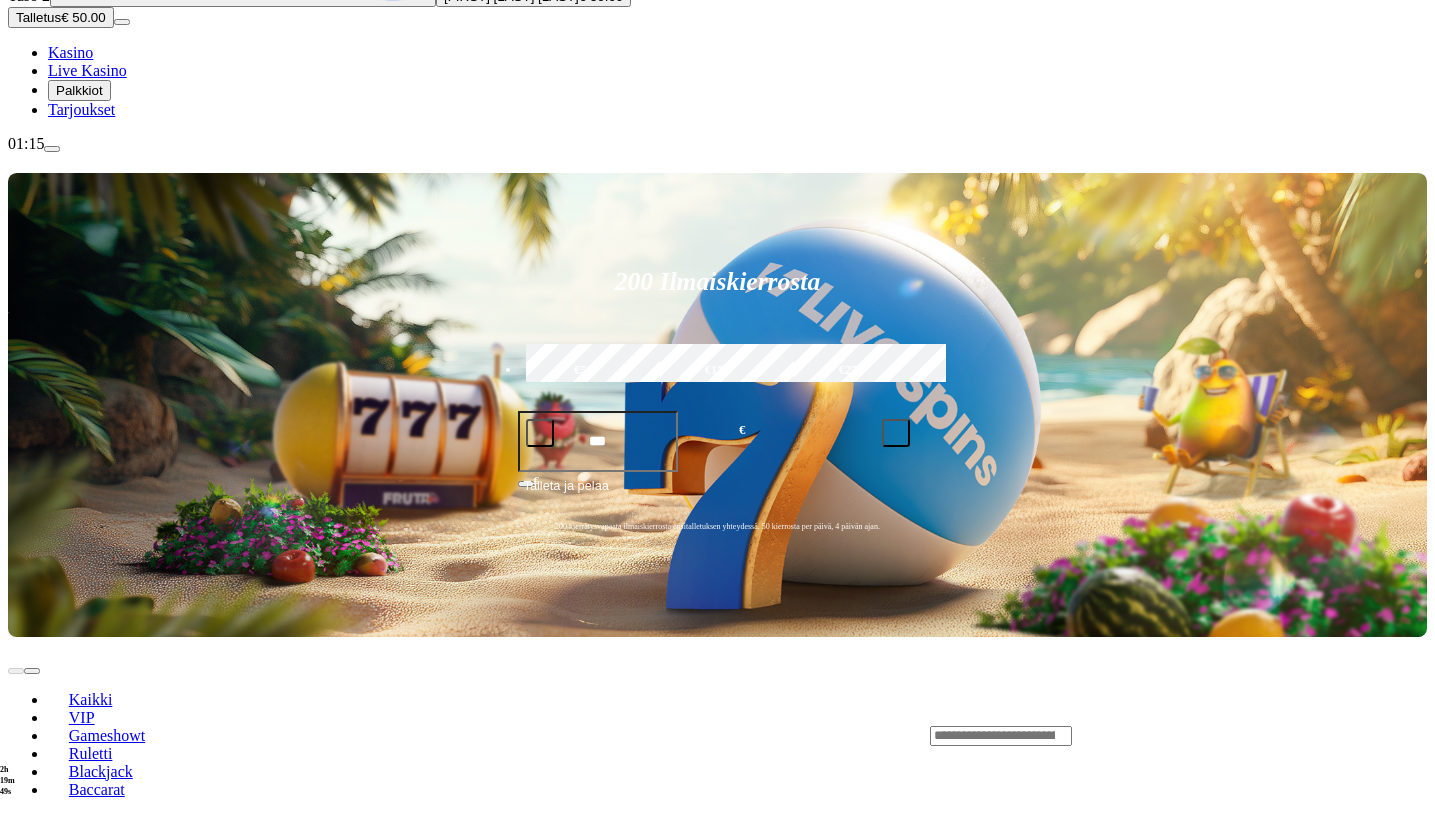 click on "Pelaa nyt" at bounding box center (77, 1049) 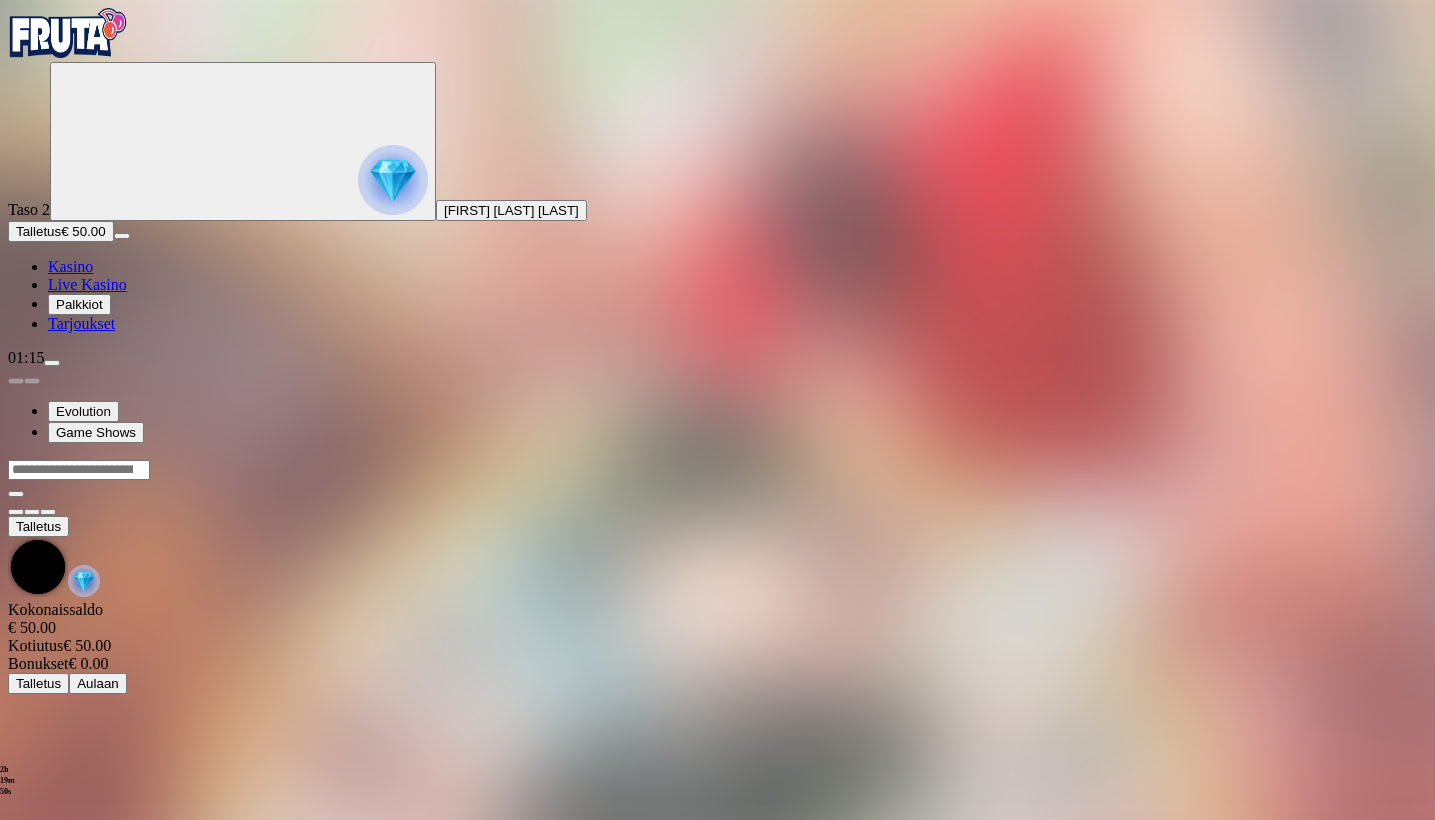 scroll, scrollTop: 0, scrollLeft: 0, axis: both 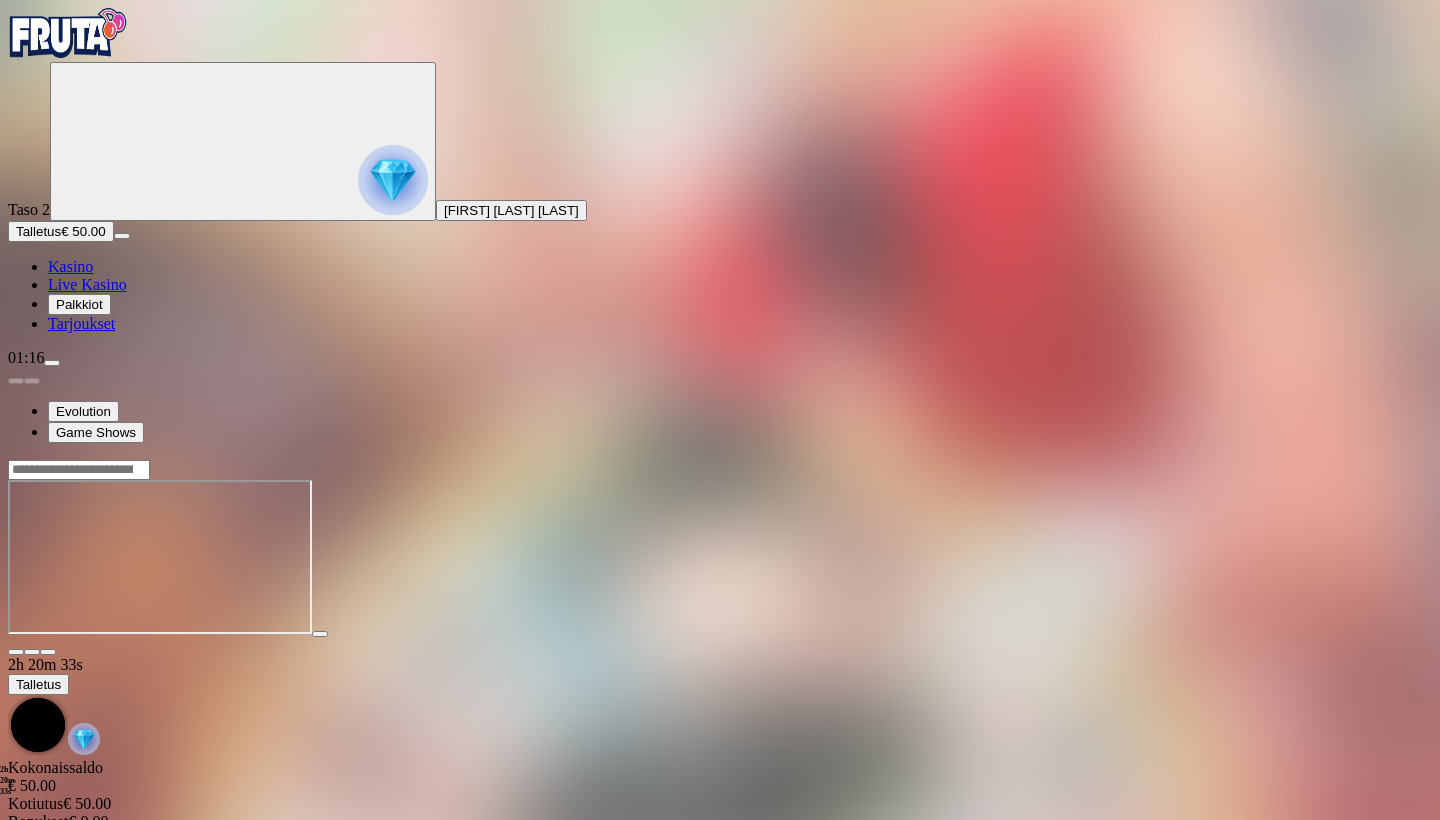 click at bounding box center (16, 652) 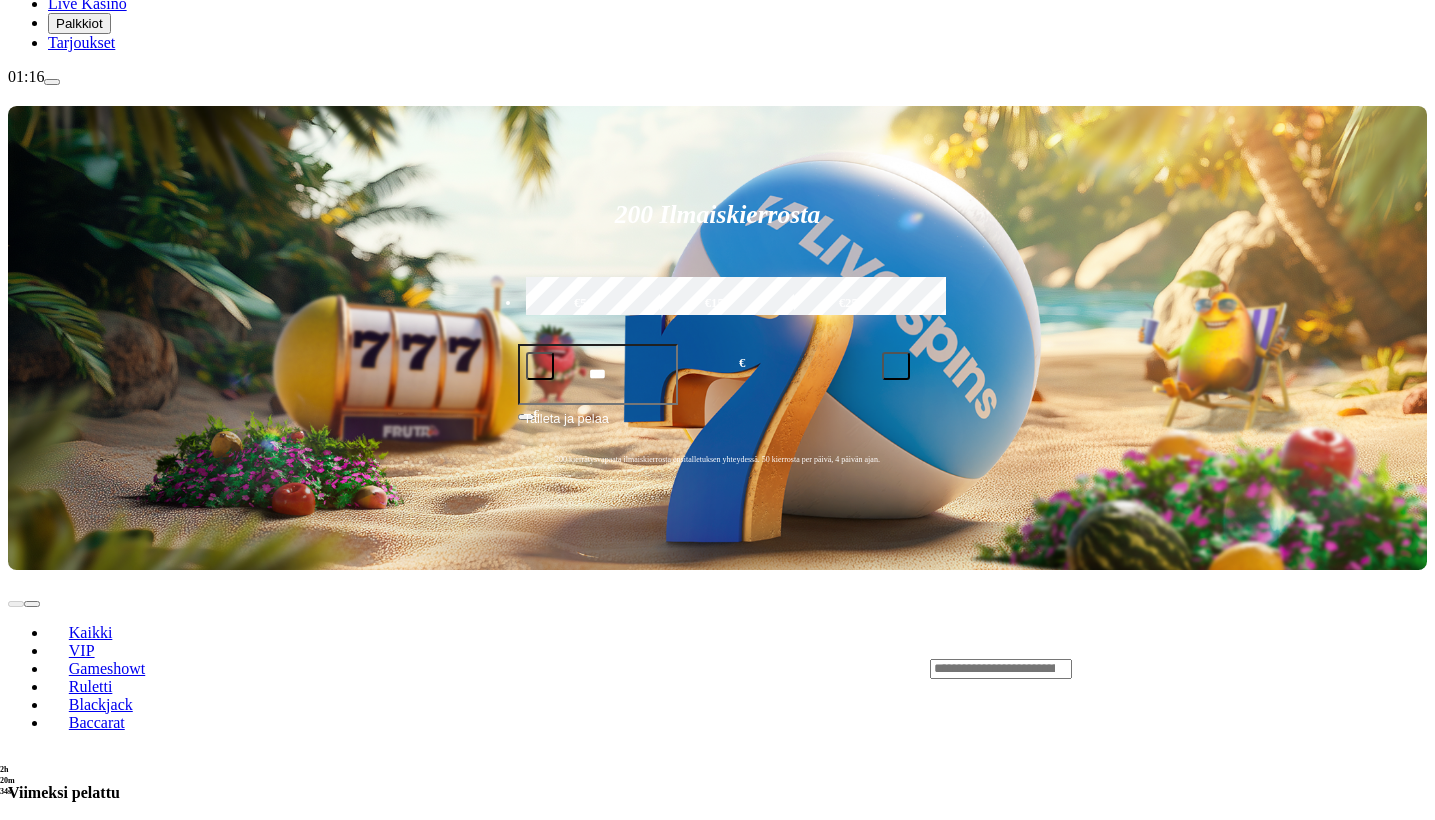 scroll, scrollTop: 281, scrollLeft: 1, axis: both 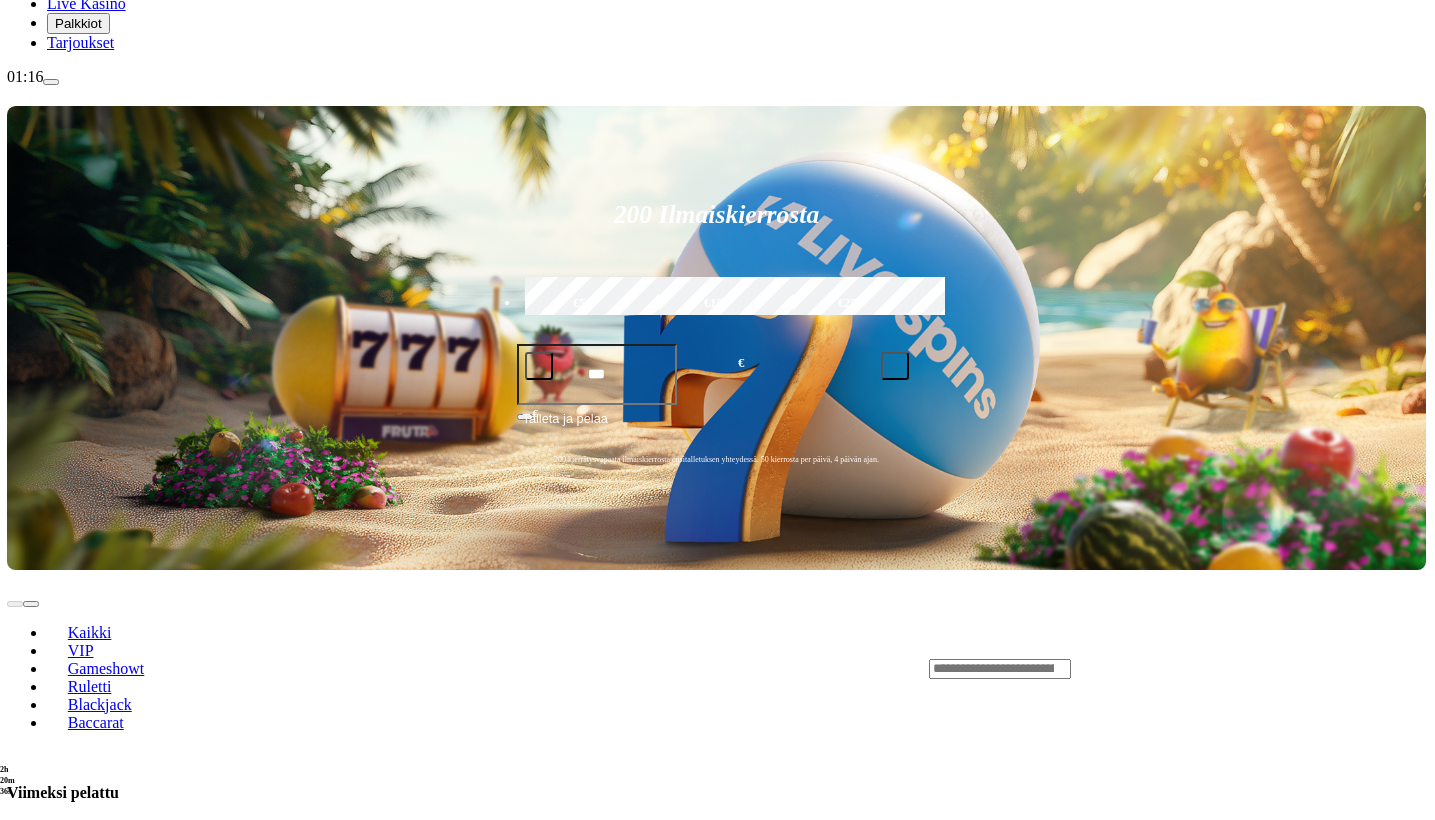 click on "Pelaa nyt" at bounding box center [76, 1078] 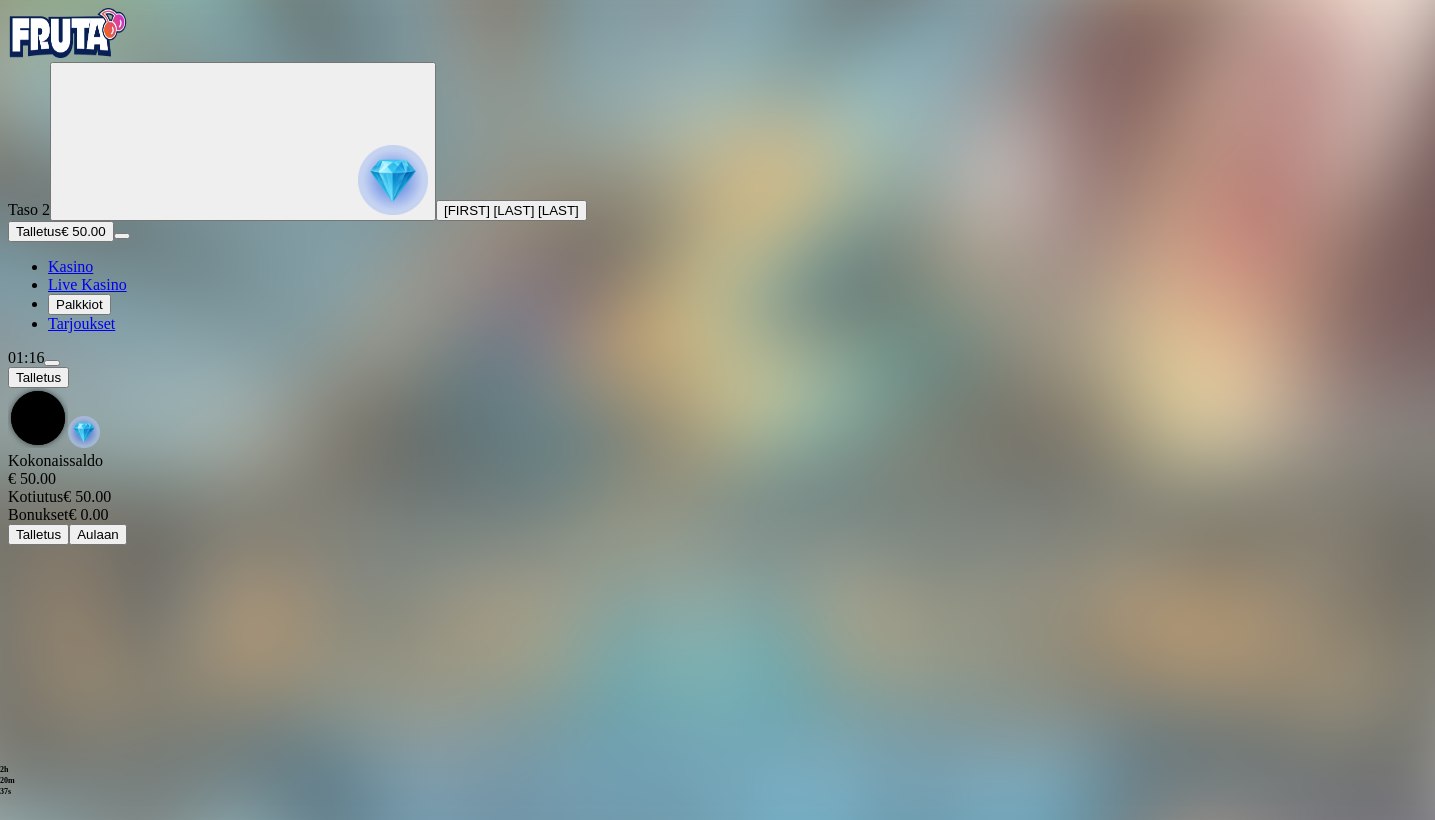 scroll, scrollTop: 0, scrollLeft: 0, axis: both 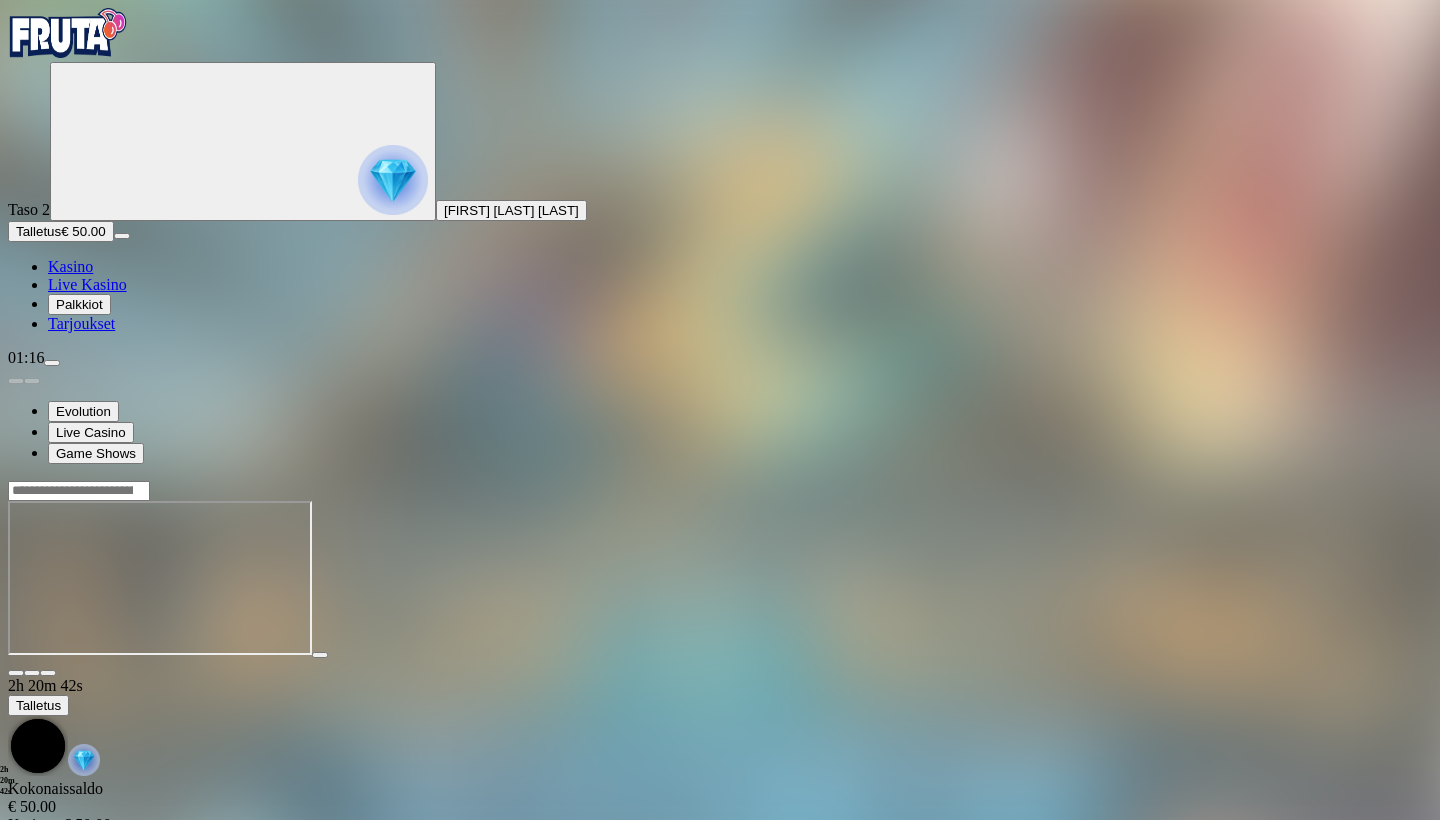 click at bounding box center (16, 673) 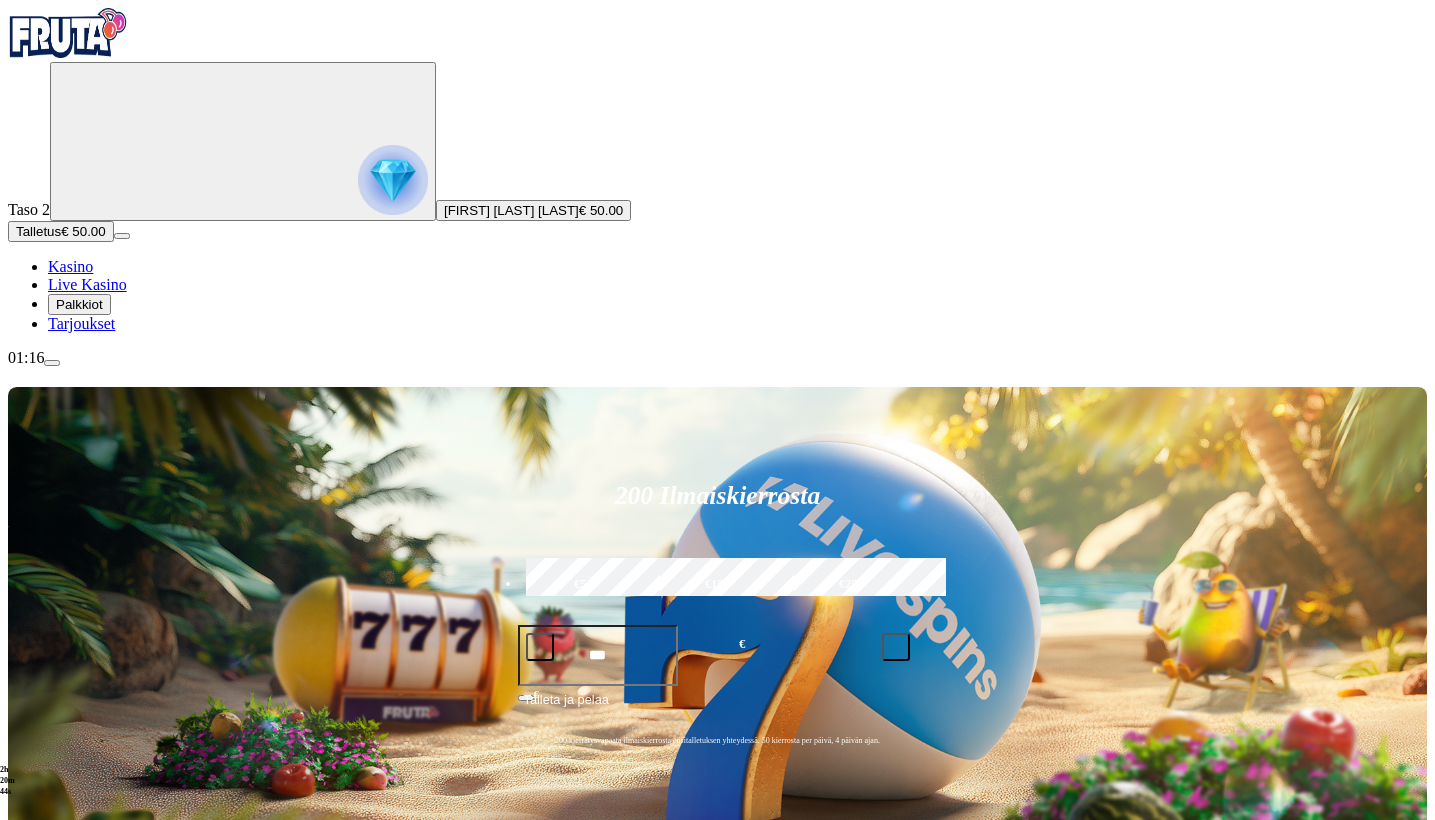 click on "Pelaa nyt" at bounding box center (77, 1263) 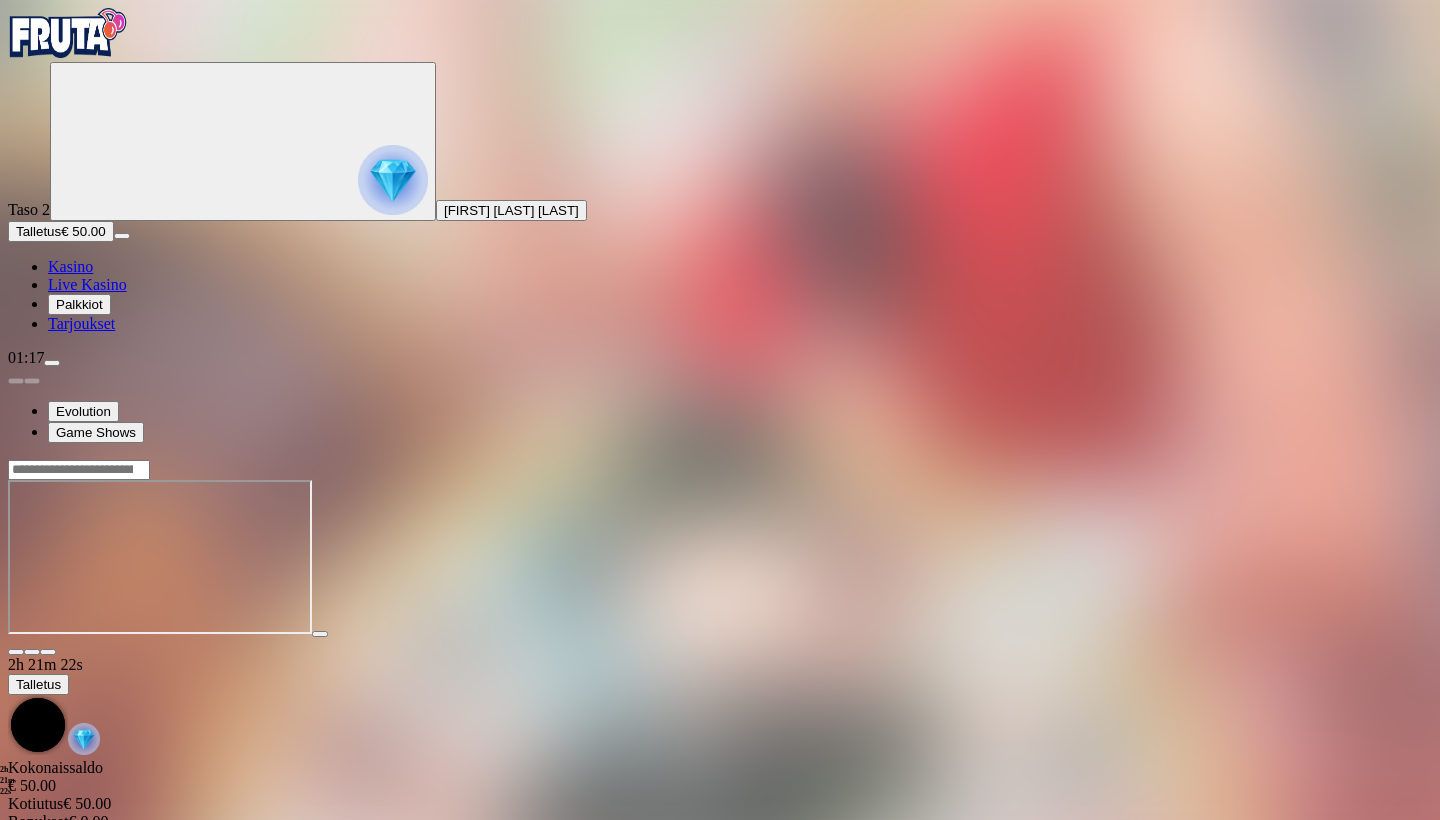 click at bounding box center [16, 652] 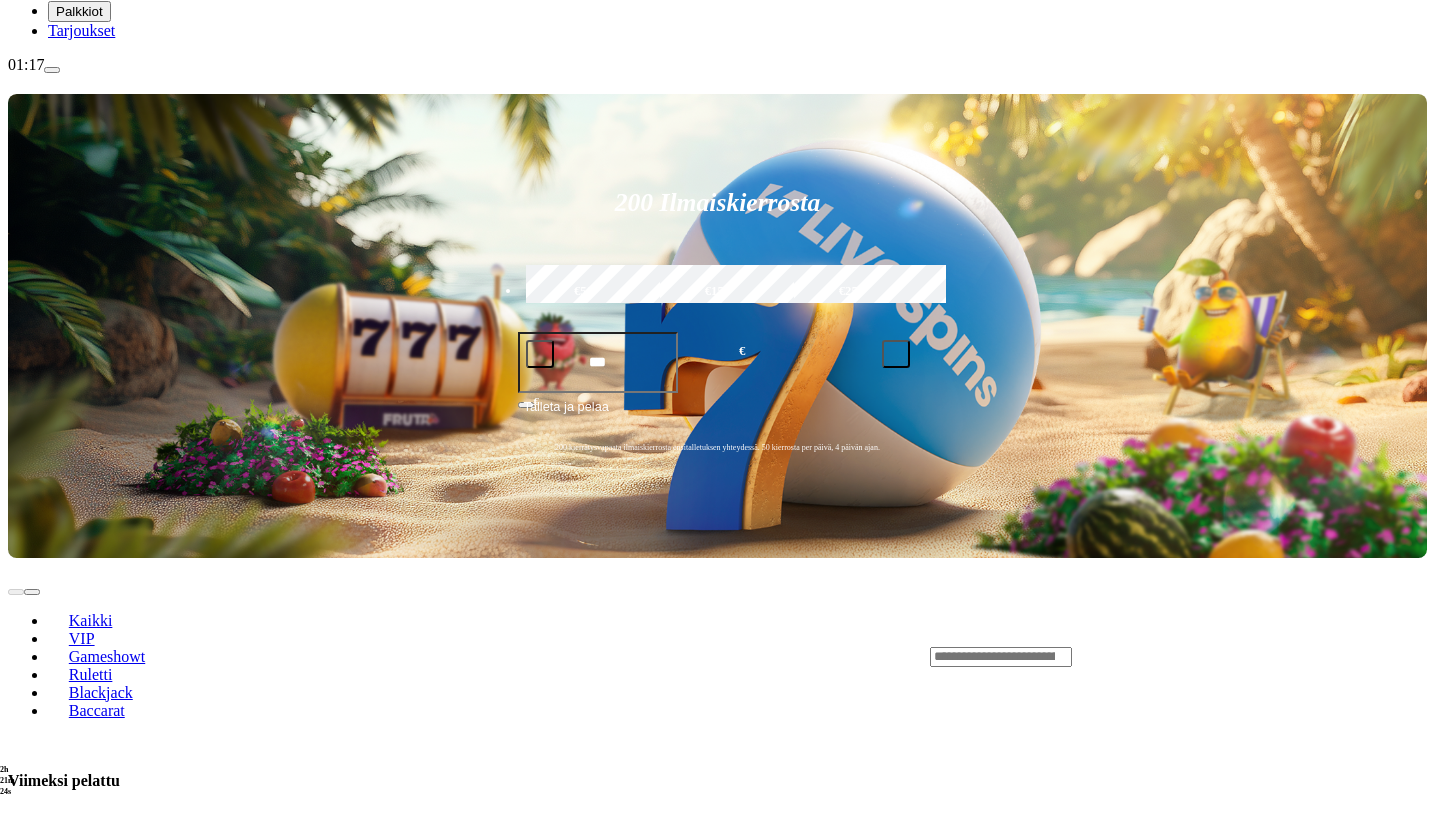 scroll, scrollTop: 293, scrollLeft: 1, axis: both 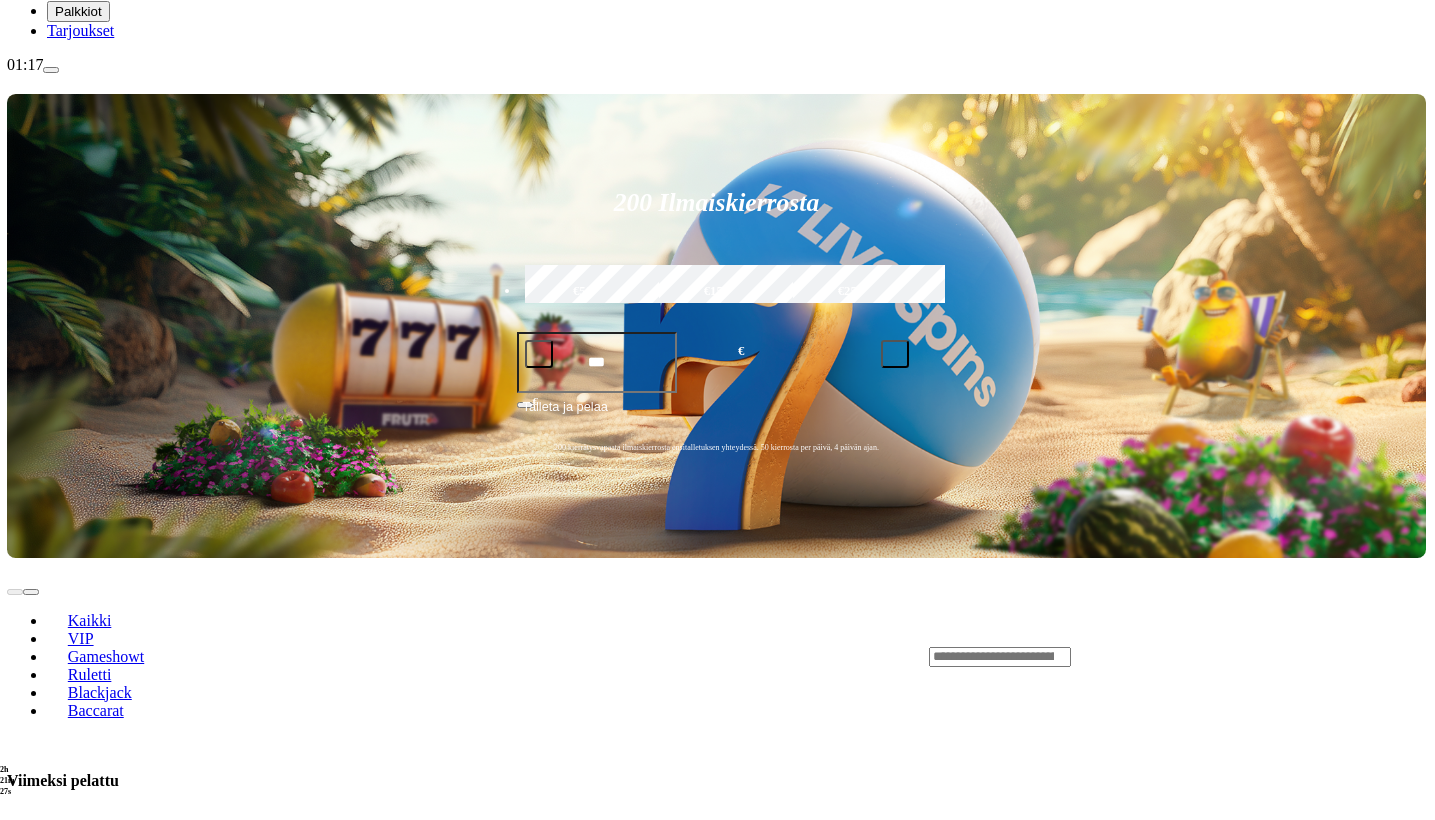 click on "Pelaa nyt" at bounding box center [76, 1066] 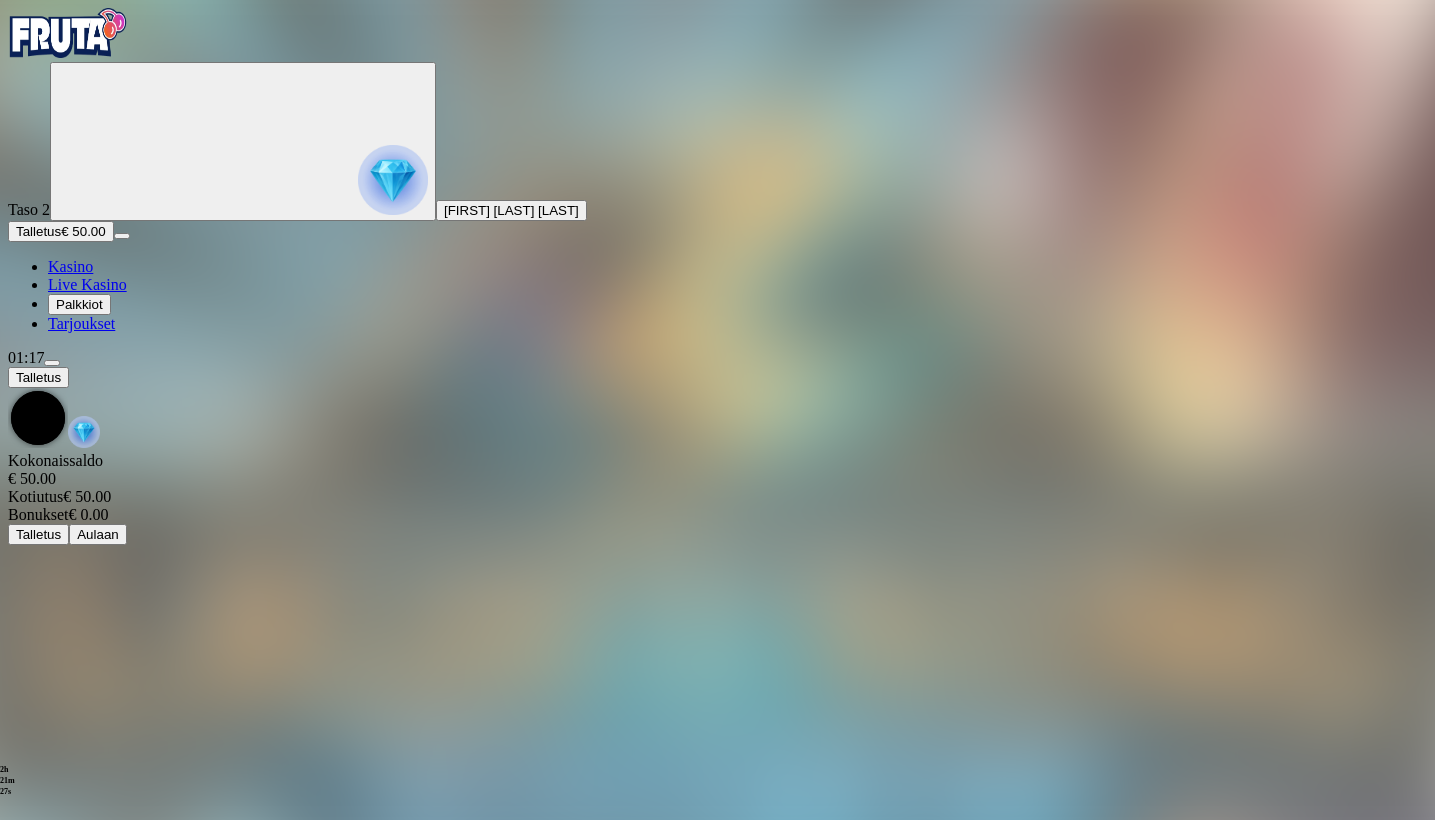 scroll, scrollTop: 0, scrollLeft: 0, axis: both 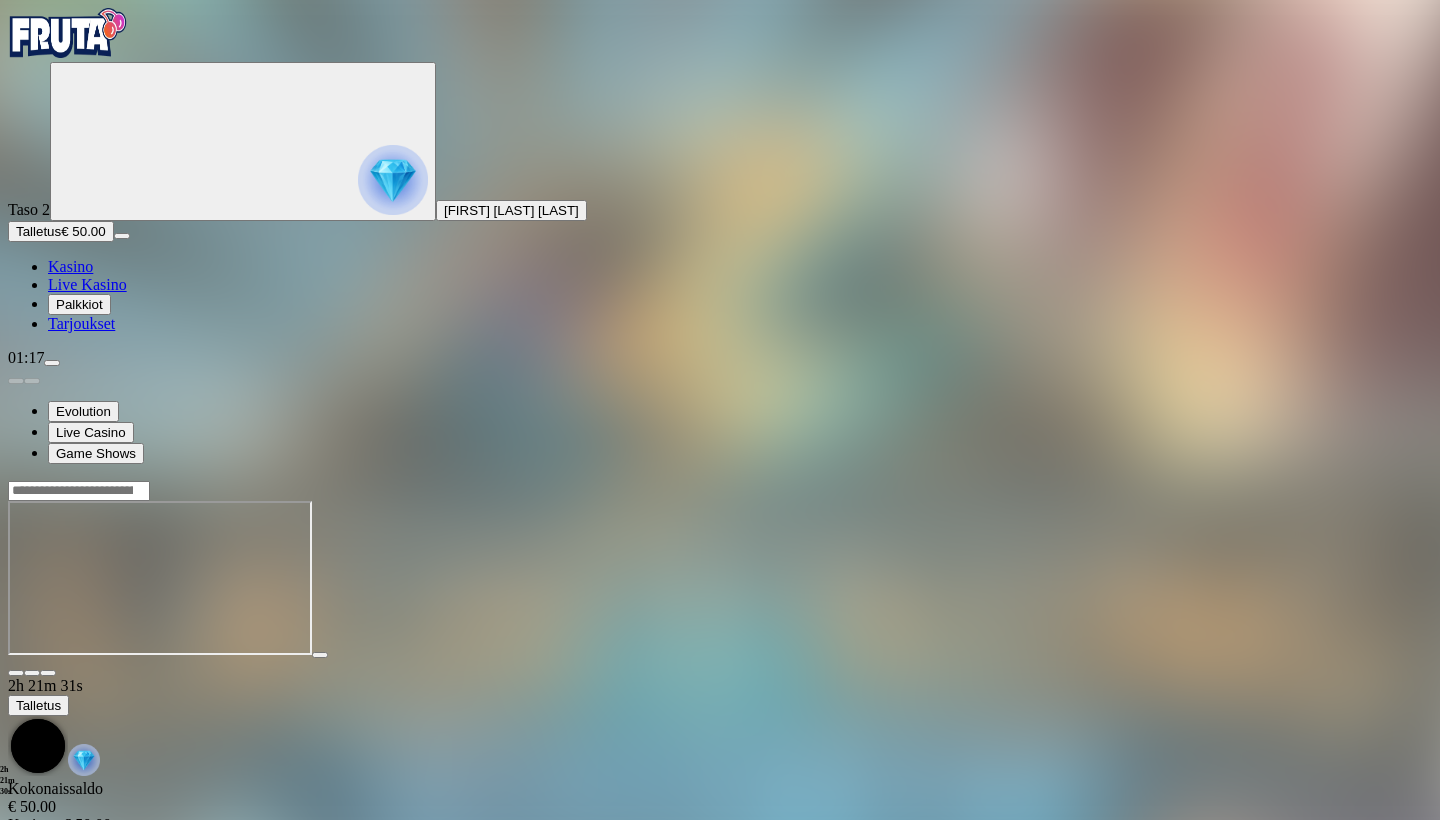 click at bounding box center [16, 673] 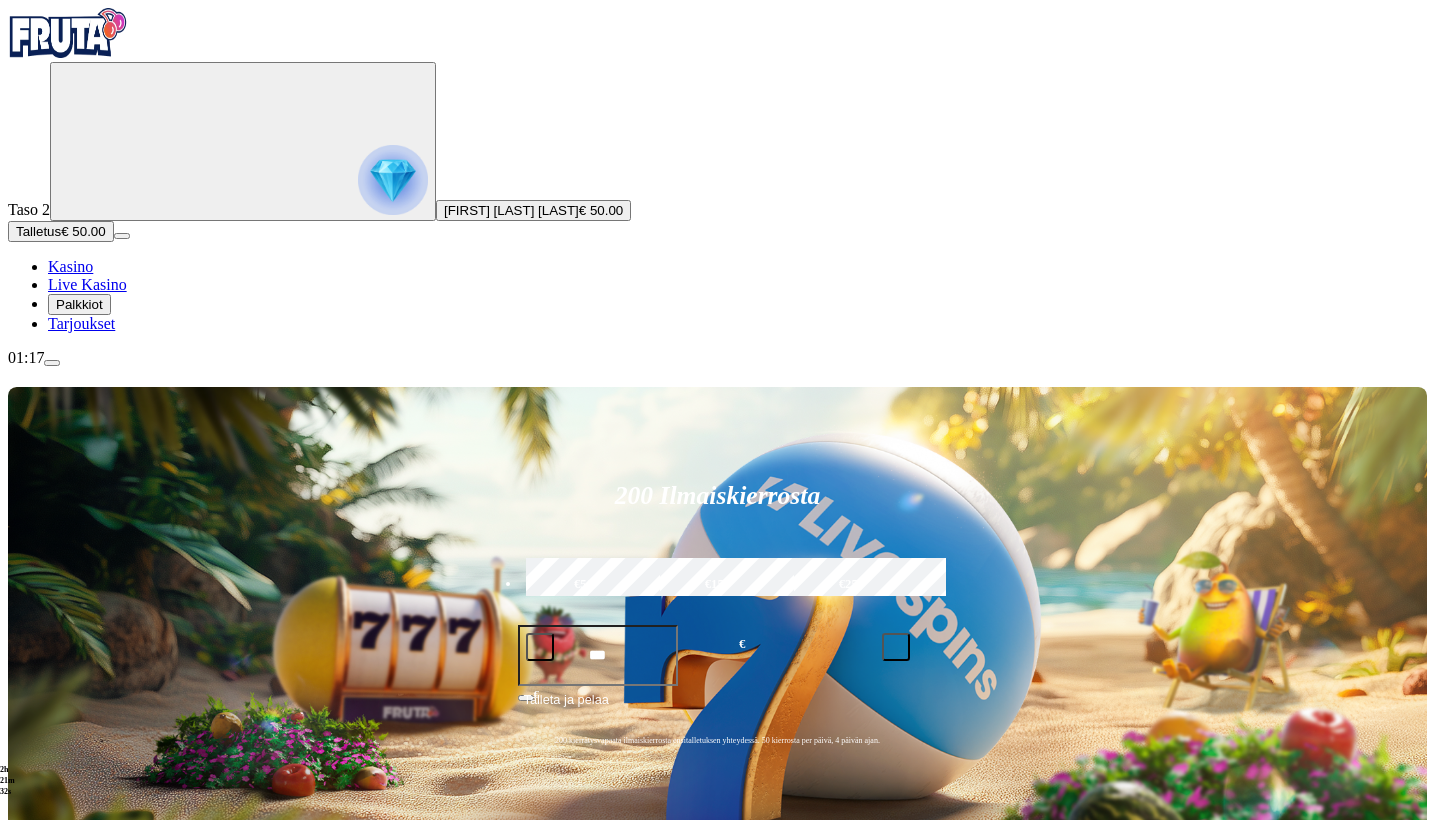 click on "Kasino" at bounding box center (70, 266) 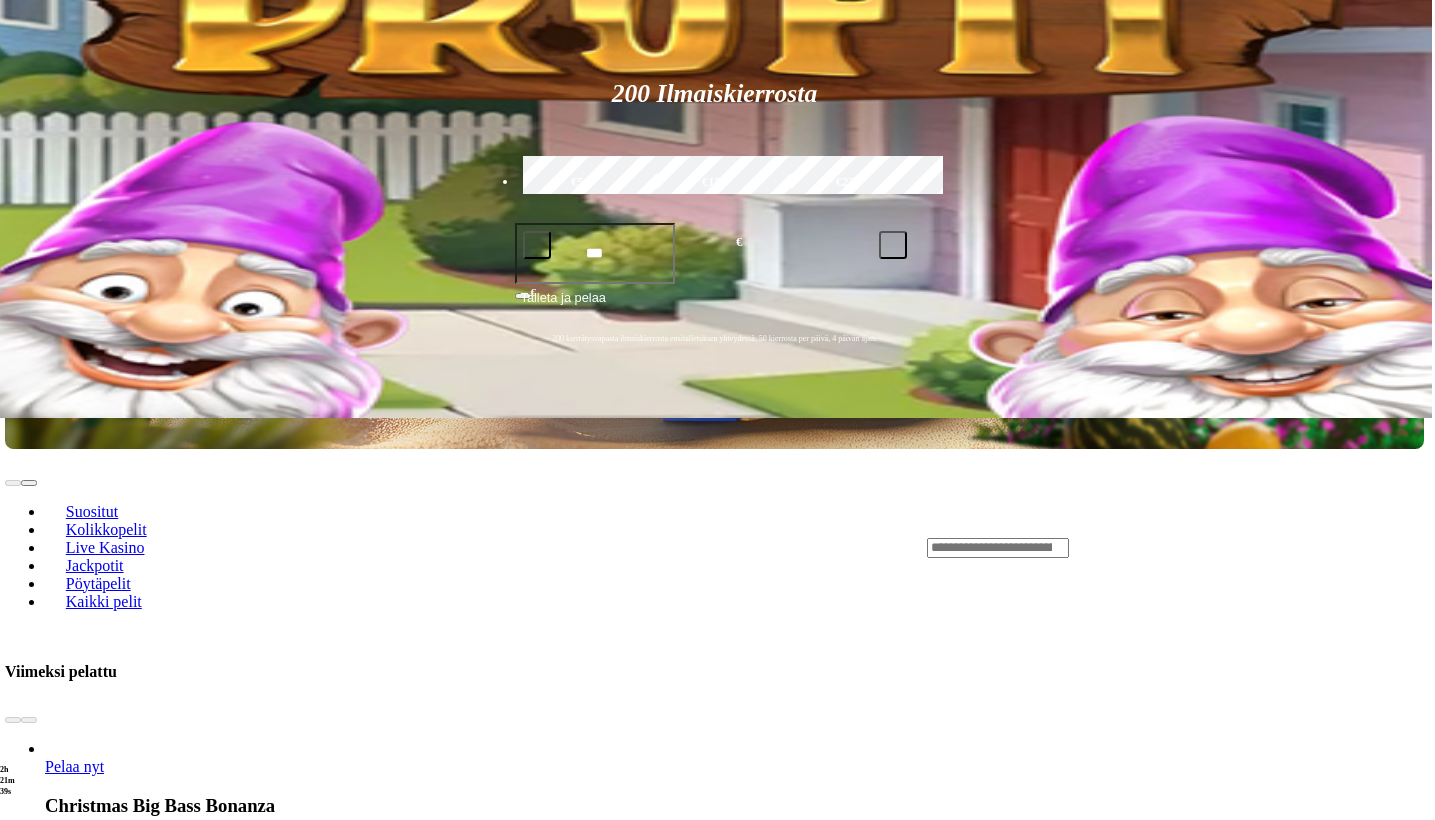 scroll, scrollTop: 395, scrollLeft: 3, axis: both 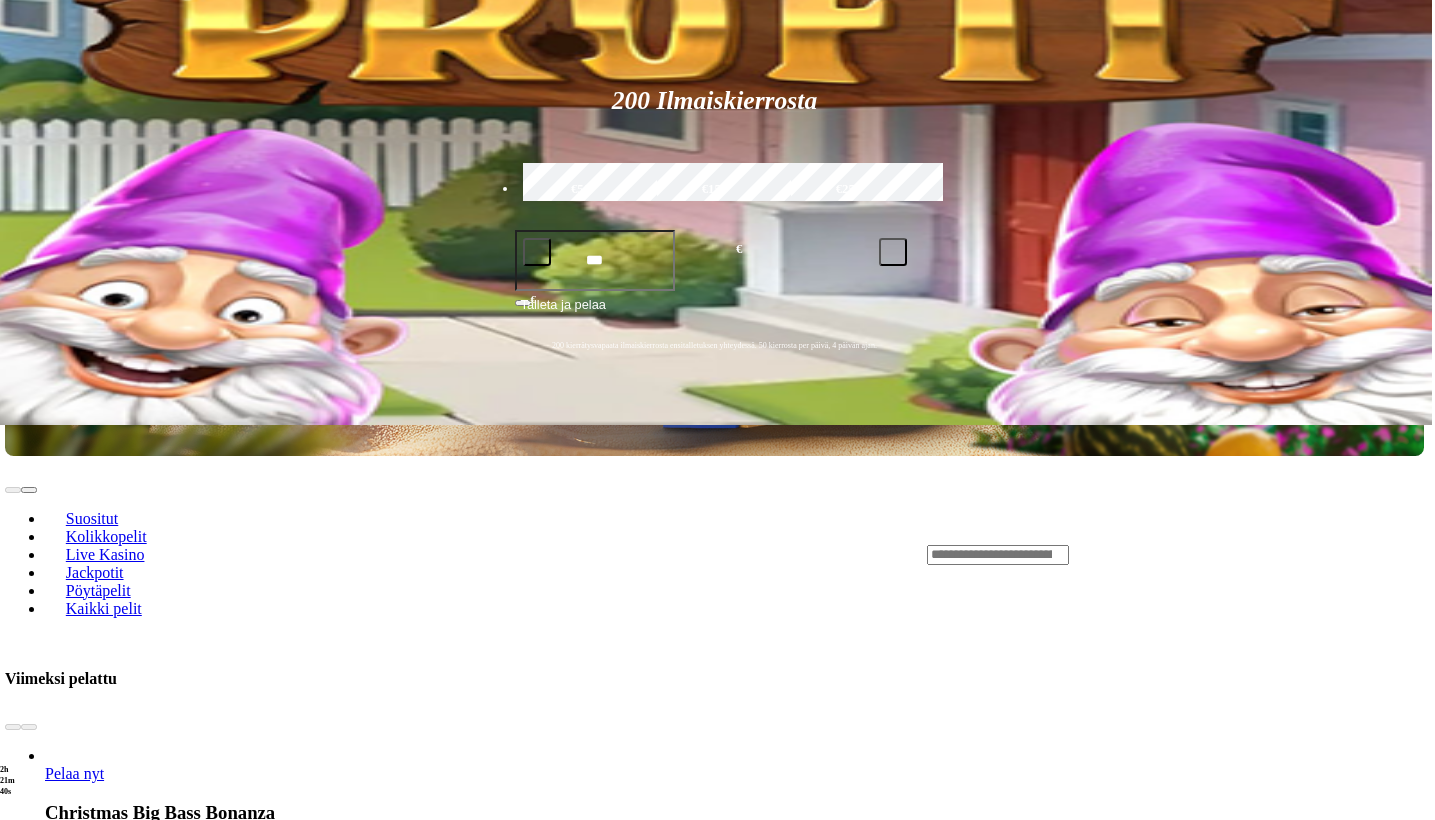 click on "Pelaa nyt" at bounding box center [74, 1834] 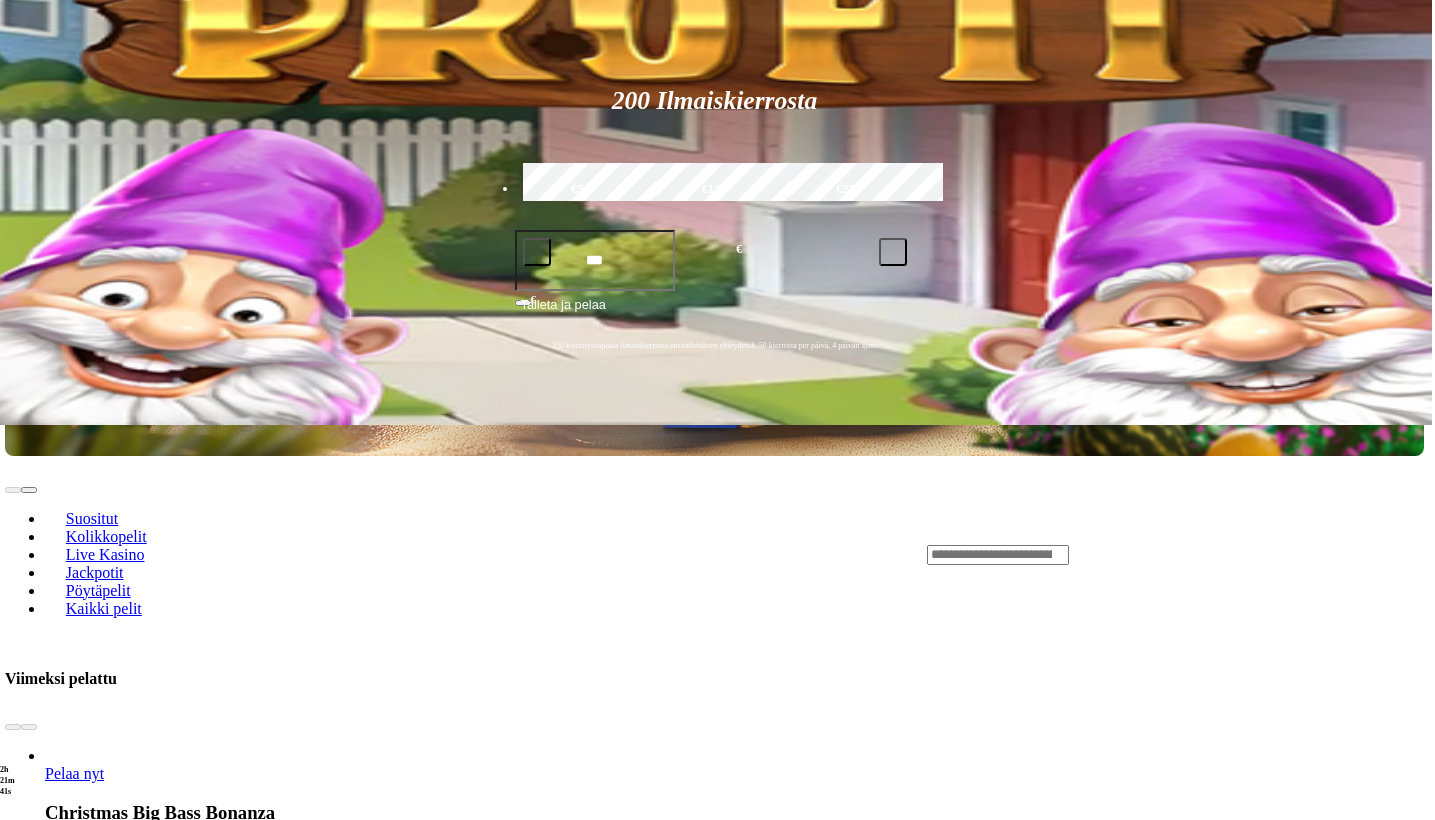 scroll, scrollTop: 0, scrollLeft: 0, axis: both 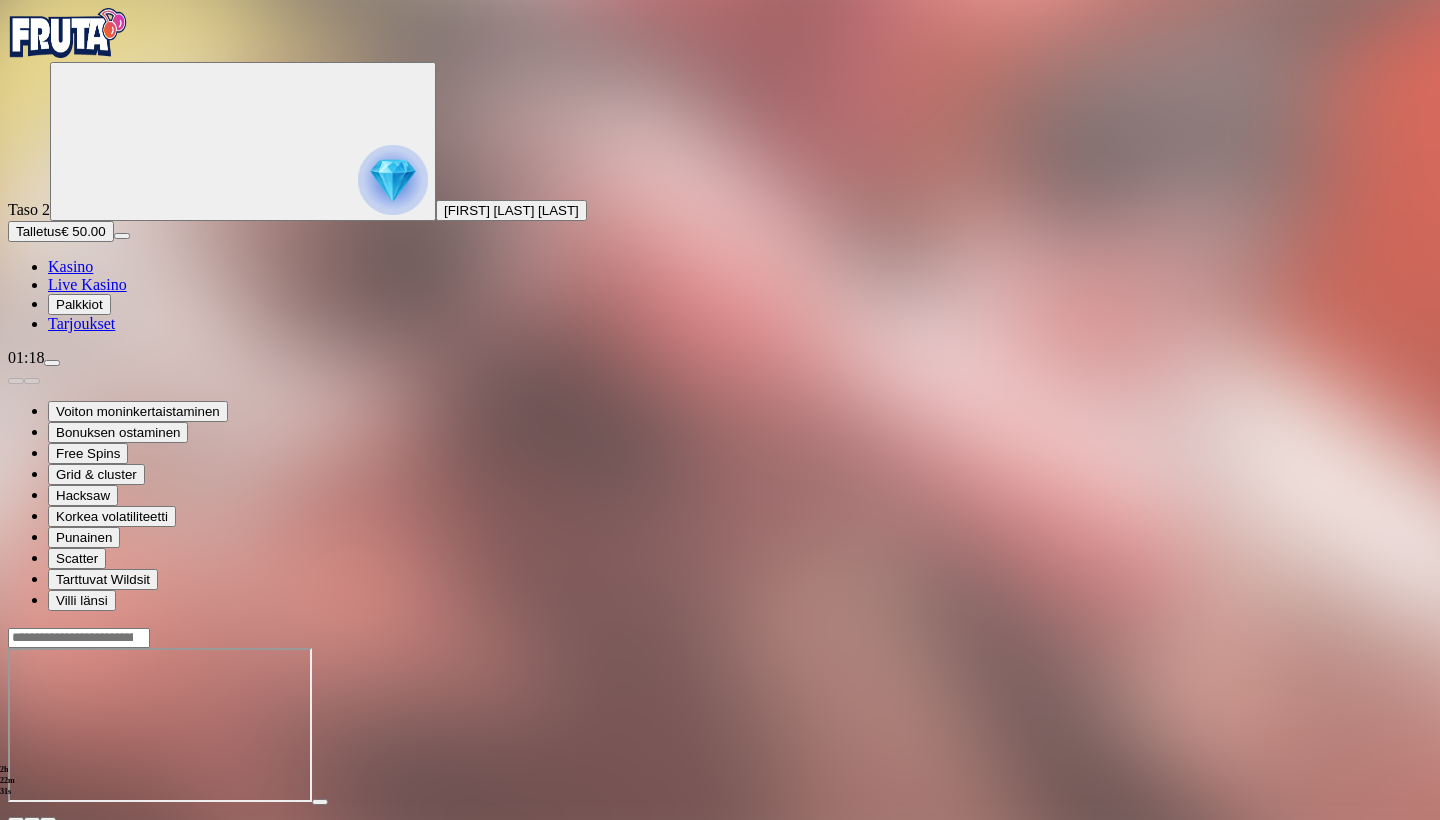 click at bounding box center (16, 820) 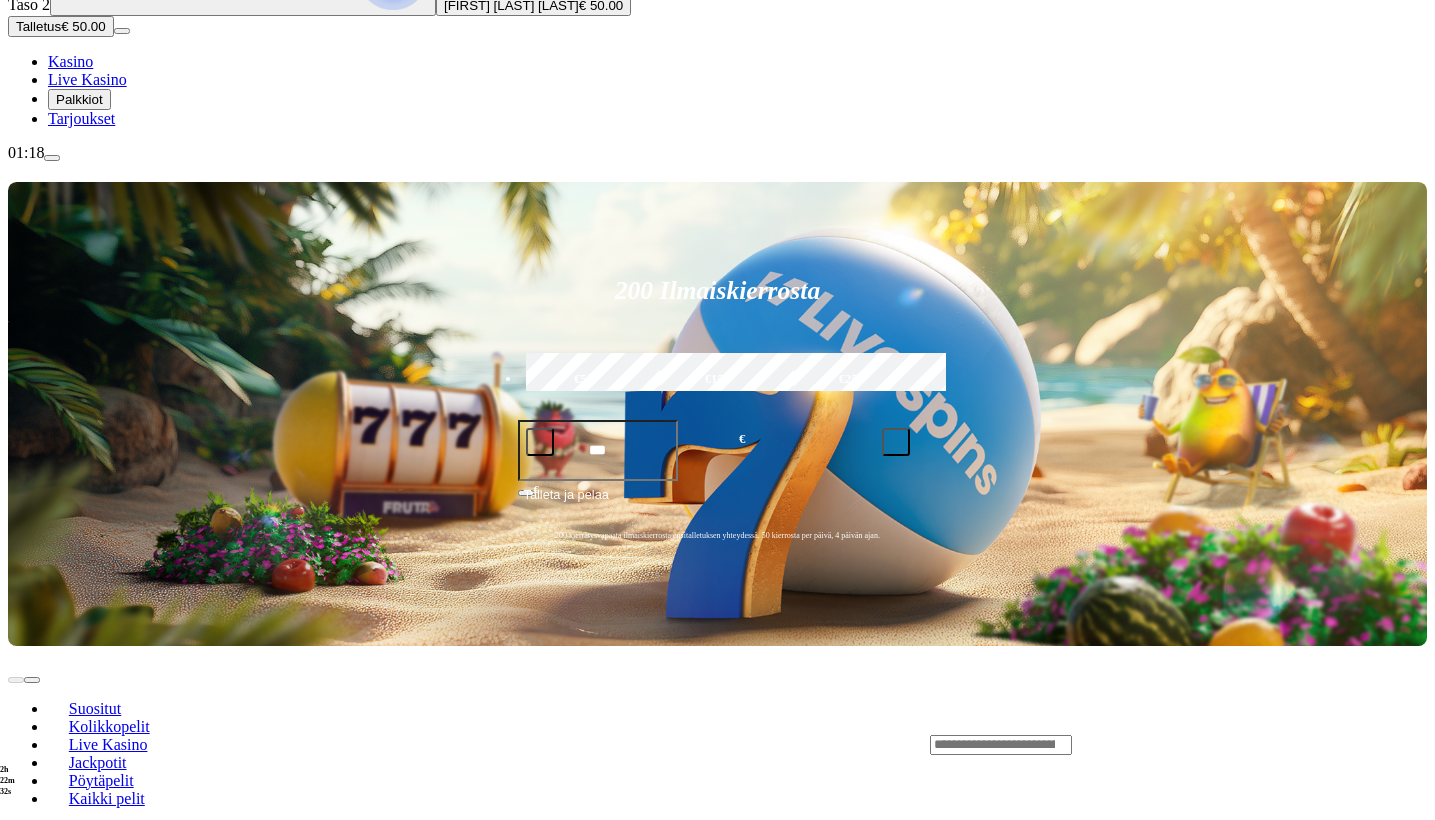 scroll, scrollTop: 205, scrollLeft: 2, axis: both 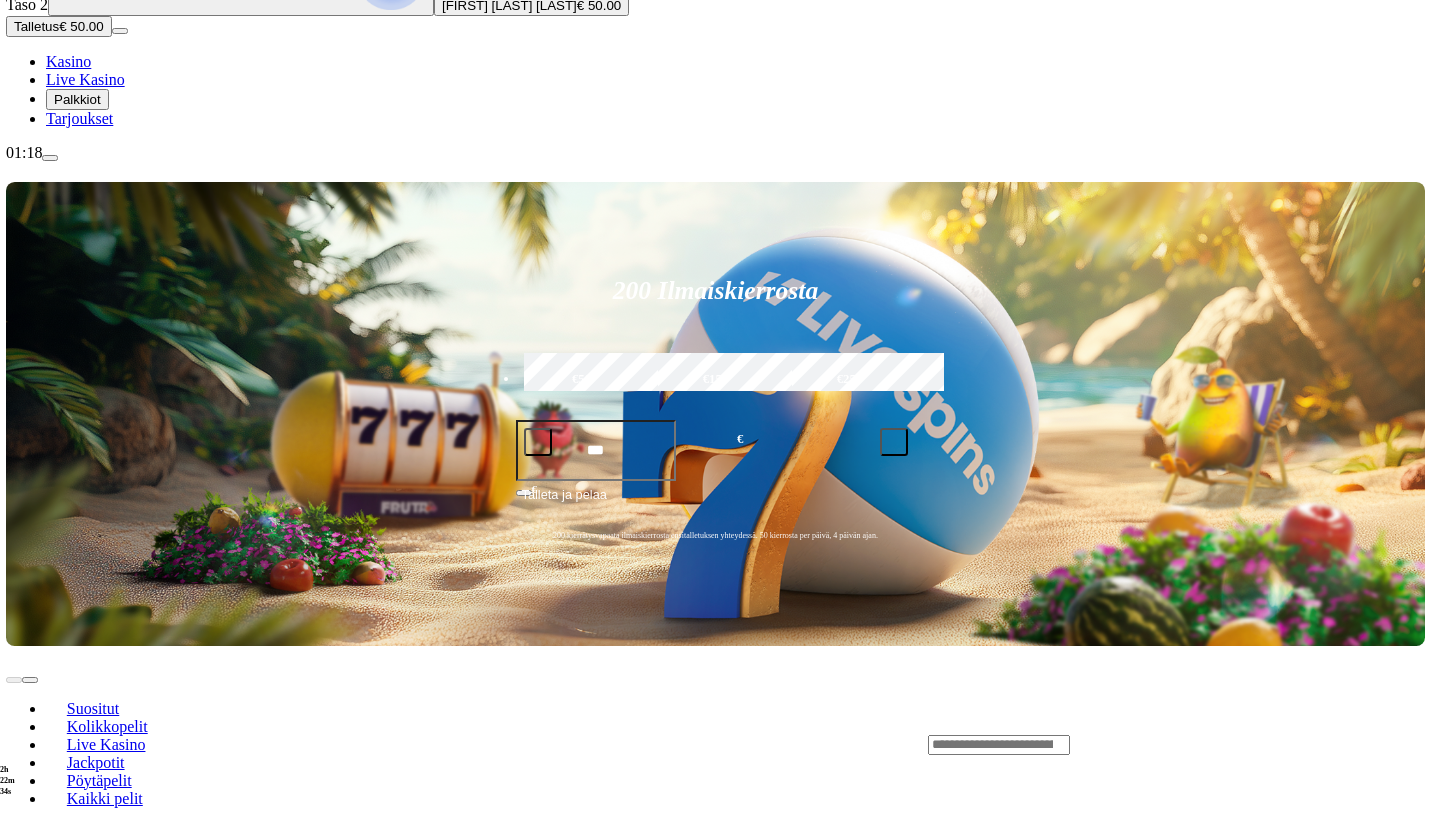 click on "Pelaa nyt" at bounding box center [75, 1440] 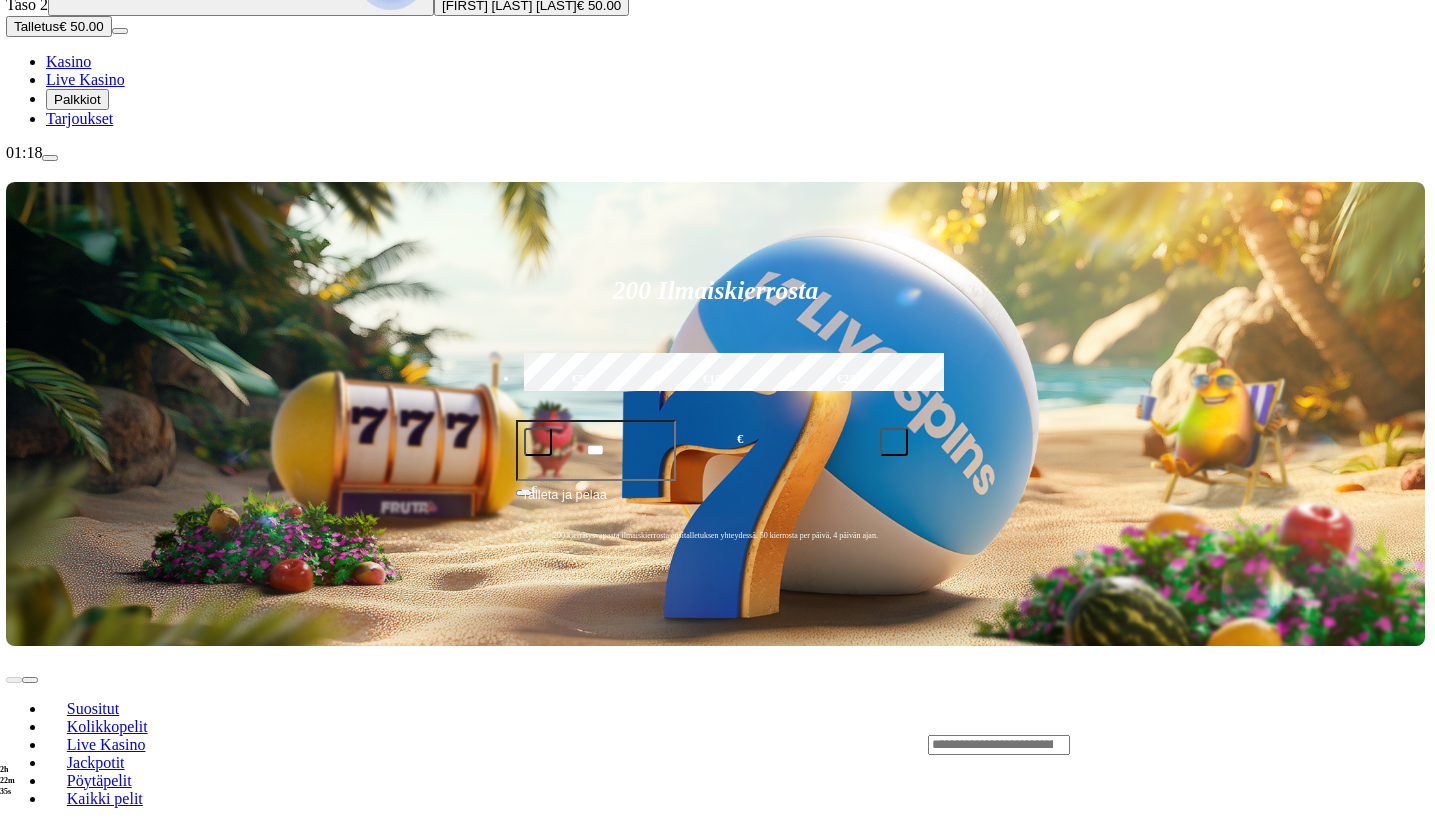 scroll, scrollTop: 0, scrollLeft: 0, axis: both 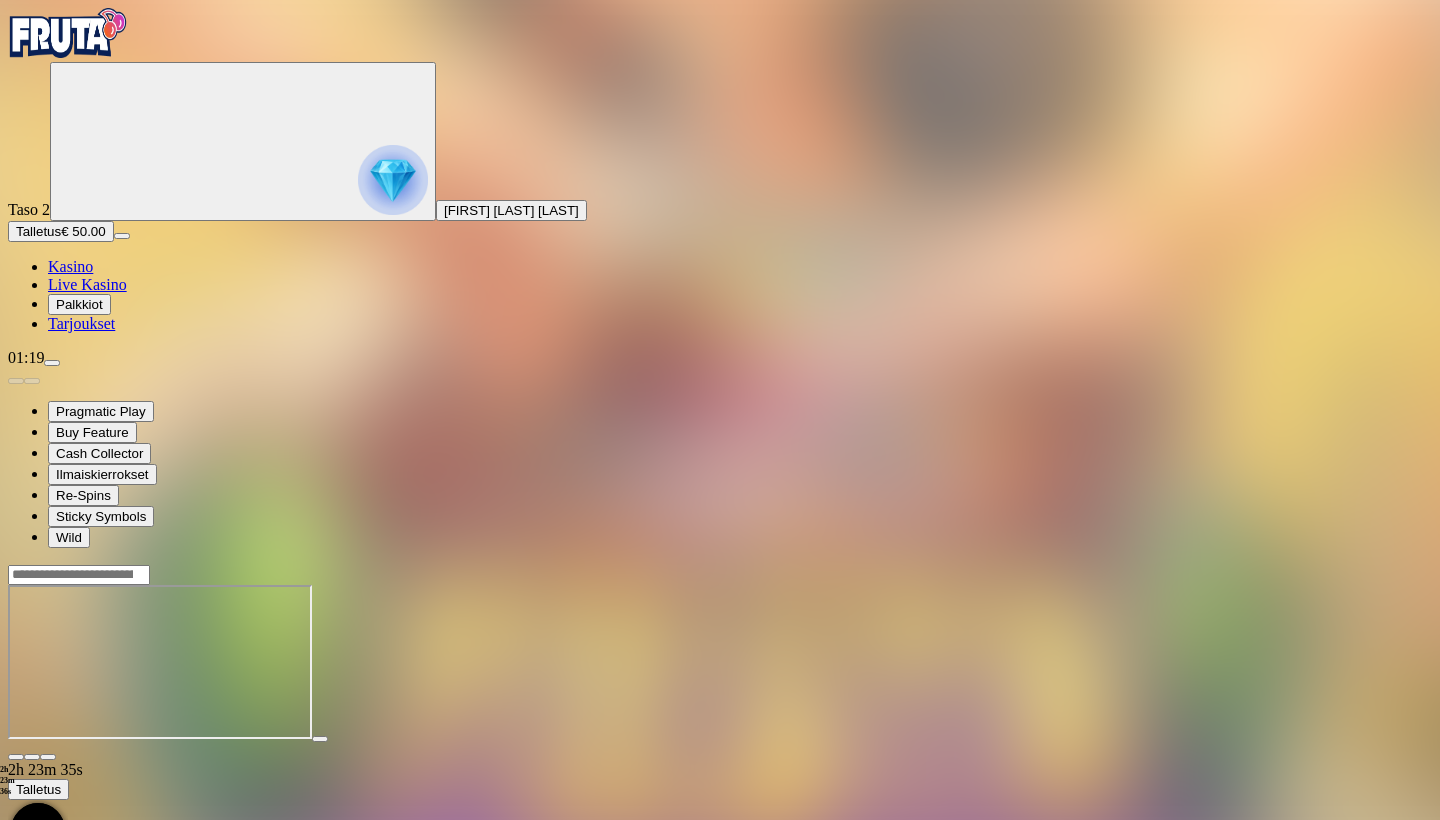 click on "Kasino" at bounding box center [70, 266] 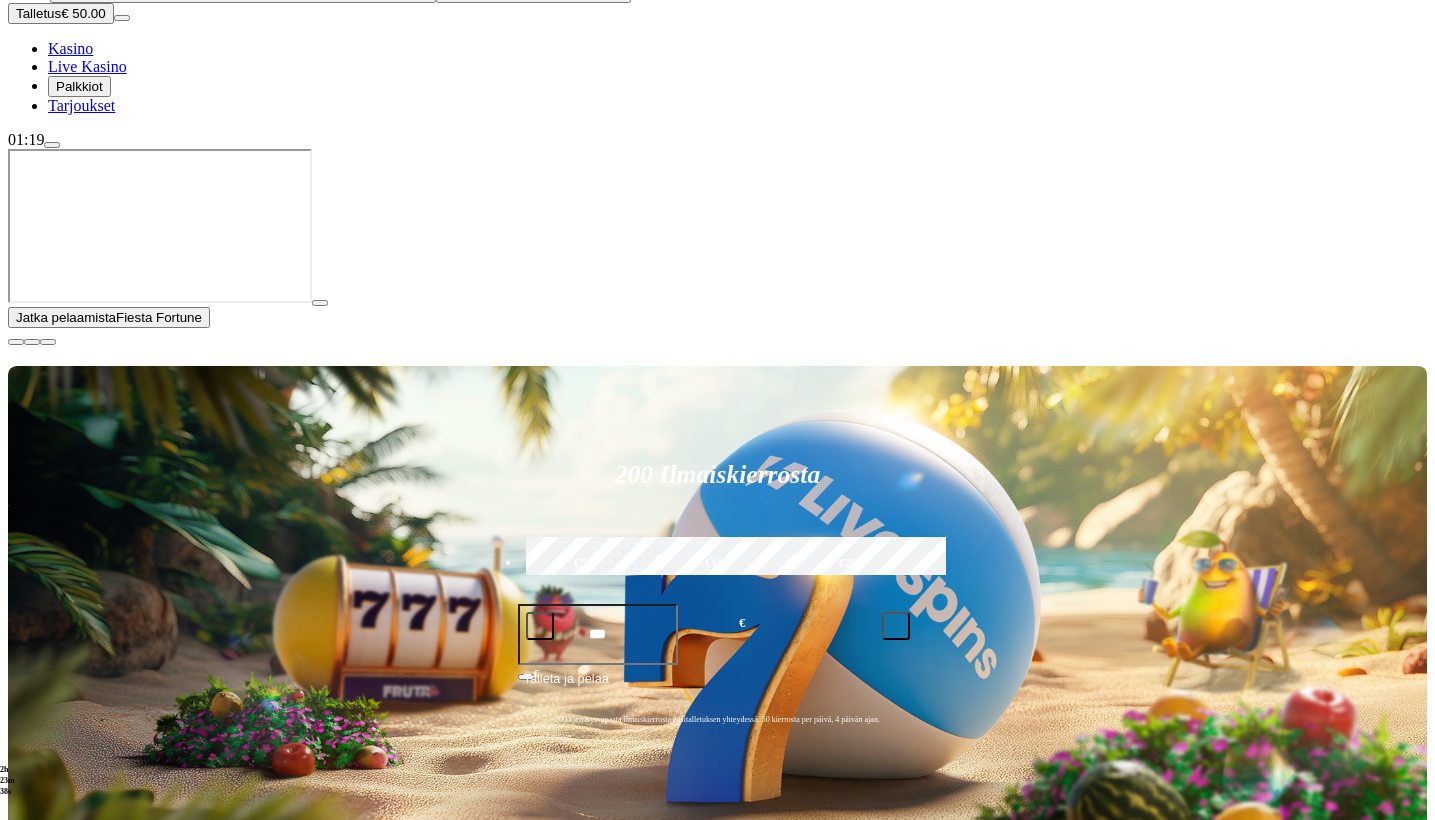 scroll, scrollTop: 220, scrollLeft: 0, axis: vertical 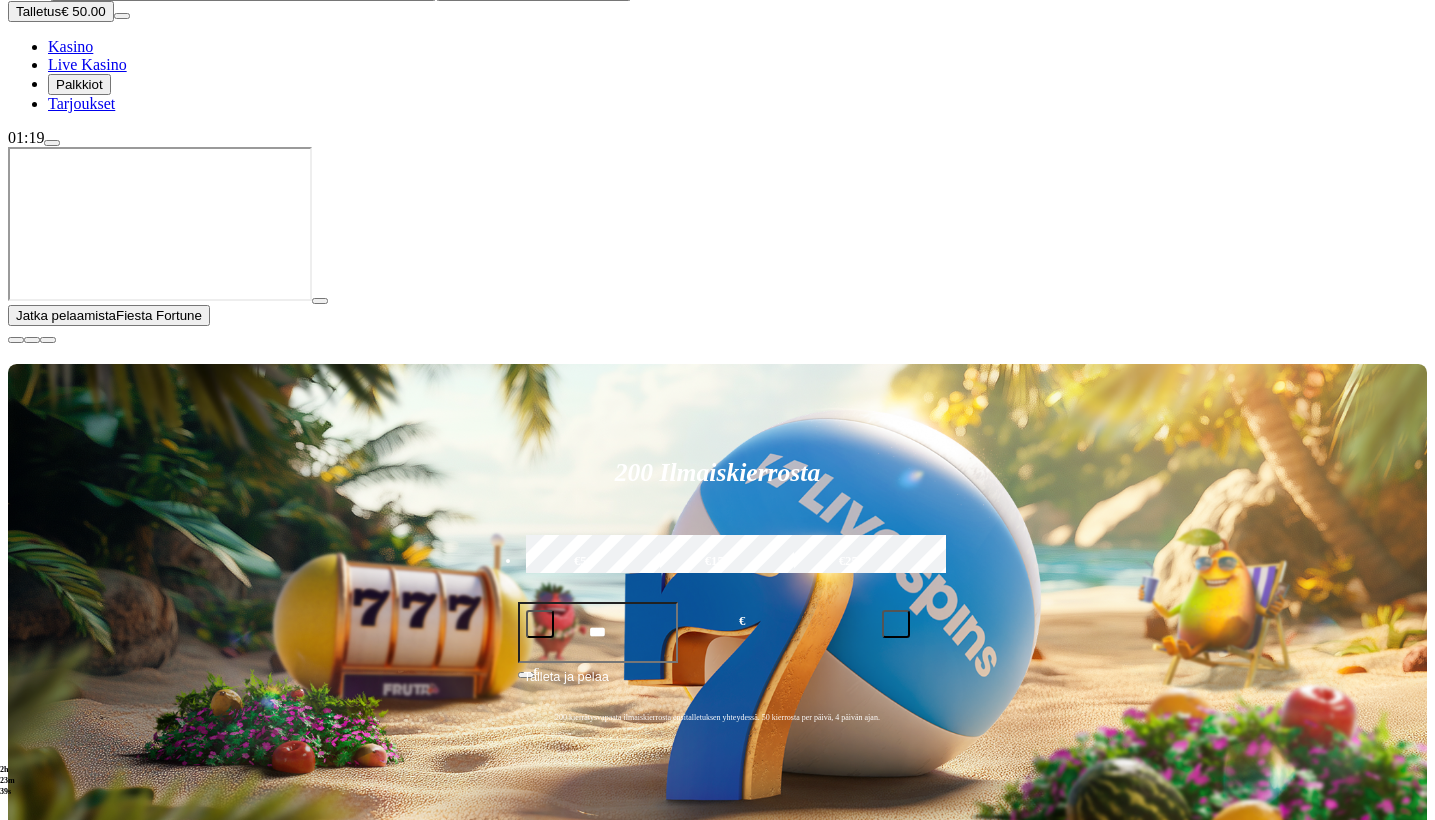 click on "Pelaa nyt" at bounding box center (77, 1431) 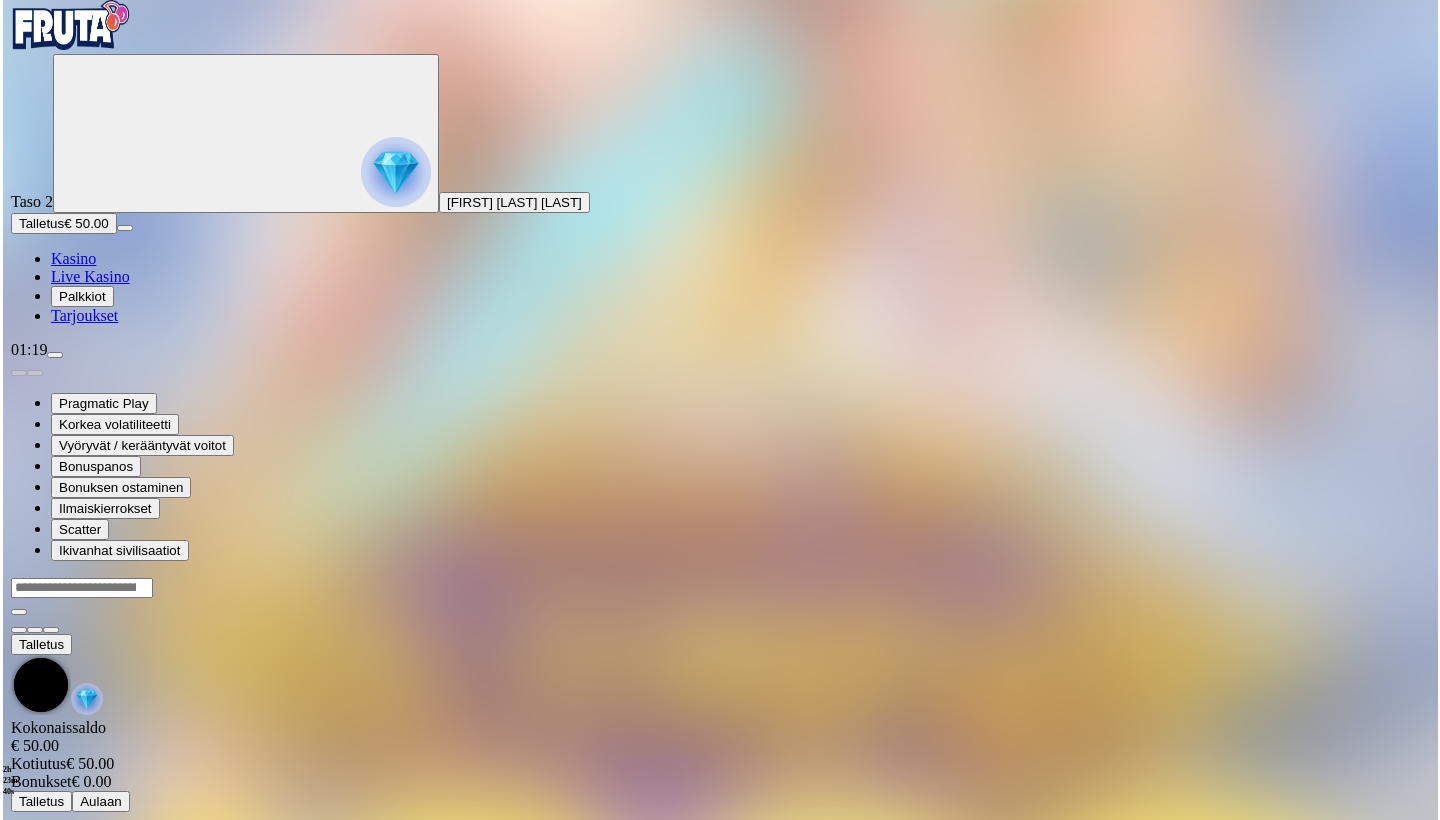 scroll, scrollTop: 0, scrollLeft: 0, axis: both 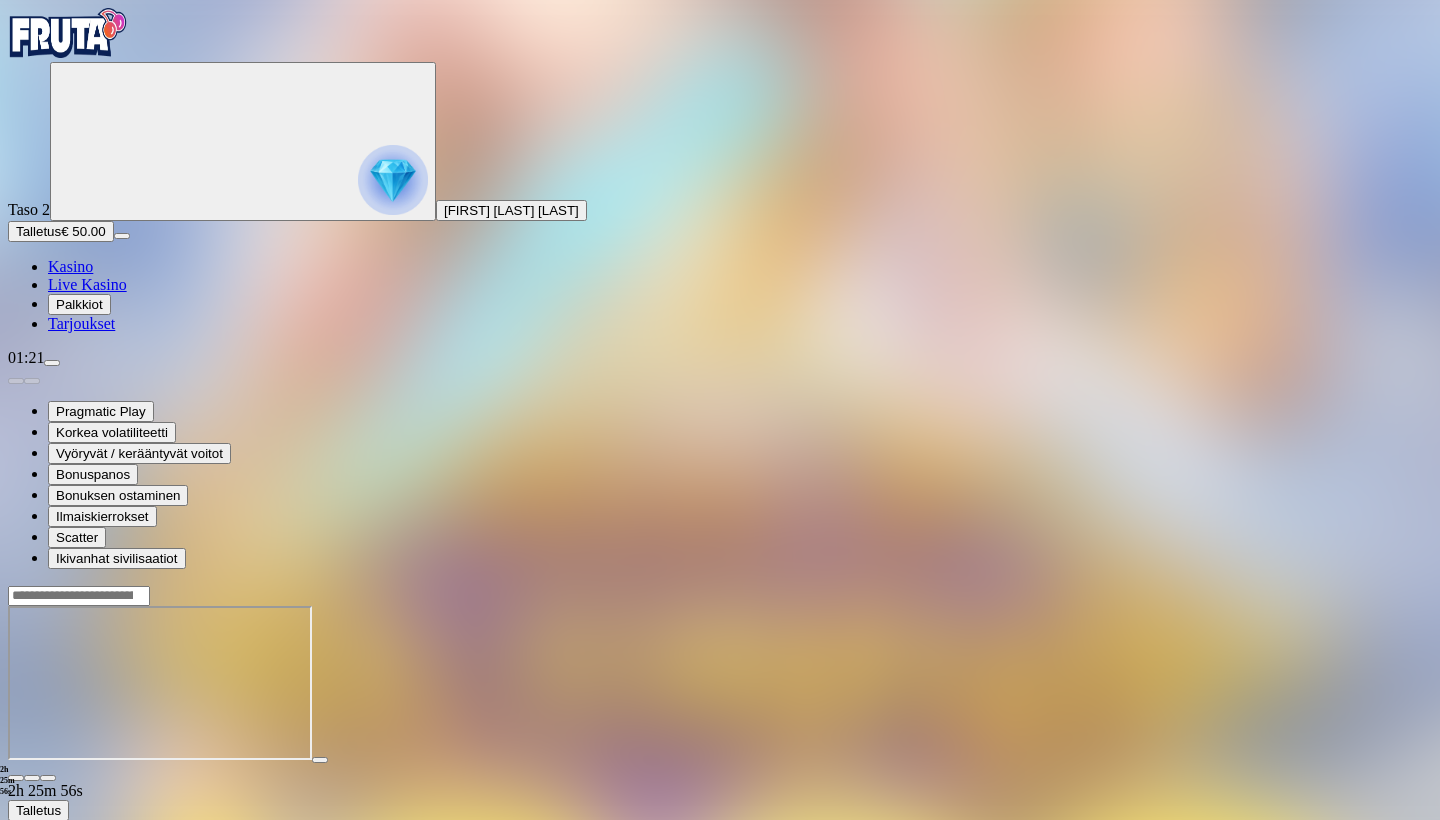 click on "Talletus" at bounding box center (38, 231) 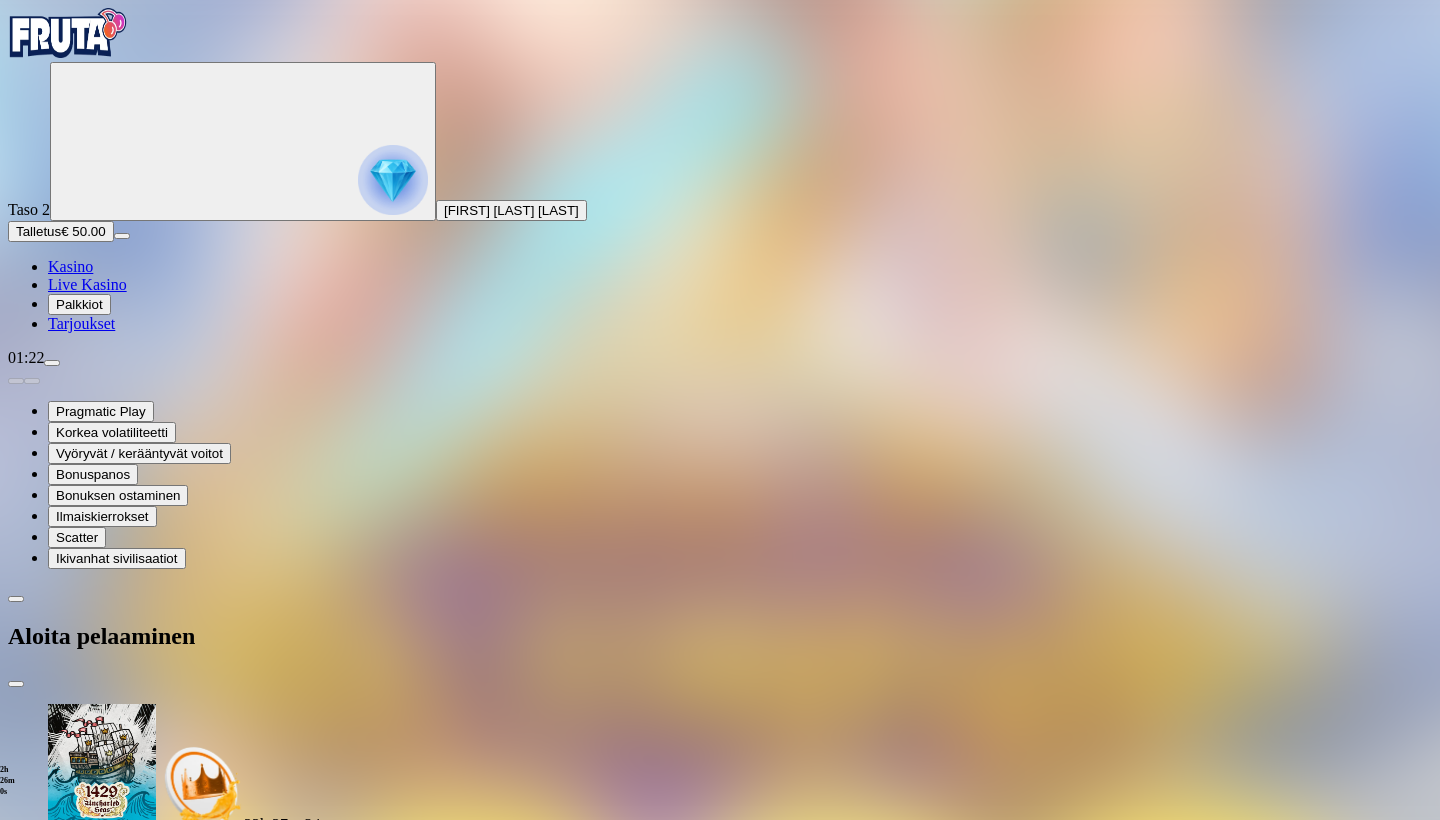 click on "***" at bounding box center [79, 3294] 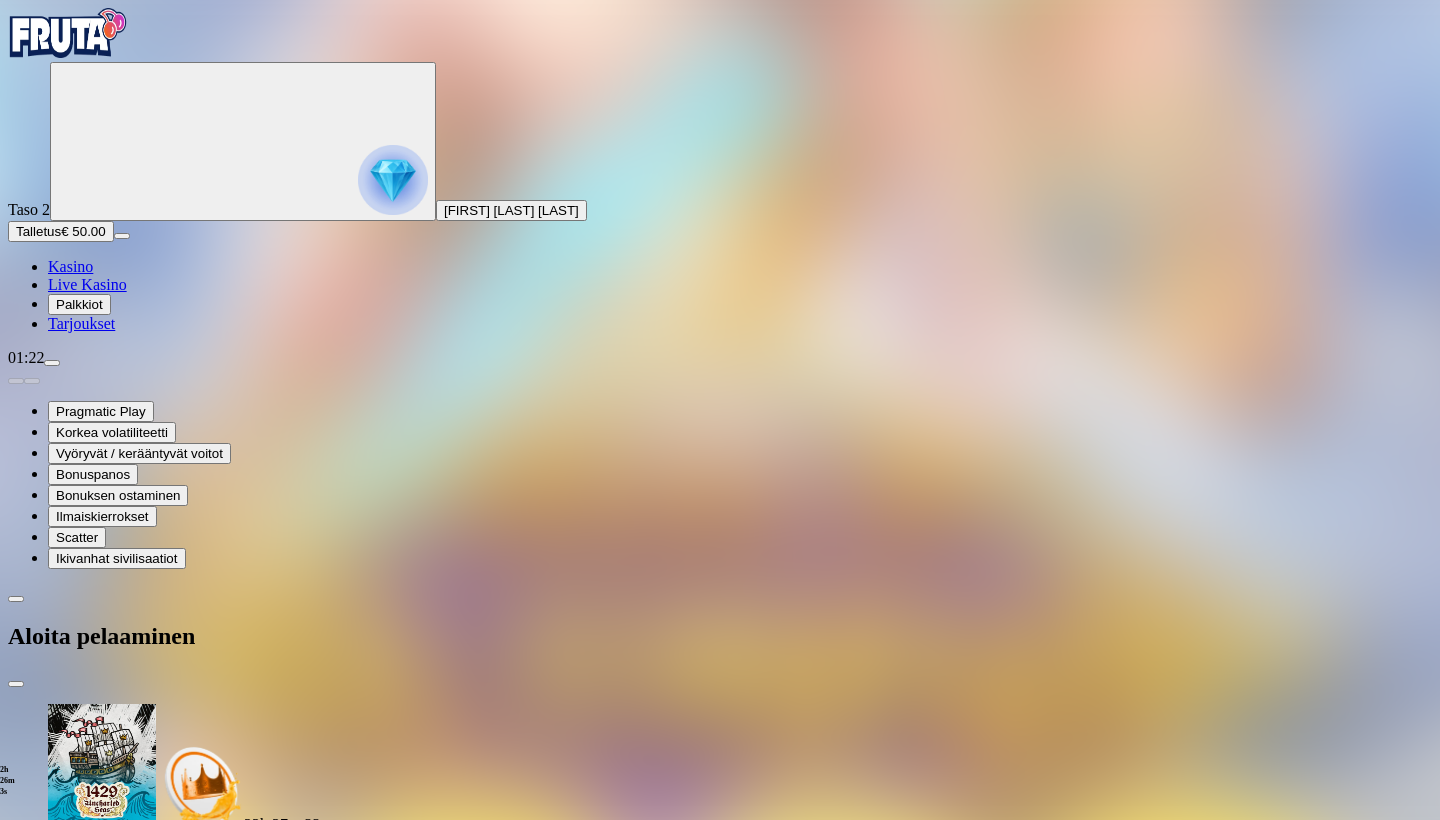 type on "***" 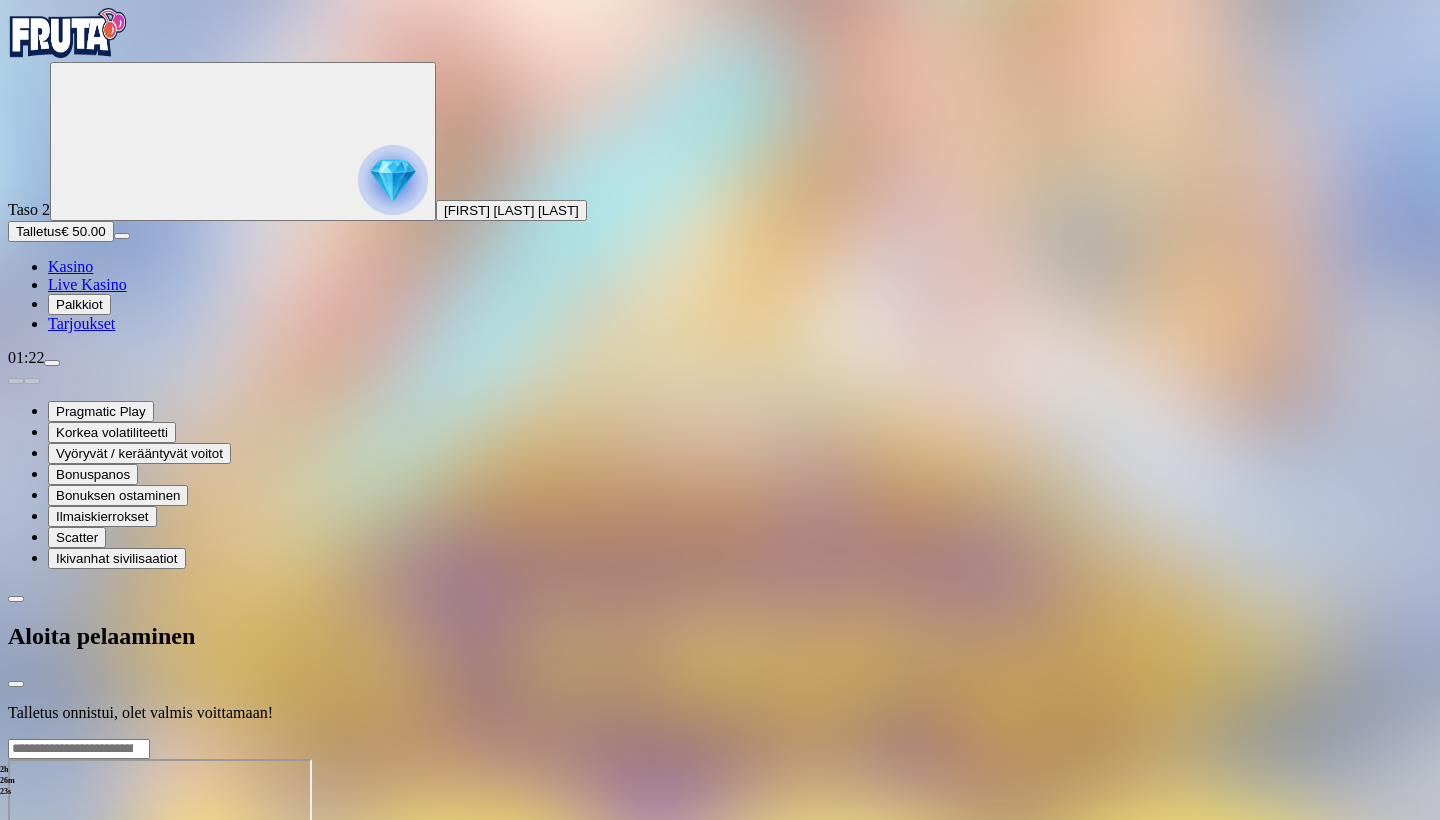 click at bounding box center [720, 738] 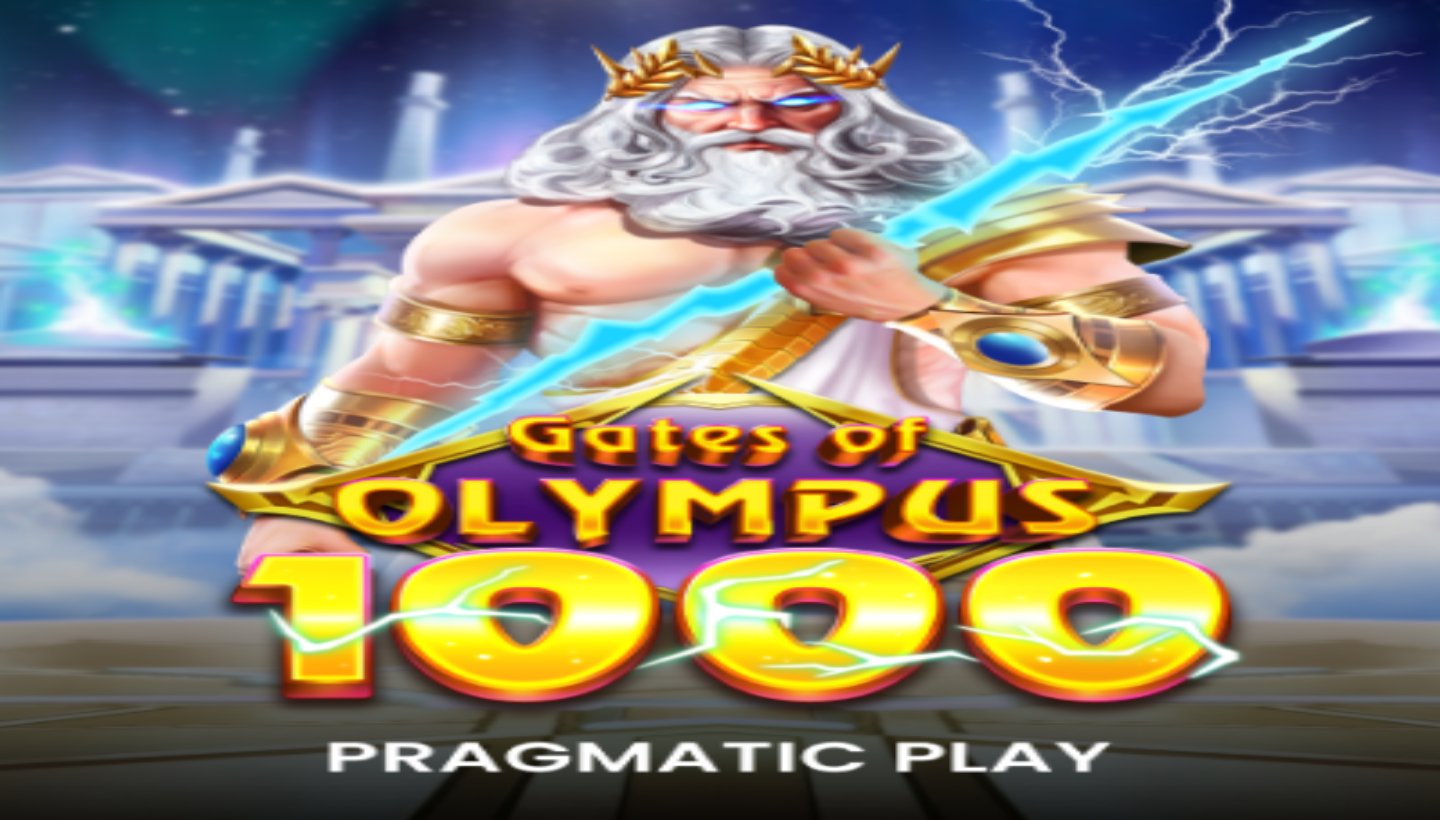 scroll, scrollTop: 0, scrollLeft: 0, axis: both 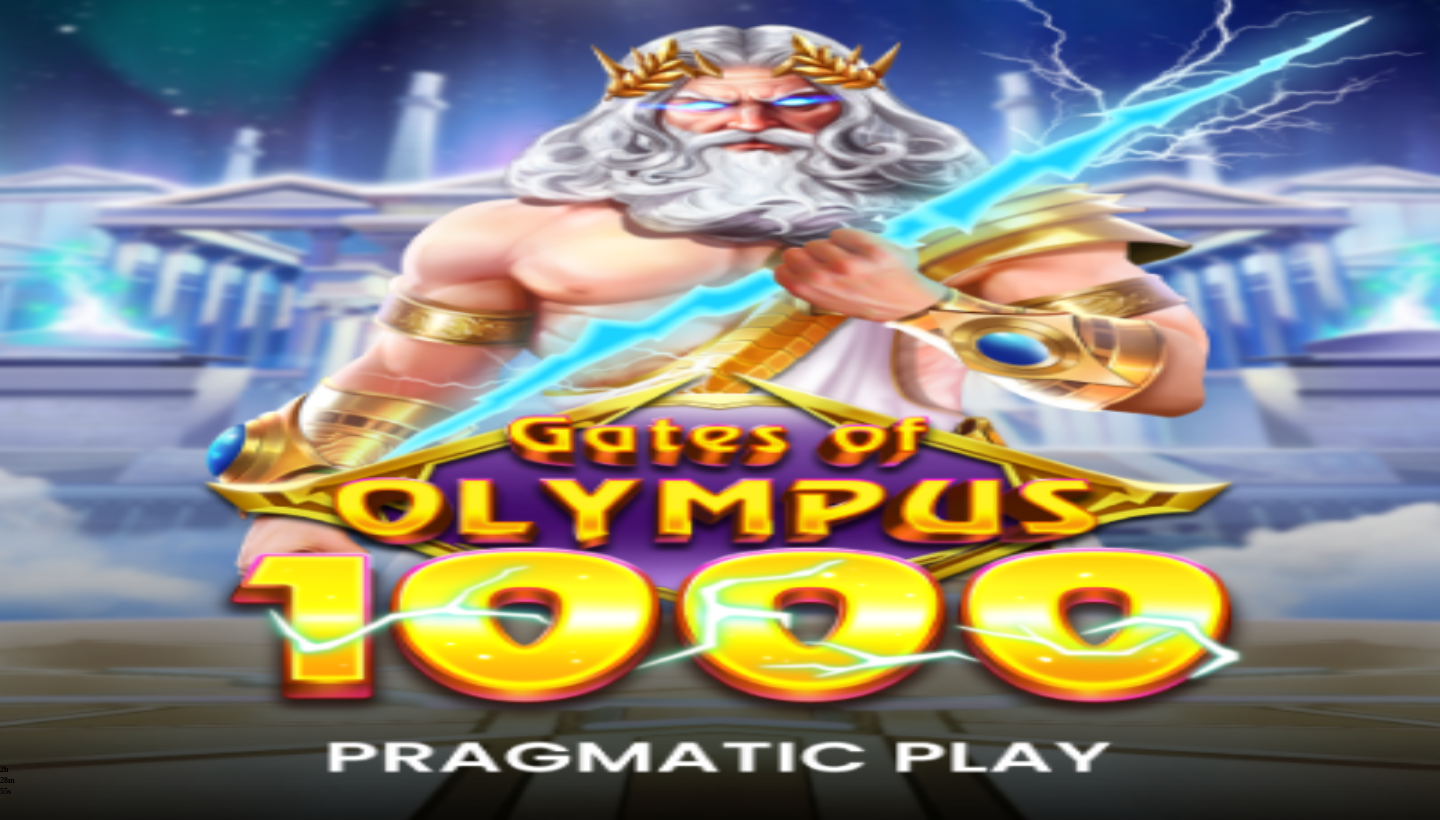 click on "Kasino" at bounding box center (70, 266) 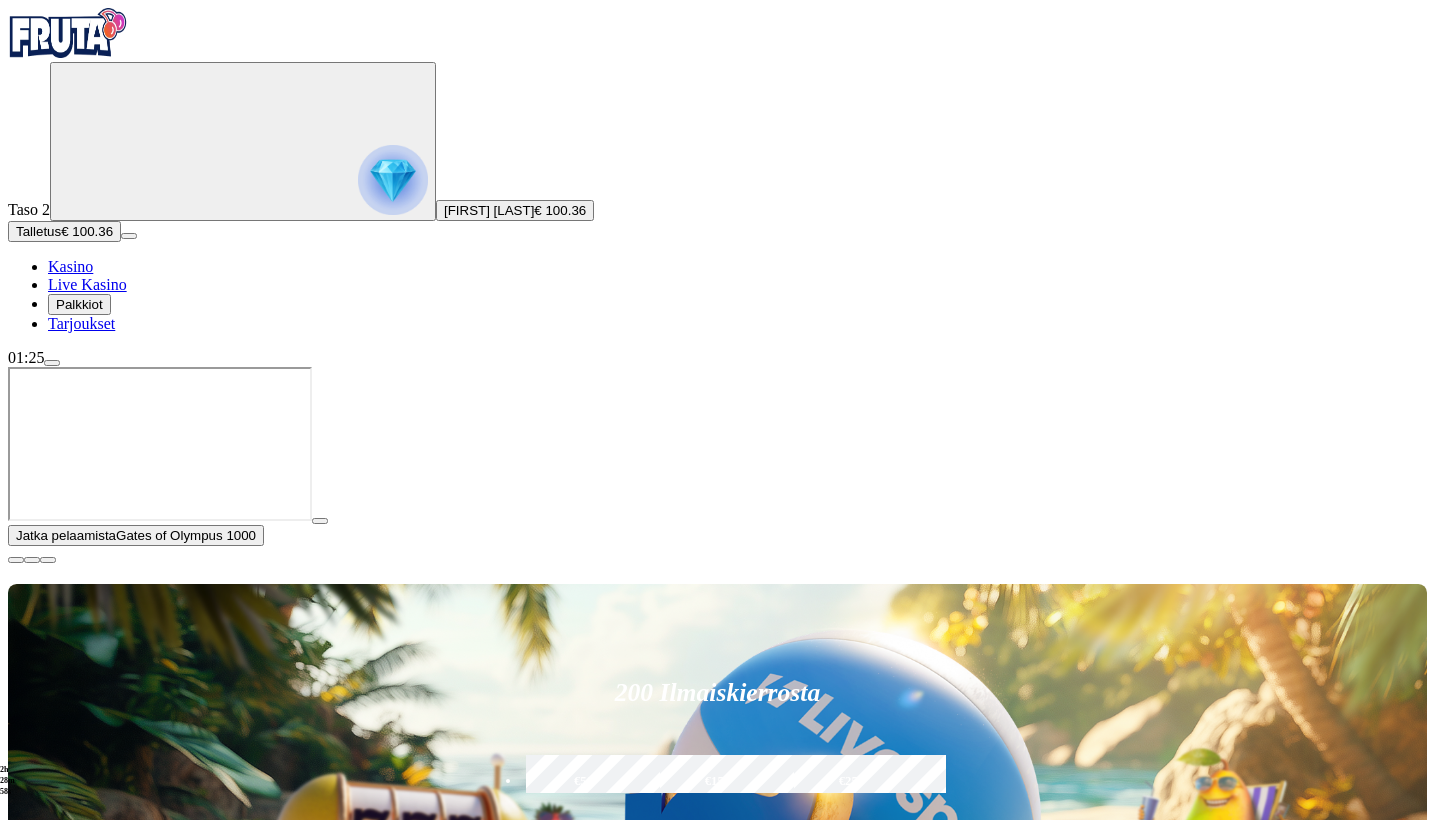 click at bounding box center [16, 560] 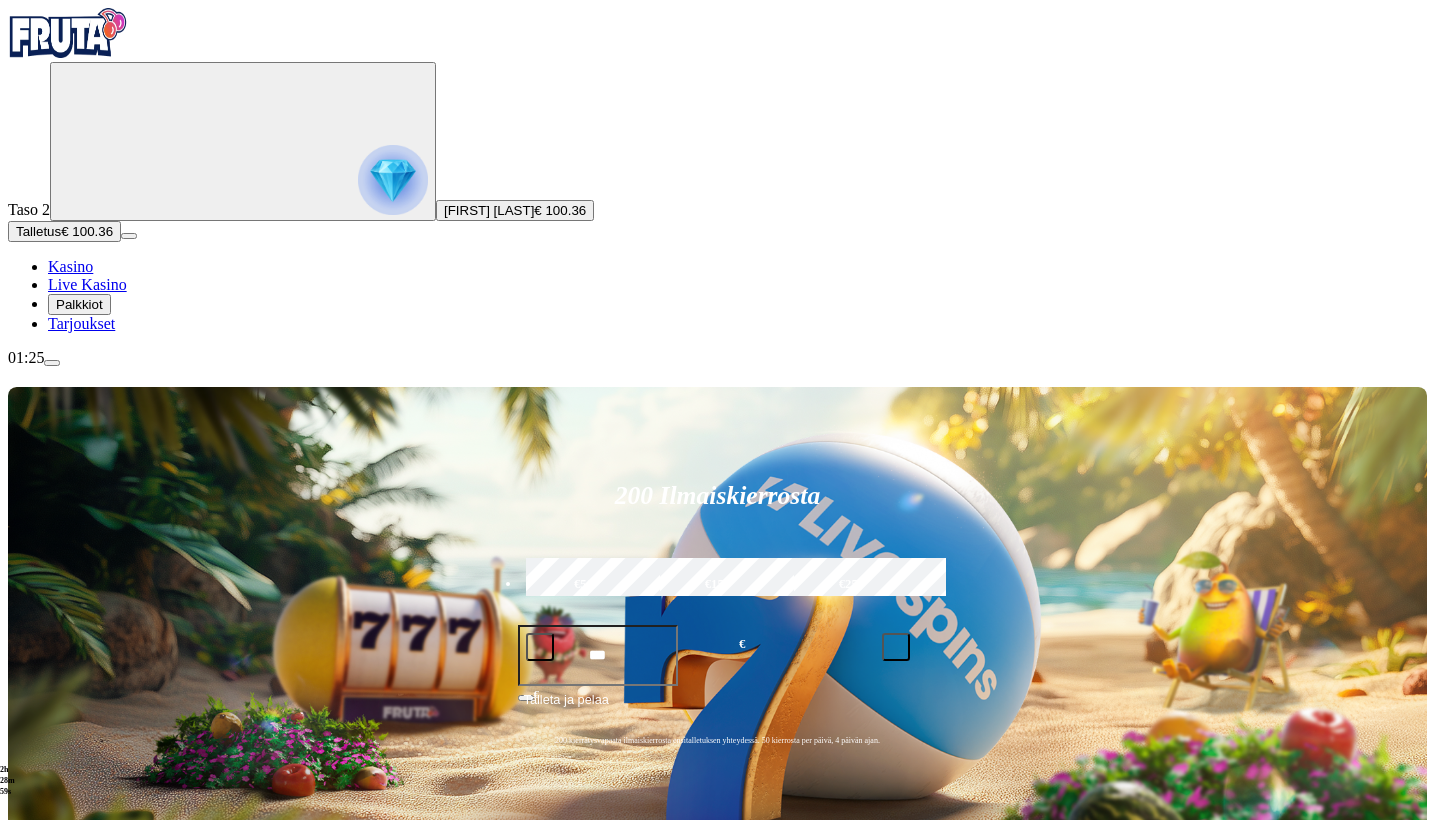 click on "Pelaa nyt" at bounding box center [77, 1645] 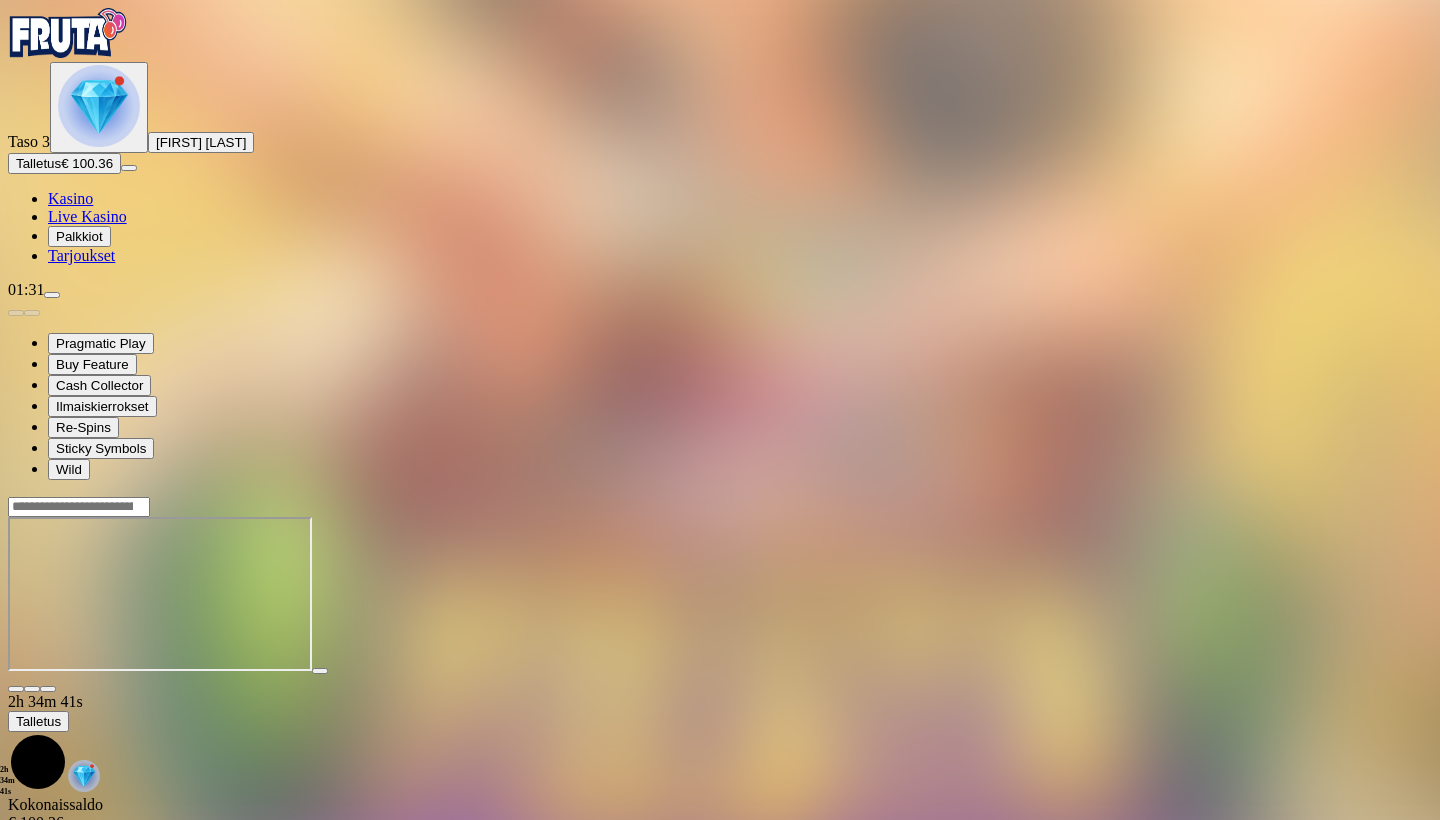 click at bounding box center [16, 689] 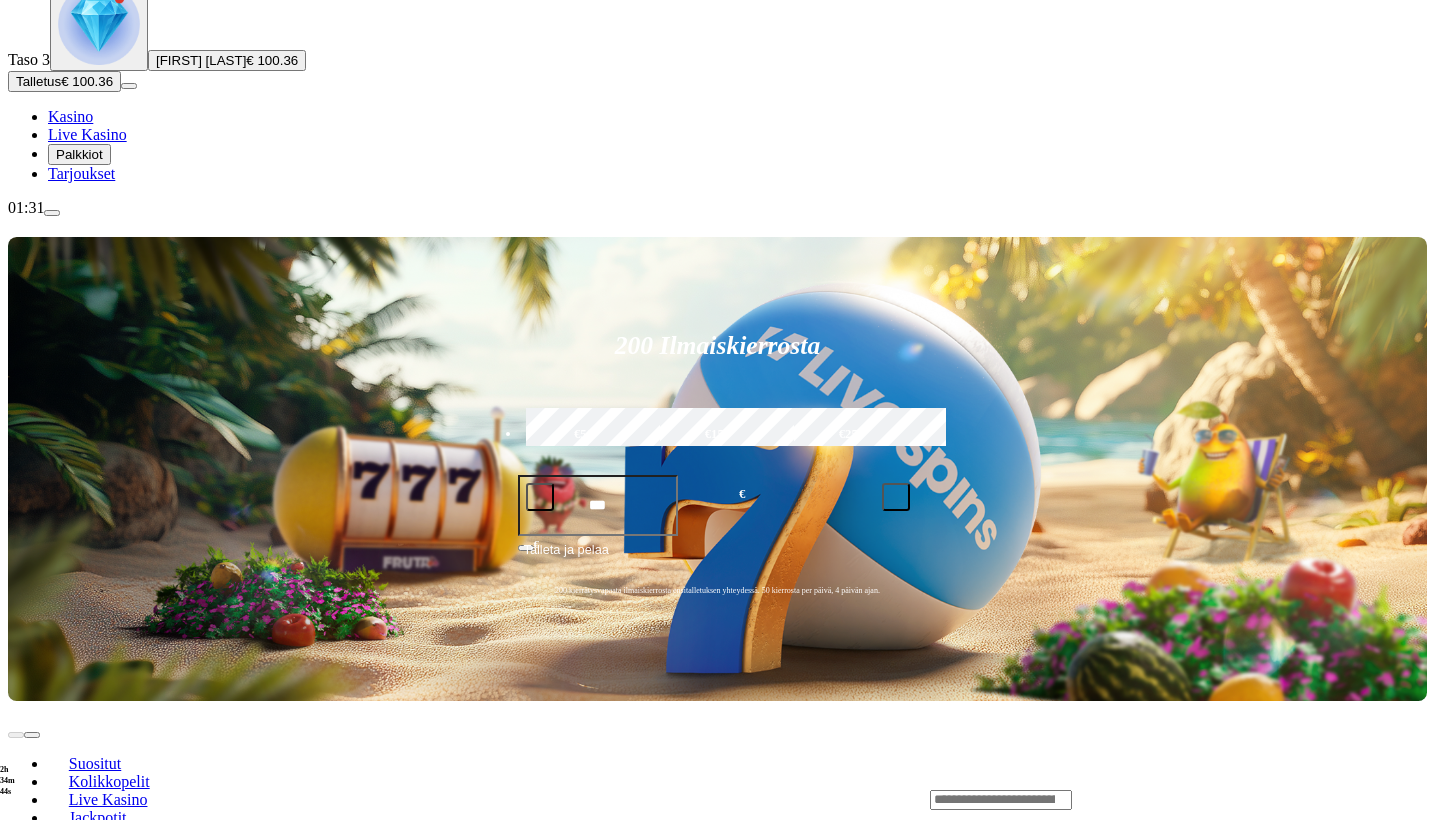 scroll, scrollTop: 123, scrollLeft: 0, axis: vertical 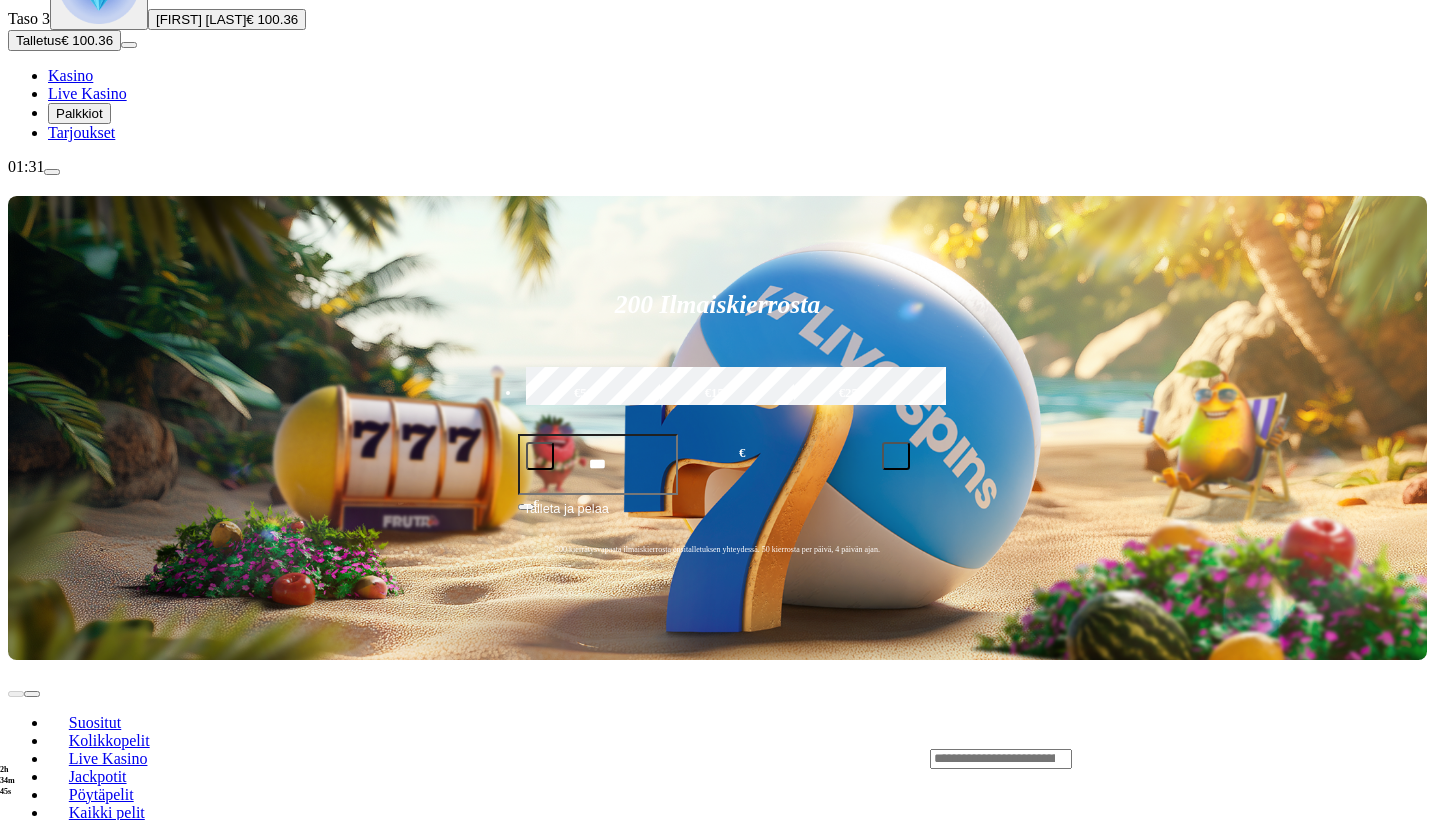 click at bounding box center [32, 931] 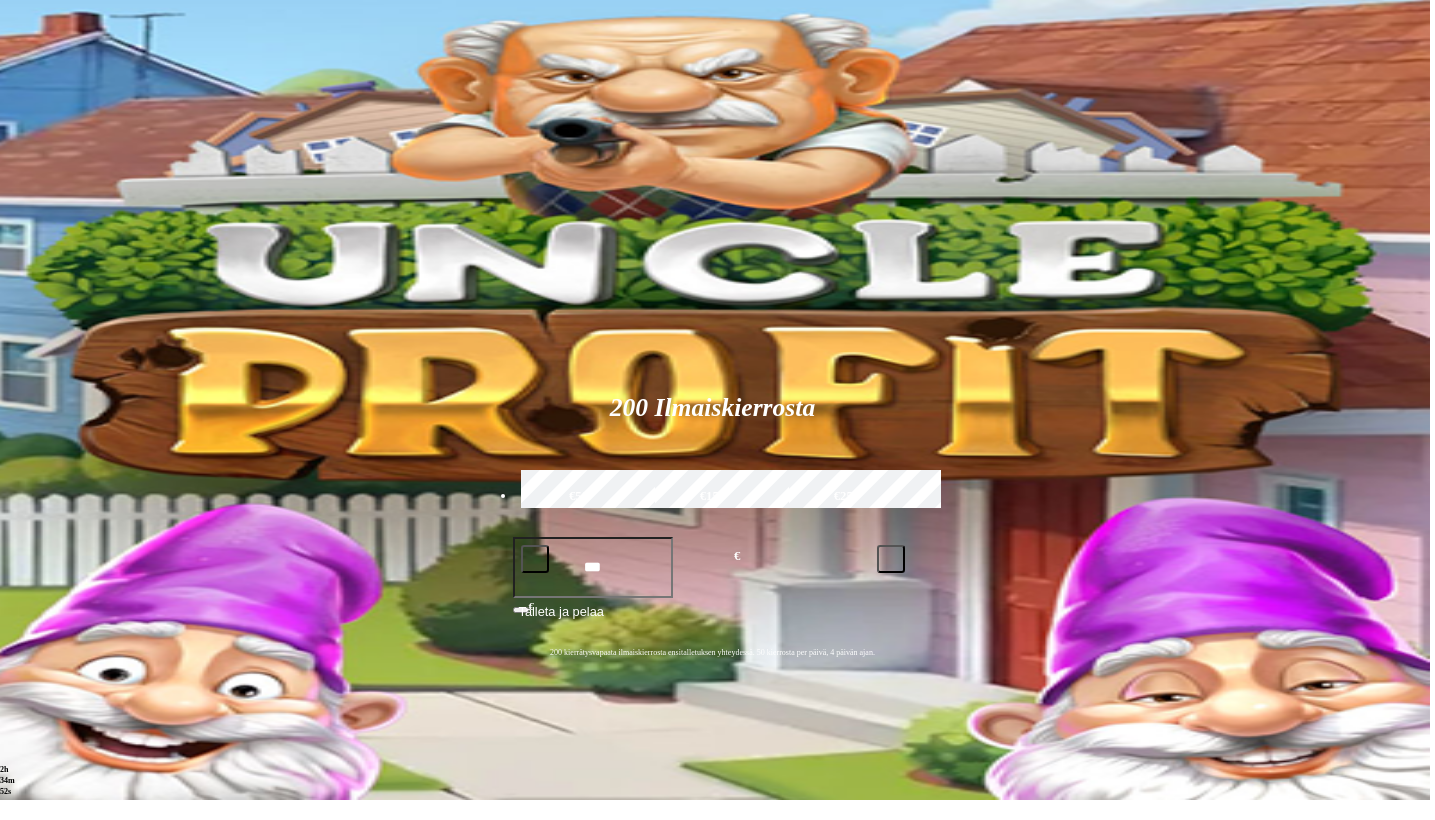 scroll, scrollTop: 12, scrollLeft: 5, axis: both 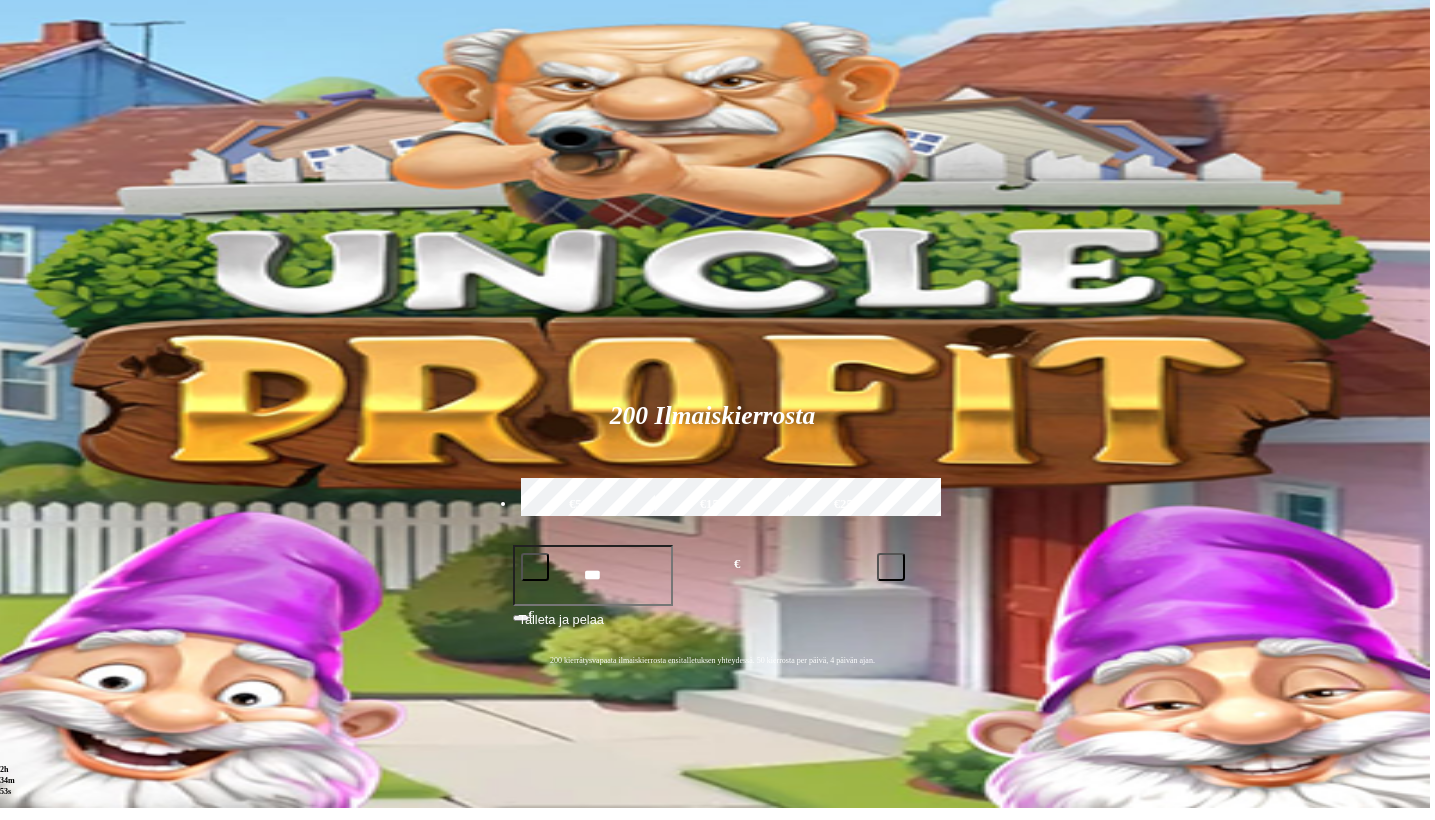 click on "Kolikkopelit" at bounding box center (104, 851) 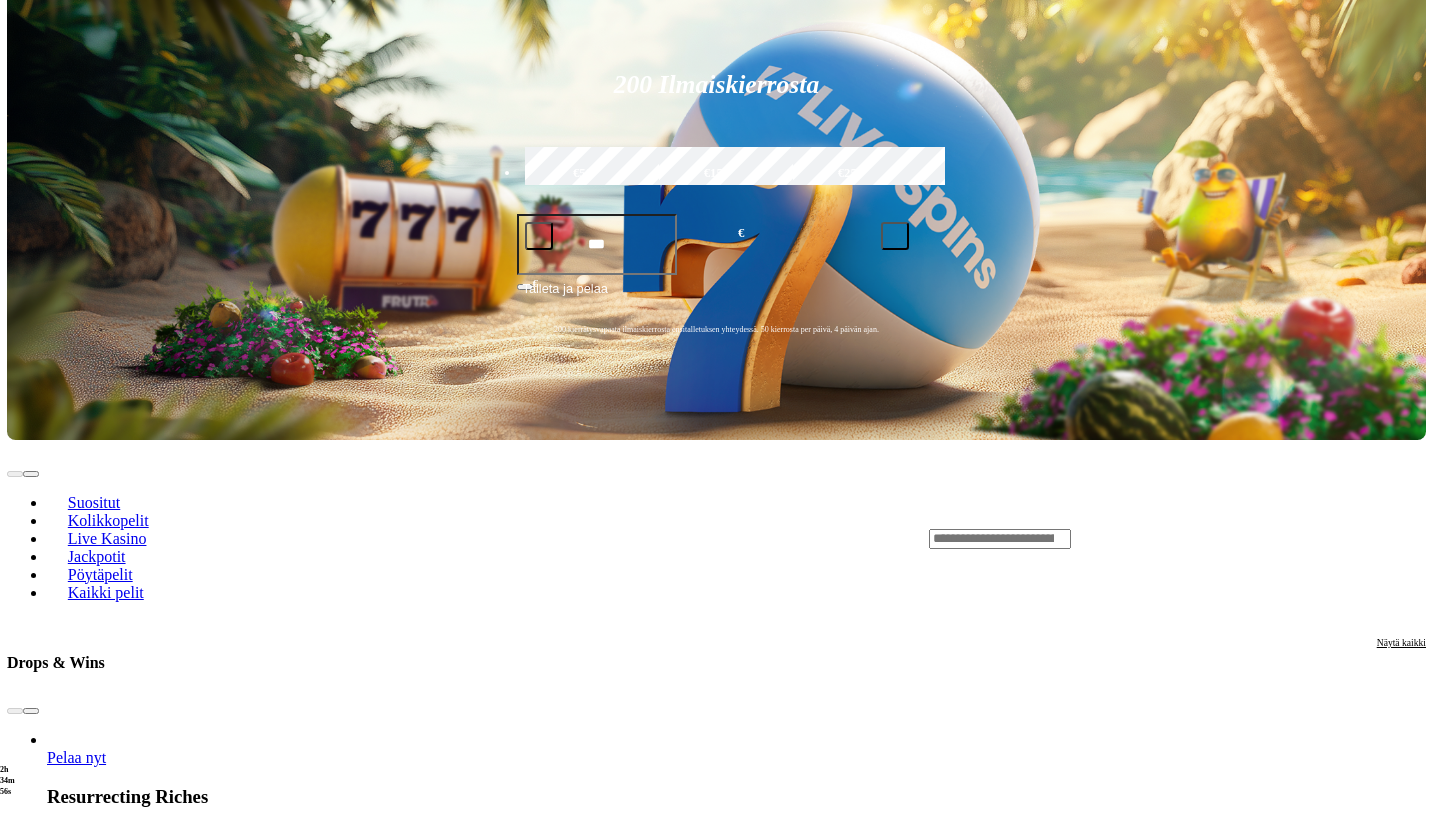 scroll, scrollTop: 351, scrollLeft: 1, axis: both 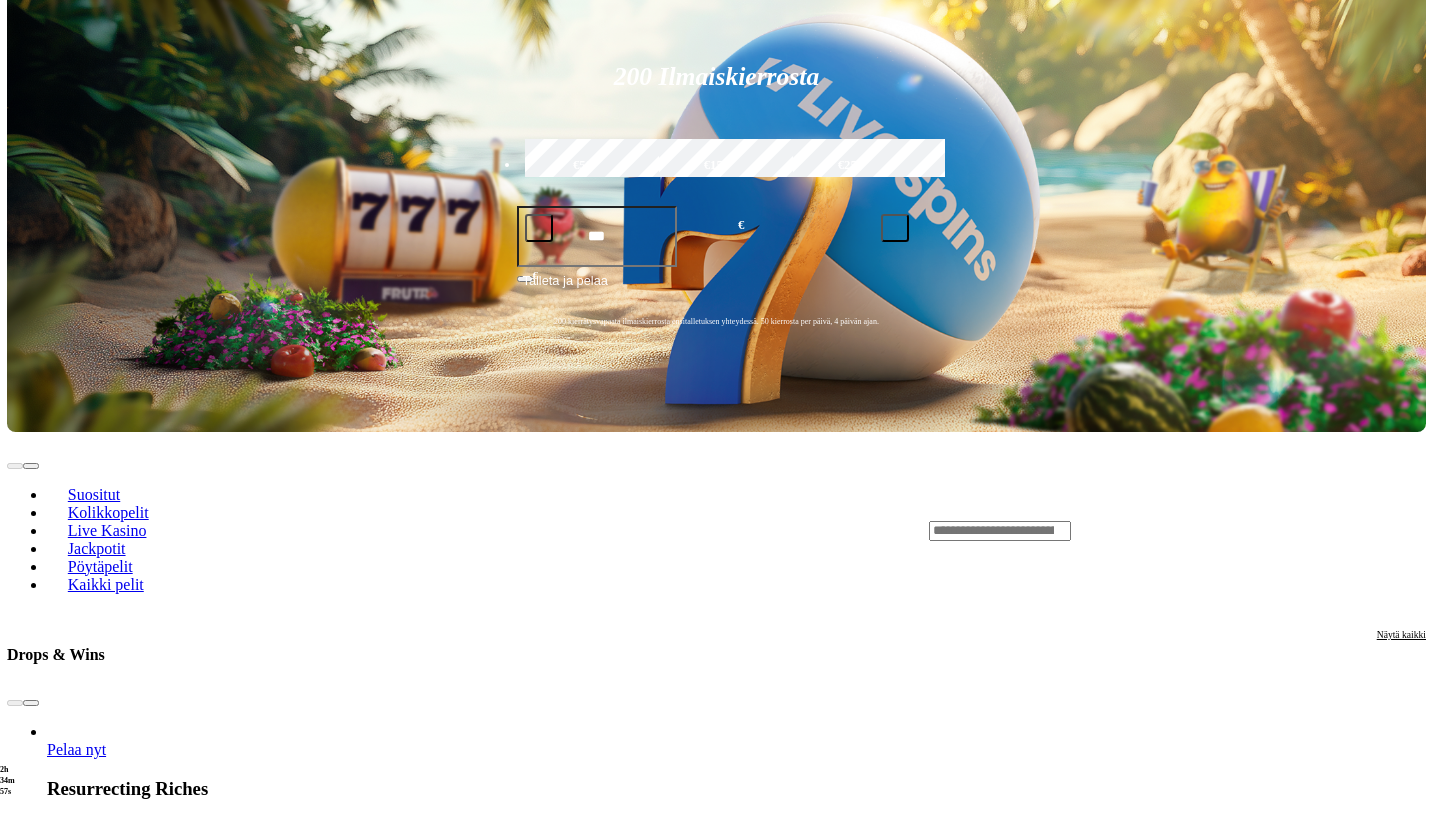 click at bounding box center (47, 950) 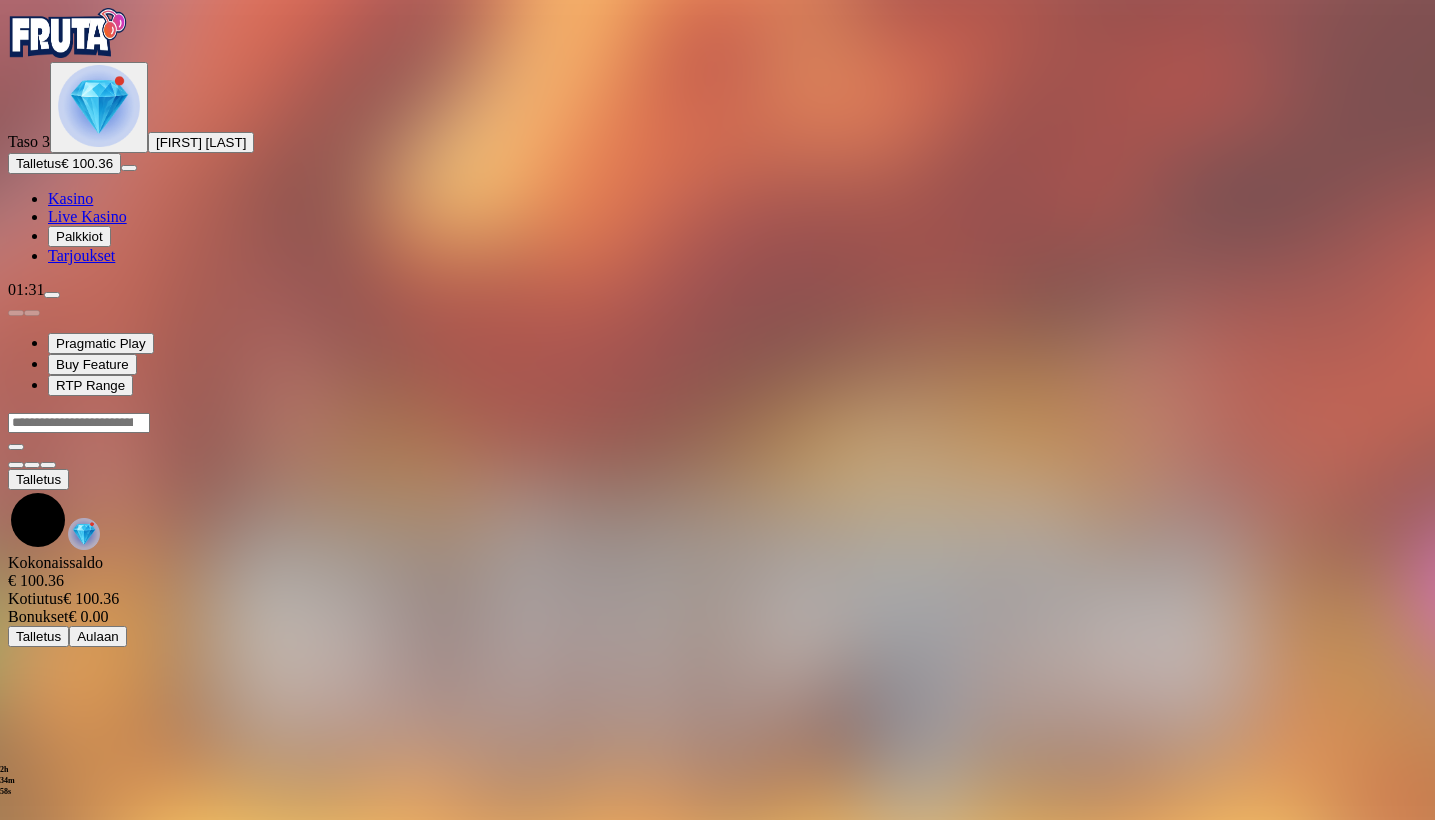 scroll, scrollTop: 0, scrollLeft: 0, axis: both 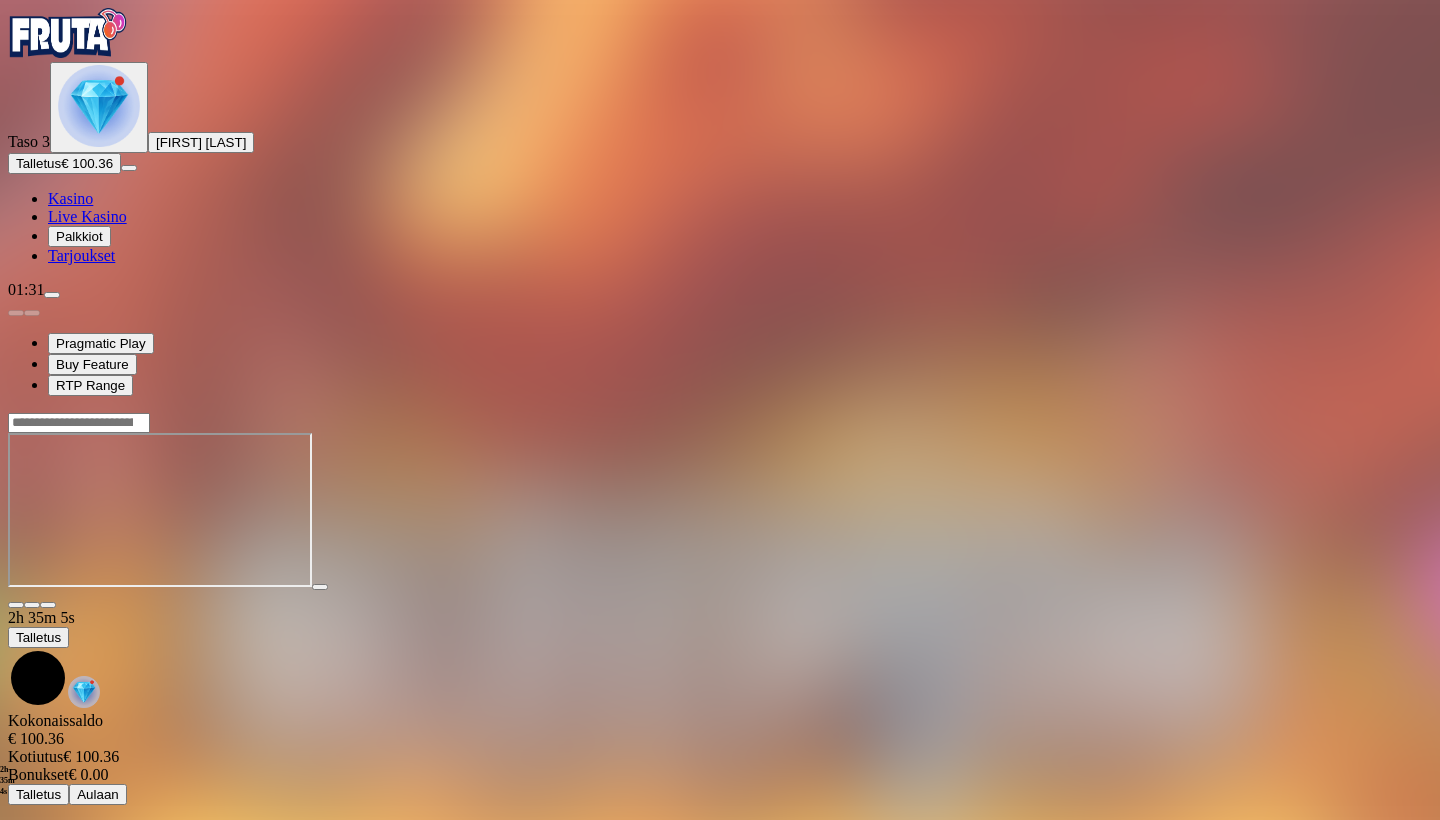 click at bounding box center (16, 605) 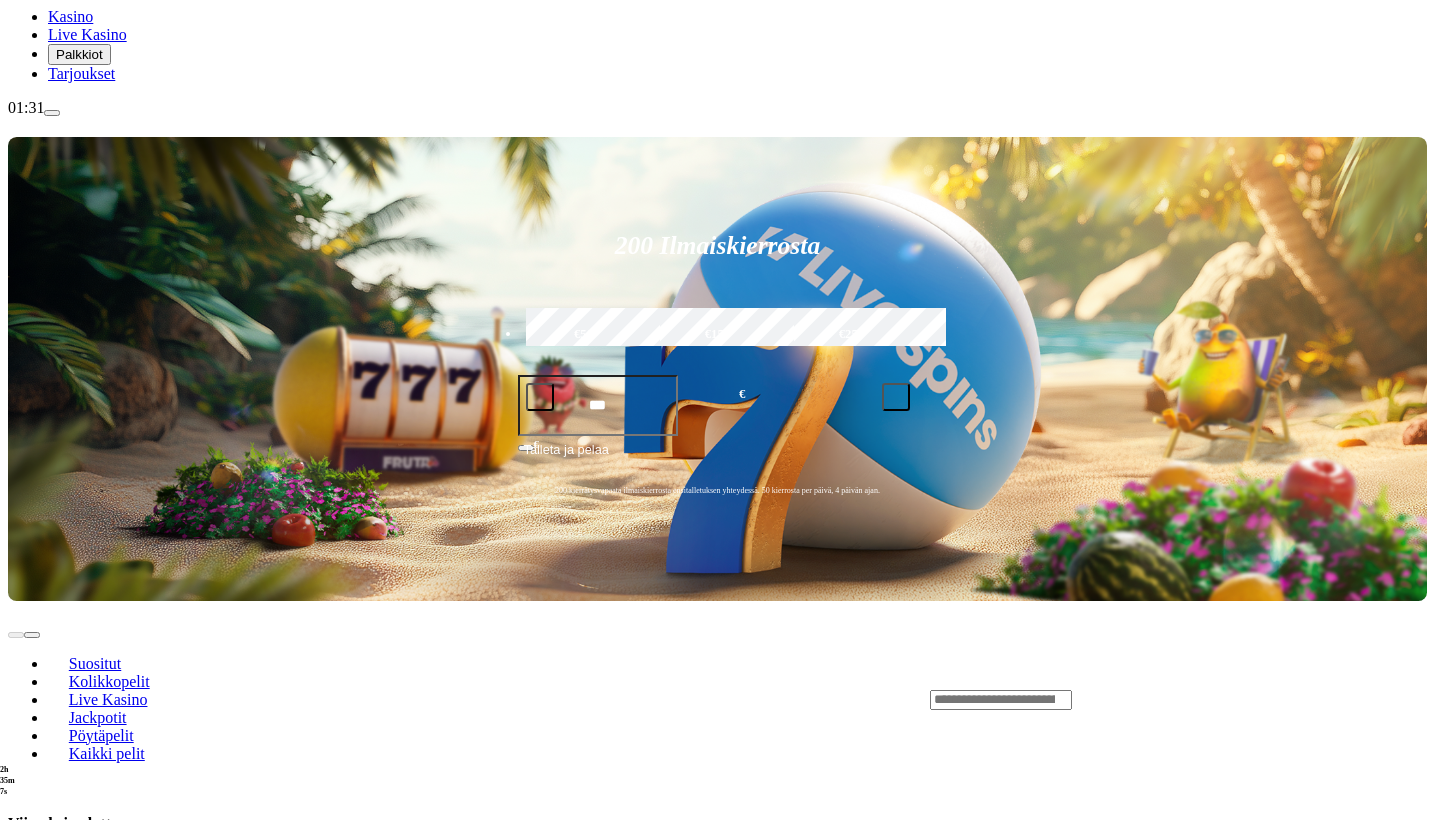 scroll, scrollTop: 180, scrollLeft: 1, axis: both 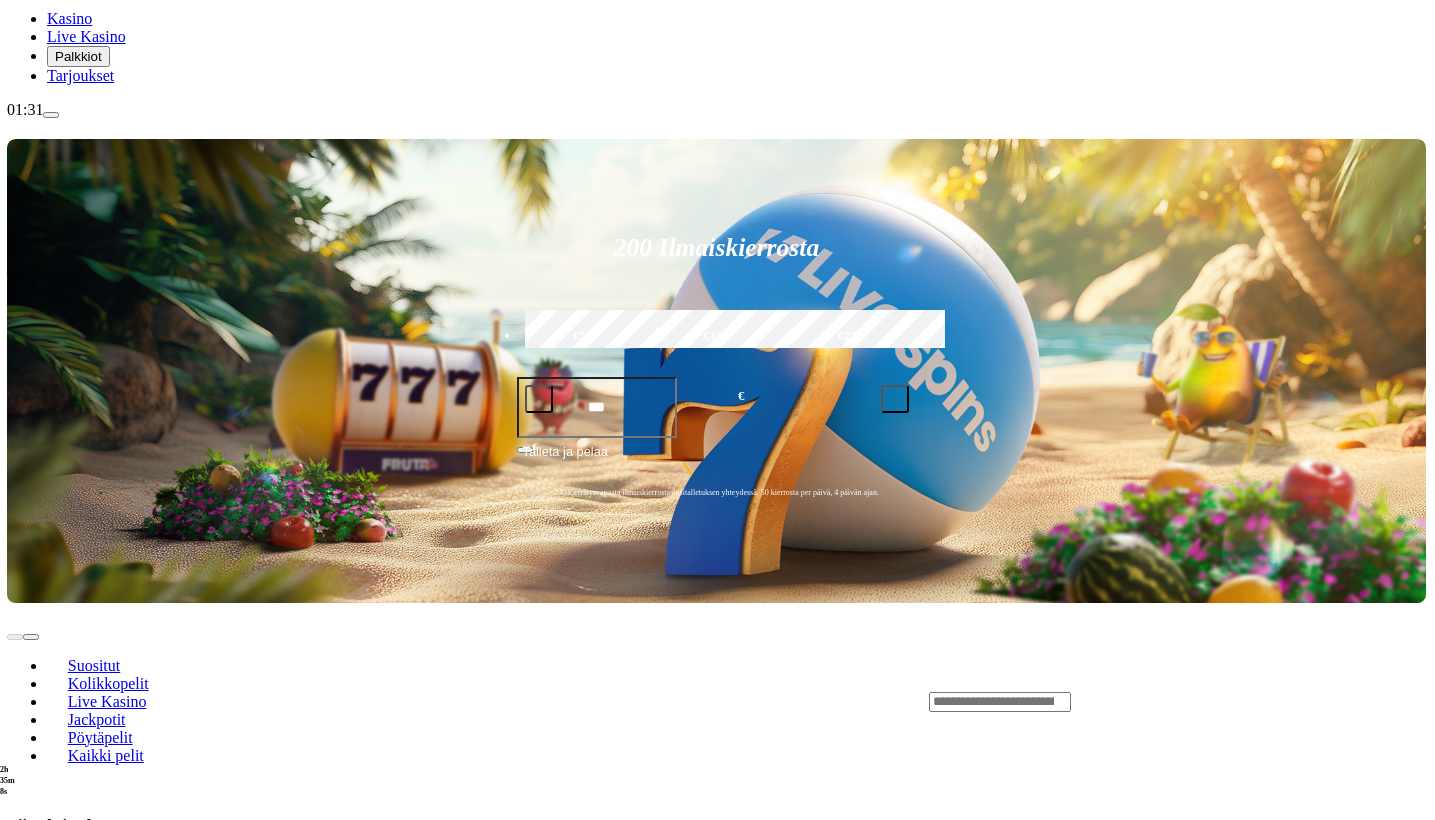 click on "Pöytäpelit" at bounding box center (100, 737) 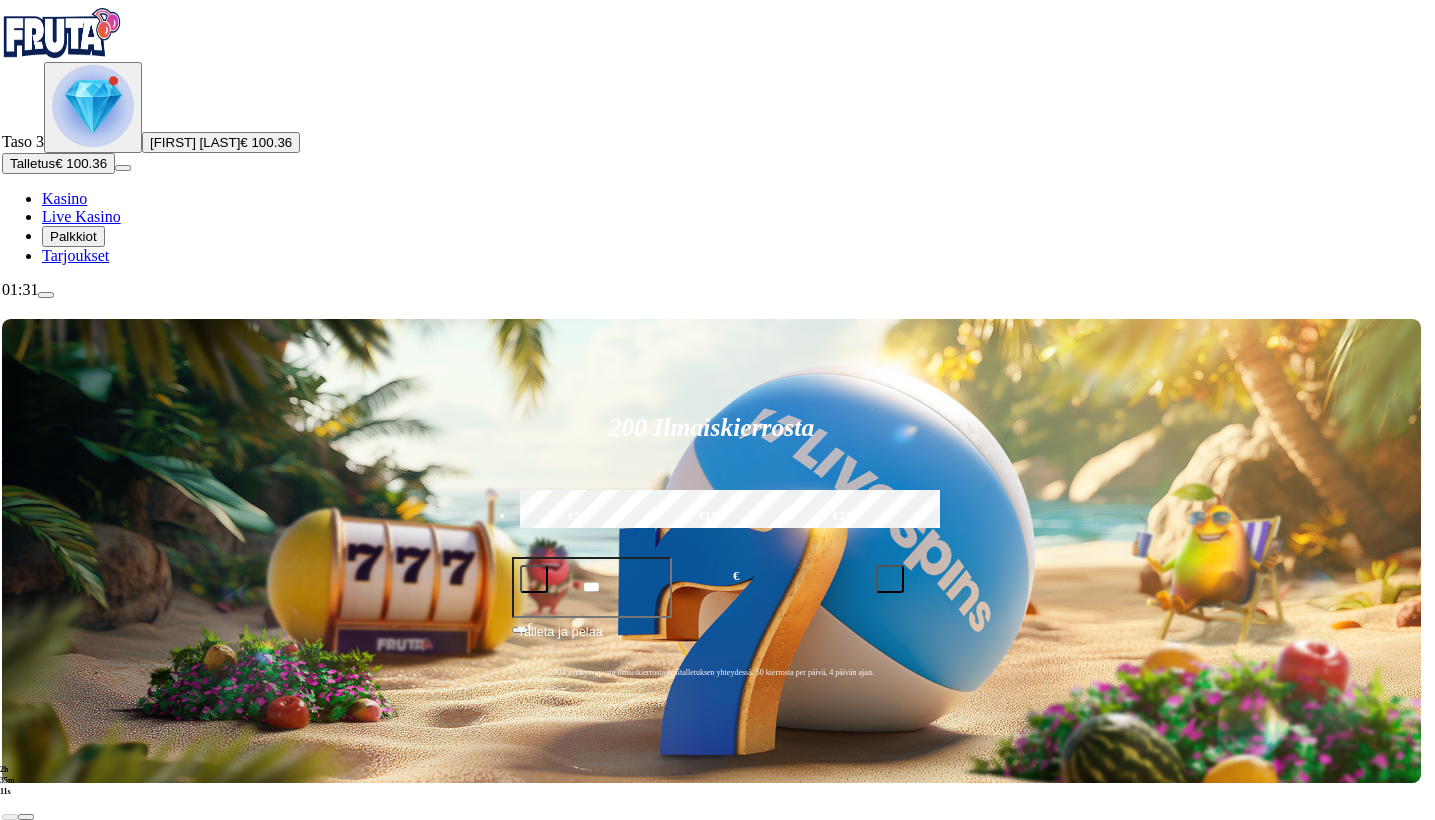 scroll, scrollTop: 0, scrollLeft: 5, axis: horizontal 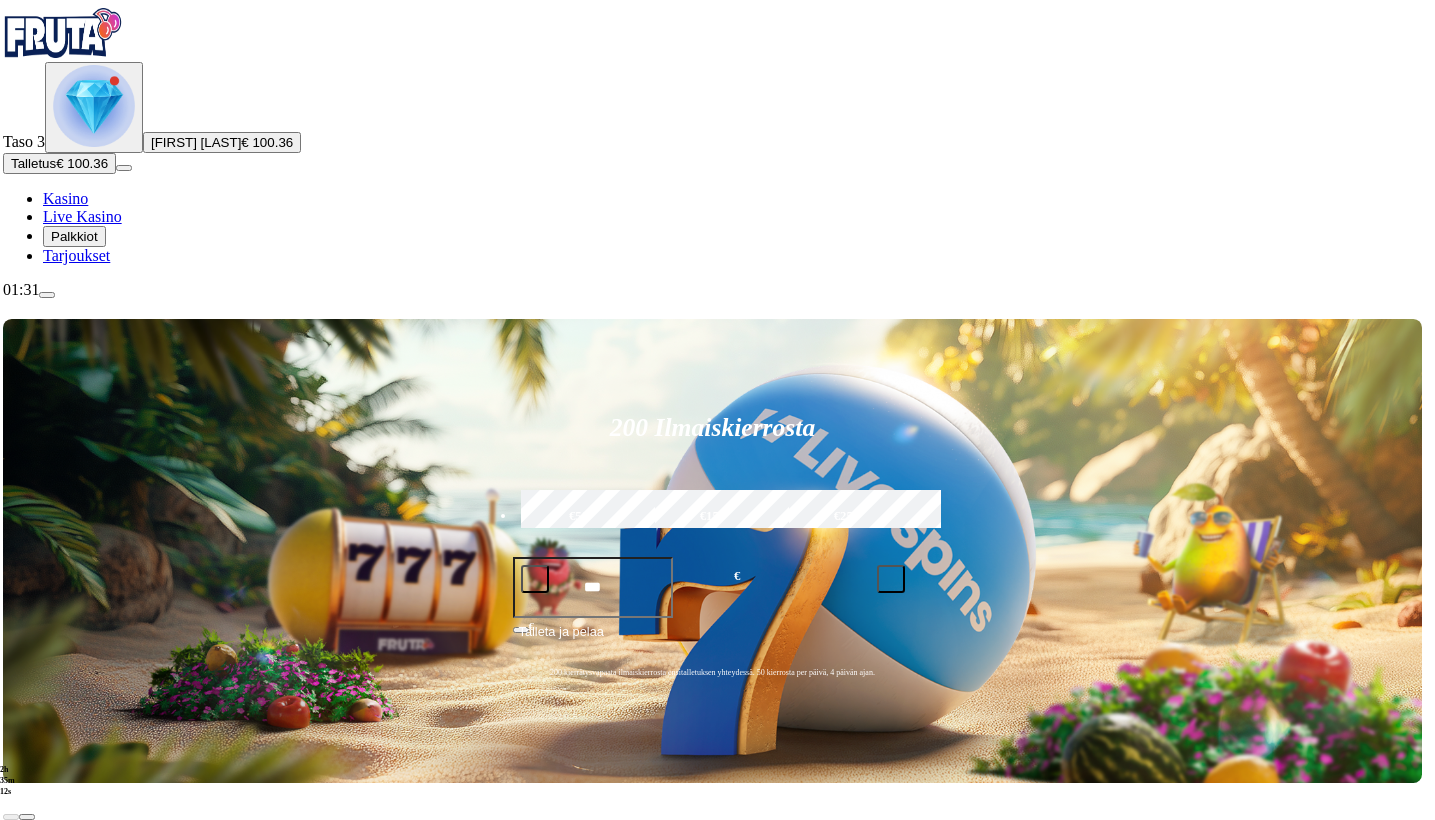 click at bounding box center (1173, 881) 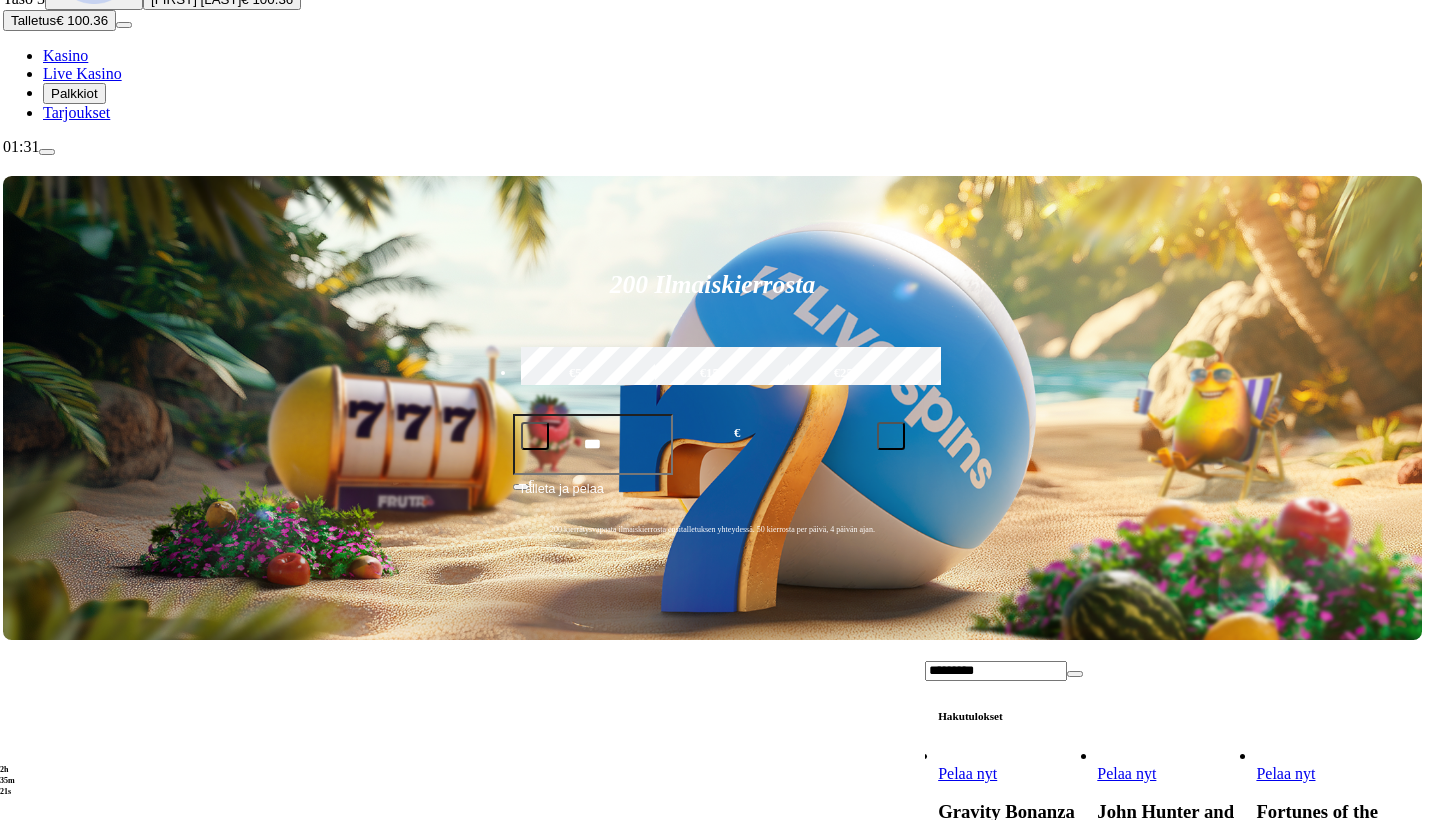 scroll, scrollTop: 162, scrollLeft: 5, axis: both 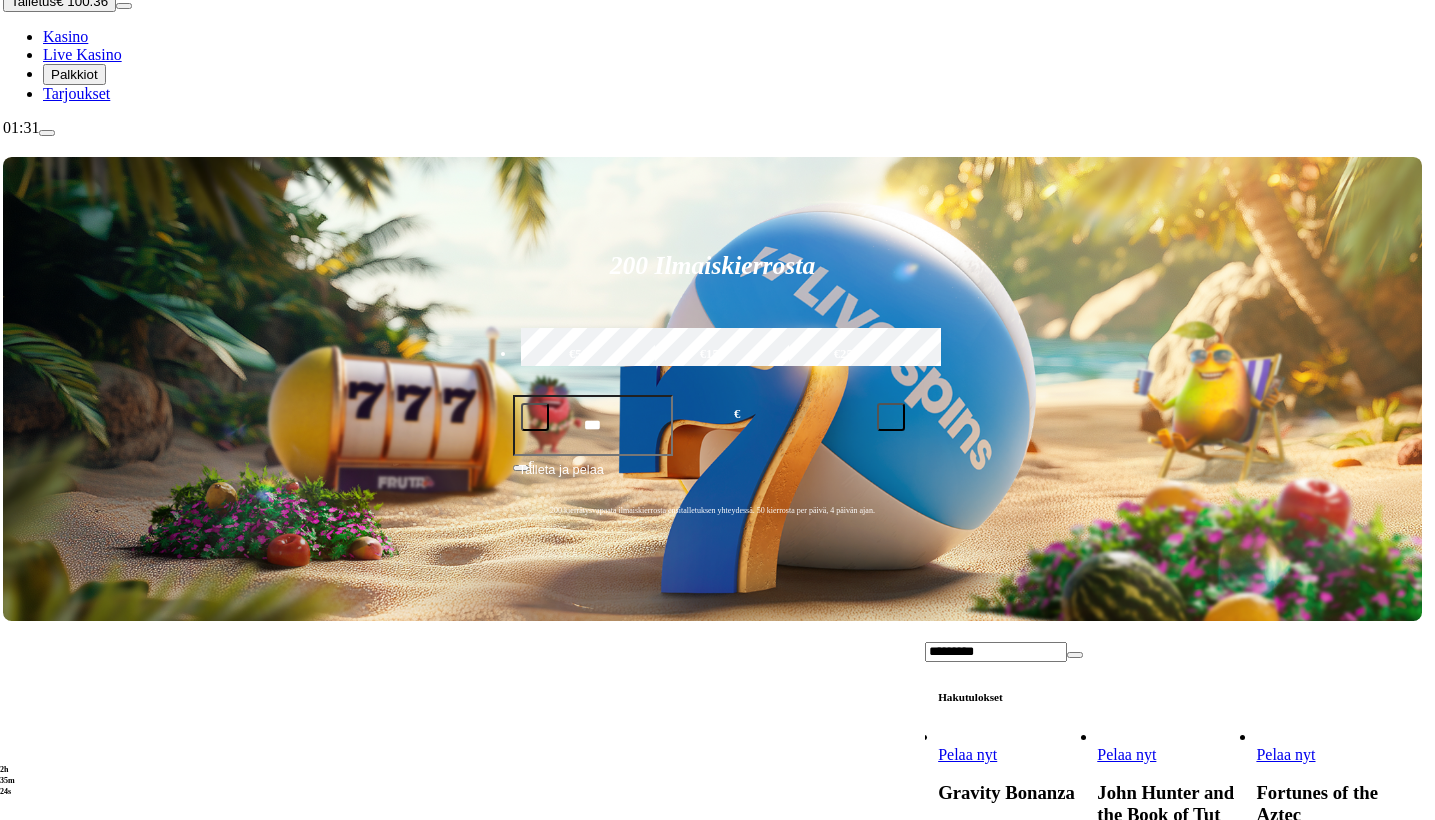 type on "*********" 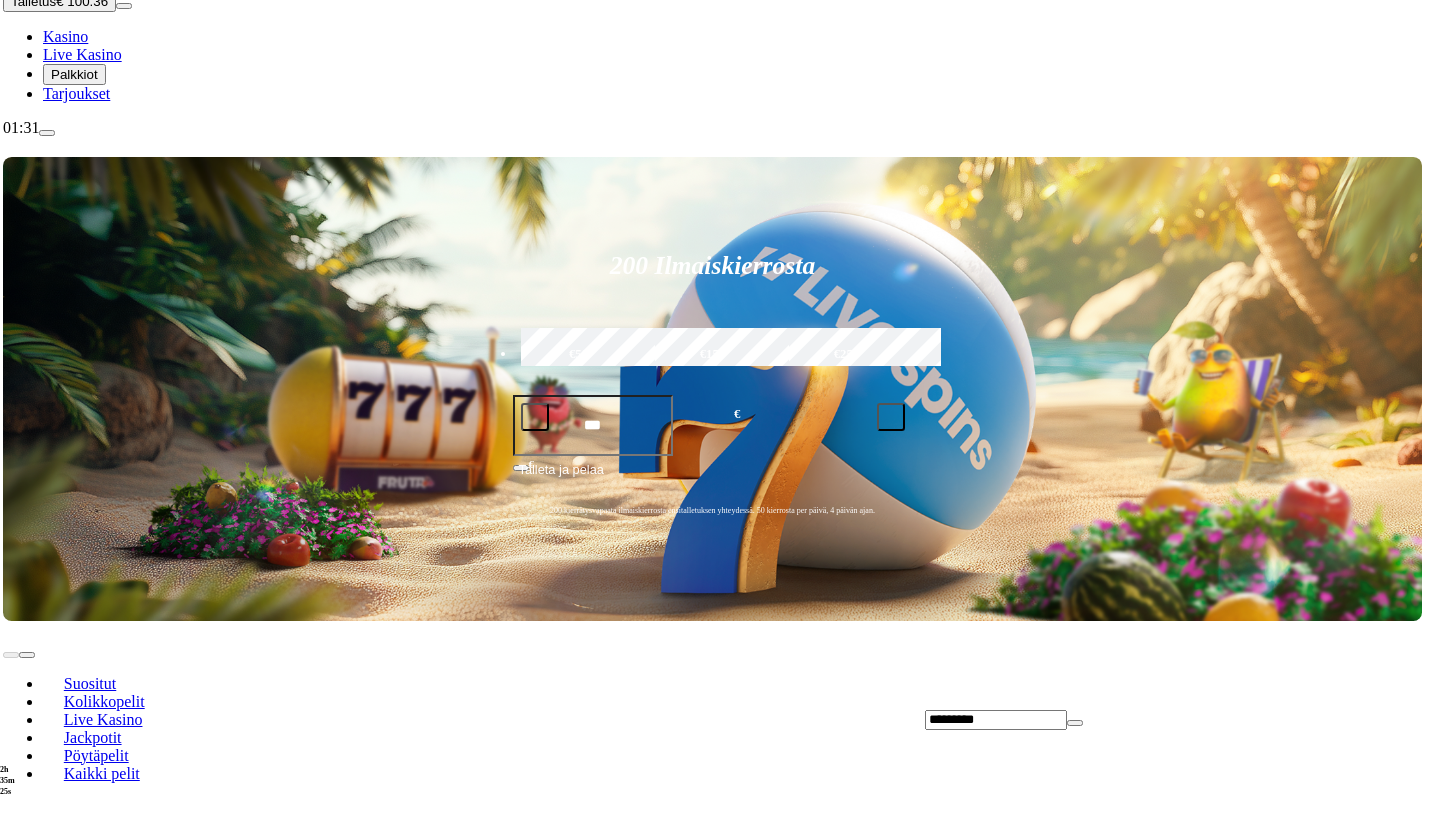 click at bounding box center [27, 655] 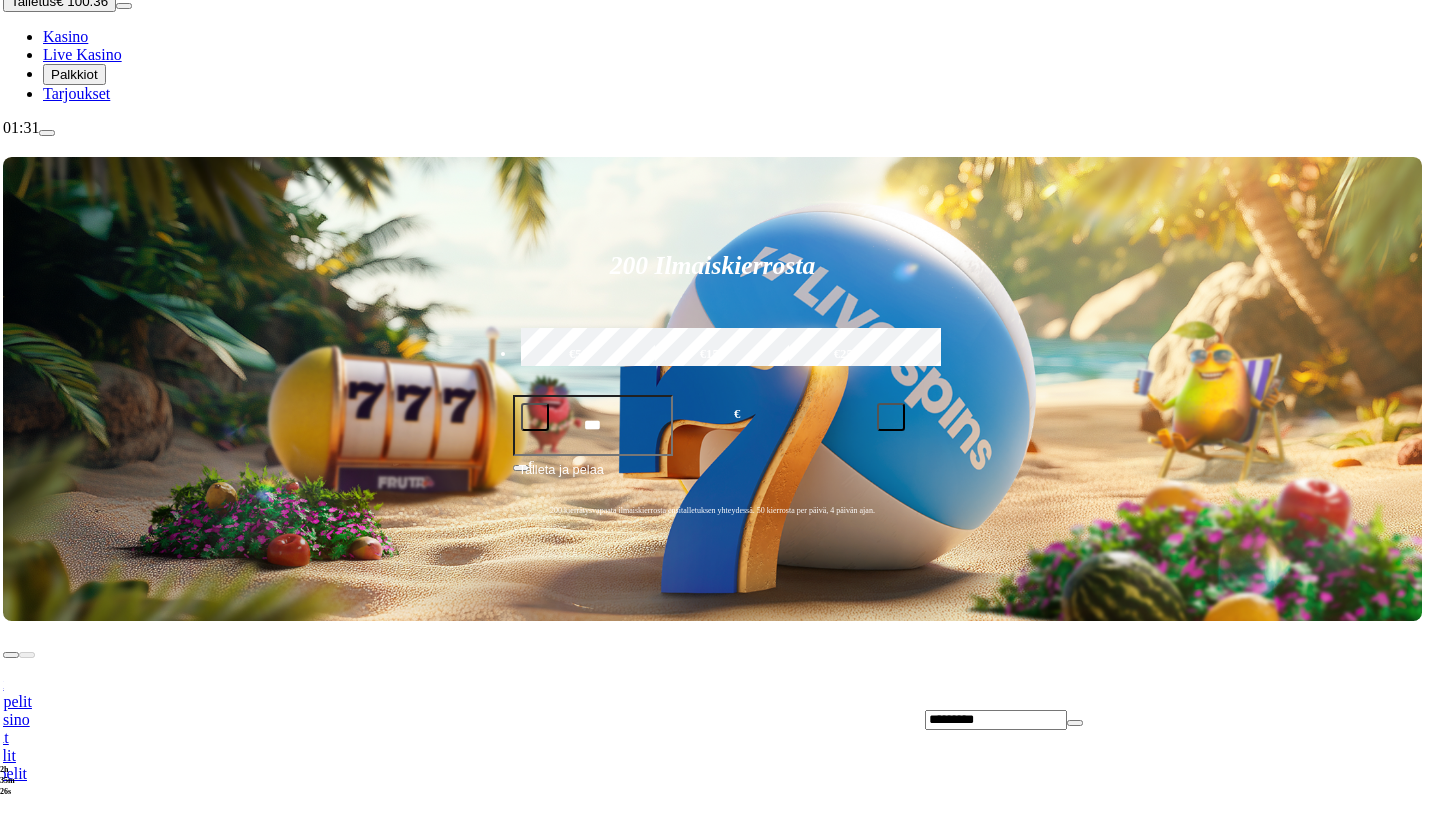 click on "Kaikki pelit" at bounding box center (-11, 773) 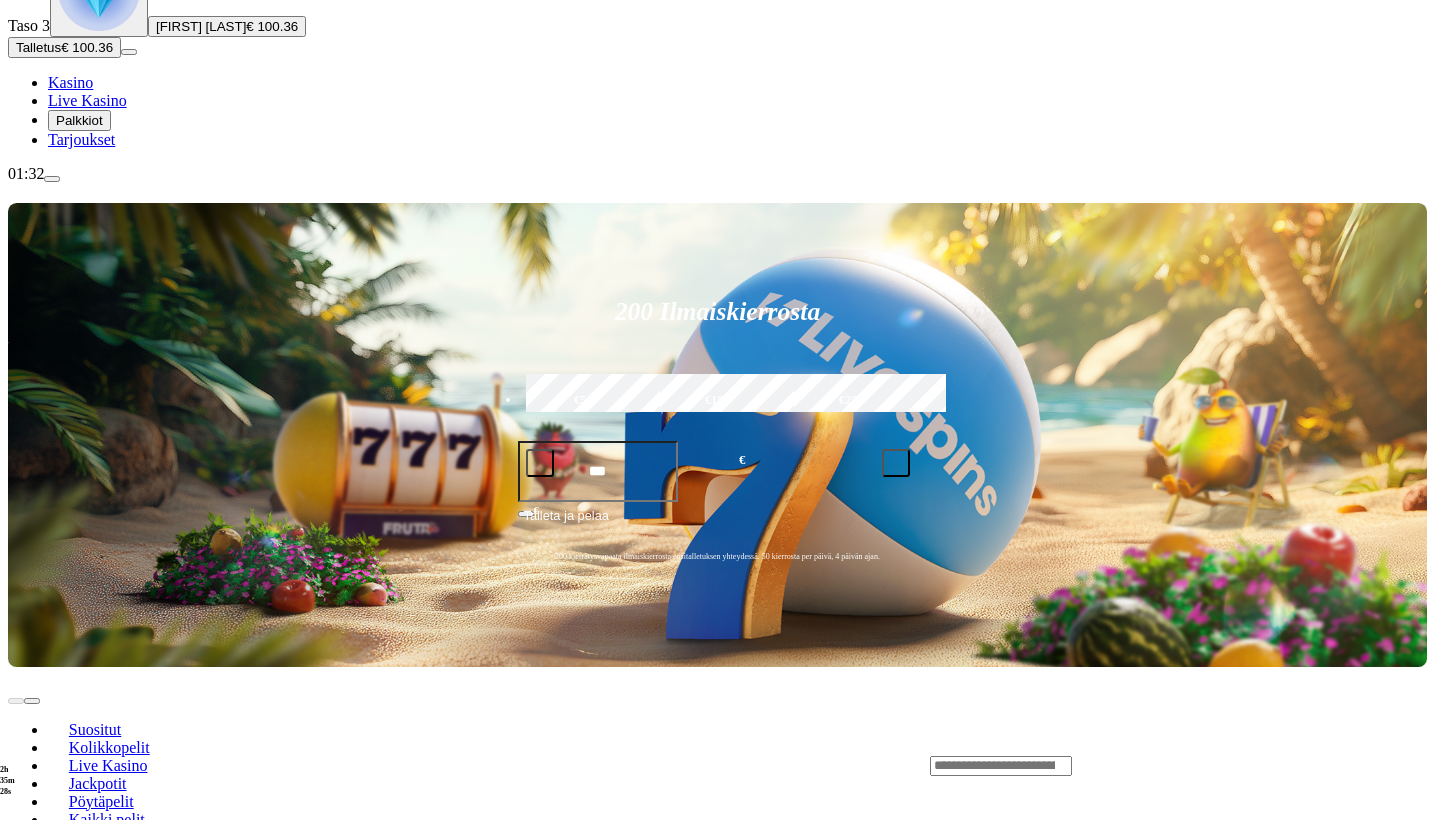 scroll, scrollTop: 119, scrollLeft: 0, axis: vertical 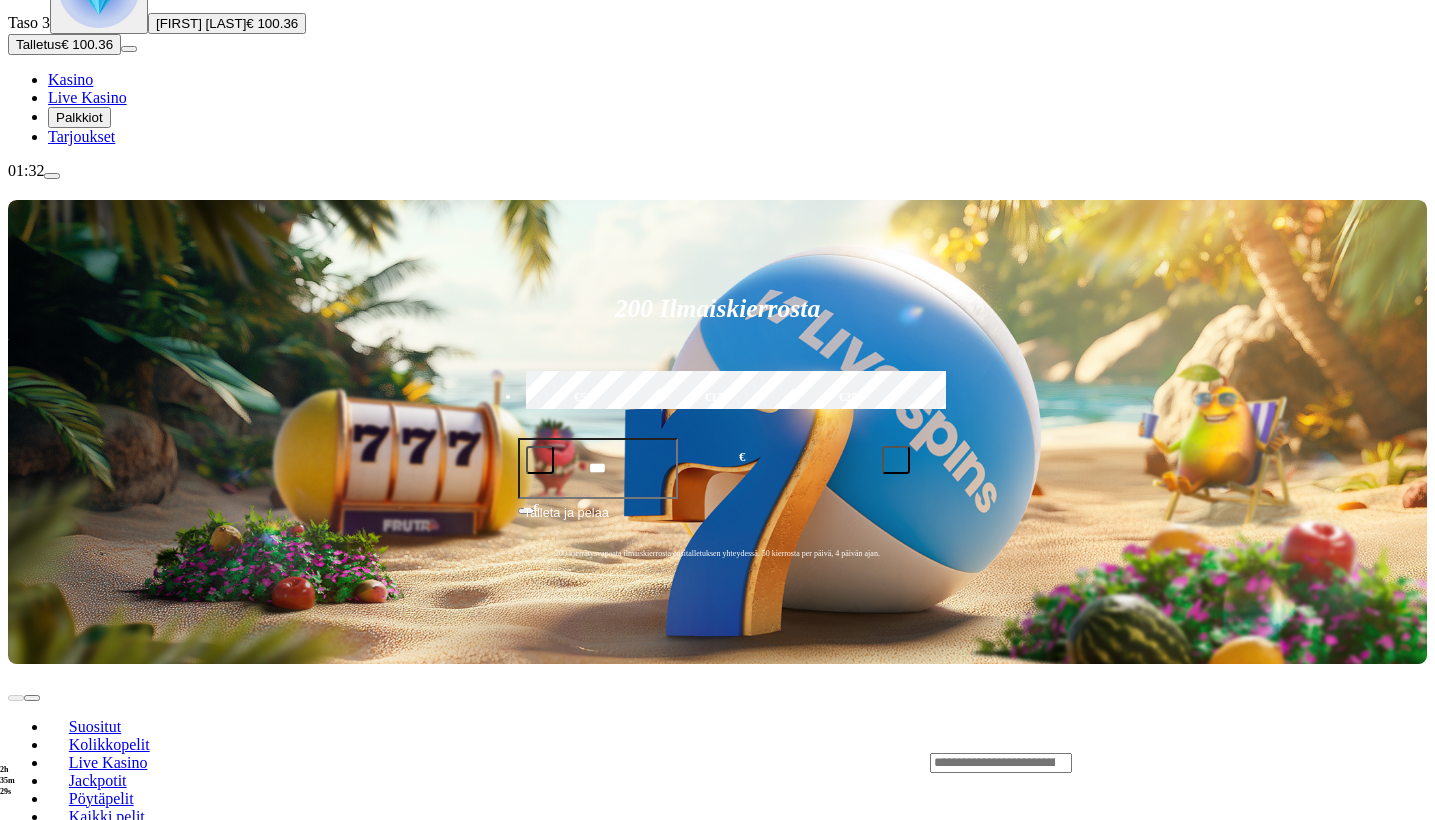 click on "Pelintuottajan mukaan" at bounding box center [701, 870] 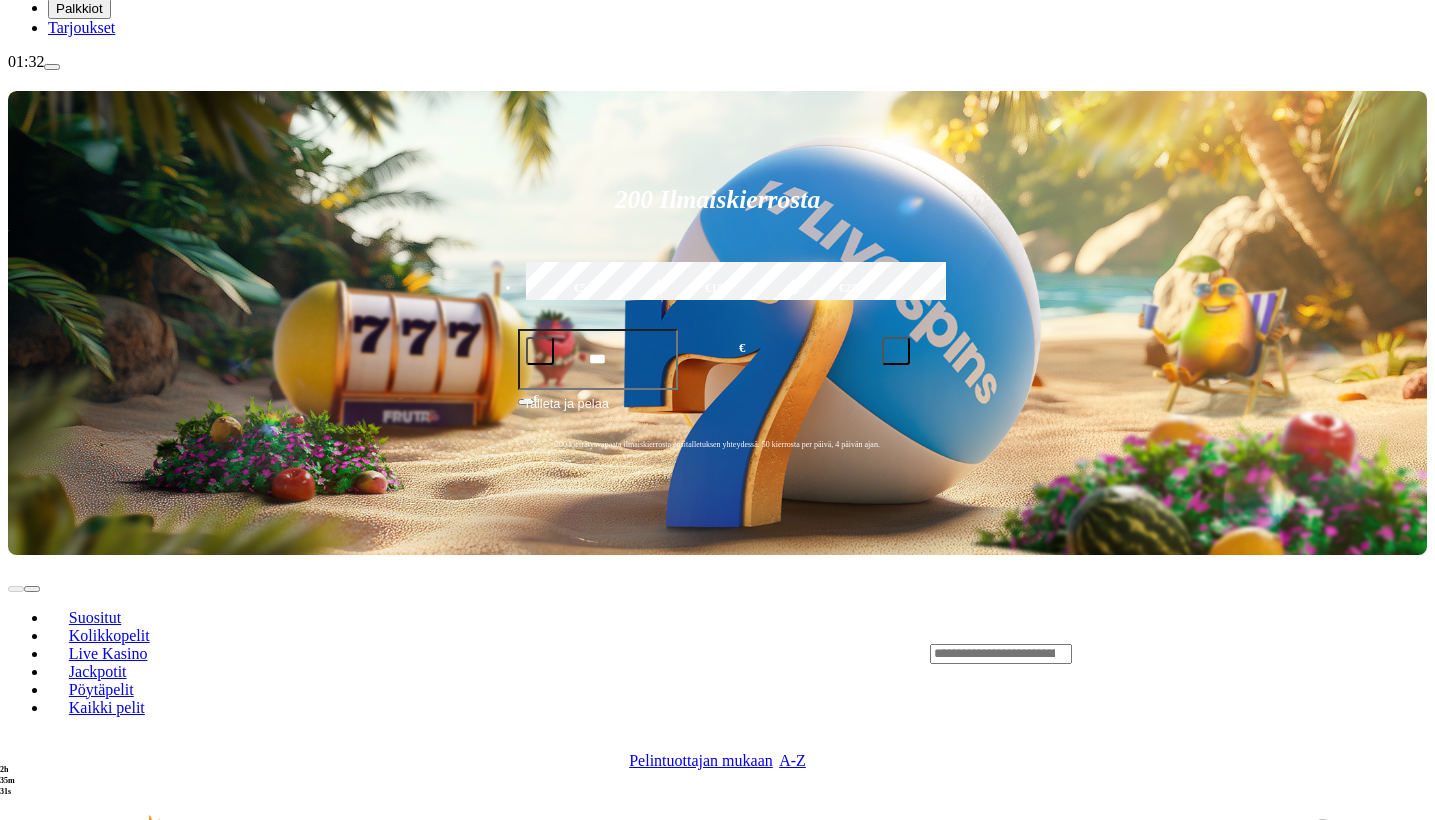 scroll, scrollTop: 237, scrollLeft: 0, axis: vertical 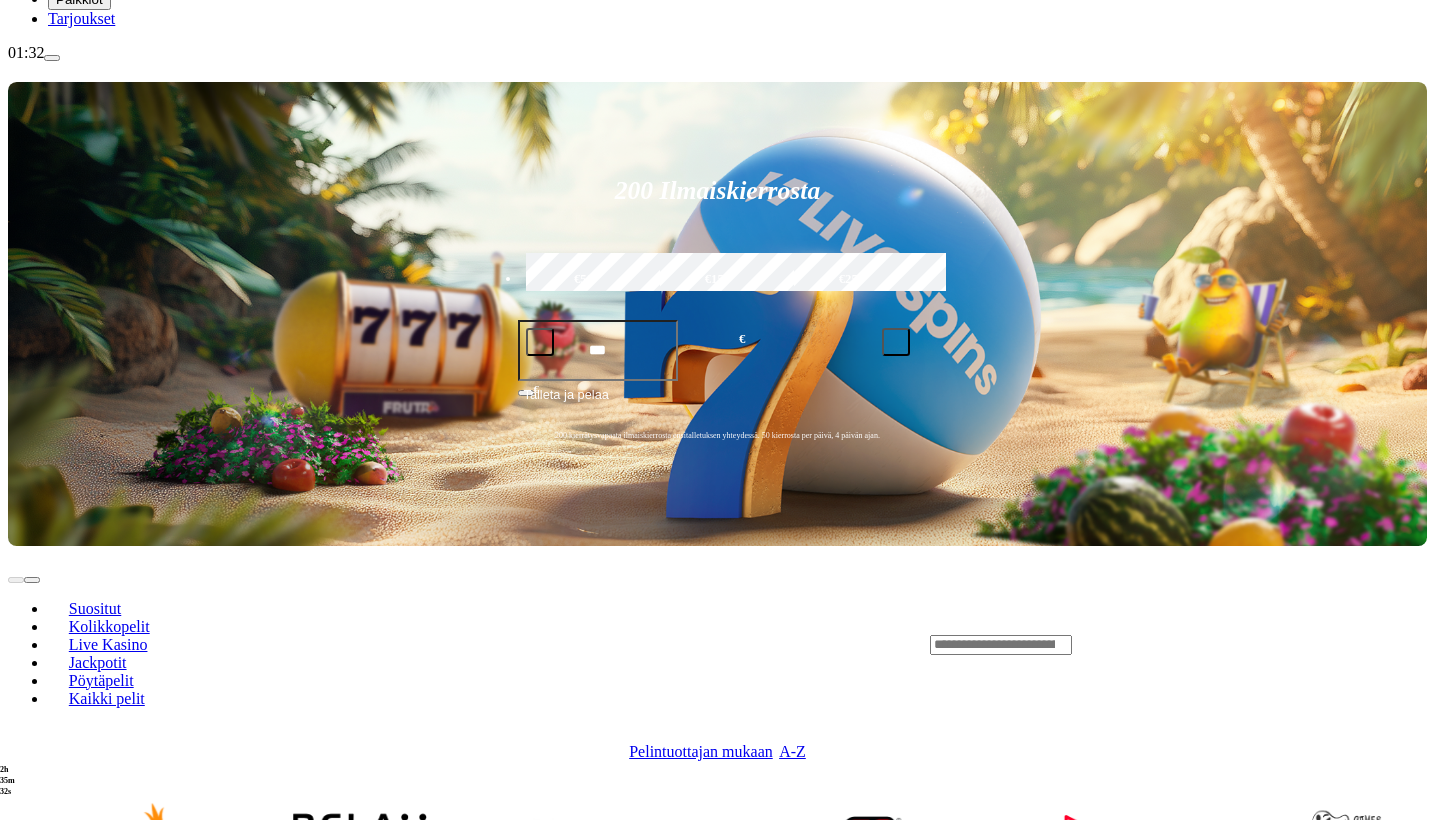 click at bounding box center (121, 835) 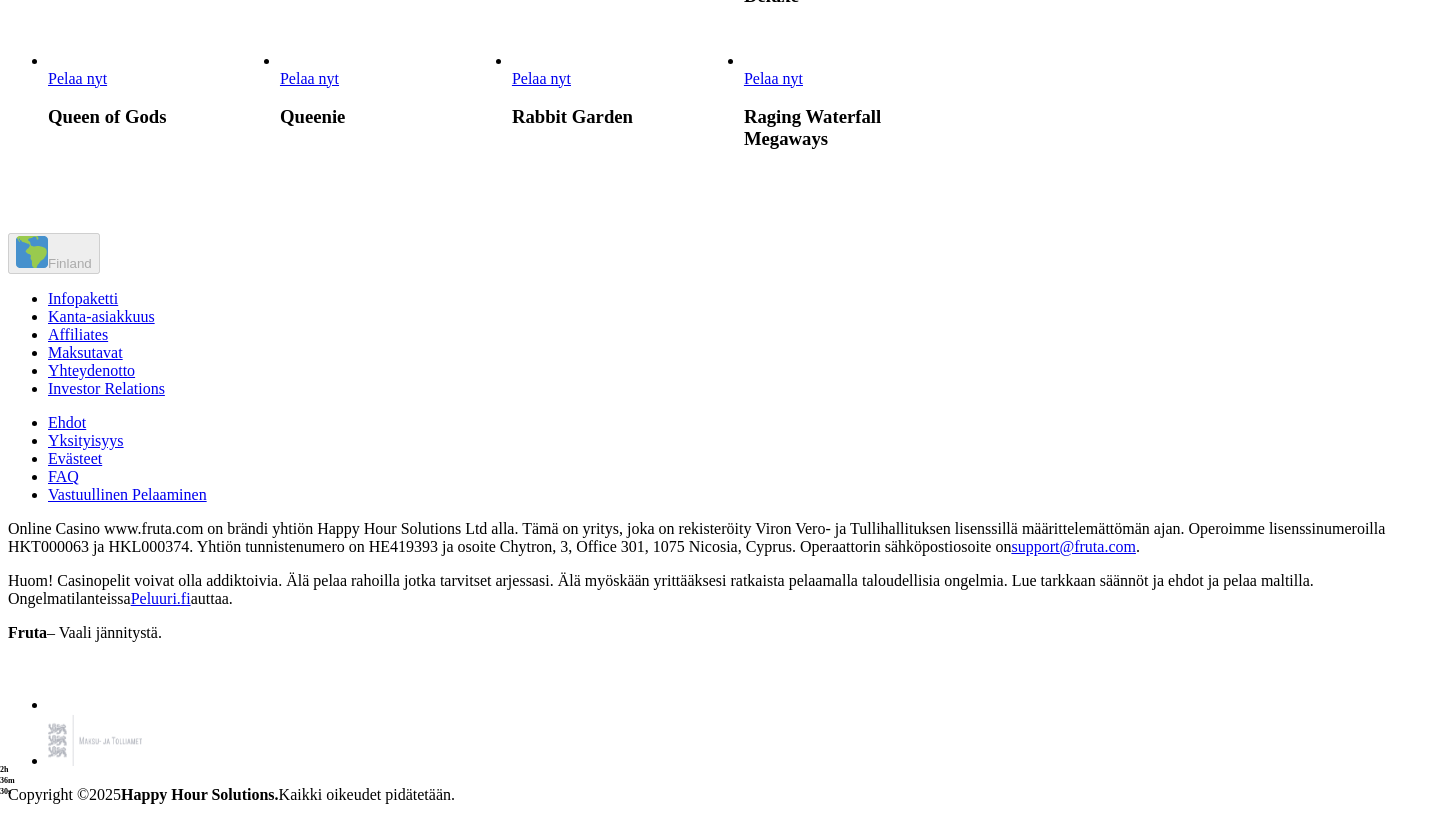 scroll, scrollTop: 22555, scrollLeft: 5, axis: both 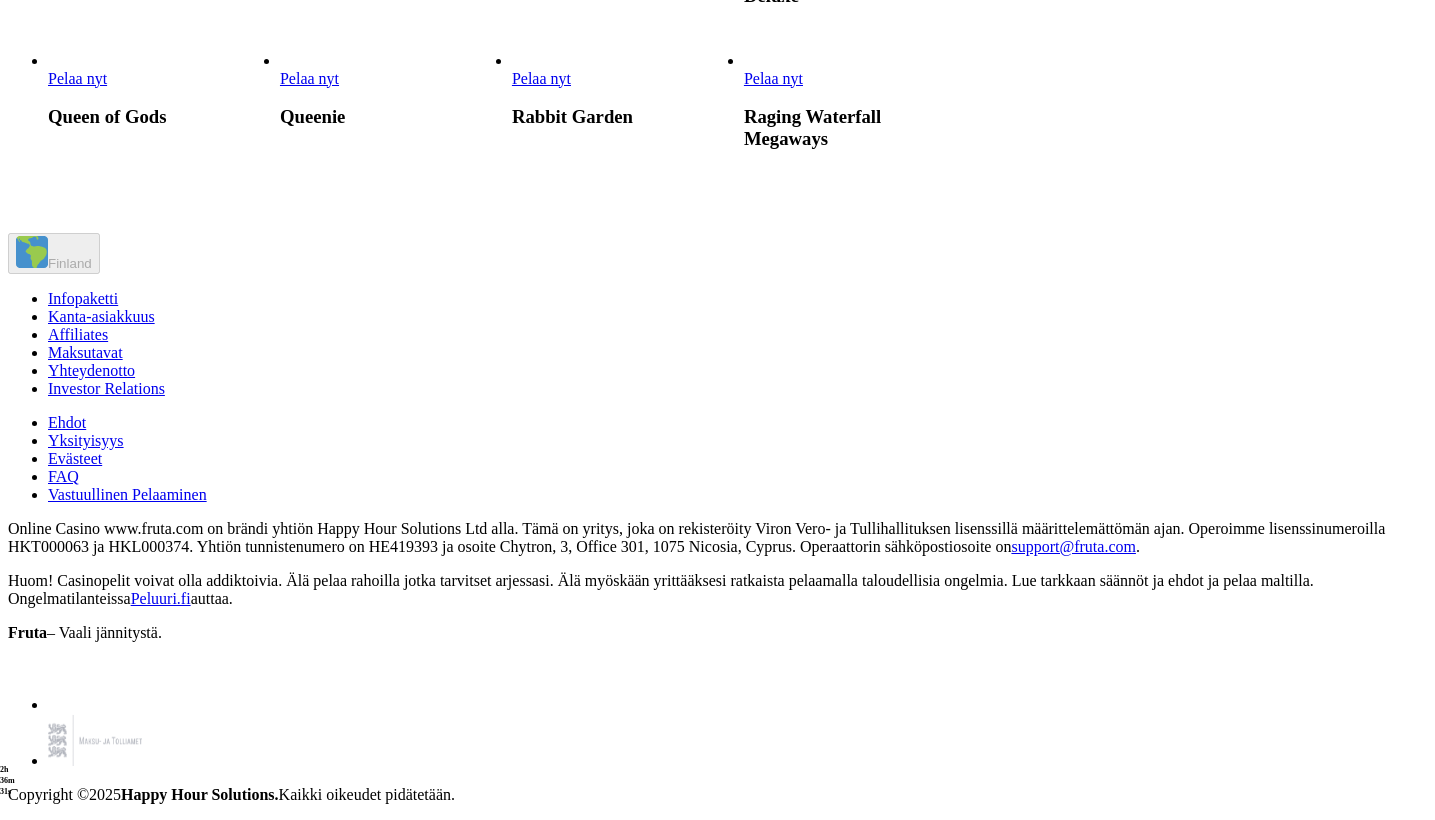 click at bounding box center [79, -11307] 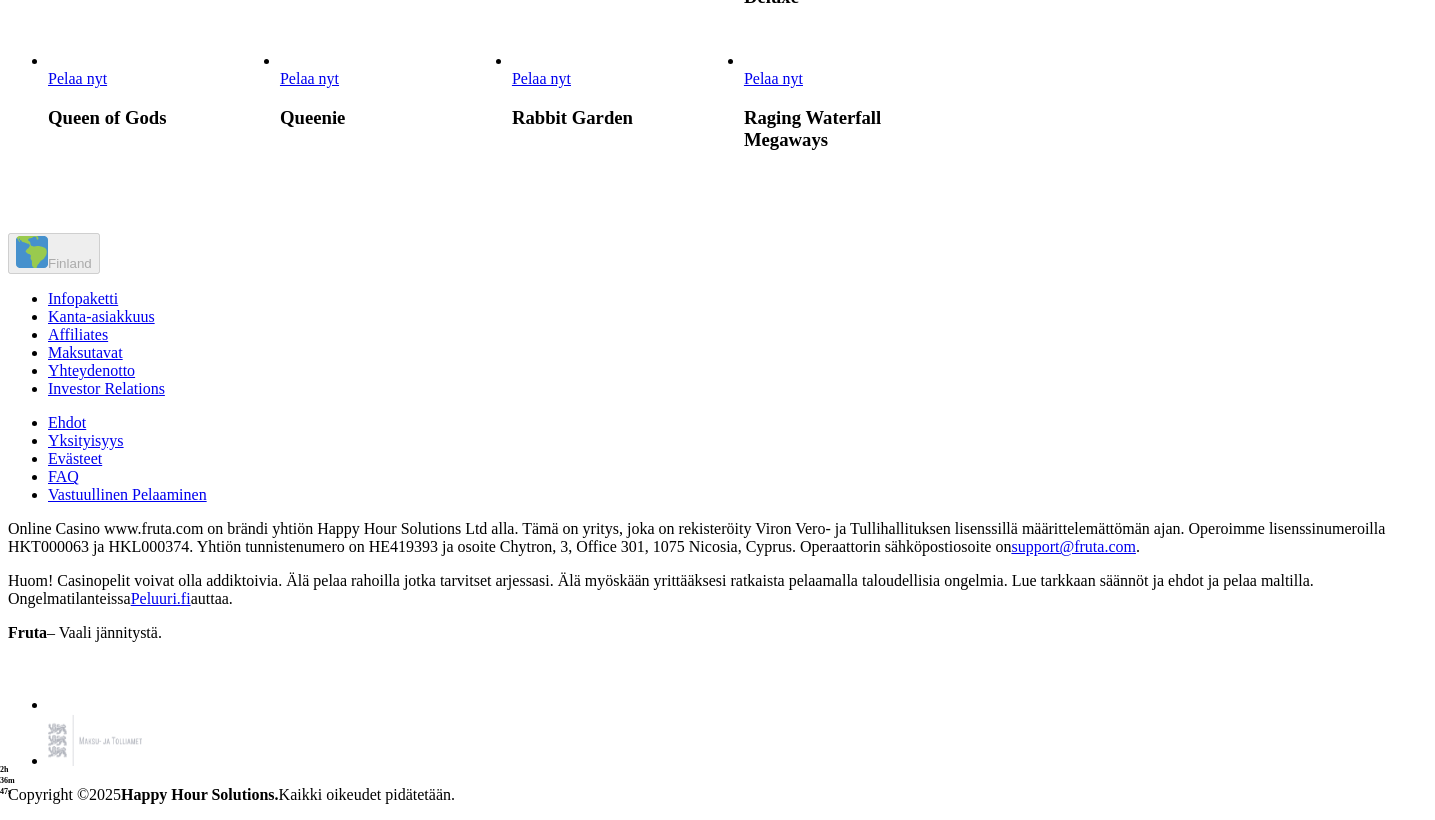 scroll, scrollTop: 2266, scrollLeft: 0, axis: vertical 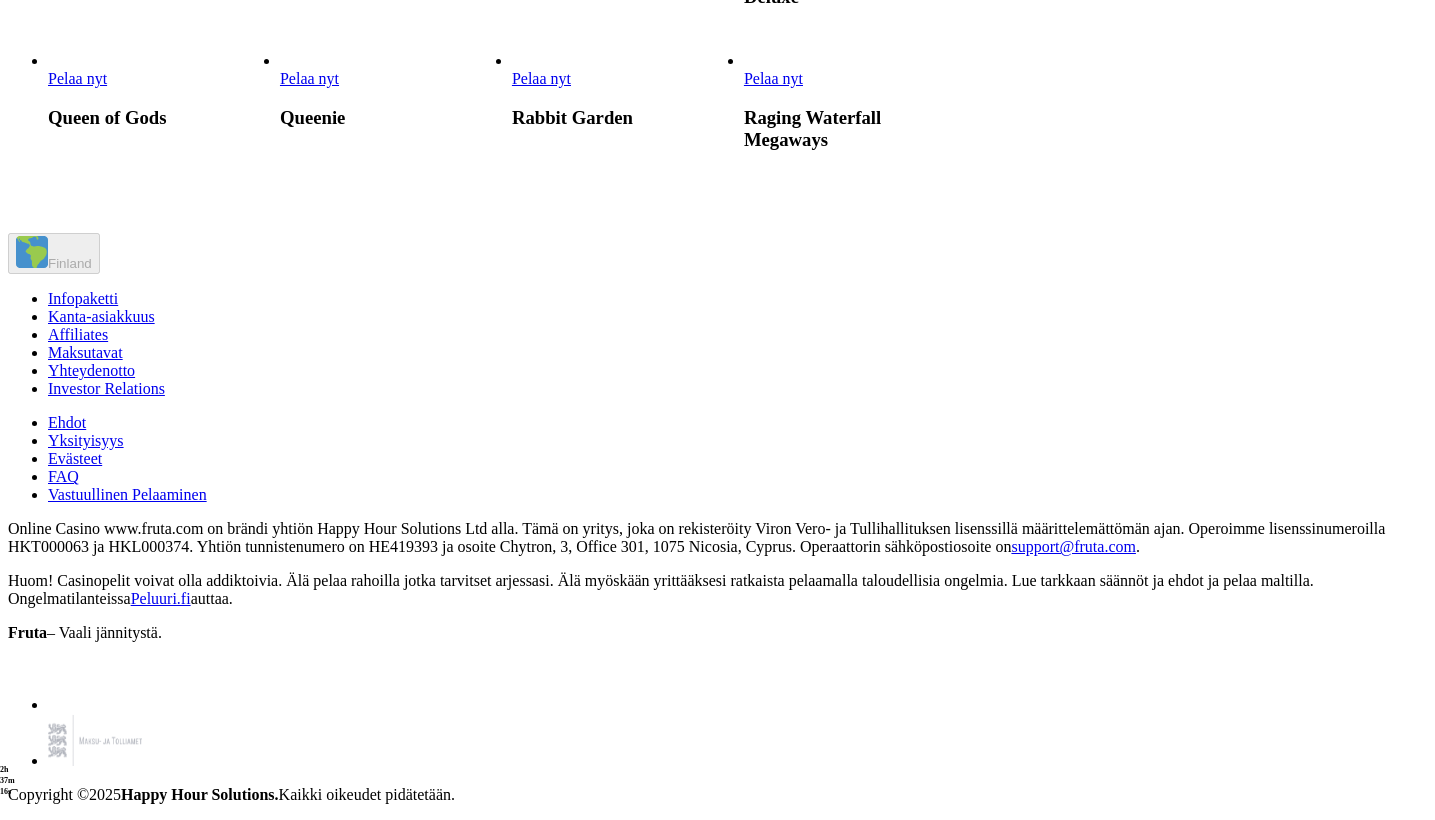type on "*" 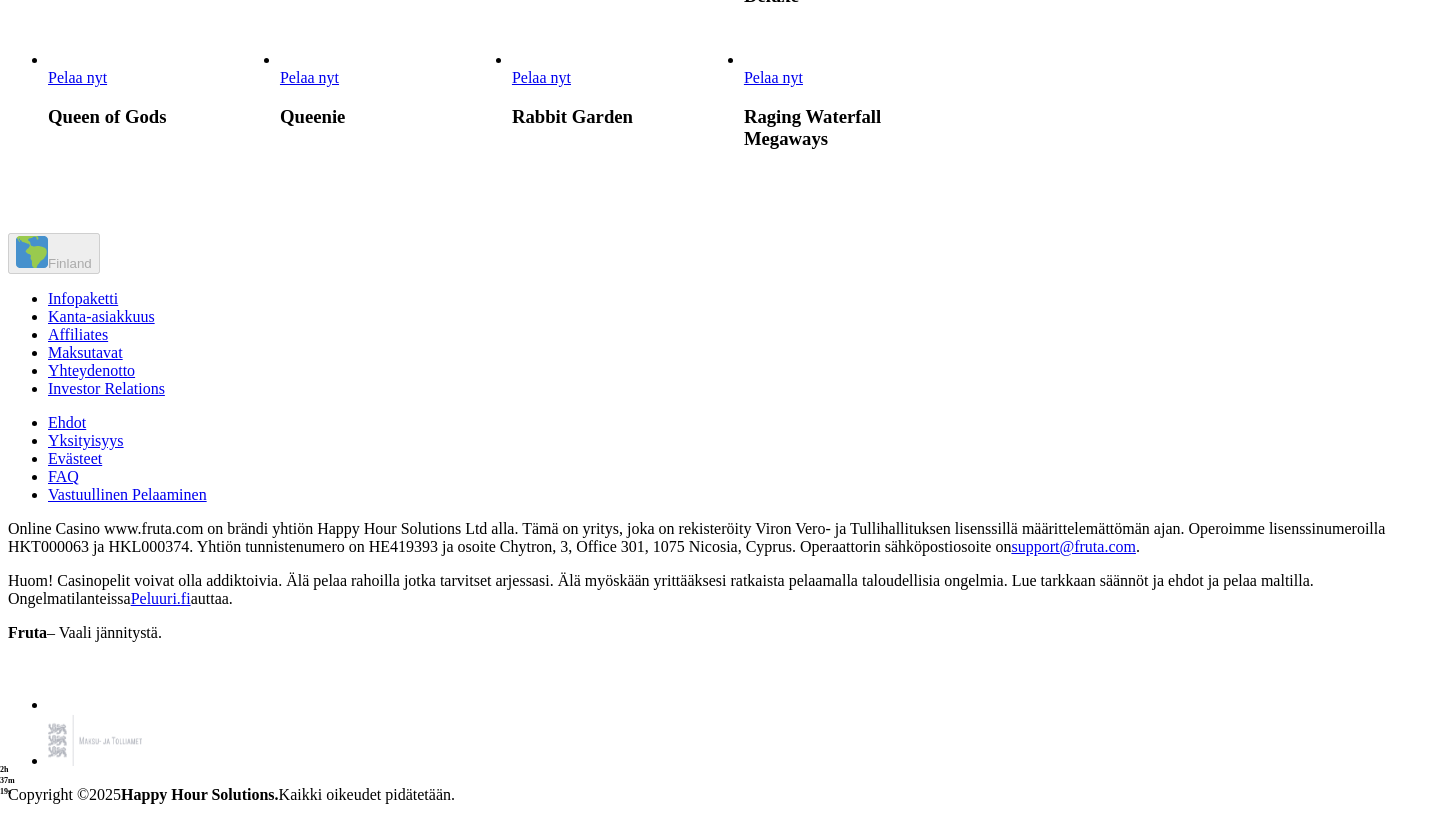 type on "*******" 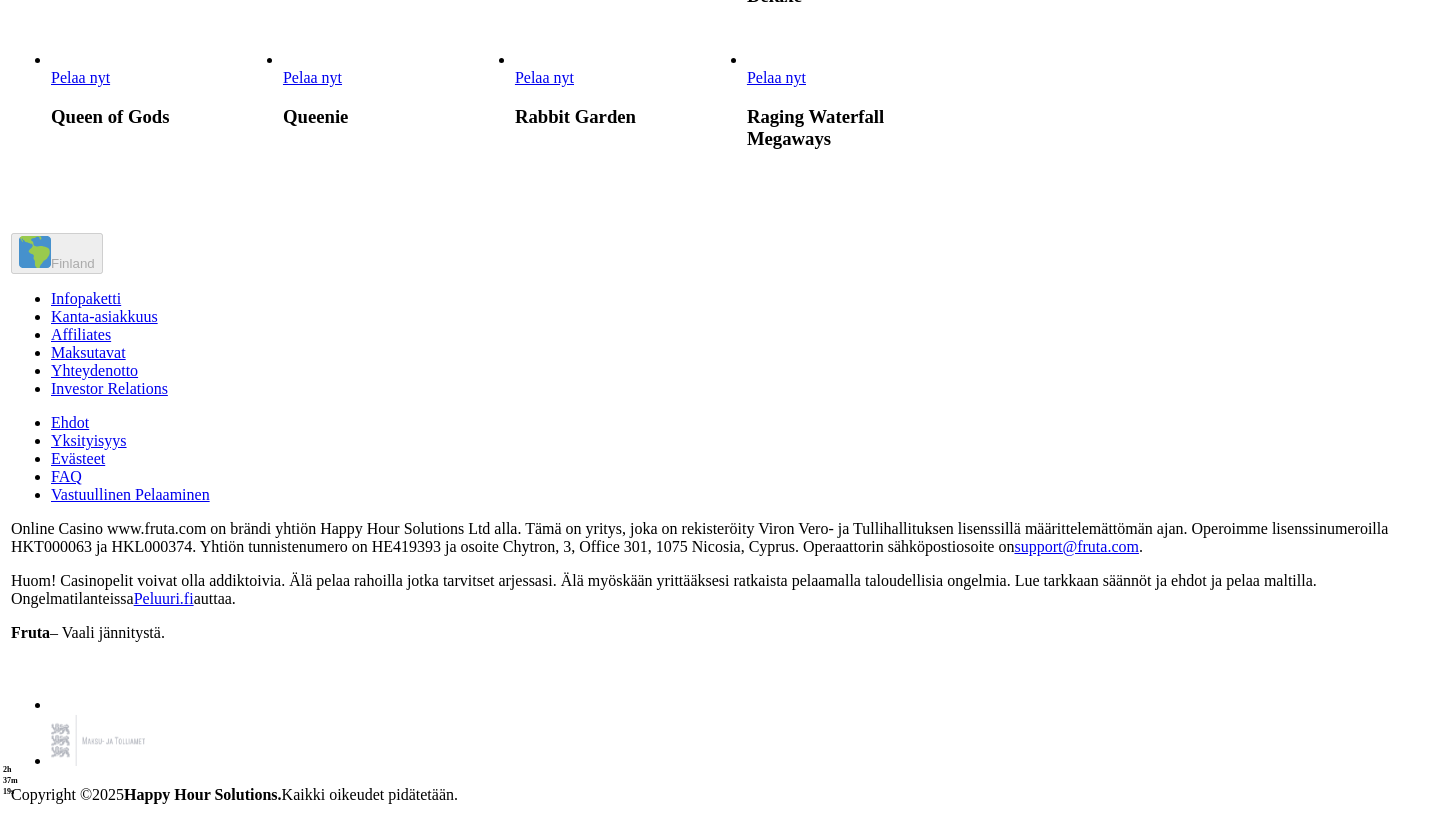 scroll, scrollTop: 0, scrollLeft: 0, axis: both 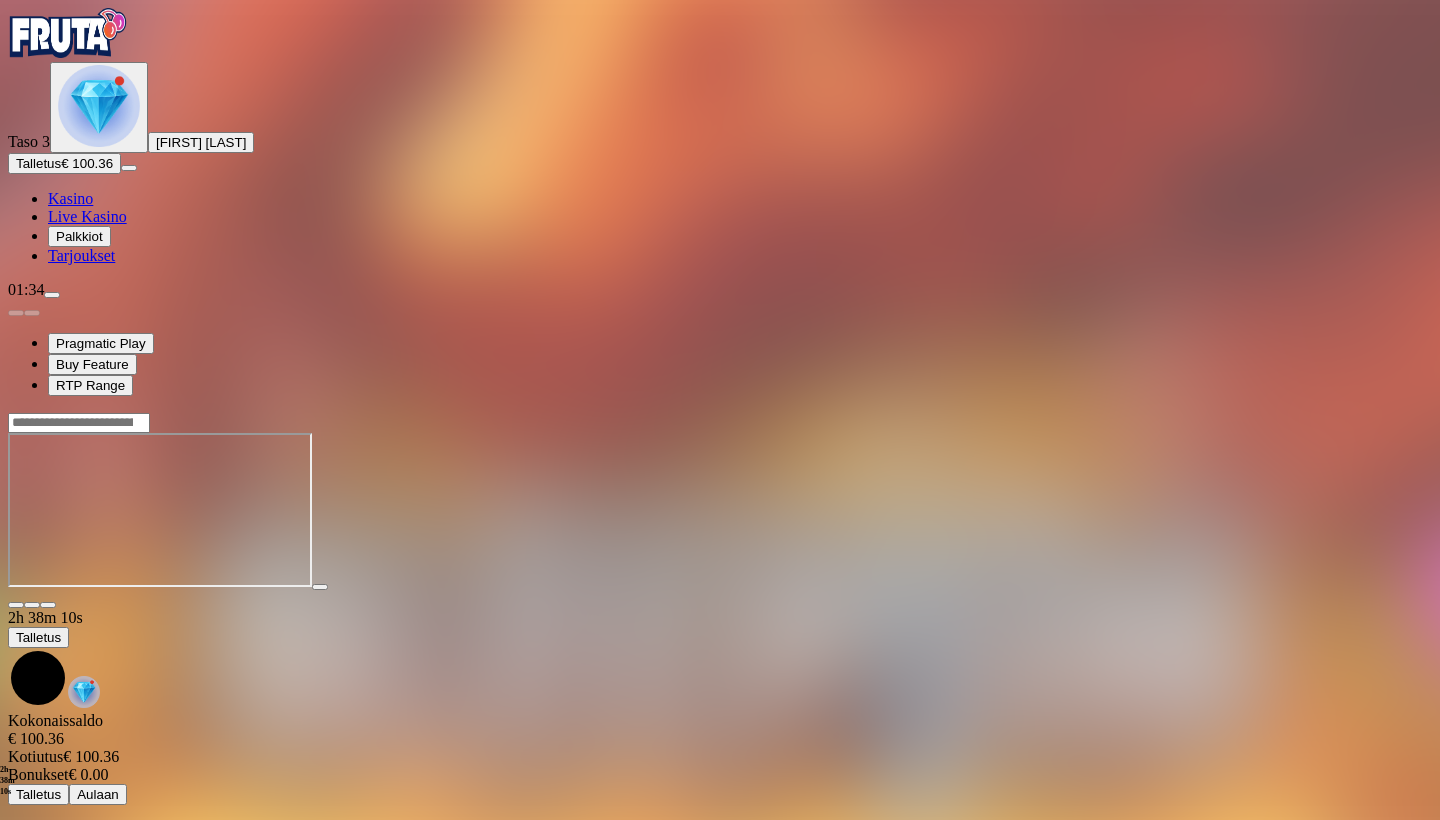 click at bounding box center [720, 422] 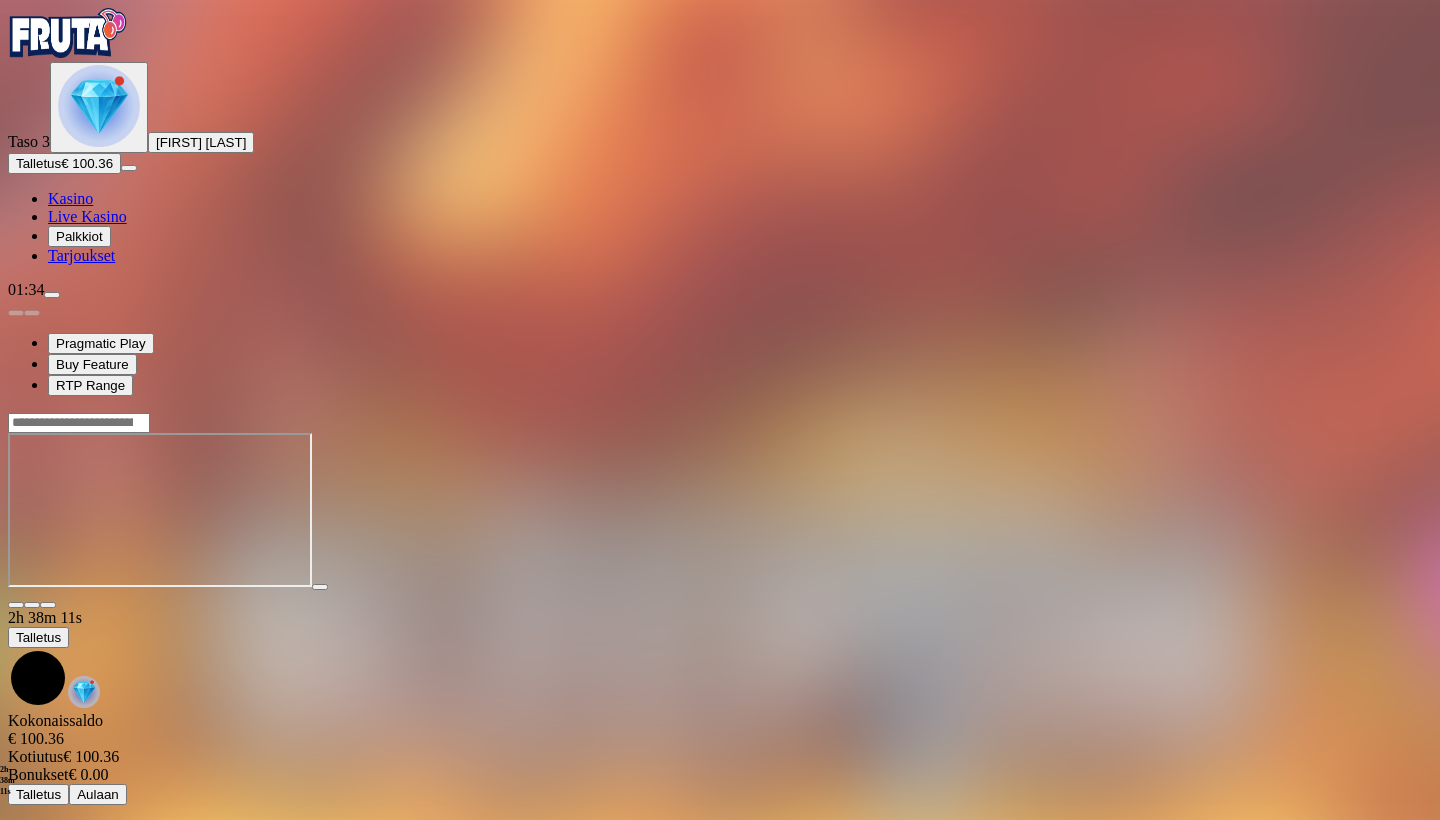 click at bounding box center (79, 423) 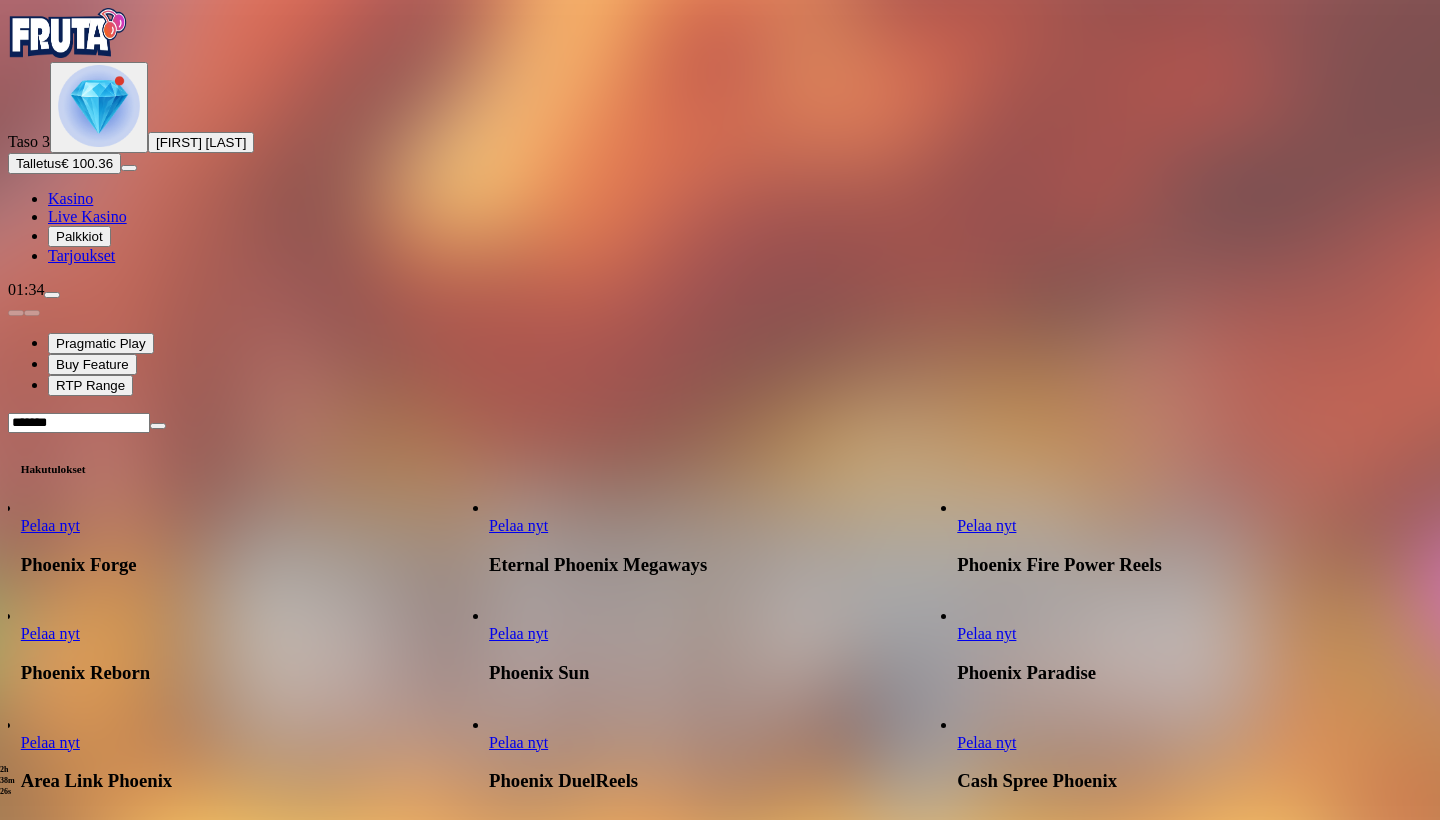 scroll, scrollTop: 0, scrollLeft: 0, axis: both 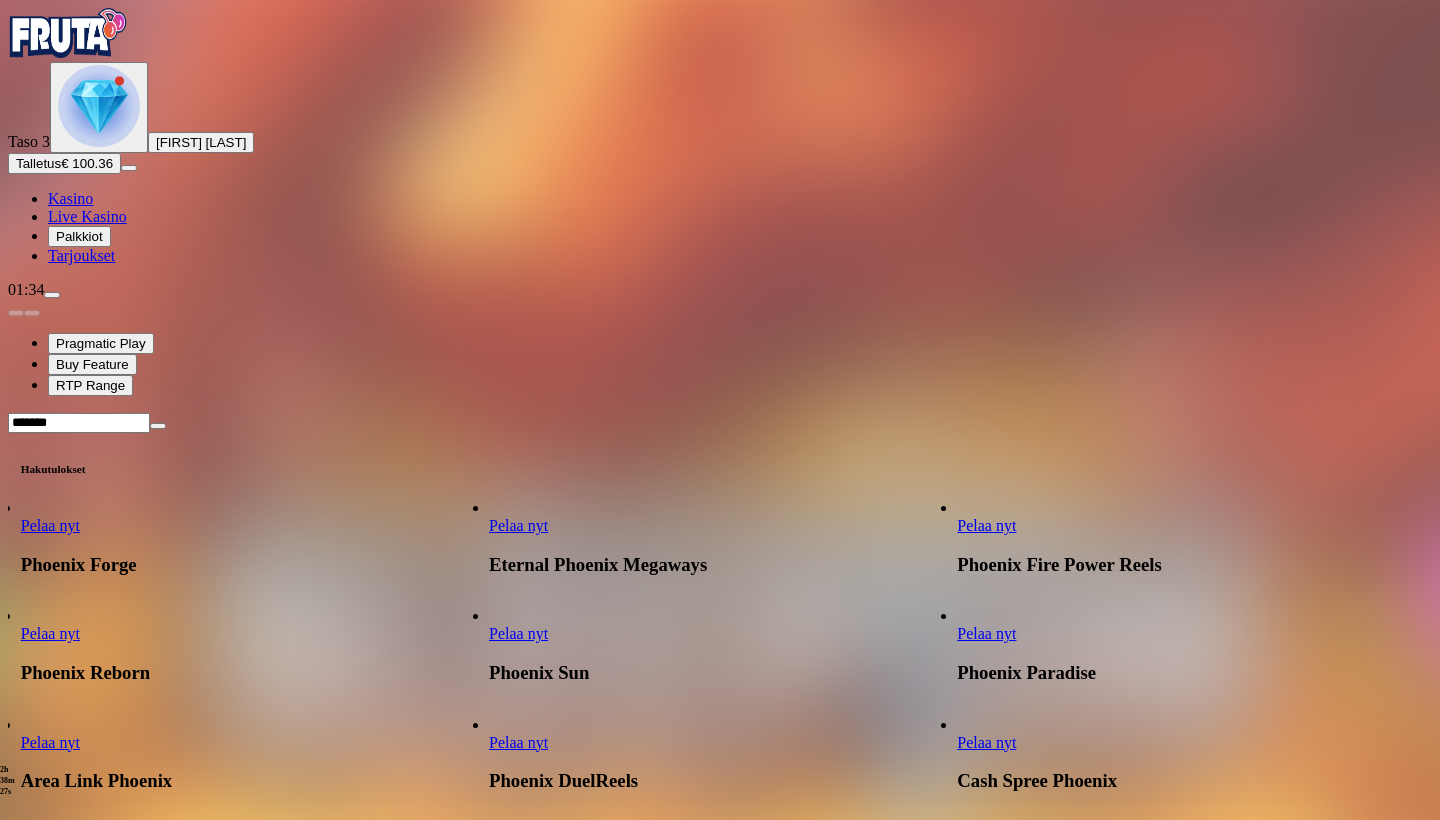 type on "*******" 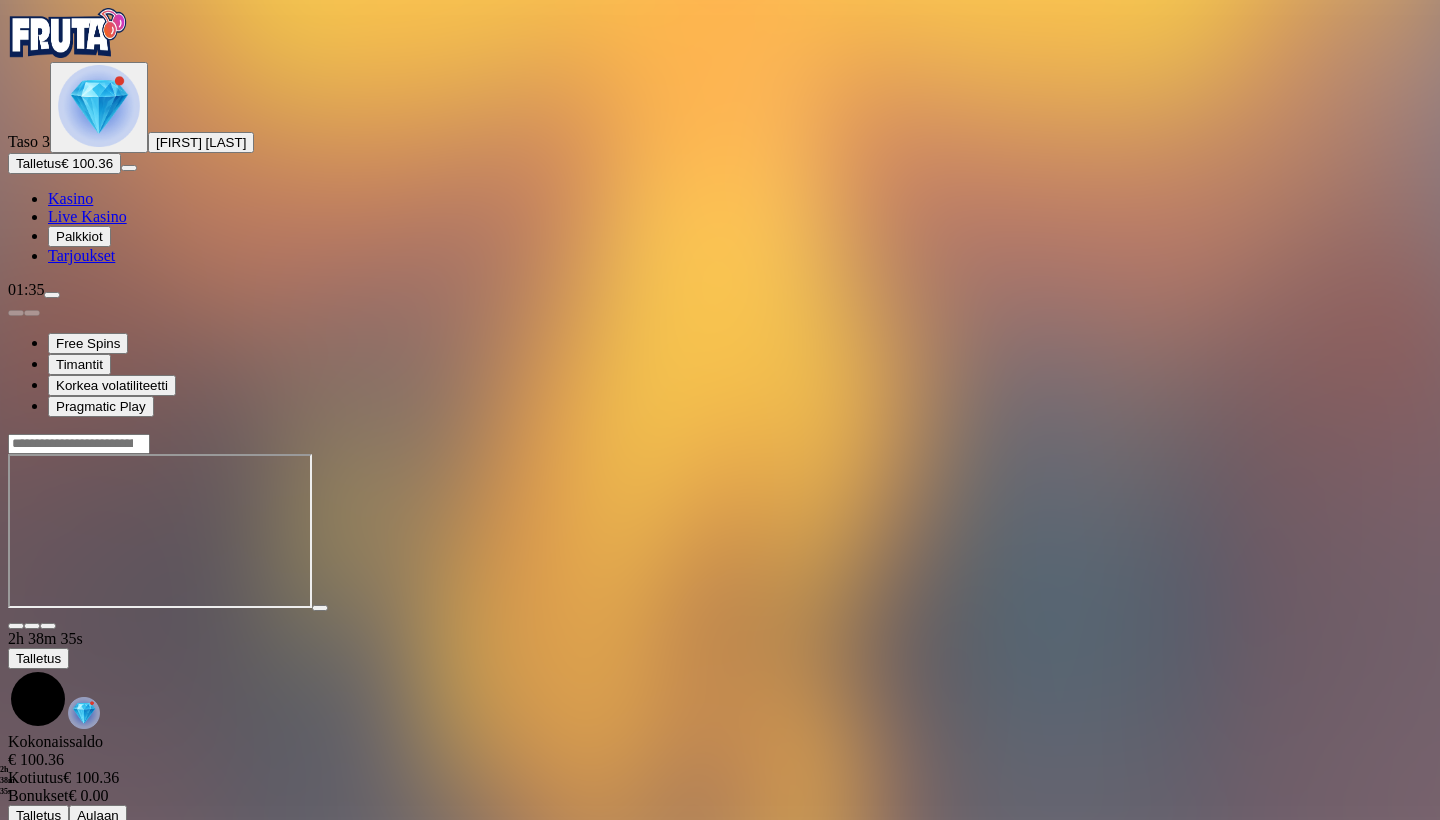click at bounding box center (720, 443) 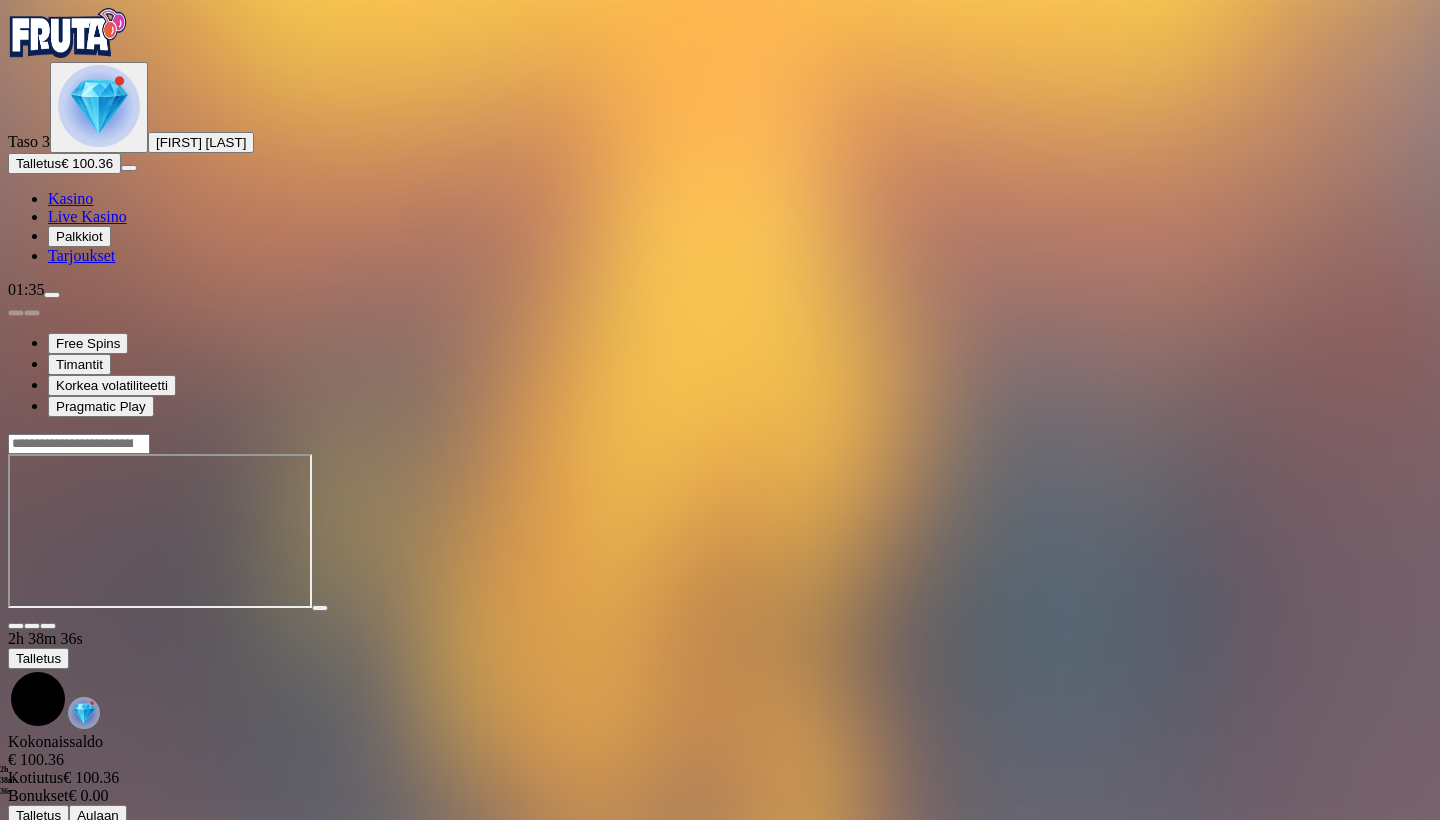 click at bounding box center [79, 444] 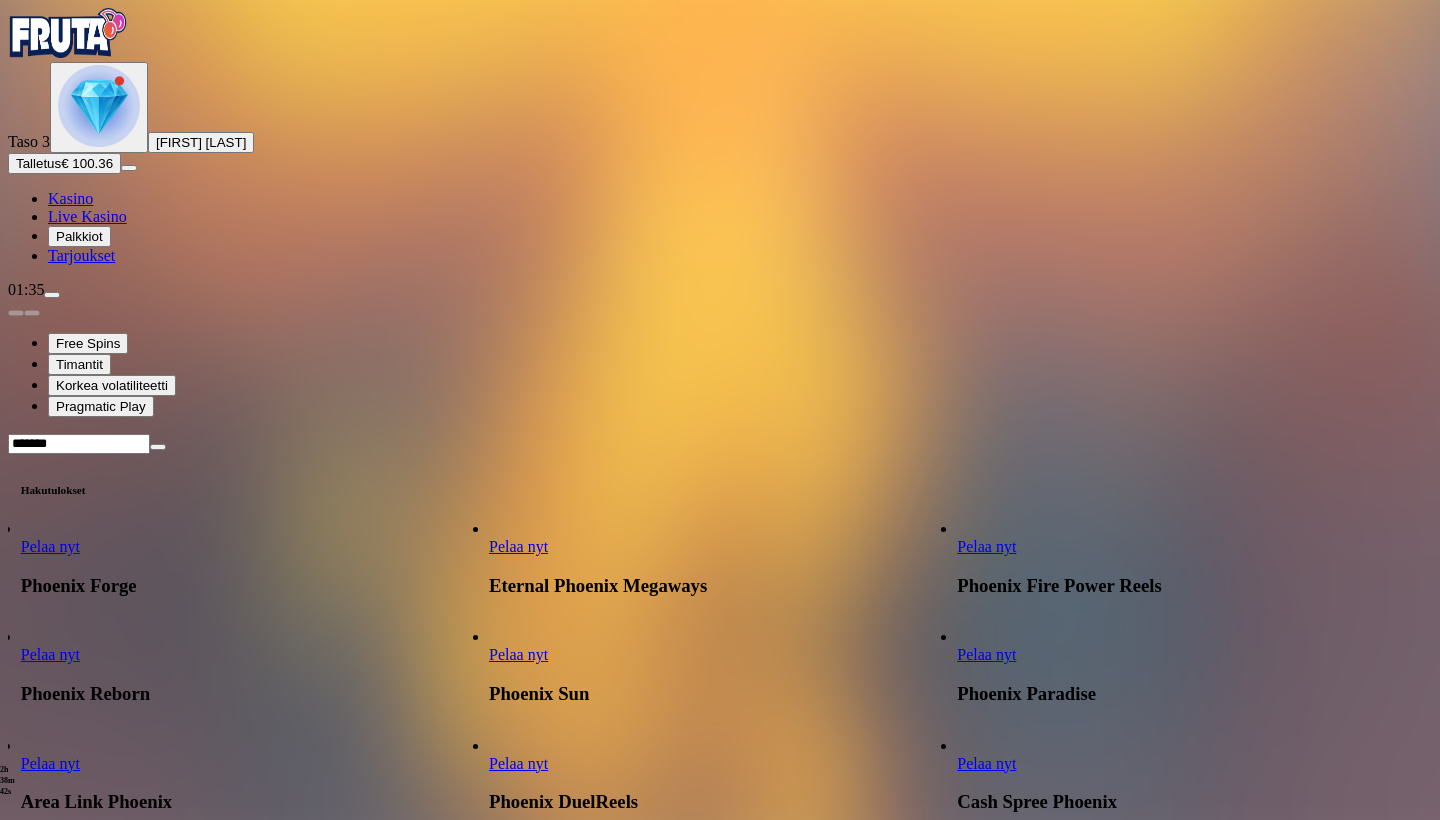 scroll, scrollTop: 228, scrollLeft: 0, axis: vertical 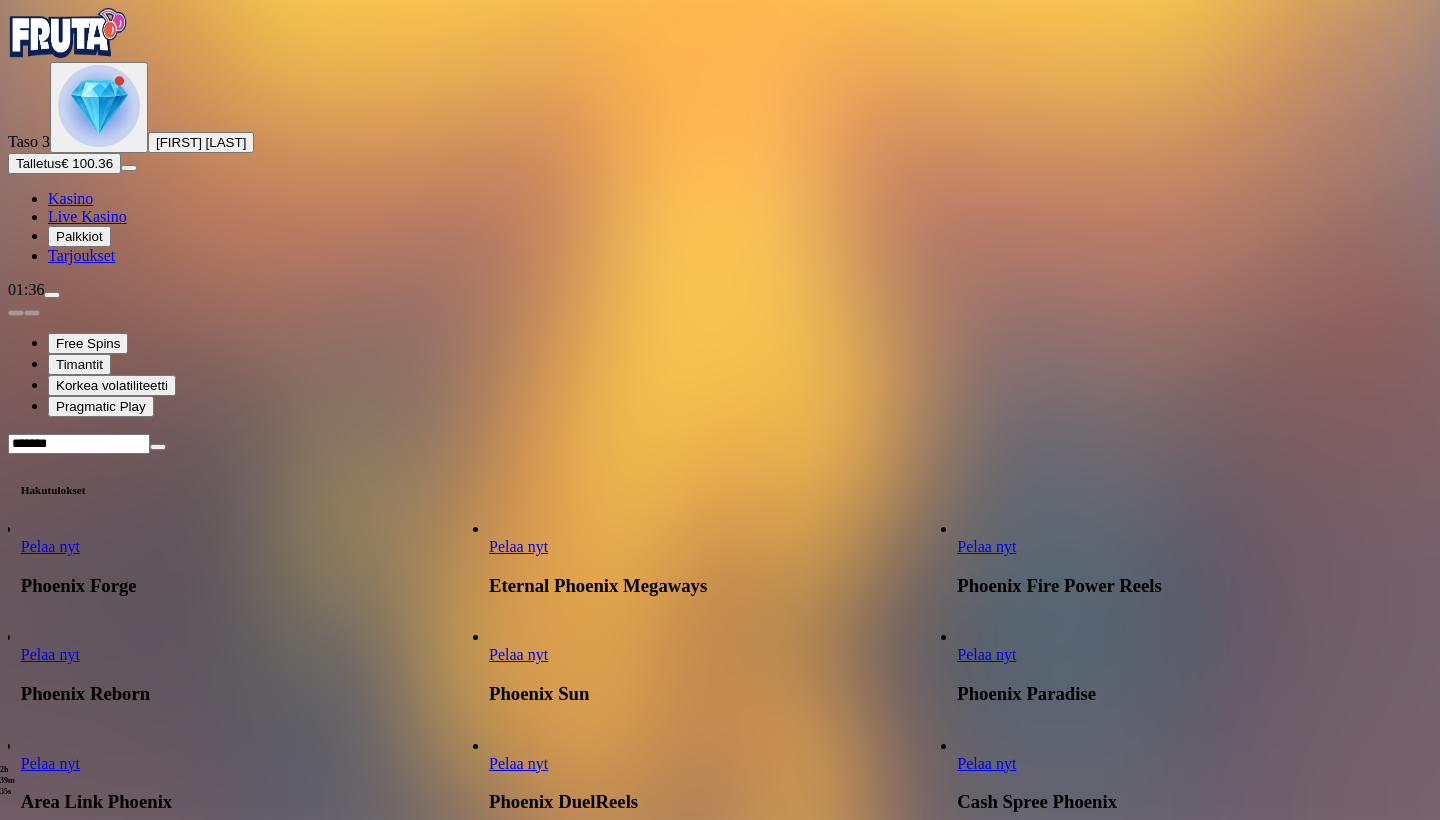 type on "*******" 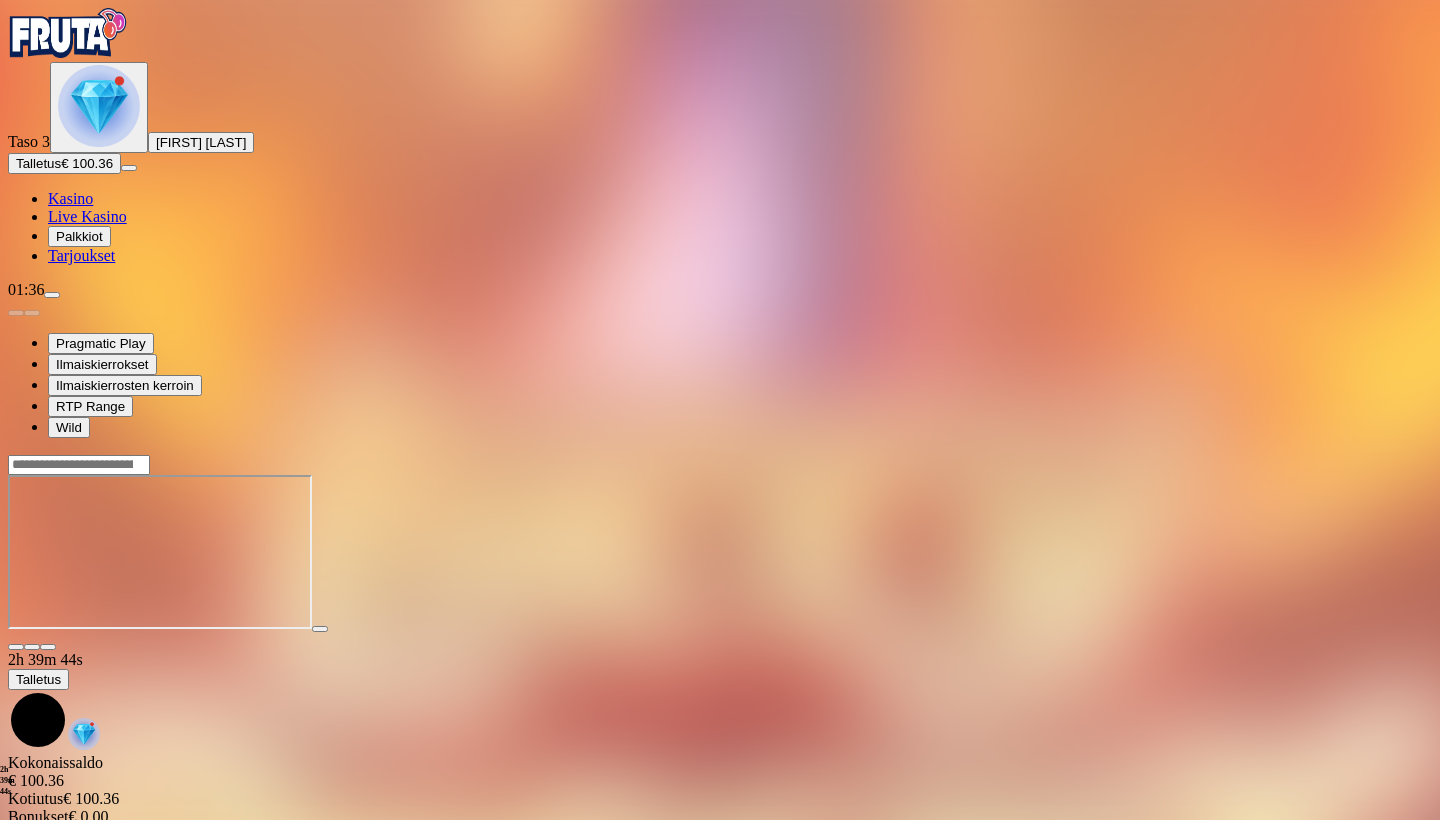 click at bounding box center (16, 647) 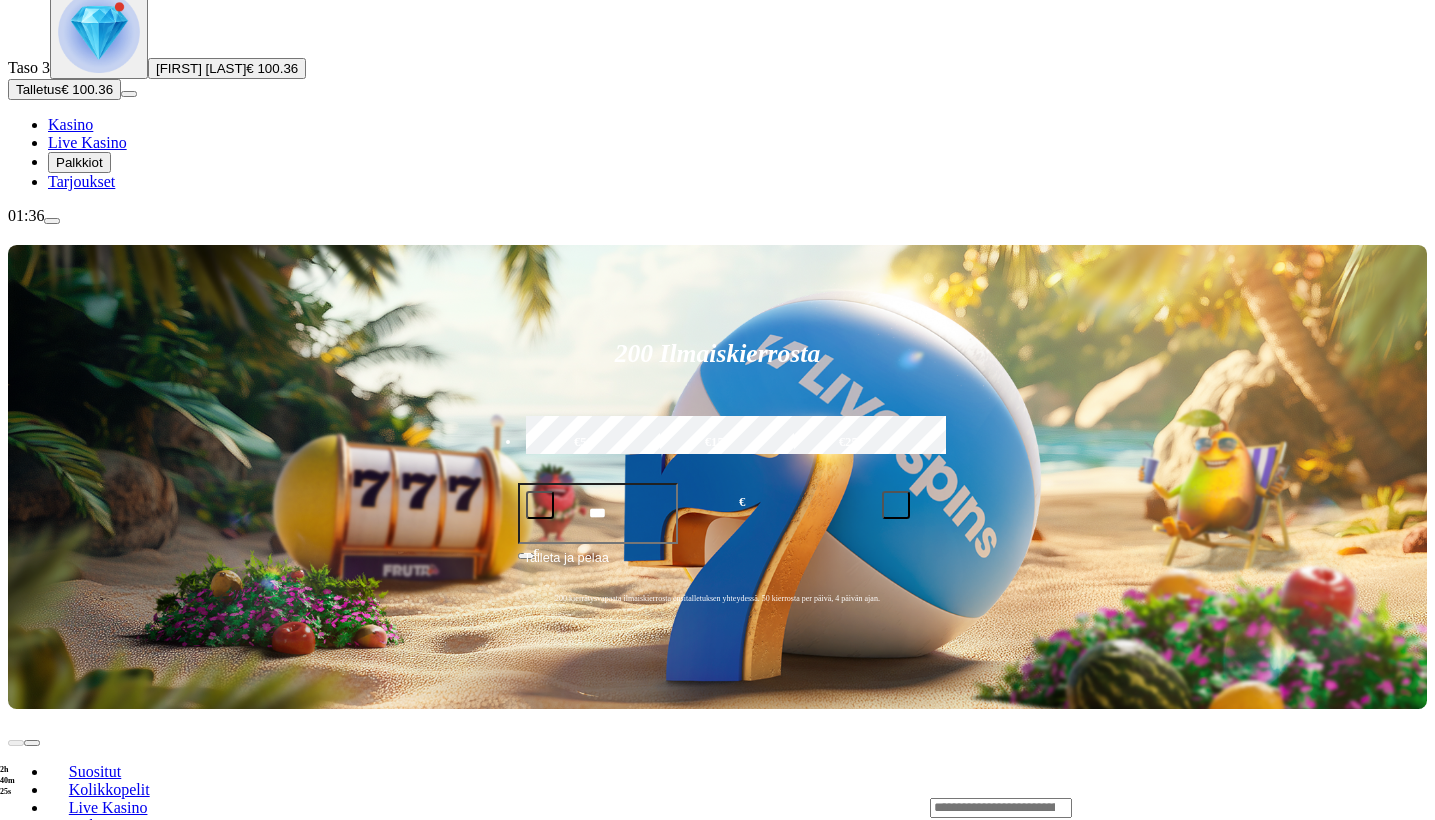 scroll, scrollTop: 118, scrollLeft: 0, axis: vertical 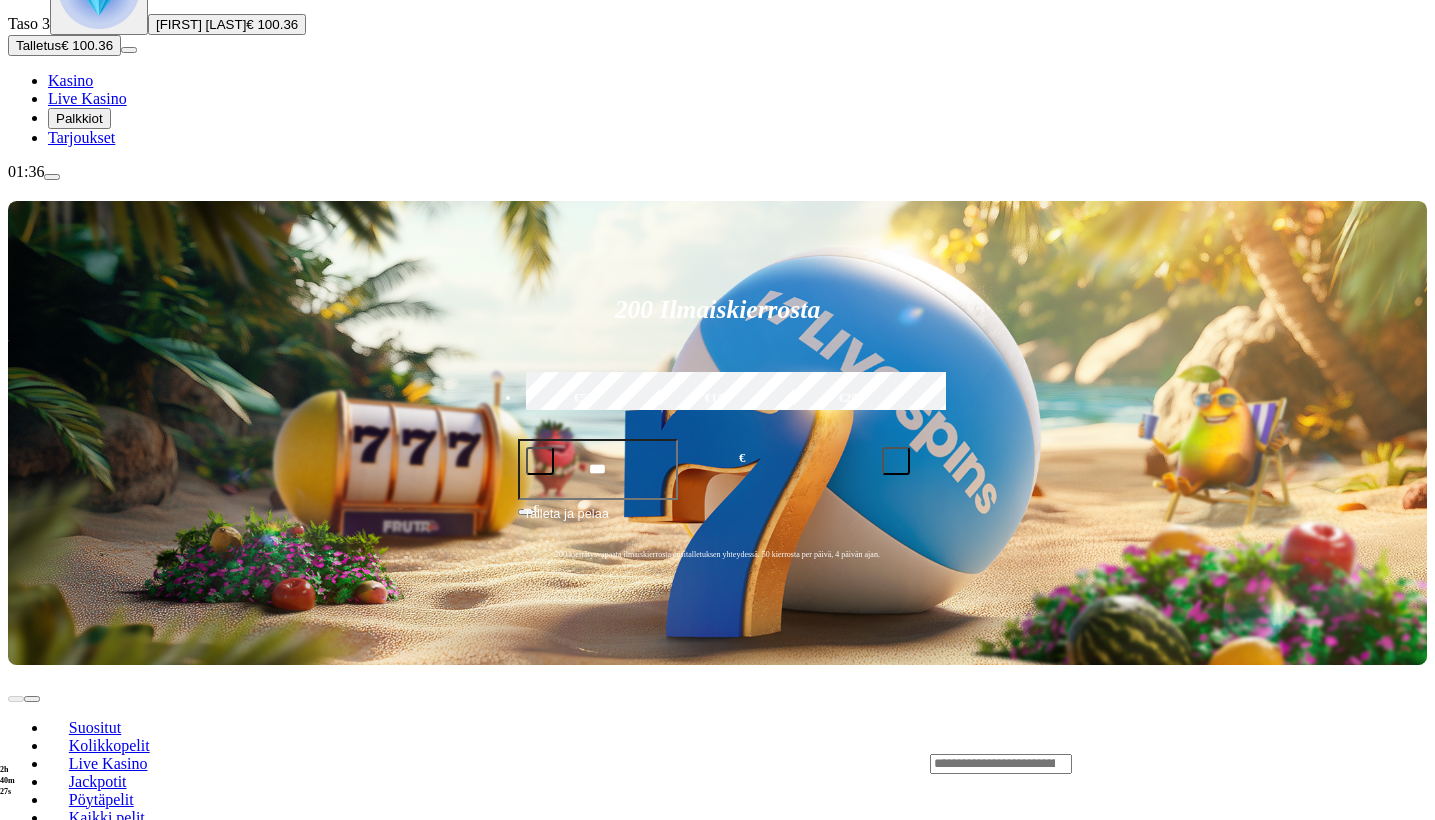 click at bounding box center (32, 936) 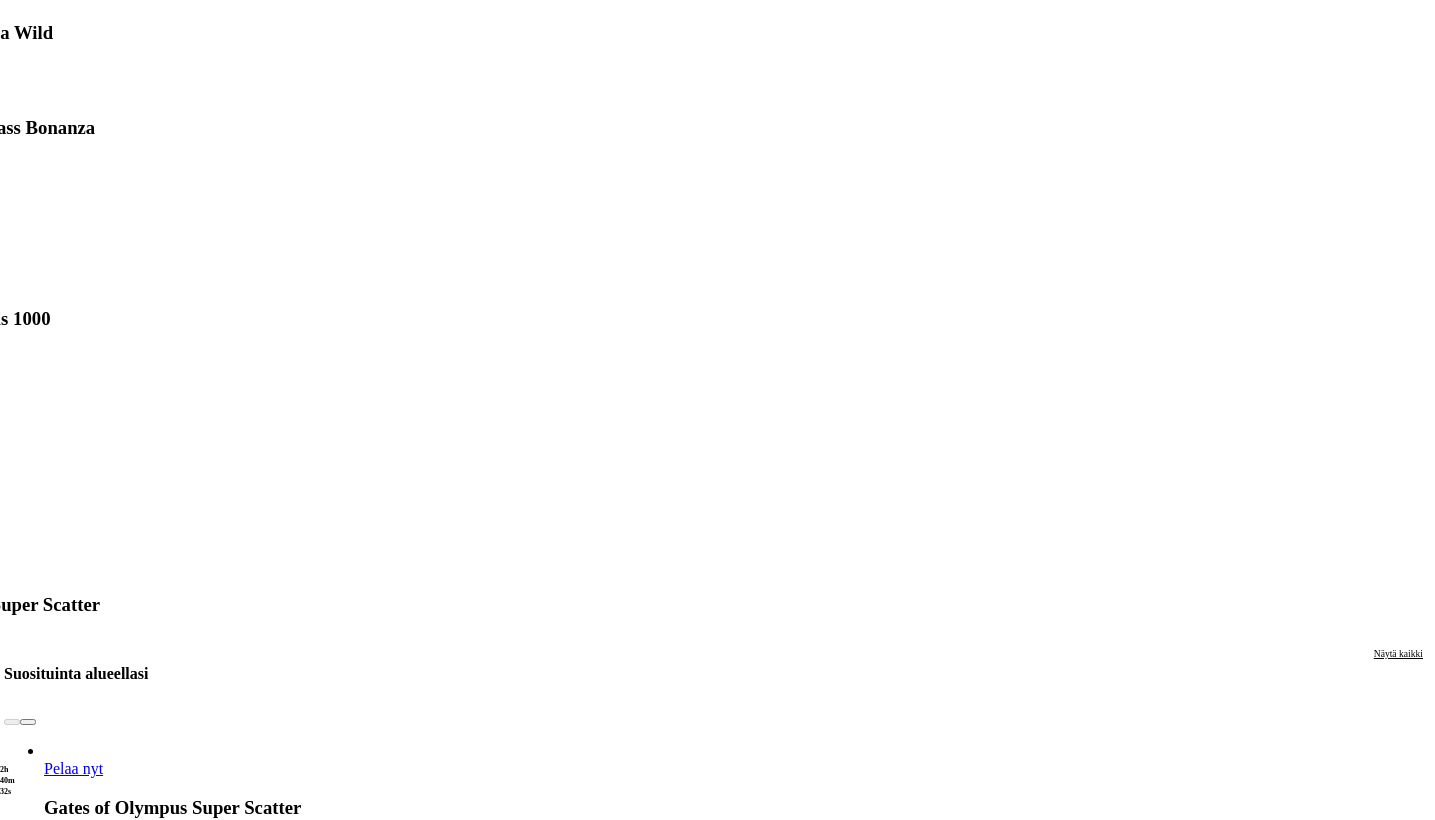 scroll, scrollTop: 1106, scrollLeft: 4, axis: both 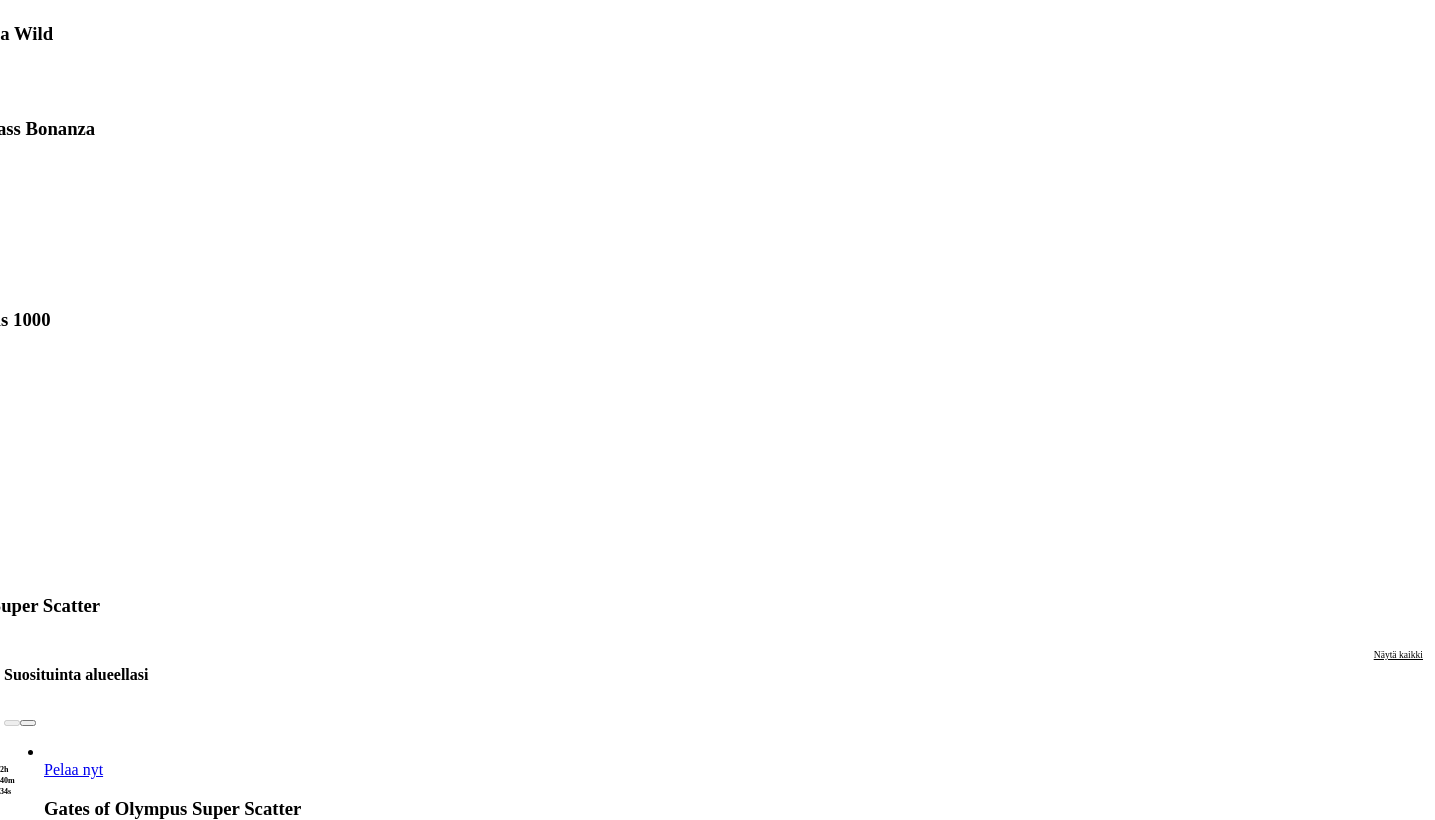click on "Live Kasino" at bounding box center [83, -890] 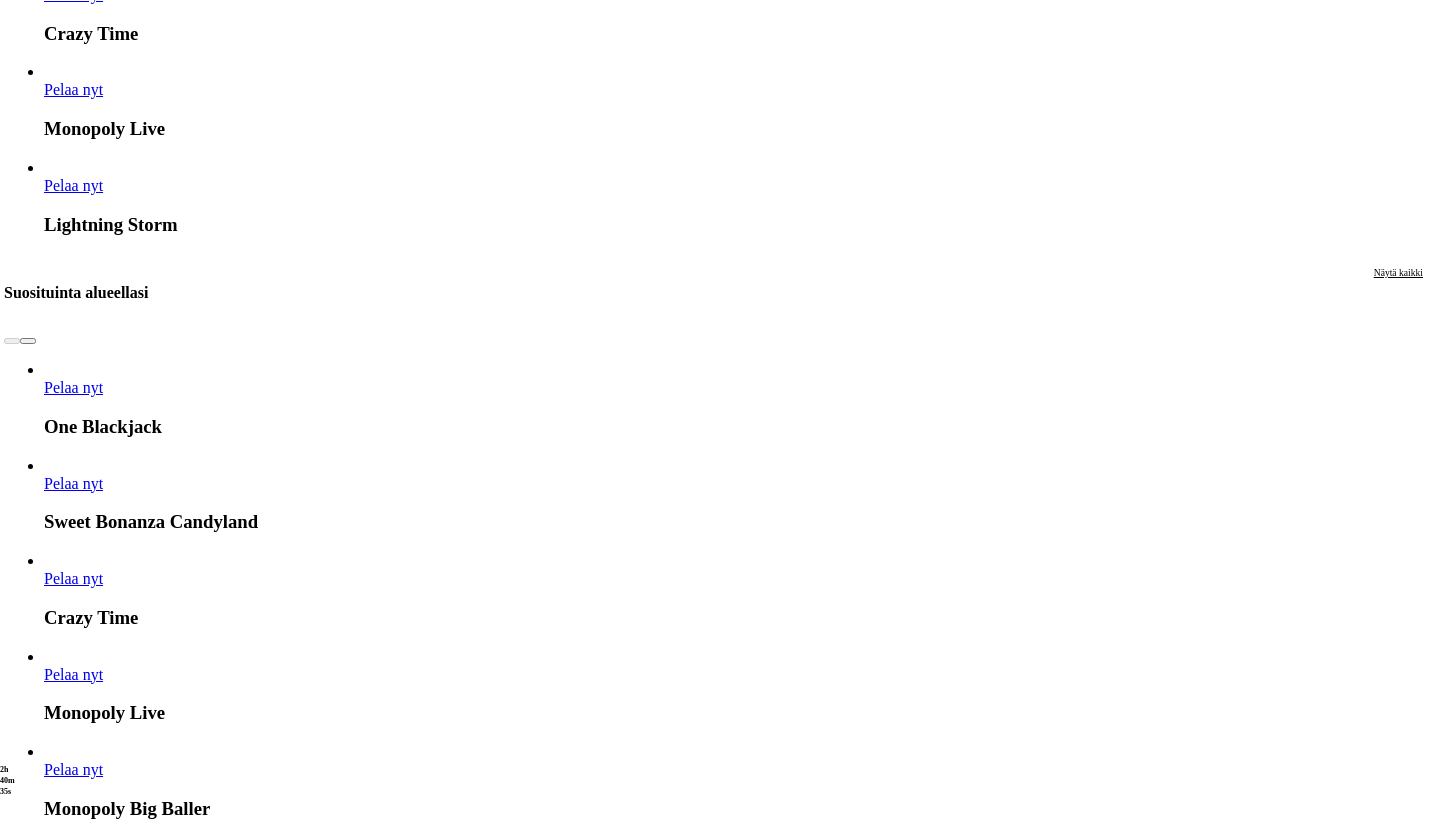 scroll, scrollTop: 0, scrollLeft: 0, axis: both 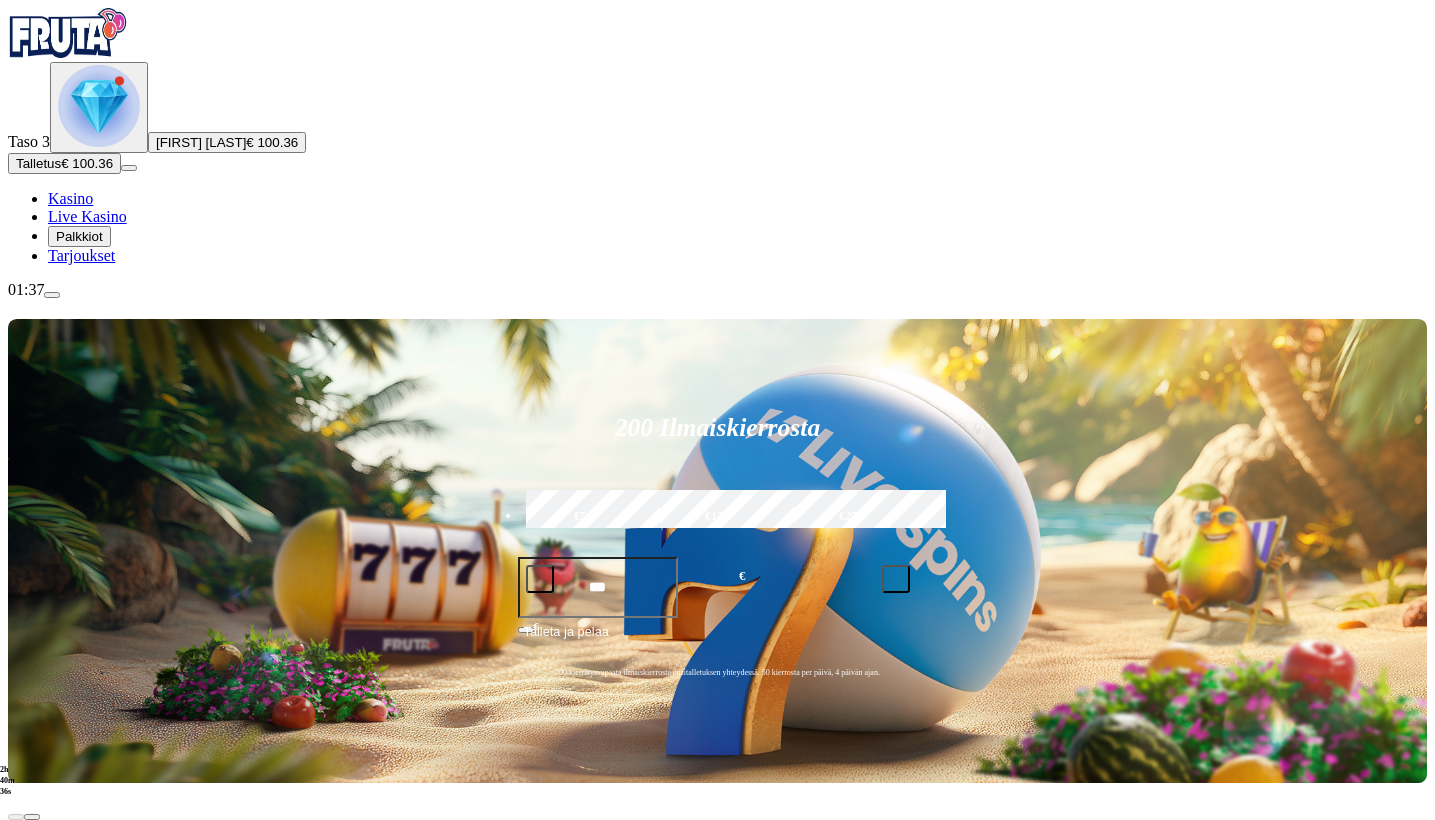 click on "Pelaa nyt" at bounding box center (77, 1291) 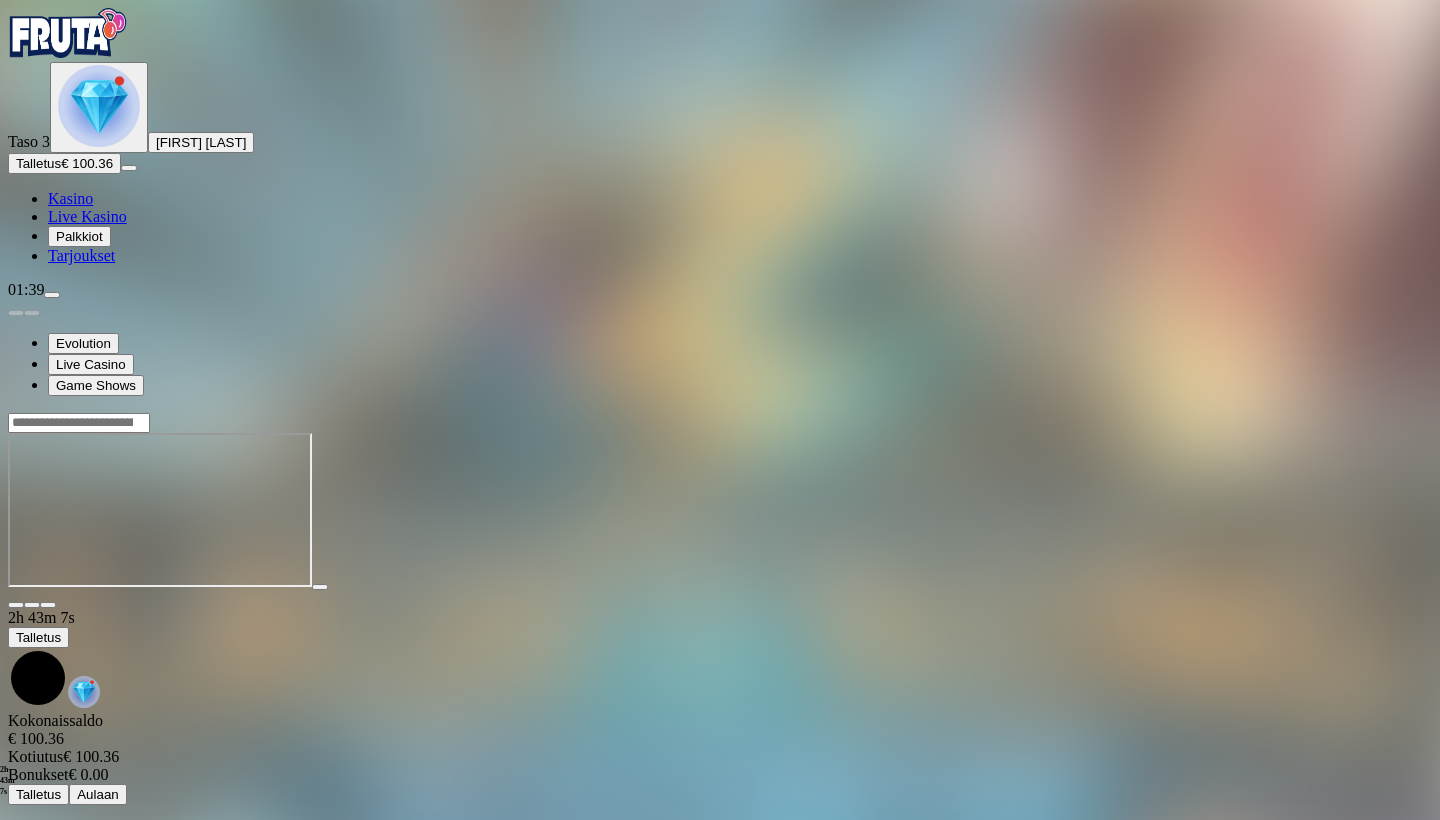 click on "Kasino" at bounding box center (70, 198) 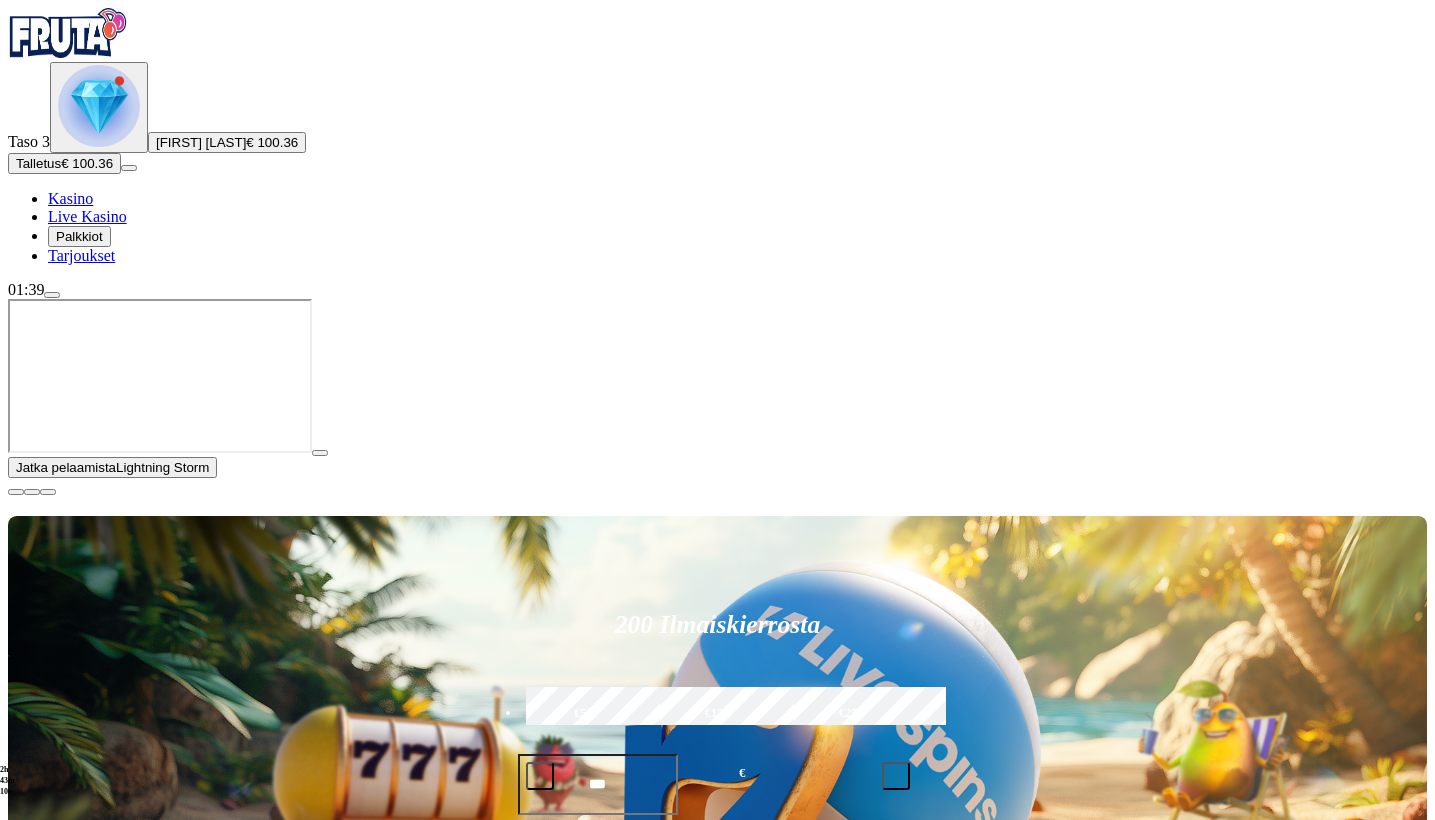 click at bounding box center [16, 492] 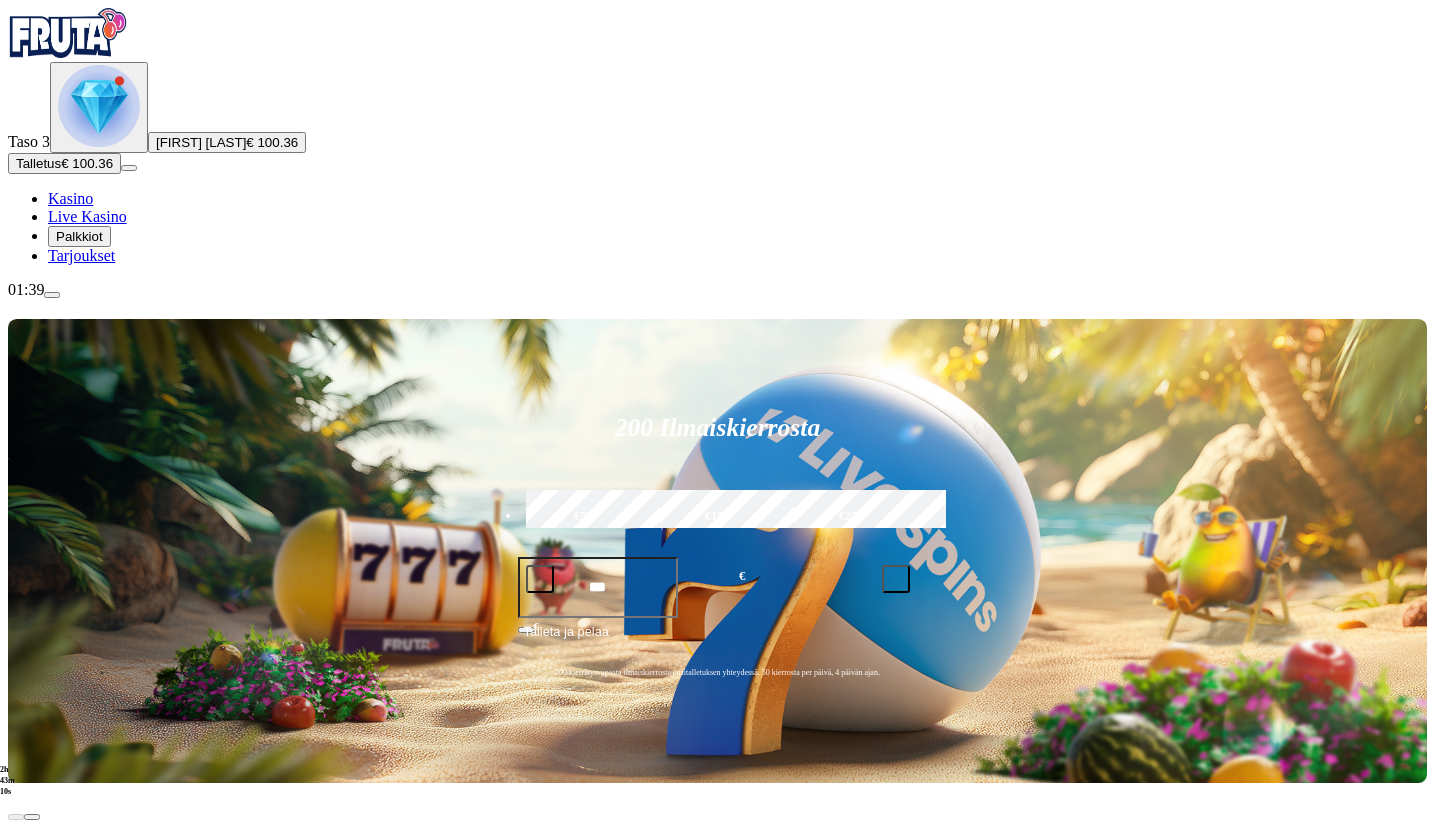 click at bounding box center [48, 1587] 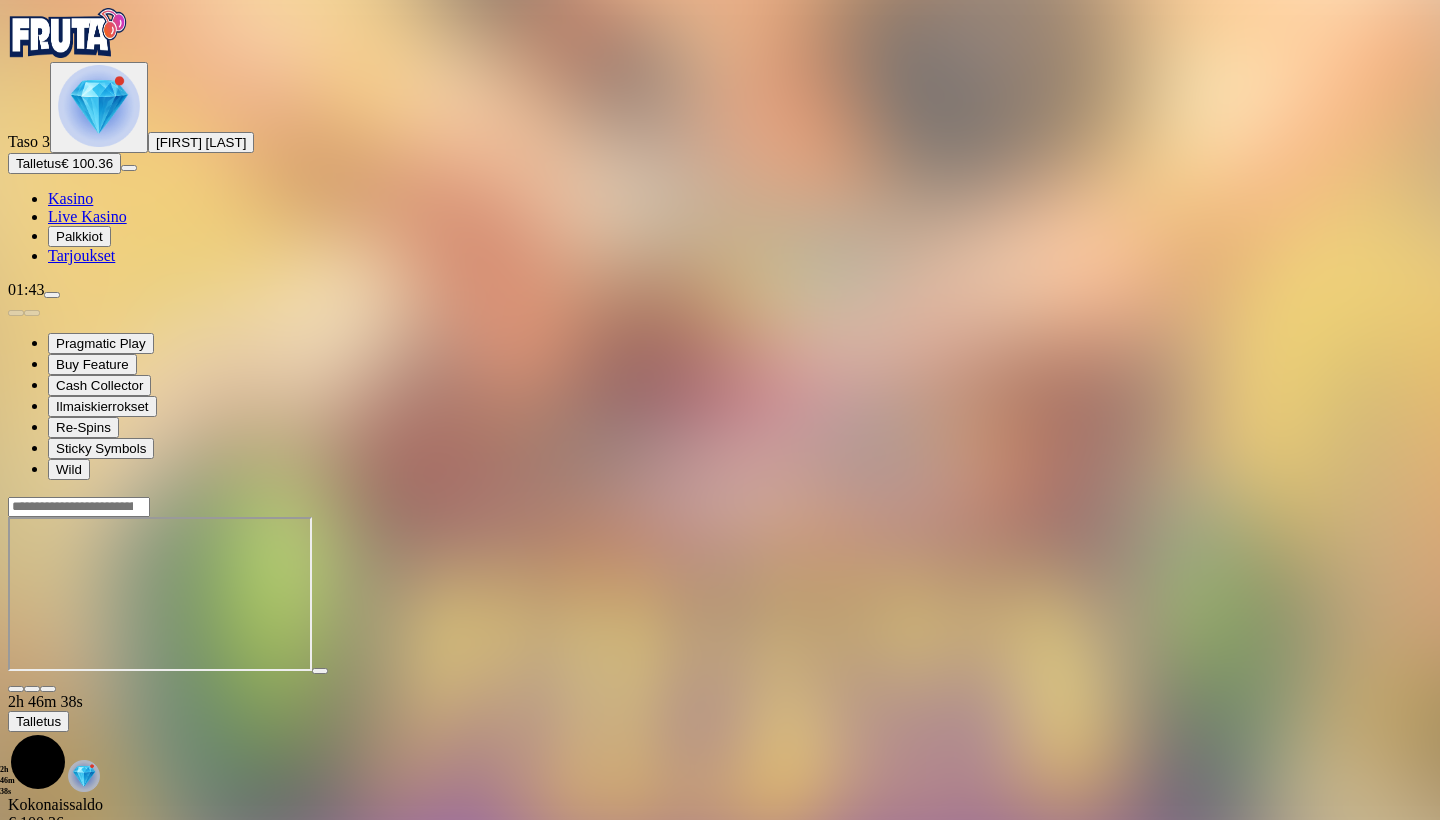 click at bounding box center [16, 689] 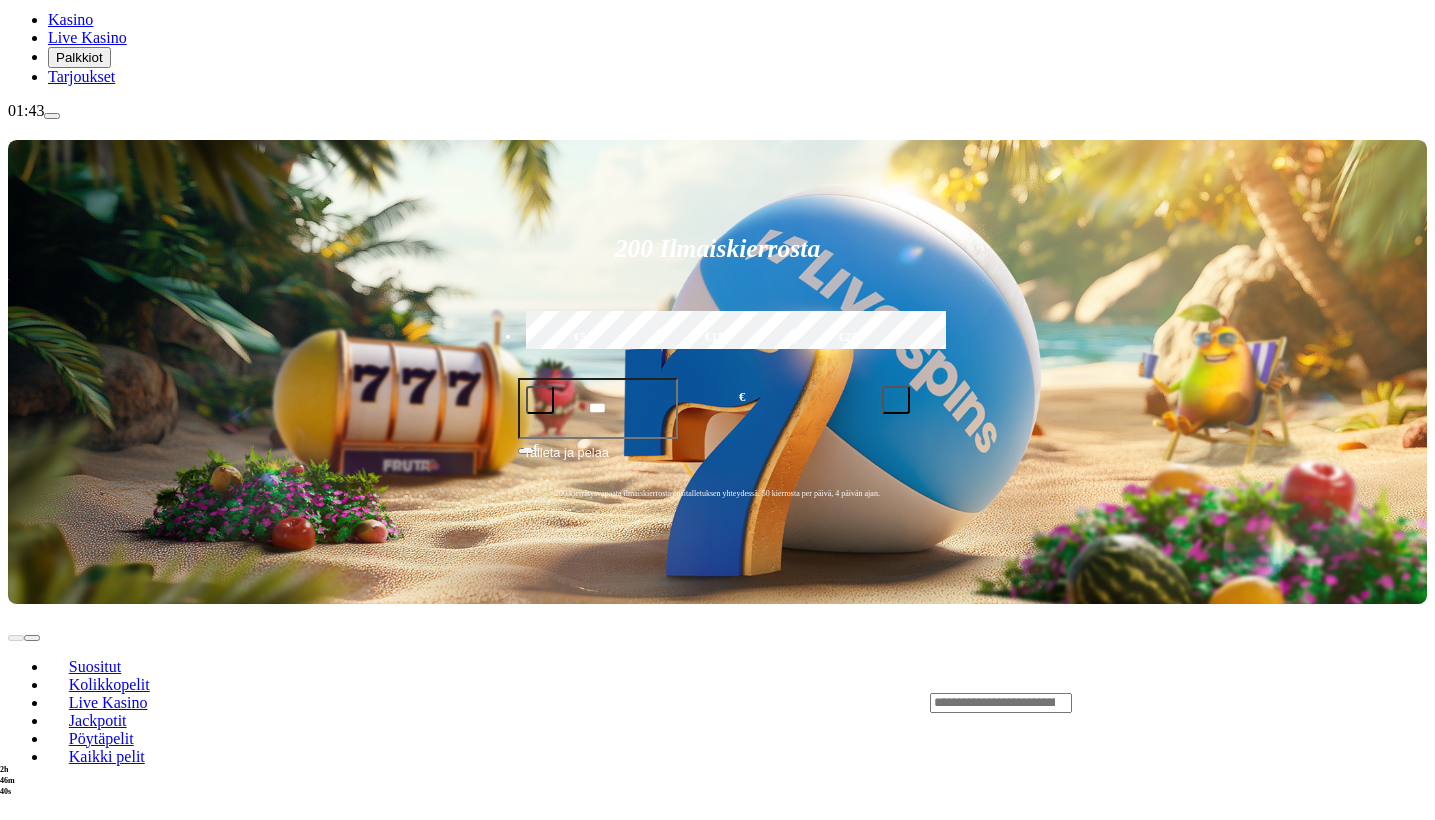 scroll, scrollTop: 180, scrollLeft: 2, axis: both 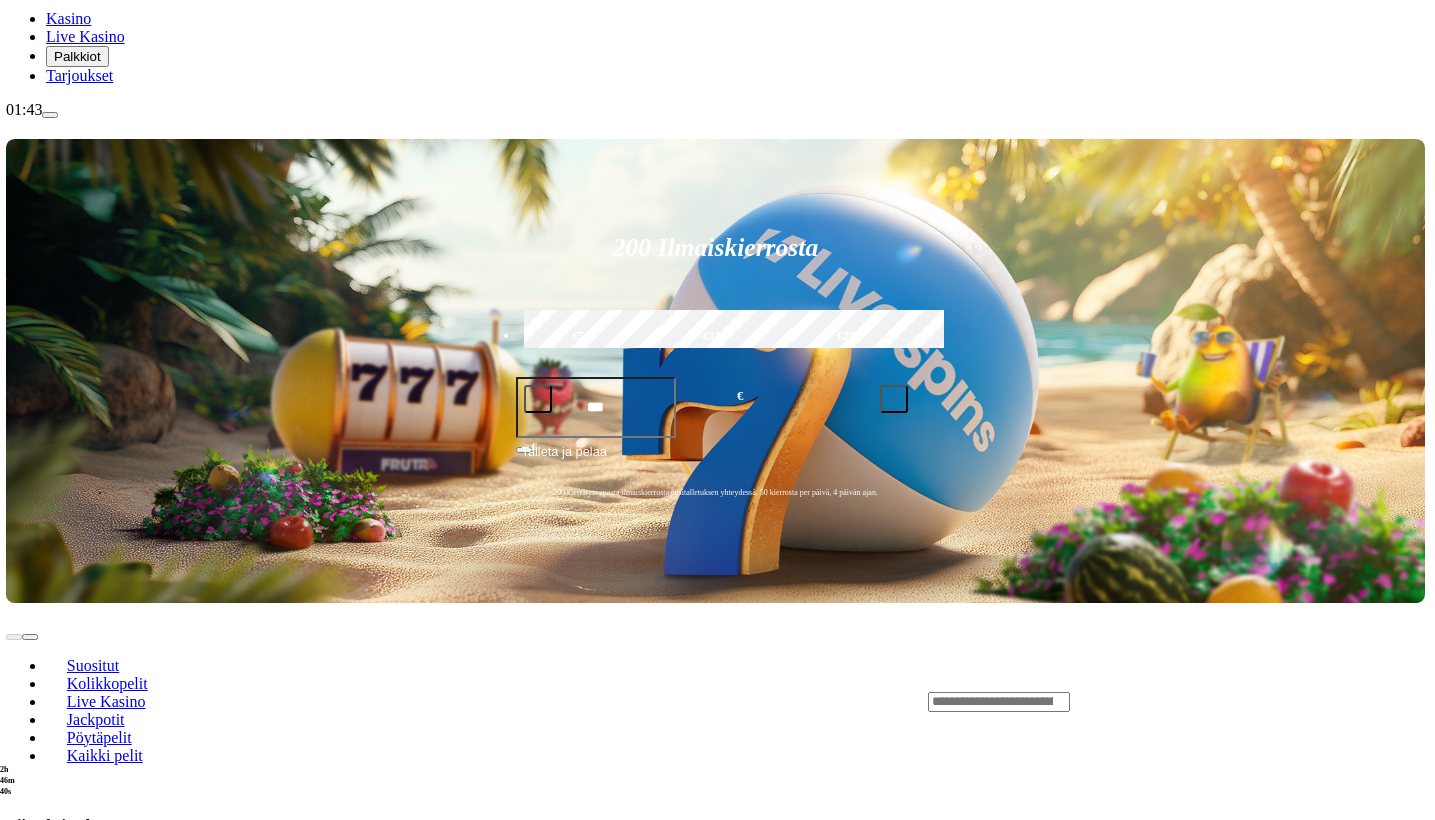 click at bounding box center (30, 874) 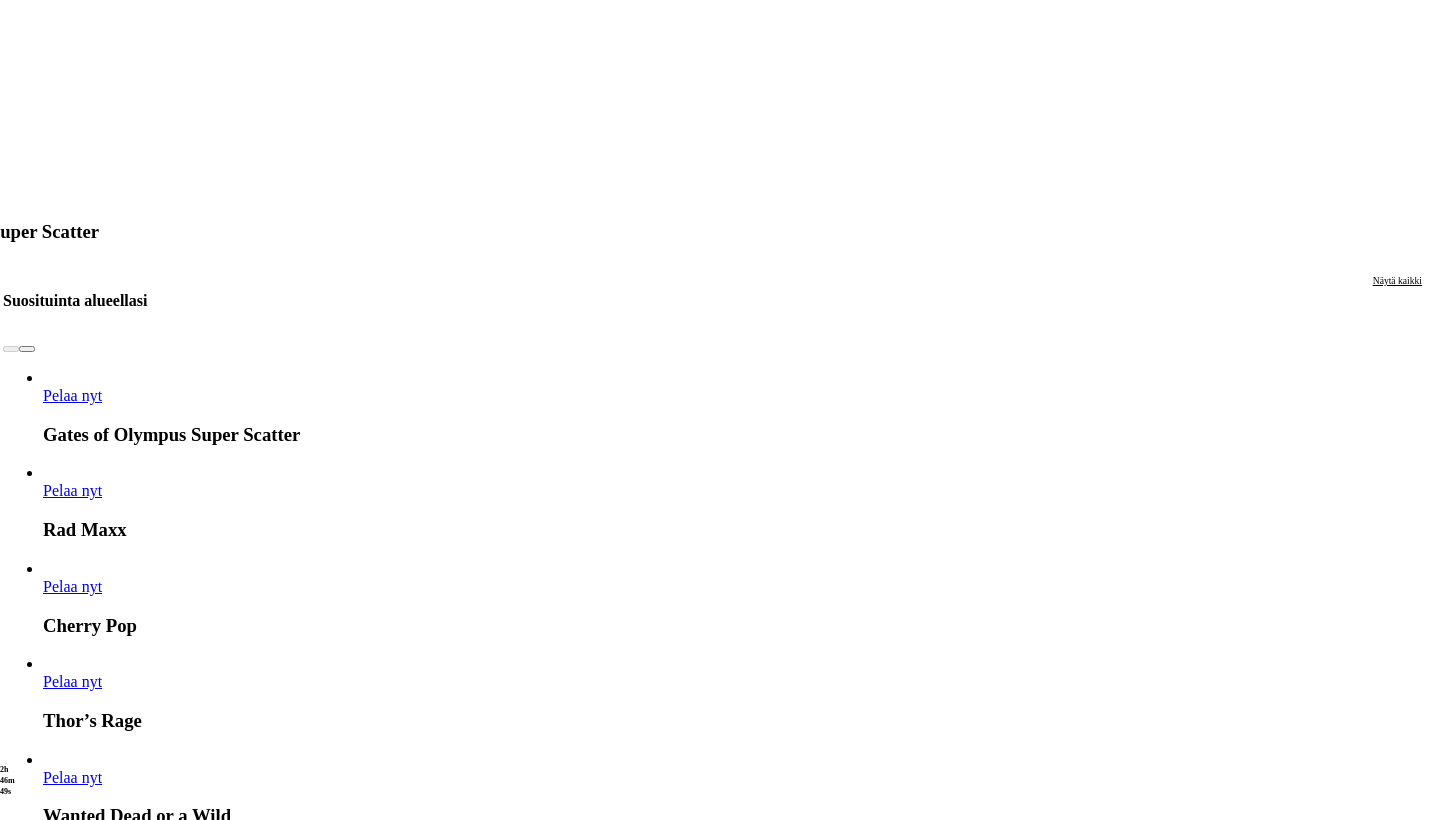 scroll, scrollTop: 1482, scrollLeft: 5, axis: both 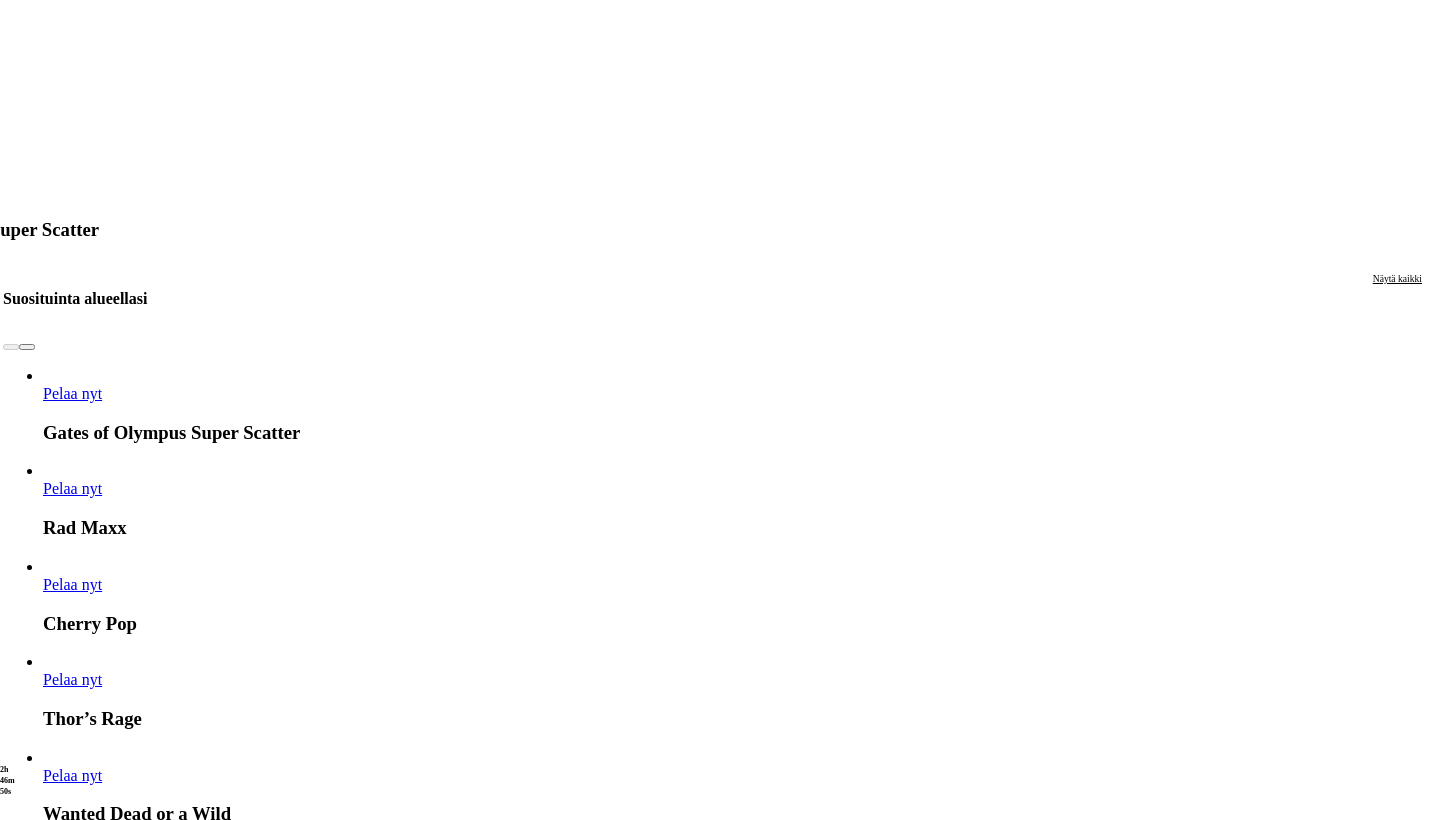 click at bounding box center [43, 15370] 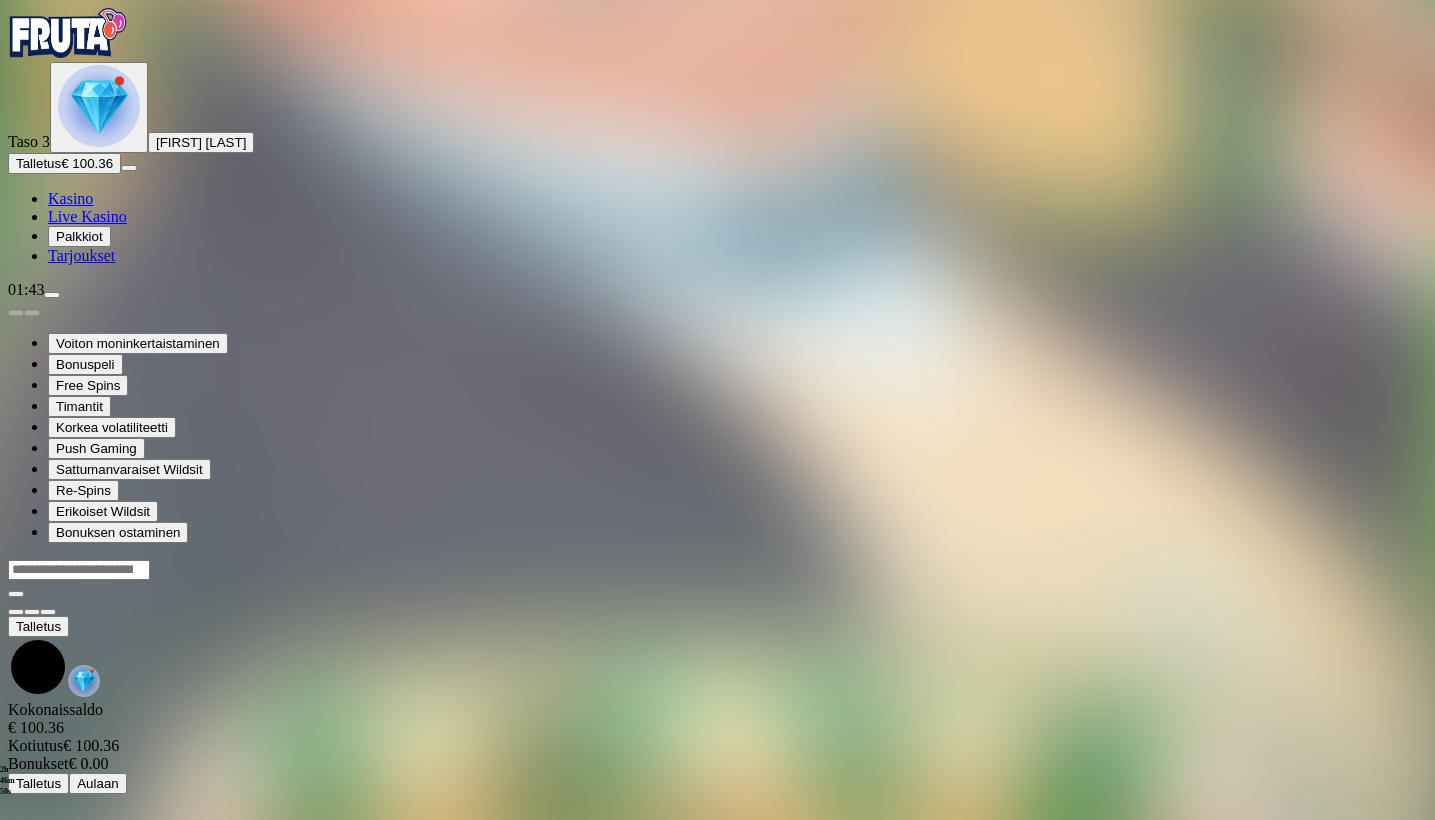 scroll, scrollTop: 0, scrollLeft: 0, axis: both 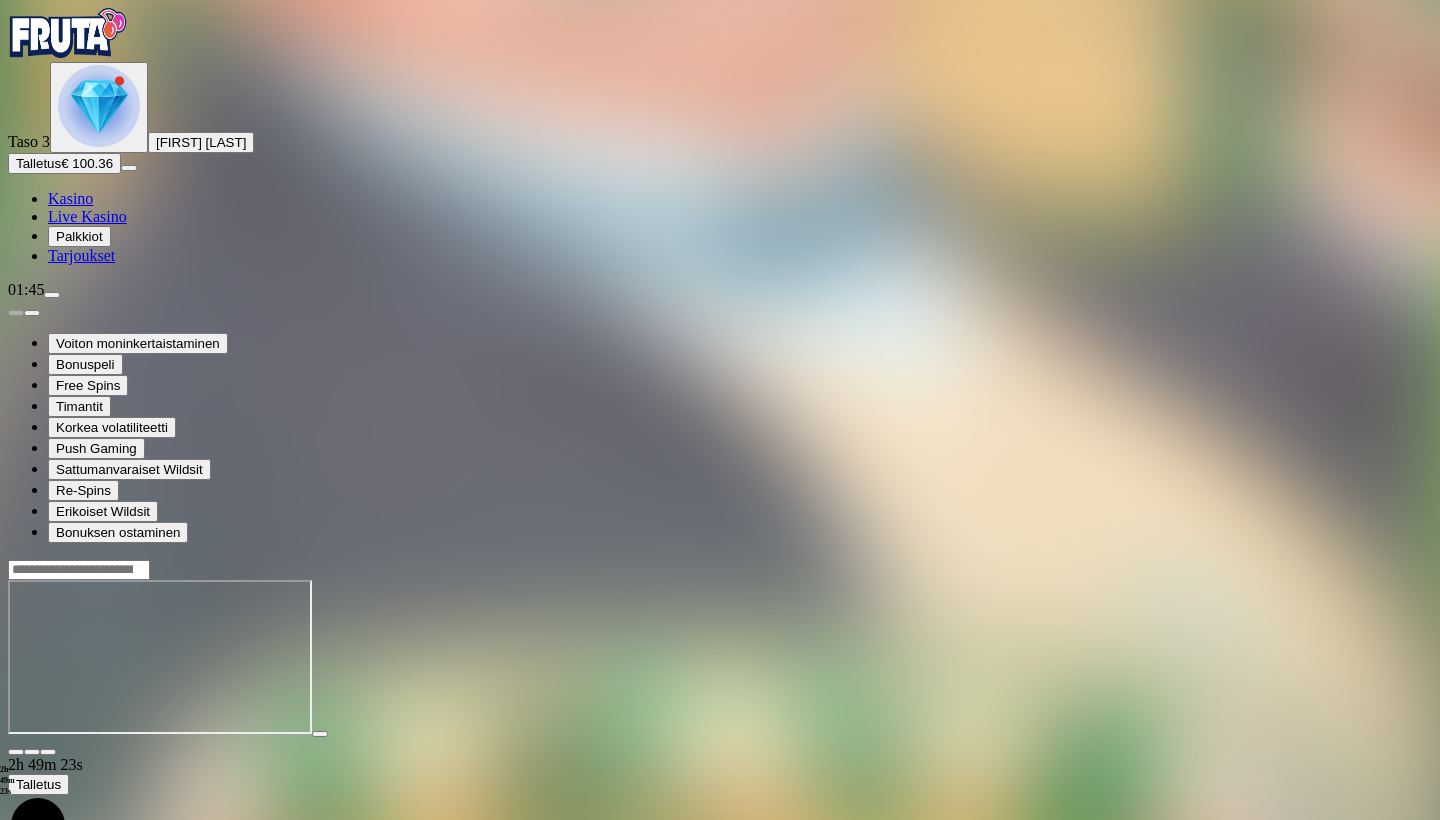click on "Kasino" at bounding box center [70, 198] 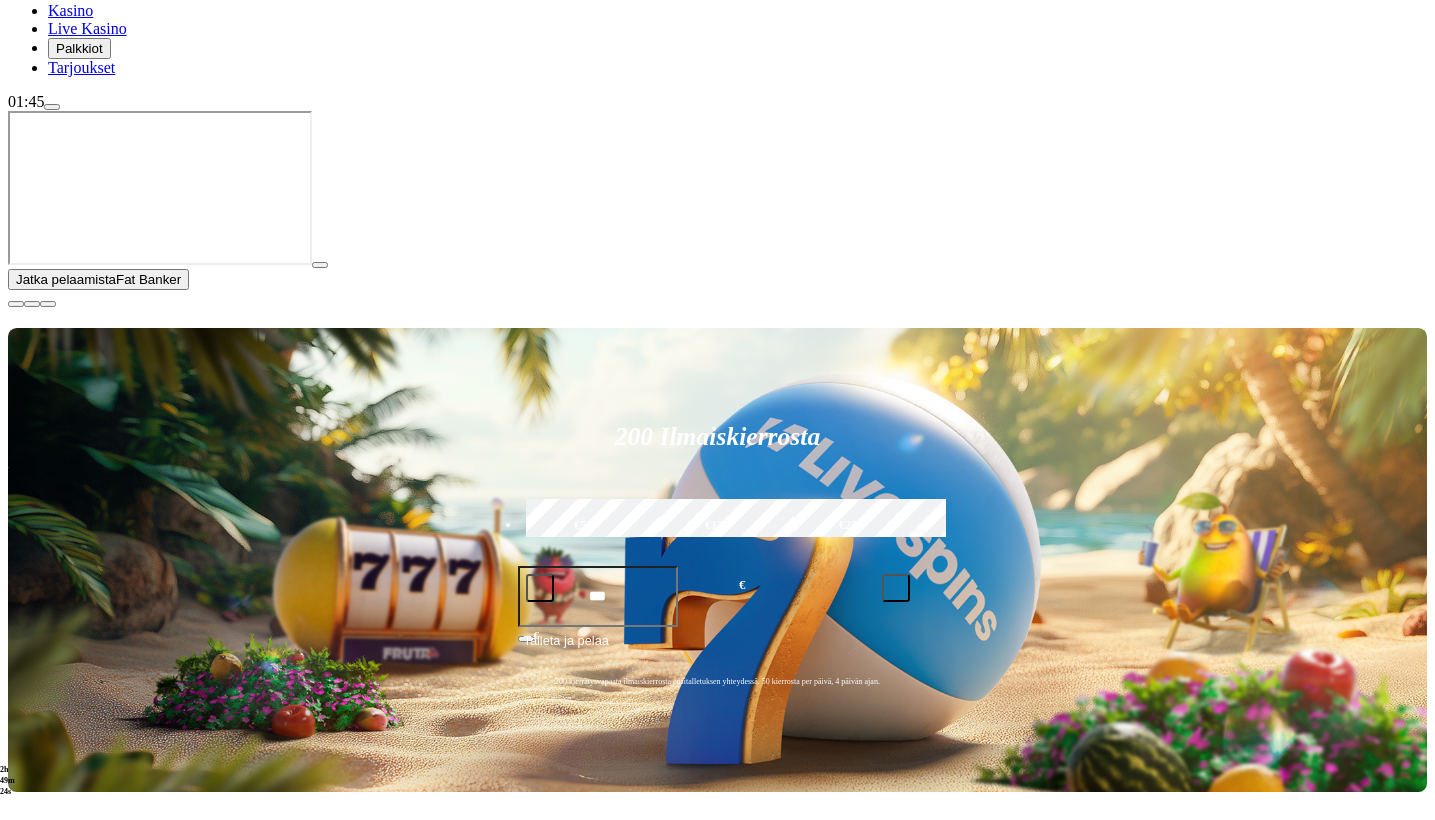 scroll, scrollTop: 204, scrollLeft: 0, axis: vertical 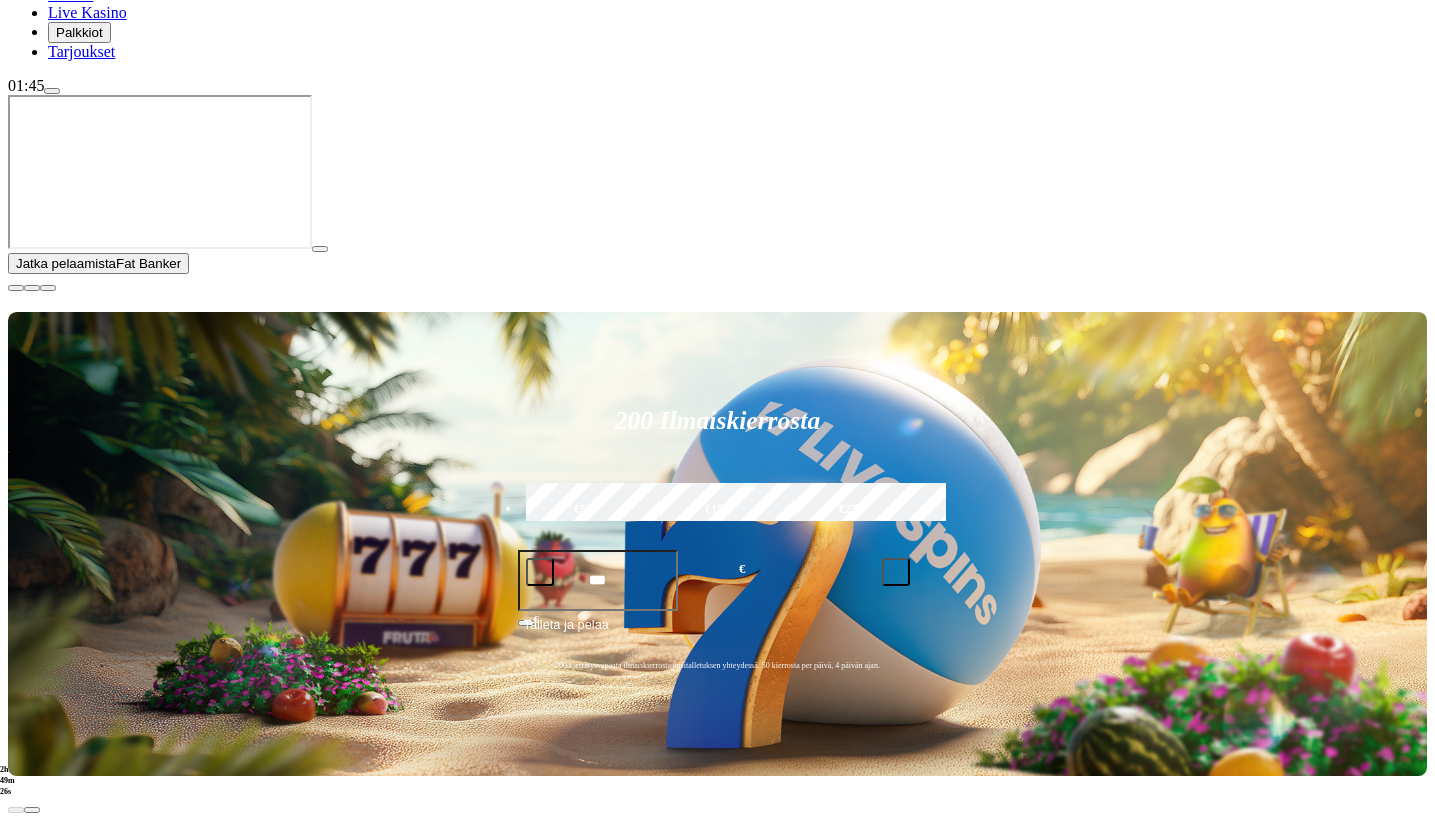 click at bounding box center [16, 288] 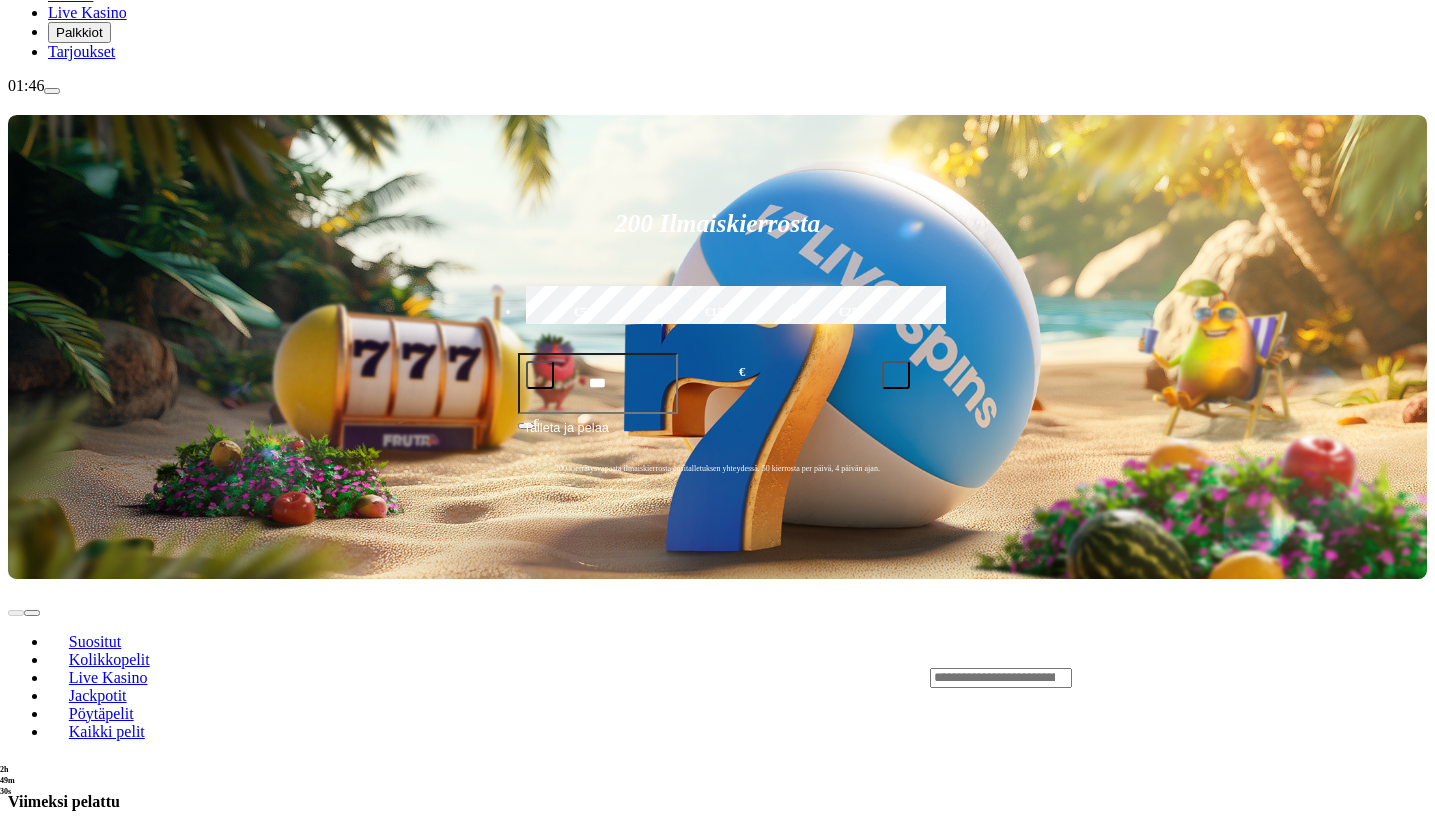 click on "Live Kasino" at bounding box center [87, 12] 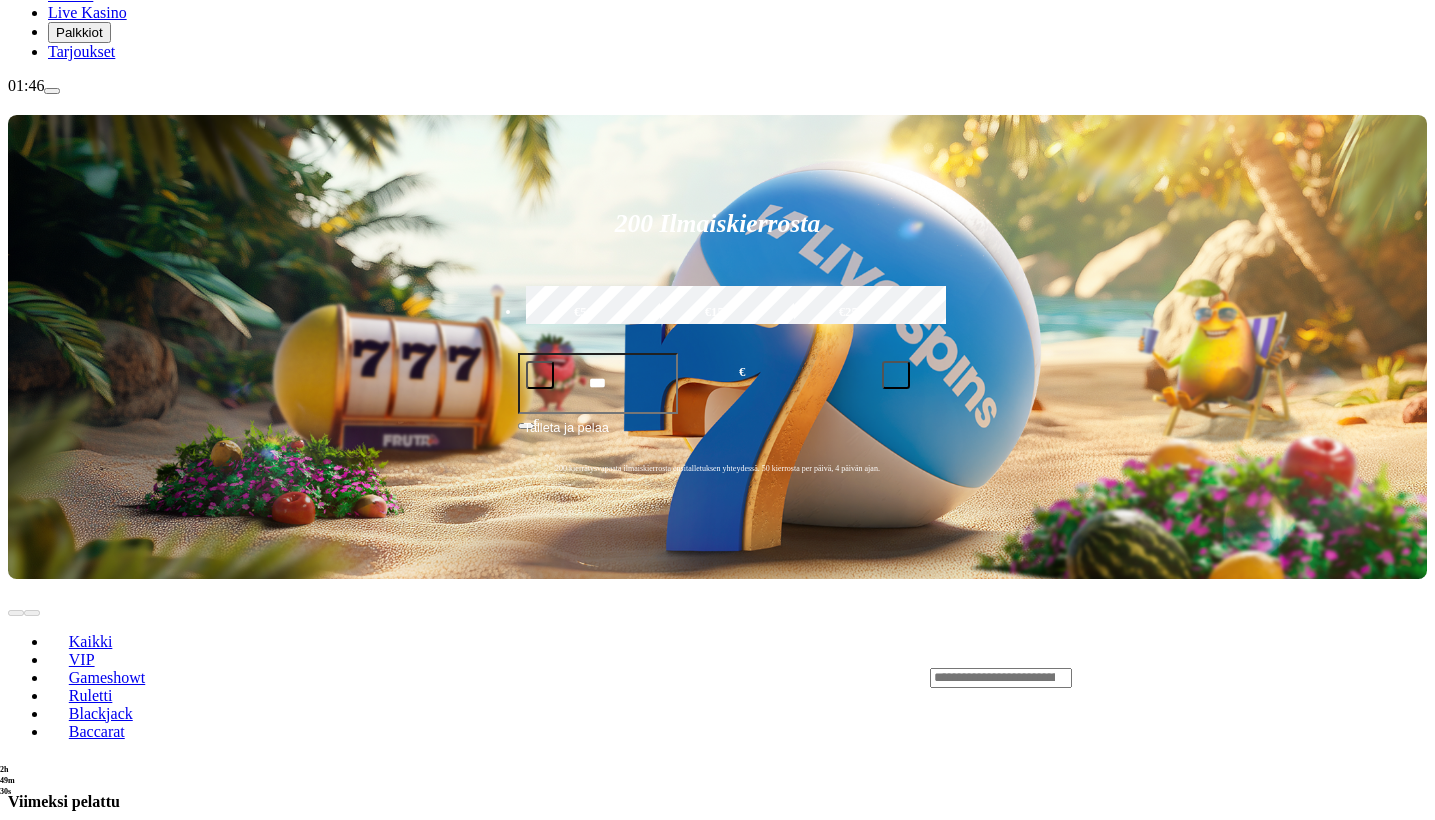 scroll, scrollTop: 0, scrollLeft: 0, axis: both 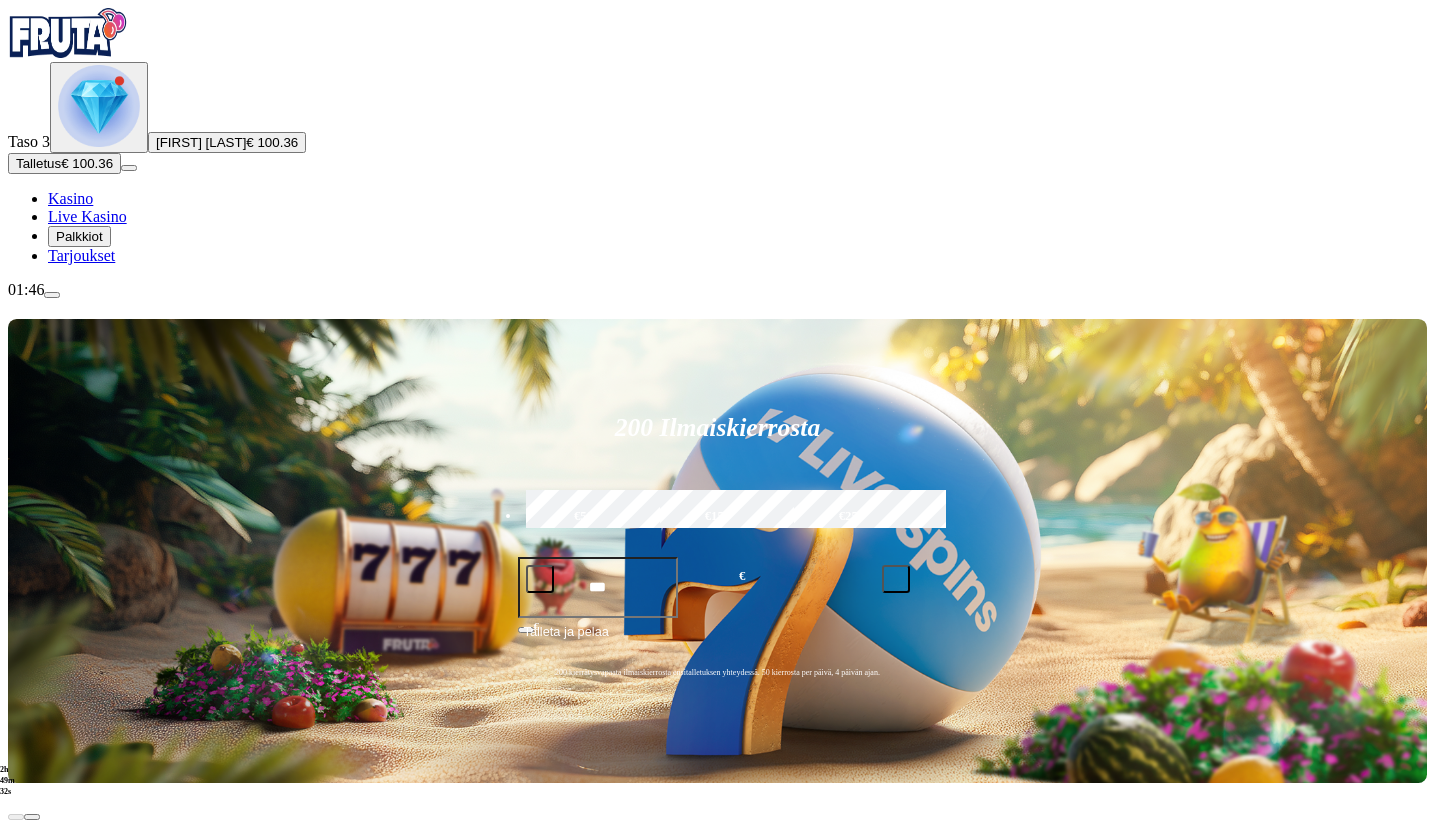 click on "Pelaa nyt" at bounding box center [77, 1195] 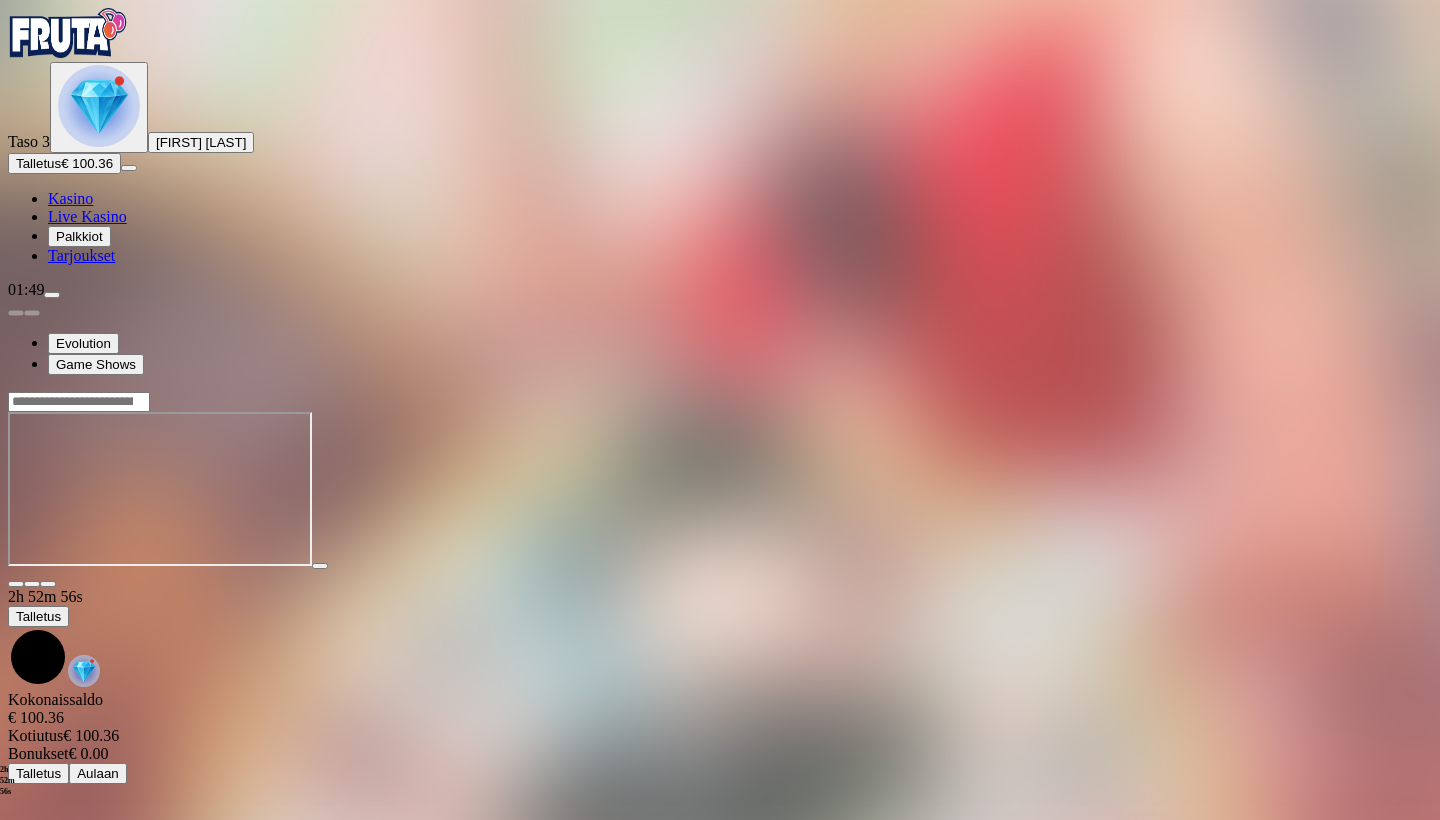 click at bounding box center [16, 584] 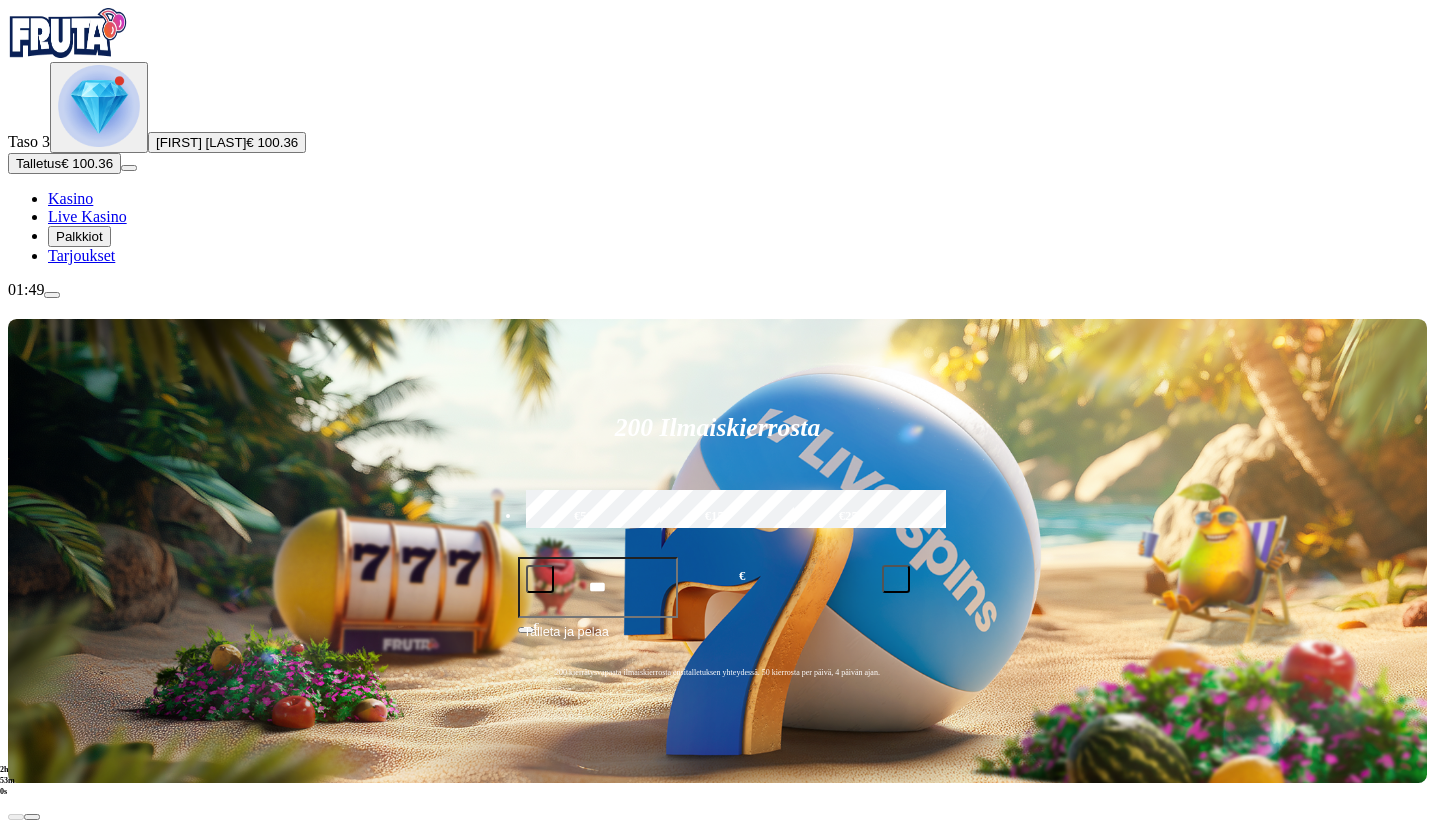 scroll, scrollTop: 0, scrollLeft: 0, axis: both 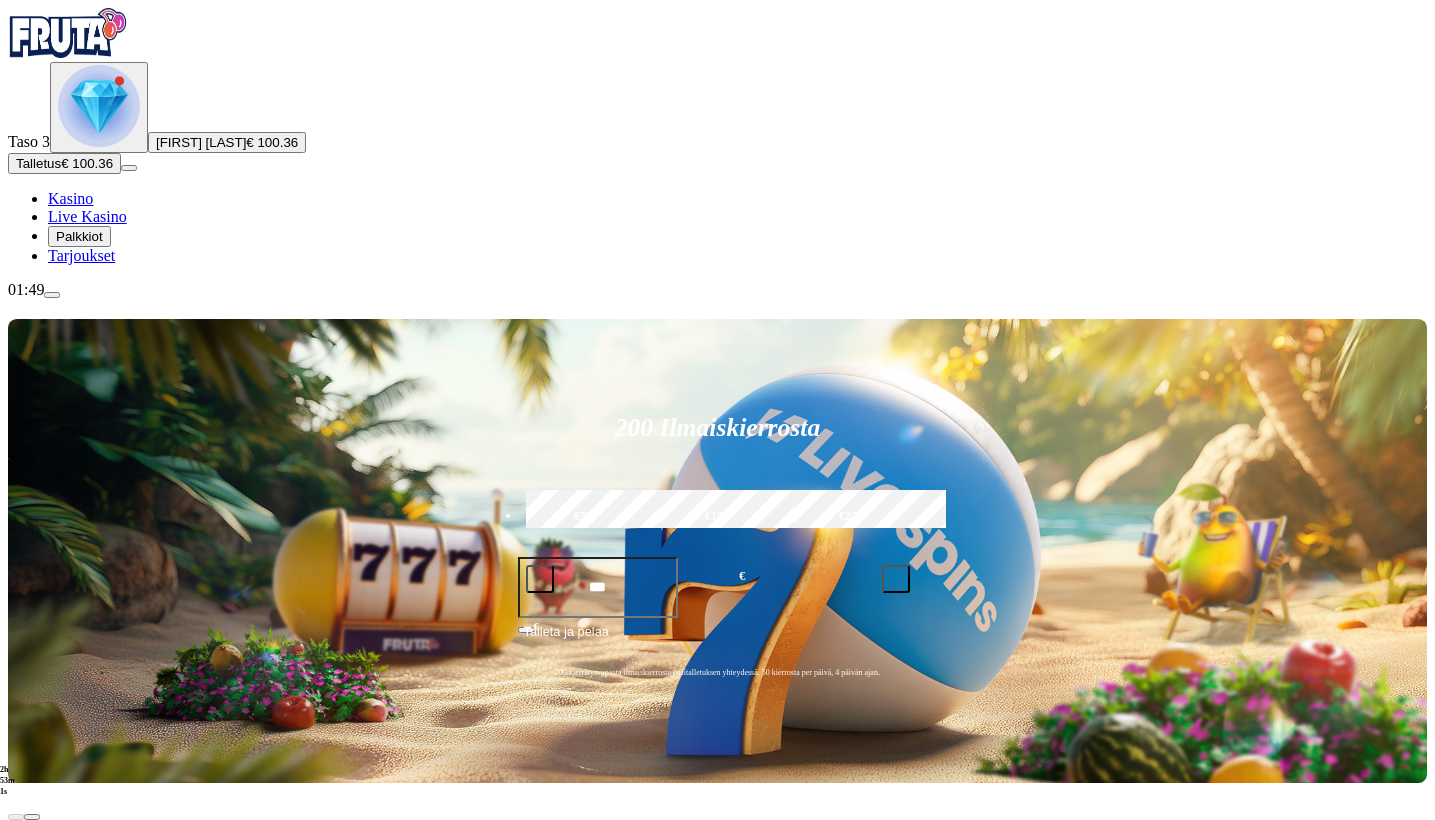 click on "Kasino" at bounding box center [70, 198] 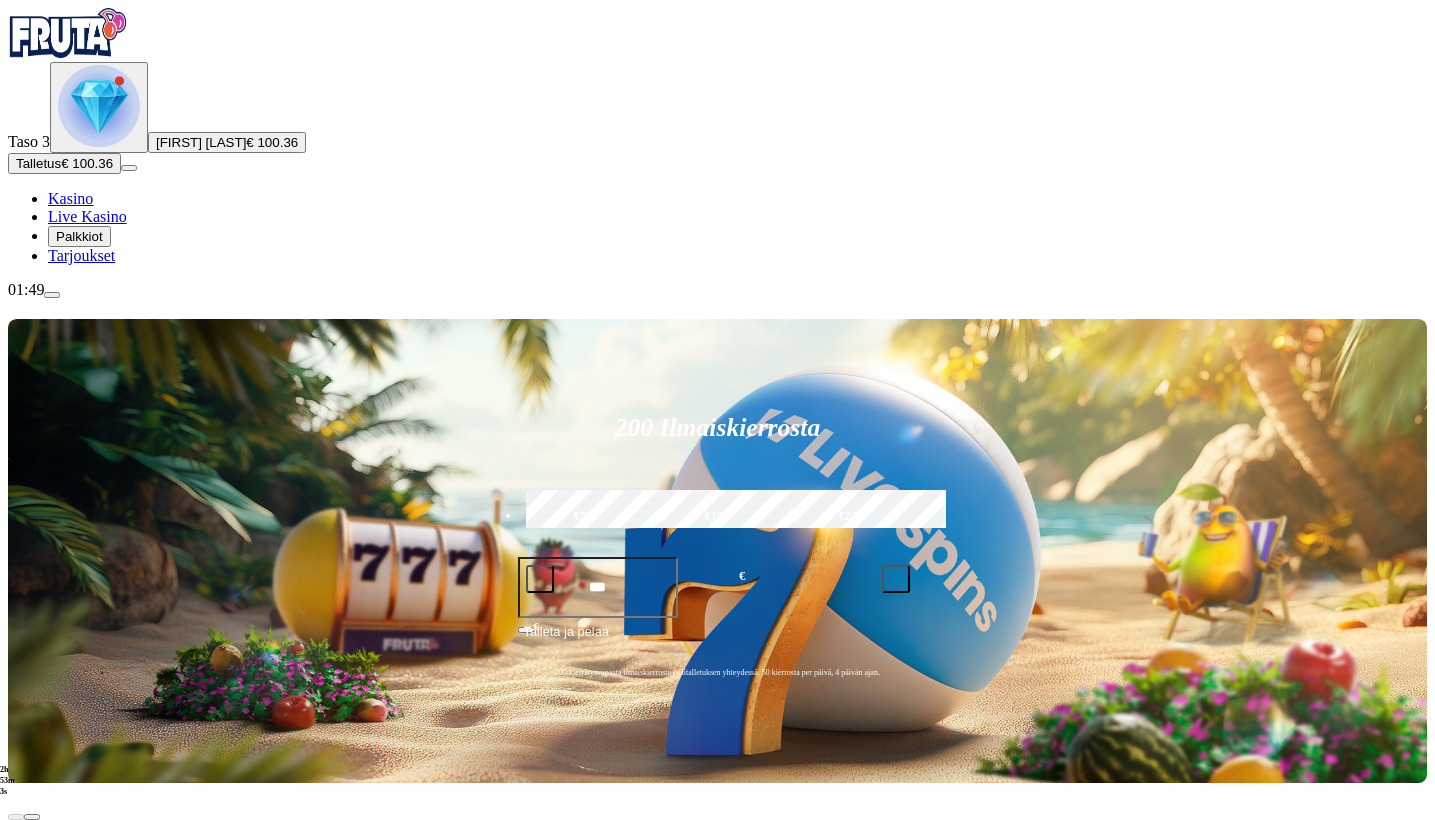 scroll, scrollTop: 95, scrollLeft: 0, axis: vertical 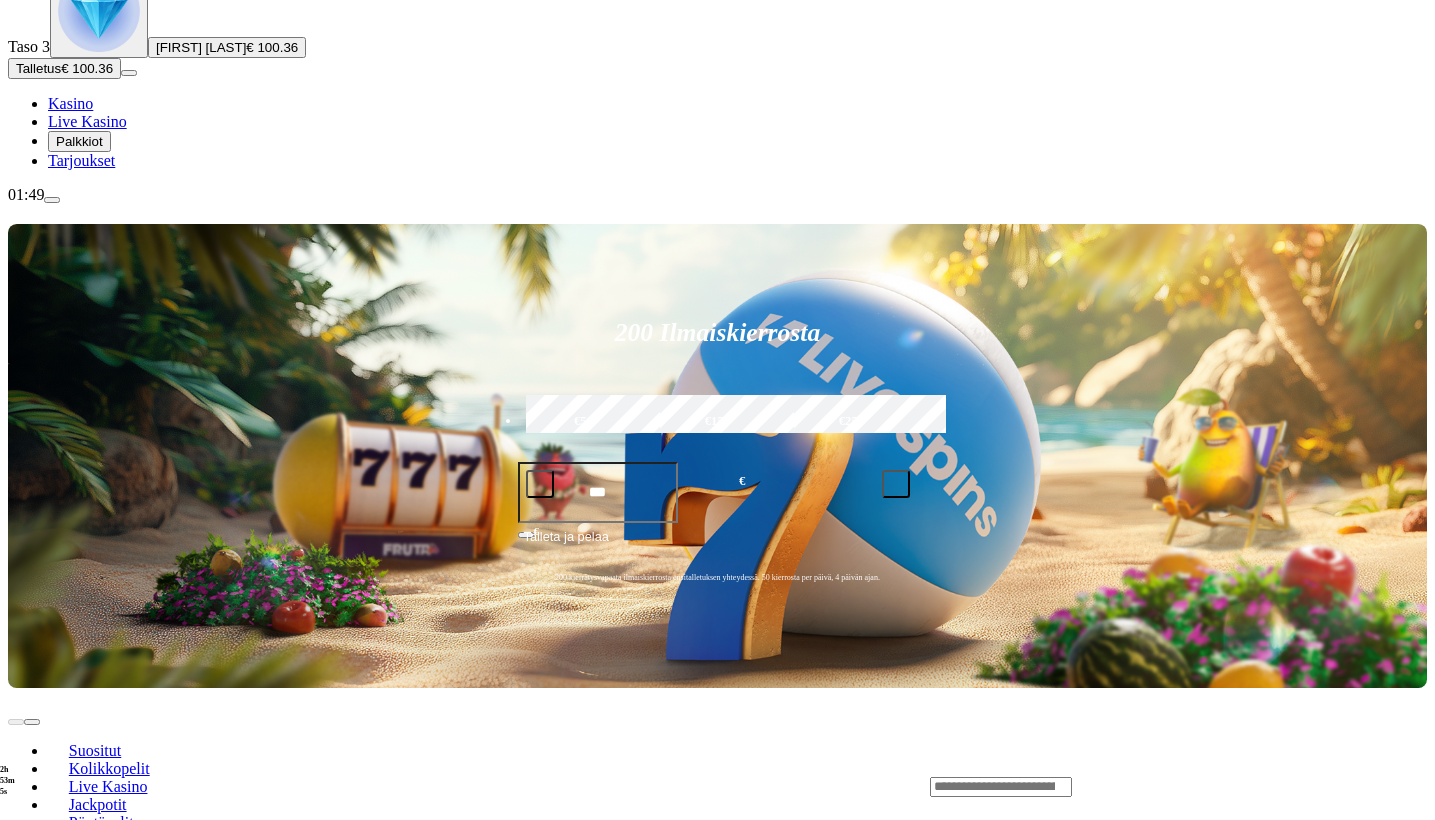click at bounding box center (32, 959) 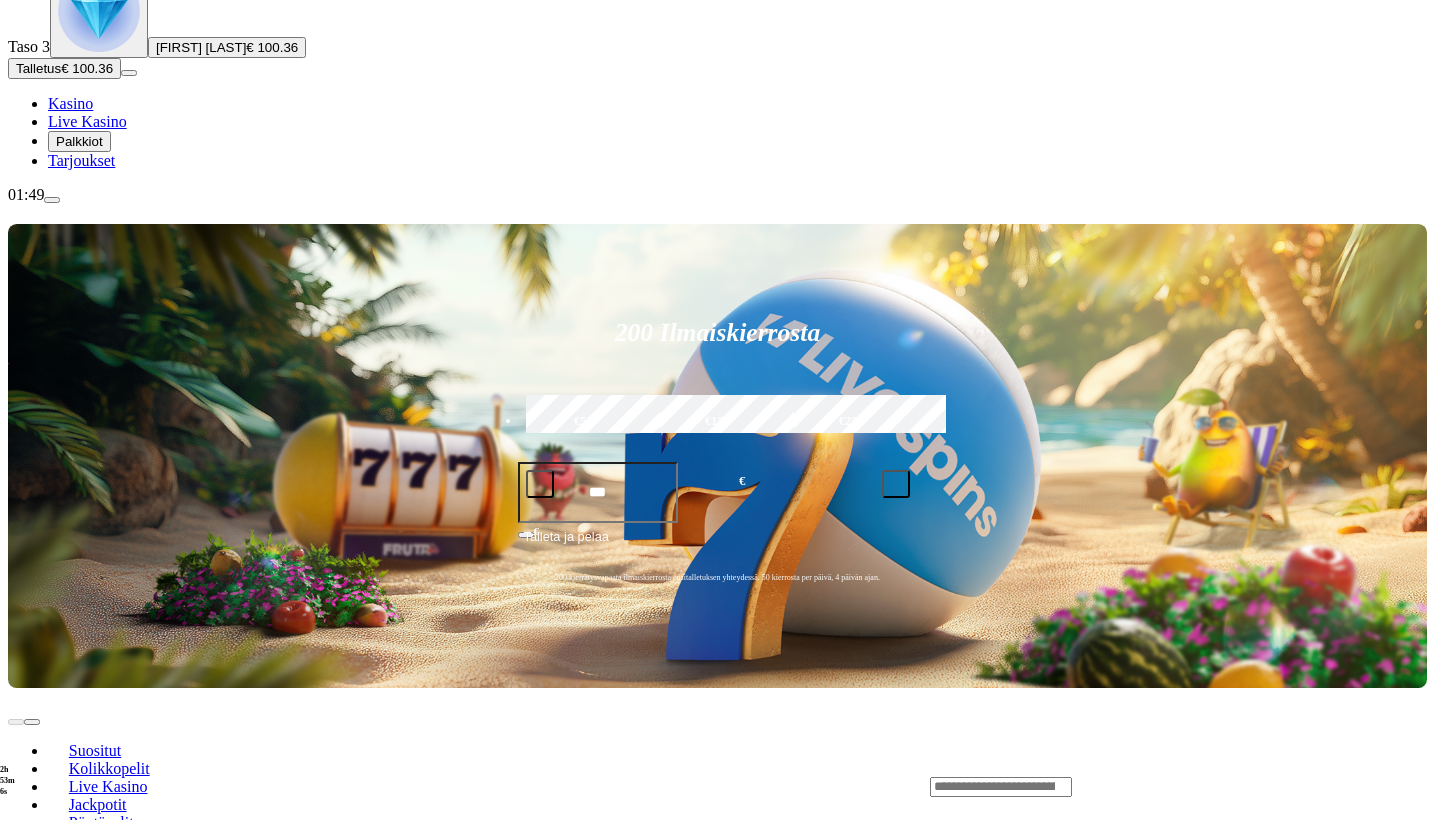 click at bounding box center [-309, 1588] 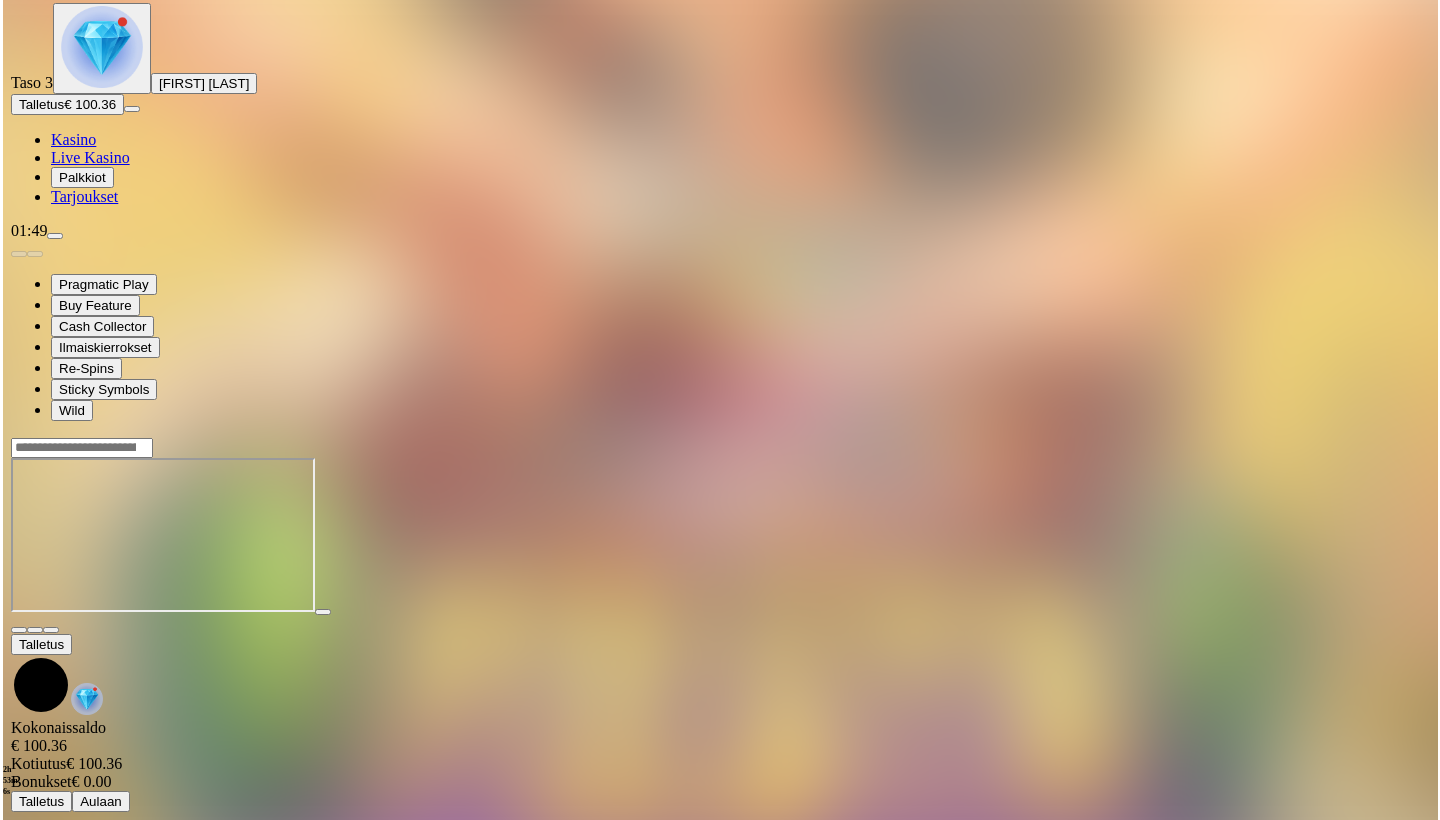 scroll, scrollTop: 0, scrollLeft: 0, axis: both 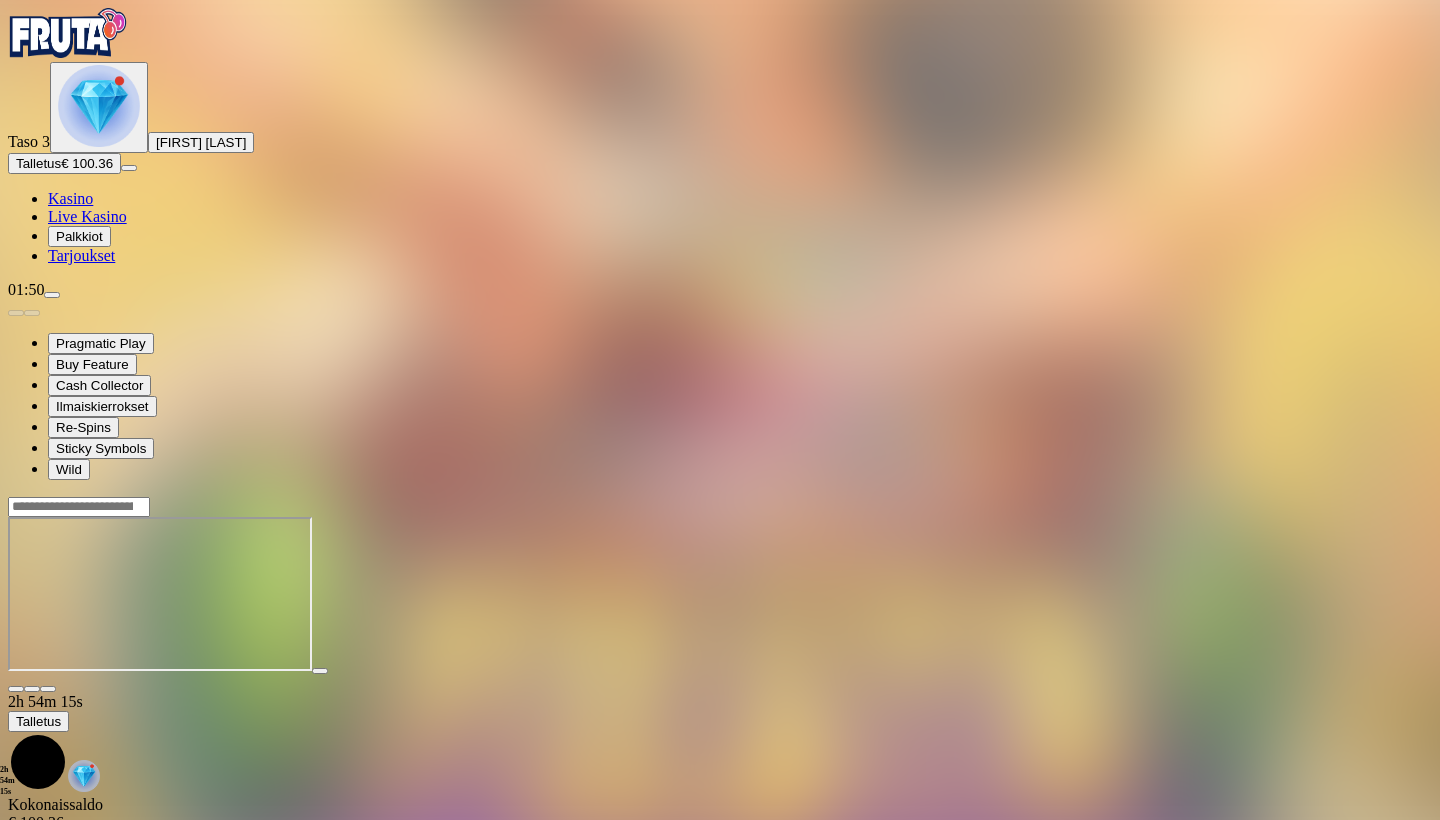 click at bounding box center [720, 506] 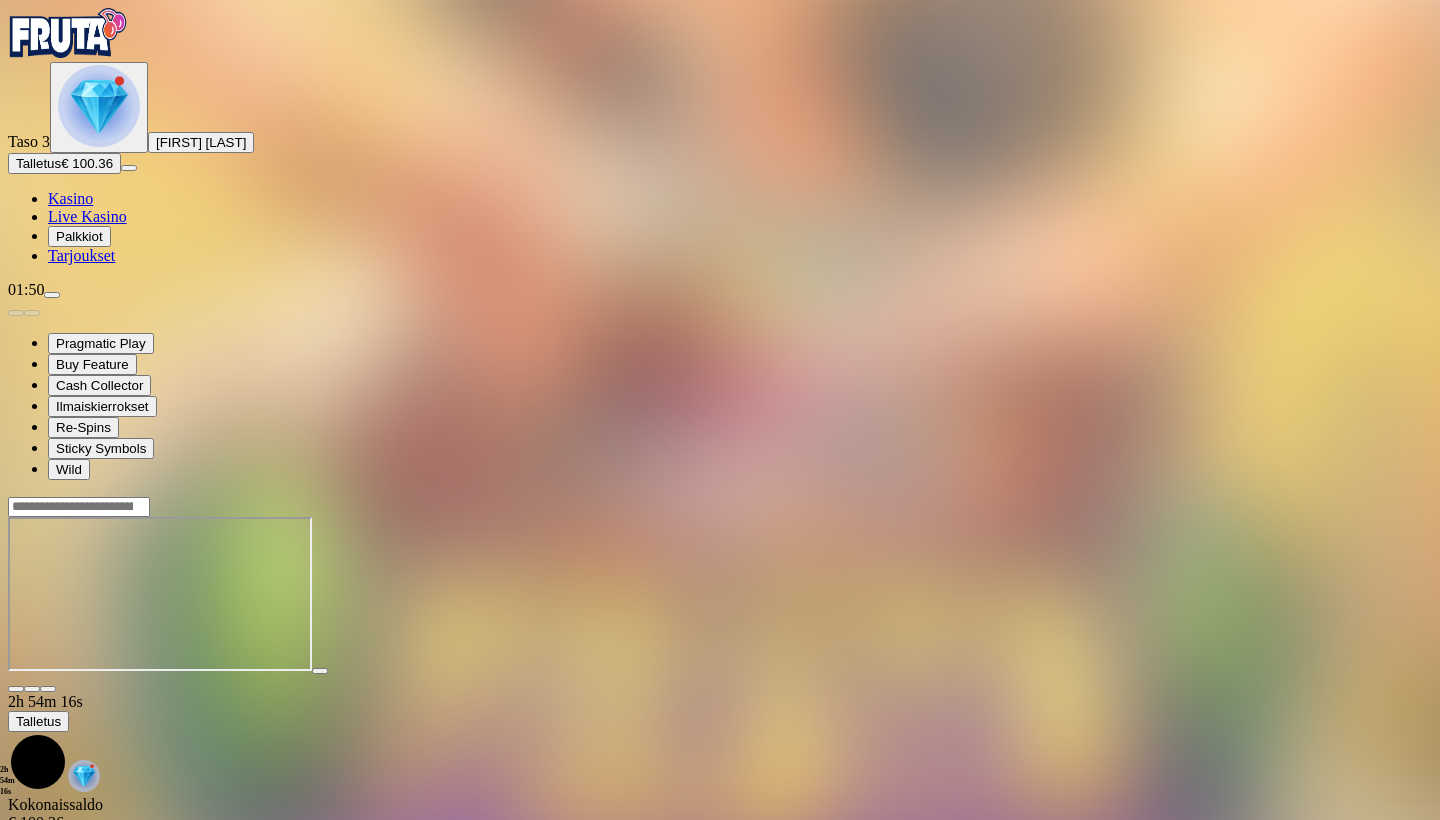 click at bounding box center [79, 507] 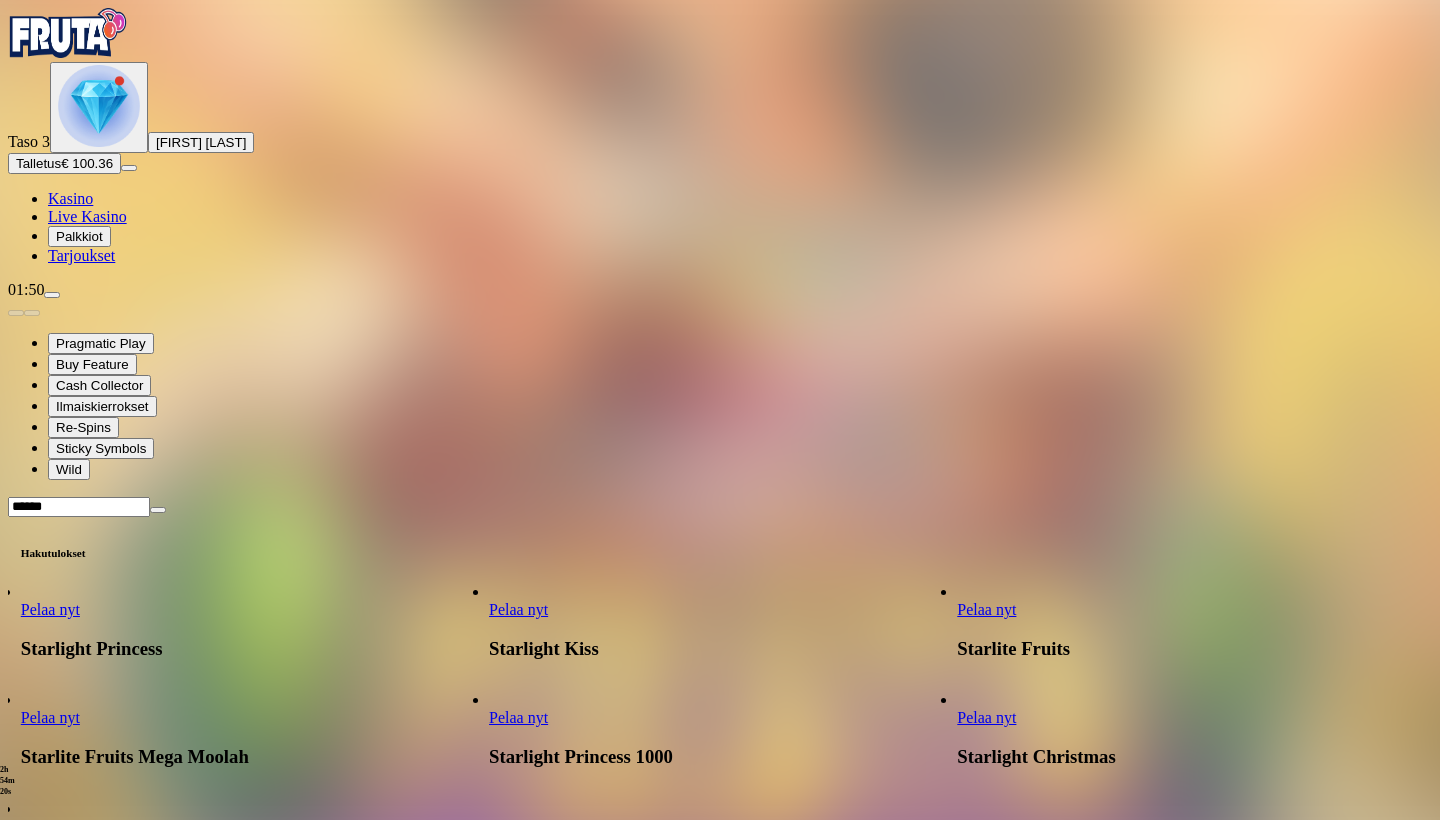 type on "******" 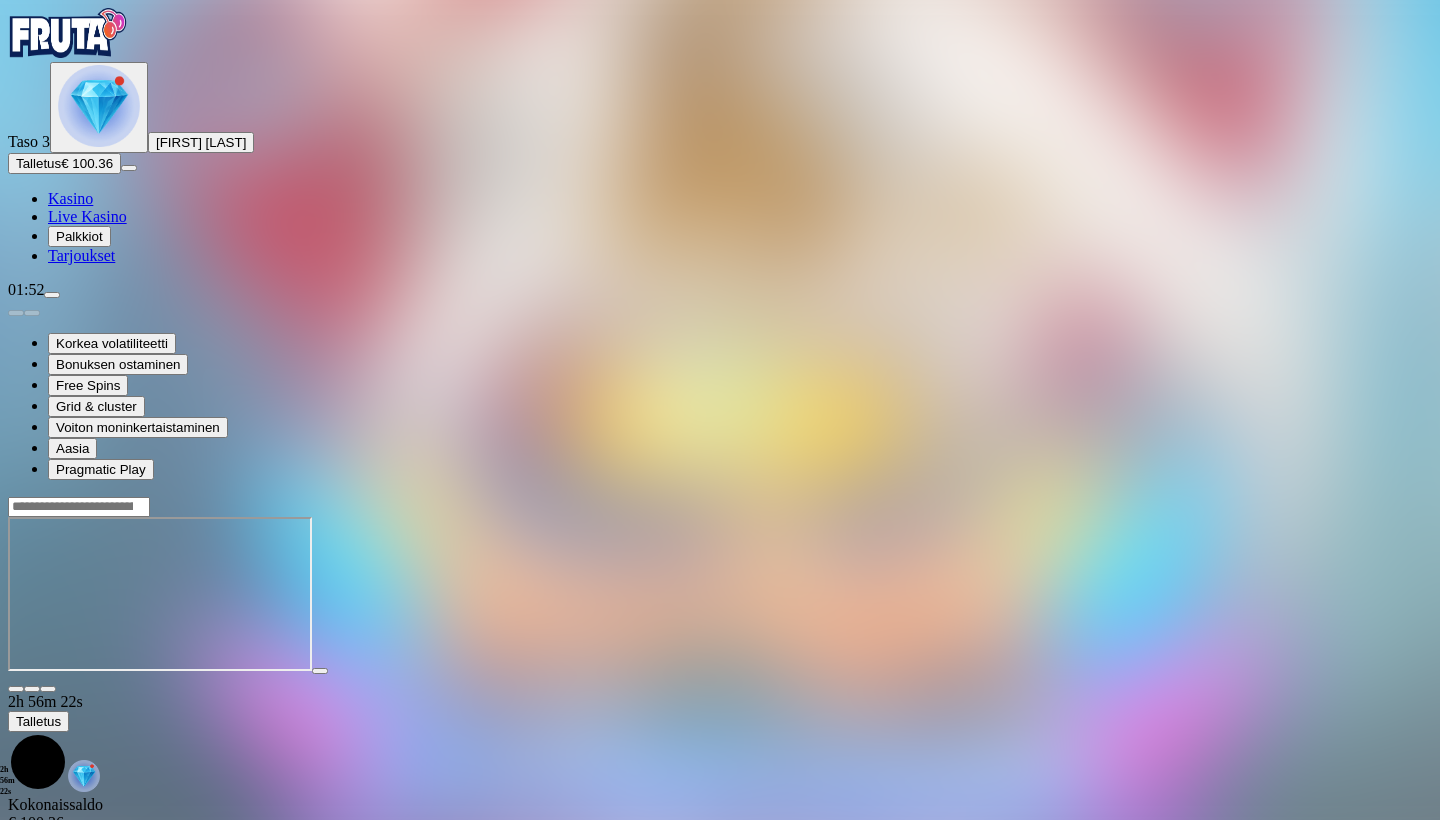 click on "Talletus" at bounding box center (38, 163) 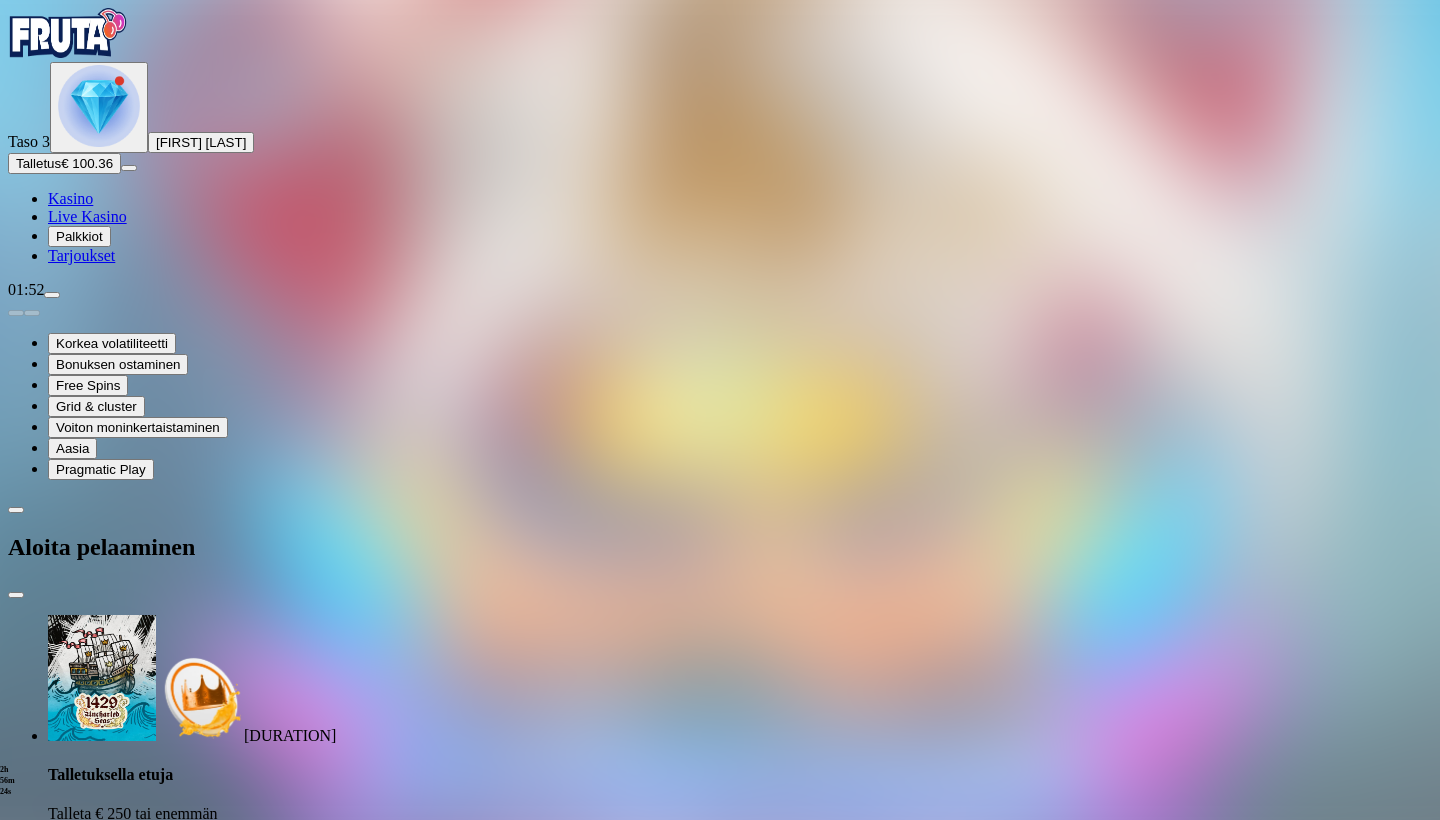 click on "TALLETA JA PELAA" at bounding box center (76, 3243) 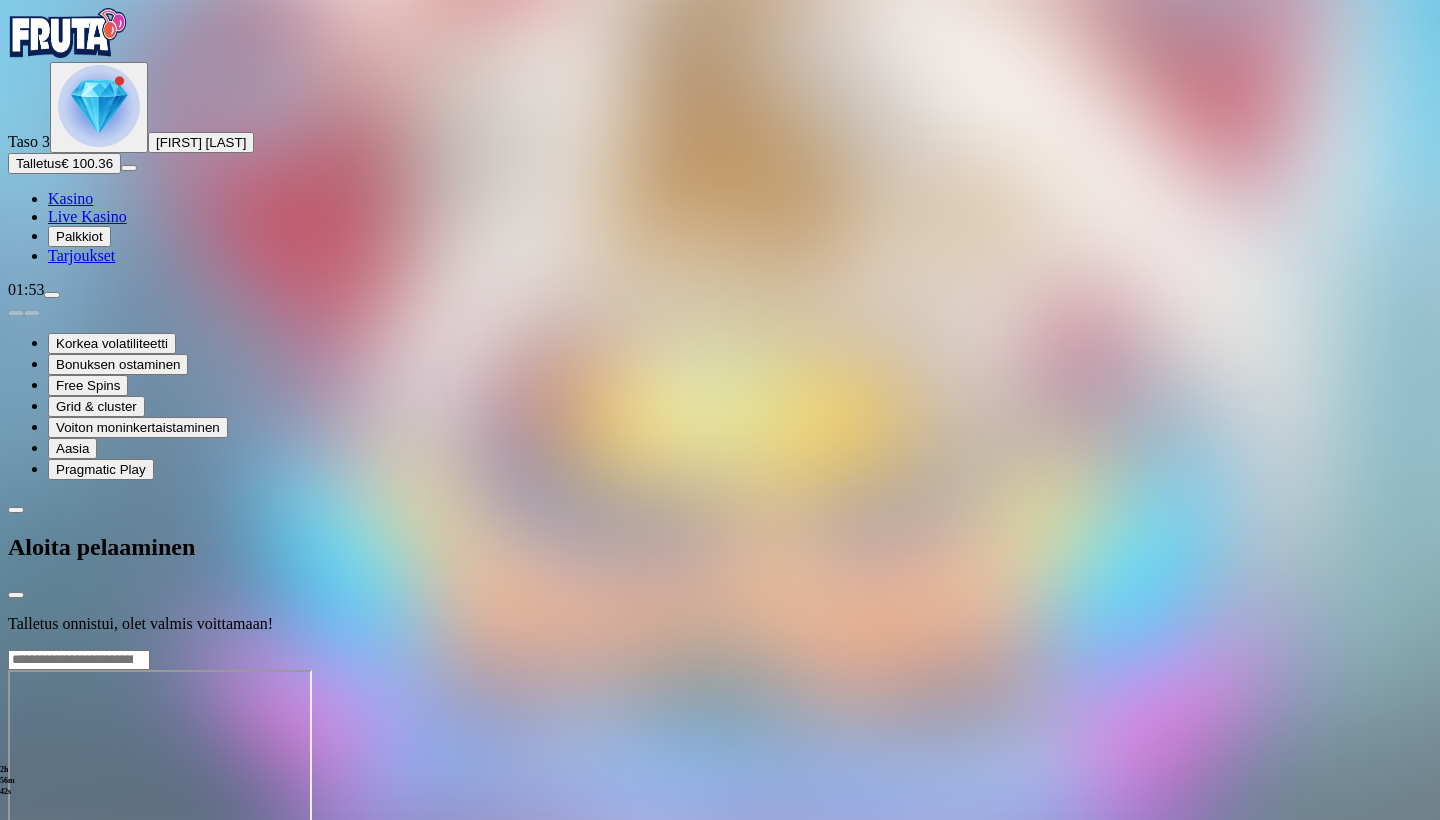 click at bounding box center (720, 649) 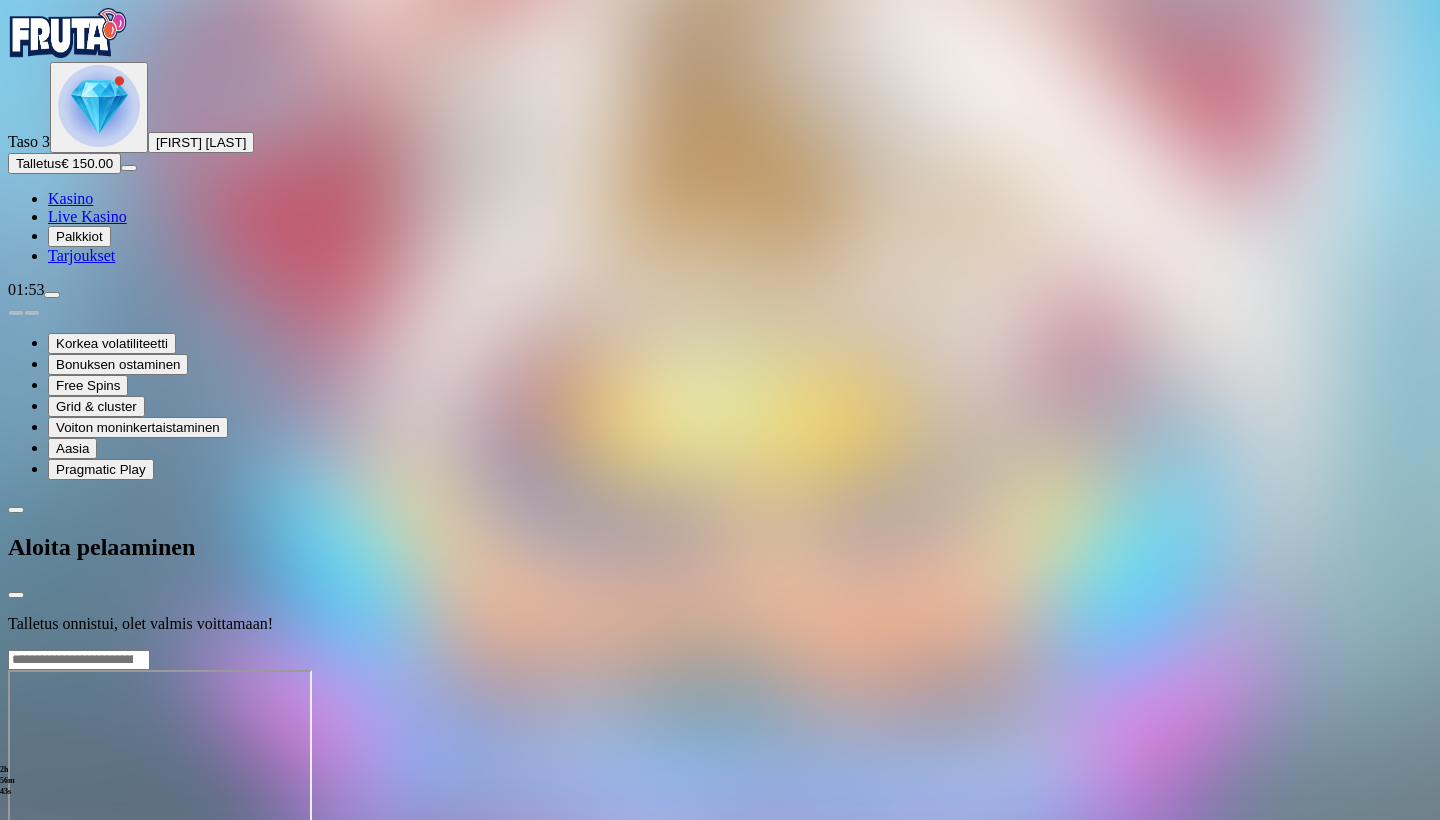 click at bounding box center (720, 649) 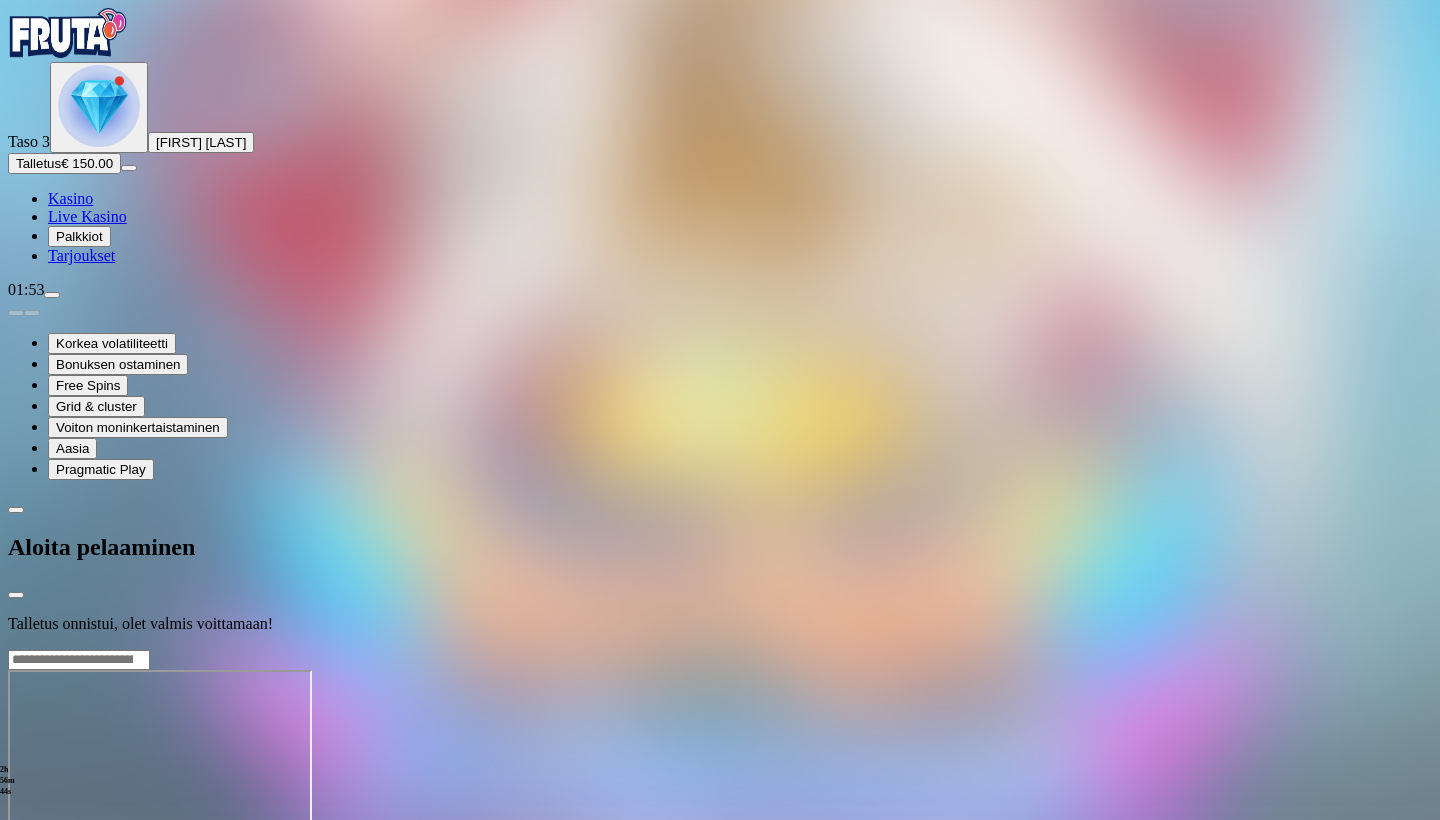click at bounding box center [720, 649] 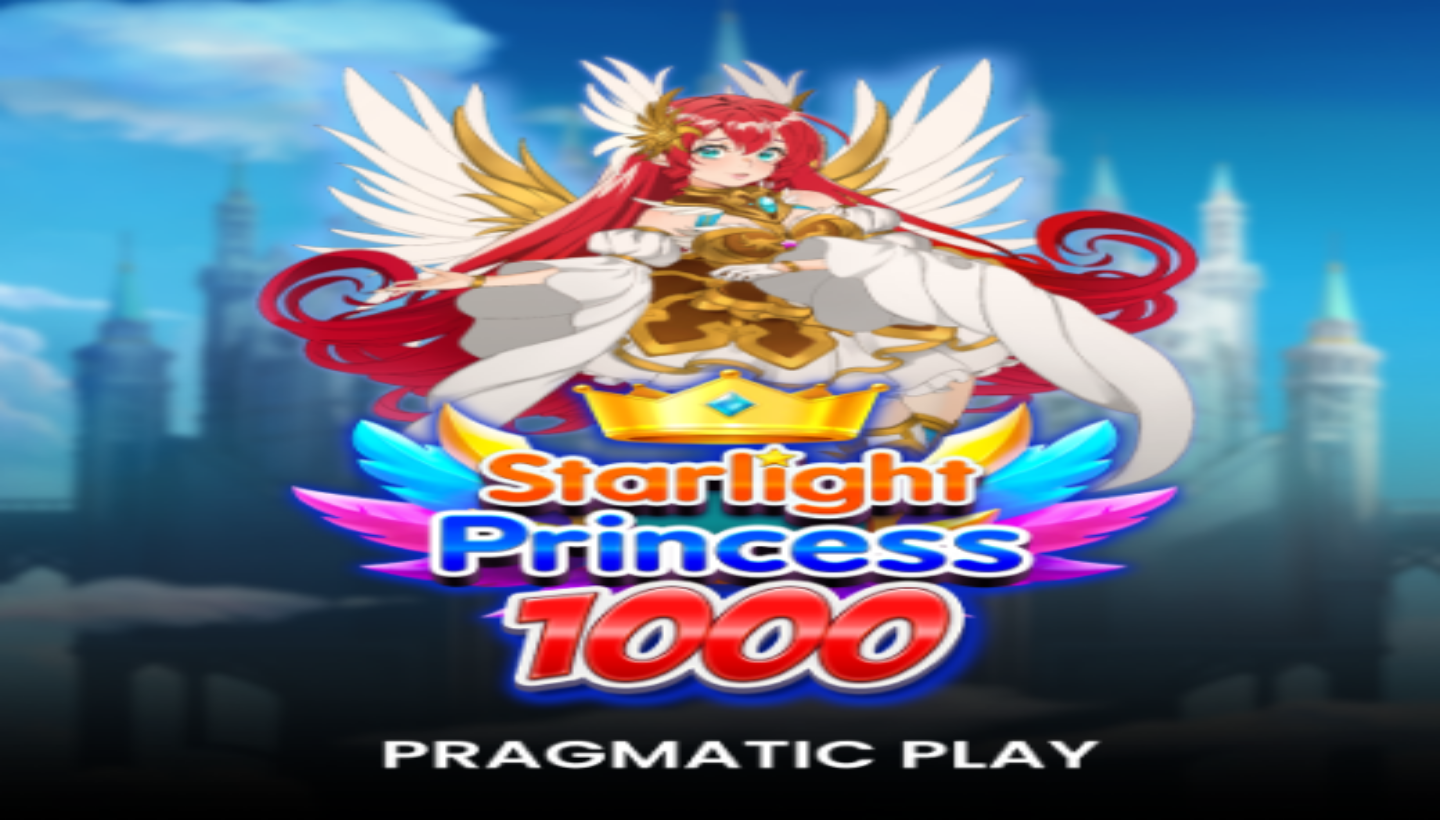 scroll, scrollTop: 0, scrollLeft: 0, axis: both 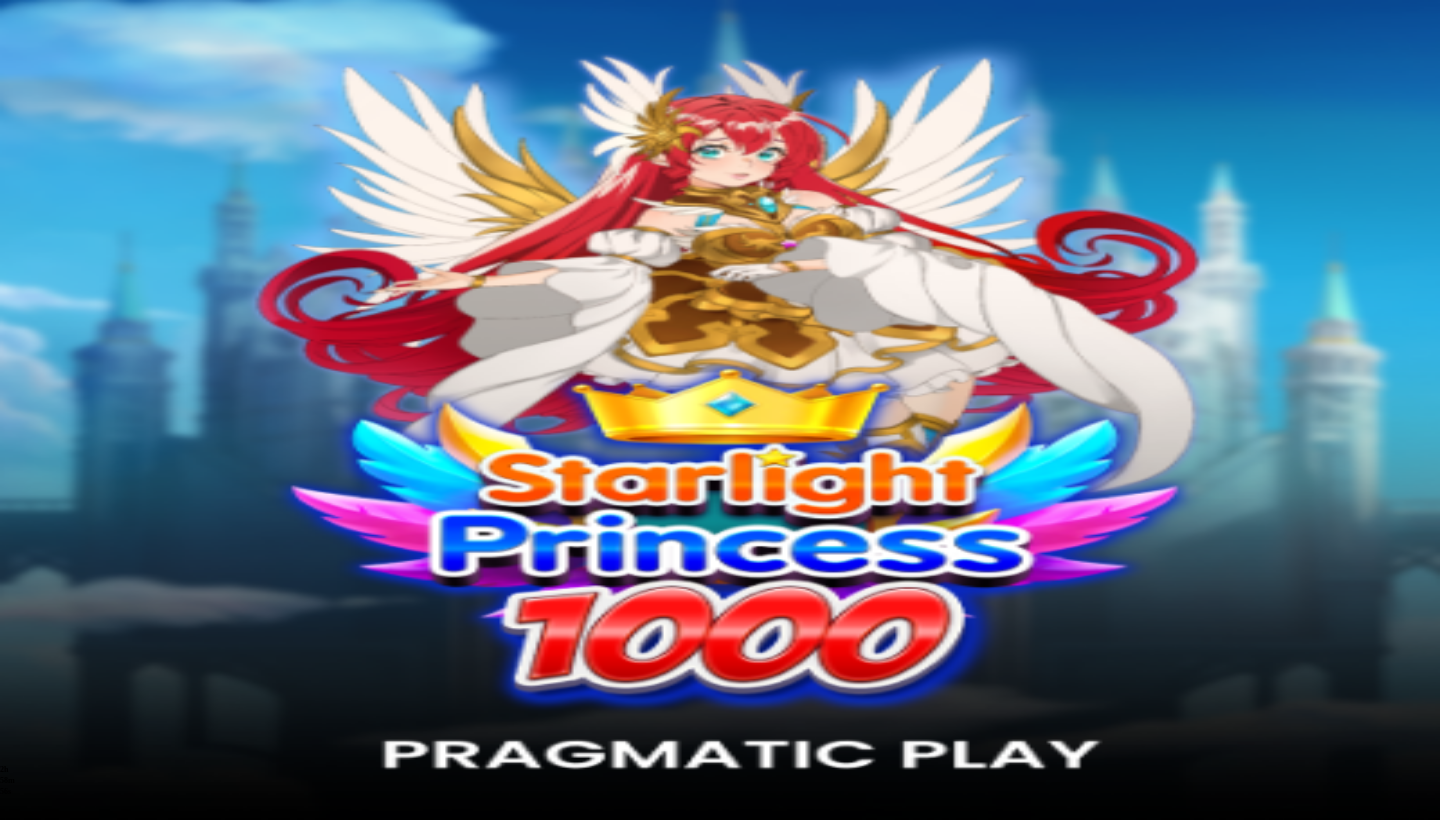 click on "Kasino" at bounding box center (70, 198) 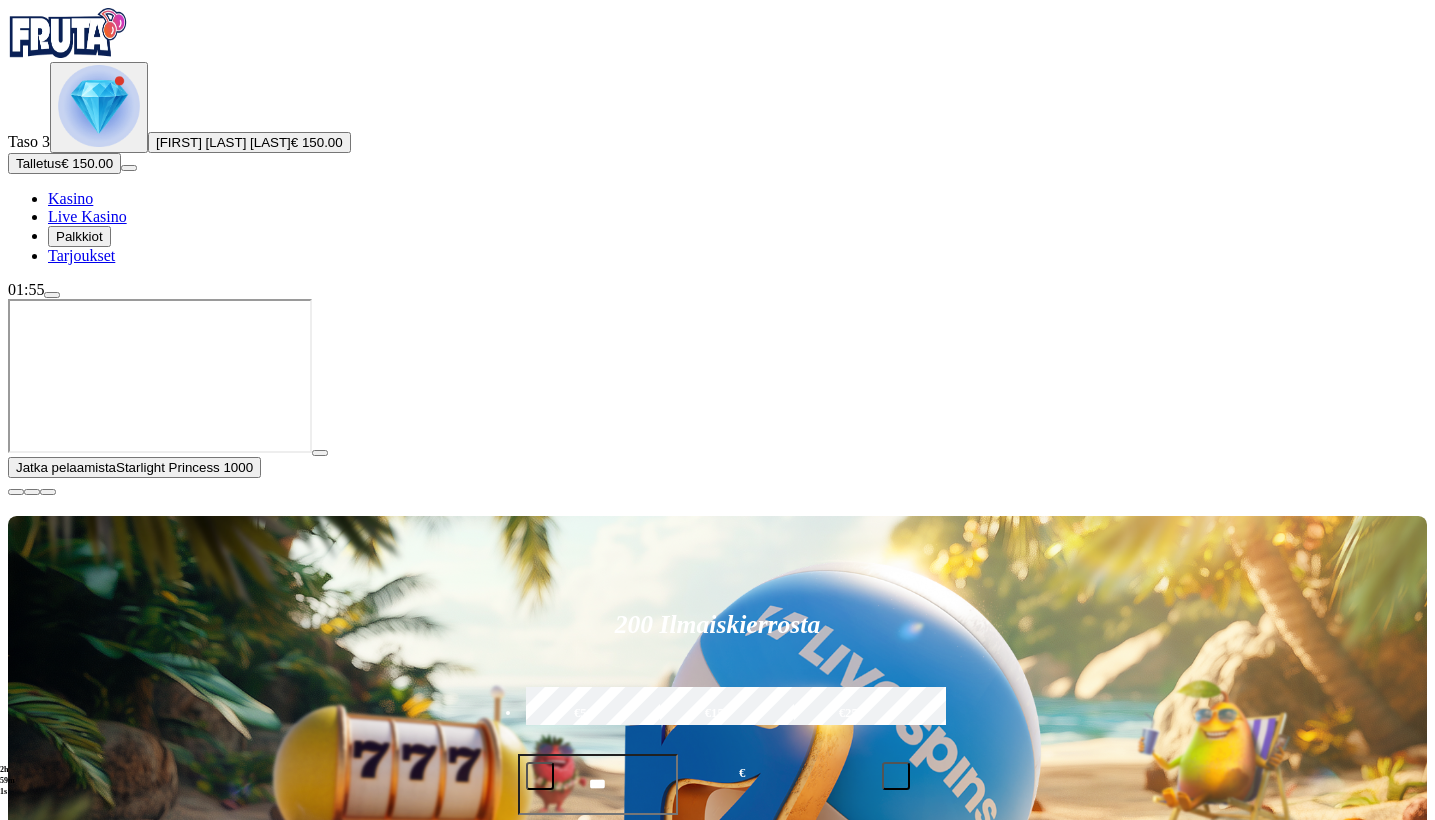 click at bounding box center [16, 492] 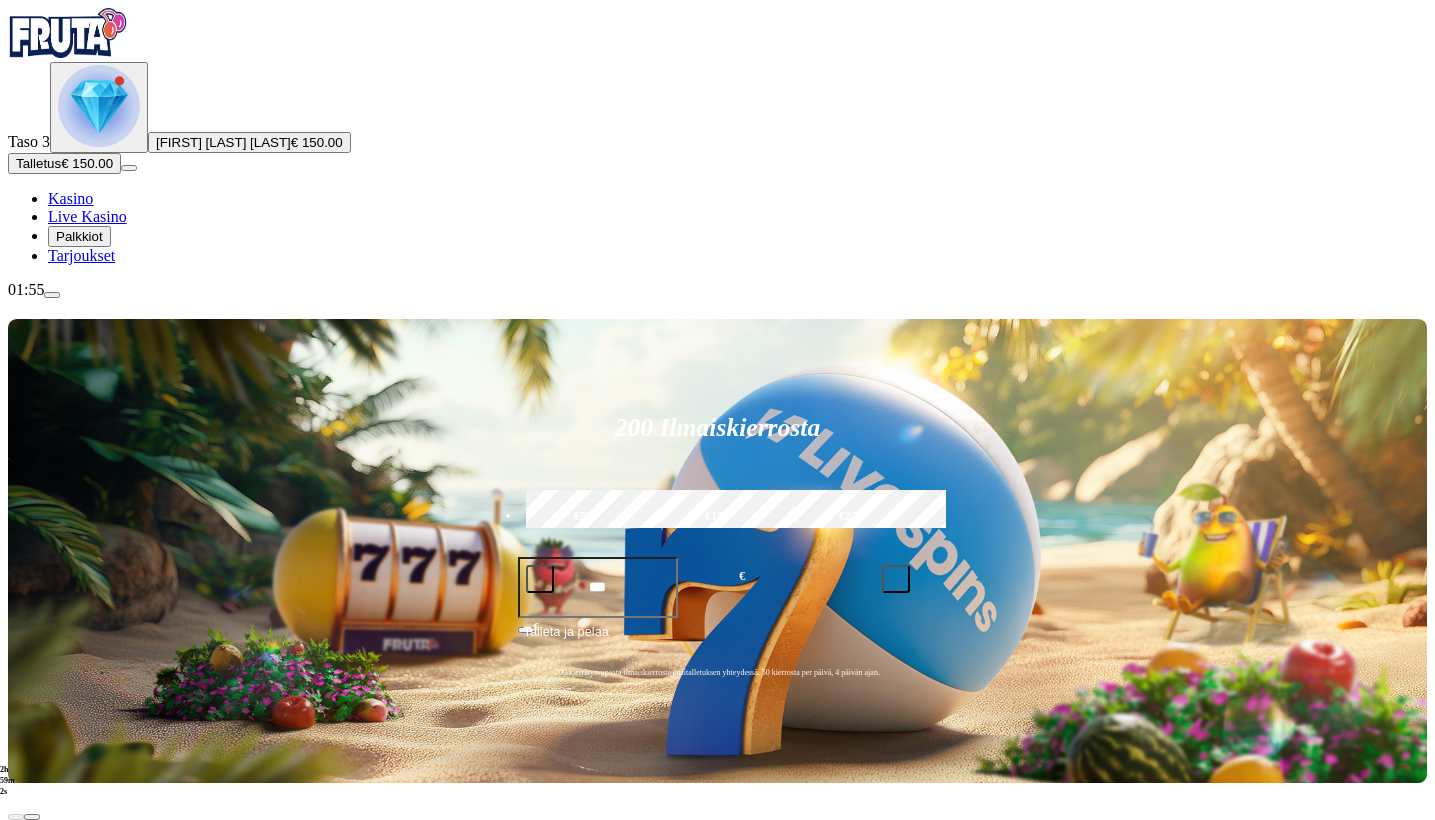 click at bounding box center (32, 1054) 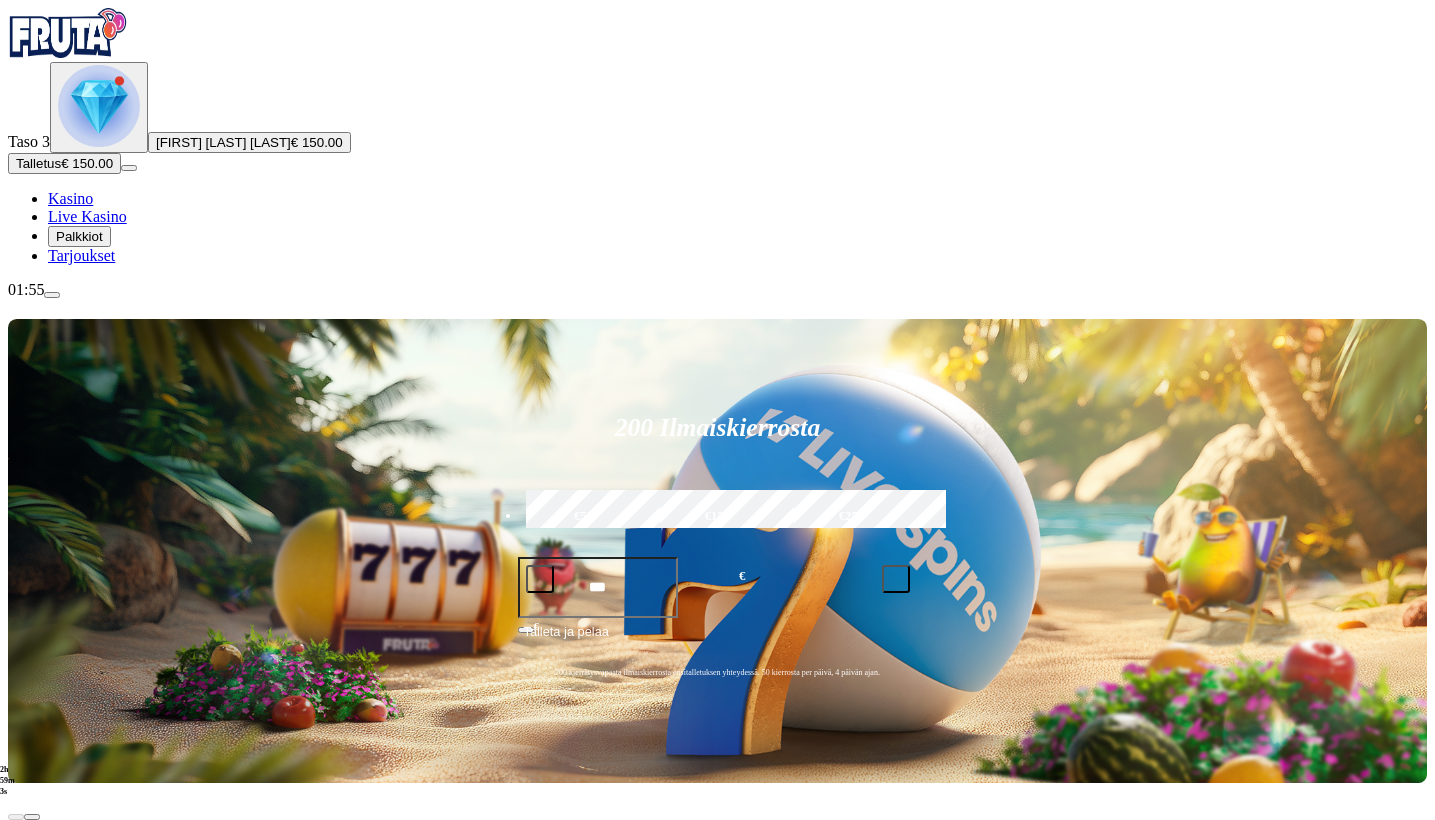 click on "Pelaa nyt" at bounding box center (-461, 1768) 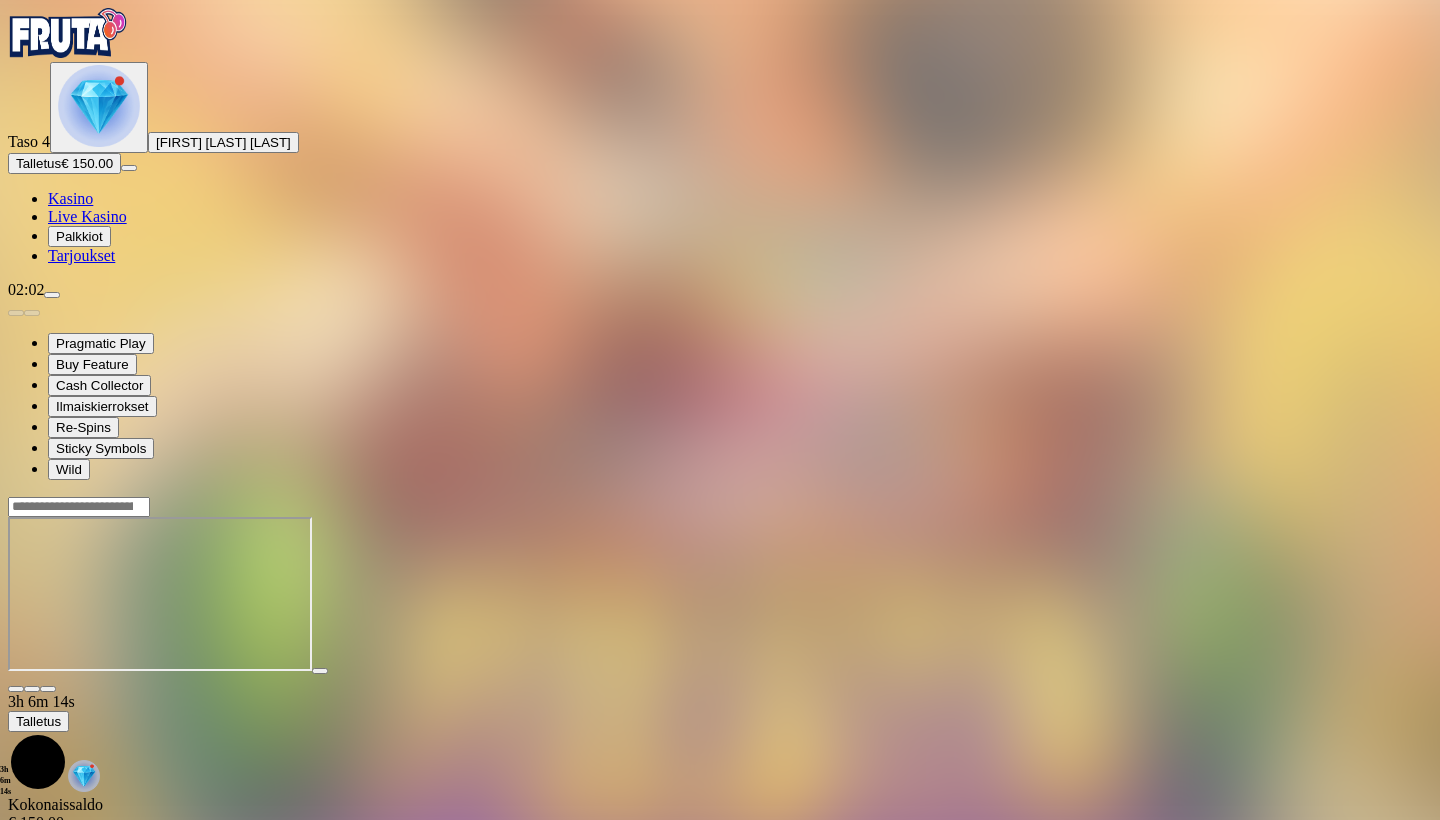 click on "Kasino" at bounding box center (70, 198) 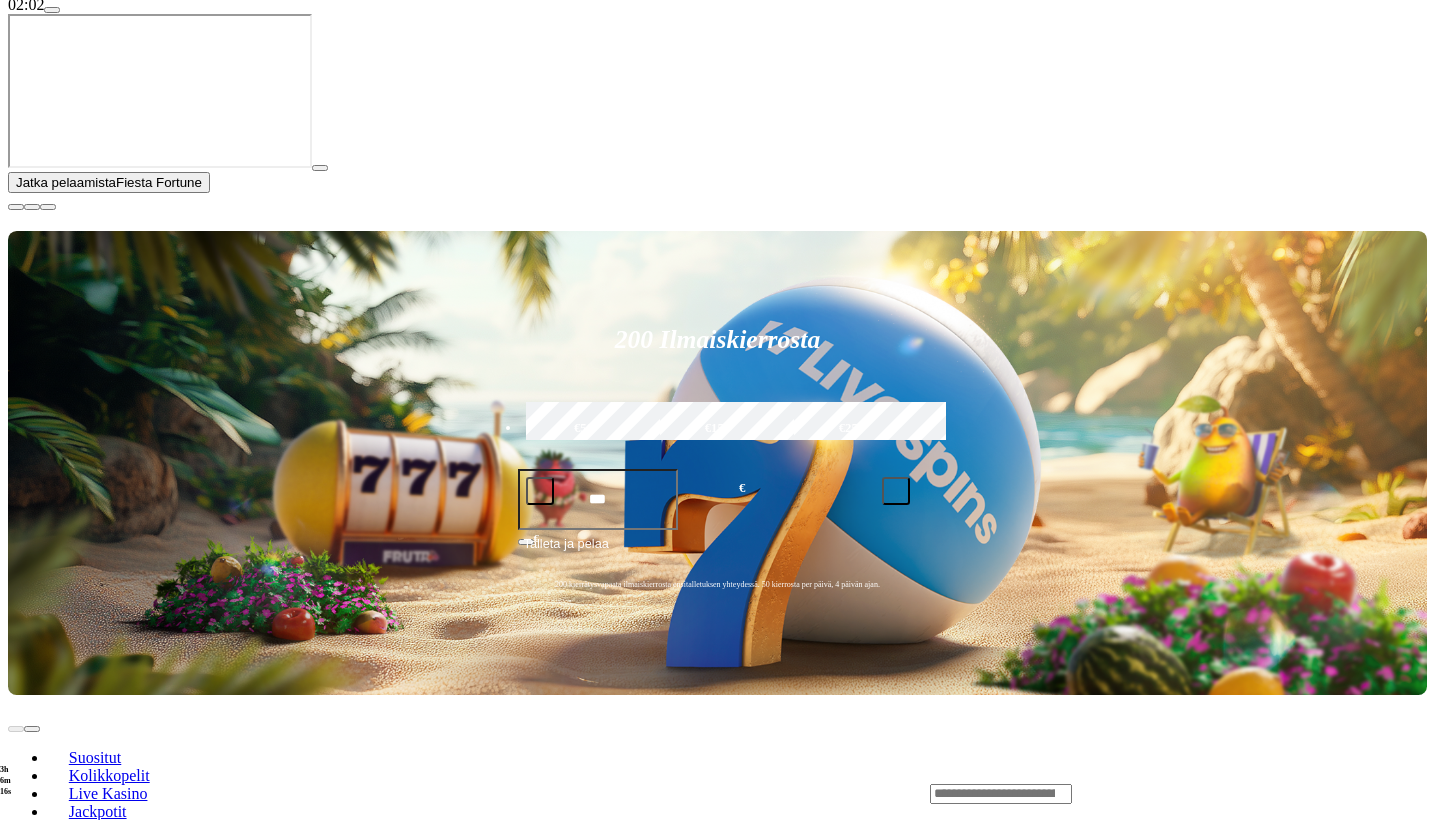 scroll, scrollTop: 288, scrollLeft: 0, axis: vertical 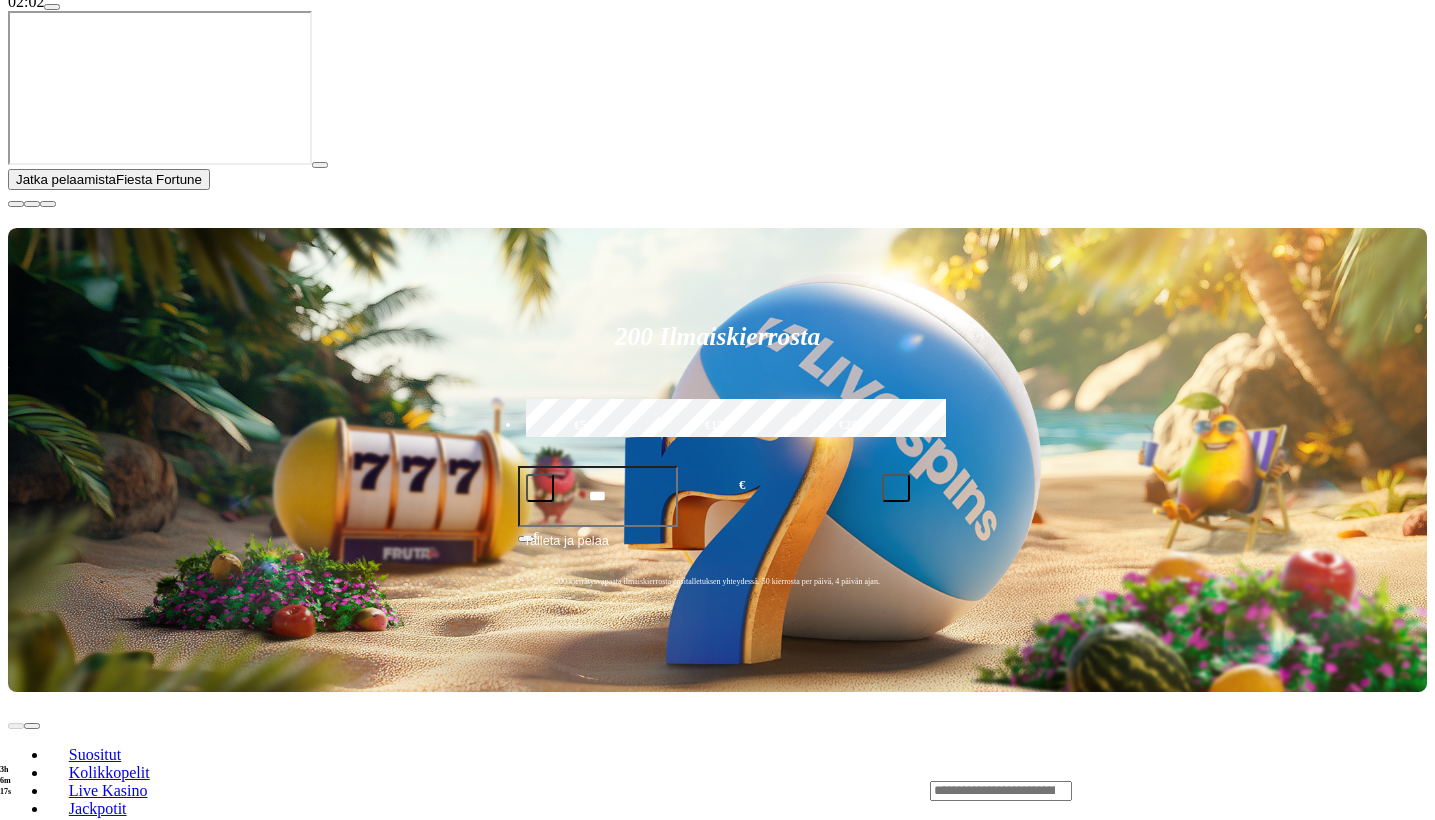 click on "Pelaa nyt" at bounding box center (77, 1391) 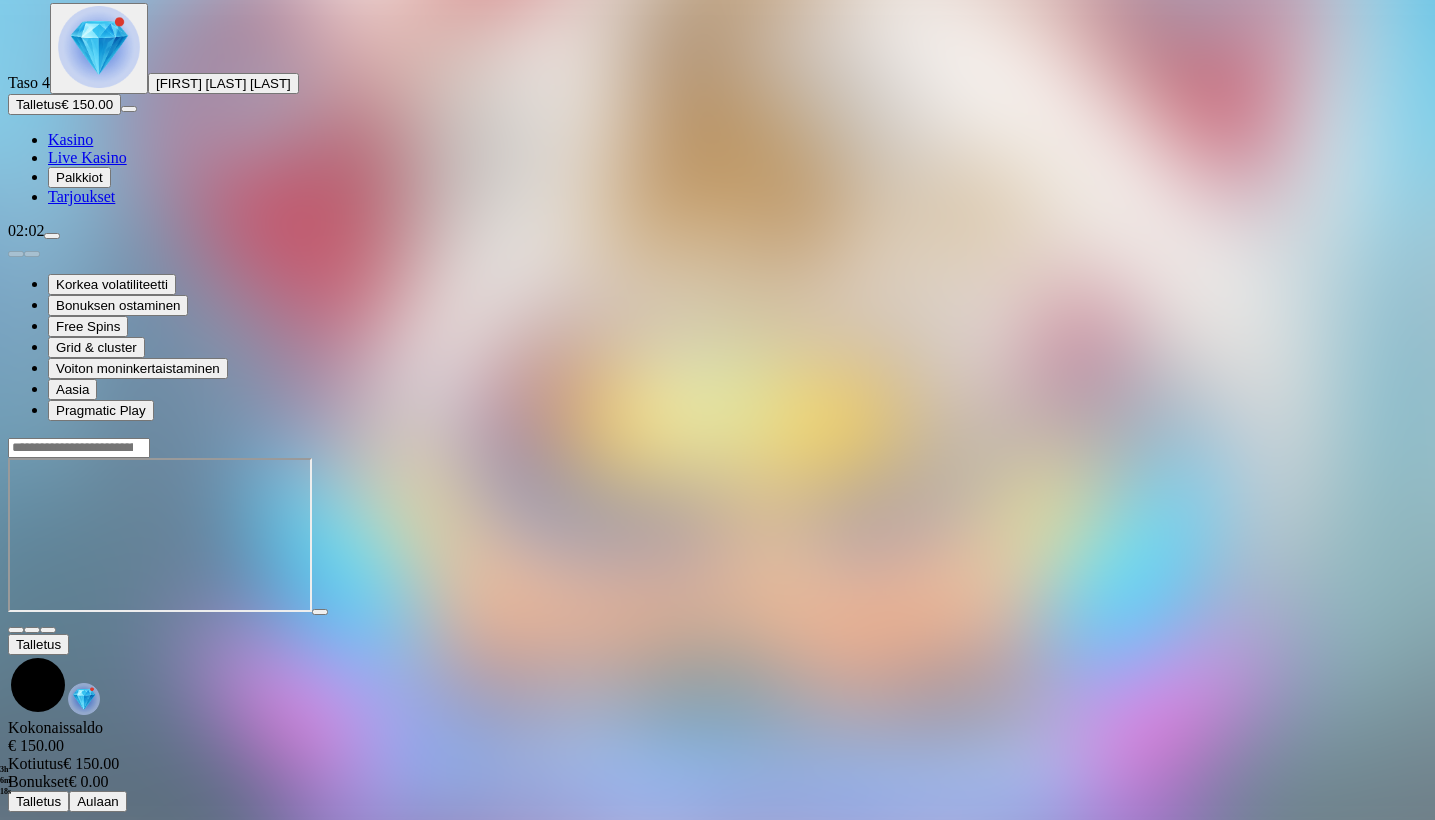 scroll, scrollTop: 0, scrollLeft: 0, axis: both 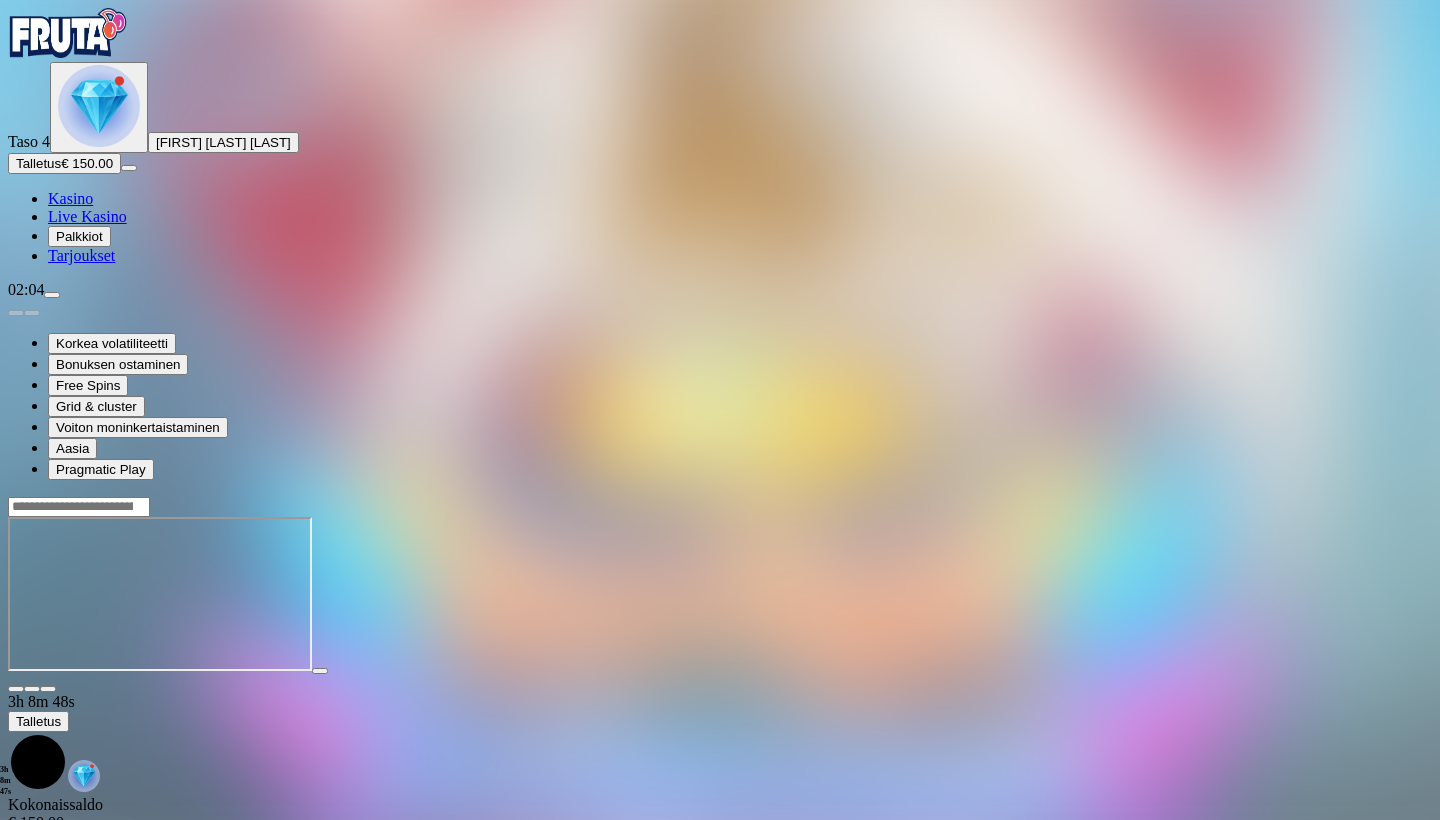 click at bounding box center (16, 689) 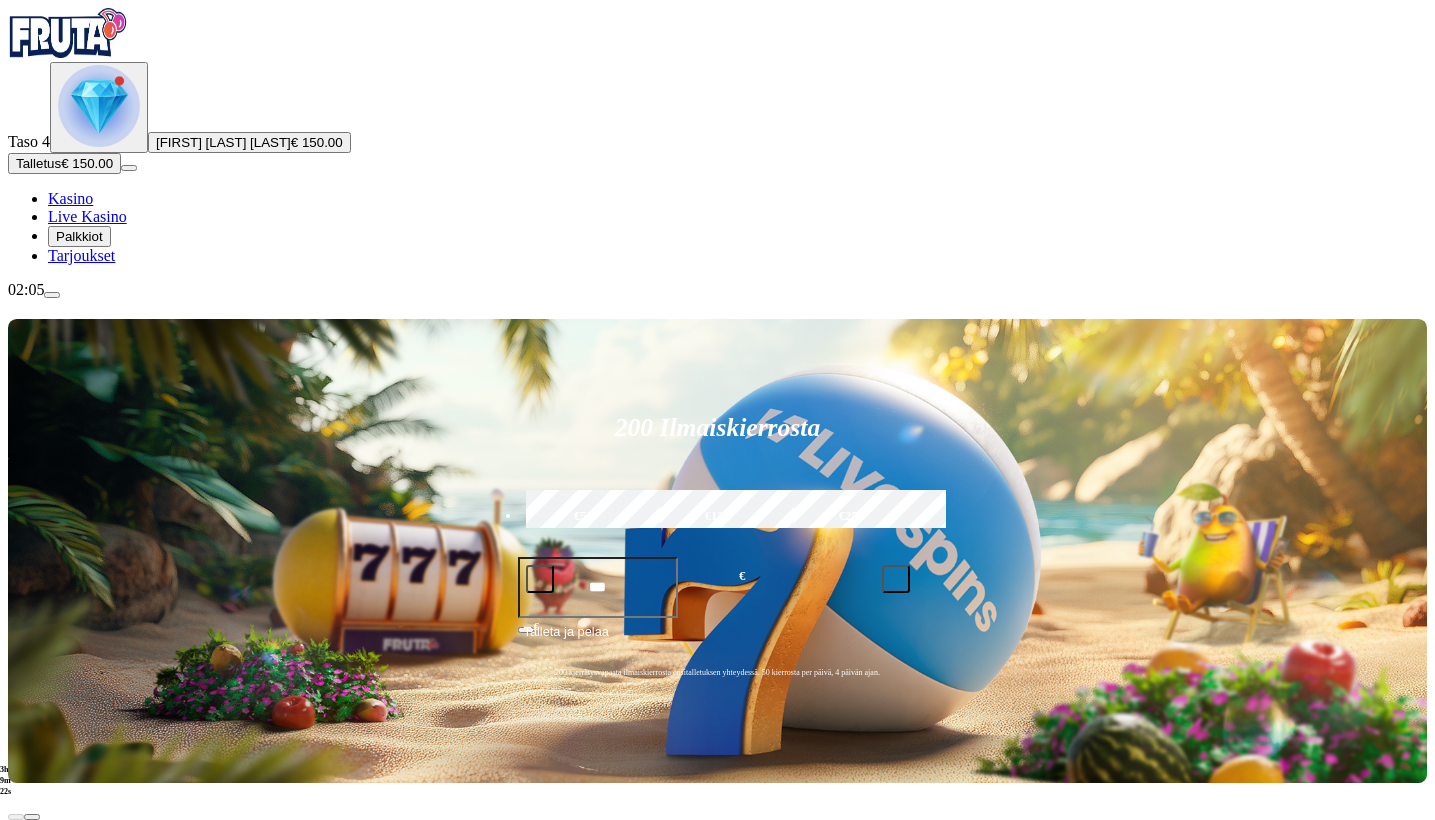 click on "Talleta ja pelaa" at bounding box center [718, 640] 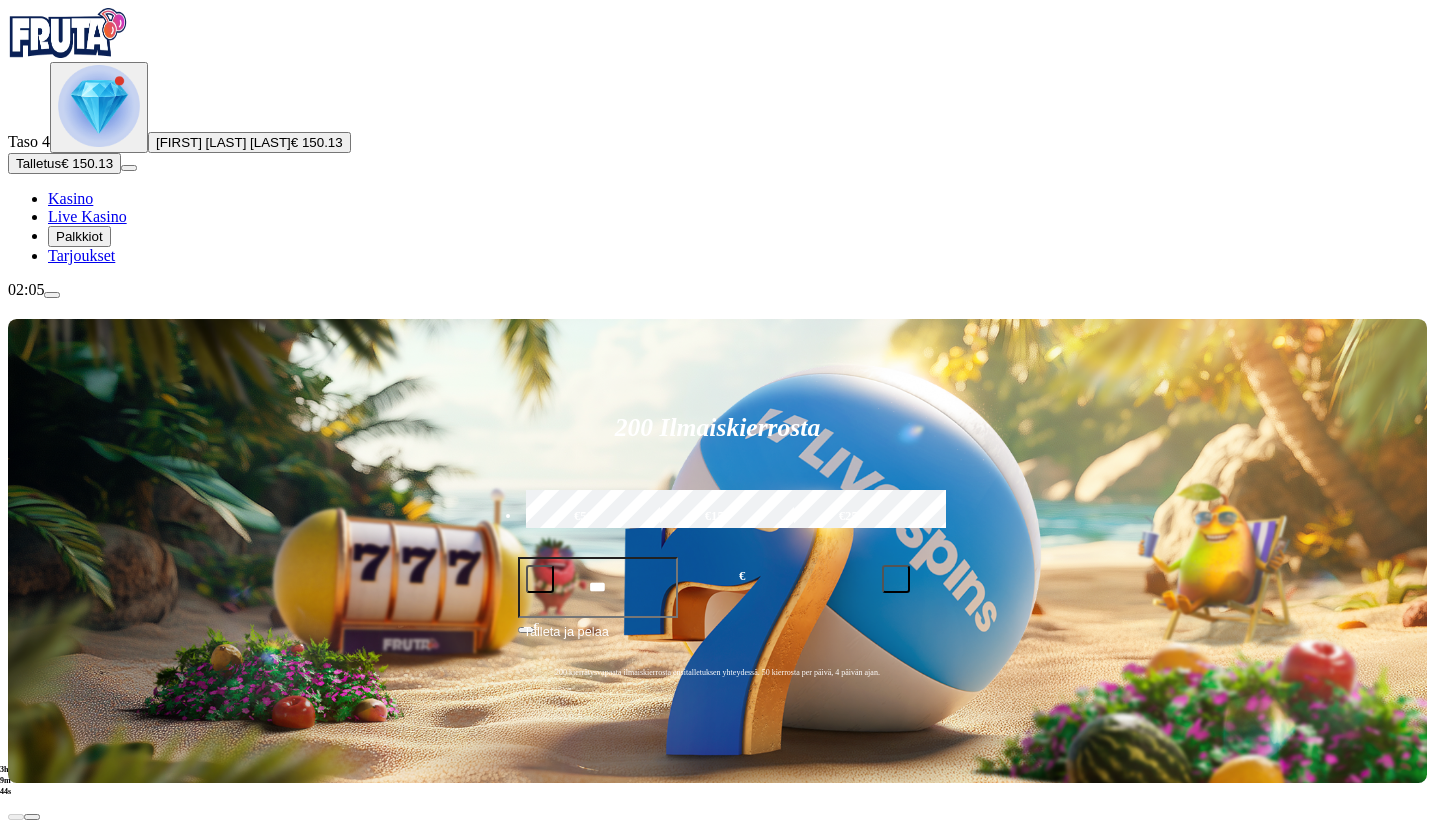 click at bounding box center [32, 1054] 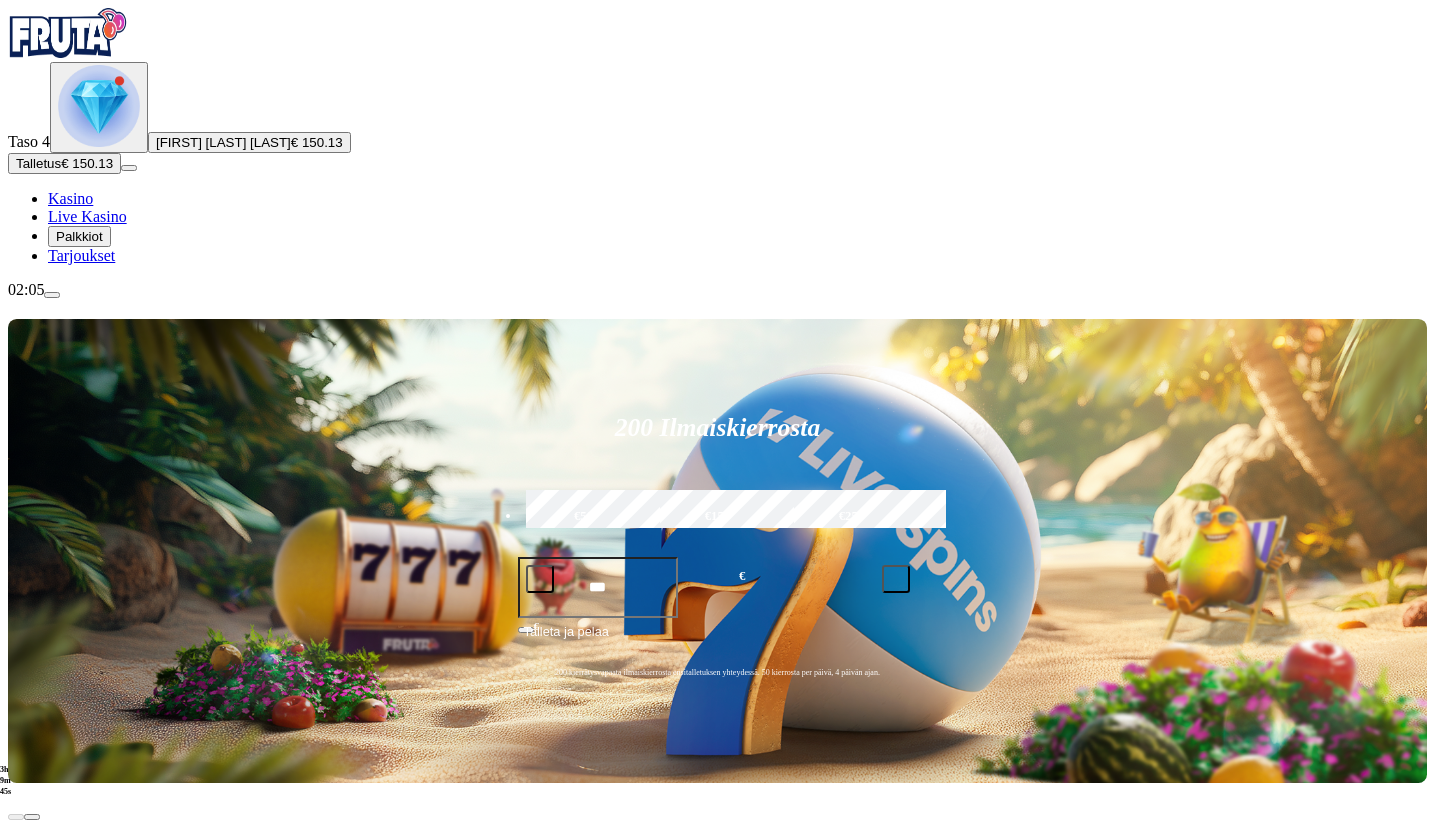 click on "Pelaa nyt" at bounding box center [-461, 1768] 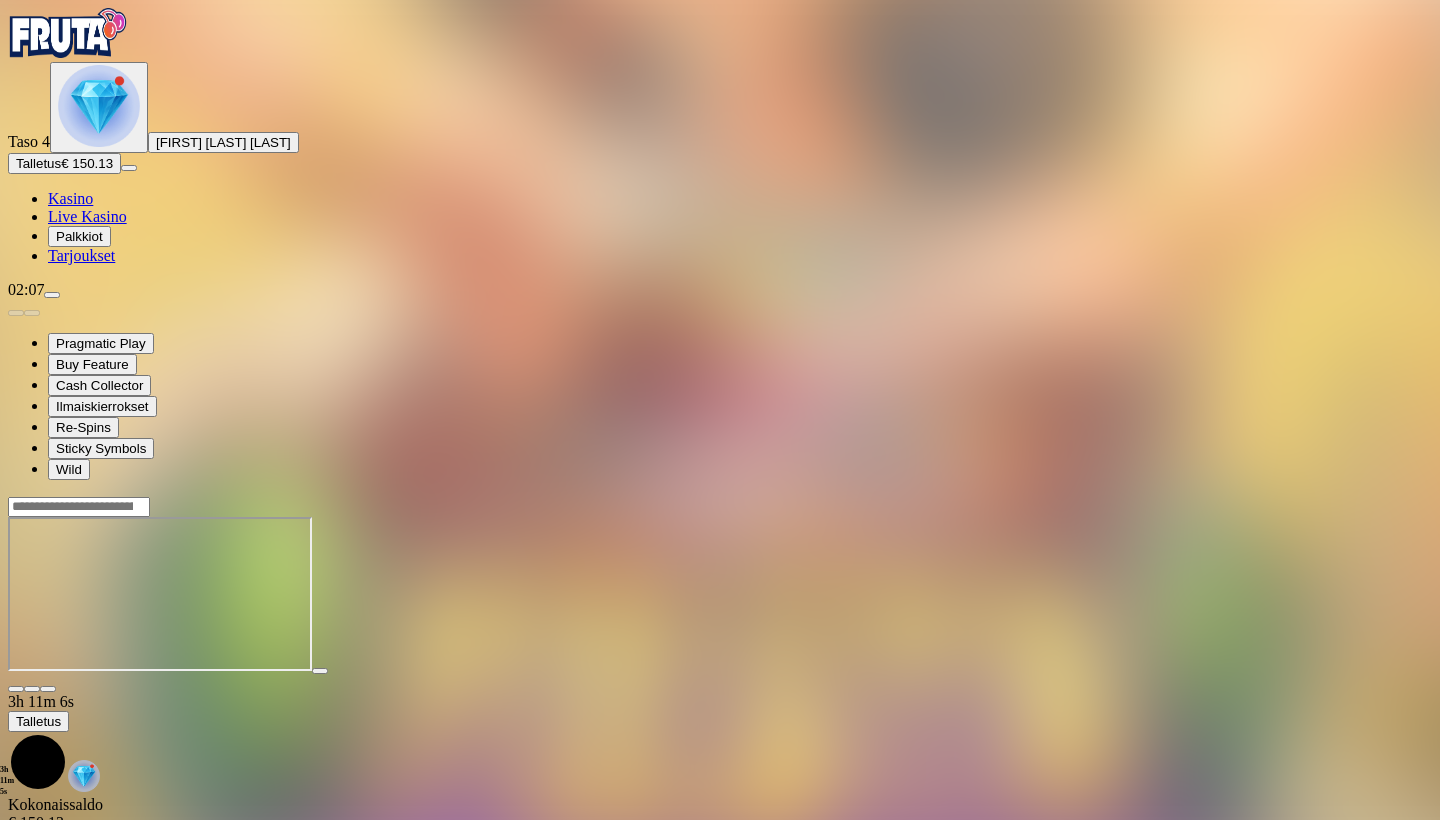 click on "Live Kasino" at bounding box center [87, 216] 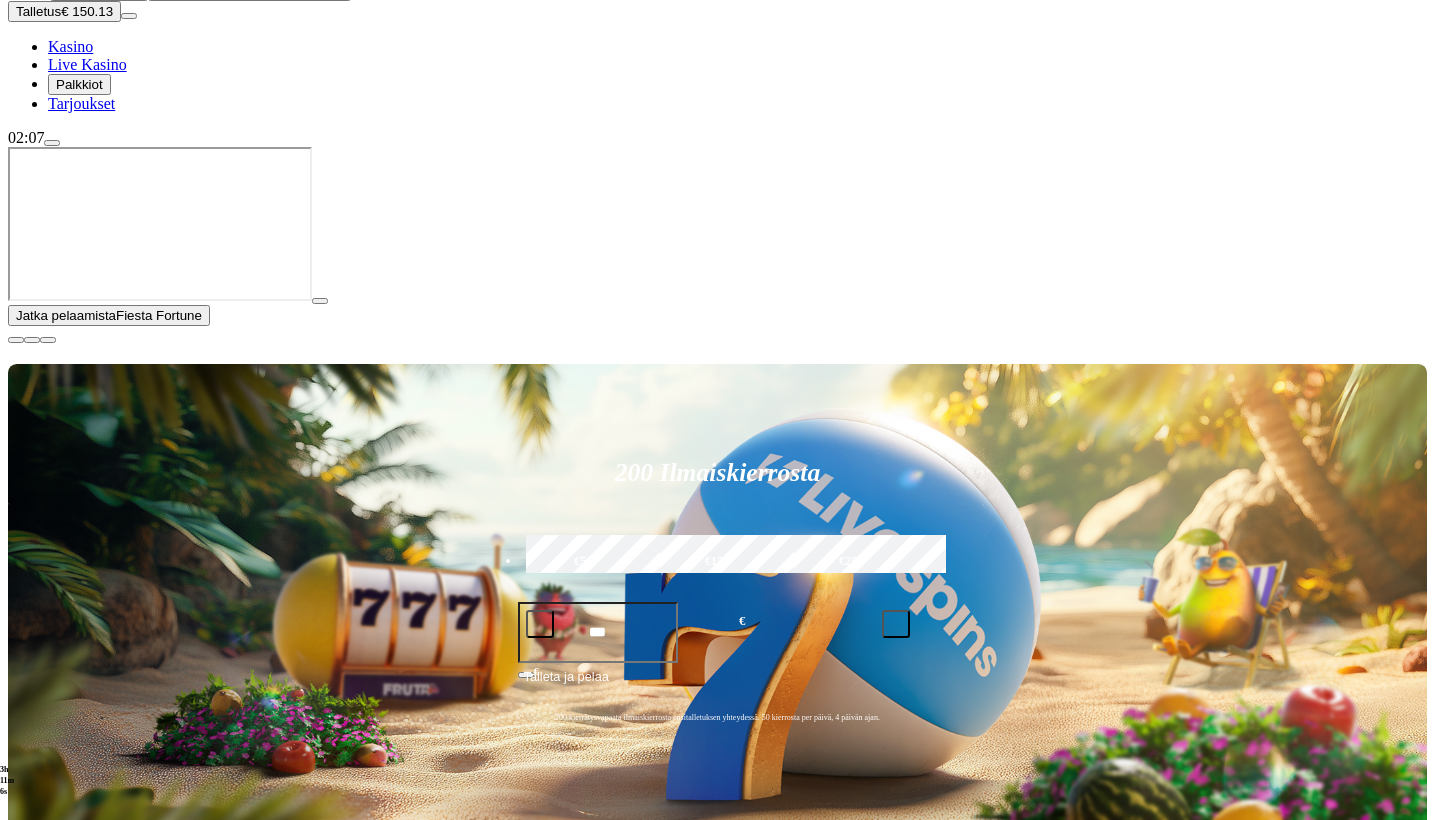 scroll, scrollTop: 164, scrollLeft: 0, axis: vertical 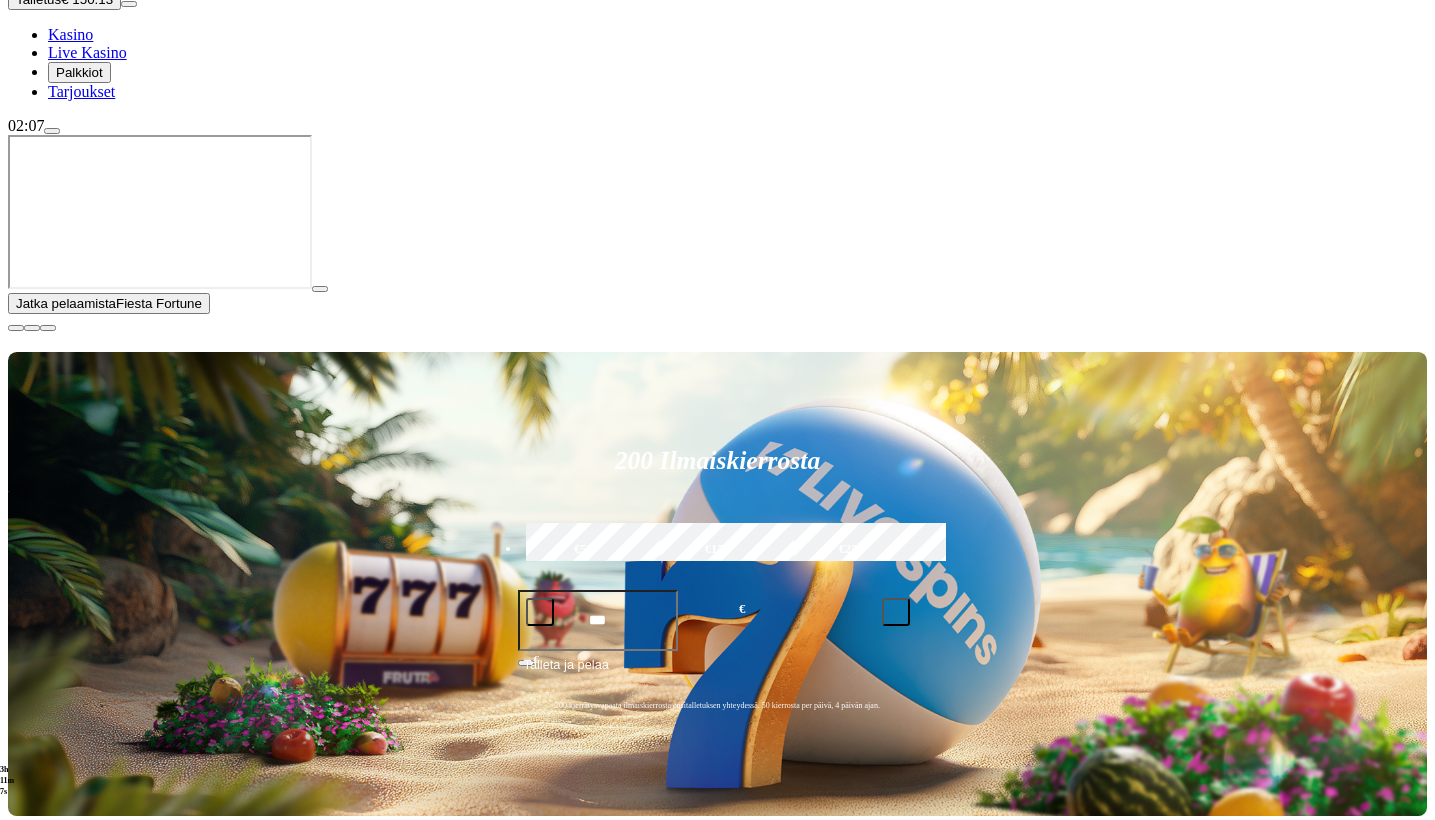 click at bounding box center (16, 328) 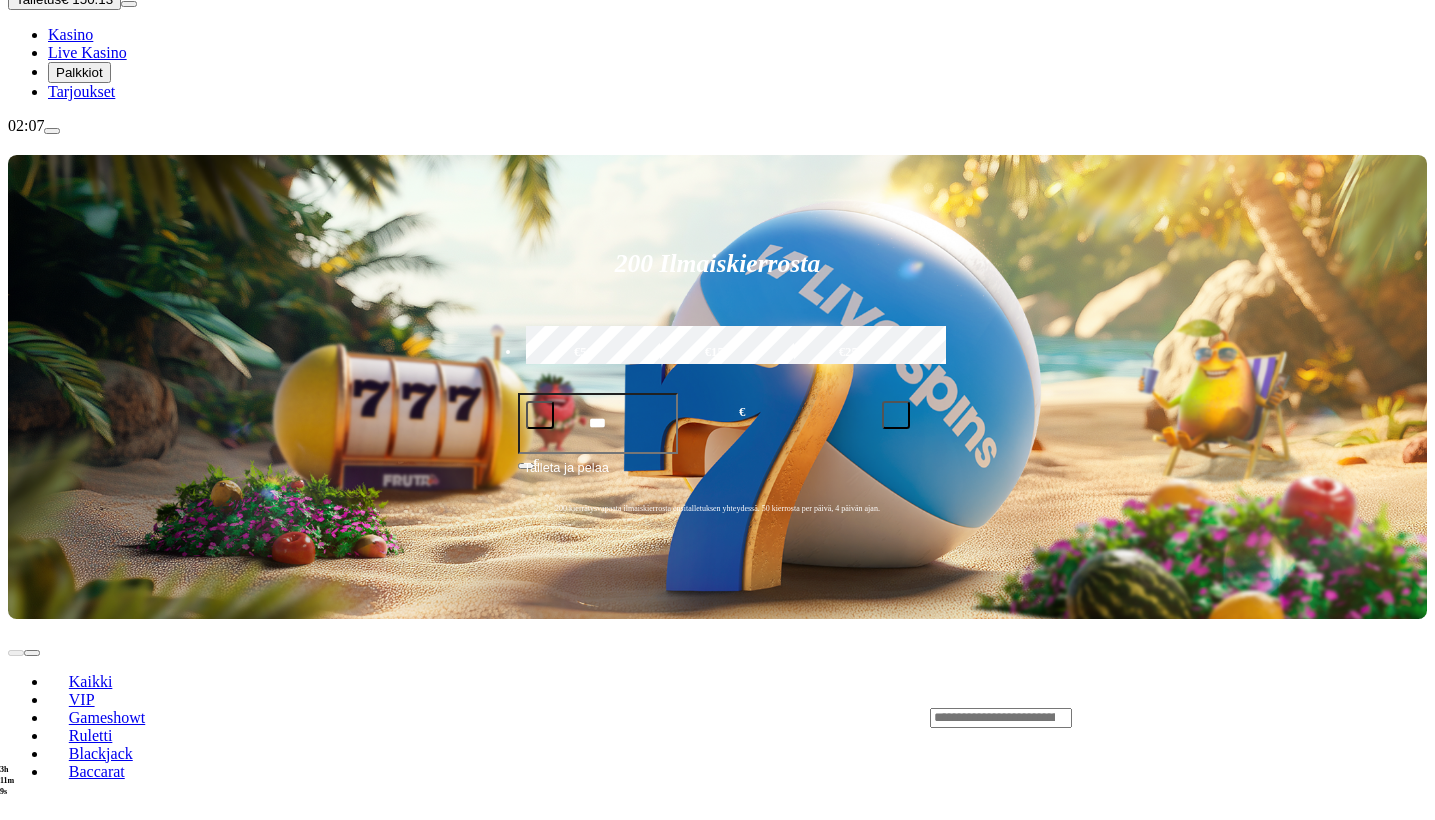 click on "Pelaa nyt" at bounding box center (77, 1031) 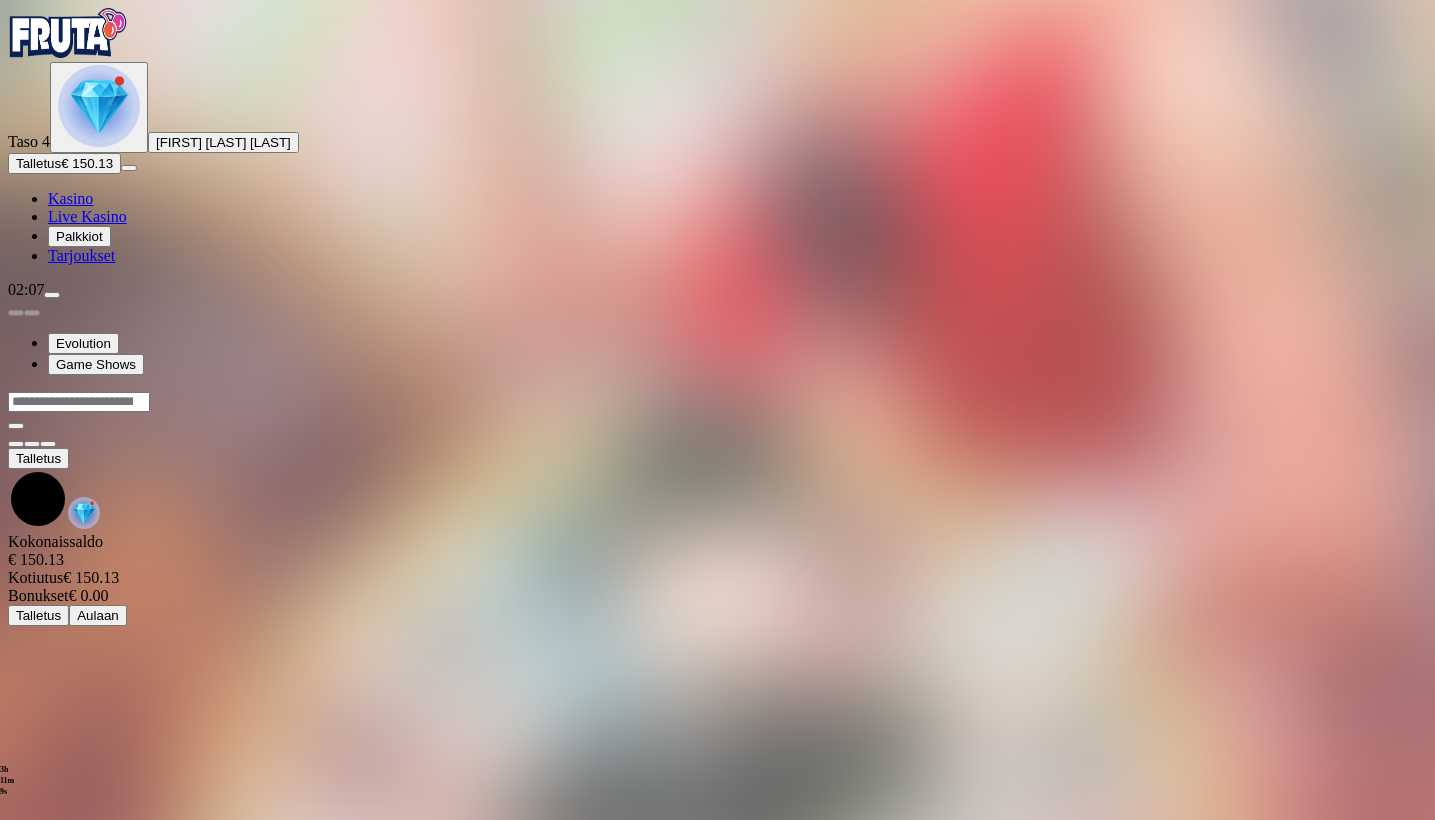 scroll, scrollTop: 0, scrollLeft: 0, axis: both 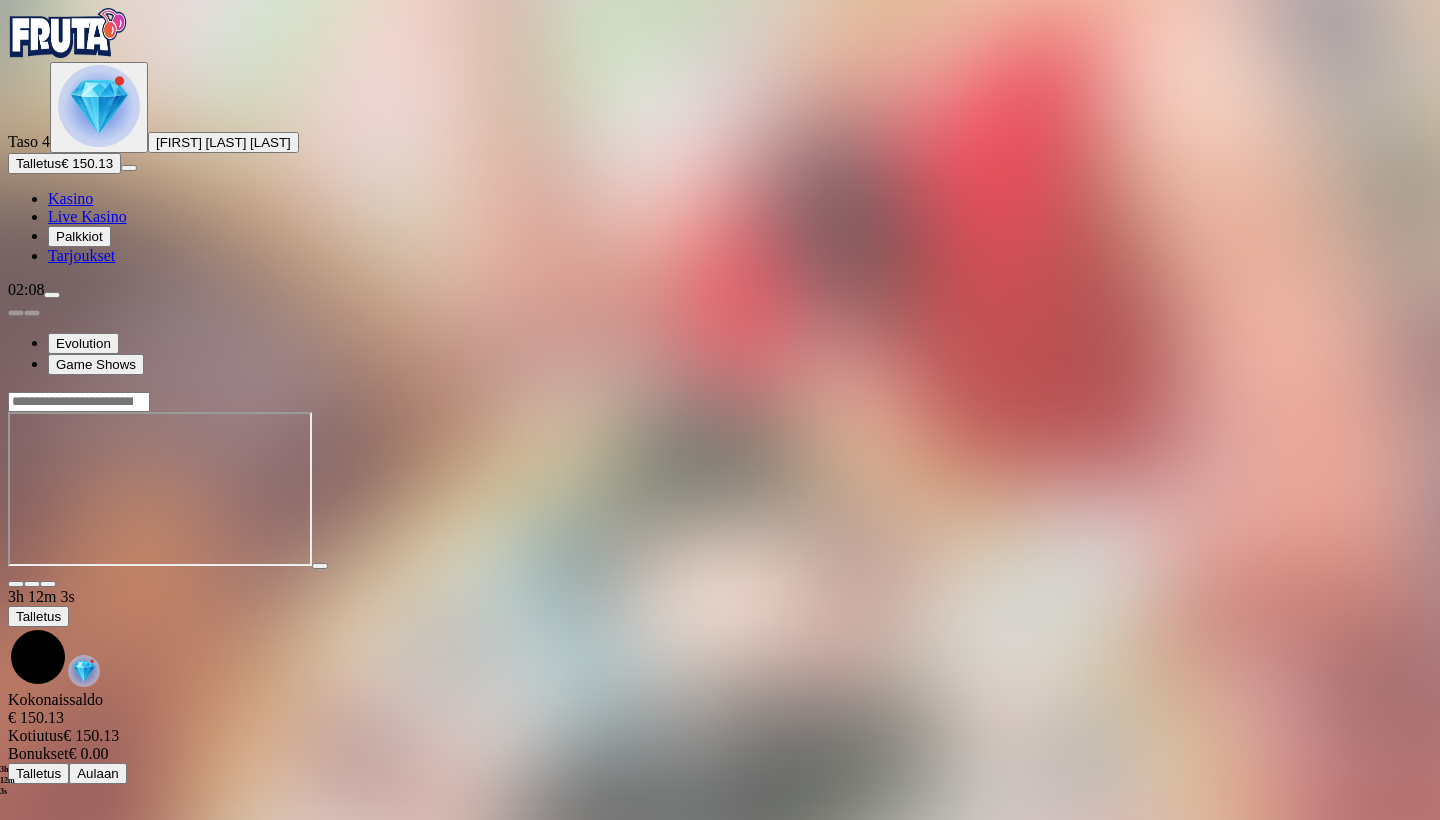 click on "Kasino" at bounding box center [70, 198] 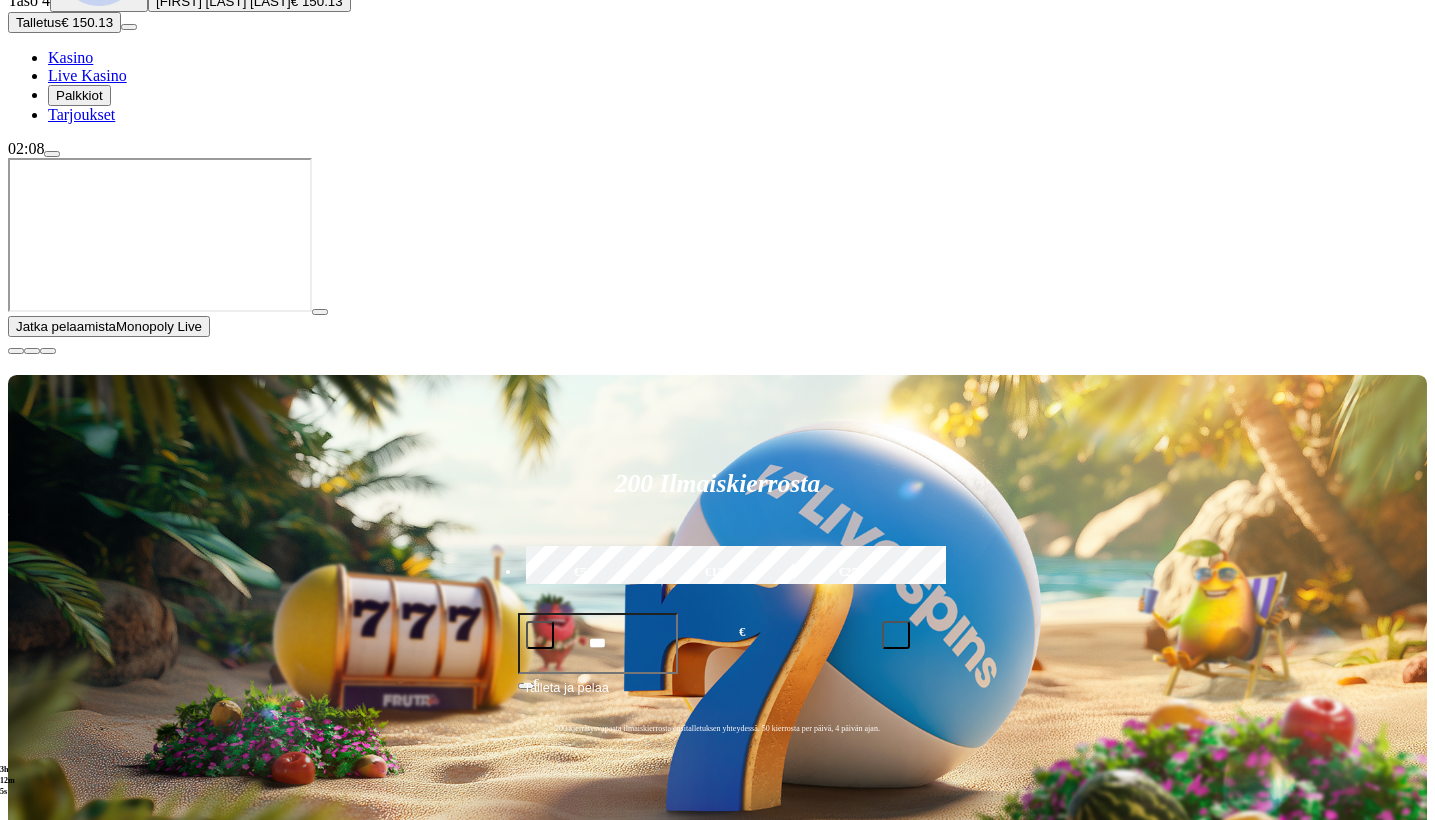 scroll, scrollTop: 142, scrollLeft: 0, axis: vertical 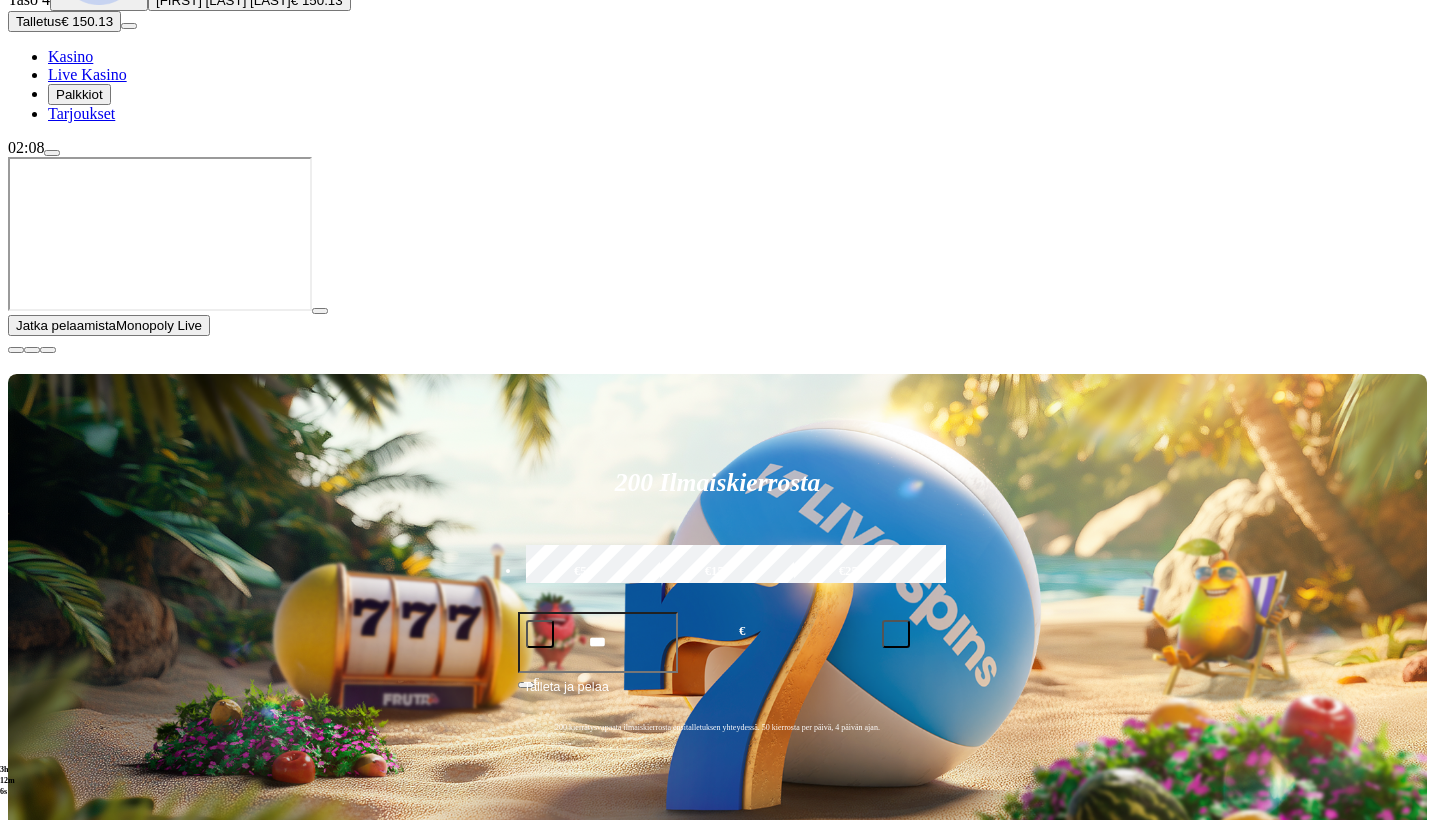 click at bounding box center [16, 350] 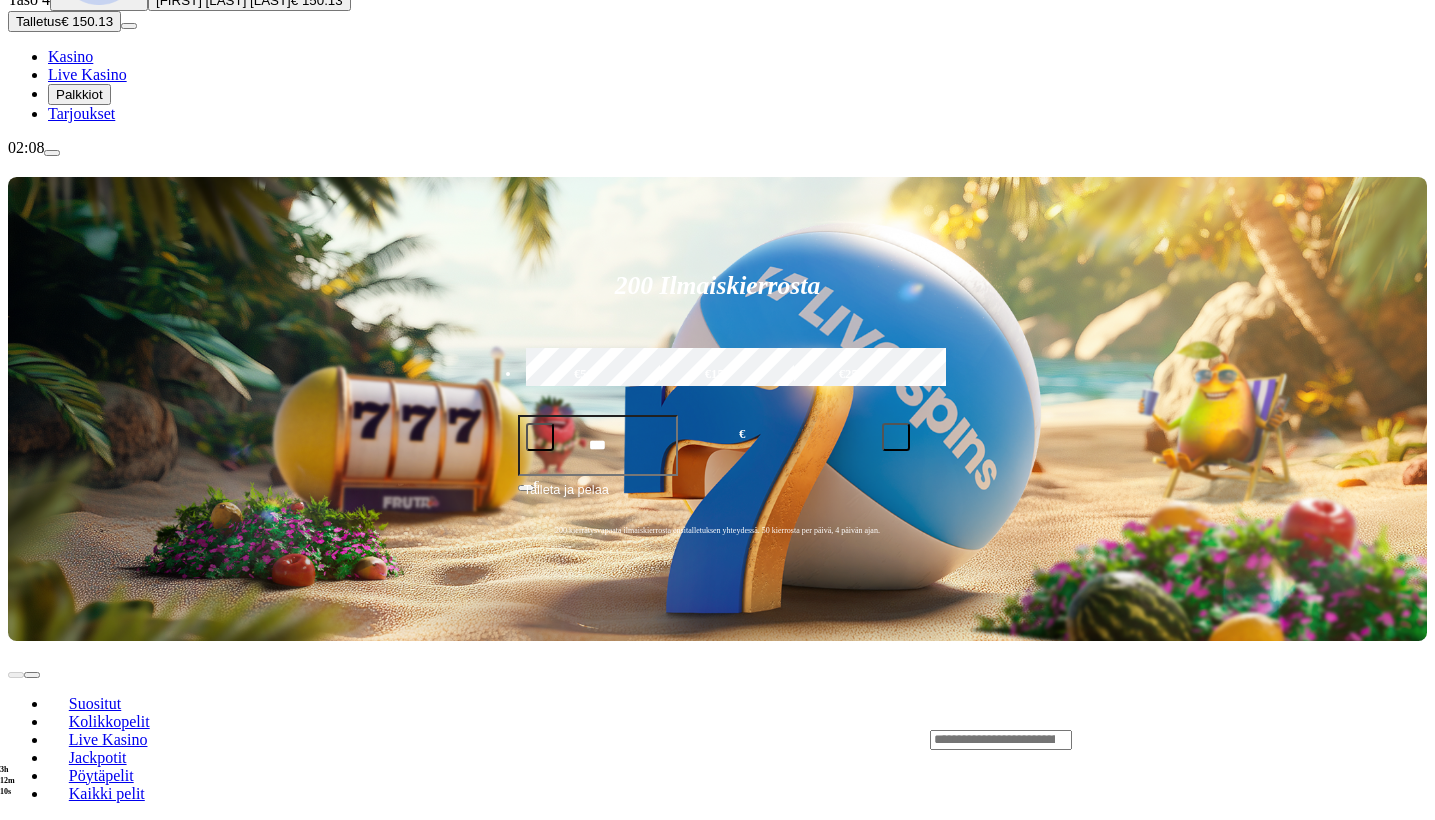 click at bounding box center (32, 912) 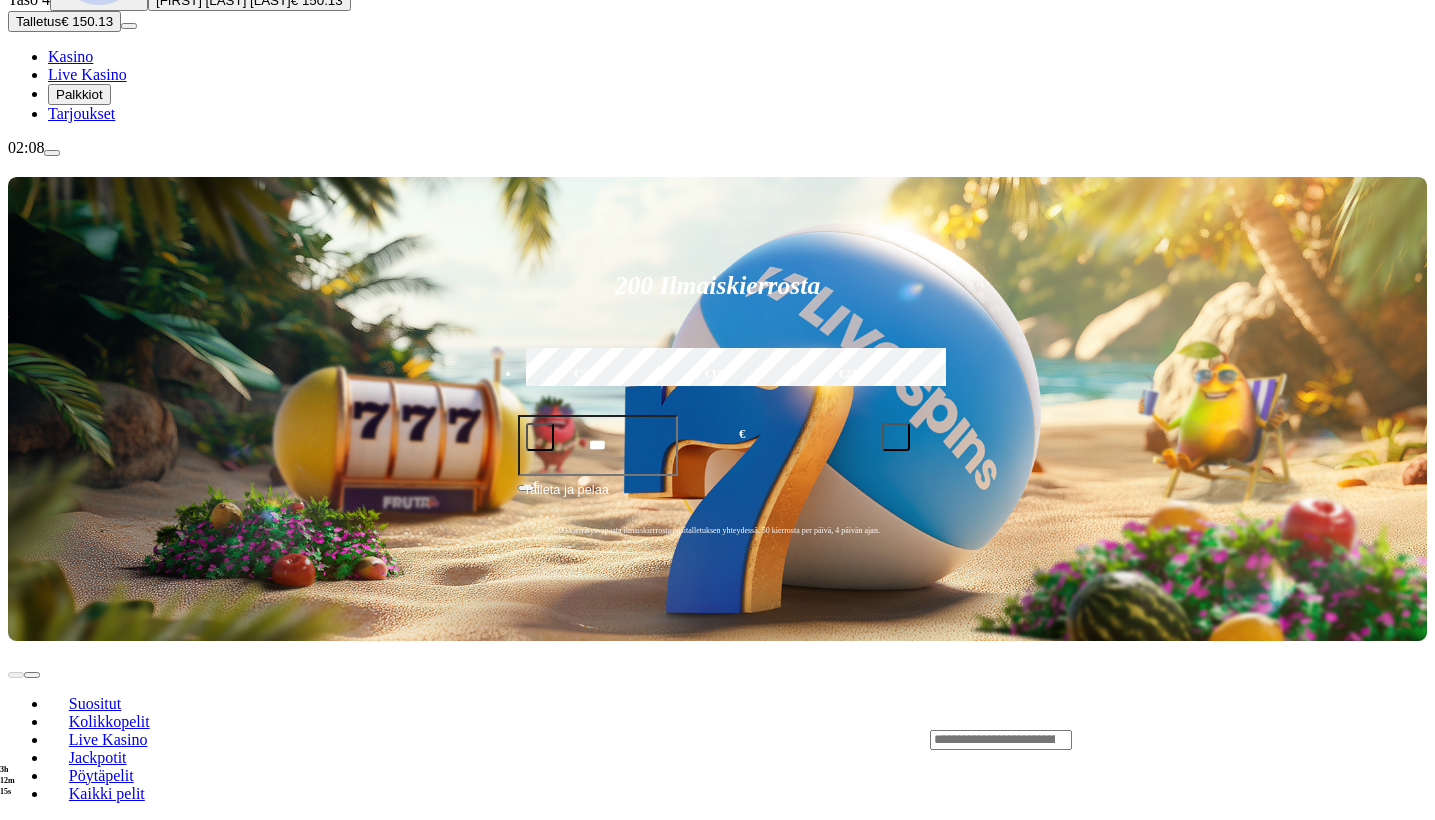 click on "Pelaa nyt" at bounding box center (-461, 1435) 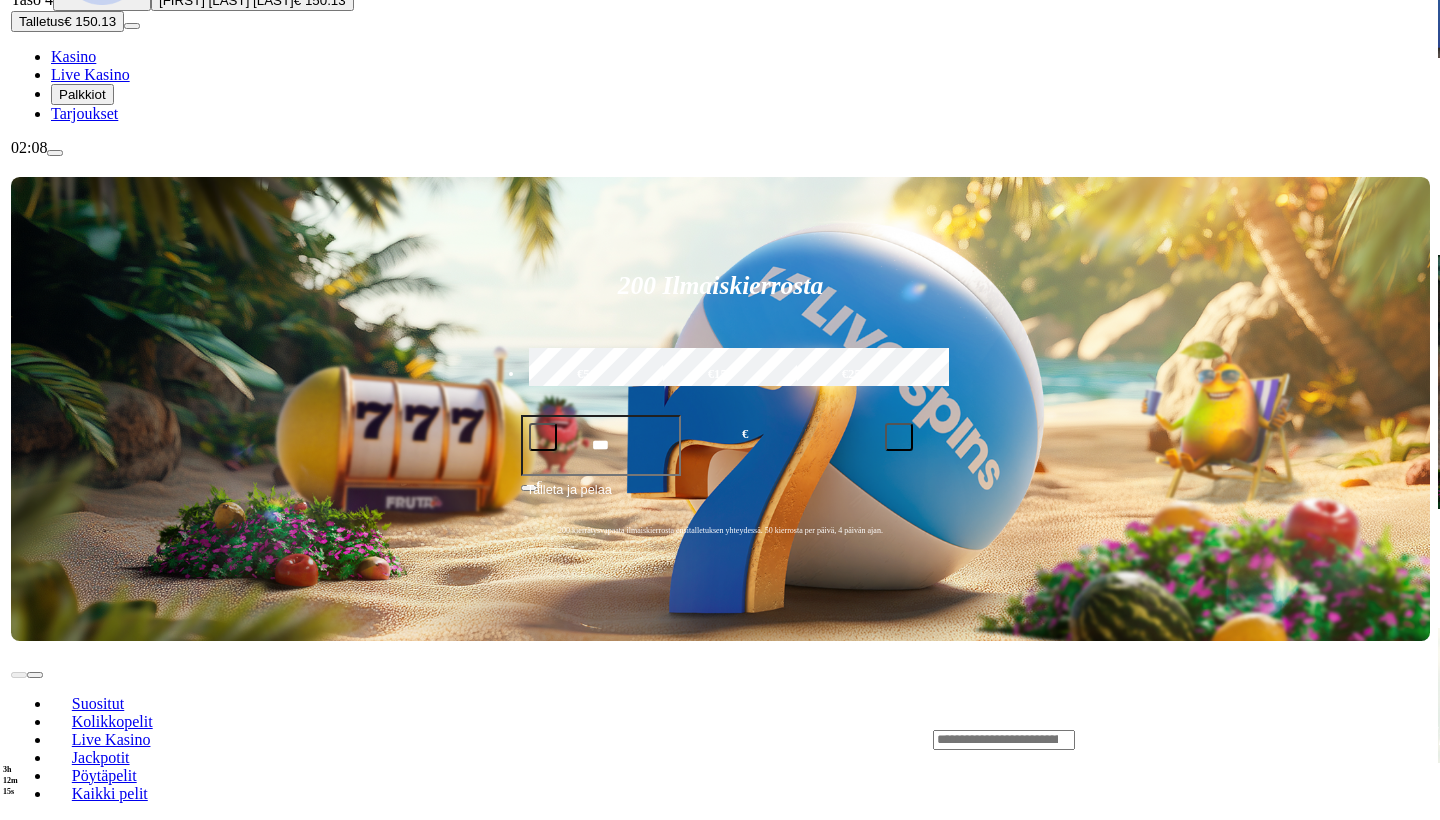 scroll, scrollTop: 0, scrollLeft: 0, axis: both 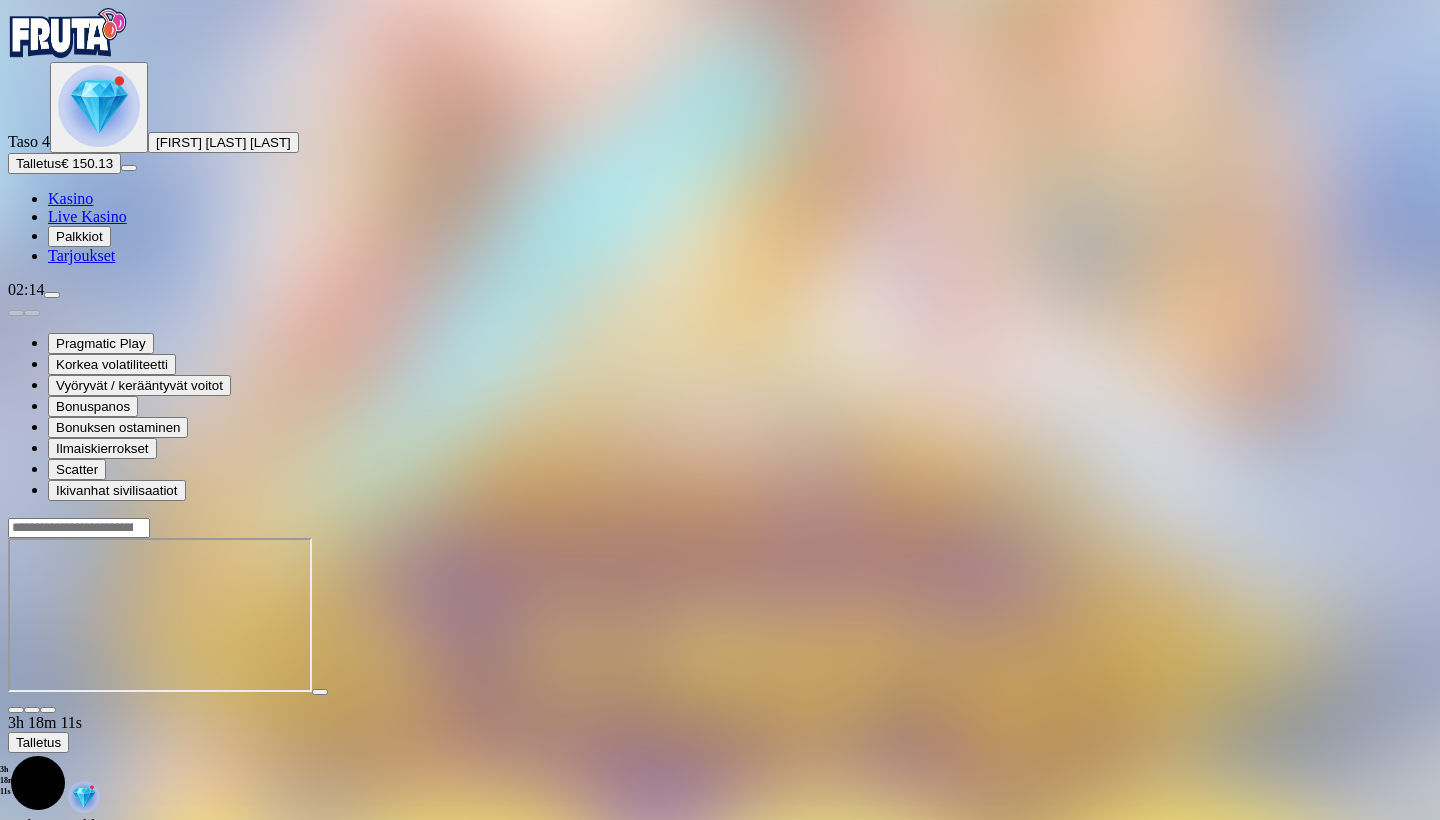 click on "Live Kasino" at bounding box center [87, 216] 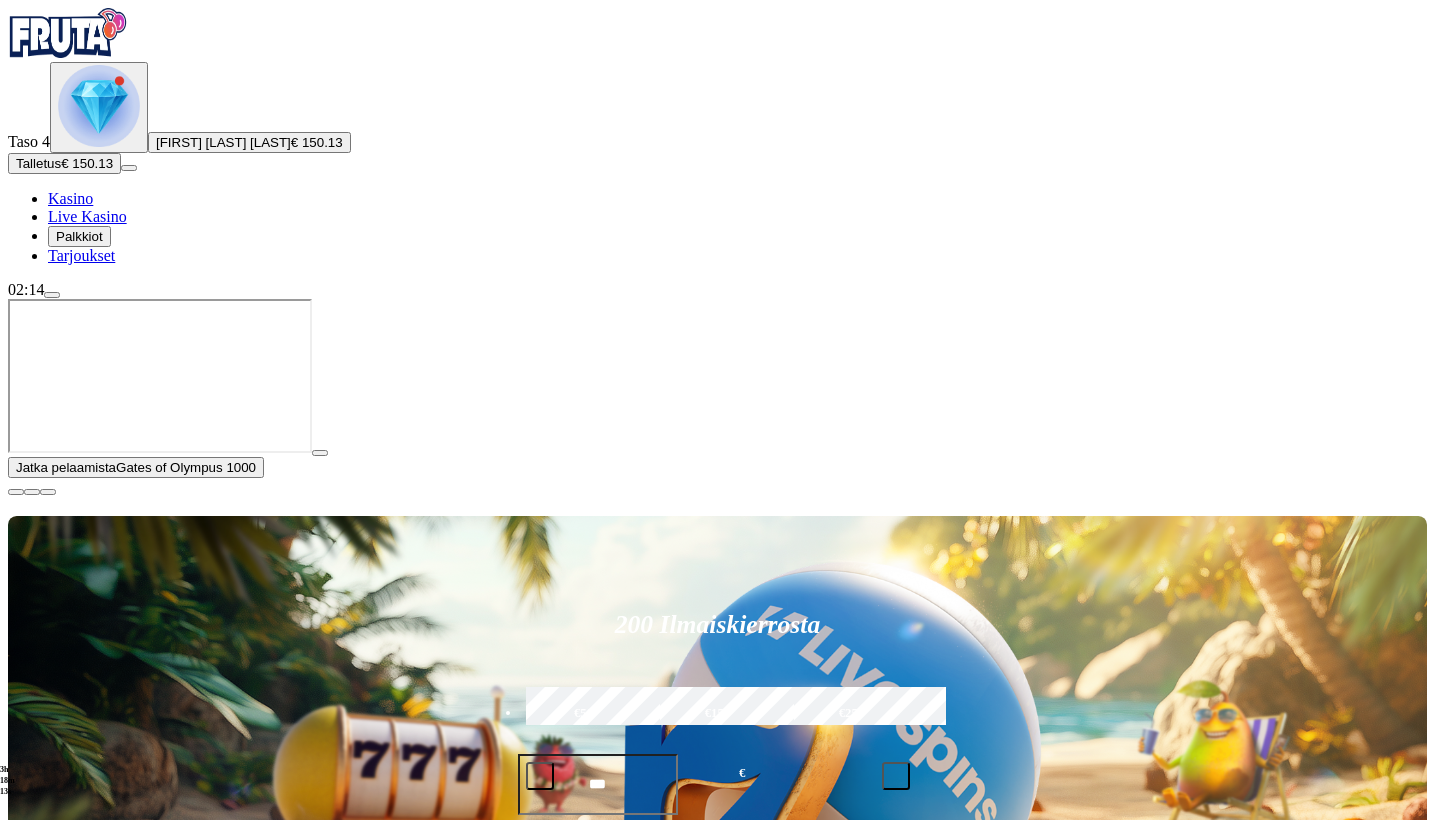 click on "Pelaa nyt" at bounding box center [77, 1392] 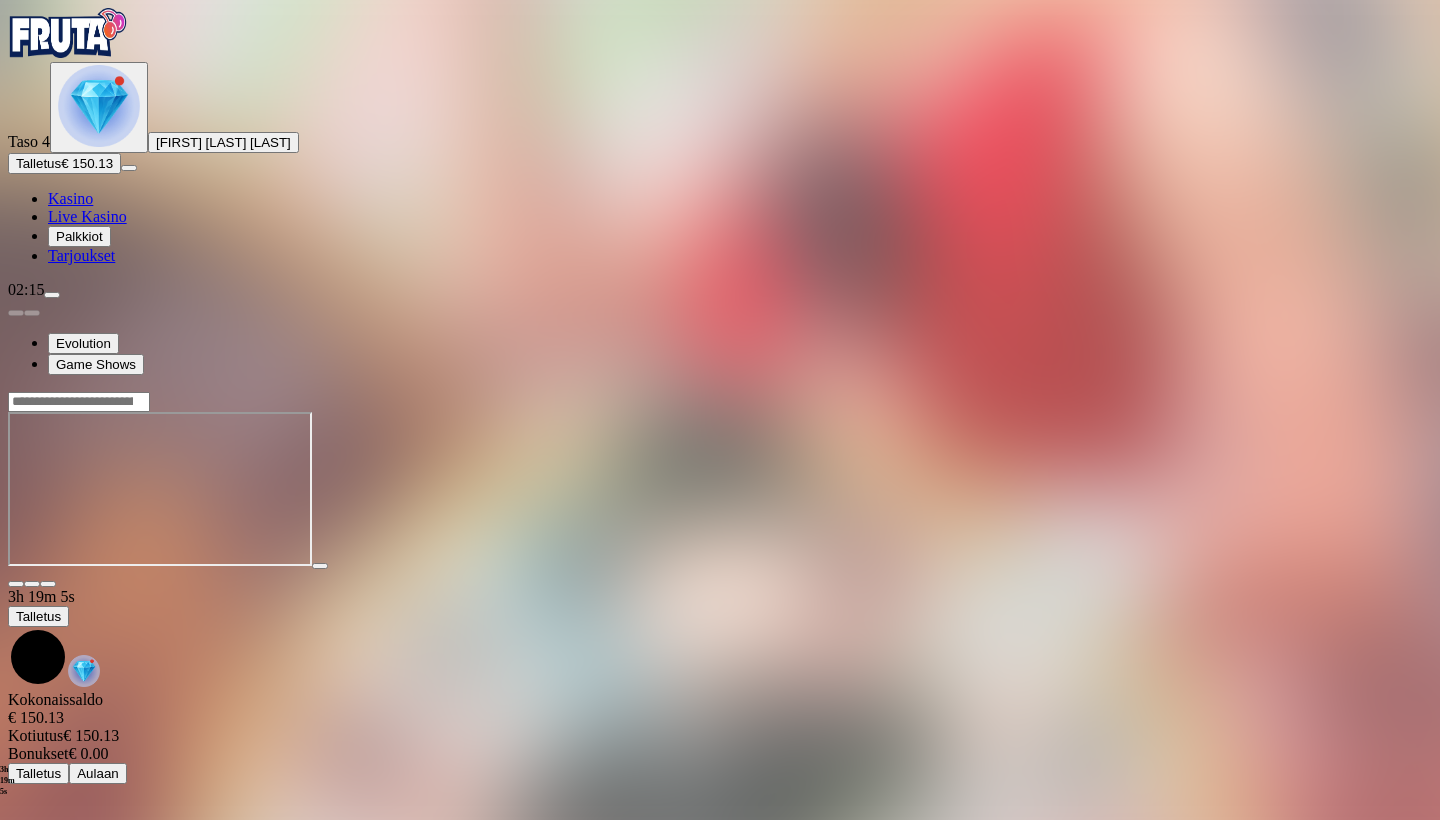 click on "Kasino" at bounding box center (70, 198) 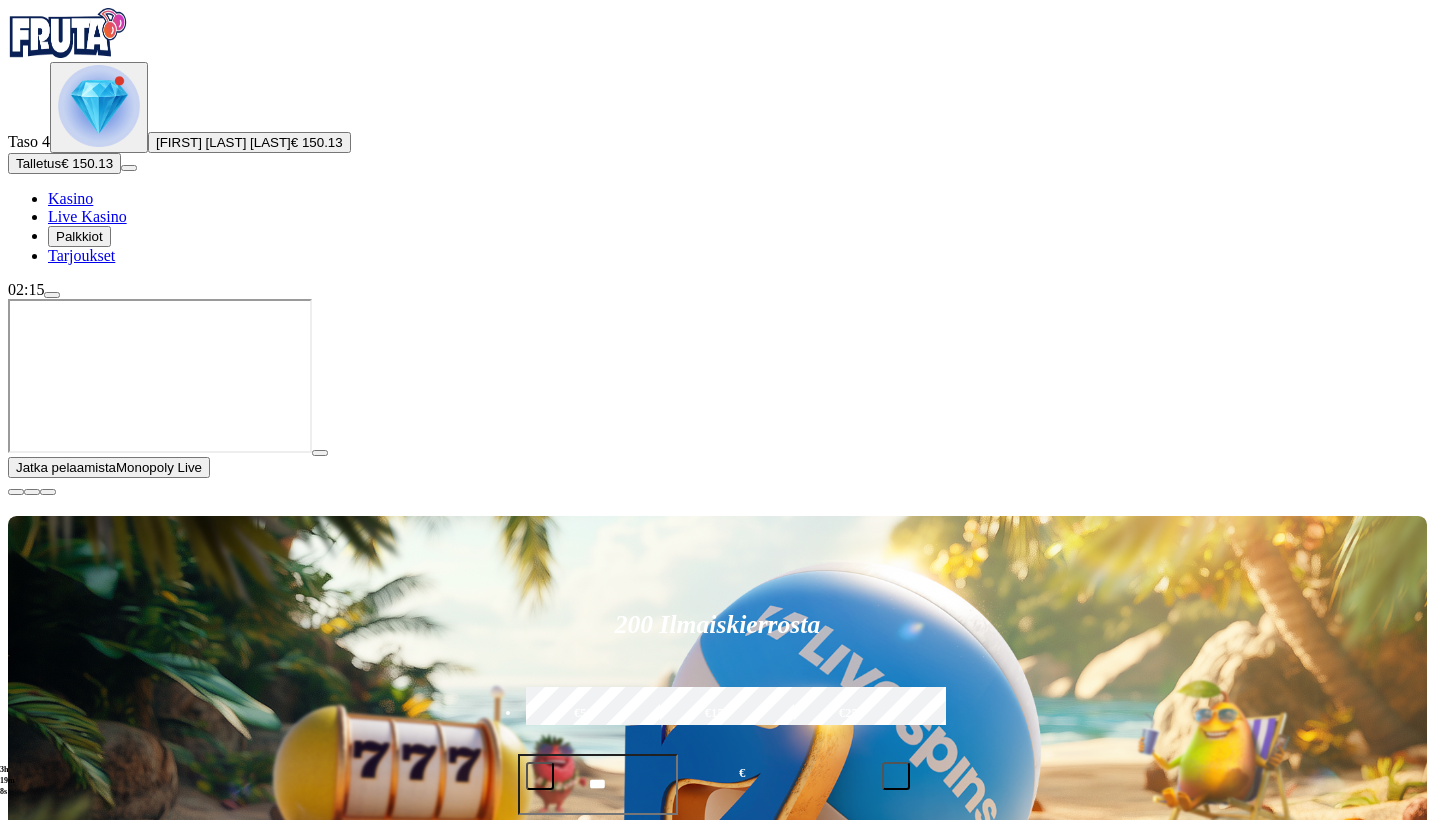 click at bounding box center [320, 453] 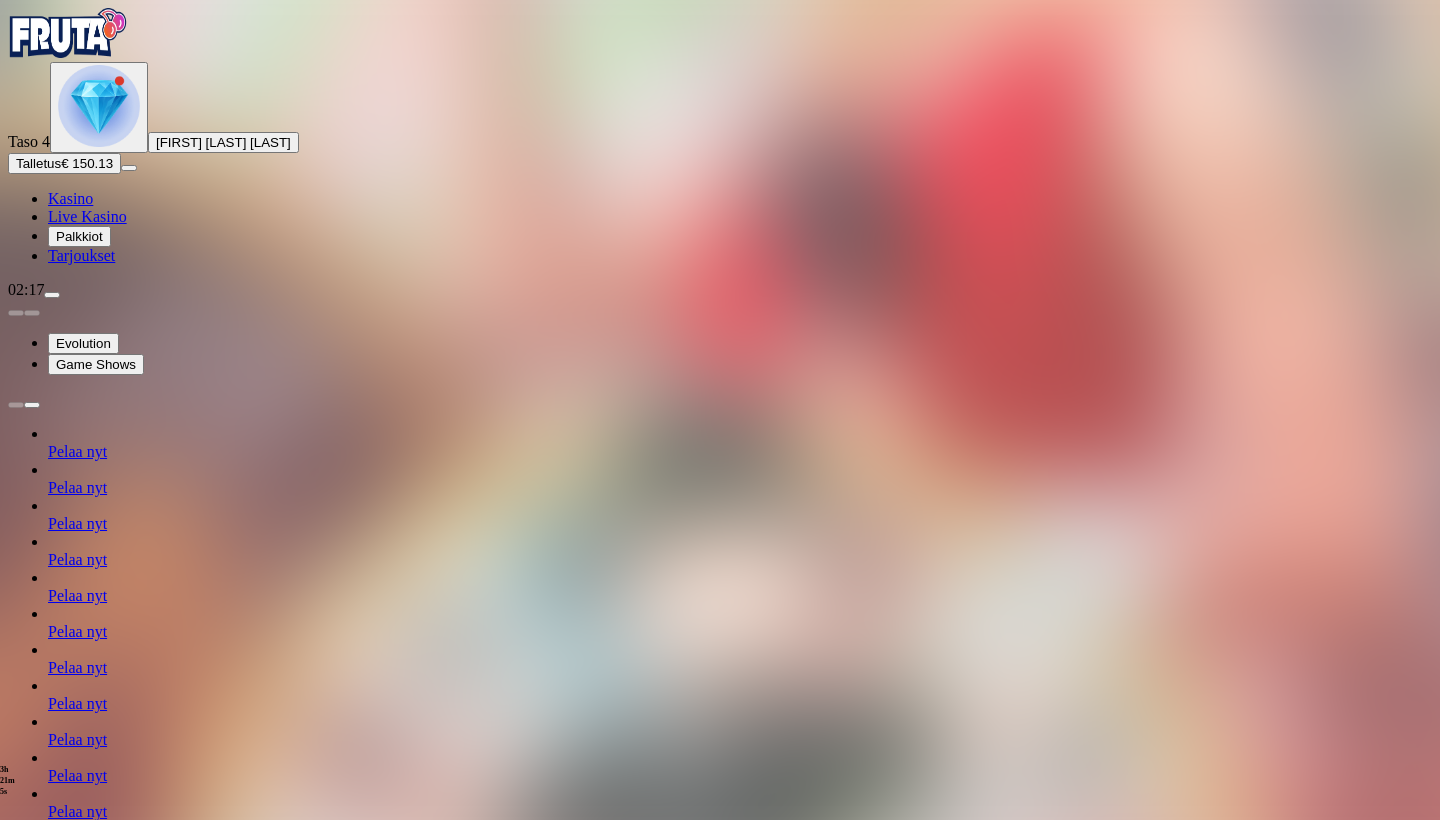 click on "Kasino" at bounding box center (70, 198) 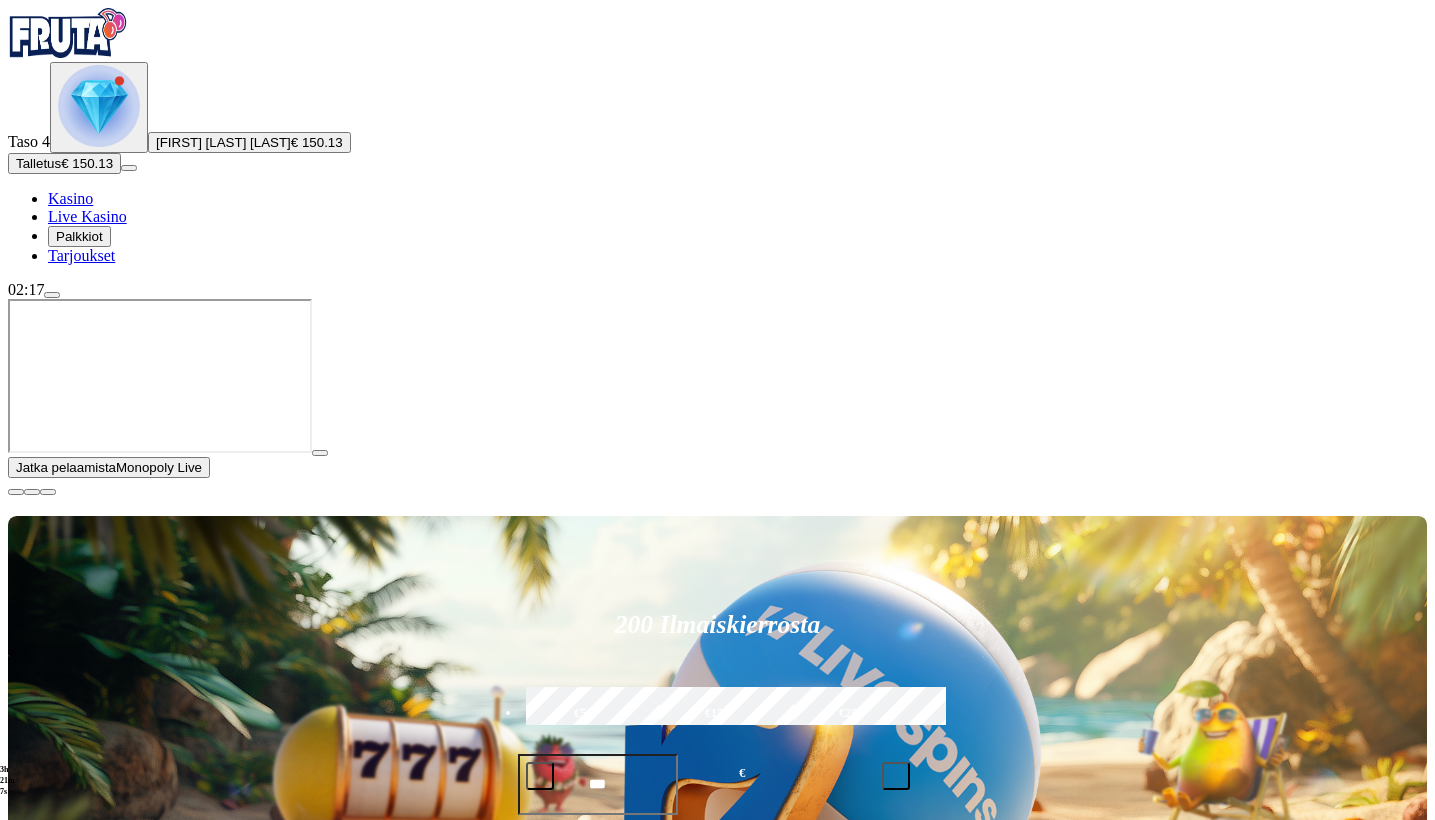 click at bounding box center [16, 492] 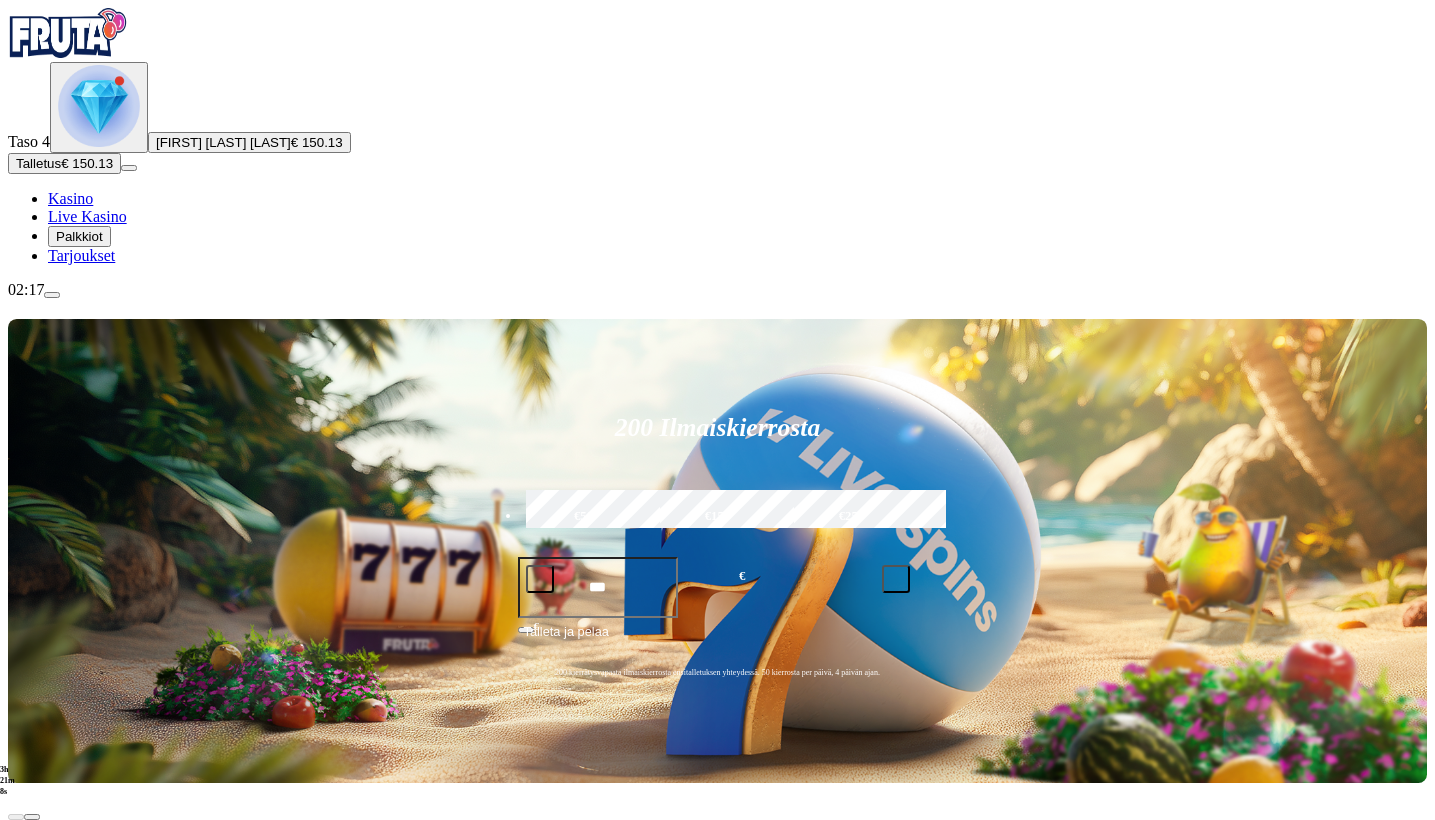 click at bounding box center [32, 1054] 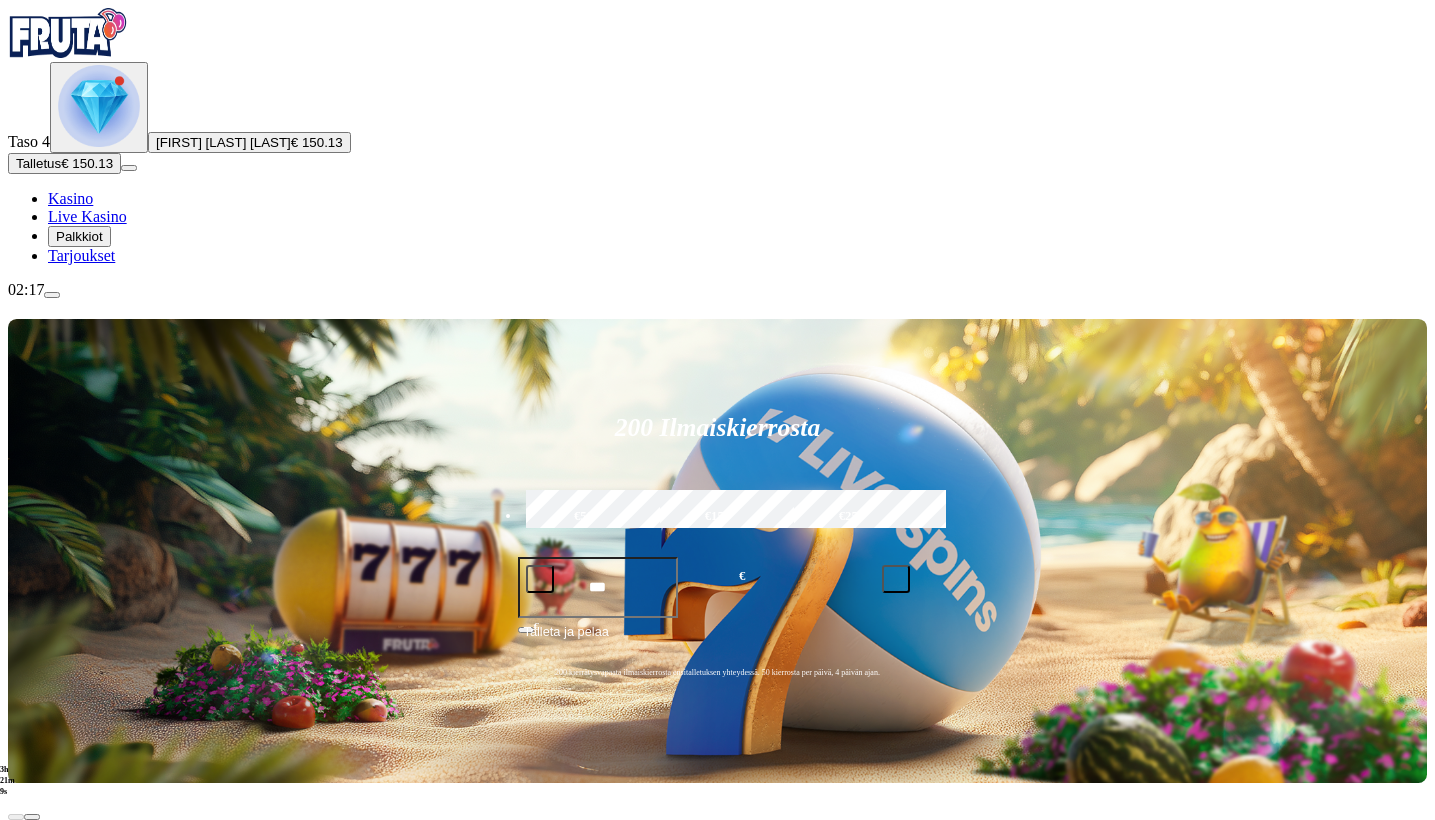 click on "Pelaa nyt" at bounding box center [-461, 1768] 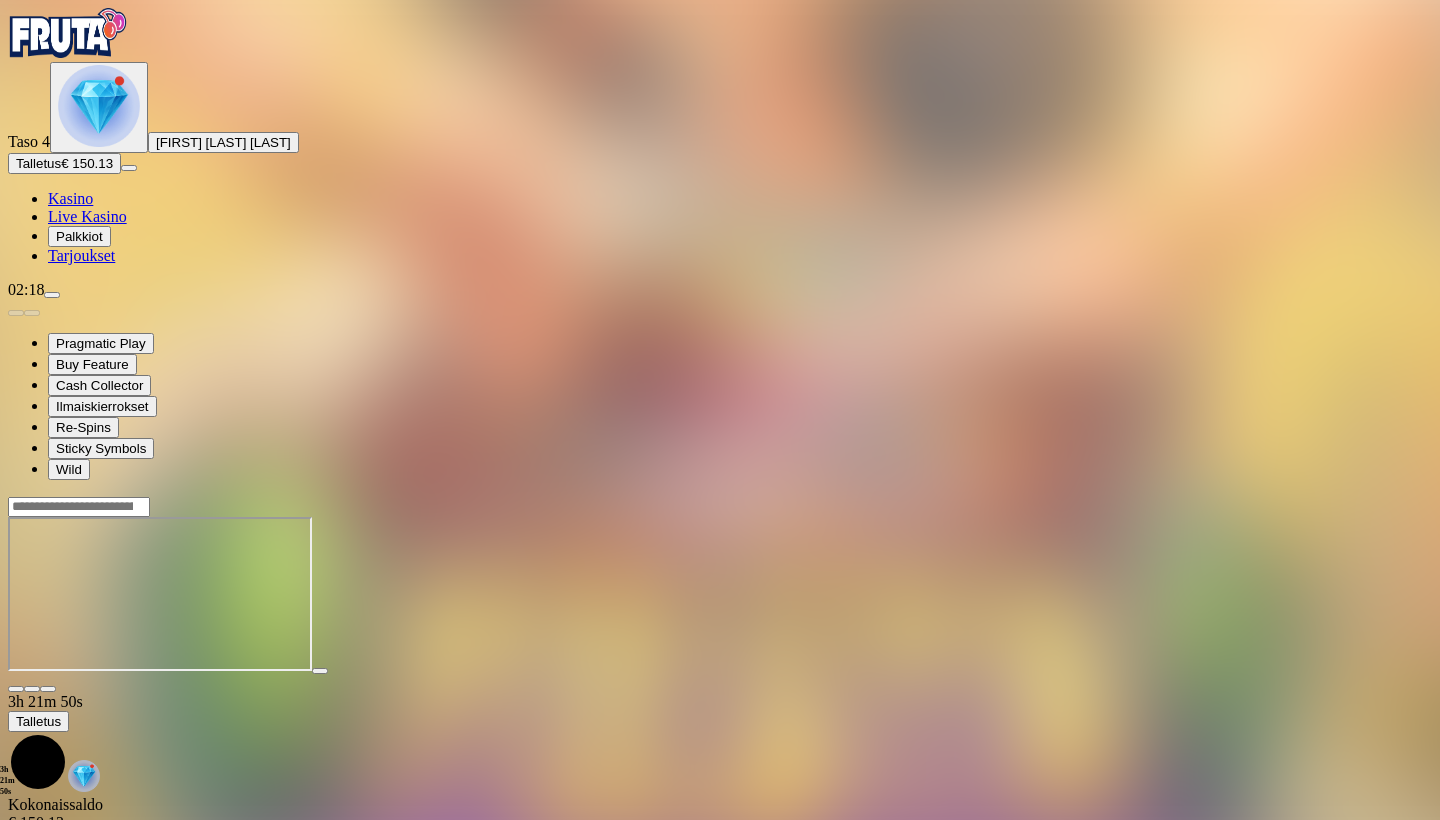 click at bounding box center [99, 106] 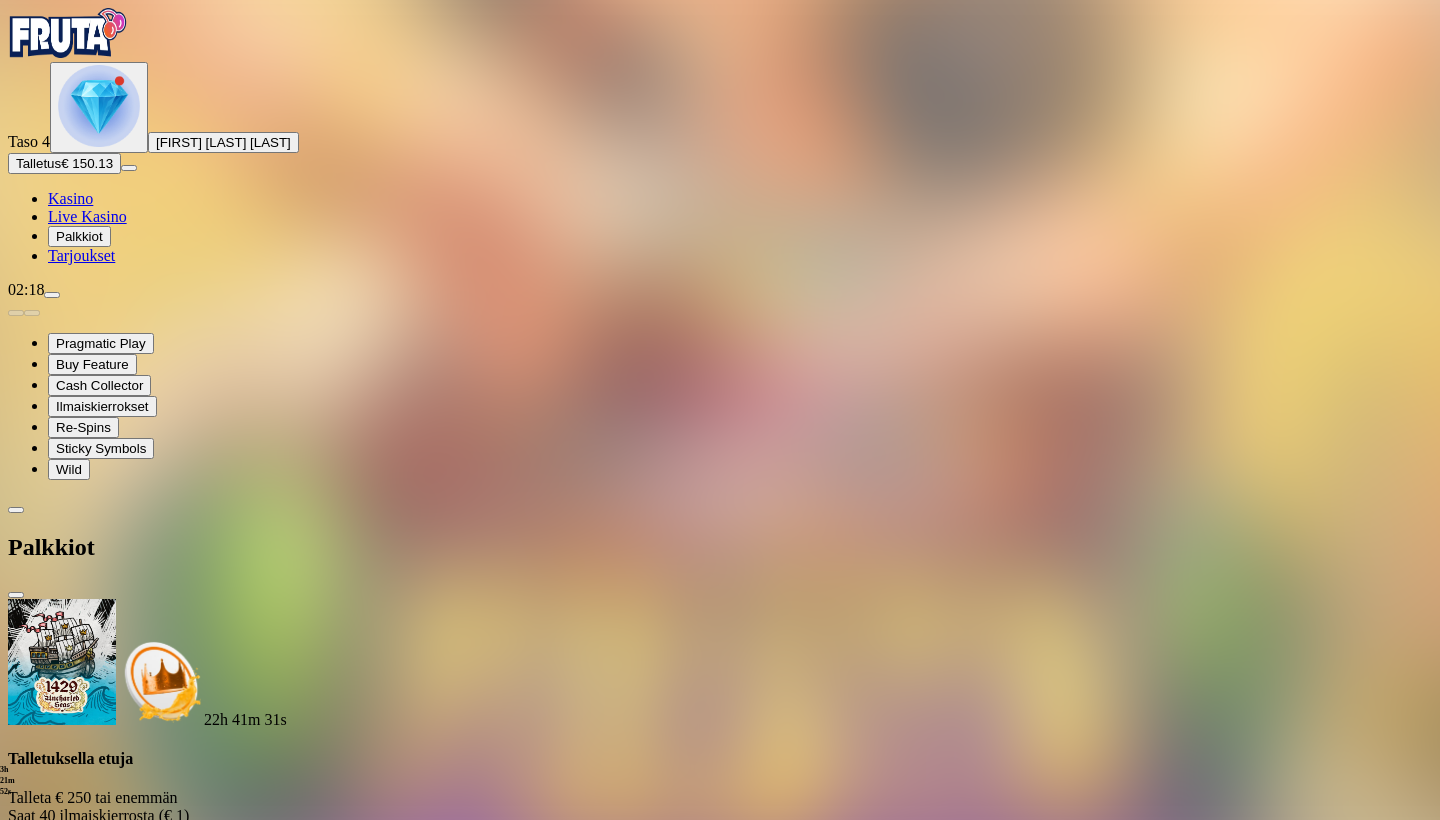 scroll, scrollTop: 1041, scrollLeft: 0, axis: vertical 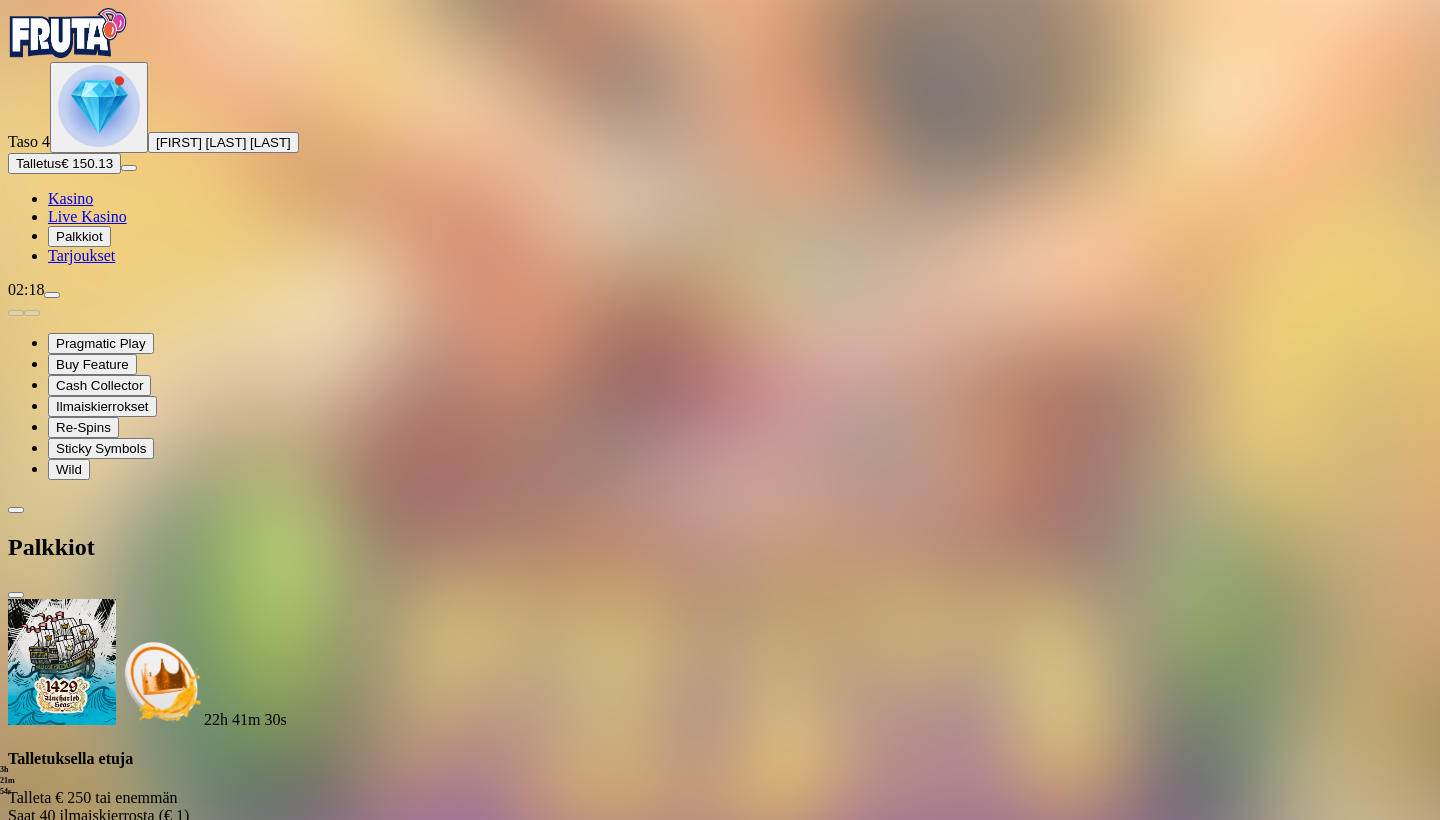 click at bounding box center (112, 2909) 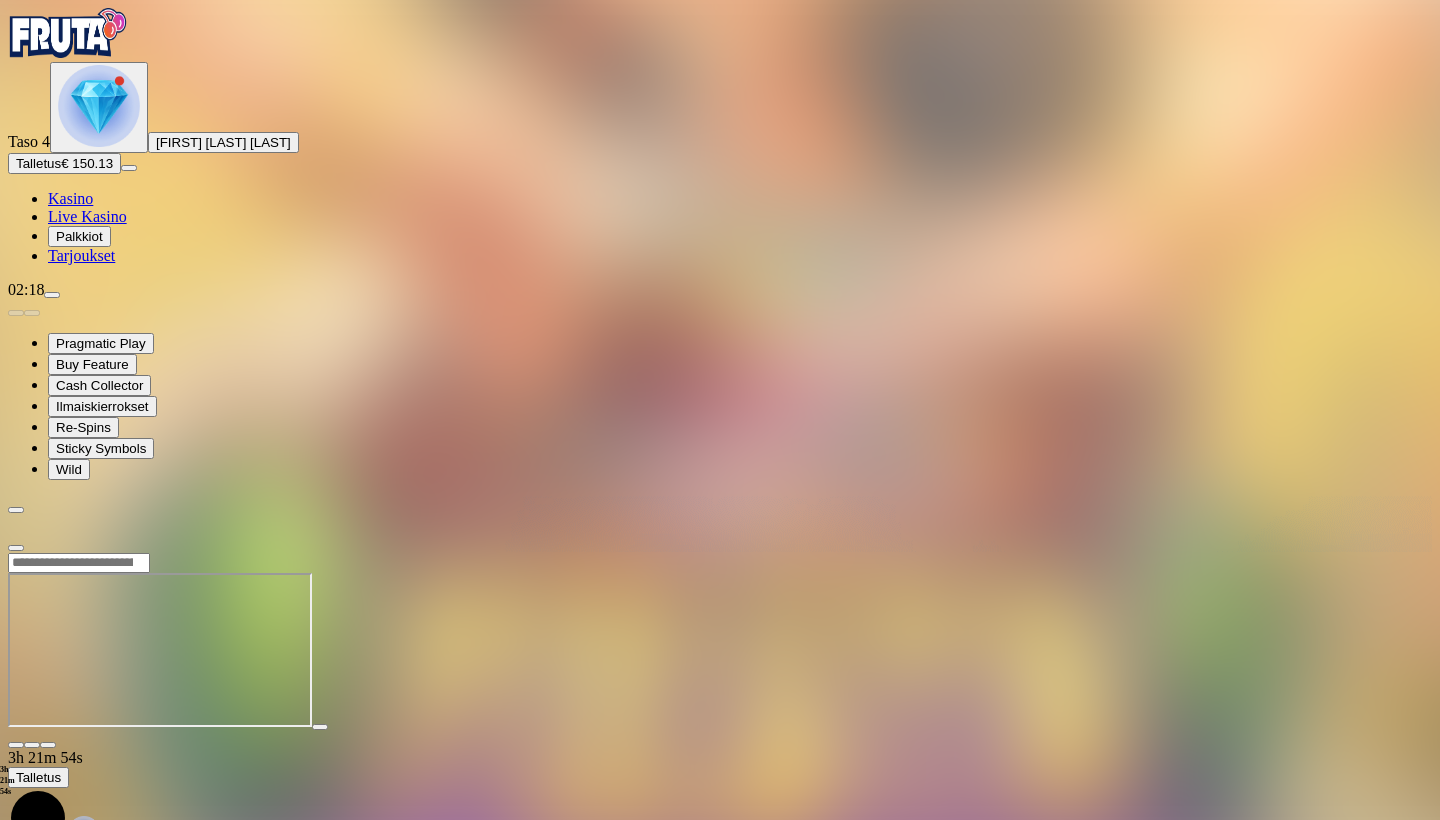 scroll, scrollTop: 0, scrollLeft: 0, axis: both 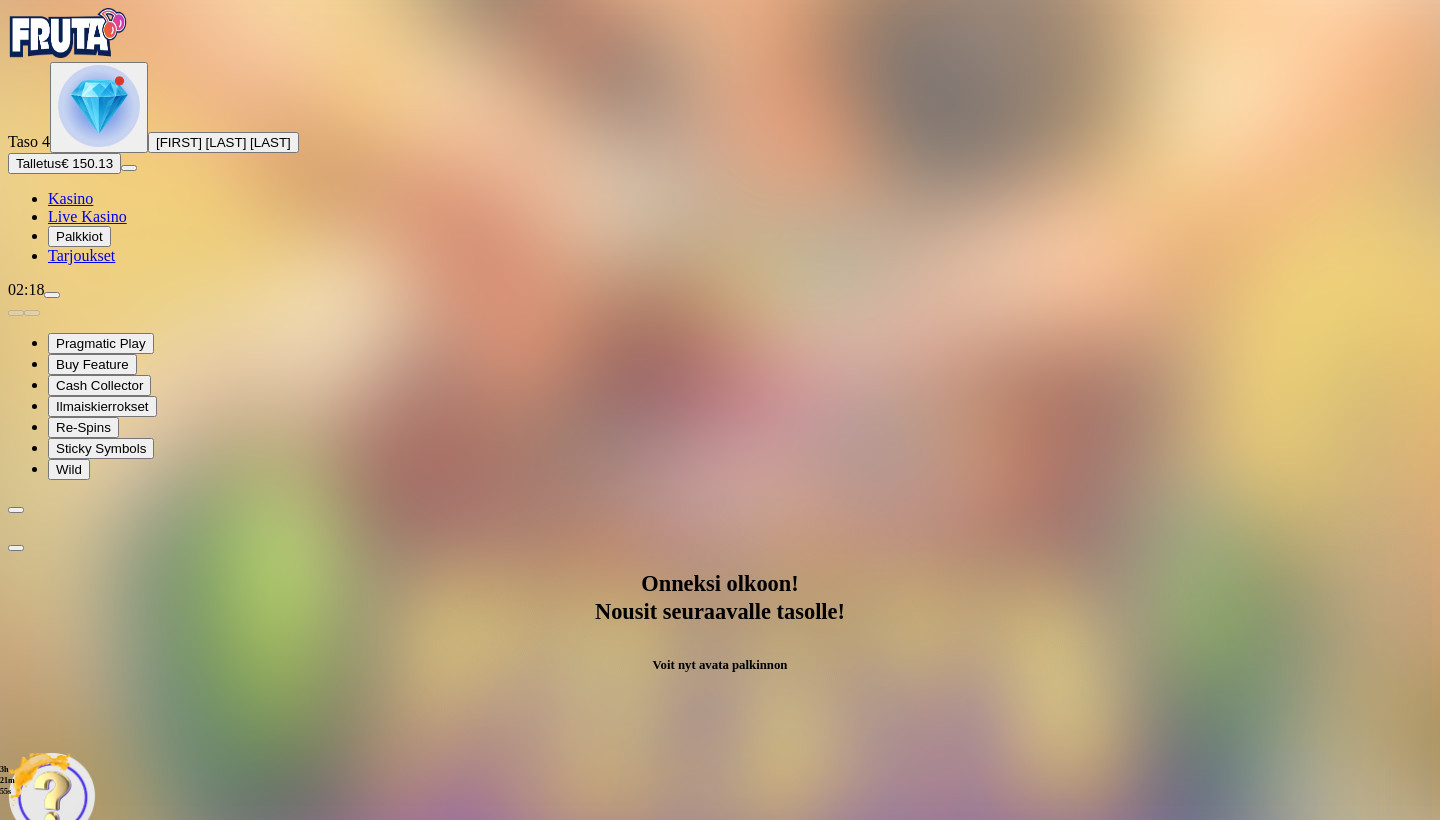 click on "Avaa palkinto" at bounding box center (720, 992) 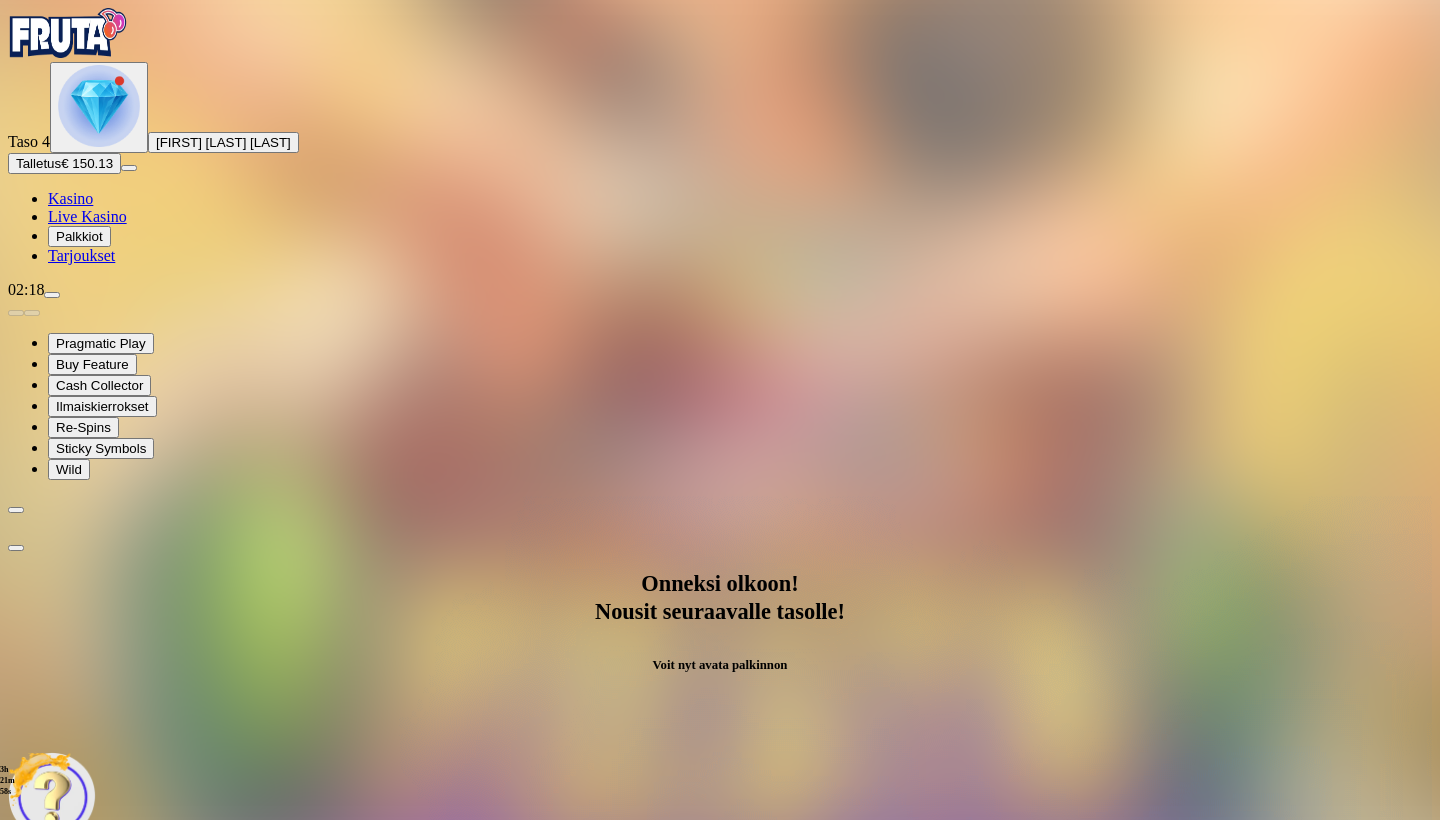 click at bounding box center (88, 1196) 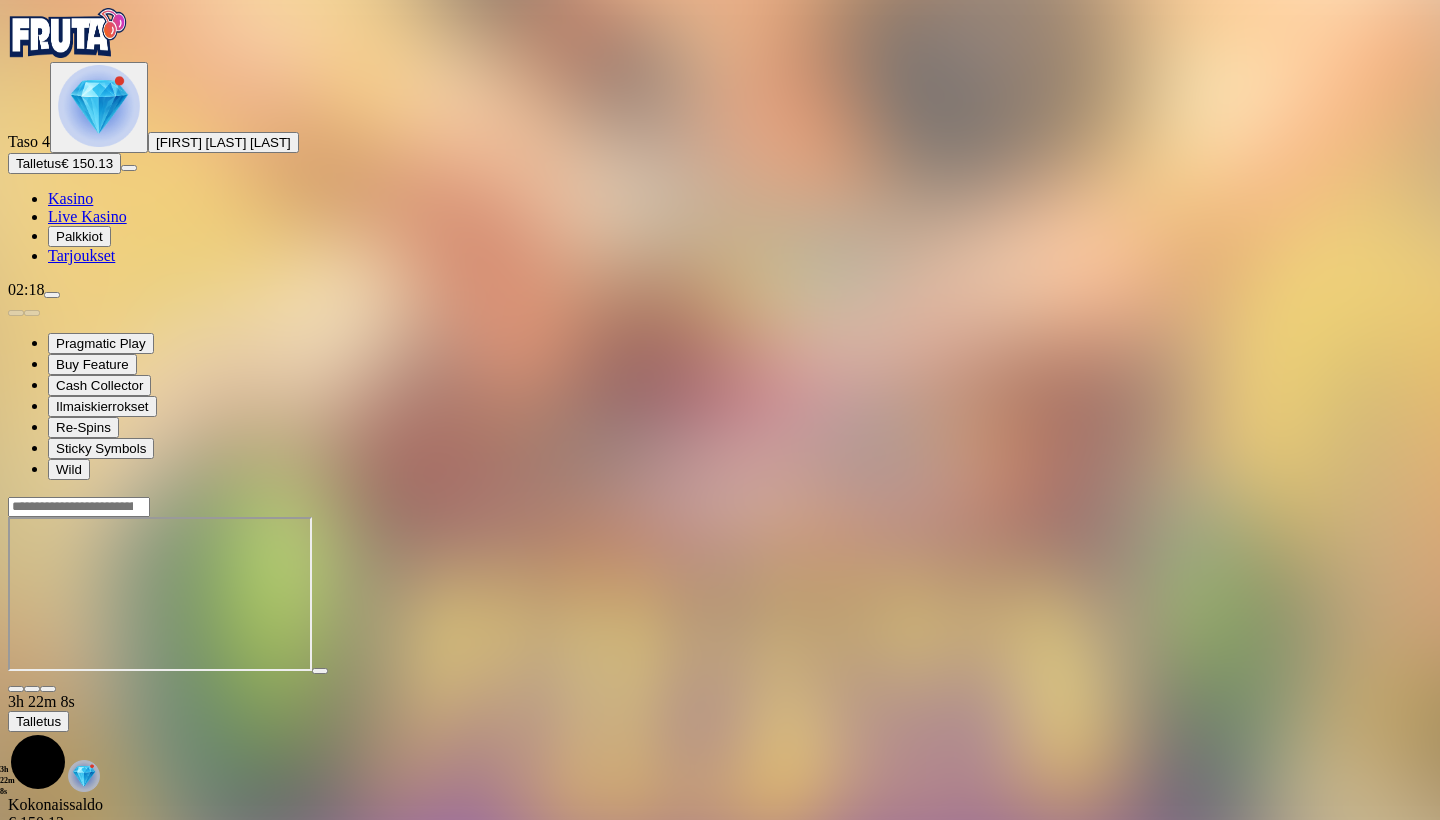 click at bounding box center [99, 106] 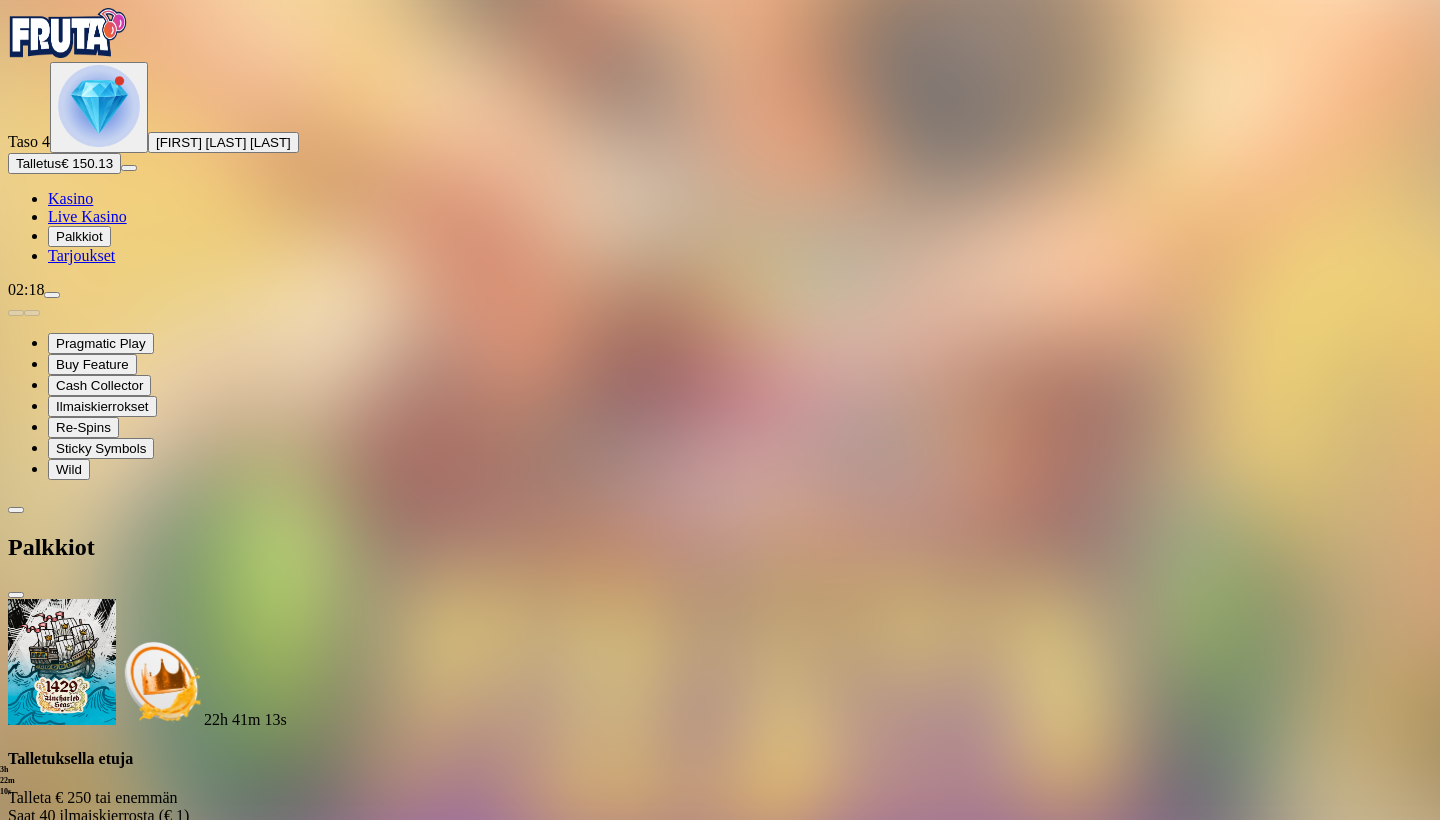 scroll, scrollTop: 878, scrollLeft: 0, axis: vertical 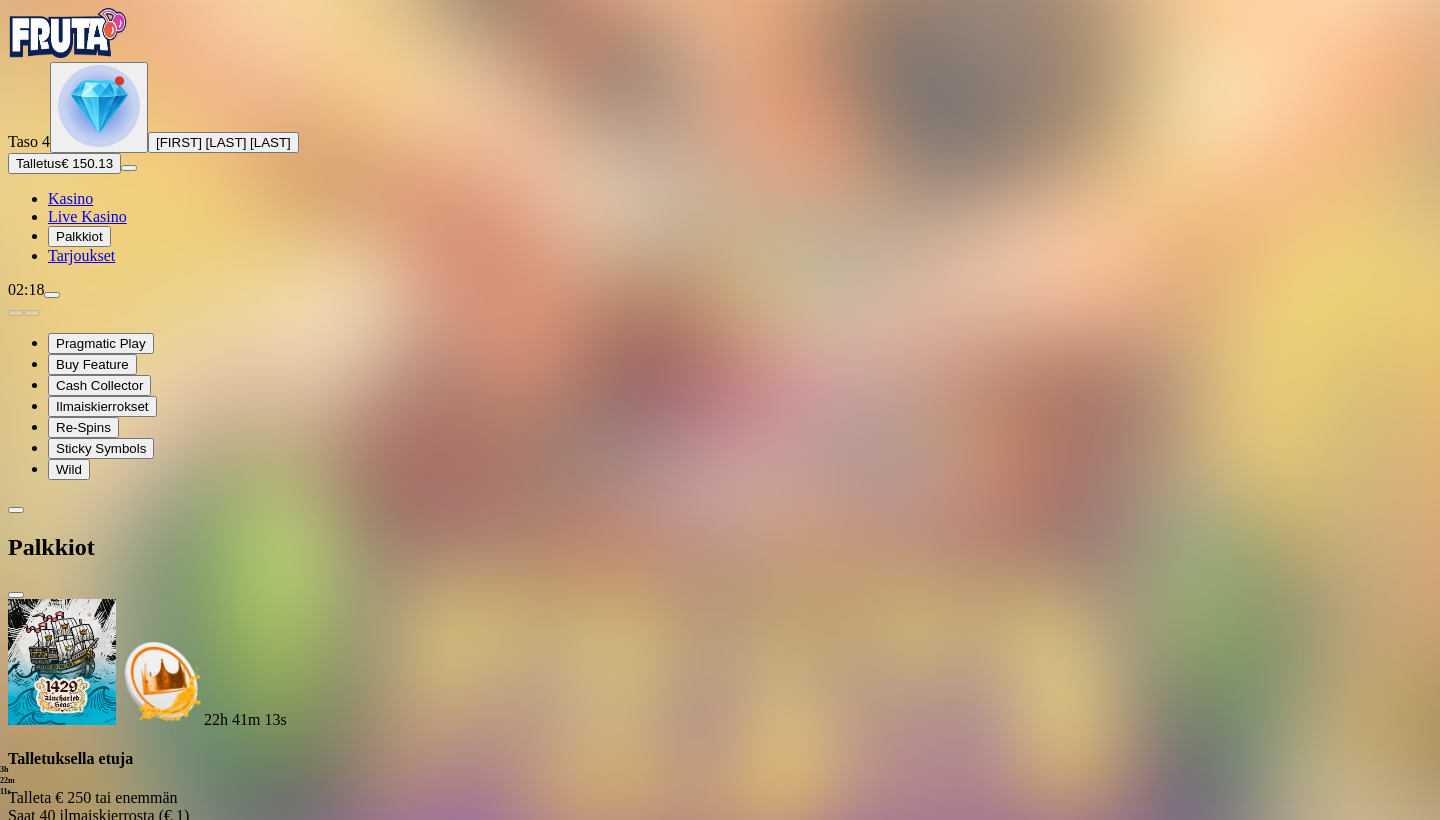 click at bounding box center (112, 2909) 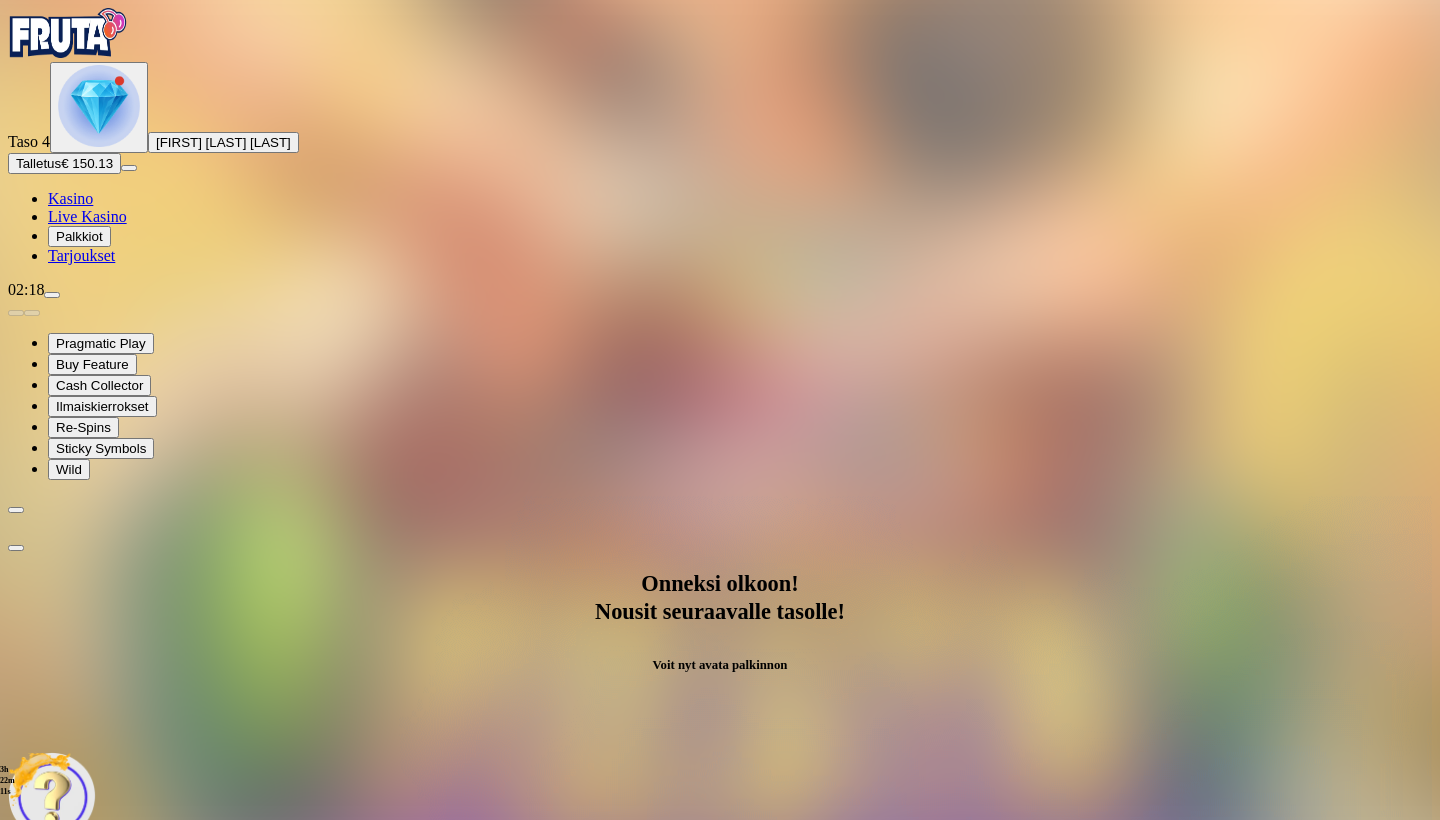 scroll, scrollTop: 0, scrollLeft: 0, axis: both 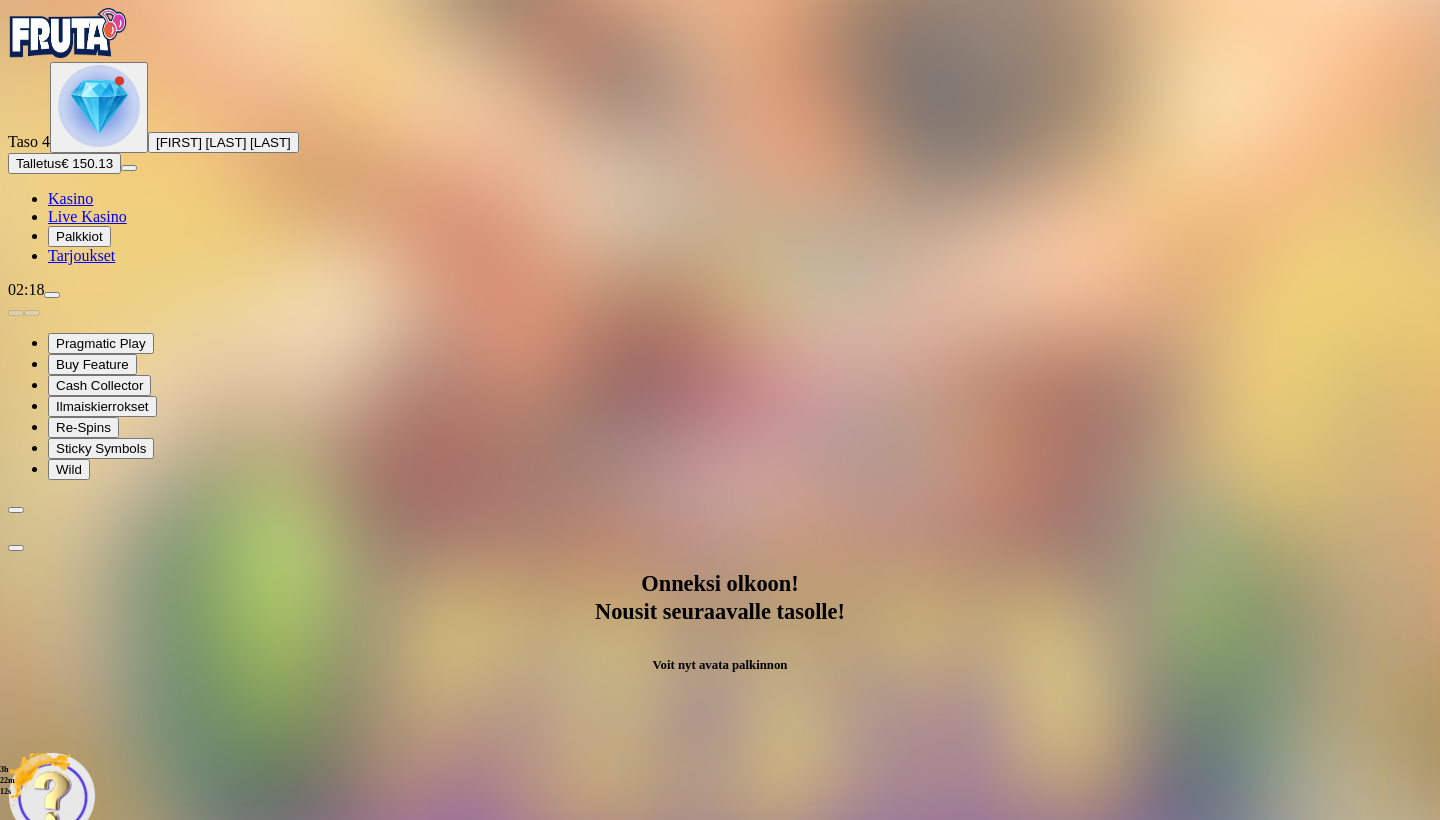 click on "Avaa palkinto" at bounding box center (720, 992) 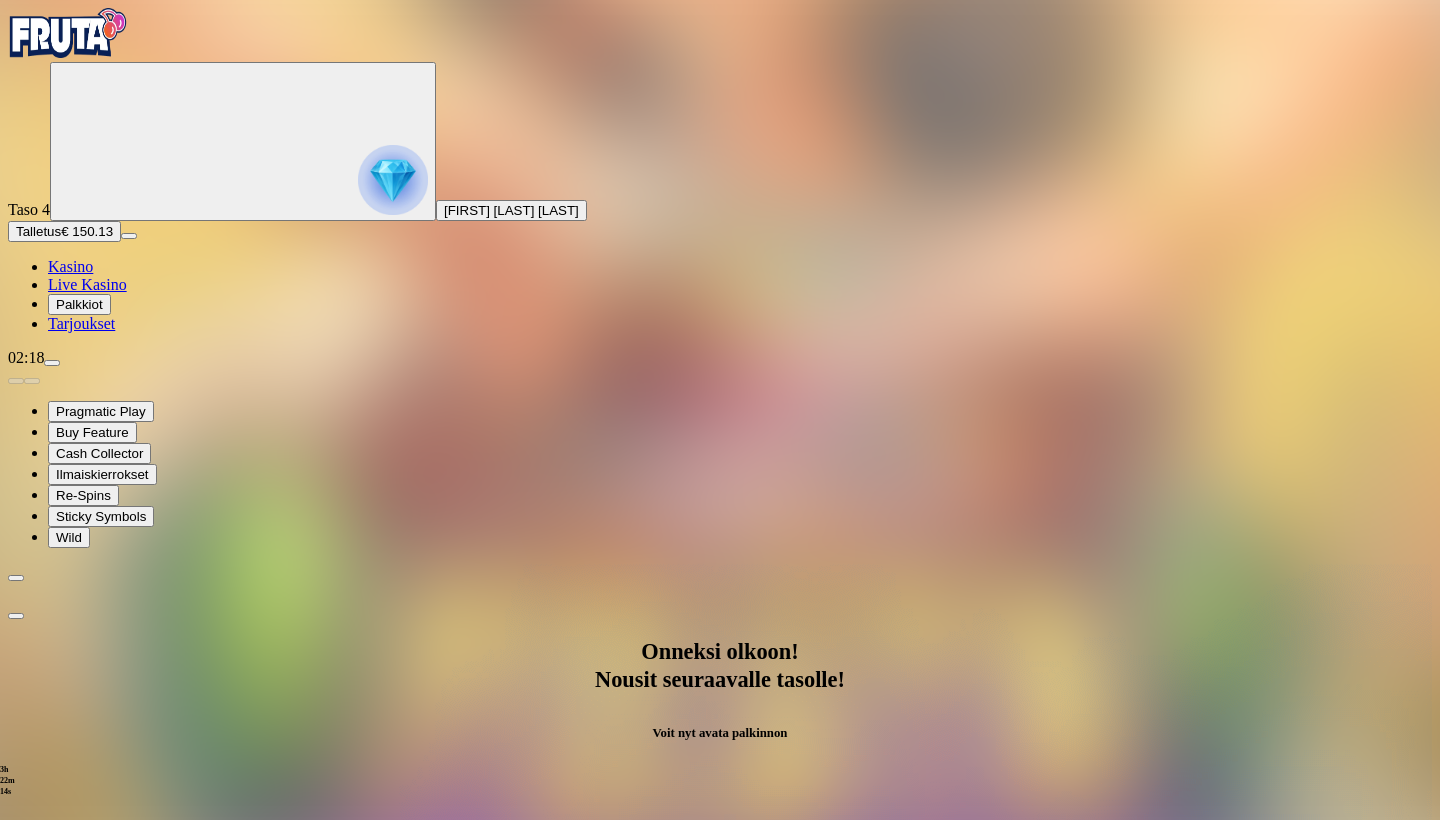 click at bounding box center (88, 1264) 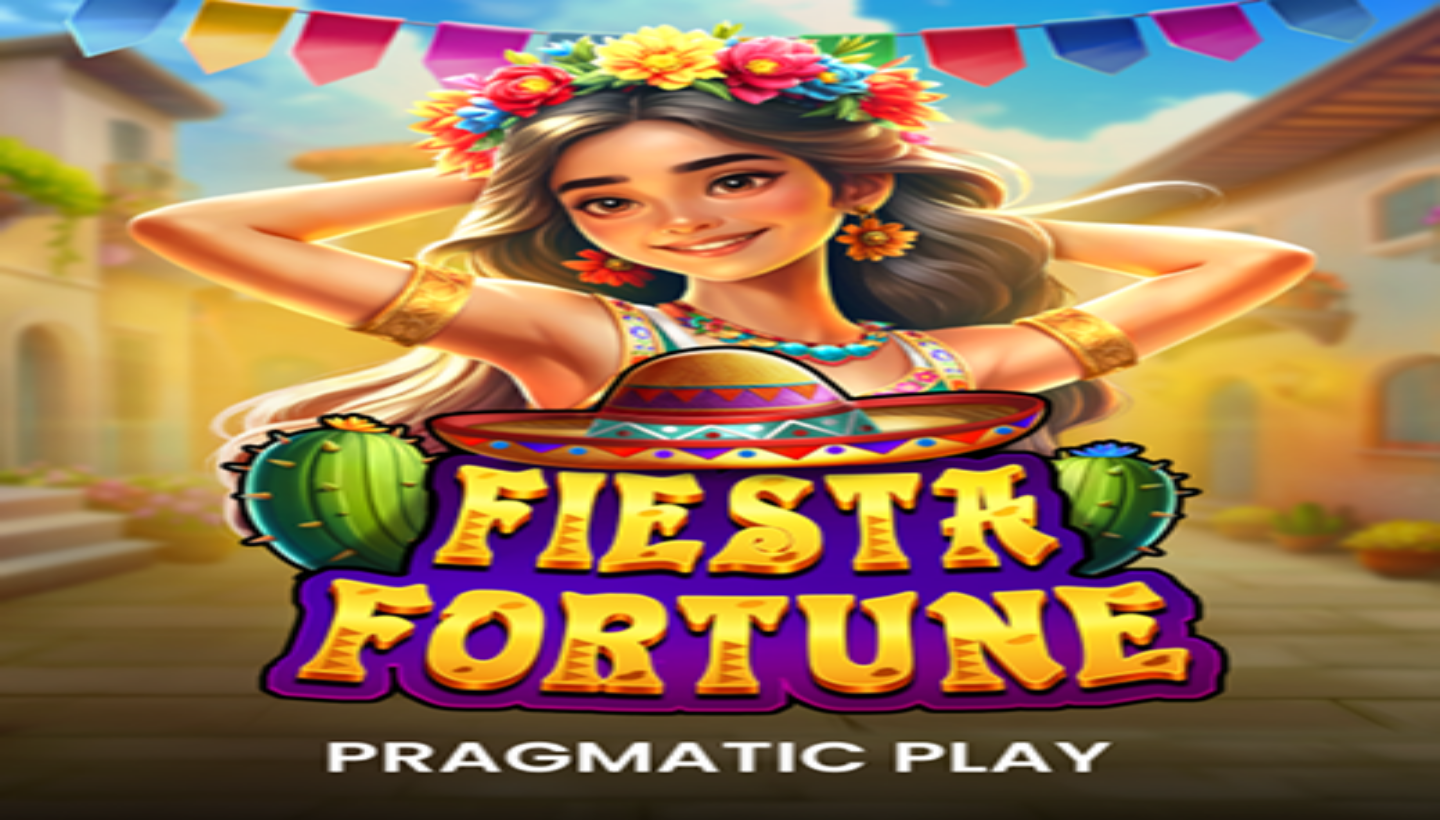 scroll, scrollTop: 0, scrollLeft: 0, axis: both 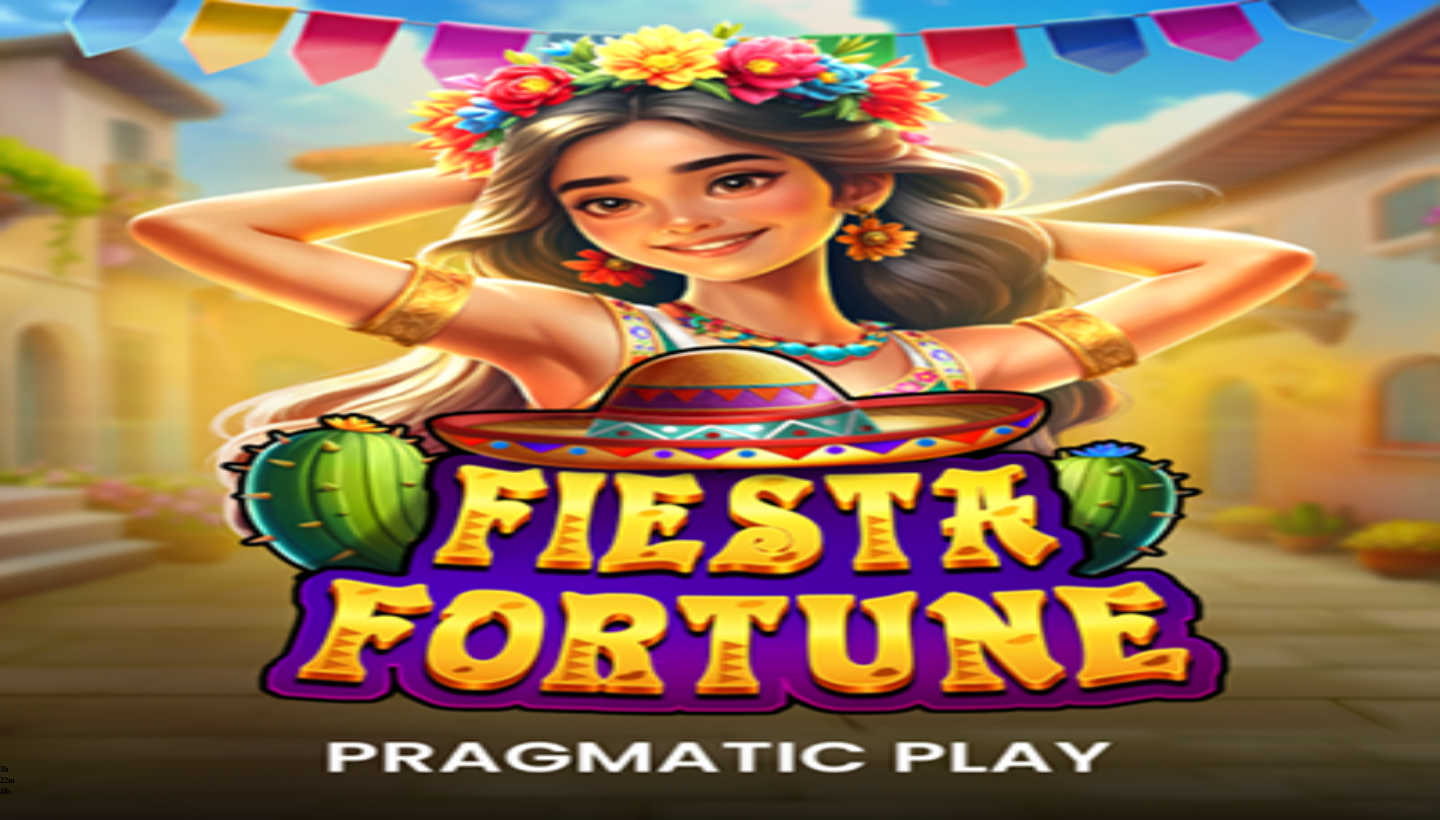 click on "Kasino" at bounding box center [70, 266] 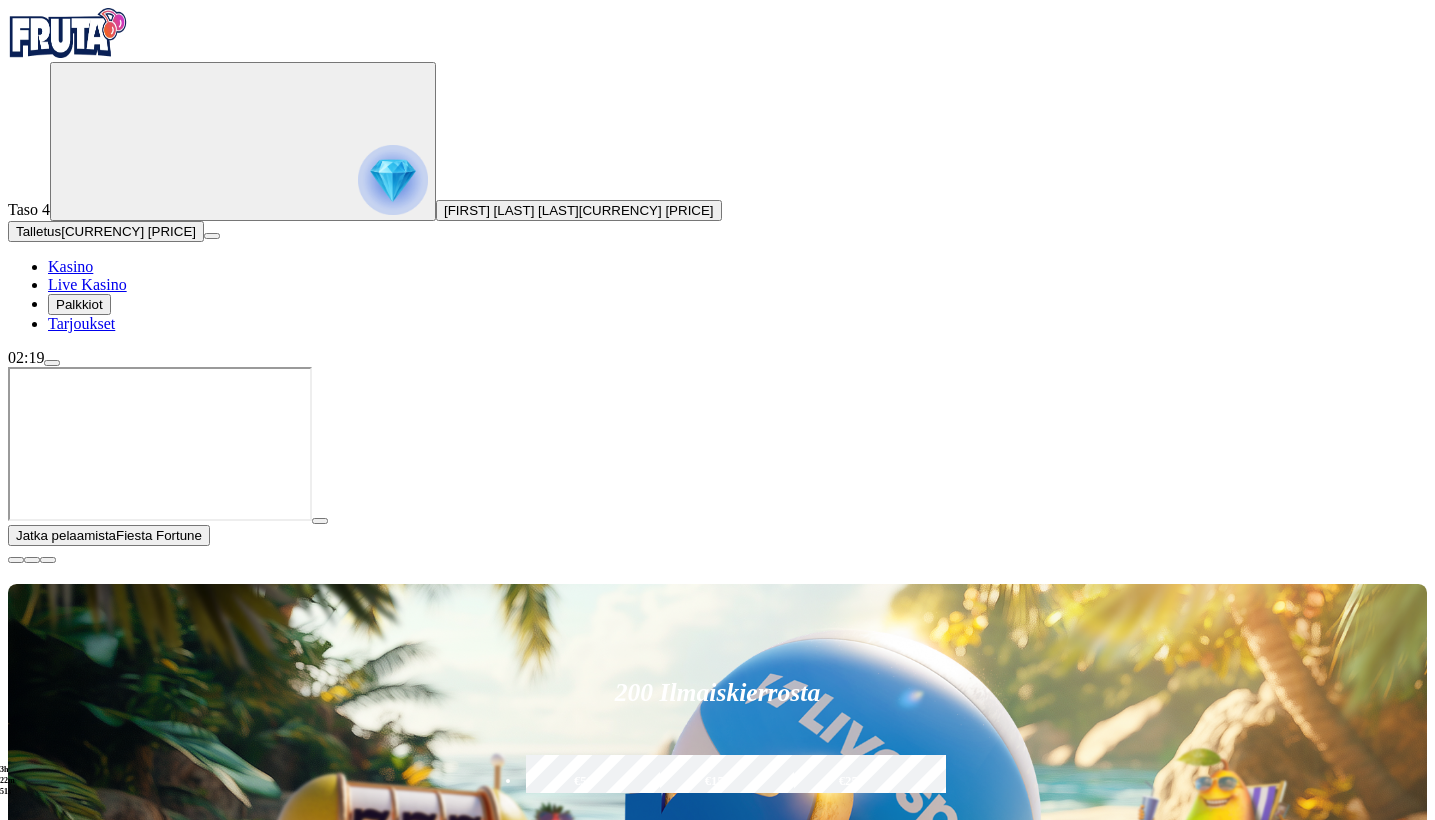 click at bounding box center [16, 560] 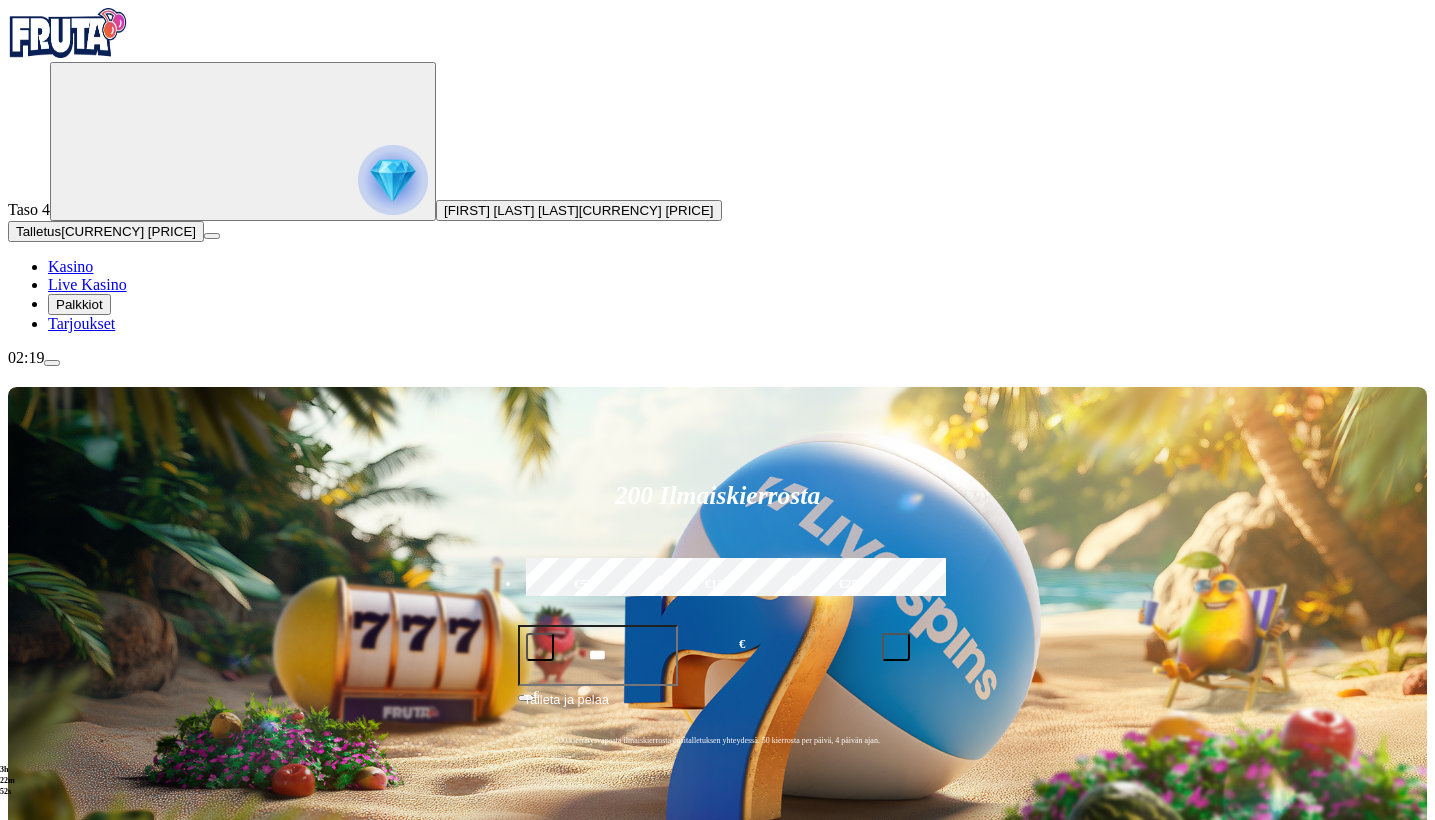 click at bounding box center (1001, 950) 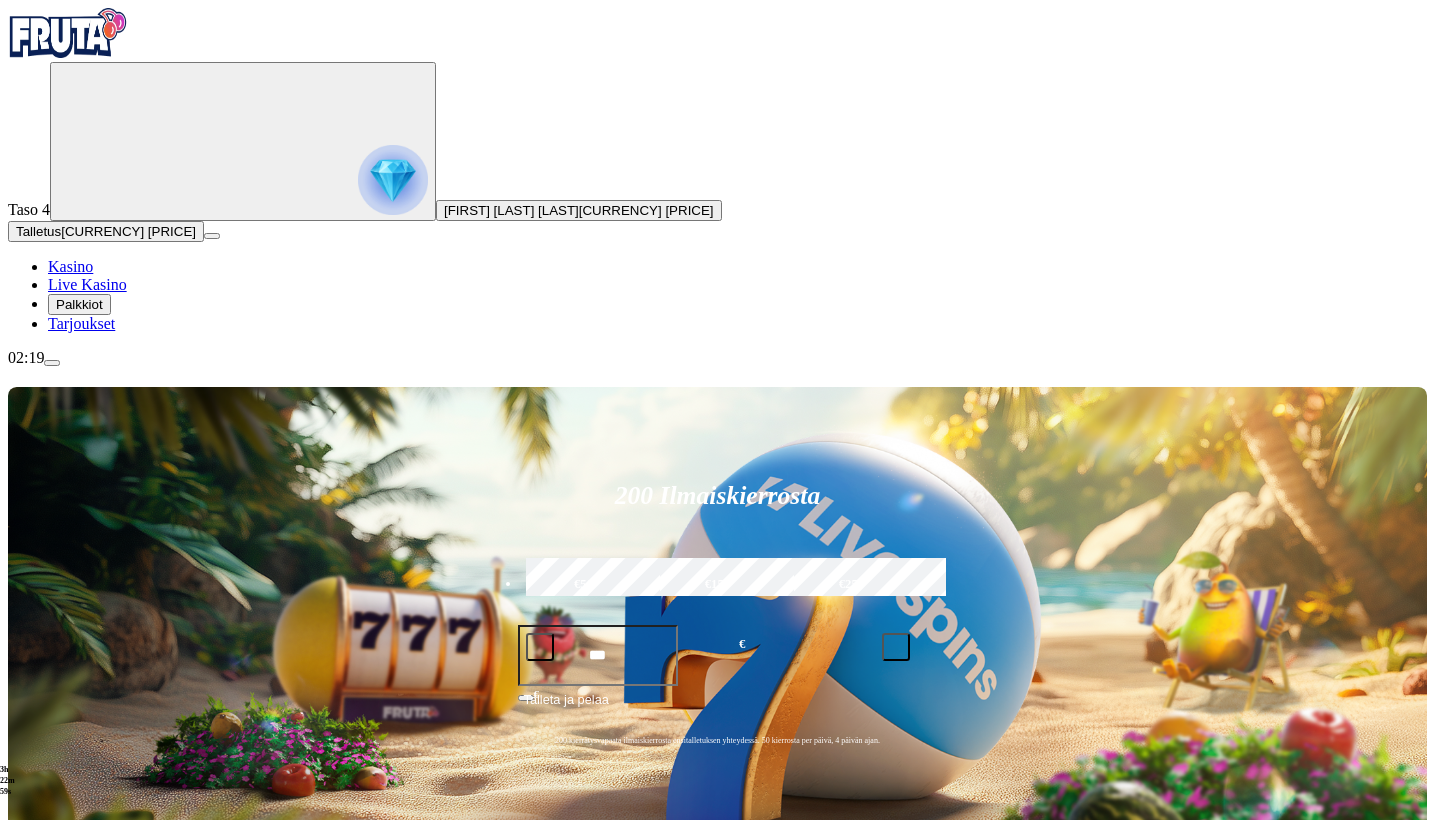 type on "**********" 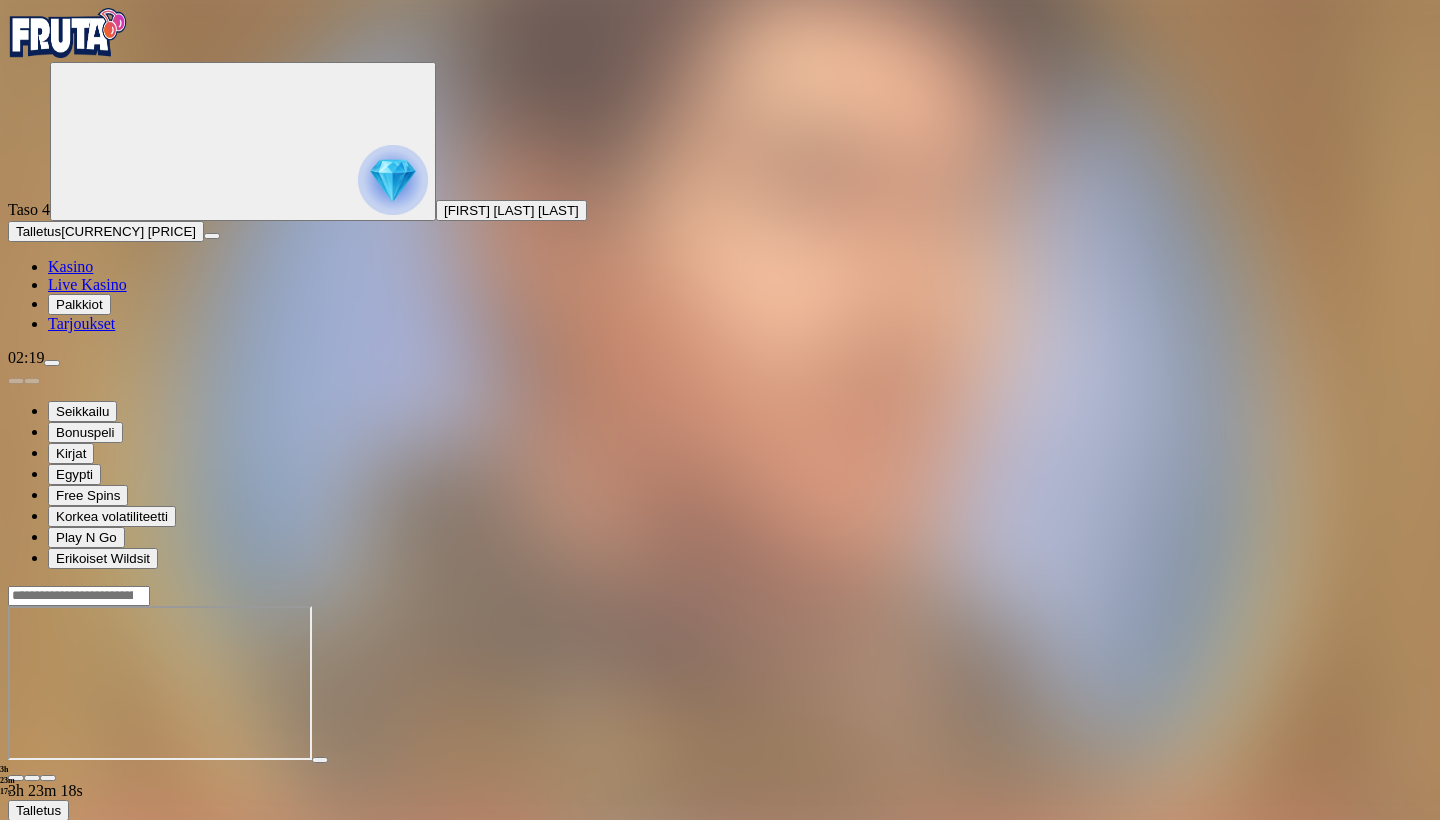 click on "Talletus" at bounding box center [38, 231] 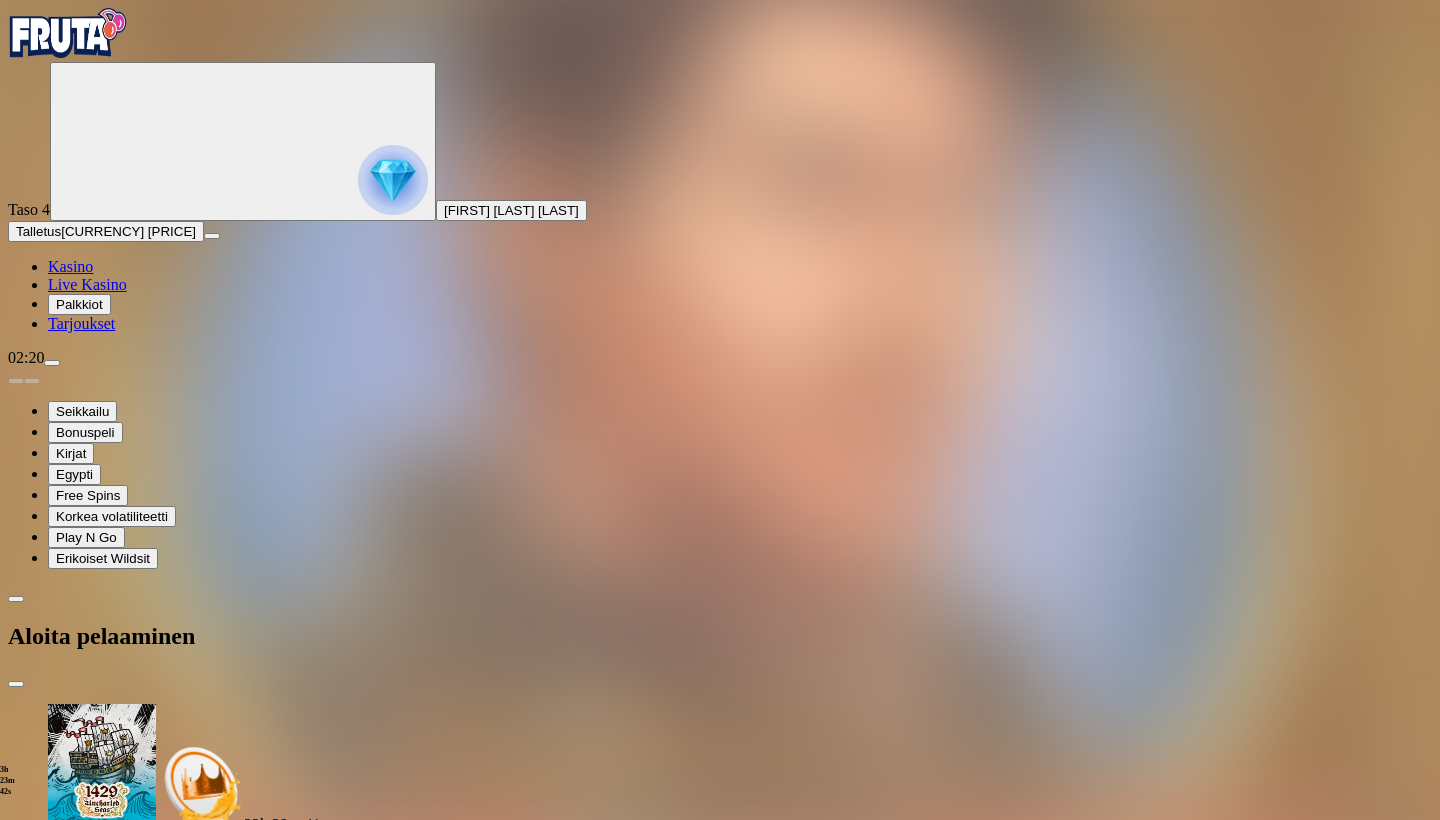 click on "***" at bounding box center [79, 3294] 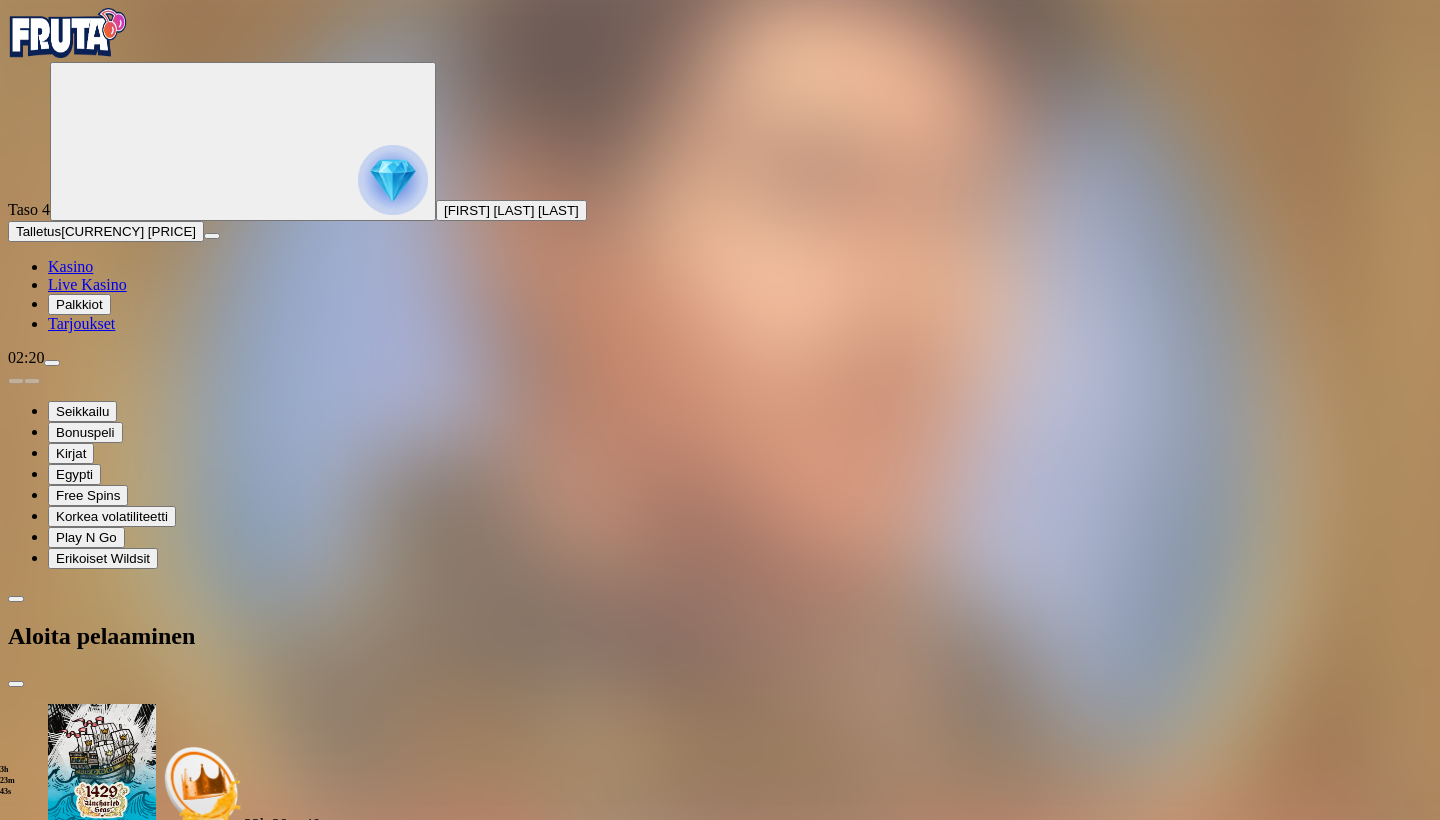 type on "*" 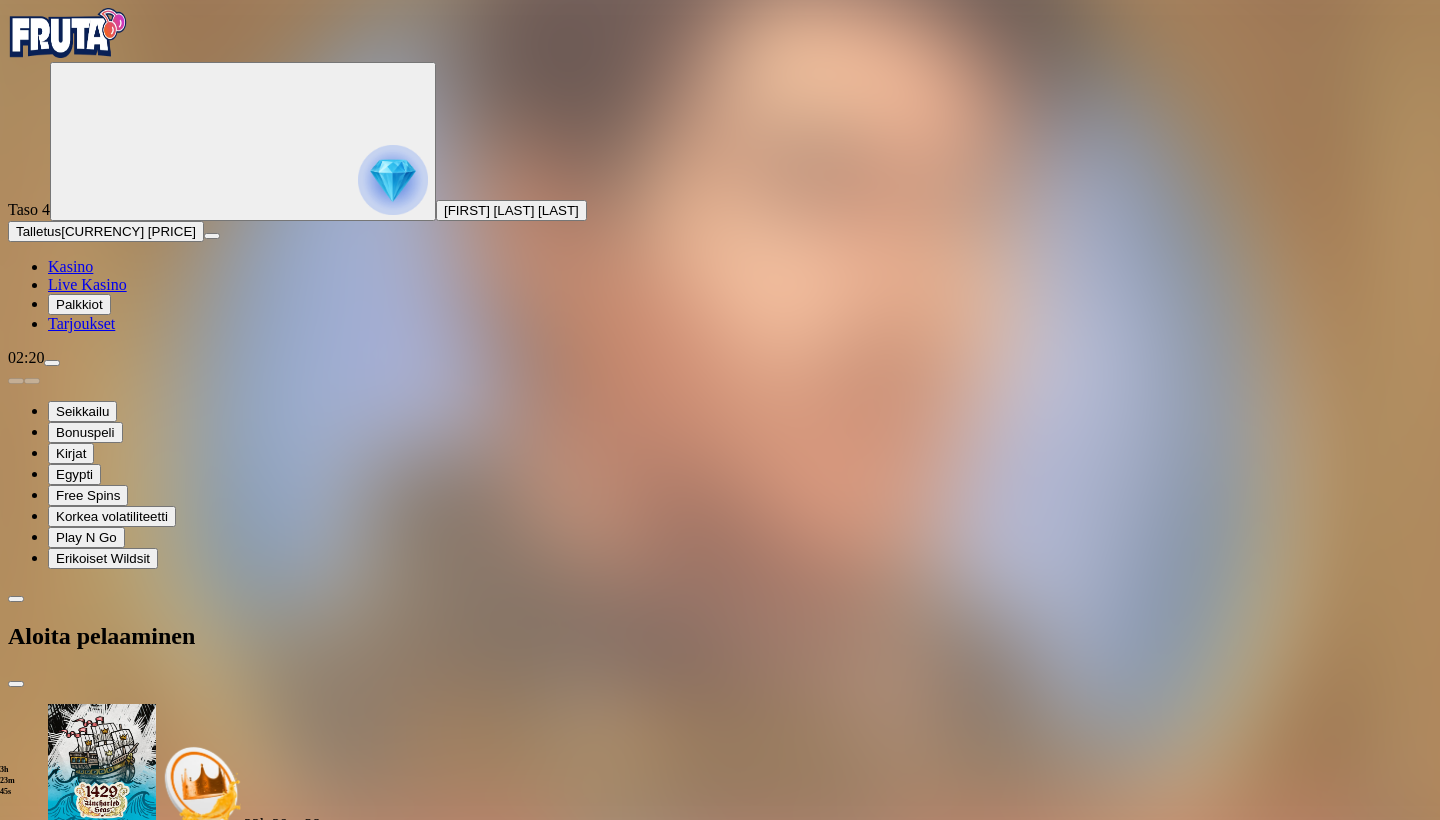 type on "***" 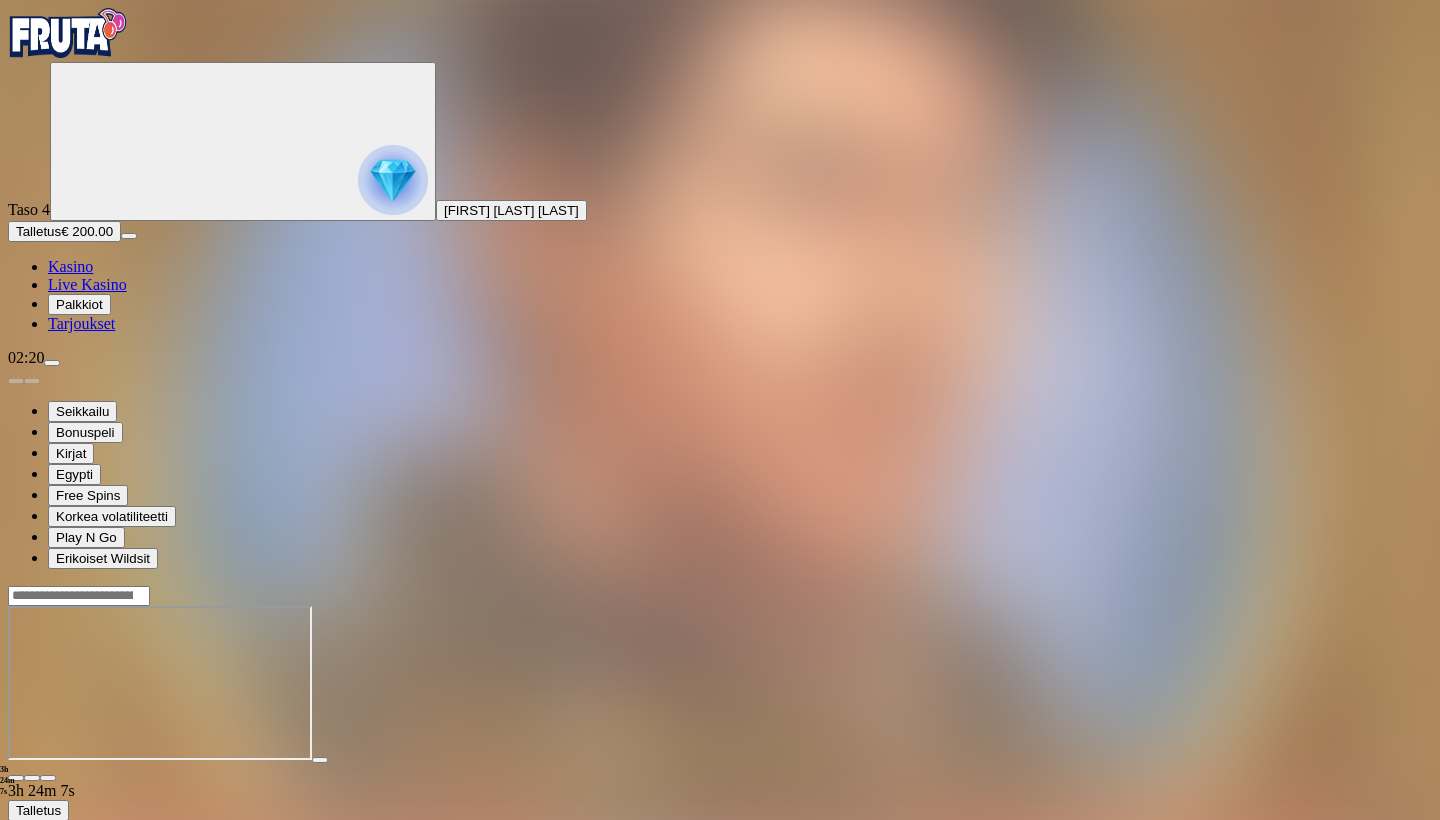 click on "Kasino" at bounding box center [70, 266] 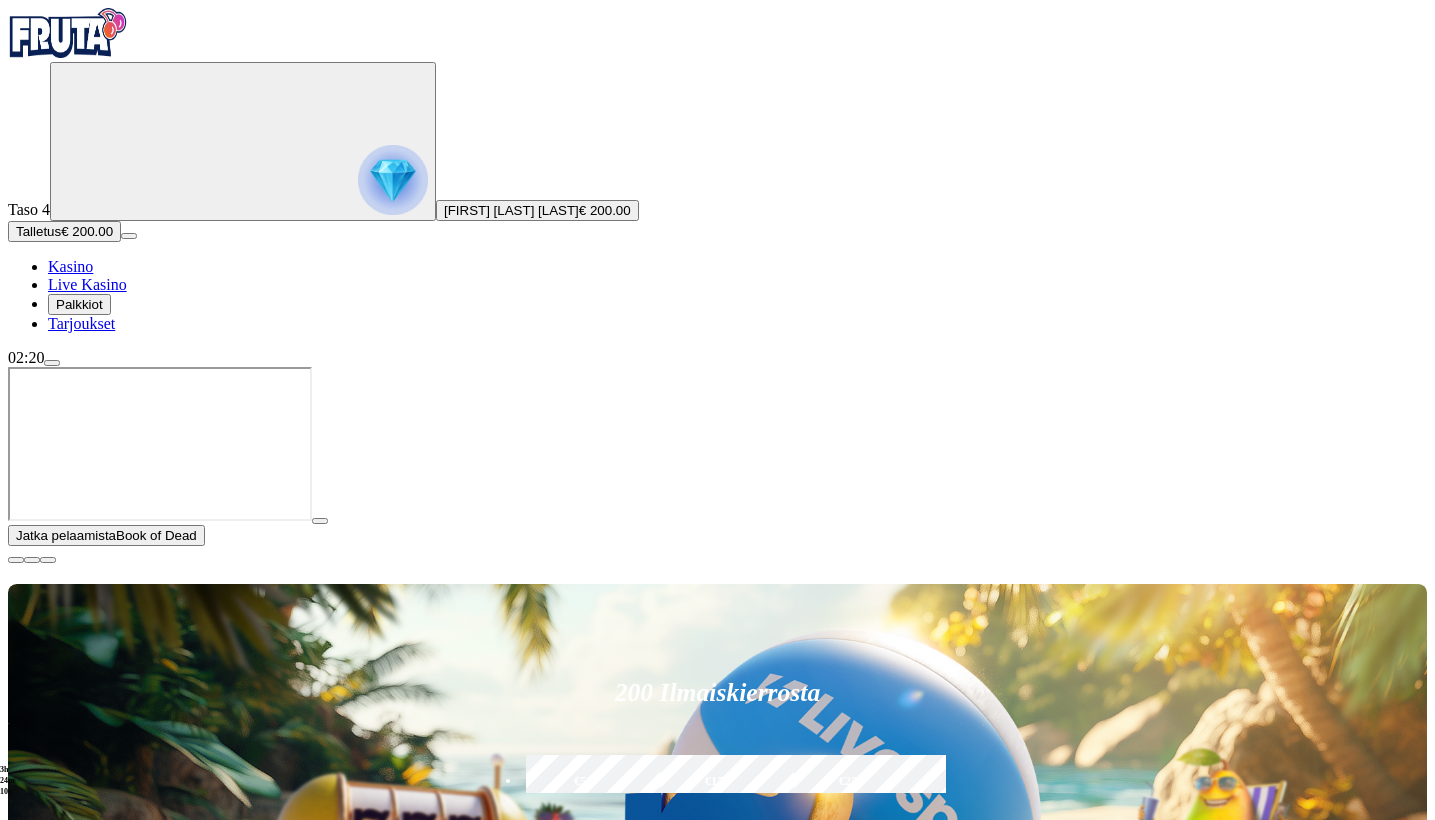 click at bounding box center (16, 560) 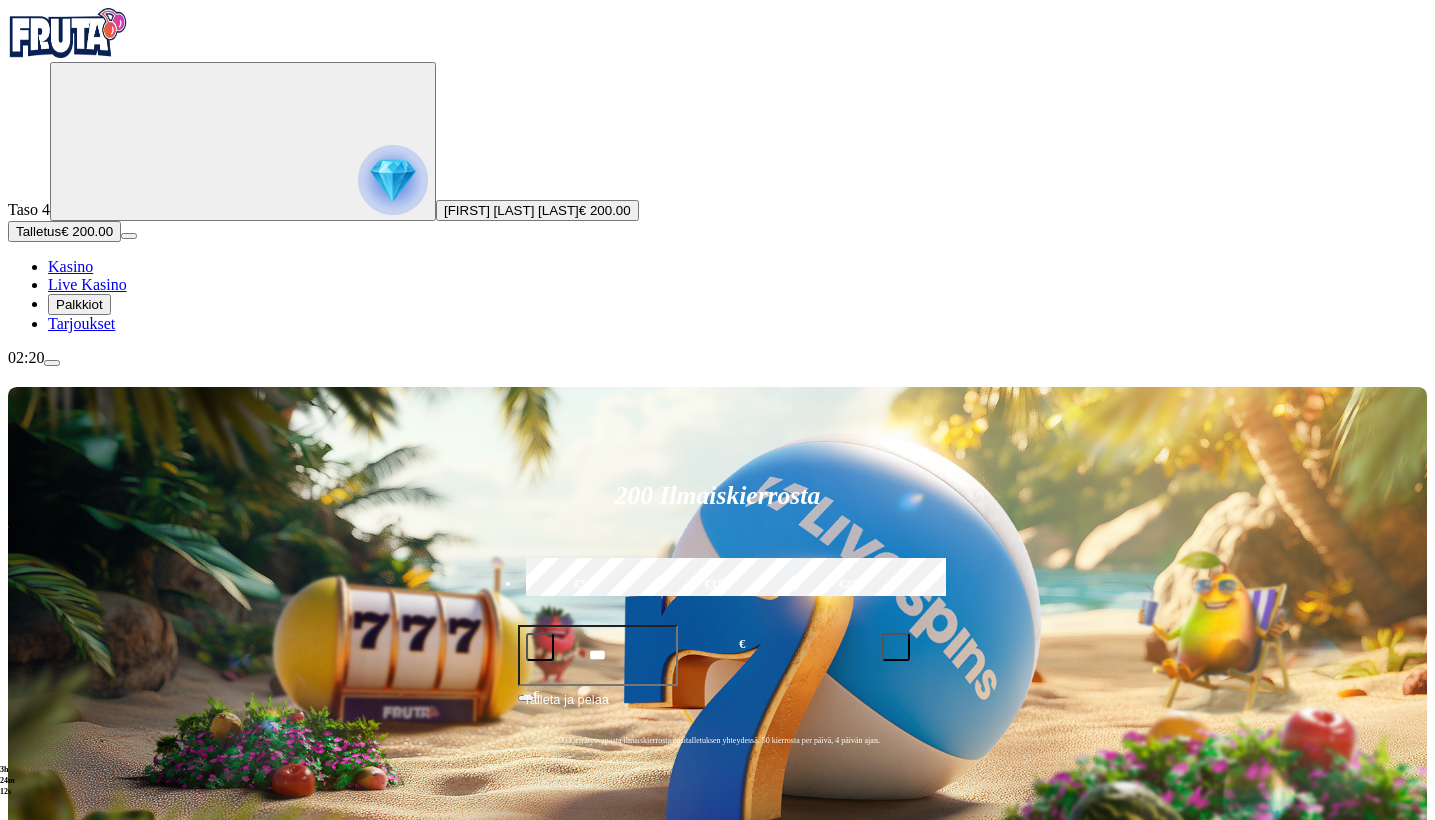 click at bounding box center (32, 1122) 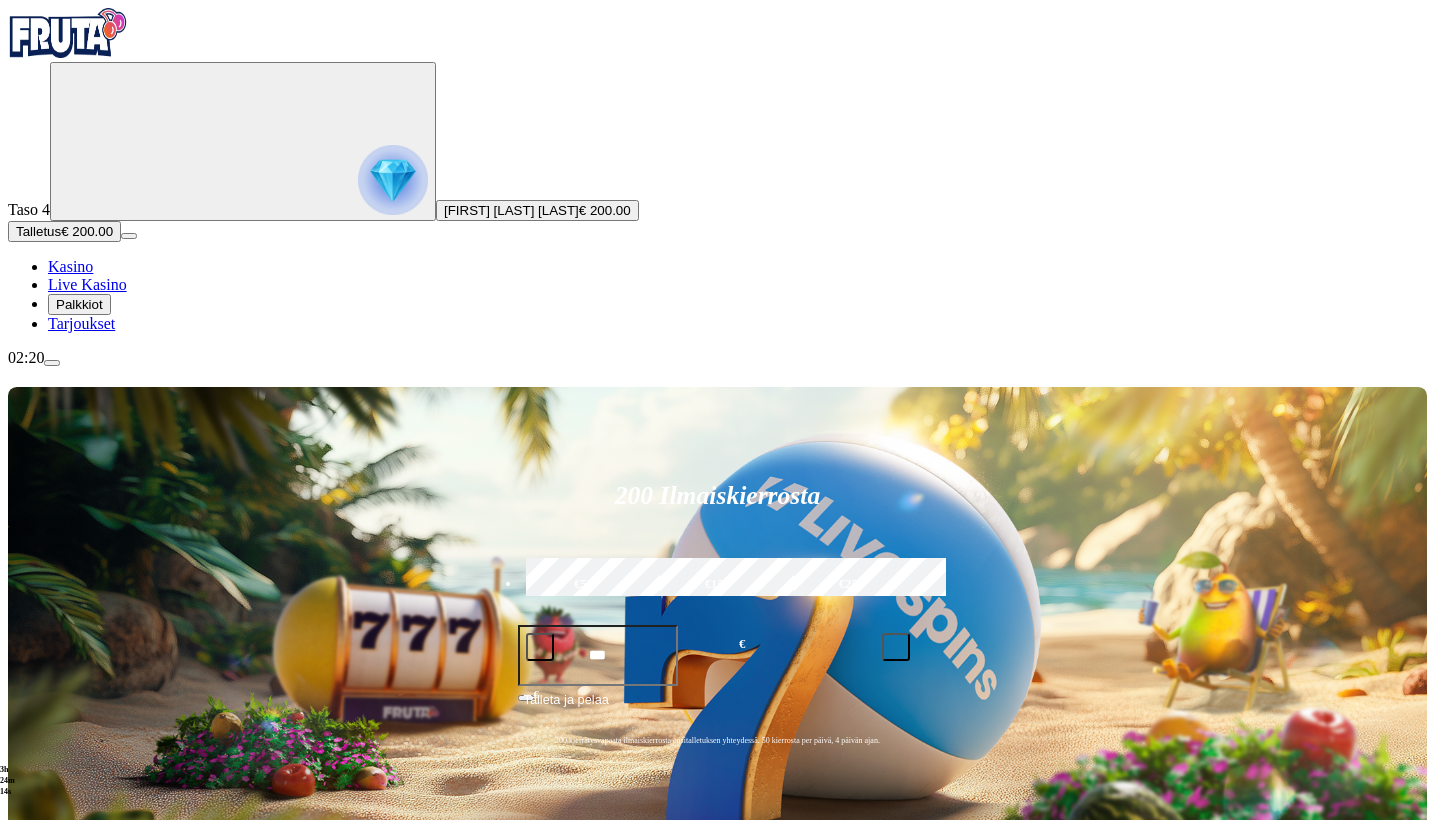 click on "Live Kasino" at bounding box center [87, 284] 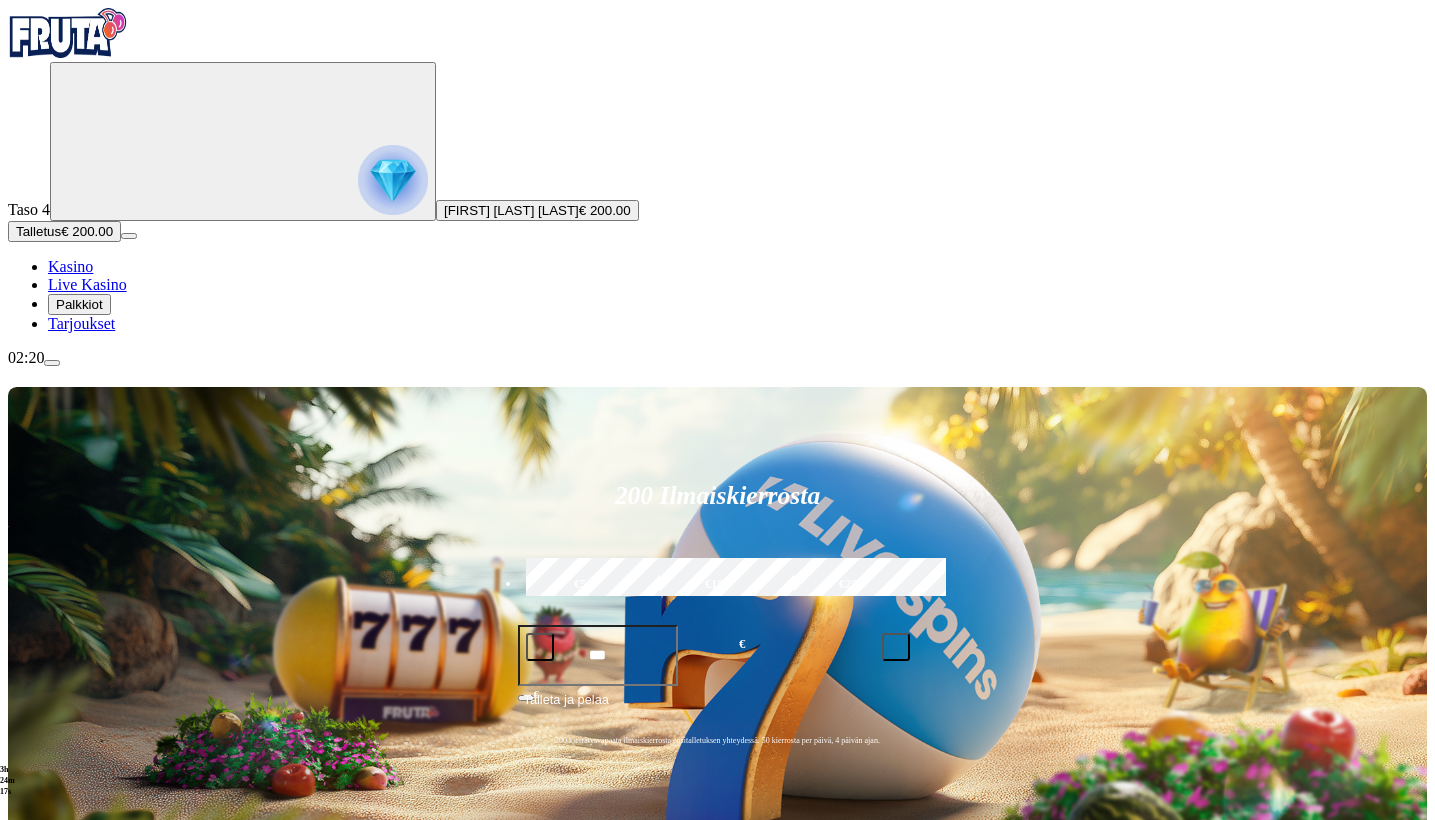 click on "Pelaa nyt" at bounding box center [77, 1263] 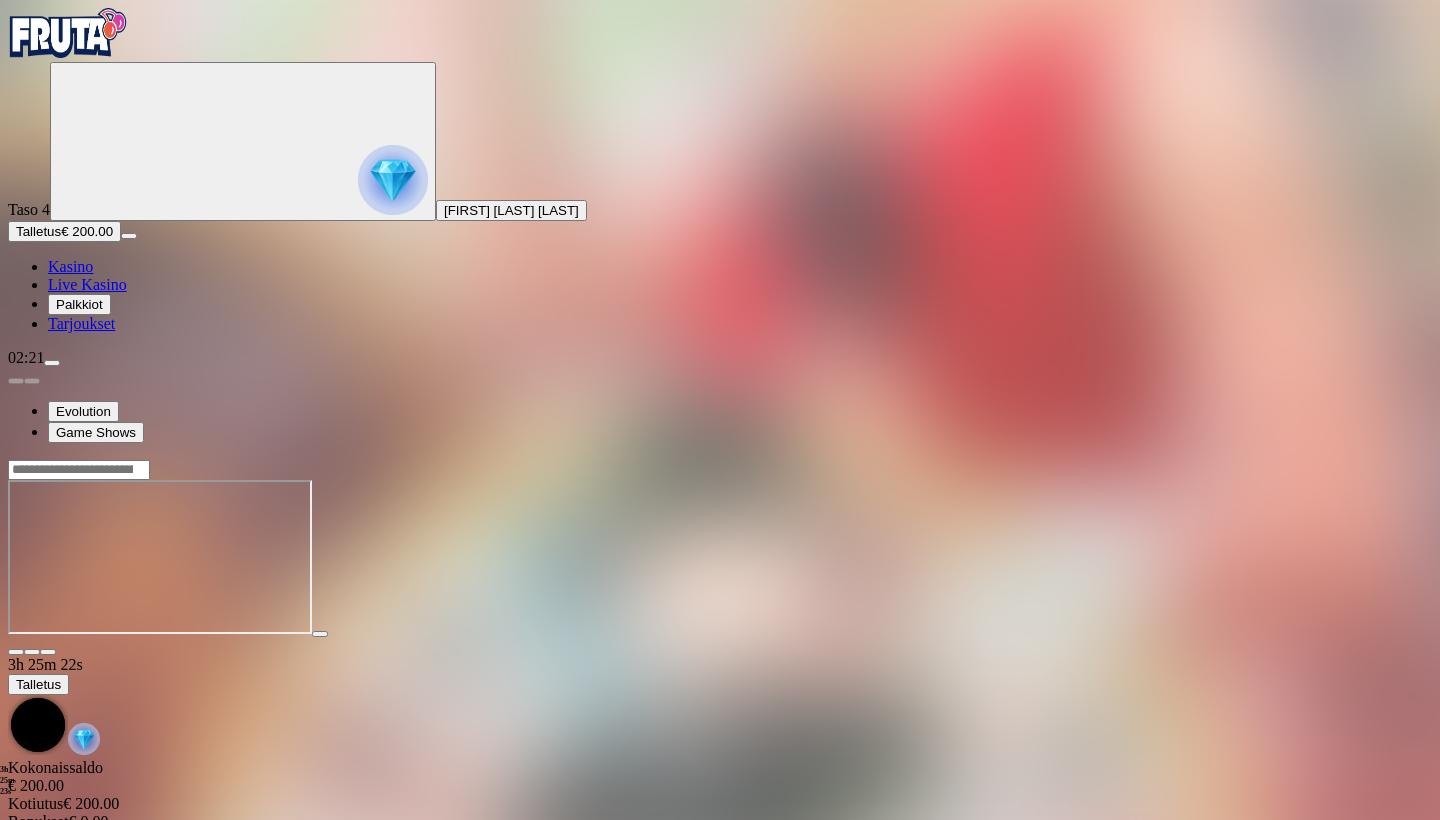 click on "Kasino" at bounding box center (70, 266) 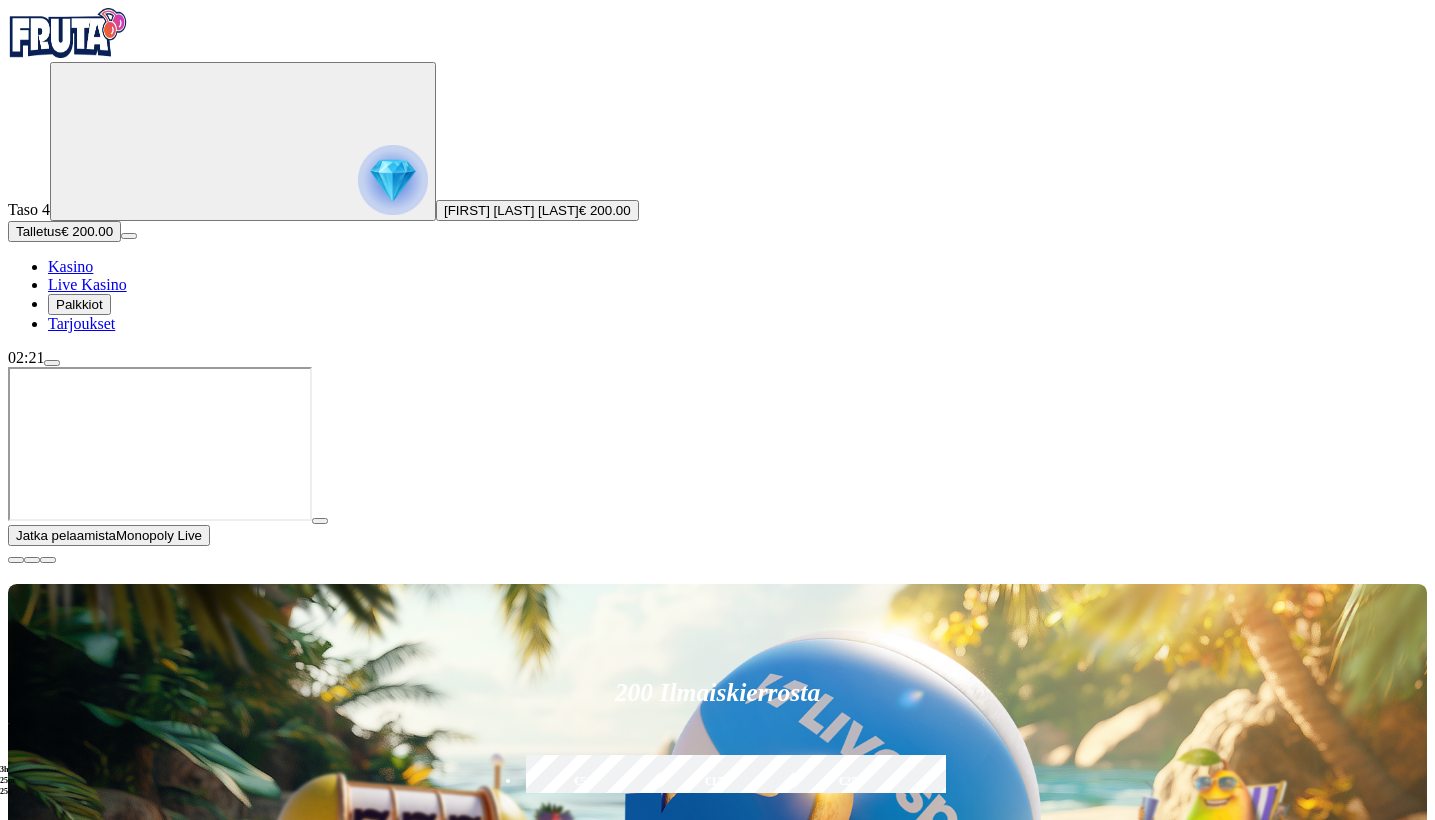 click at bounding box center [717, 555] 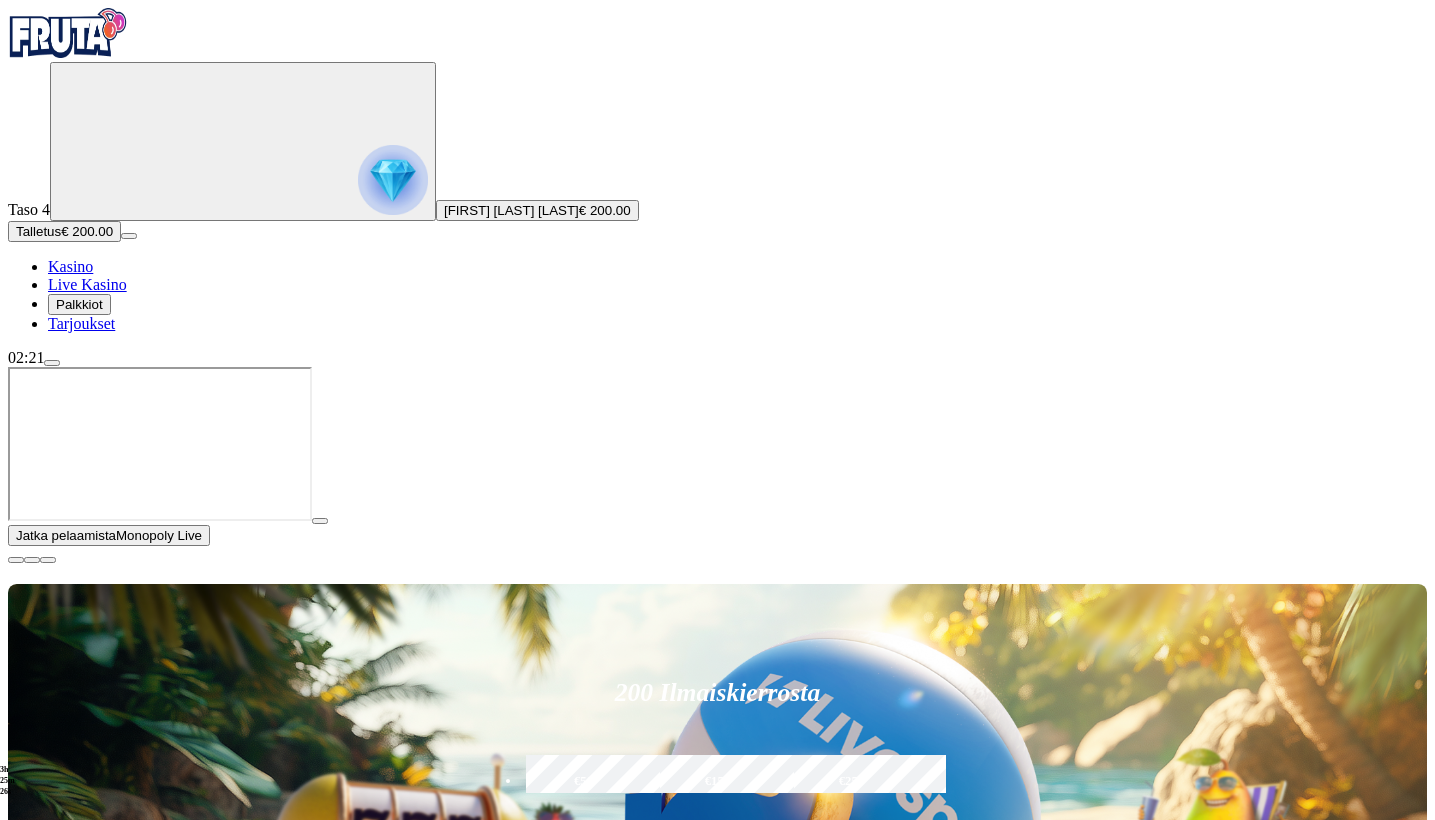 click at bounding box center [16, 560] 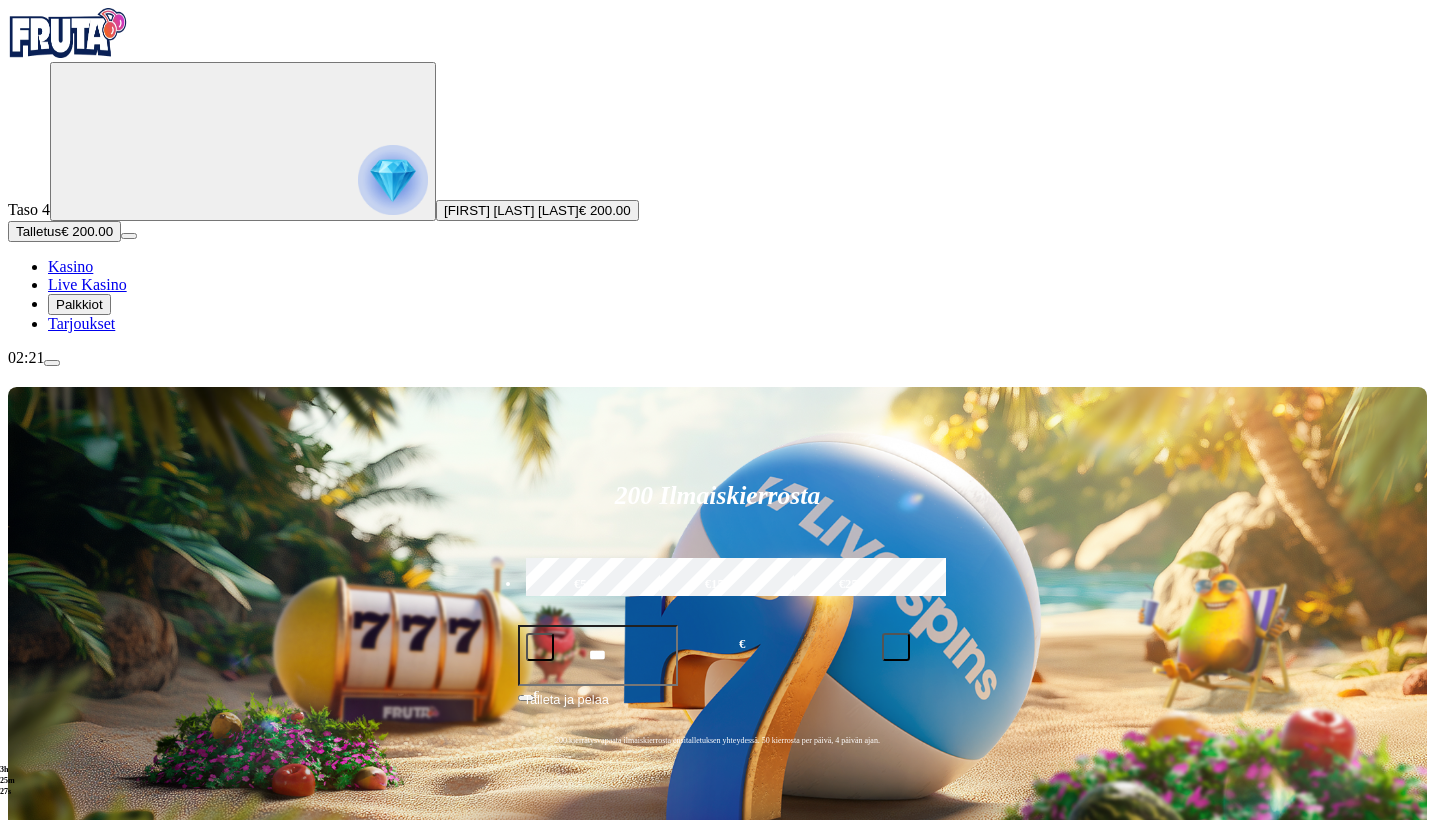 click at bounding box center [32, 1122] 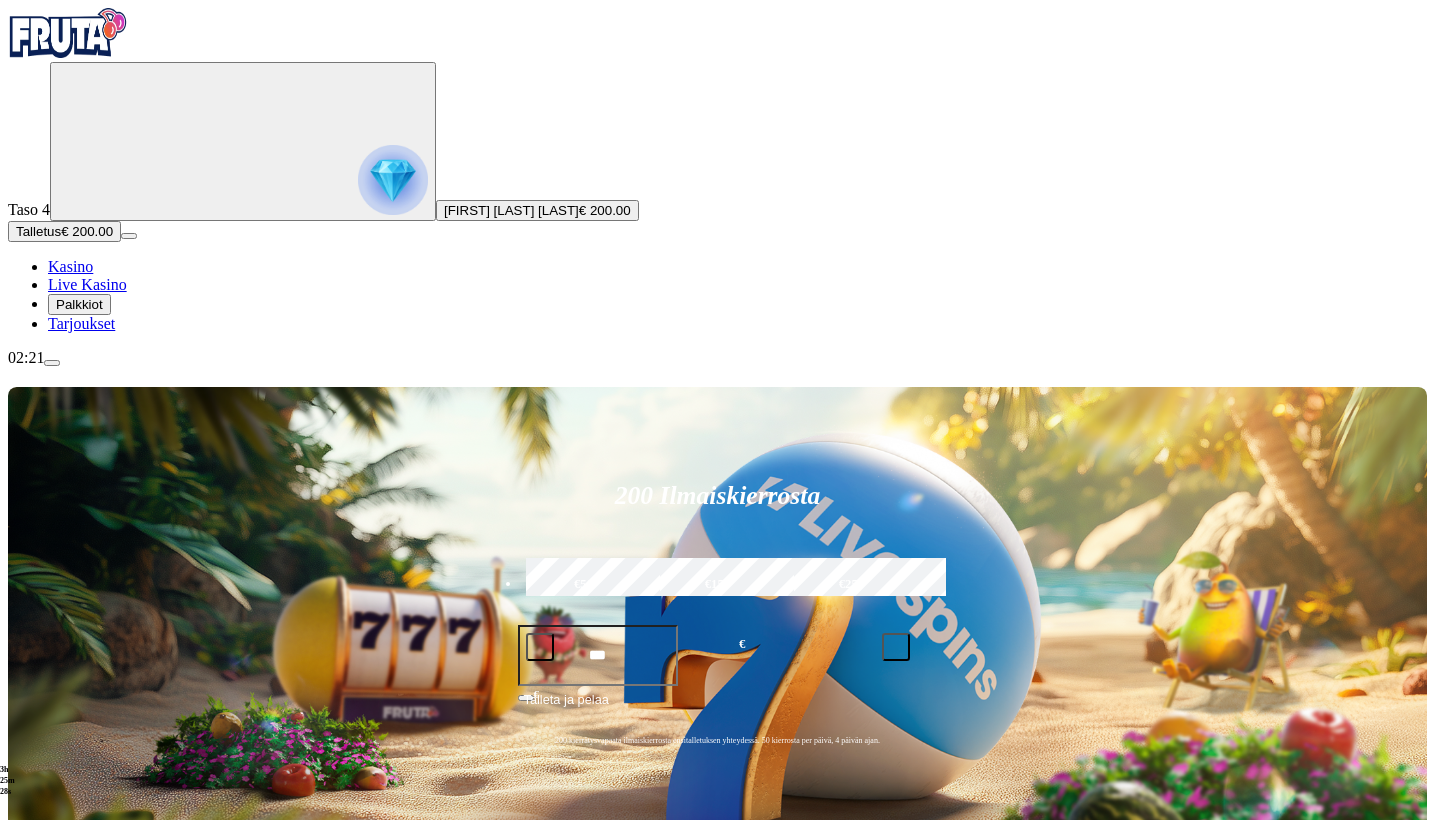 click on "Pelaa nyt" at bounding box center [-640, 1931] 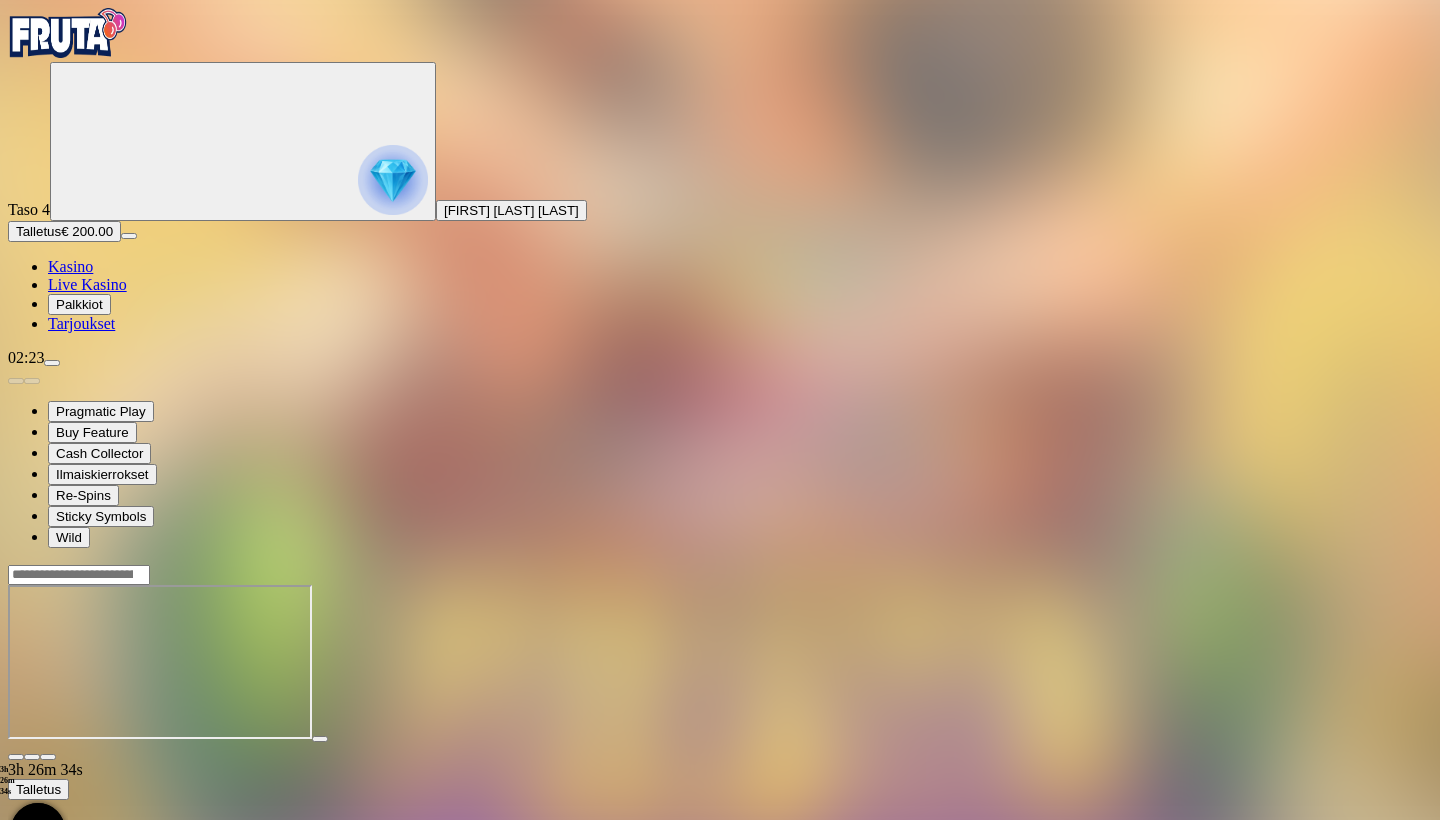 click on "Live Kasino" at bounding box center [87, 284] 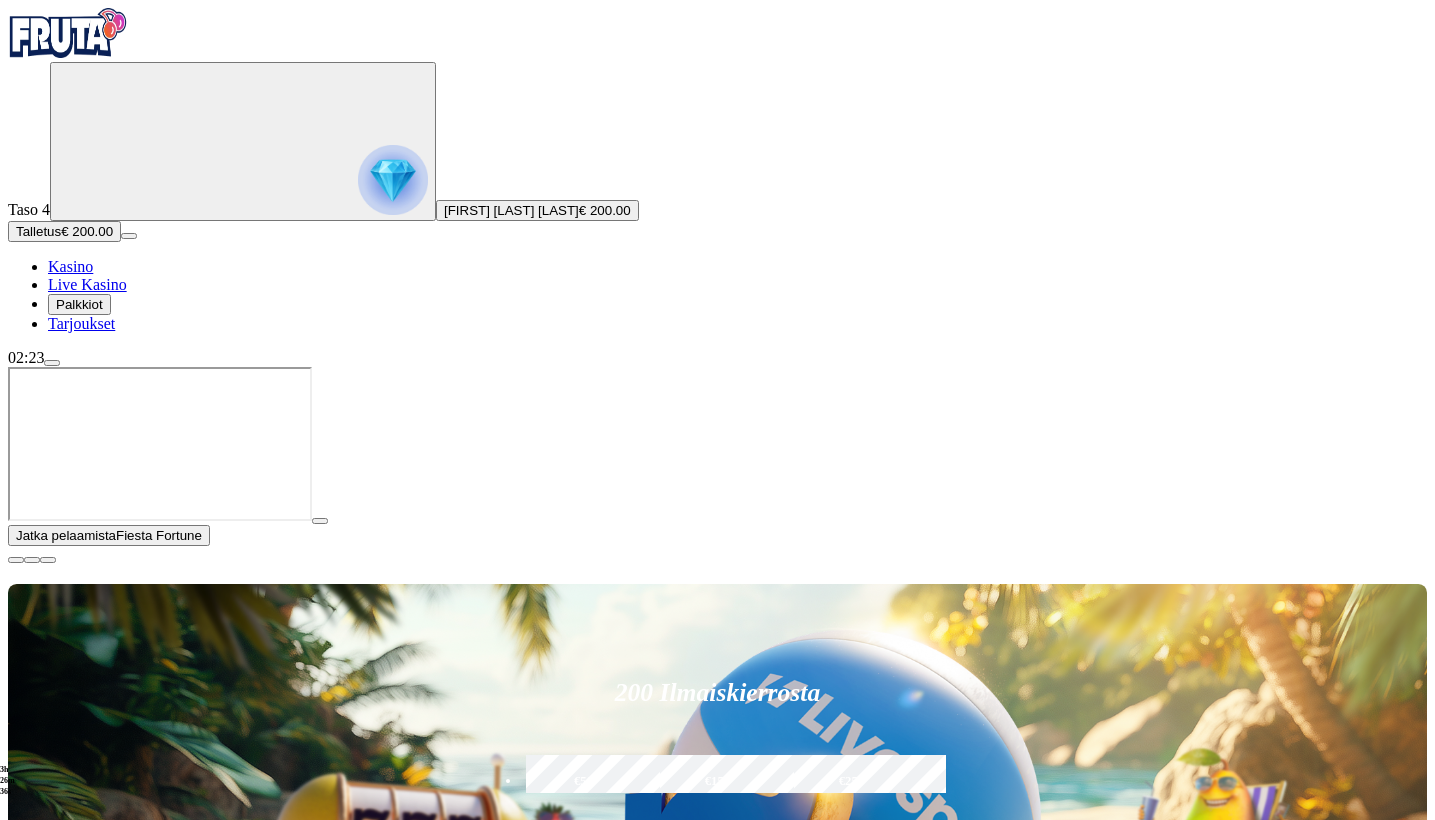 click on "Pelaa nyt" at bounding box center [77, 1556] 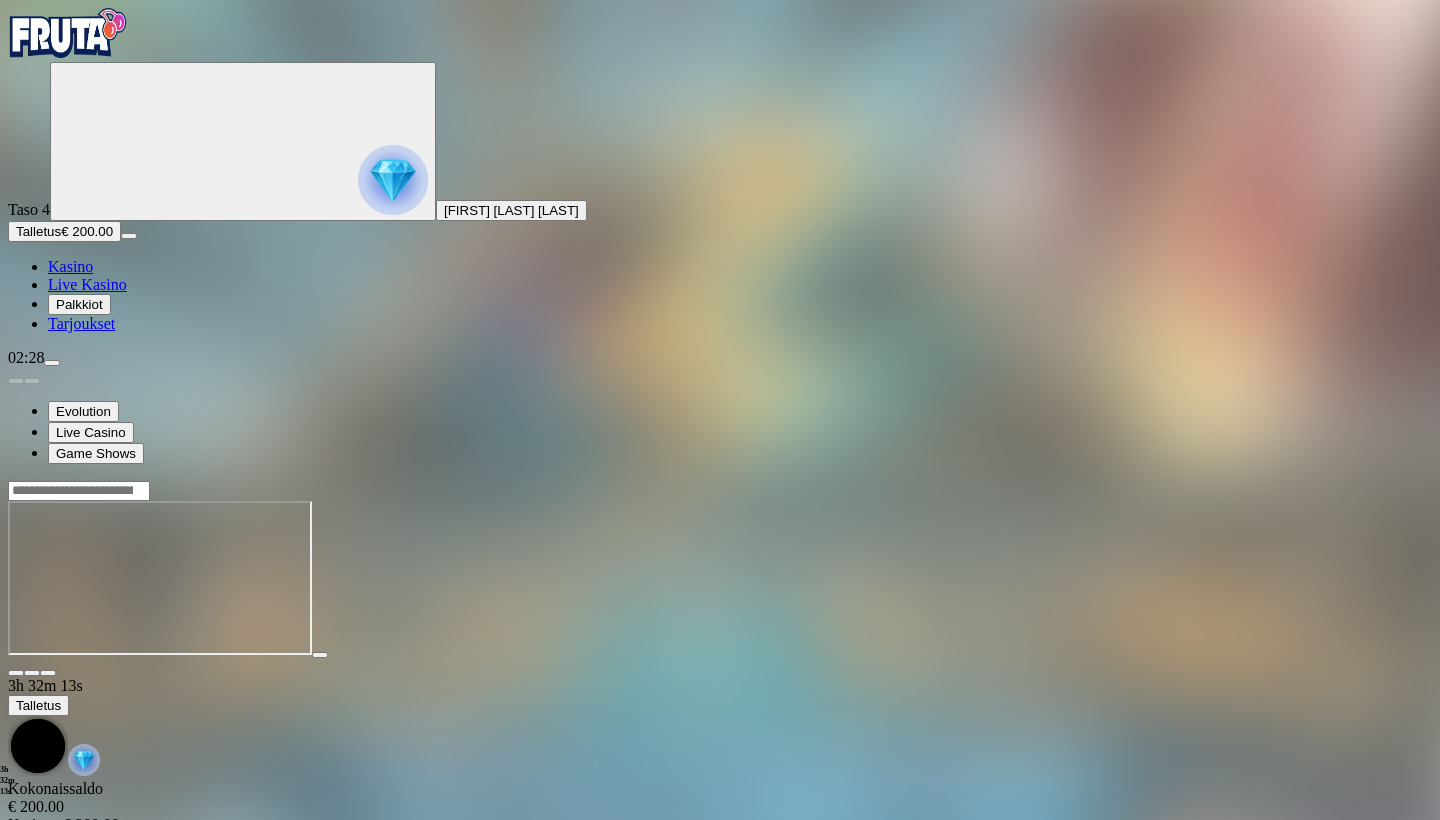 click on "Kasino" at bounding box center [70, 266] 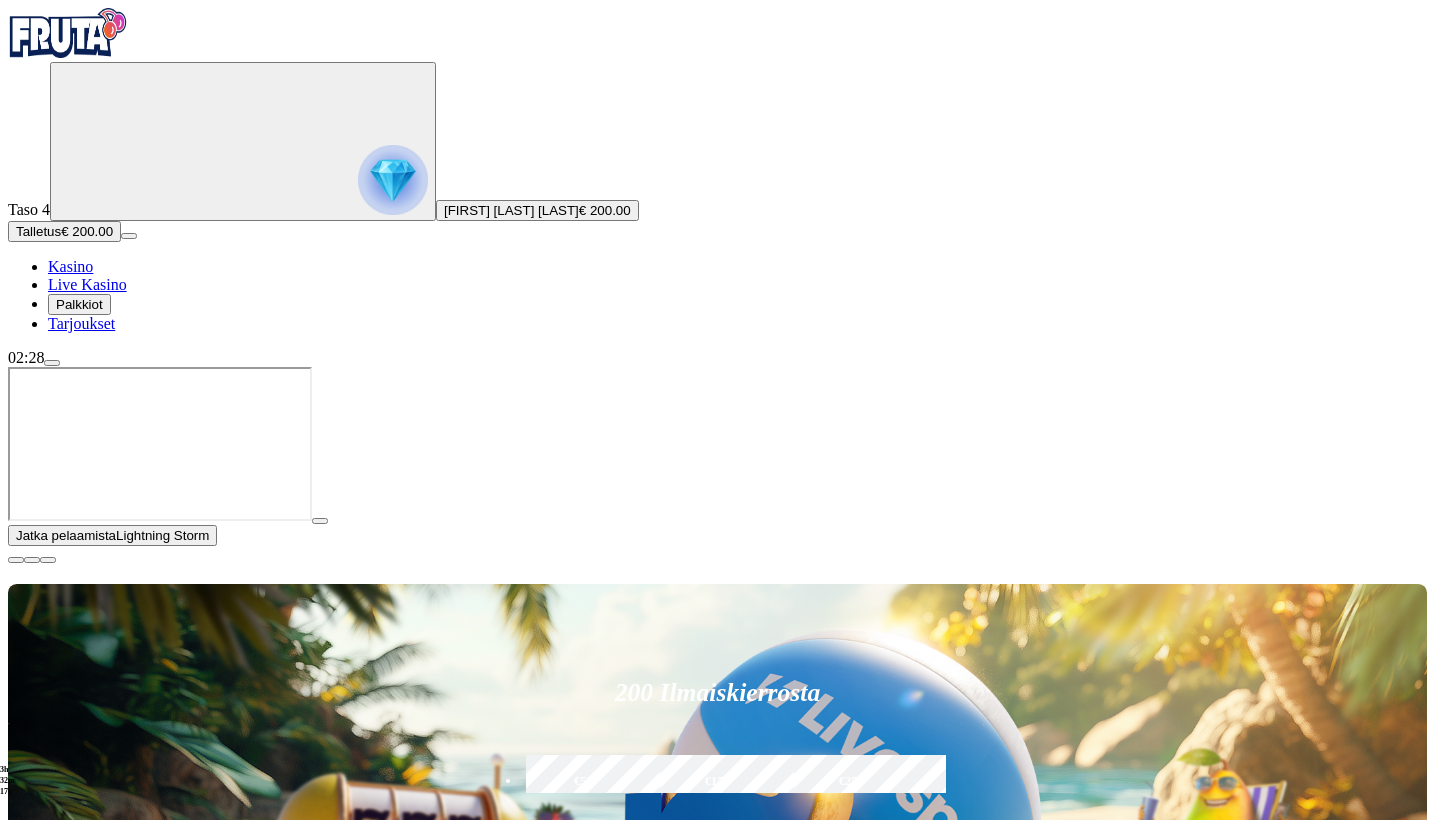 click on "Pelaa nyt" at bounding box center [77, 1842] 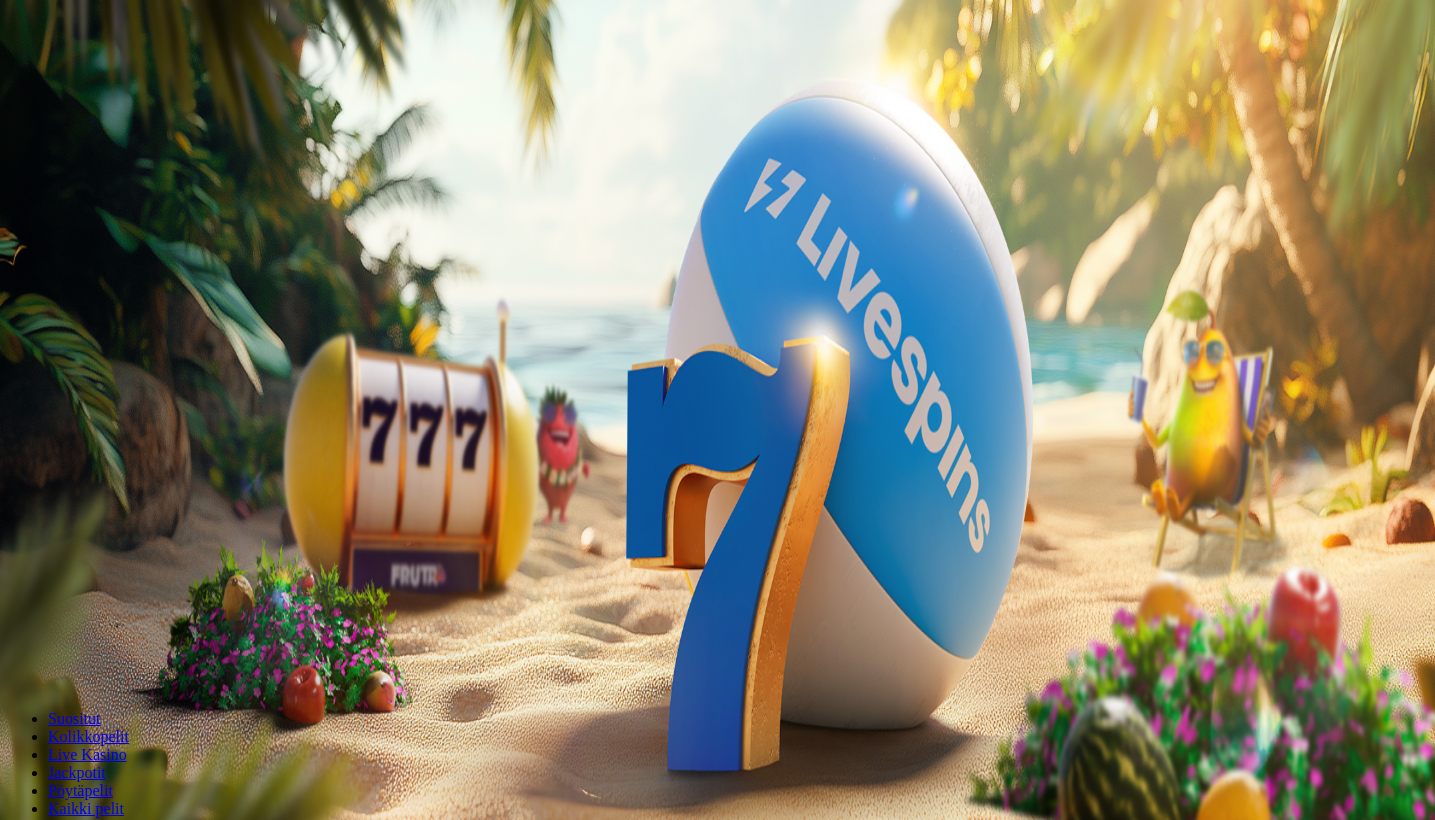 scroll, scrollTop: 0, scrollLeft: 0, axis: both 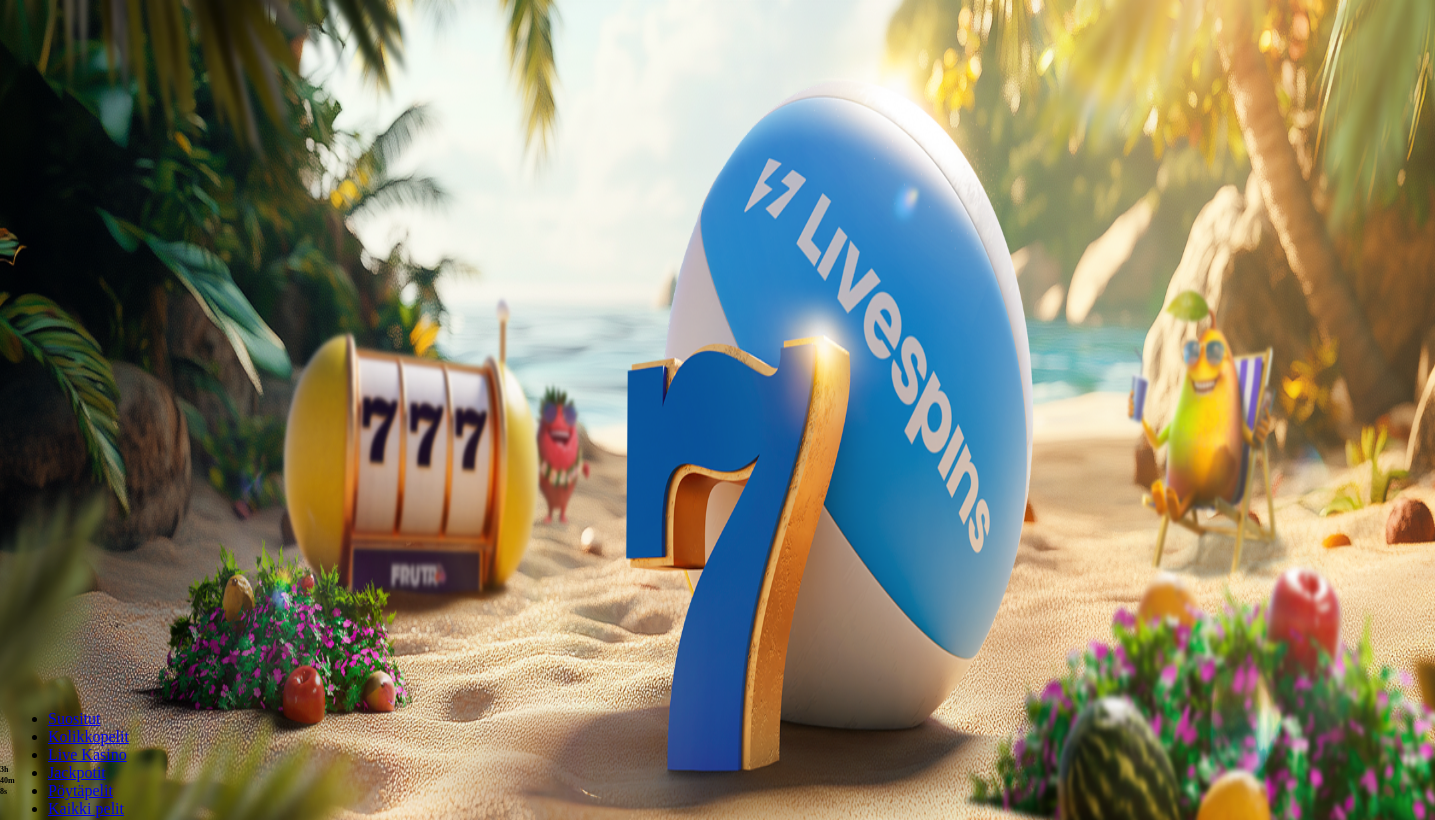 click 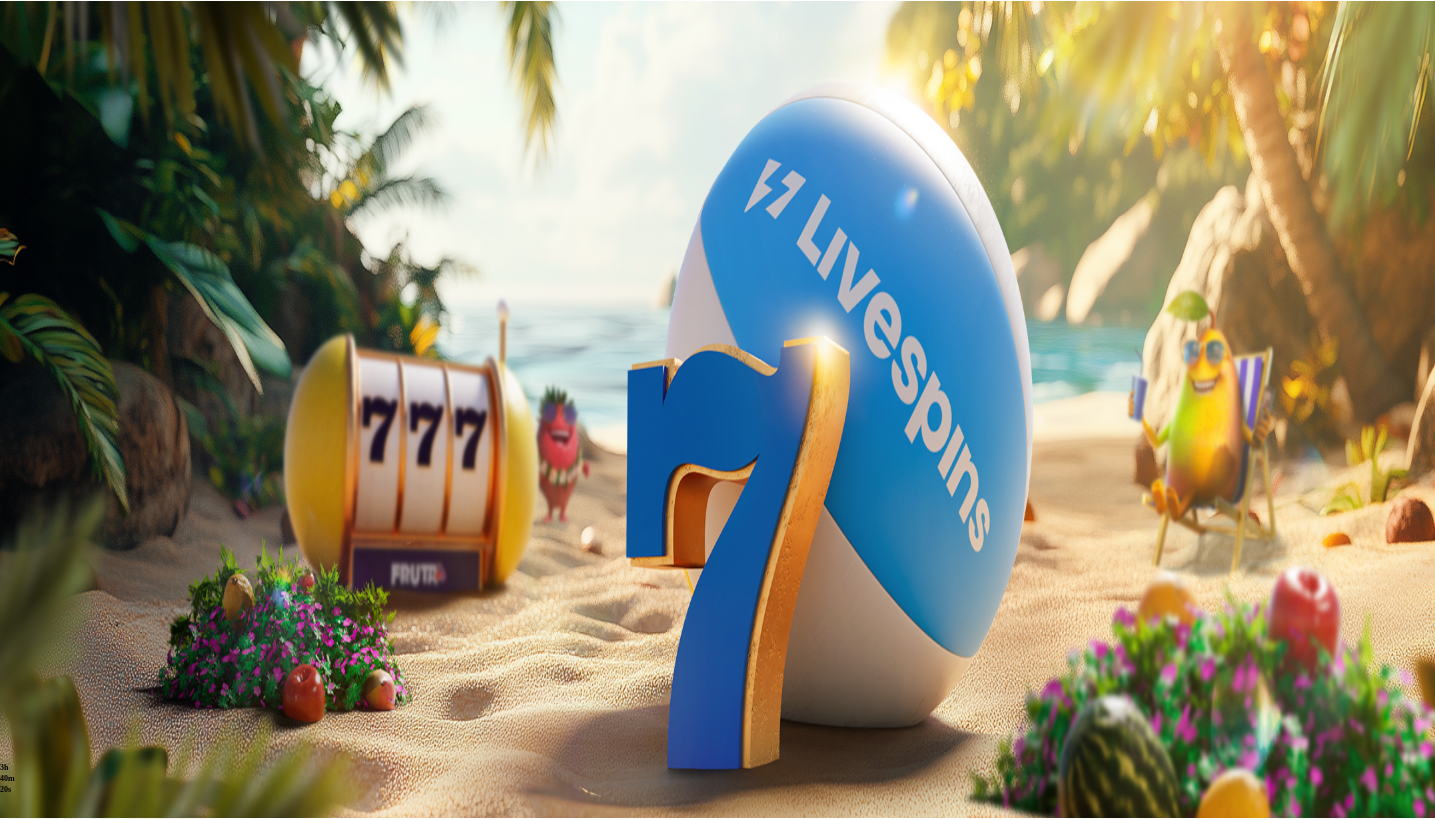 scroll, scrollTop: 24, scrollLeft: 0, axis: vertical 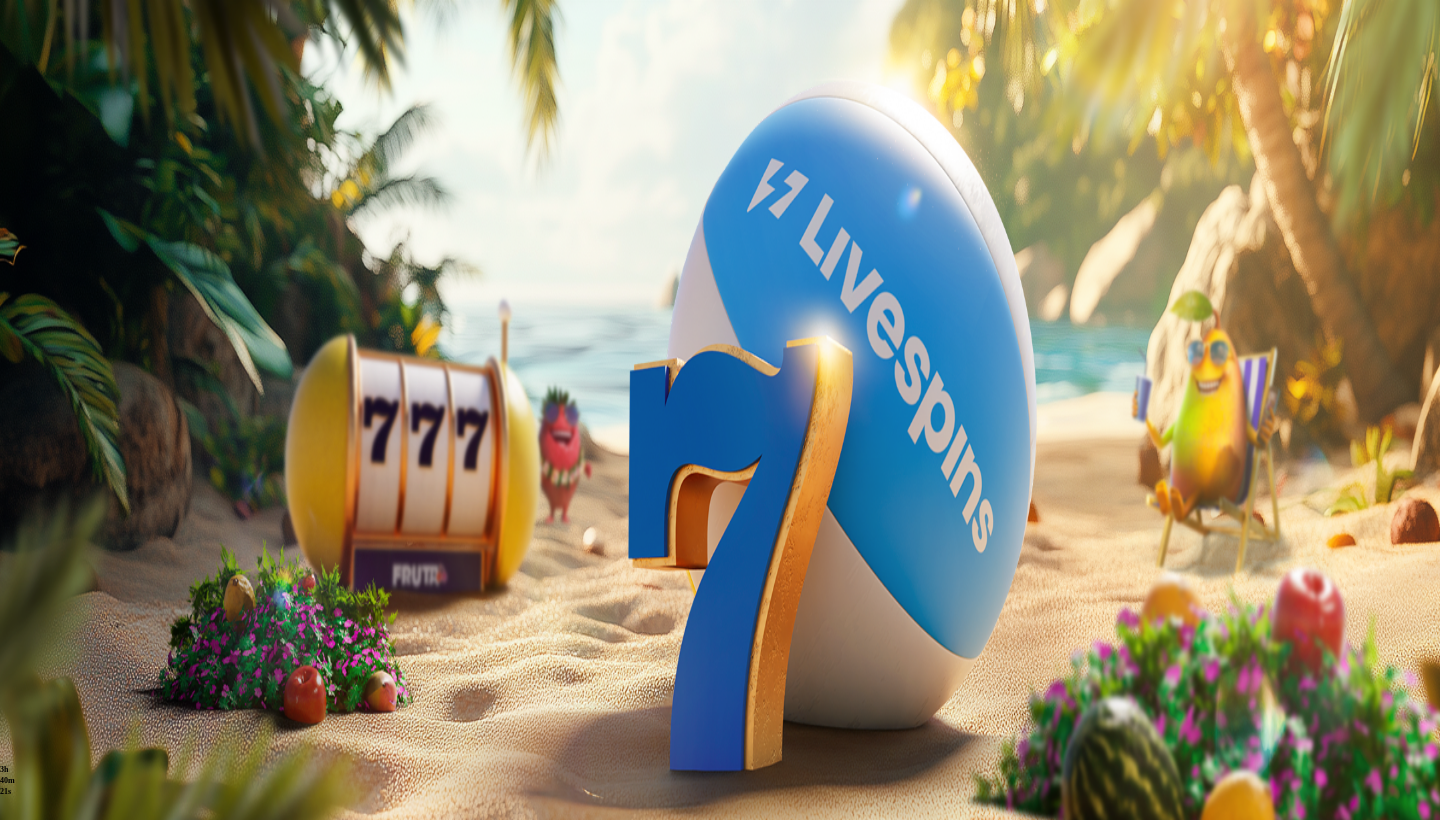 click at bounding box center (16, 466) 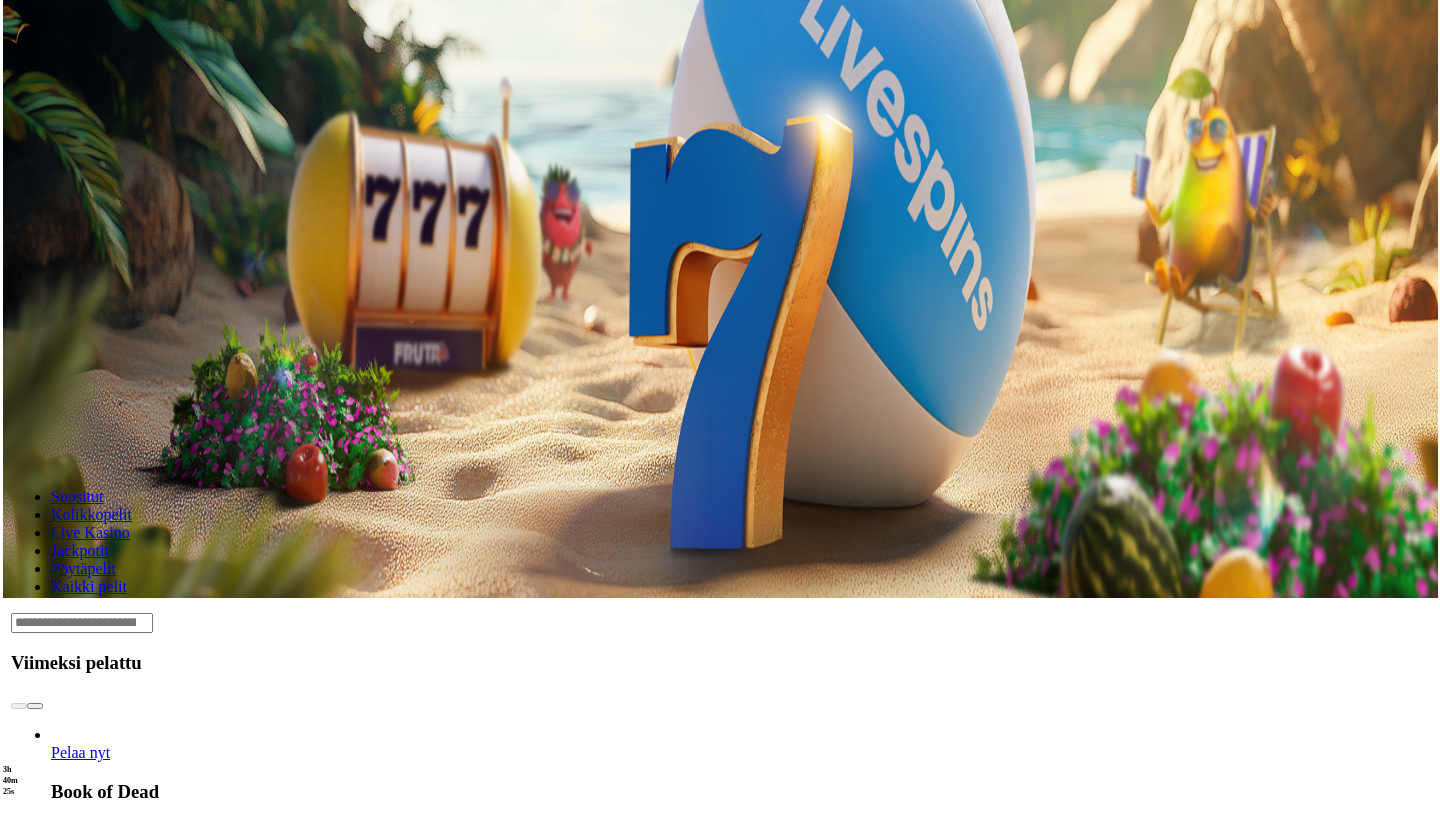 scroll, scrollTop: 227, scrollLeft: 0, axis: vertical 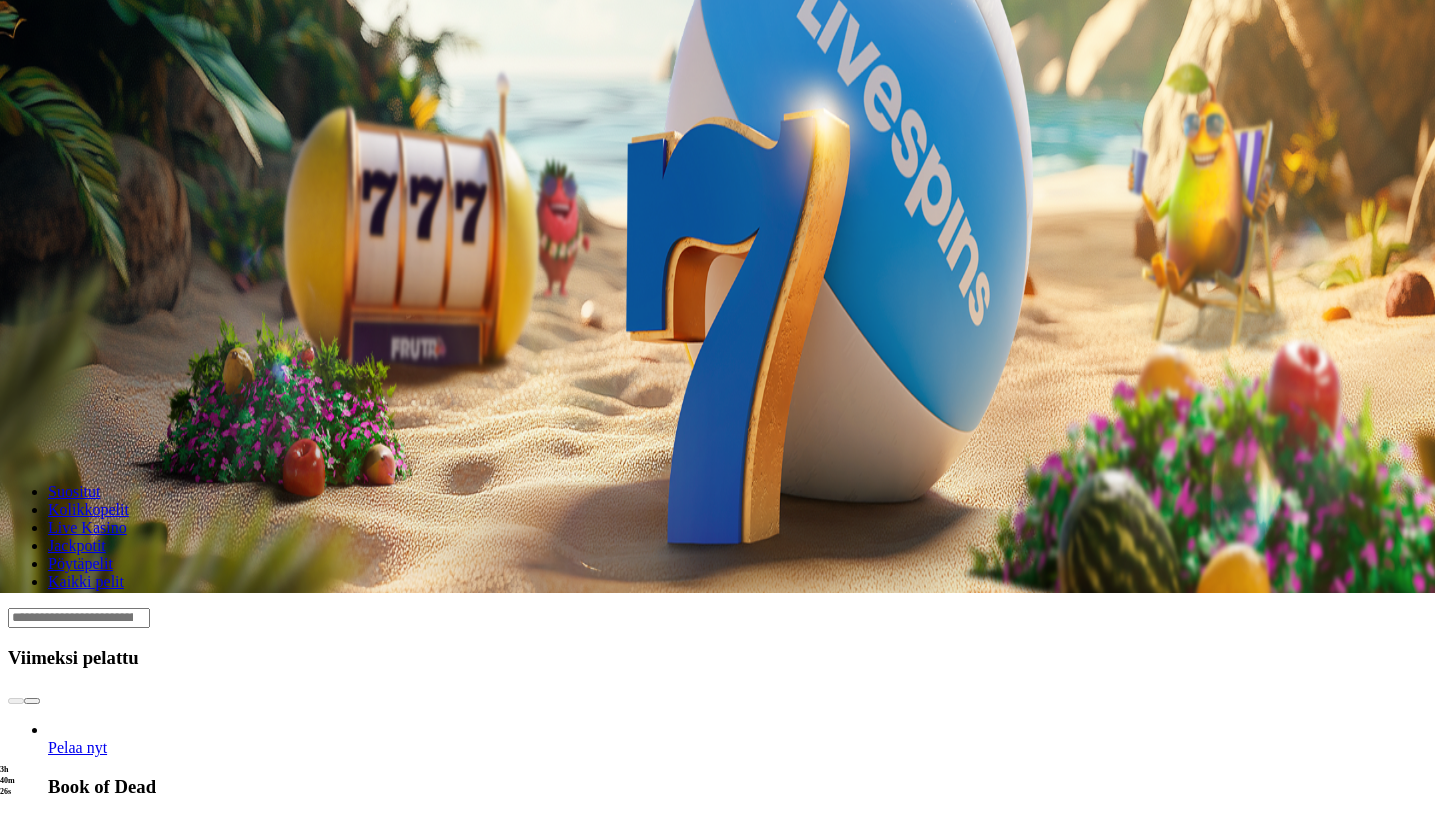 click at bounding box center (52, 136) 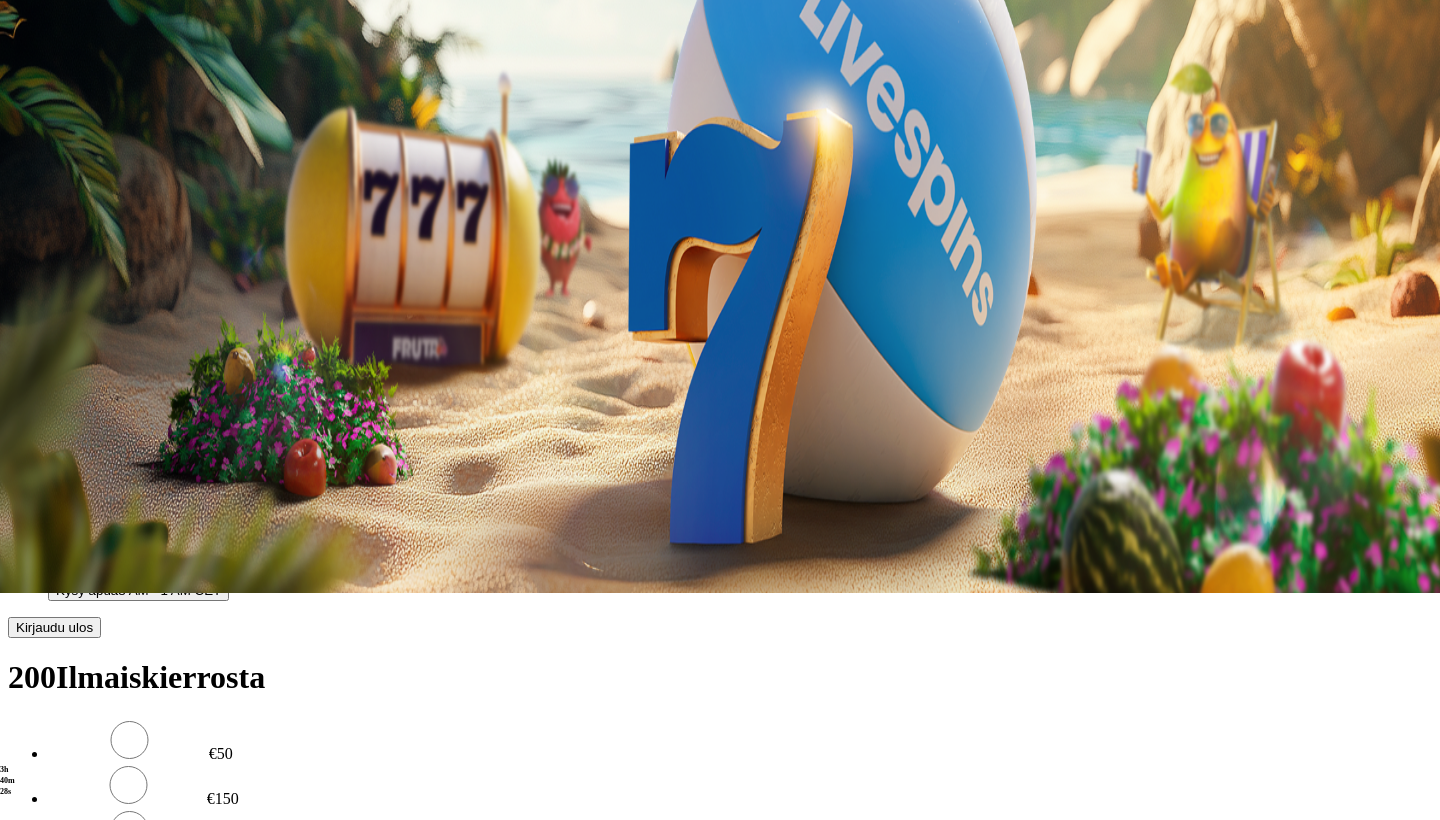 click on "Dokumentit Vahvistaminen" at bounding box center (133, 464) 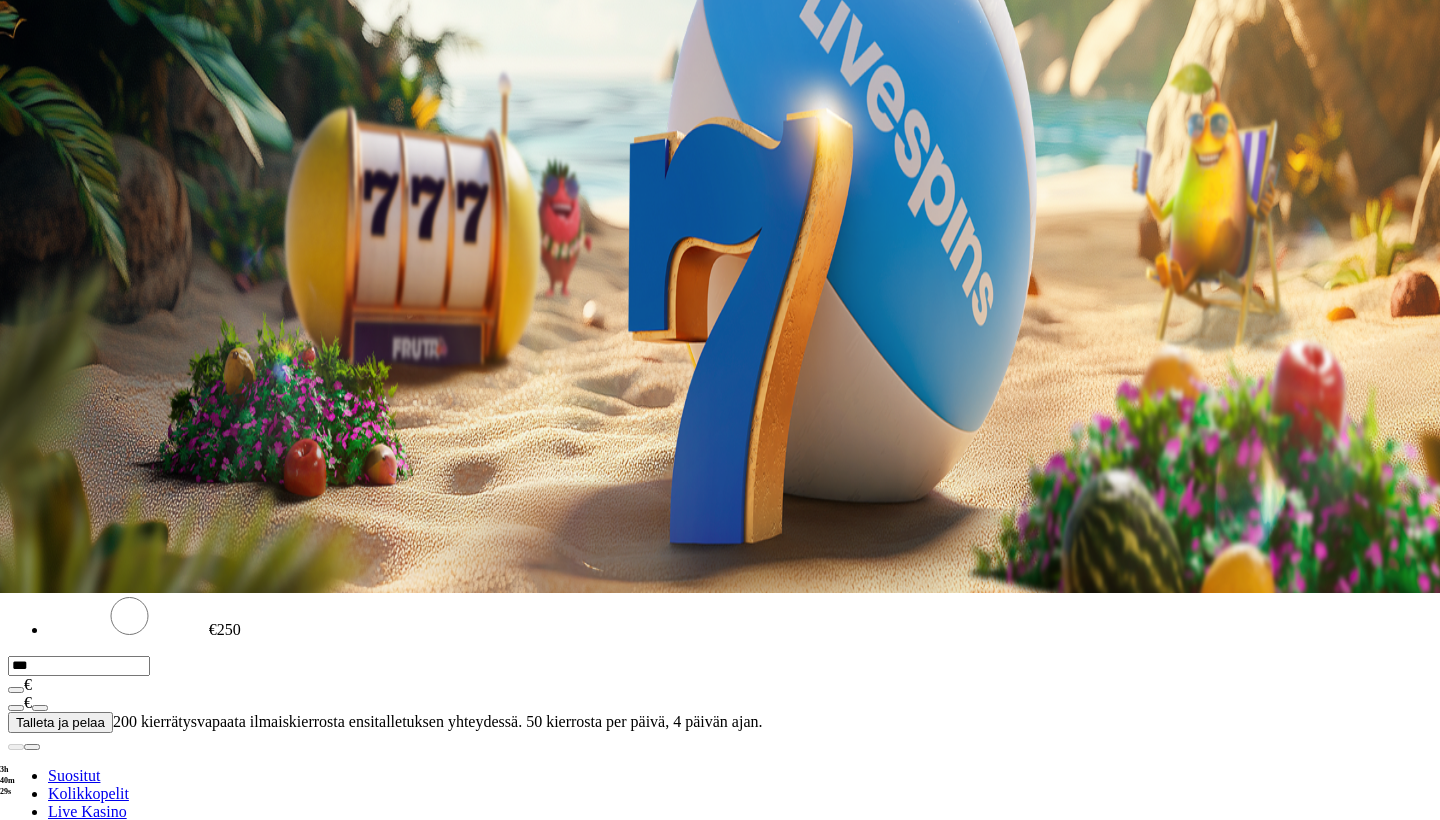 click at bounding box center (16, 154) 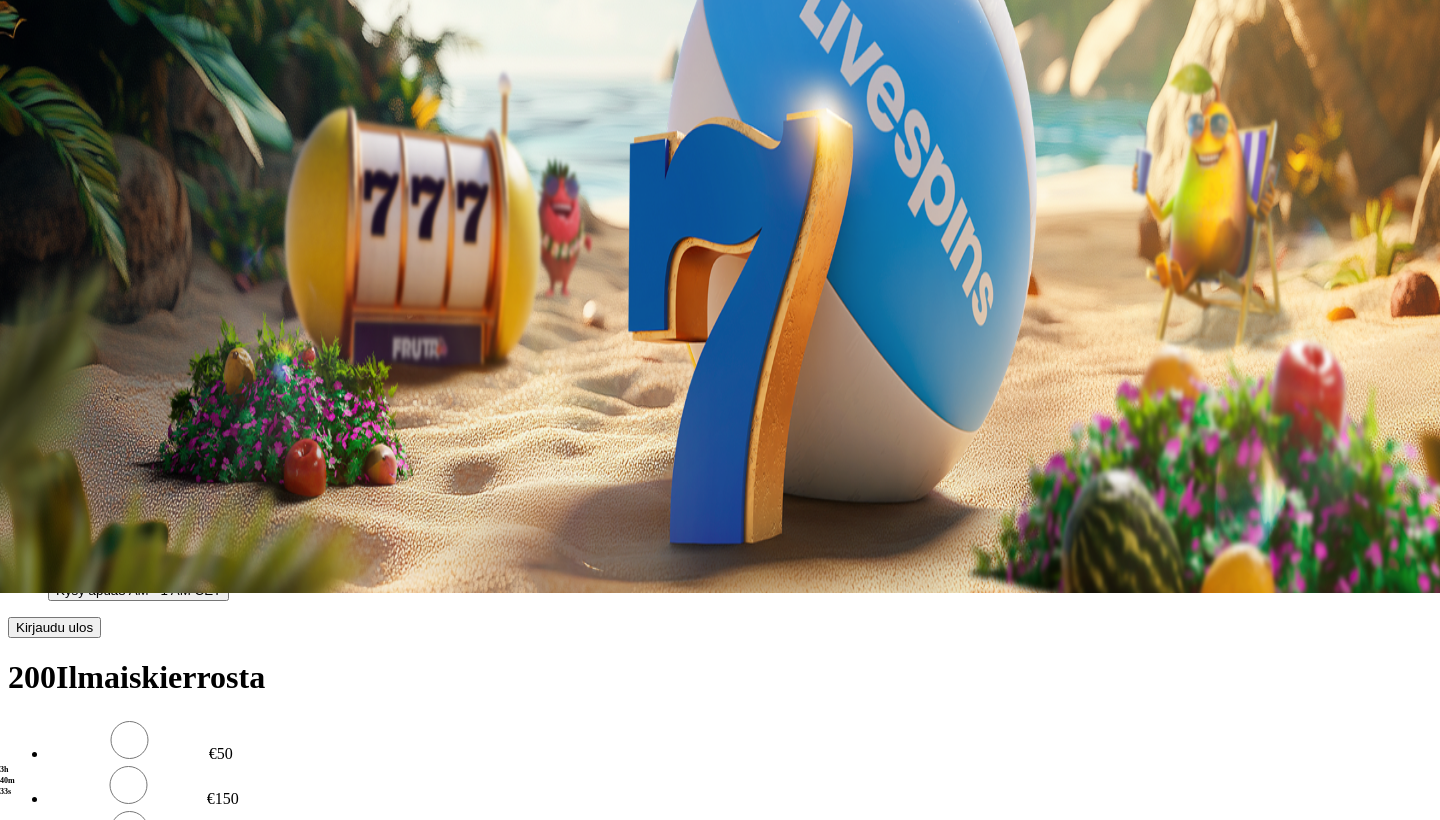 click on "Pelitauko Pelaa vastuullisesti" at bounding box center (140, 548) 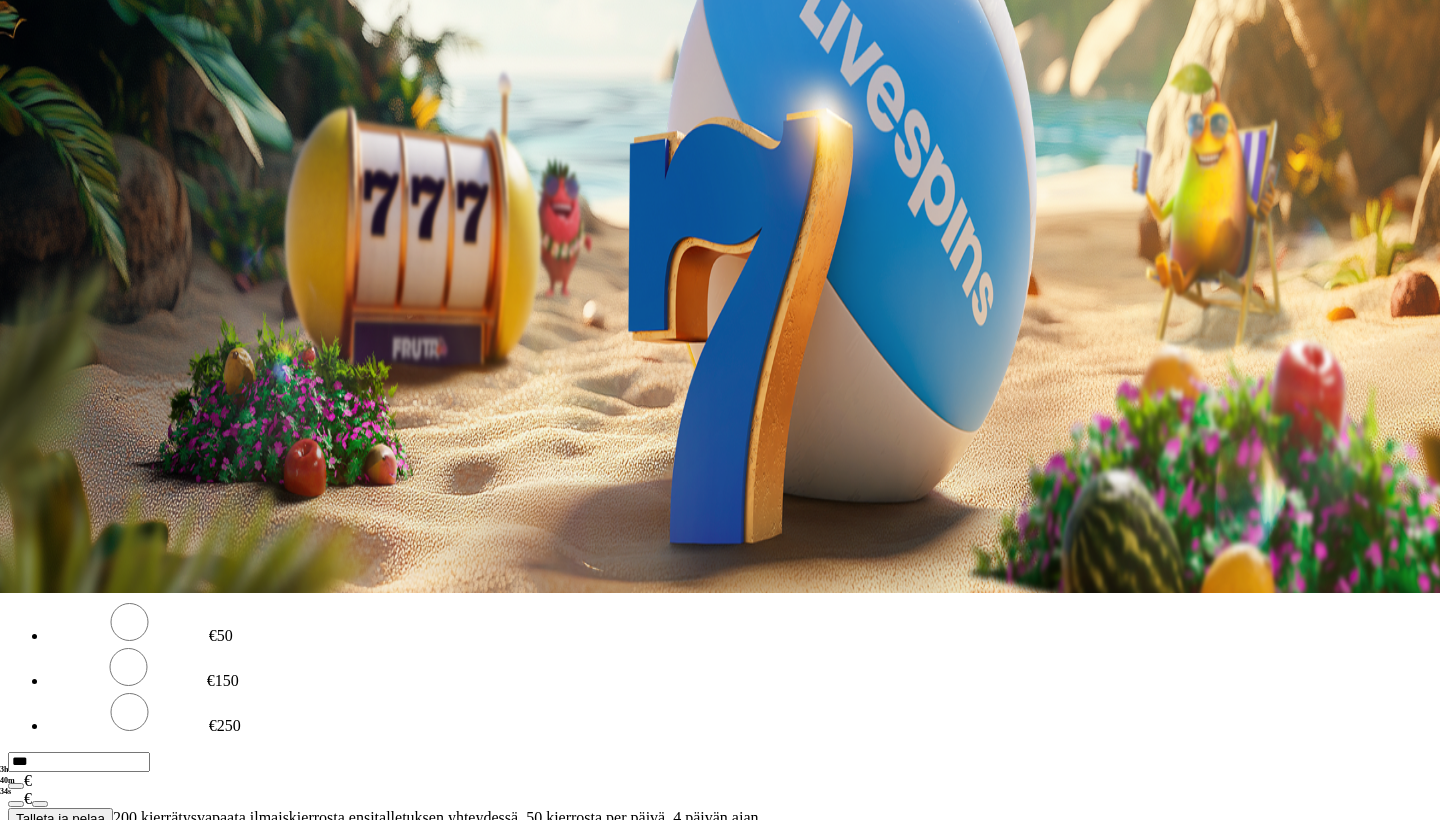 click at bounding box center [16, 154] 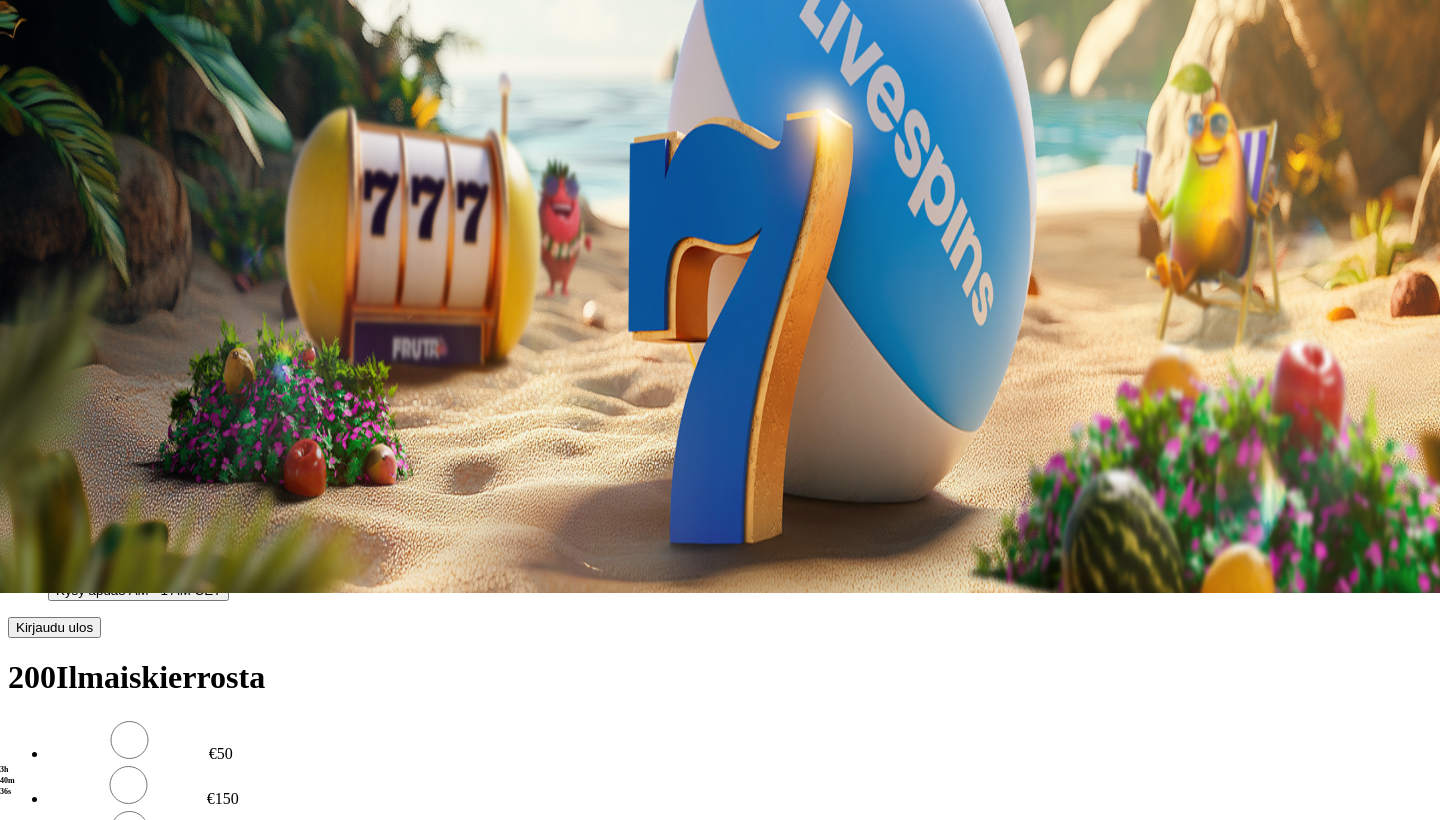 click on "Tiliote" at bounding box center [73, 506] 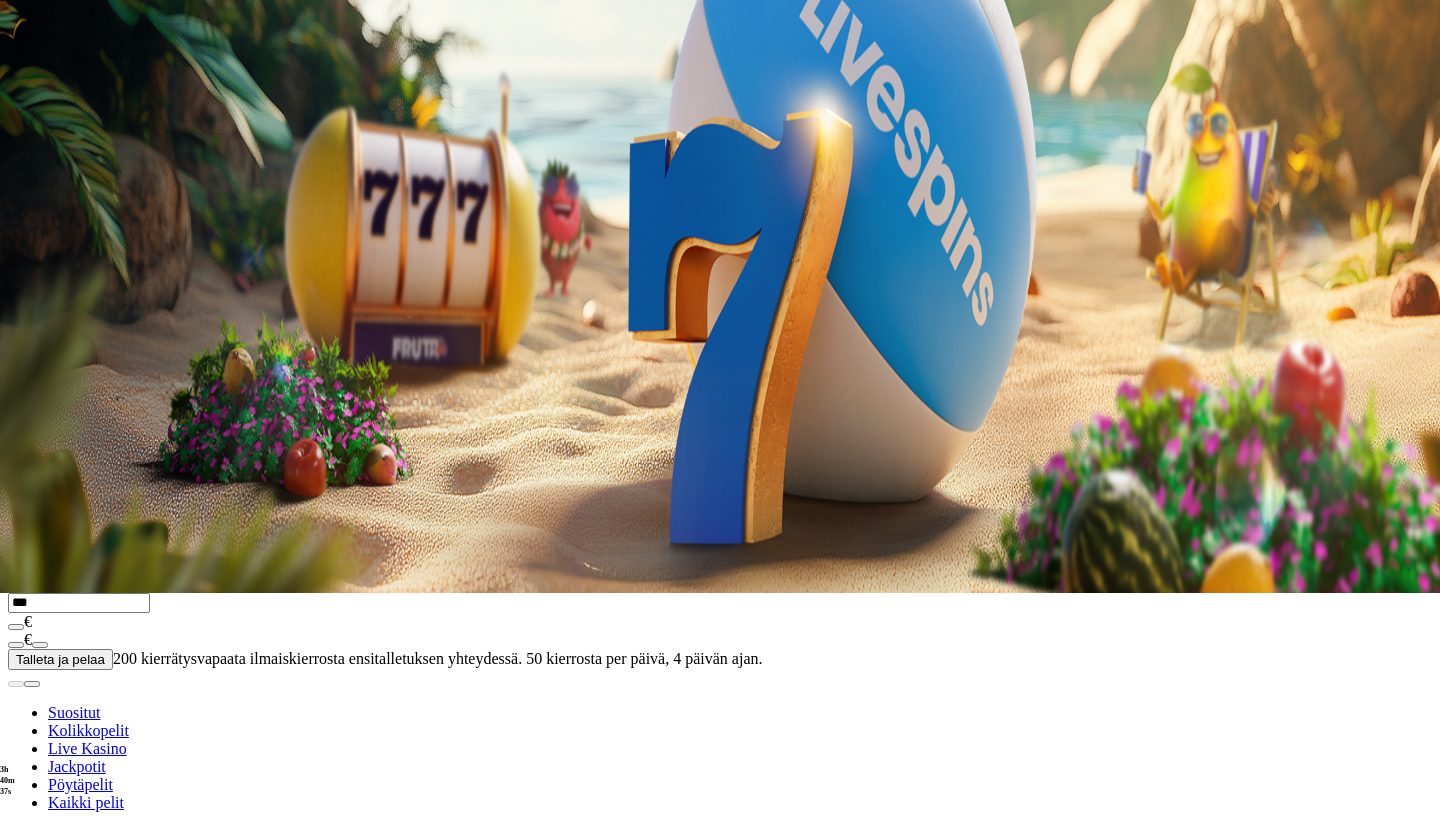 click on ". ." at bounding box center (720, 271) 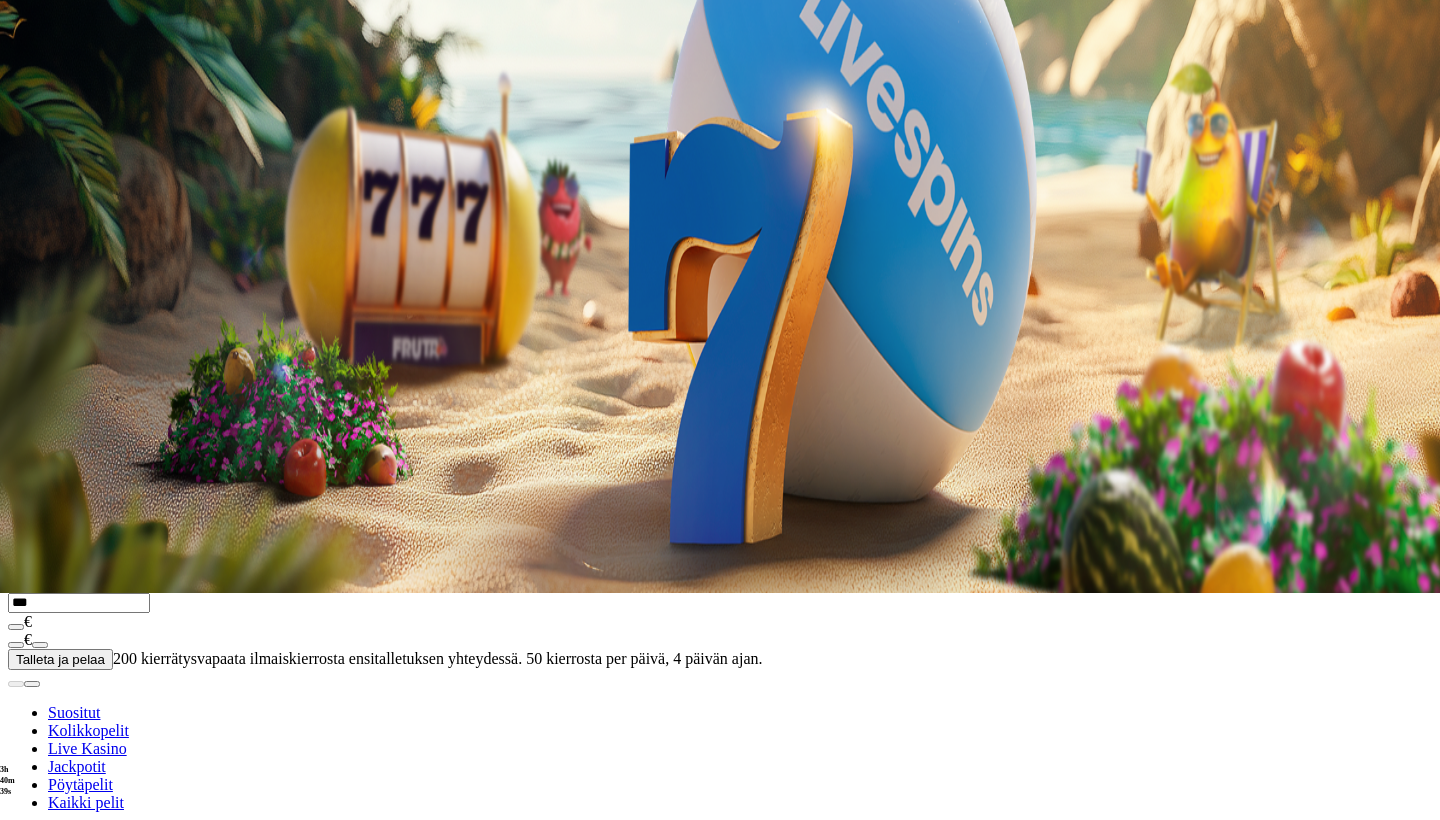 click on "1" at bounding box center (1360, 331) 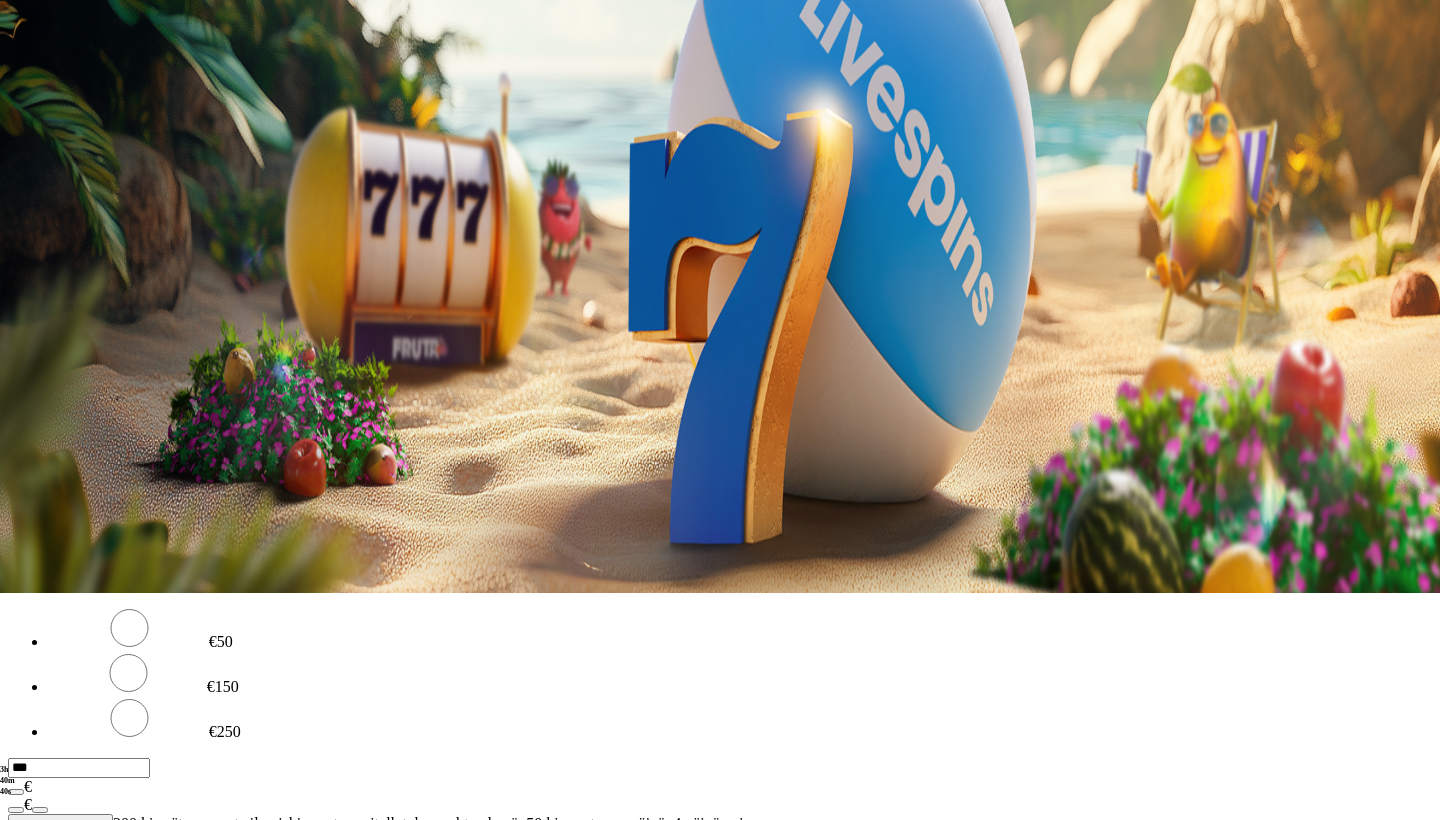 type on "*" 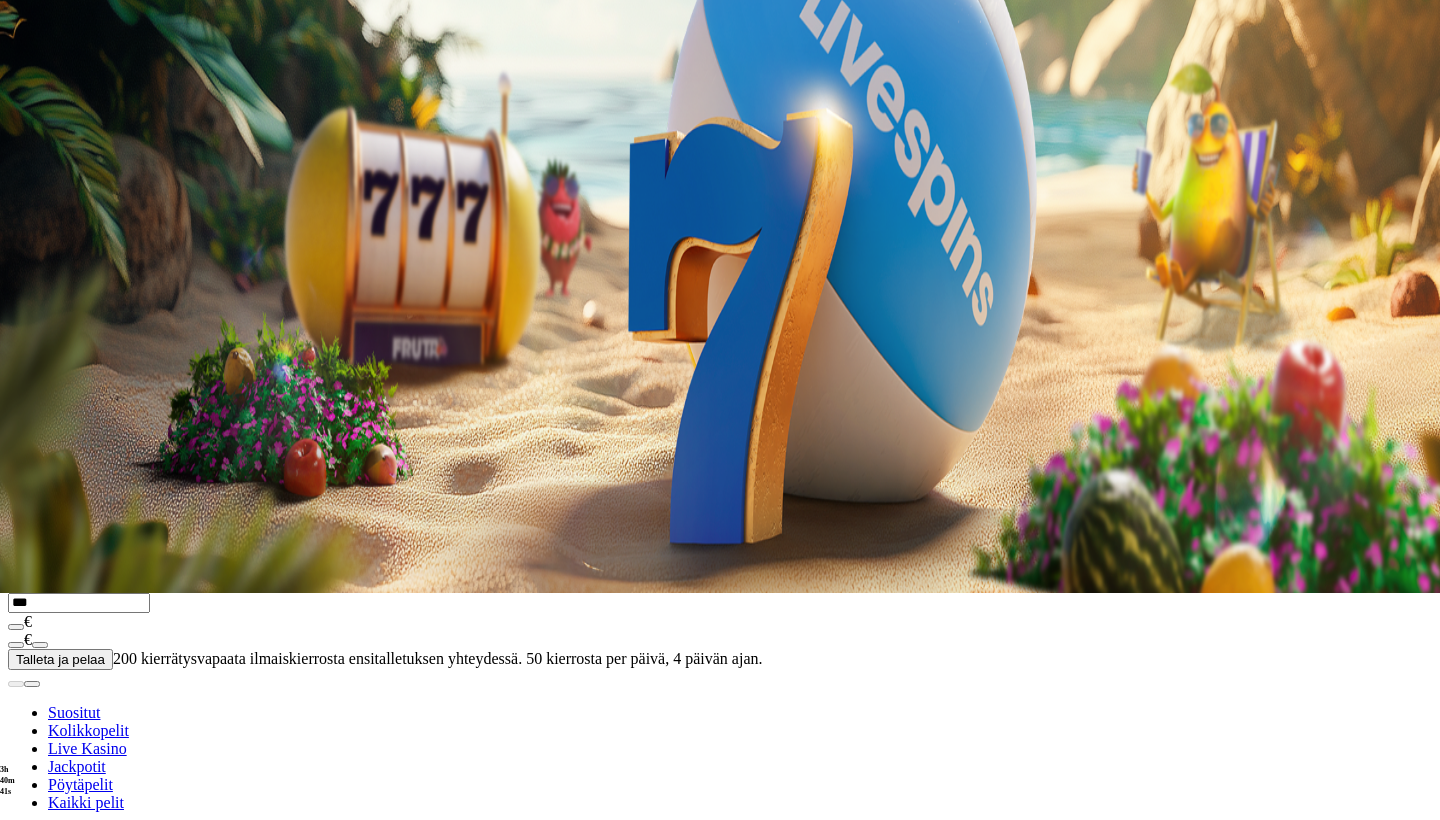 click on "2" at bounding box center (1407, 370) 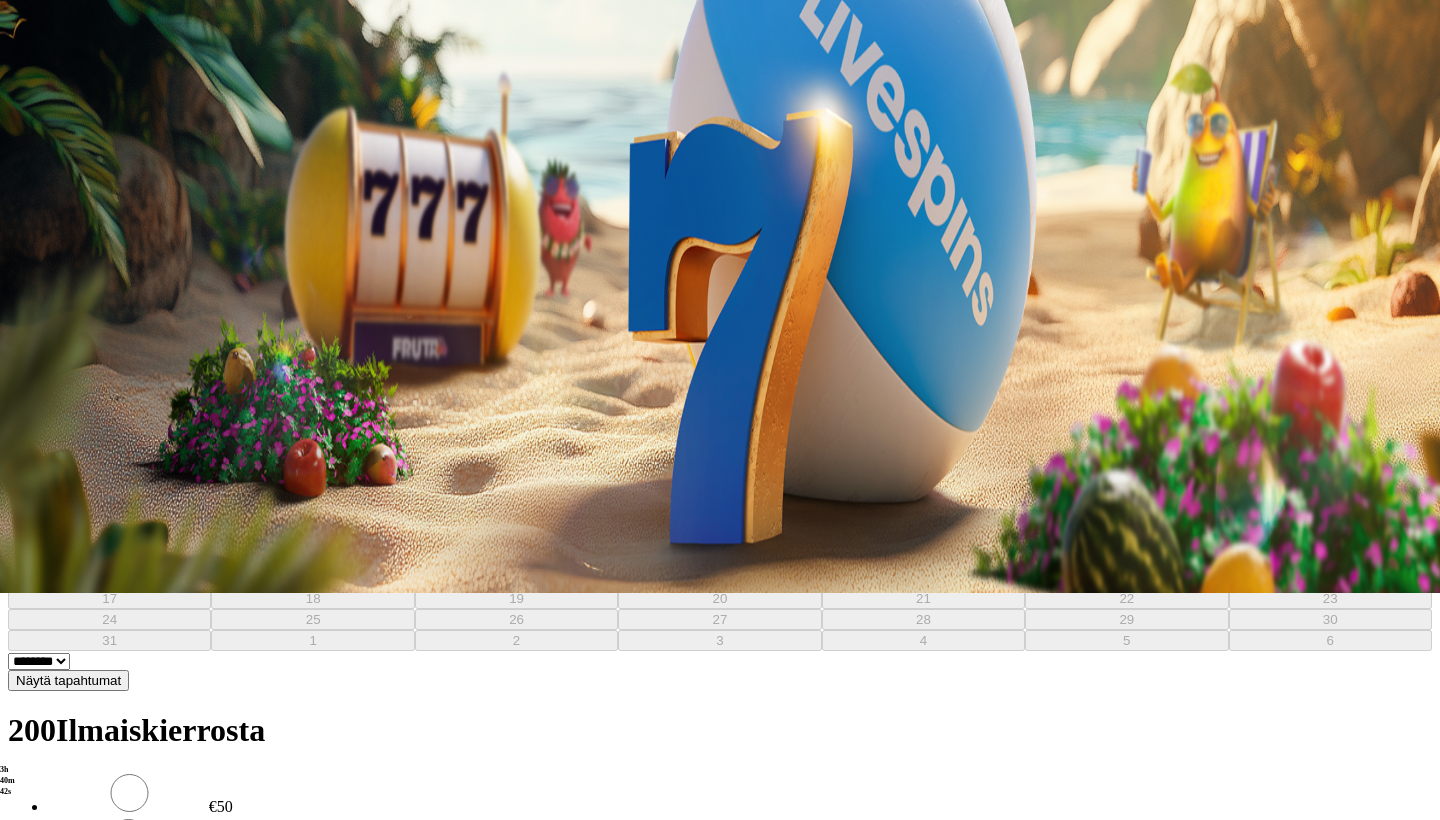 click on "**********" at bounding box center (720, 549) 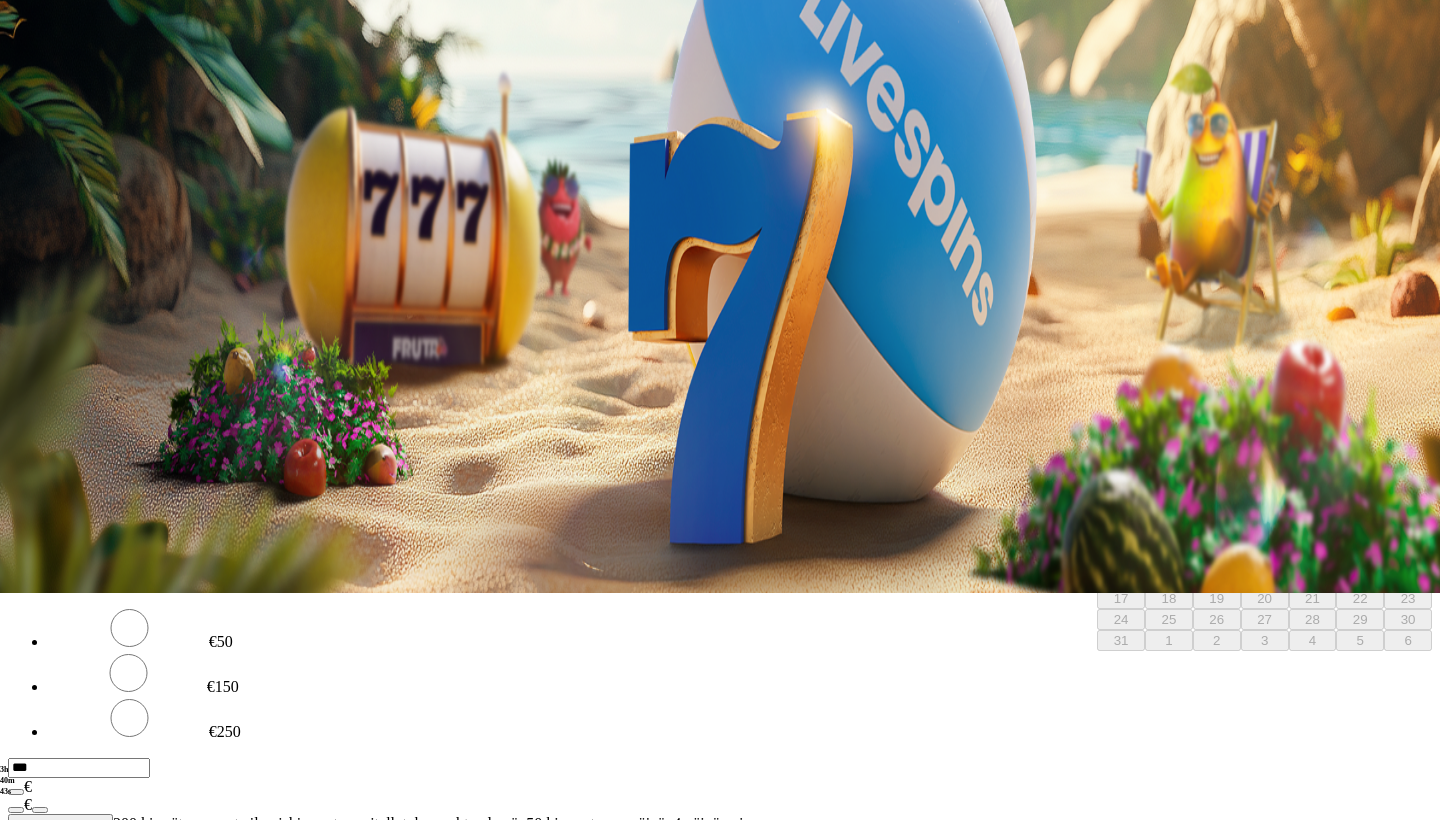 click on "3" at bounding box center (1120, 556) 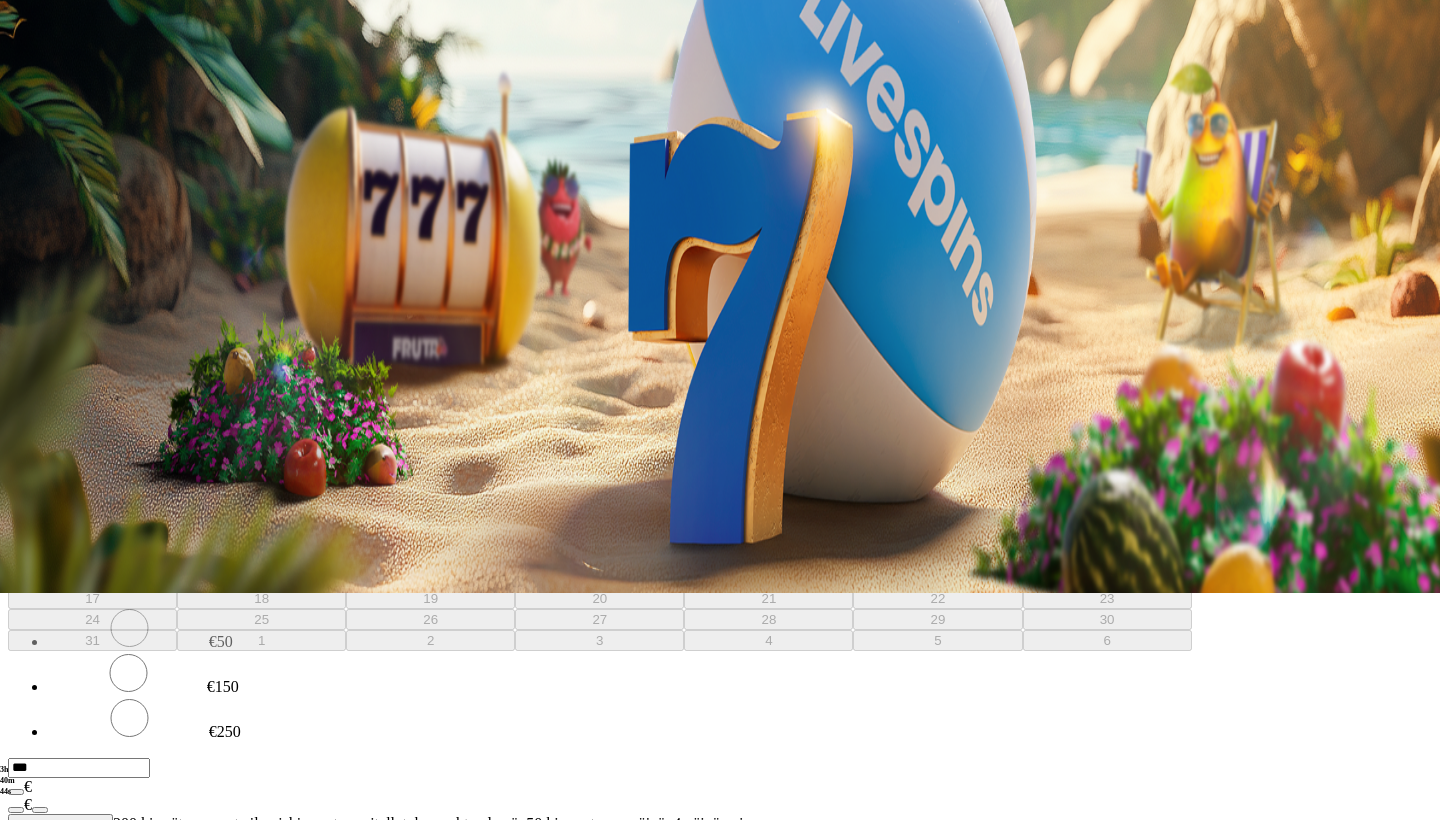 click on "Näytä tapahtumat" at bounding box center [68, 515] 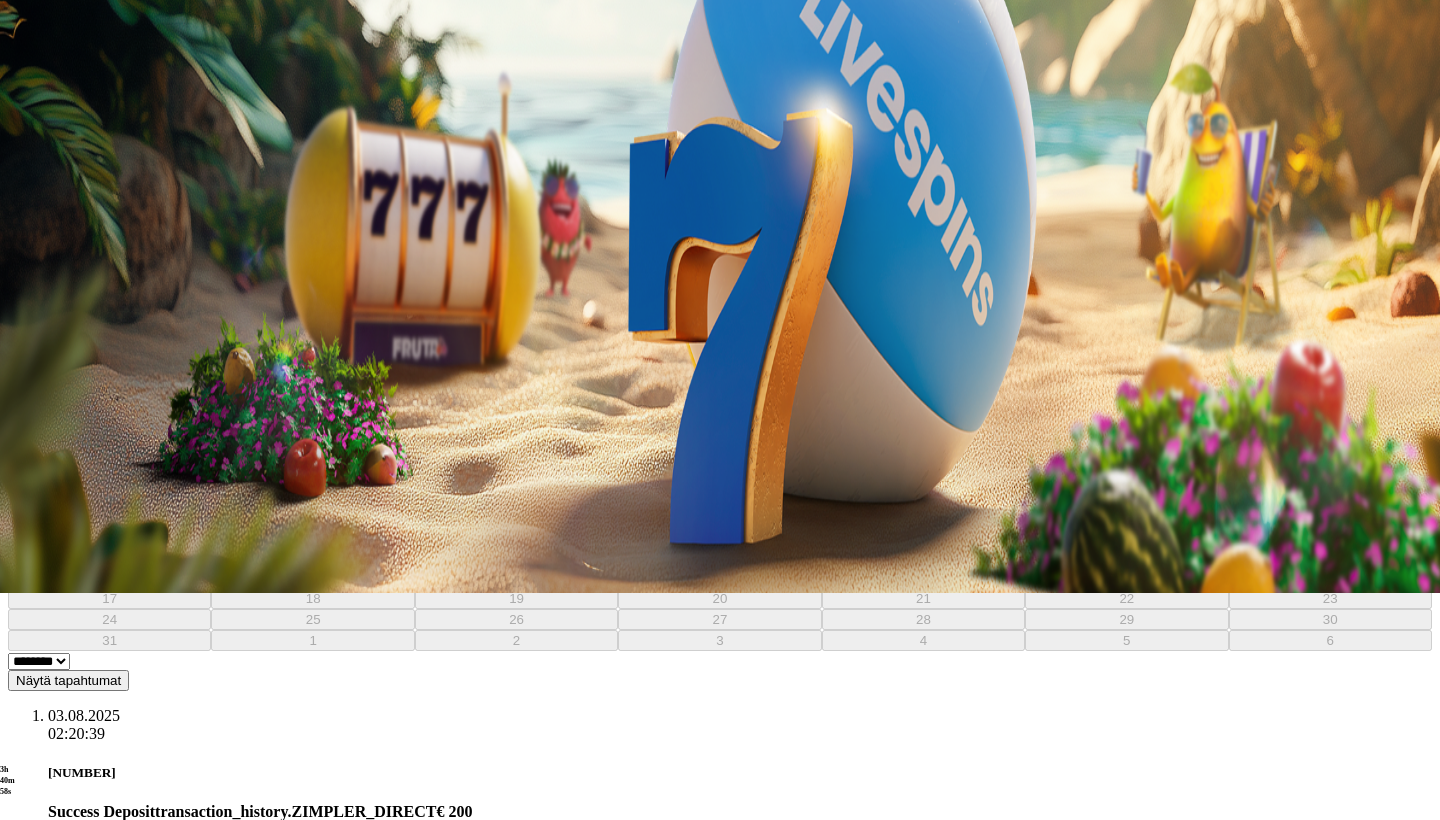 scroll, scrollTop: 59, scrollLeft: 0, axis: vertical 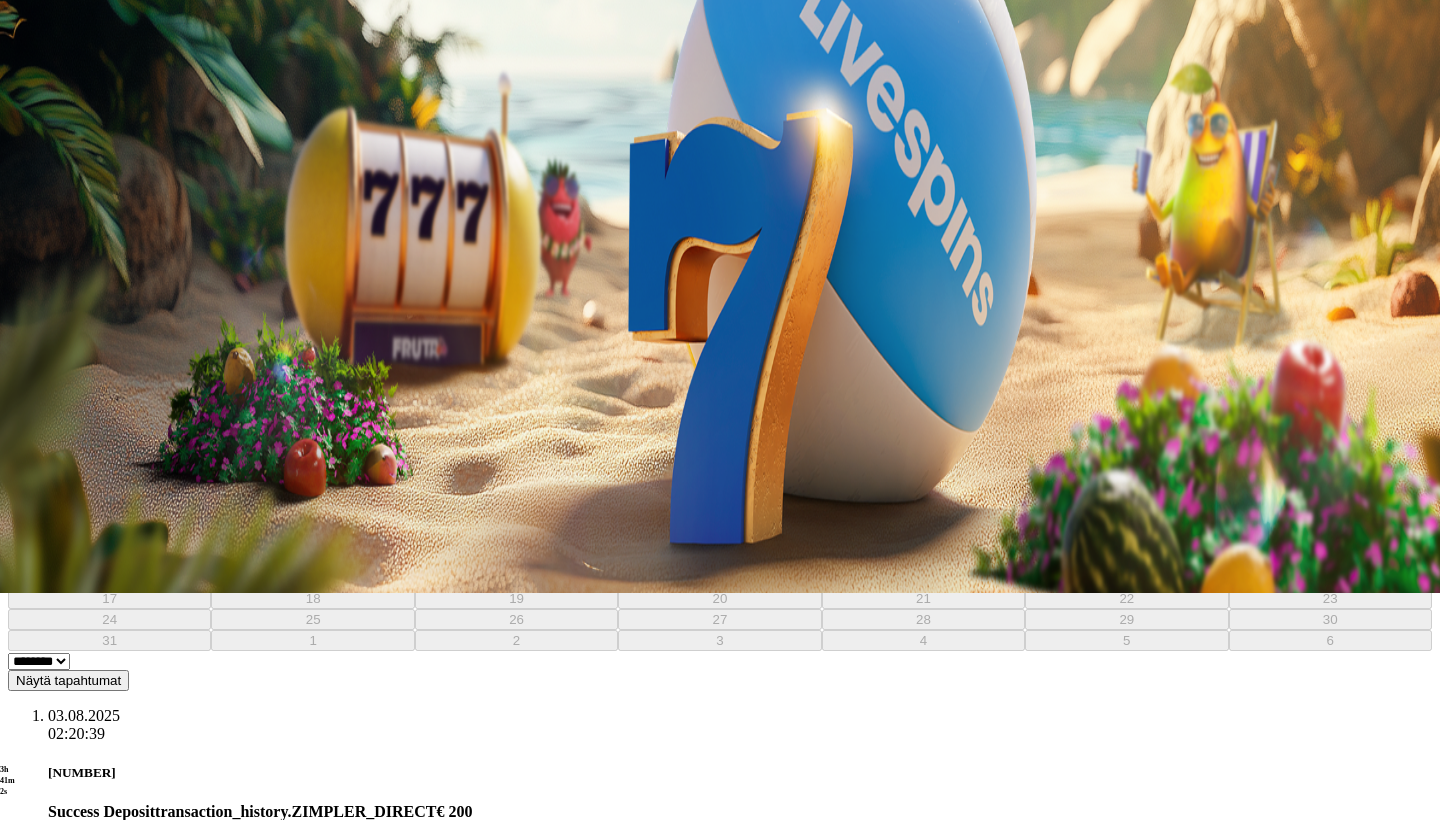 select on "********" 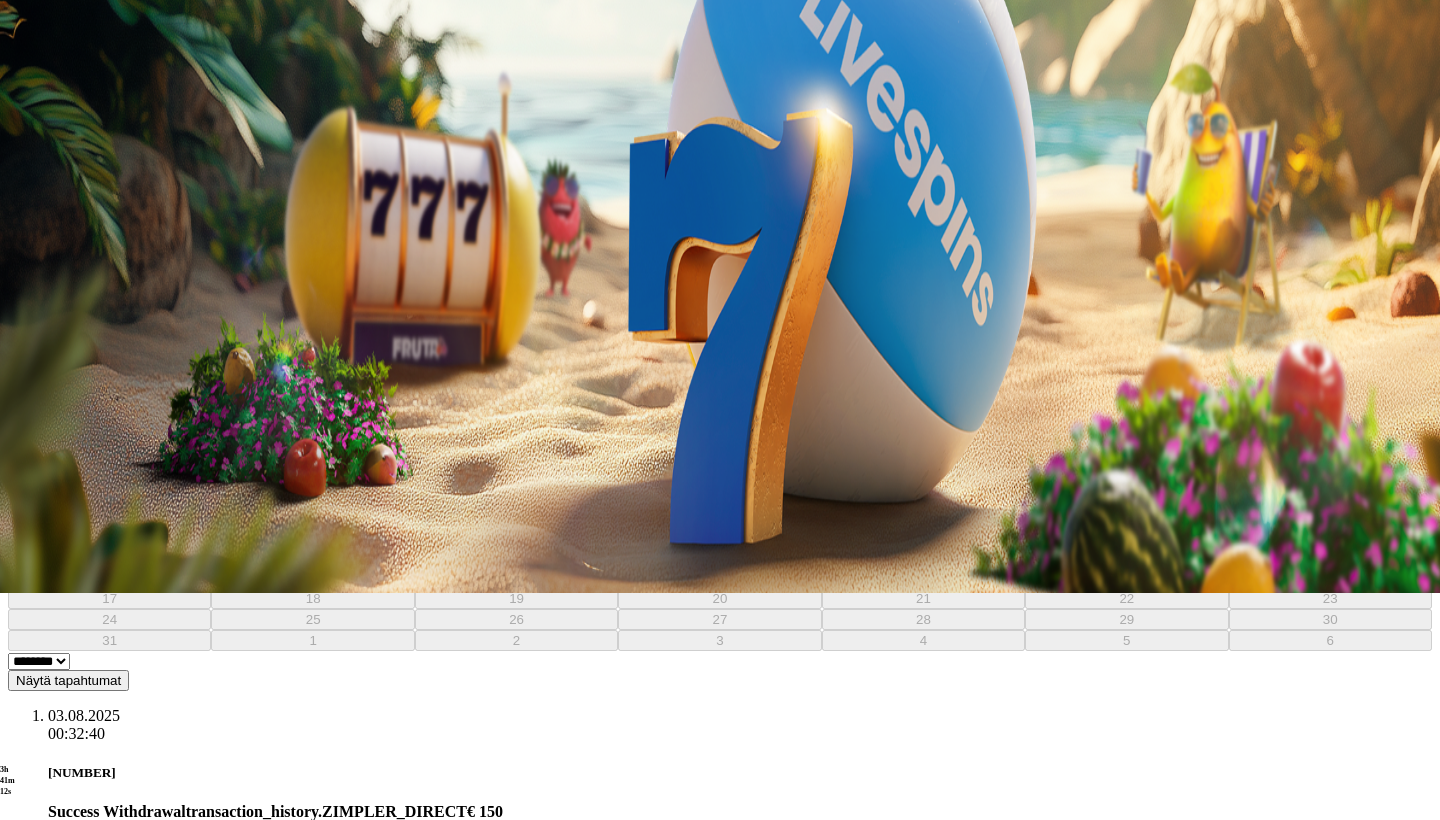 click at bounding box center [720, 952] 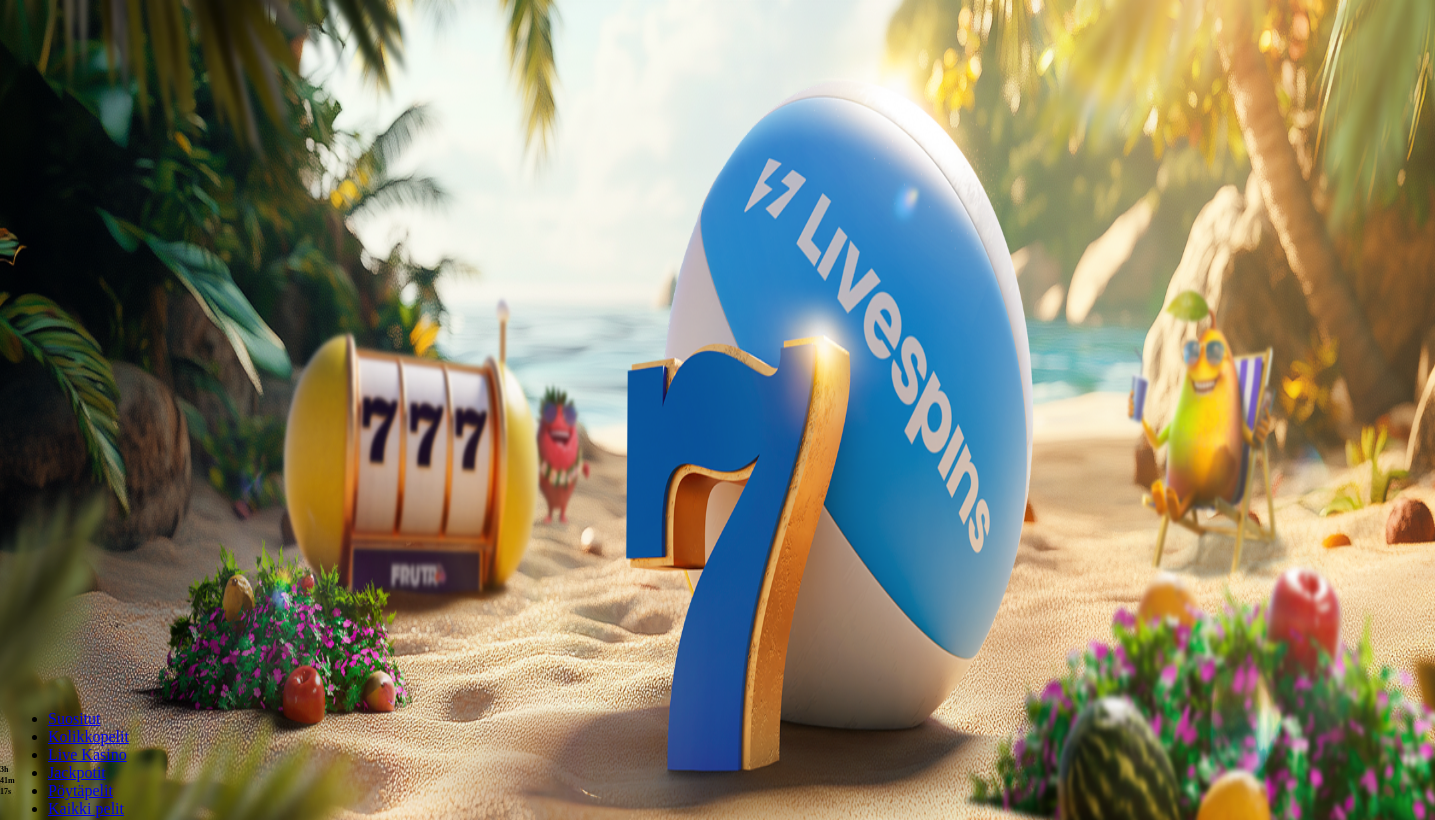 scroll, scrollTop: 0, scrollLeft: 0, axis: both 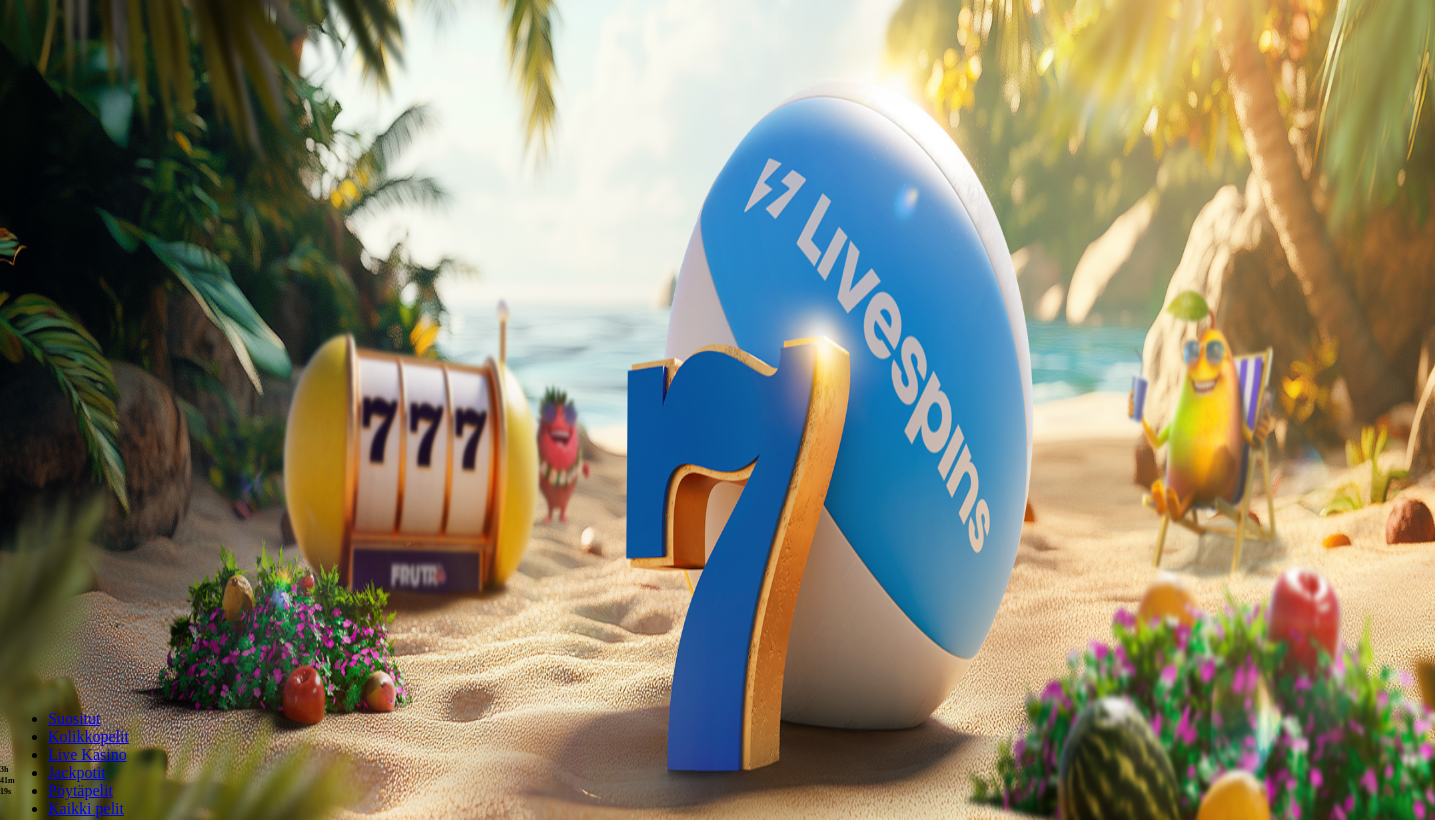 click at bounding box center [16, 651] 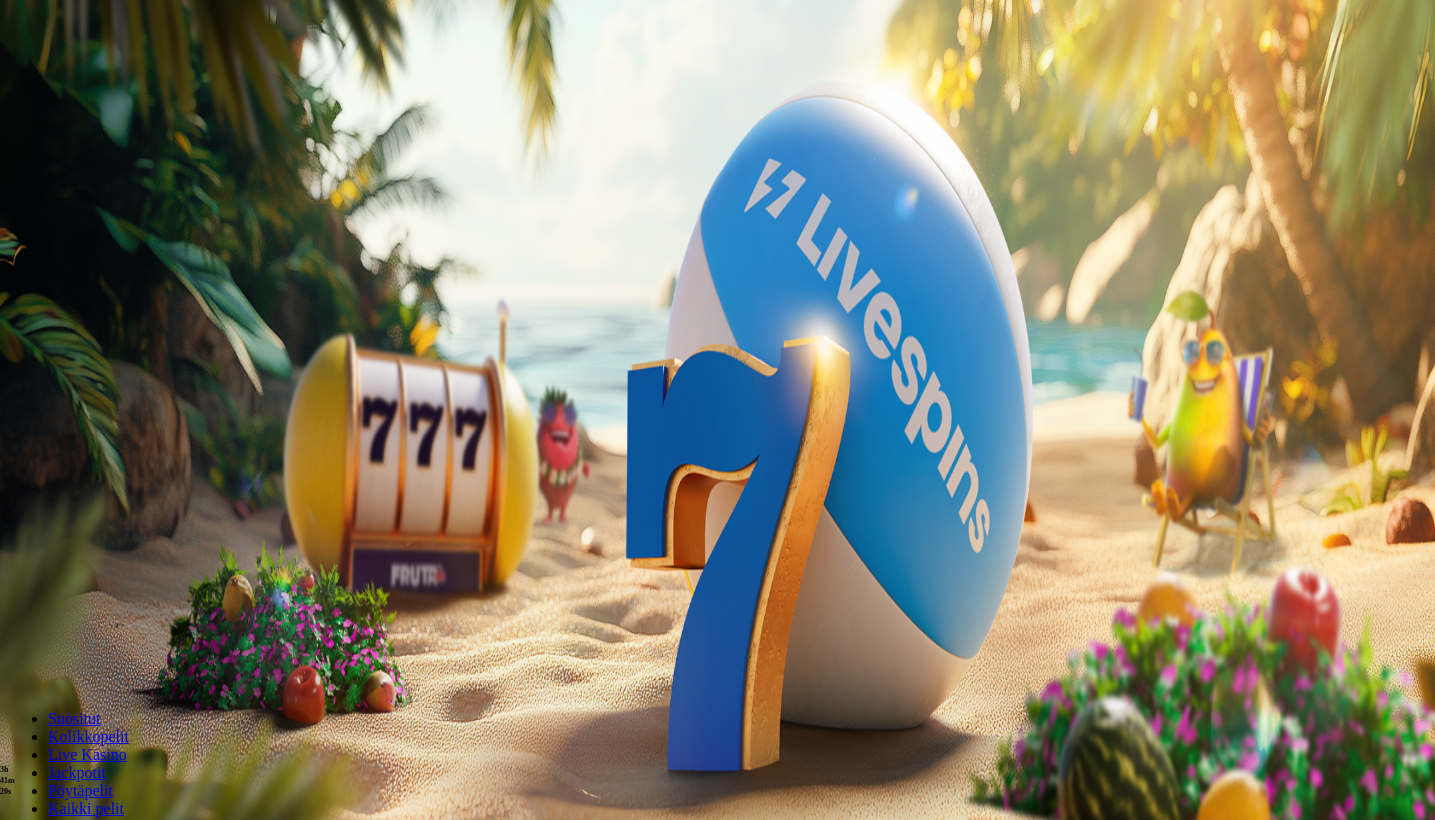 click at bounding box center (16, 651) 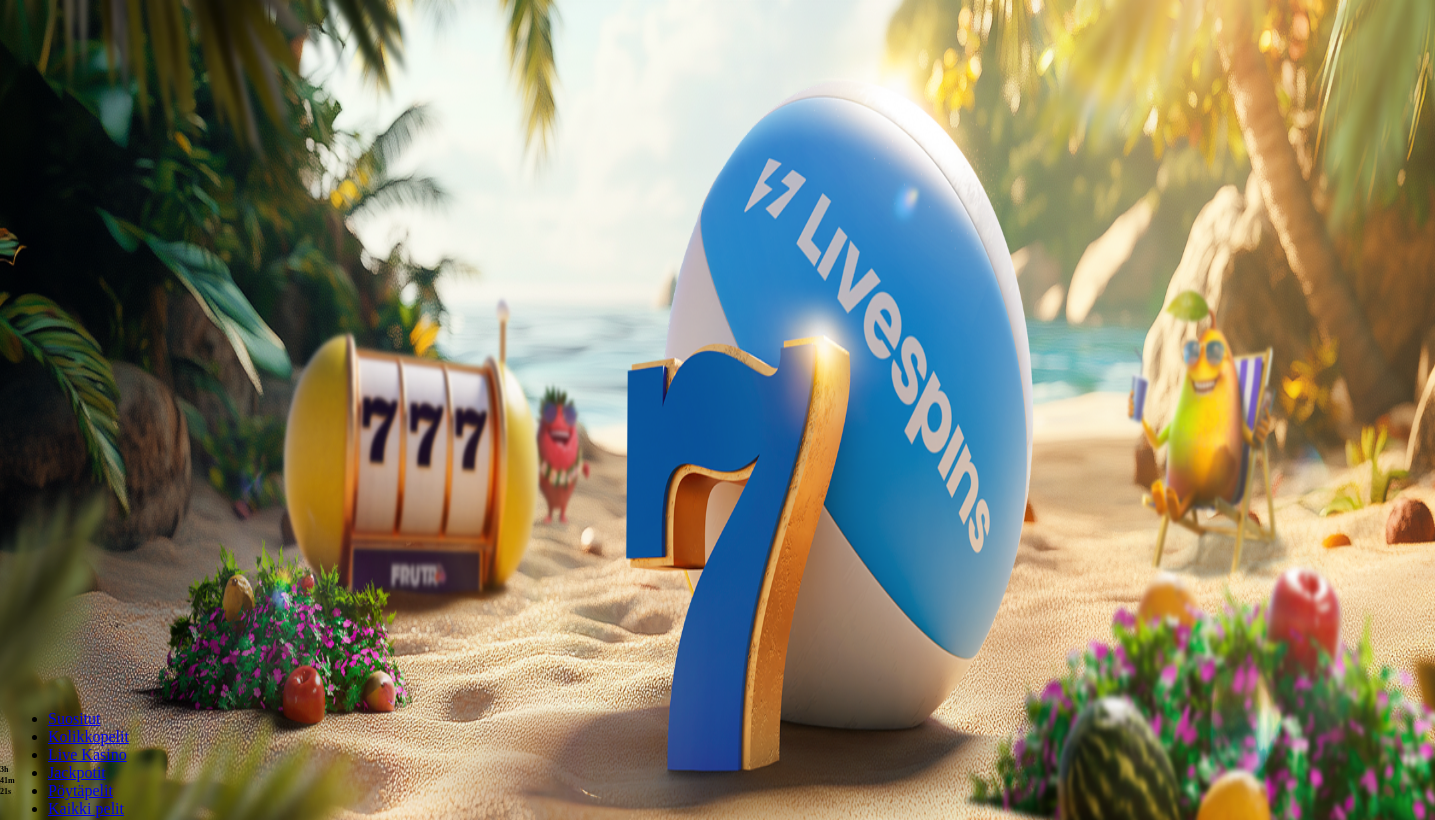 click on "Talleta ja pelaa" at bounding box center [60, 665] 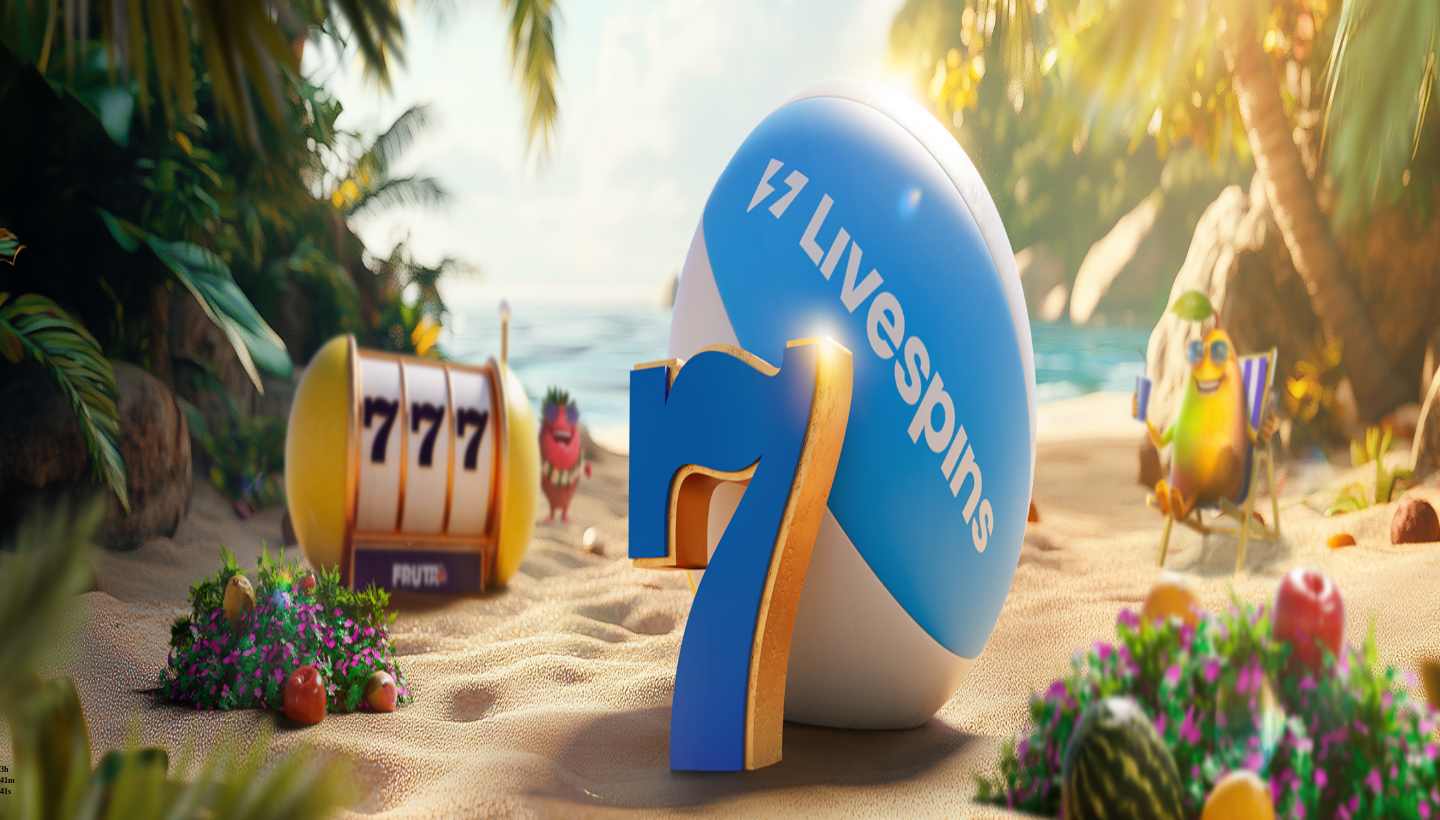 click at bounding box center (720, 520) 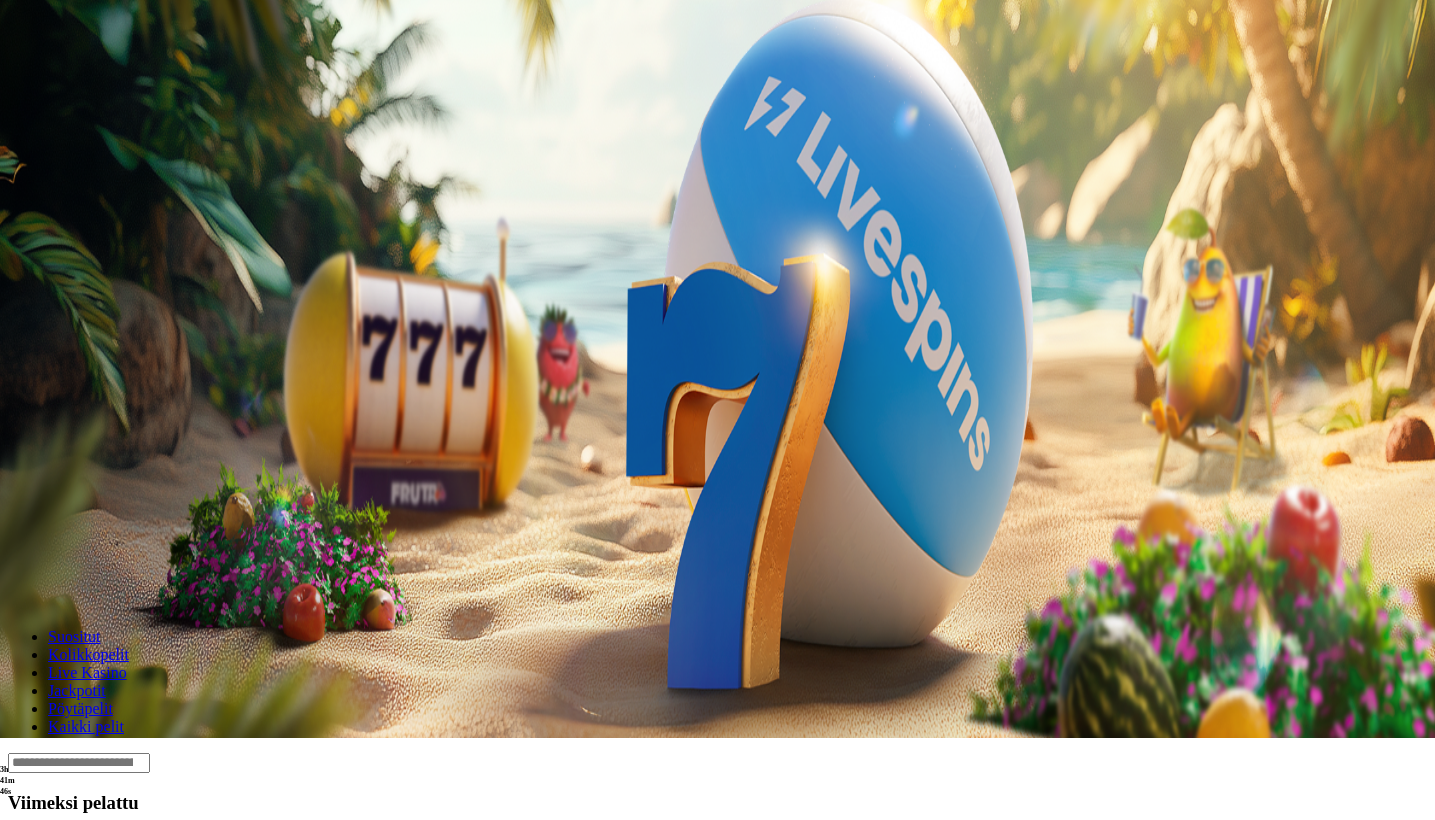 scroll, scrollTop: 82, scrollLeft: 5, axis: both 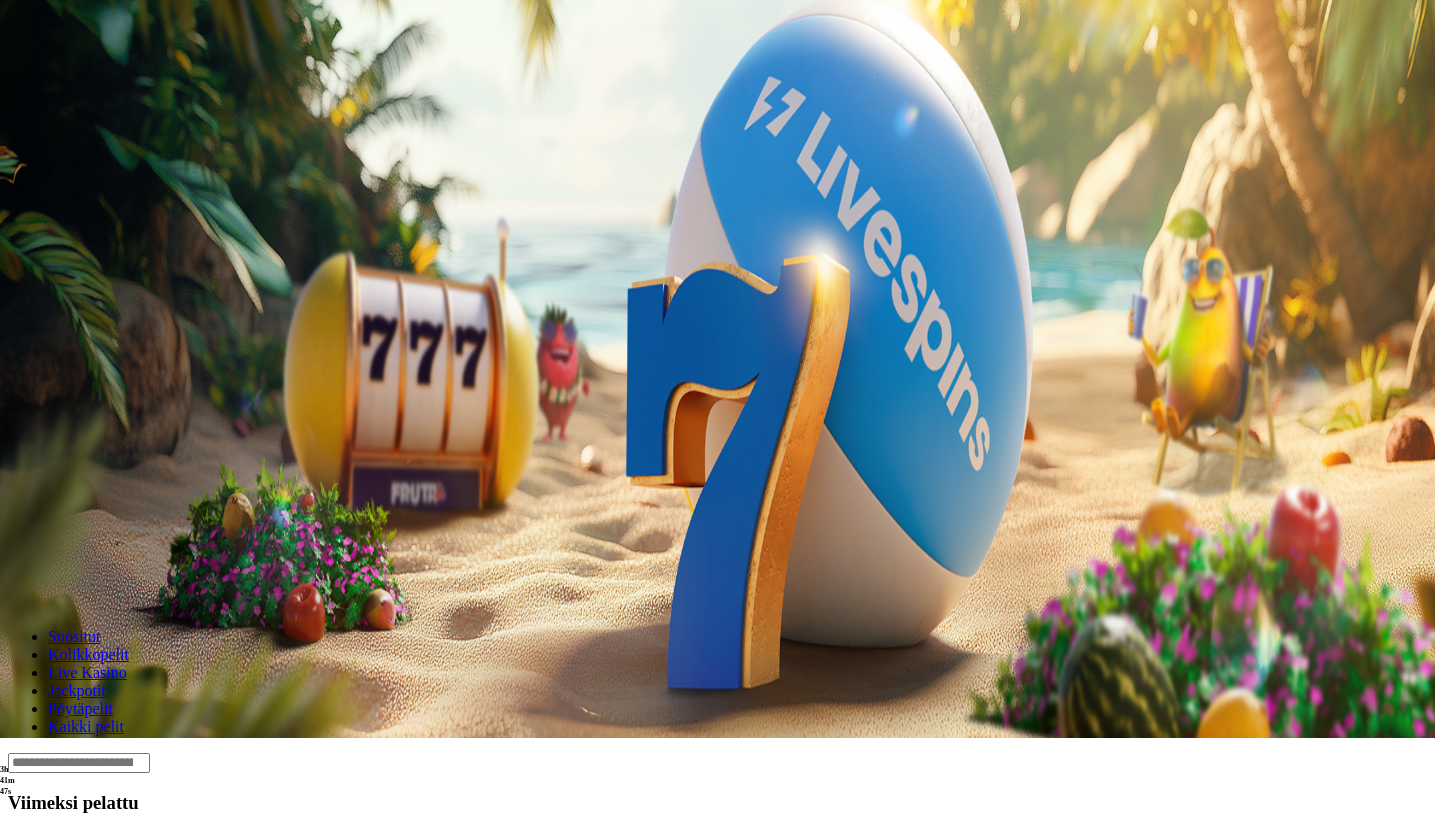 click at bounding box center [32, 846] 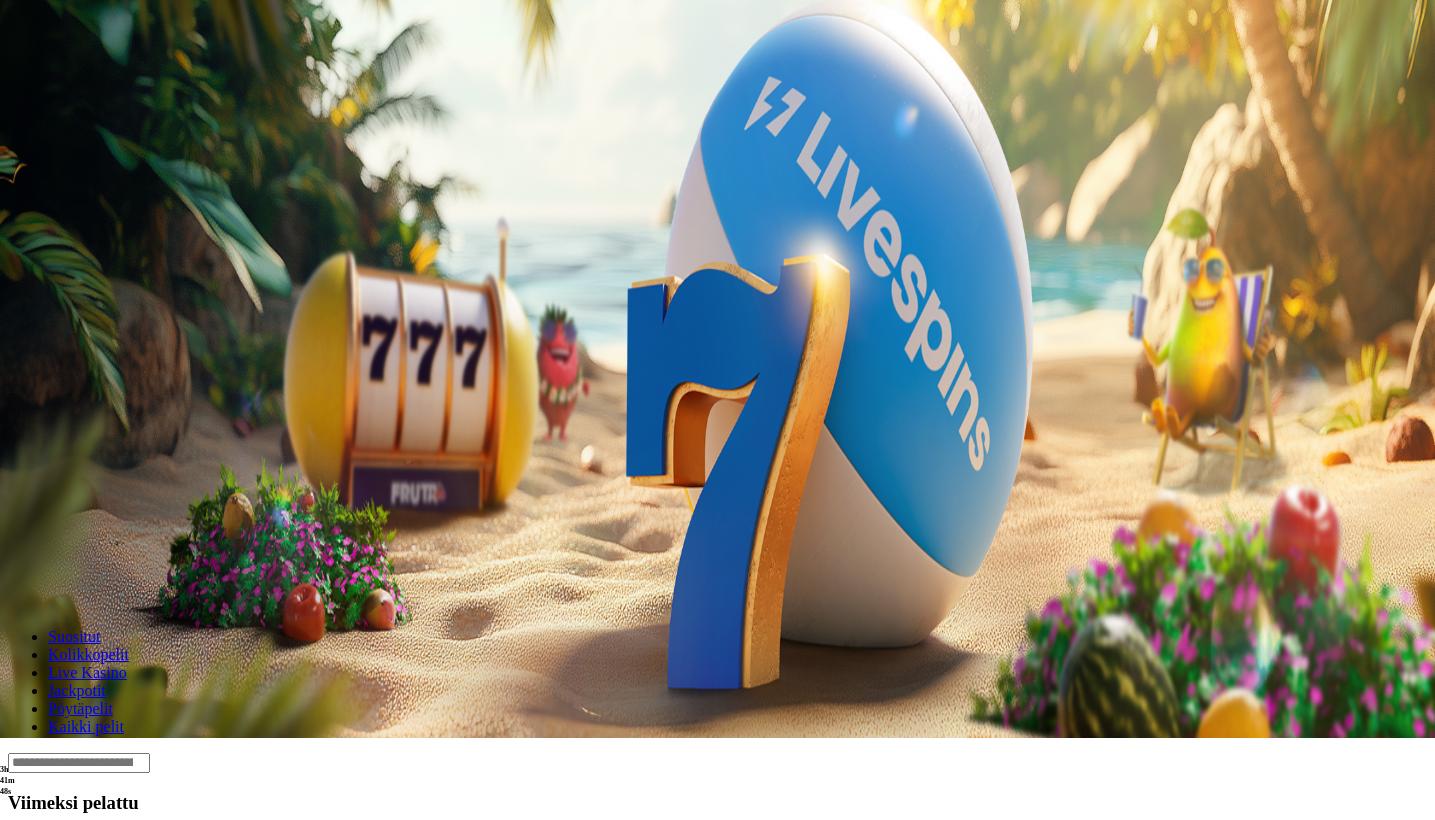 click on "Pelaa nyt" at bounding box center (-640, 1656) 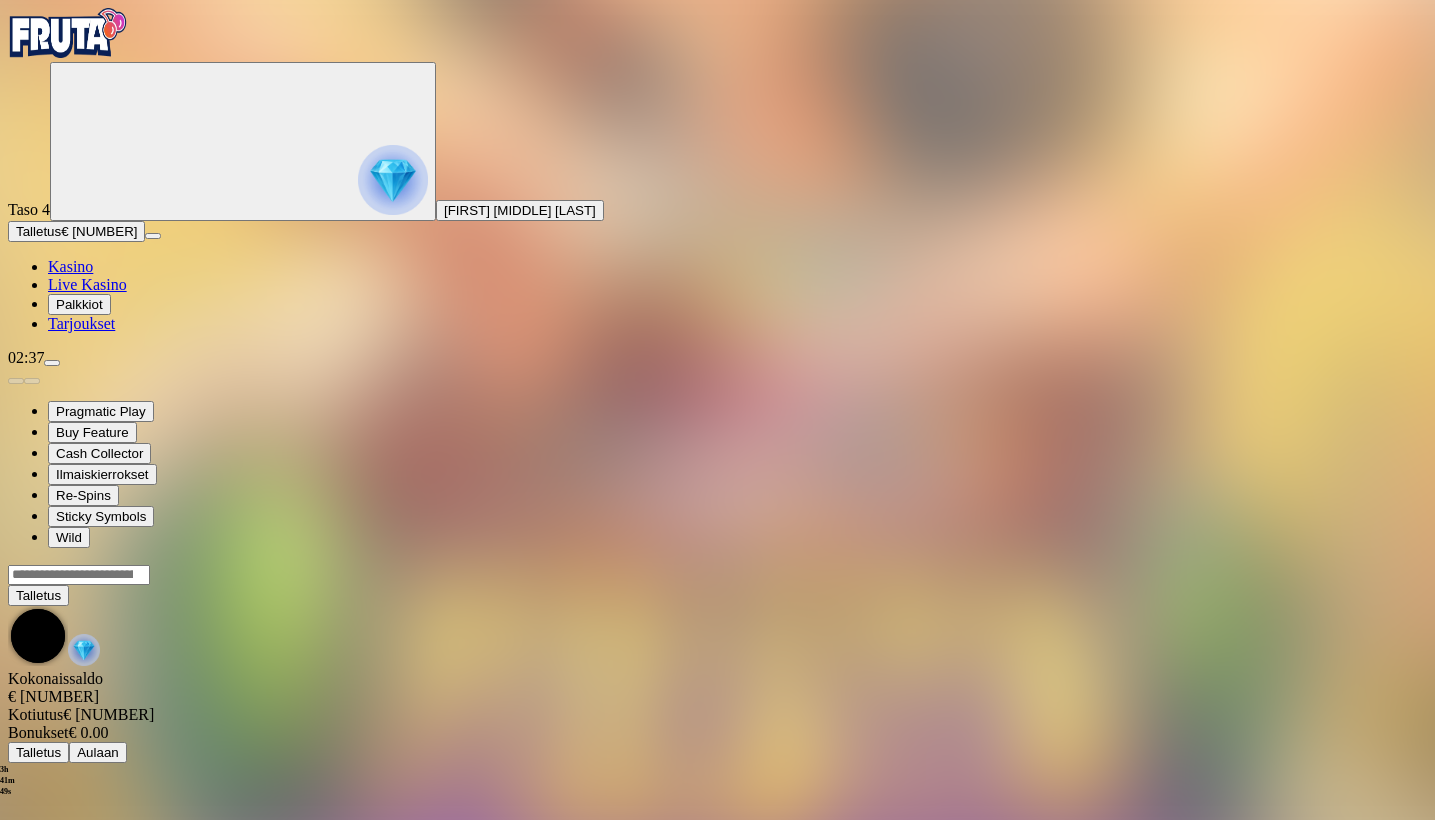 scroll, scrollTop: 0, scrollLeft: 0, axis: both 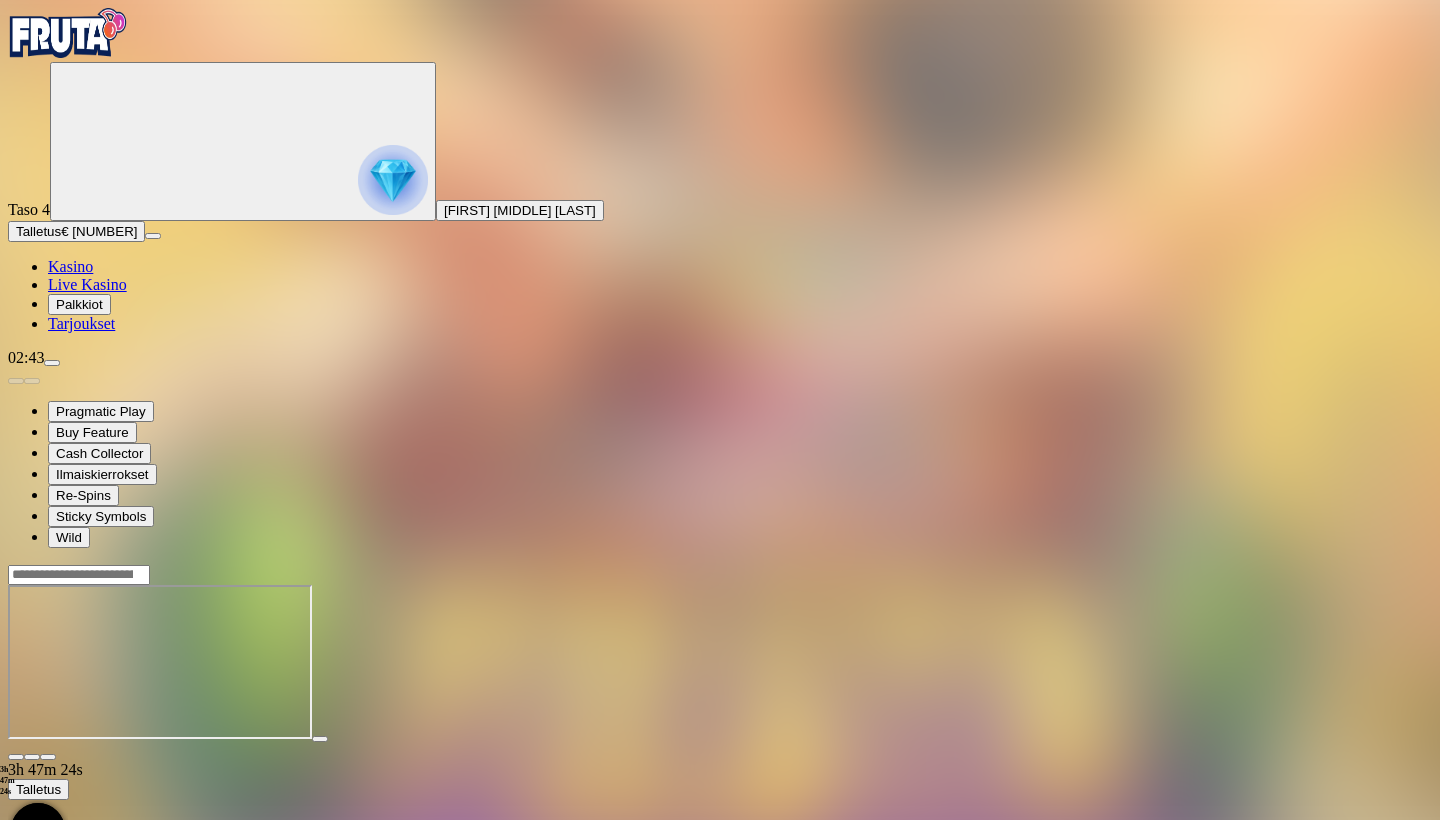 click on "Kasino" at bounding box center [70, 266] 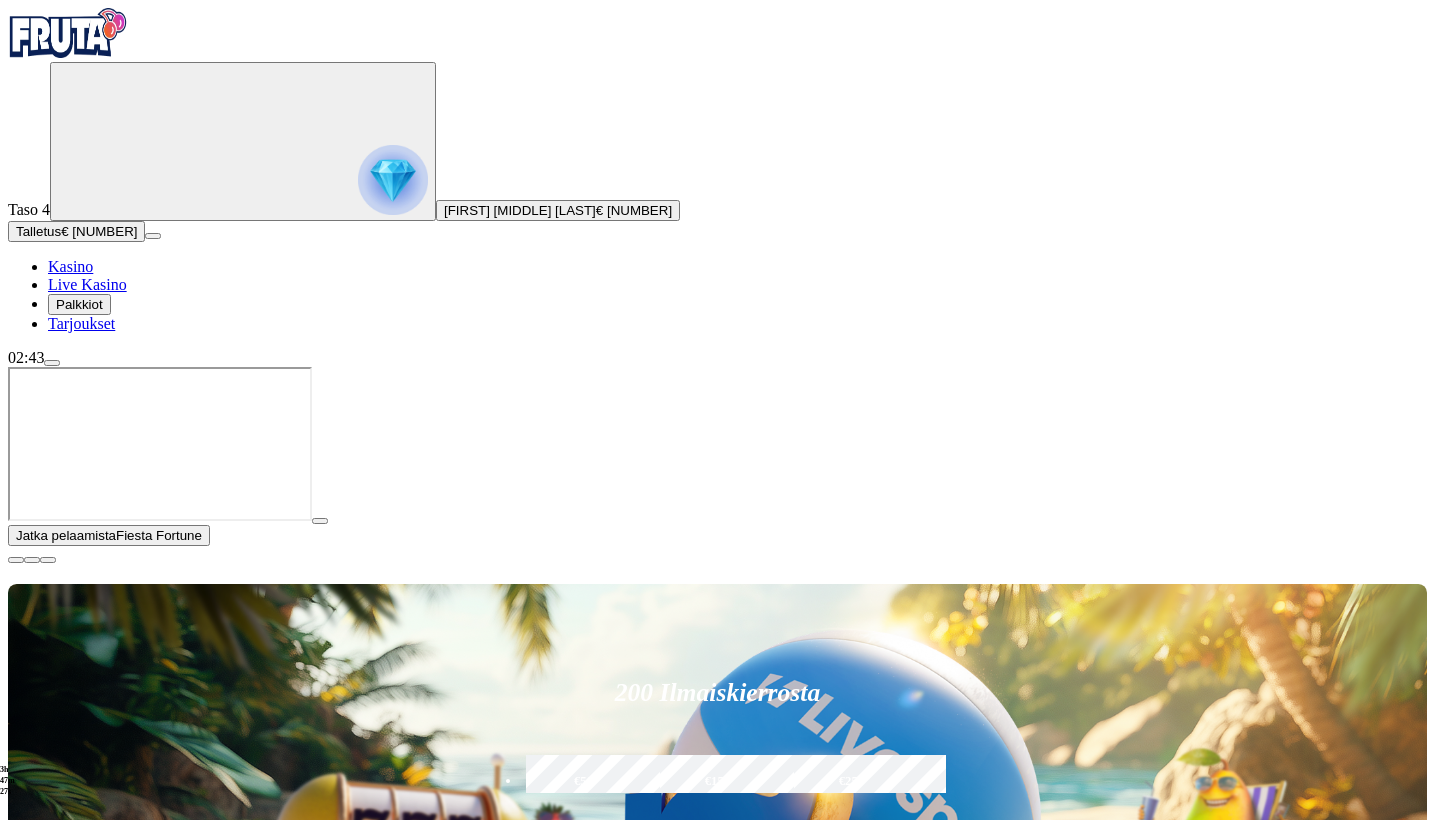 click at bounding box center [1178, 1146] 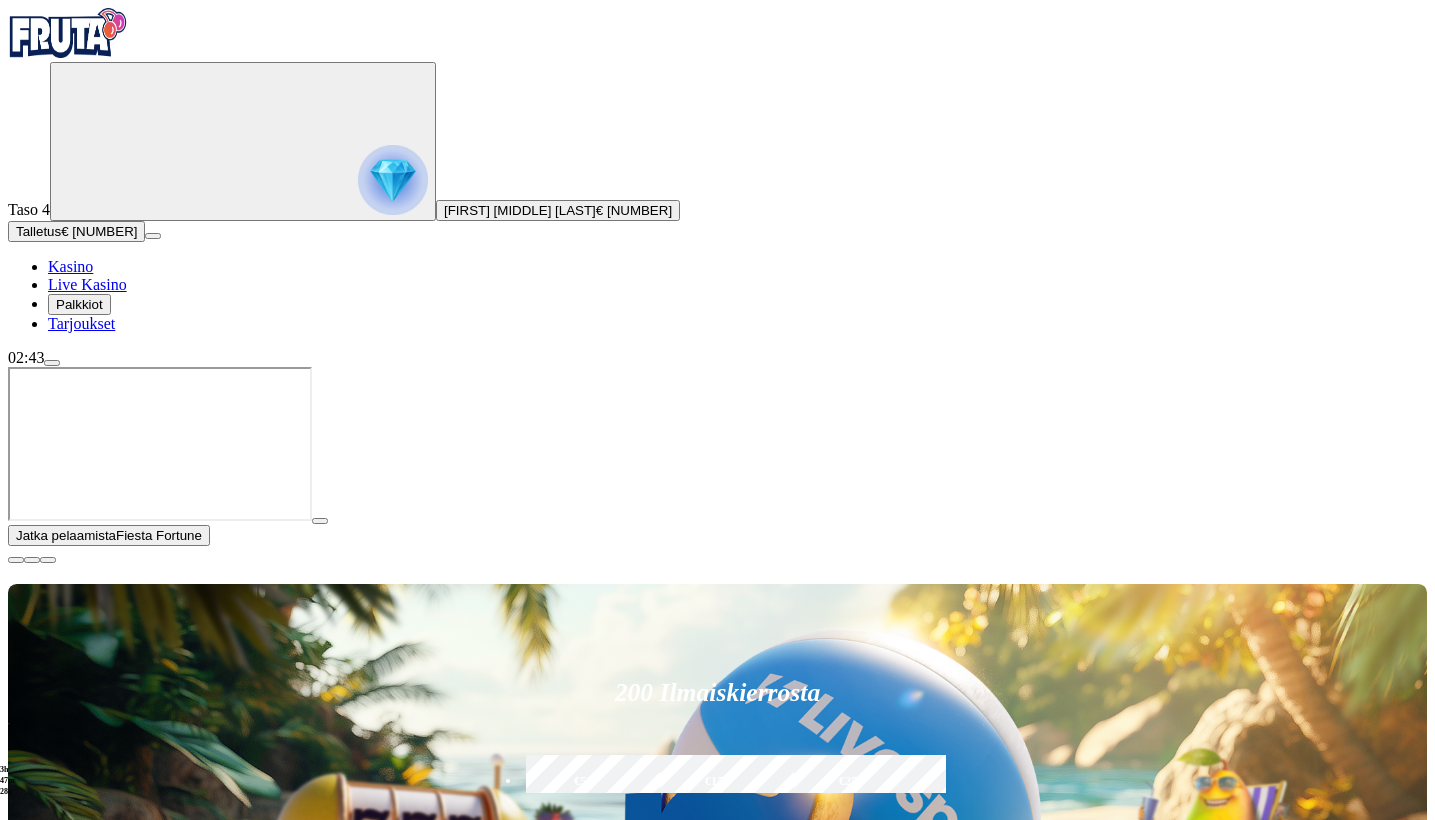 click at bounding box center (1001, 1147) 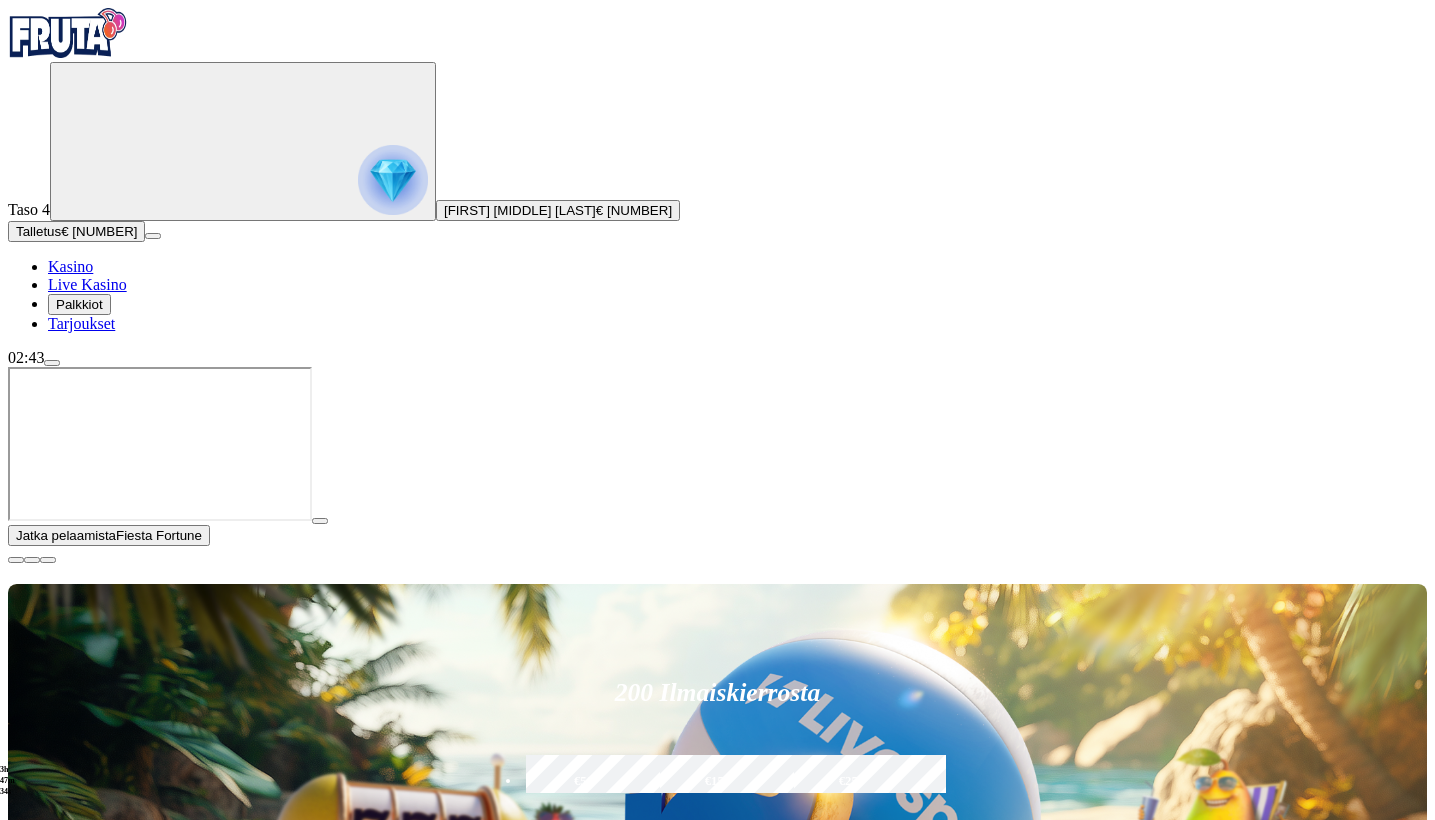 type on "*****" 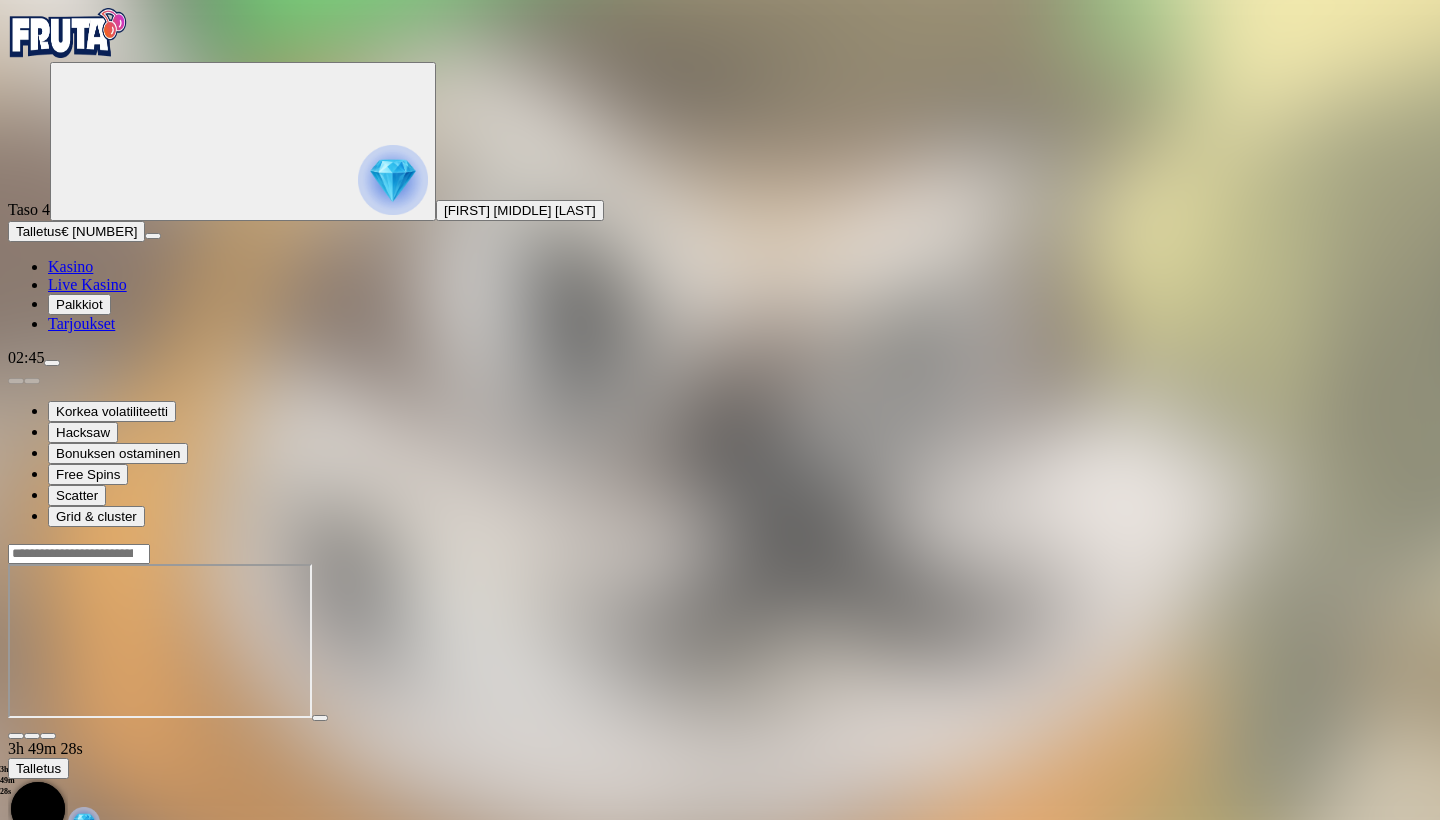 click on "Kasino" at bounding box center (70, 266) 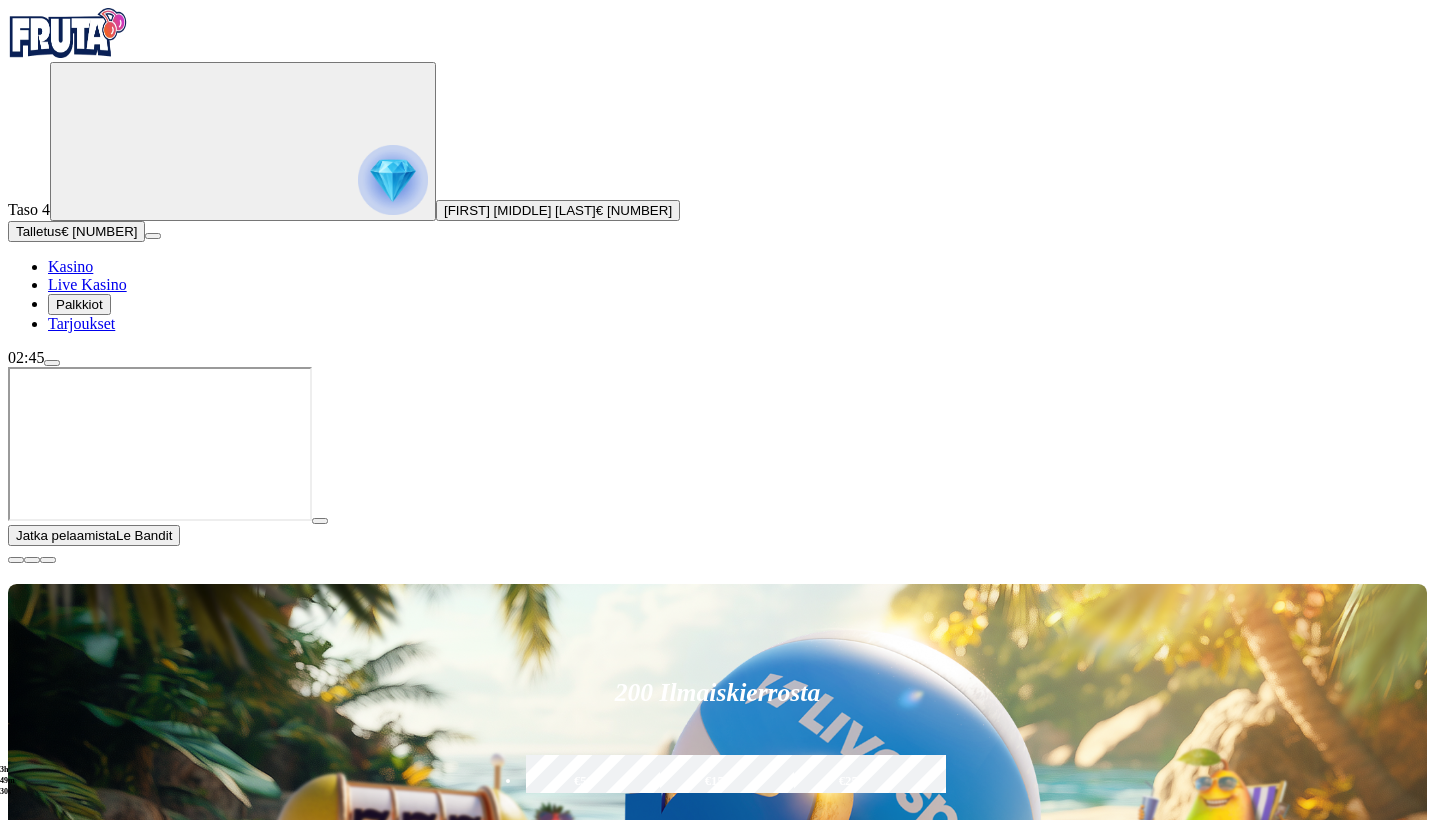 scroll, scrollTop: 33, scrollLeft: 0, axis: vertical 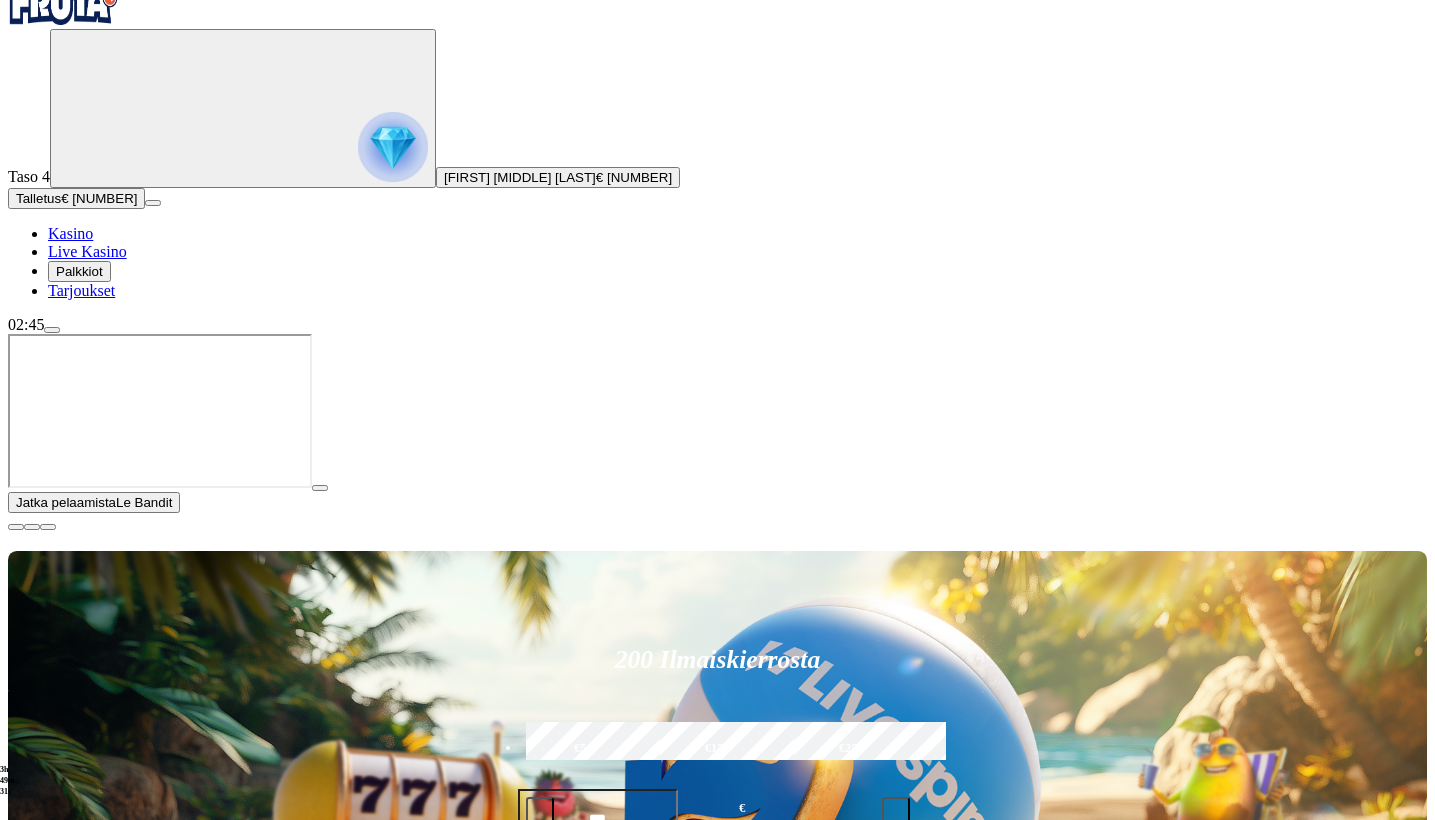 click on "Live Kasino" at bounding box center (108, 1113) 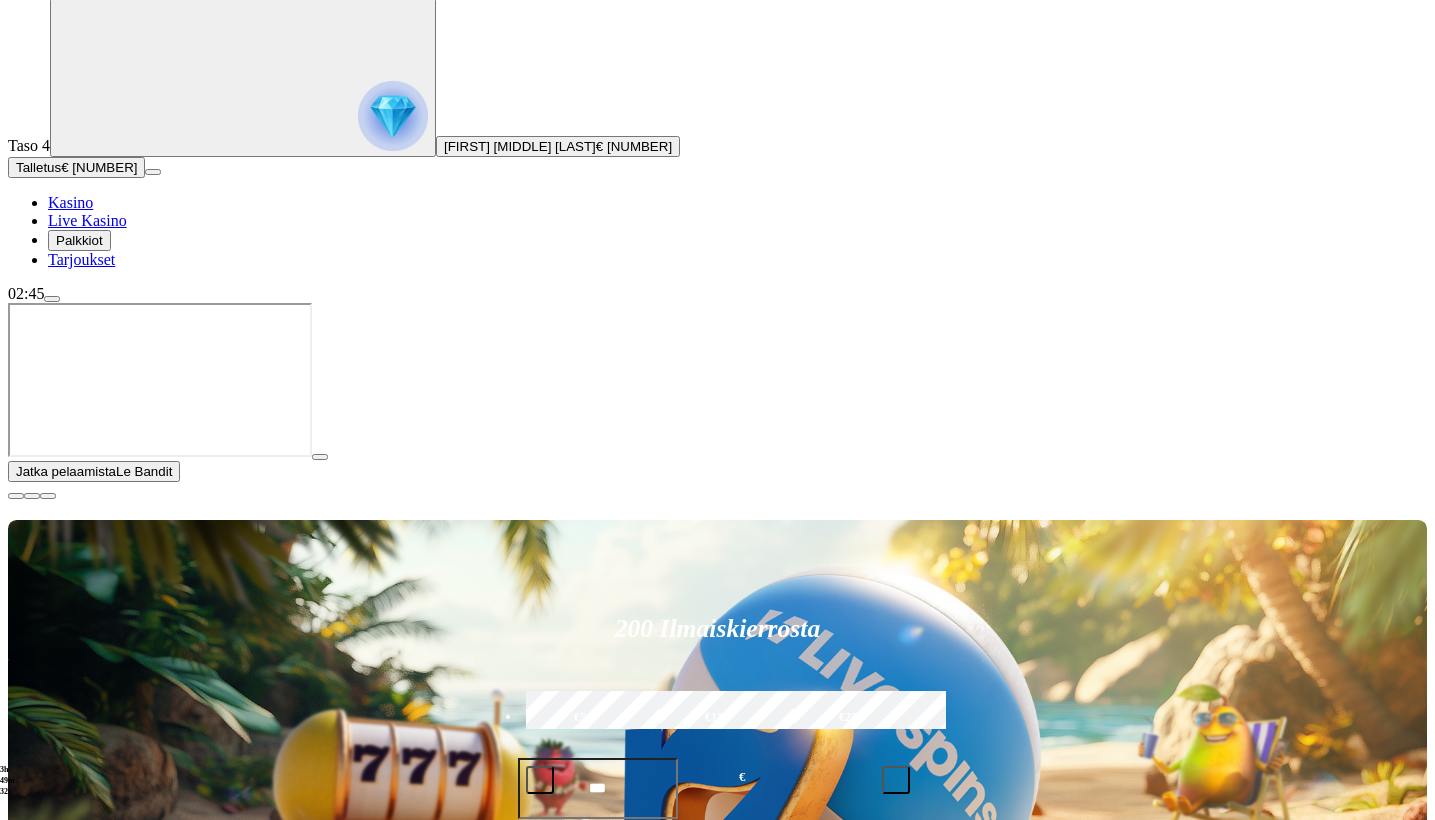 scroll, scrollTop: 64, scrollLeft: 2, axis: both 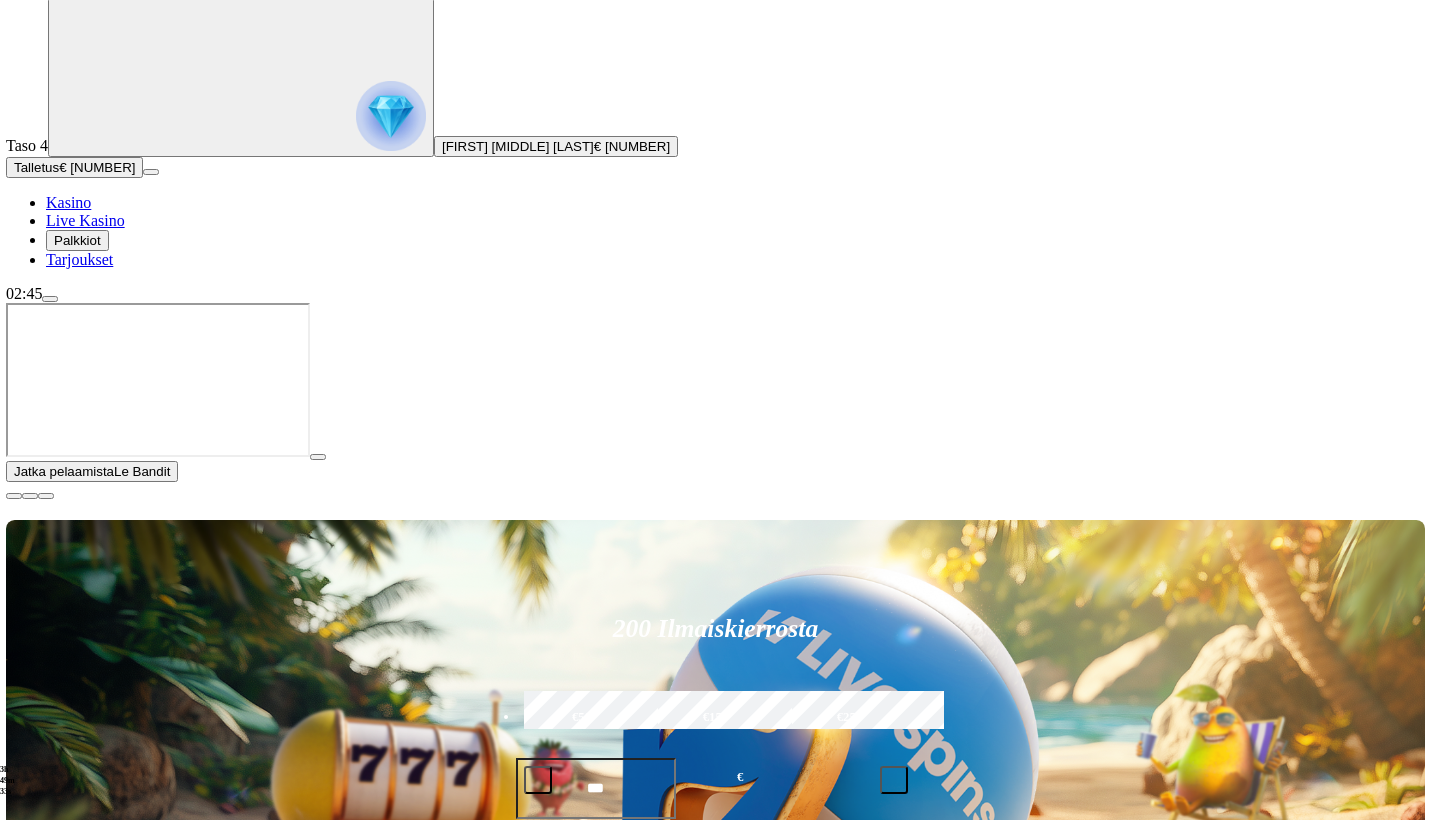 click on "Pelaa nyt" at bounding box center [75, 1396] 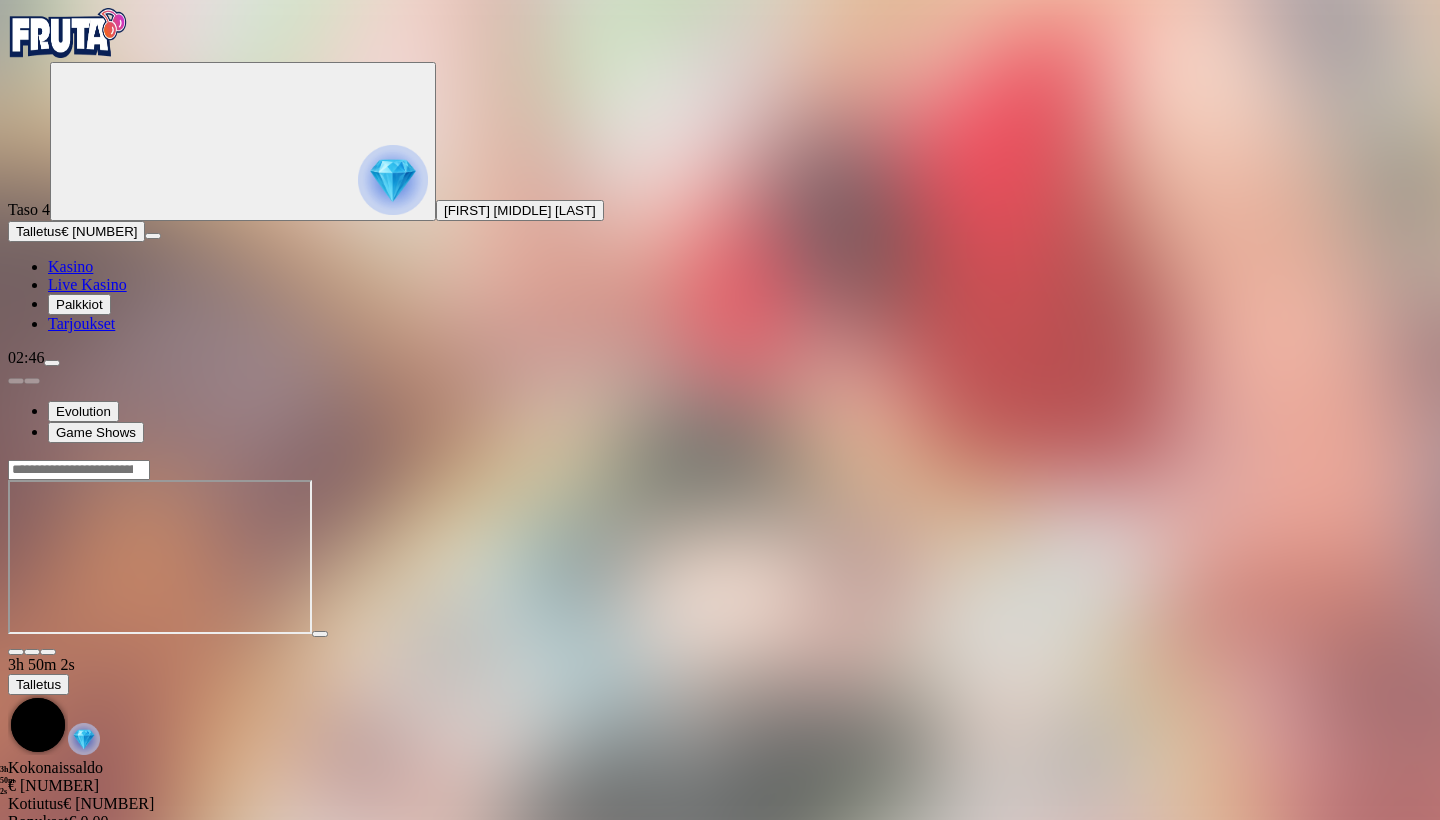 click on "Kasino" at bounding box center [70, 266] 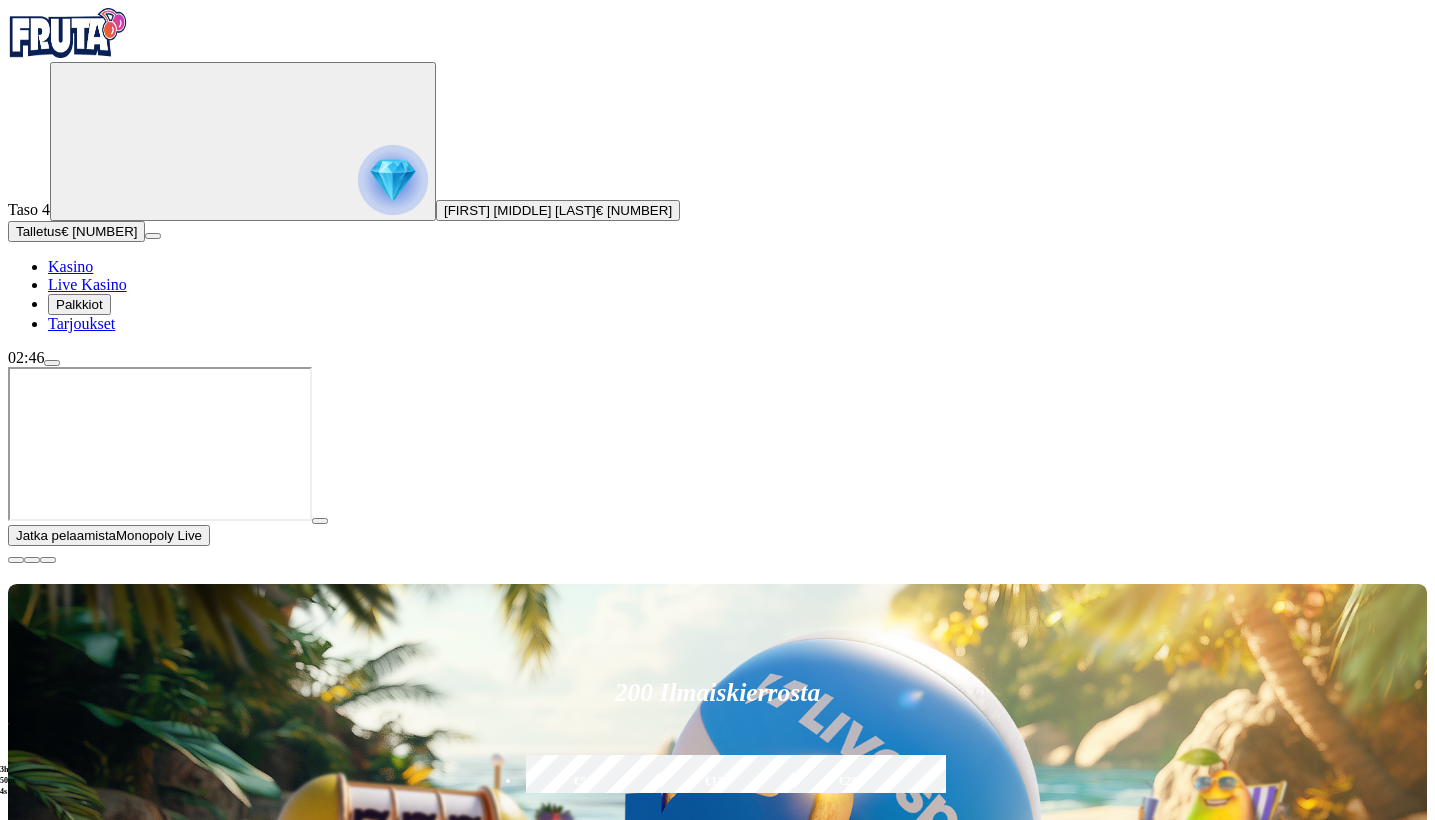 click at bounding box center (16, 560) 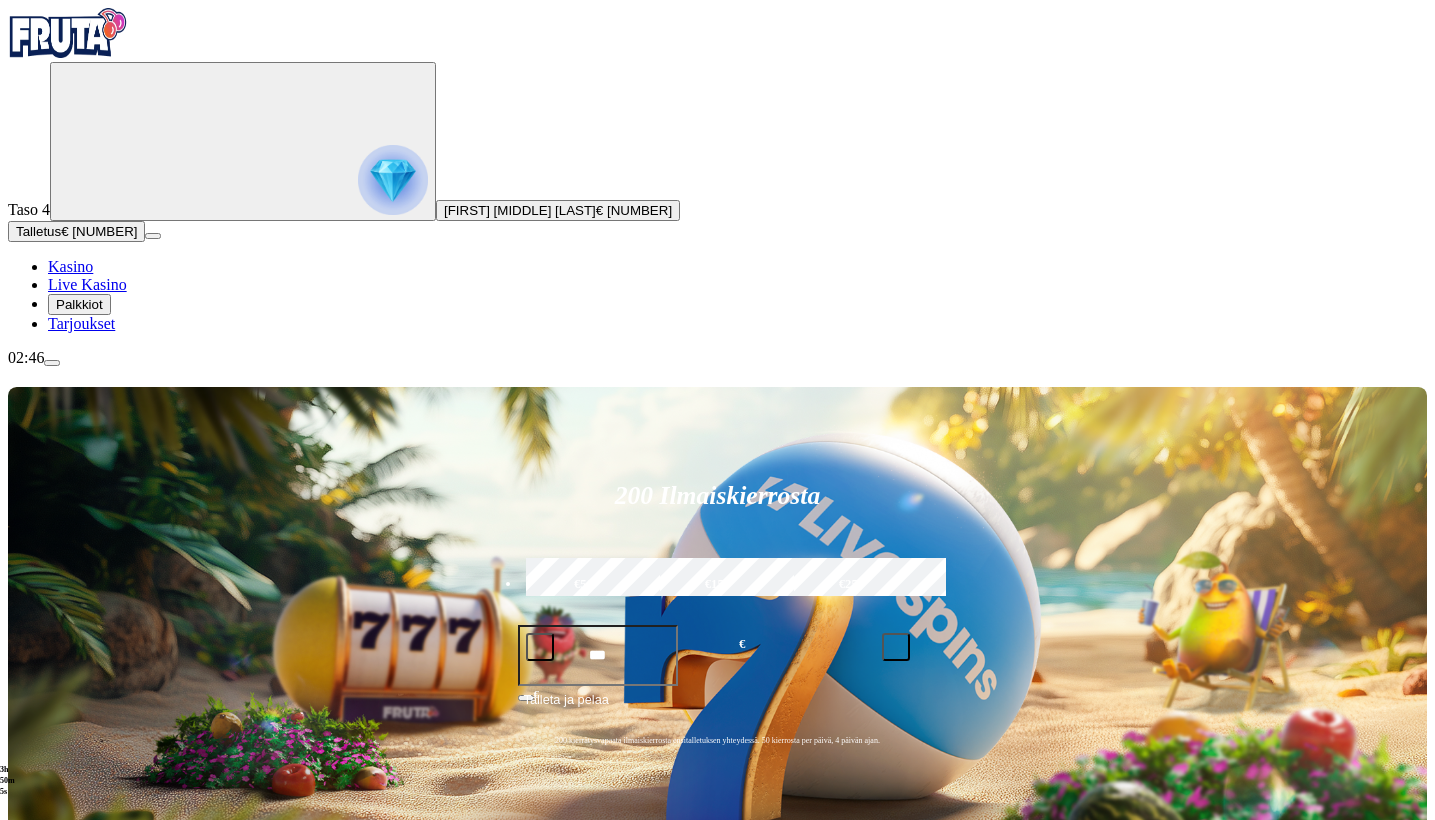 click at bounding box center (32, 1122) 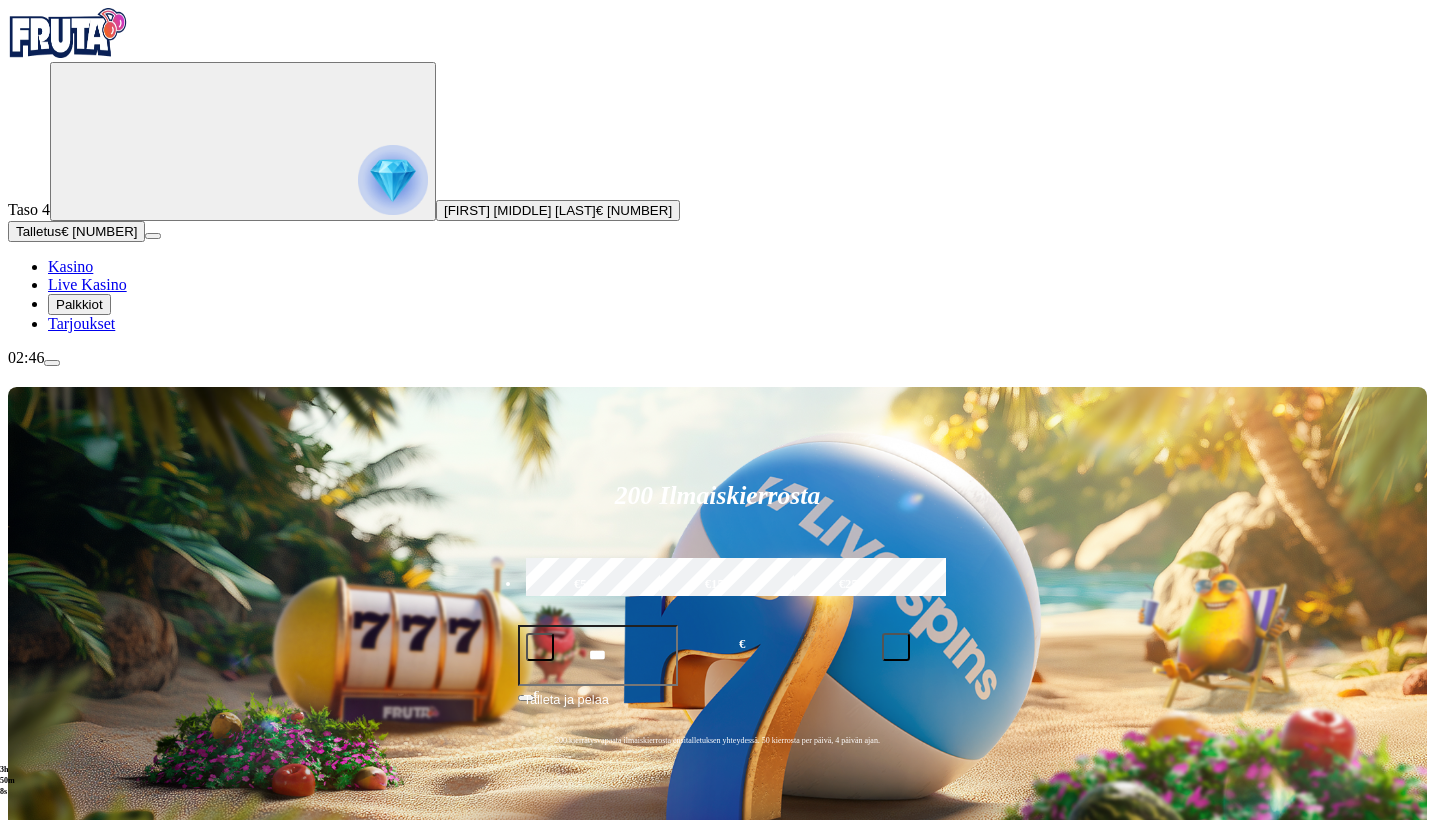 click at bounding box center [16, 1122] 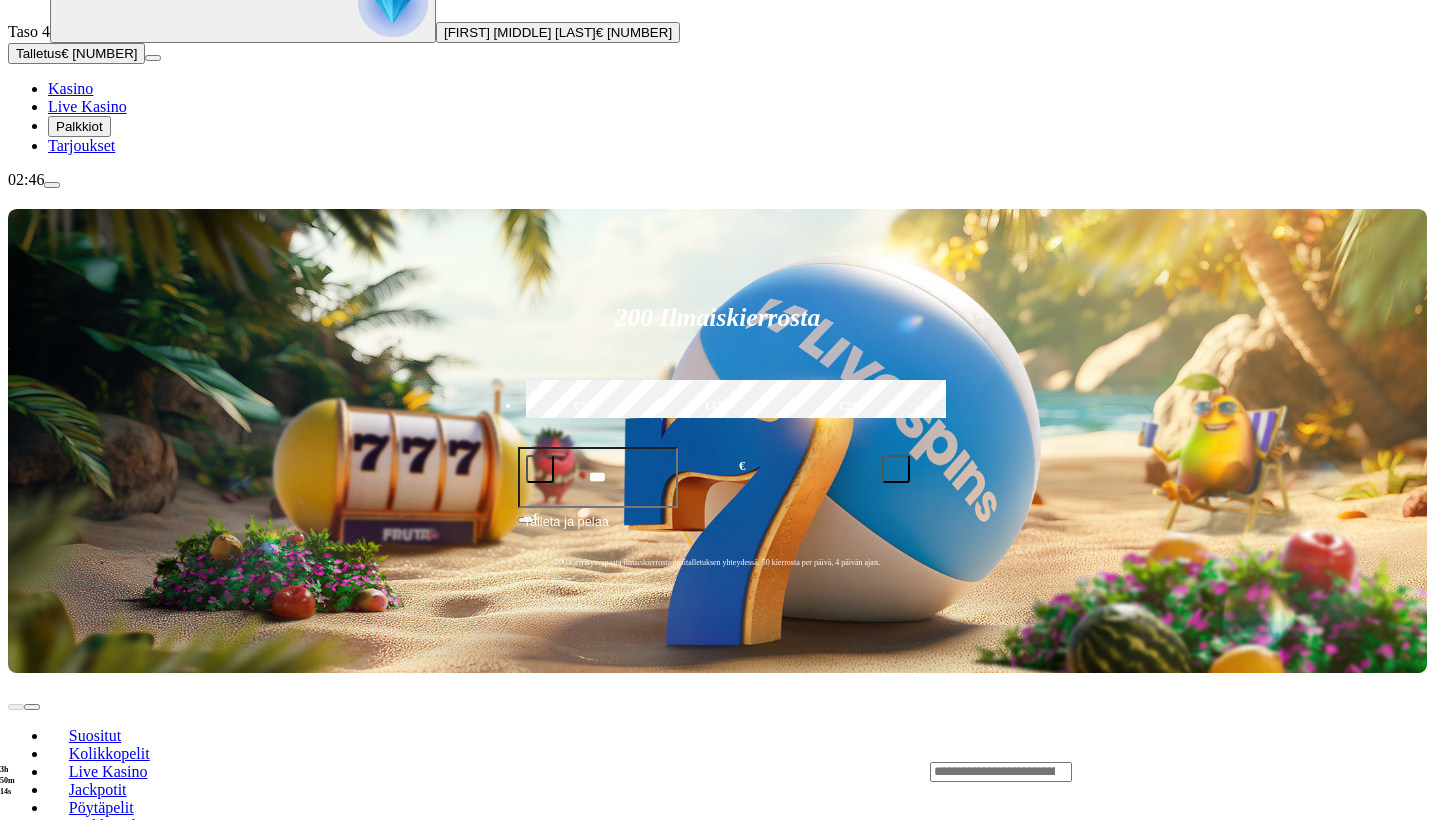 scroll, scrollTop: 176, scrollLeft: 0, axis: vertical 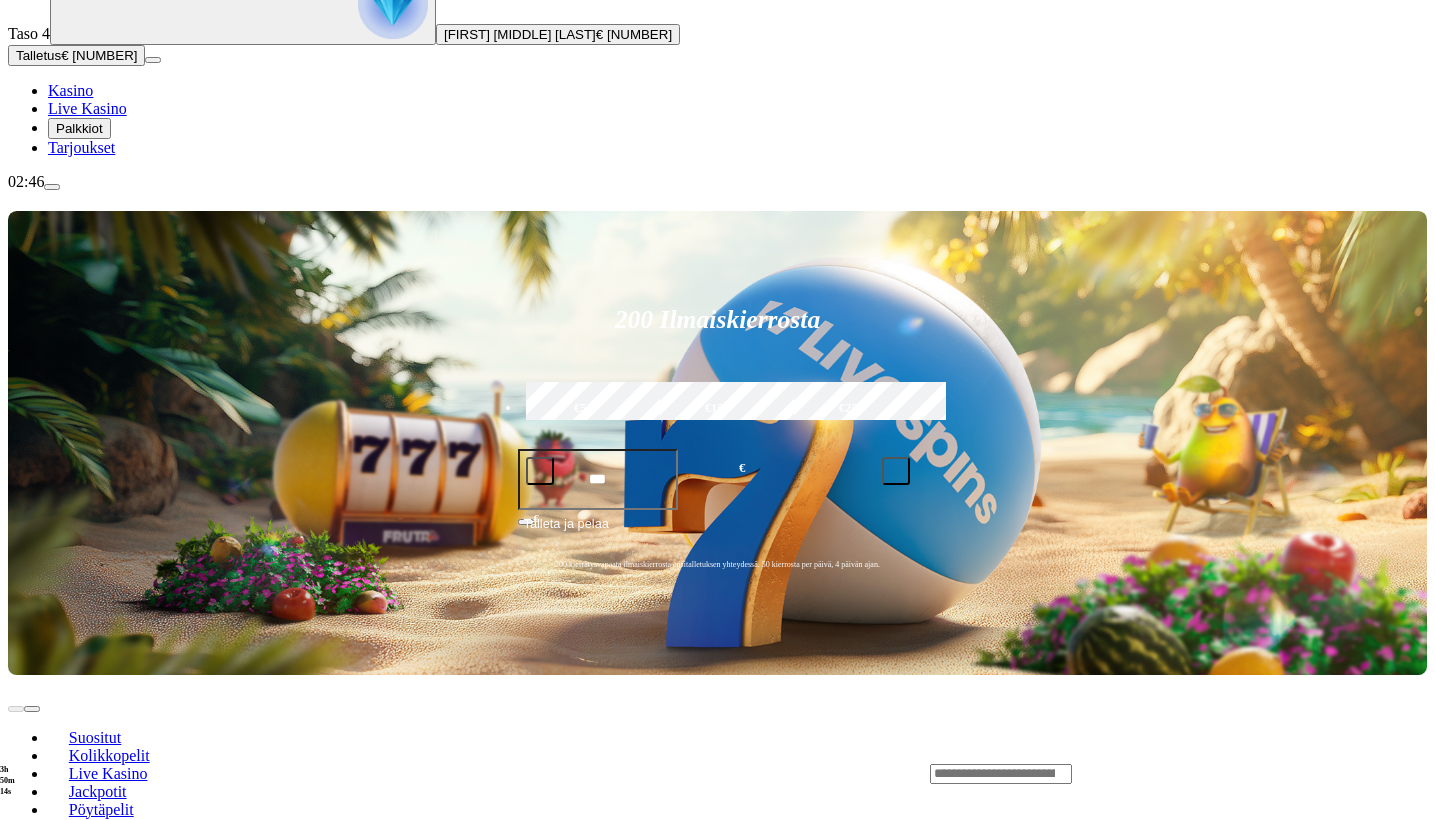 click on "Pelaa nyt" at bounding box center [77, 1374] 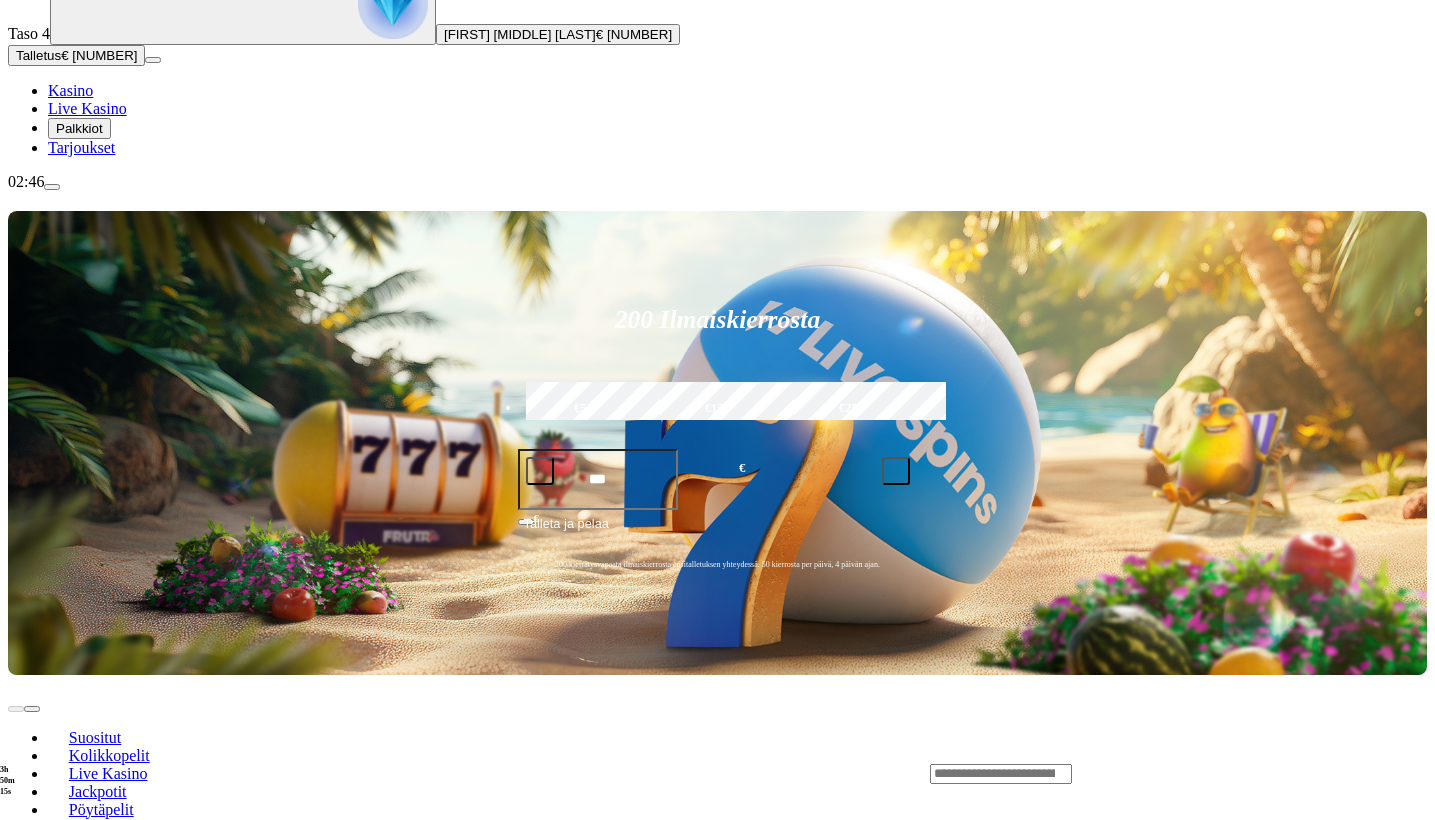 scroll, scrollTop: 0, scrollLeft: 0, axis: both 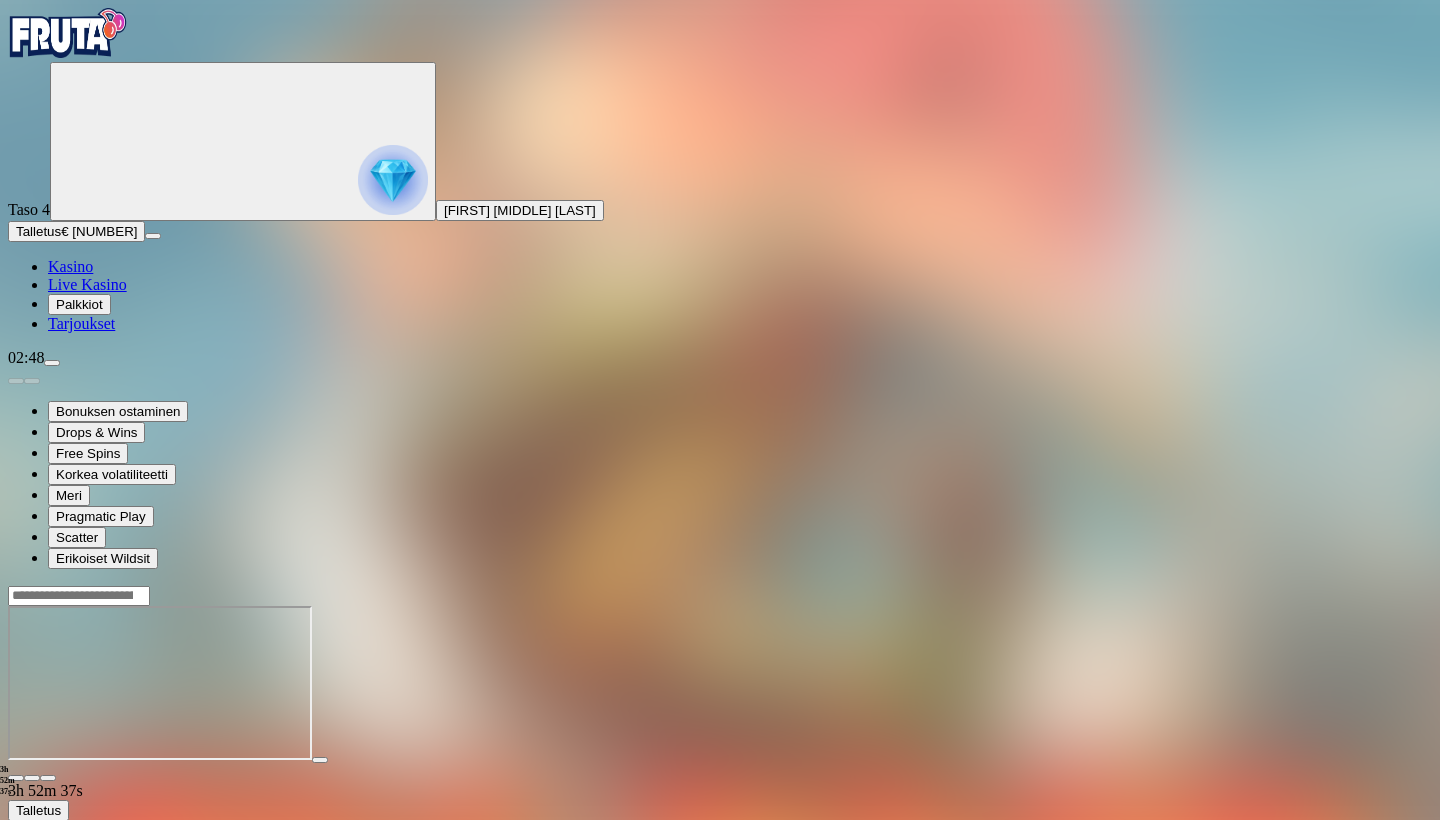 click on "Kasino" at bounding box center [70, 266] 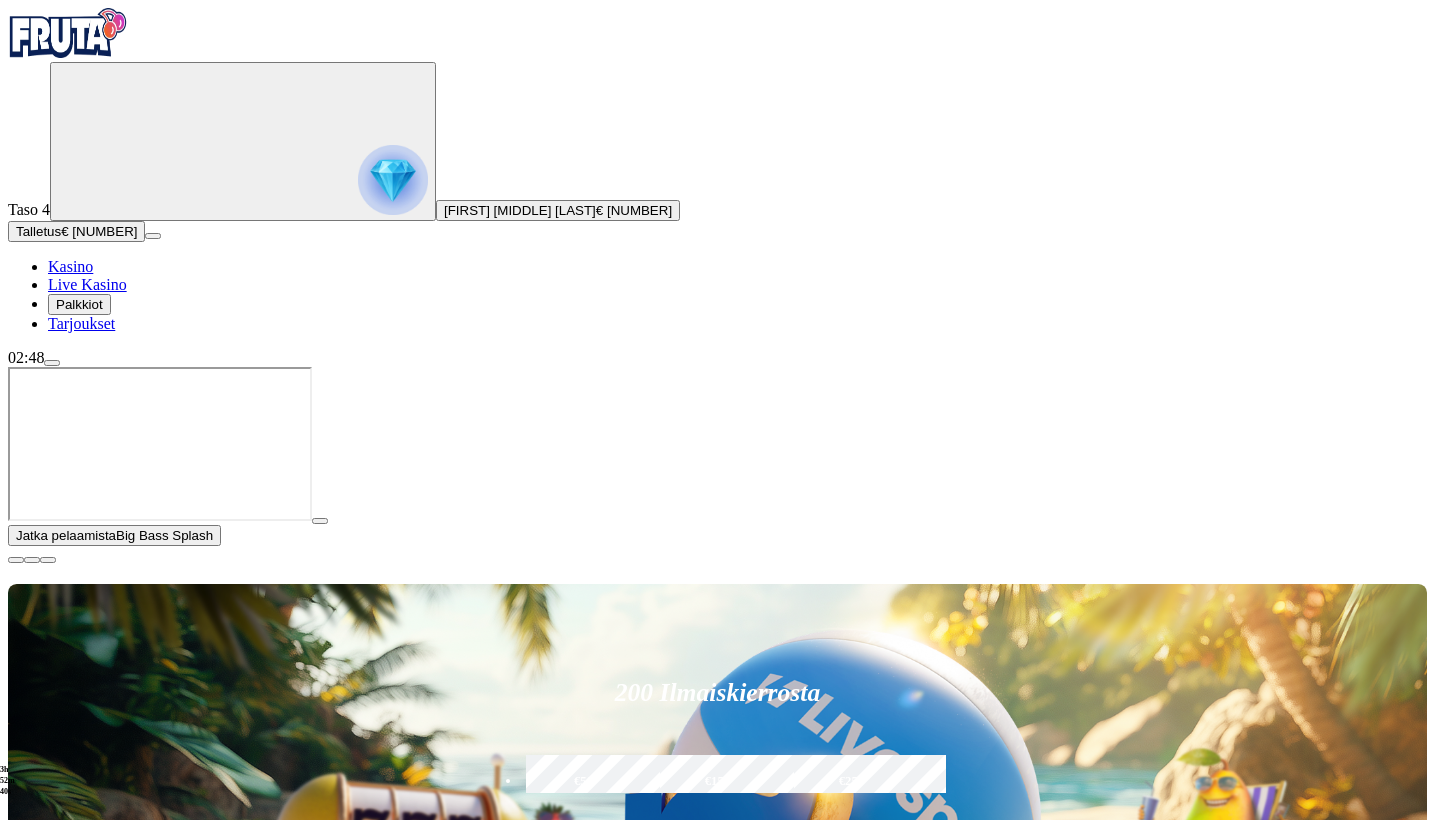 click at bounding box center [16, 560] 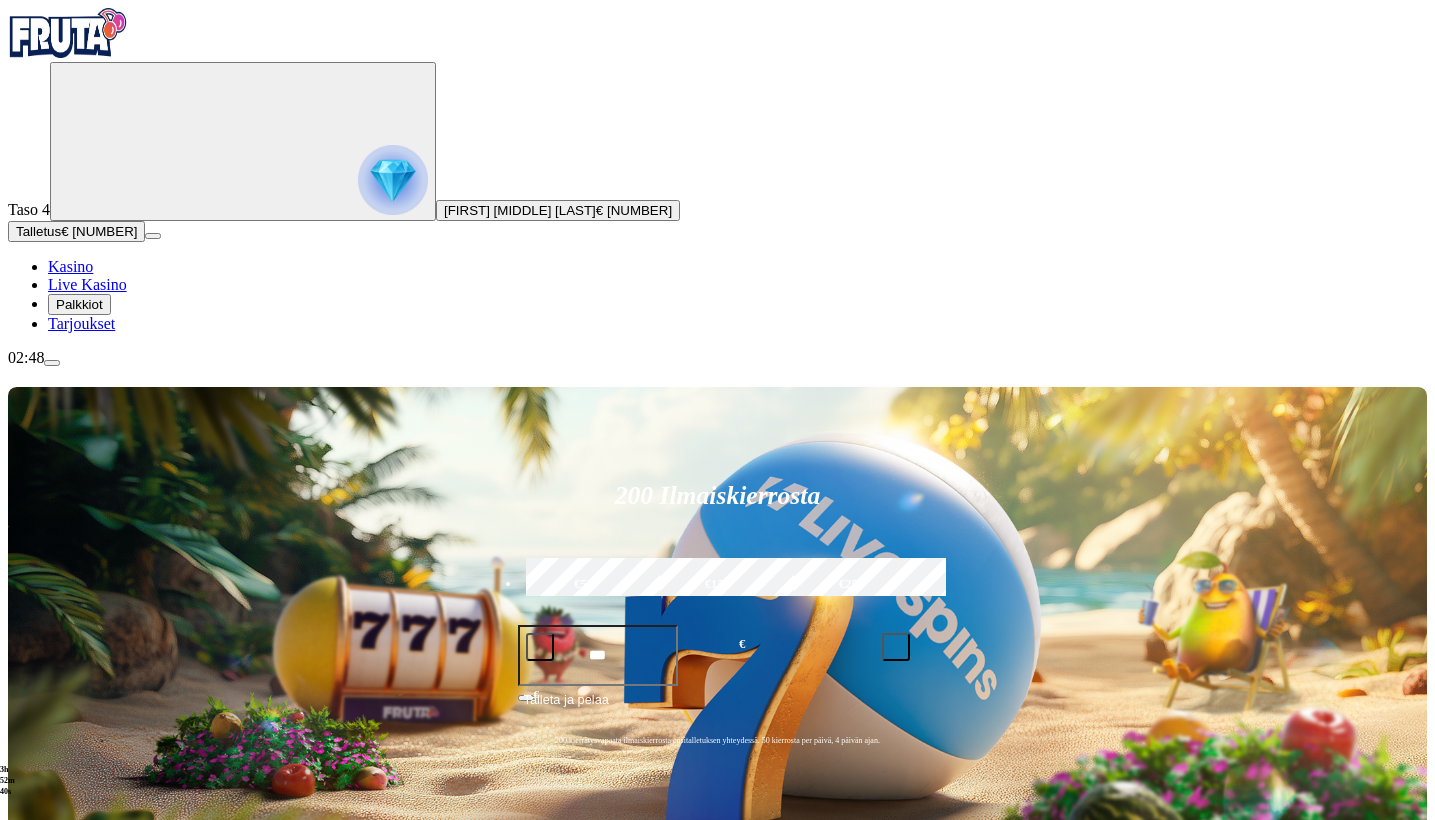 click at bounding box center [32, 1122] 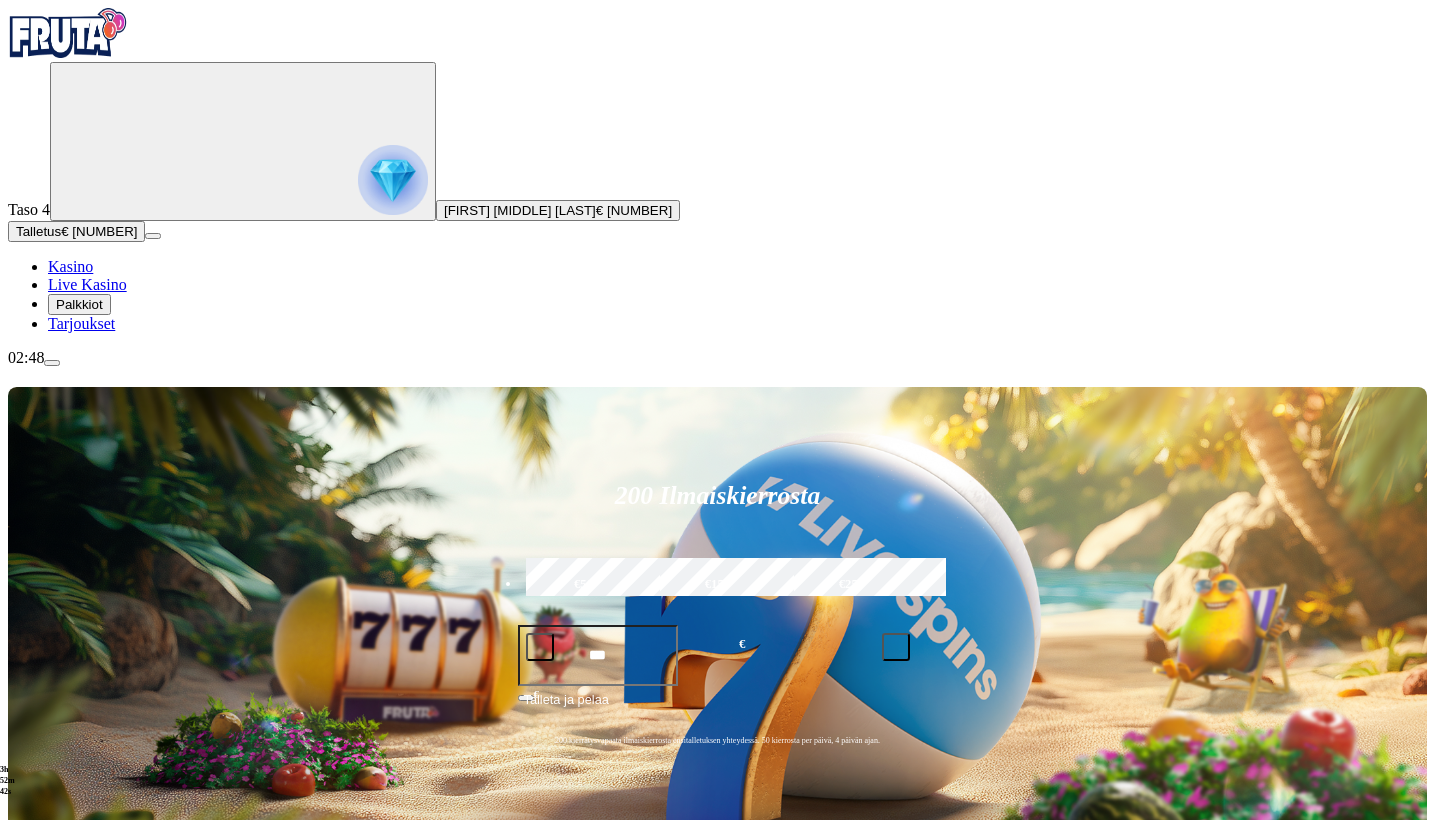 click on "Pelaa nyt" at bounding box center (-819, 2027) 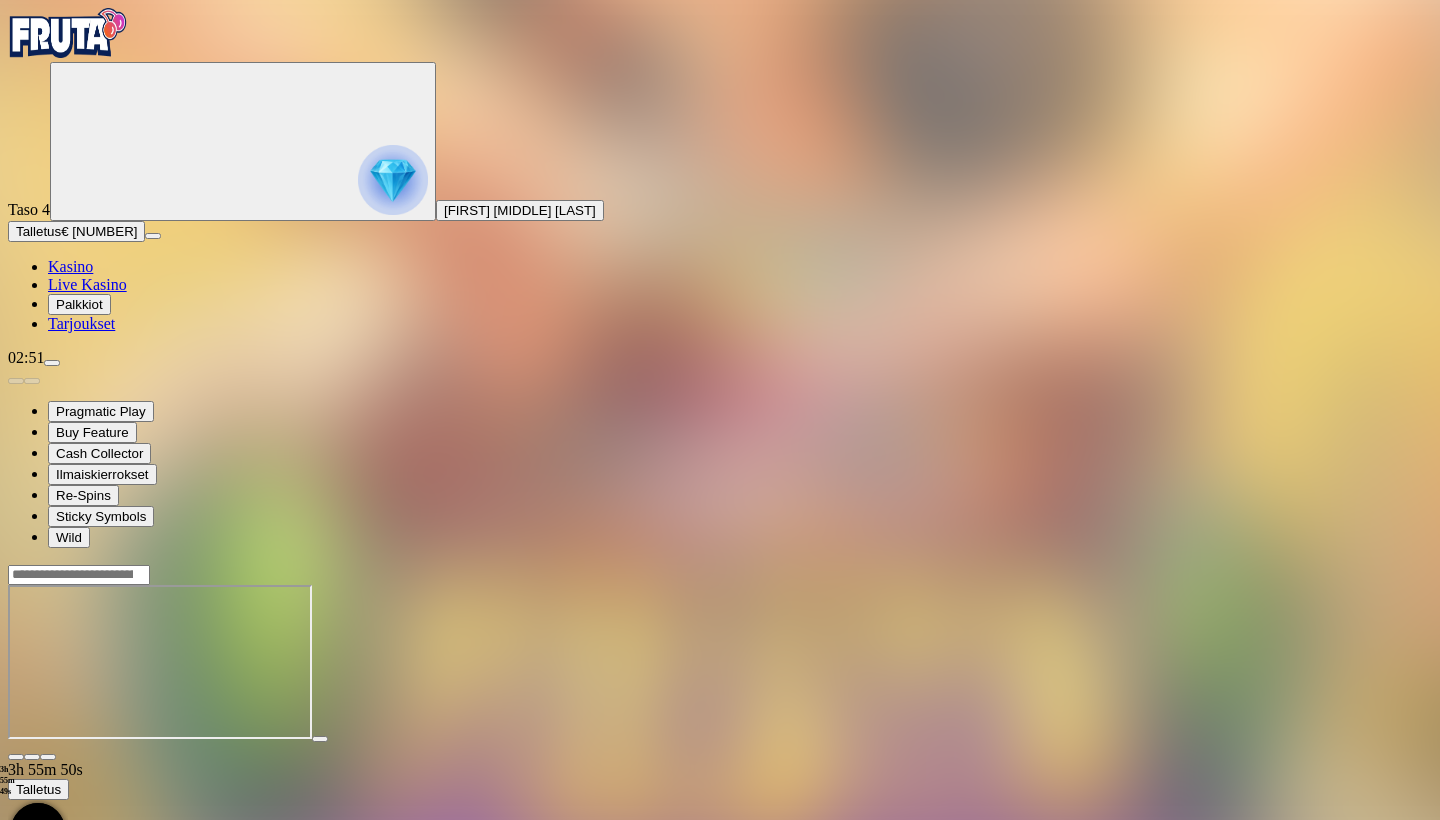 click on "Live Kasino" at bounding box center (87, 284) 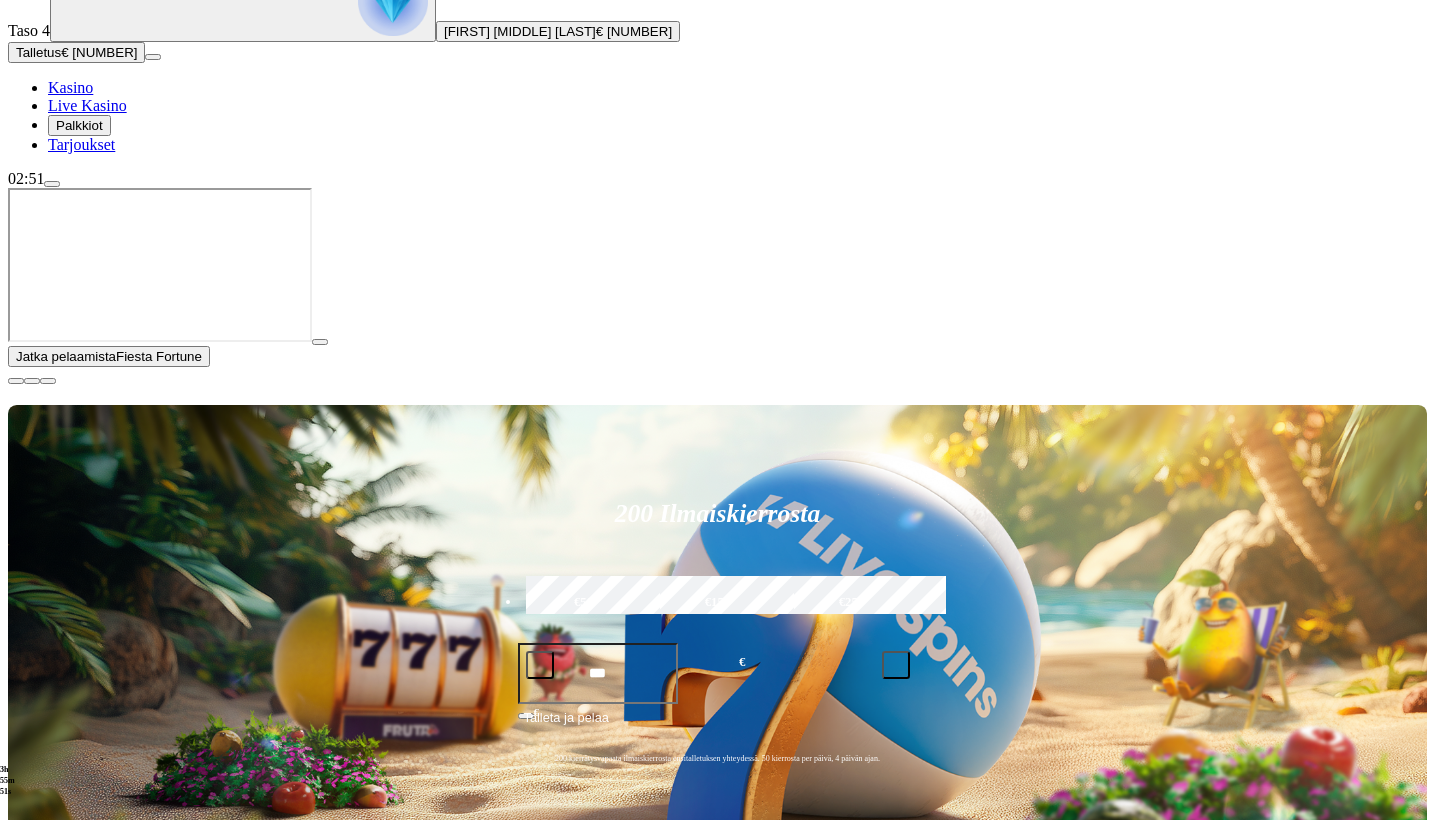 scroll, scrollTop: 192, scrollLeft: 0, axis: vertical 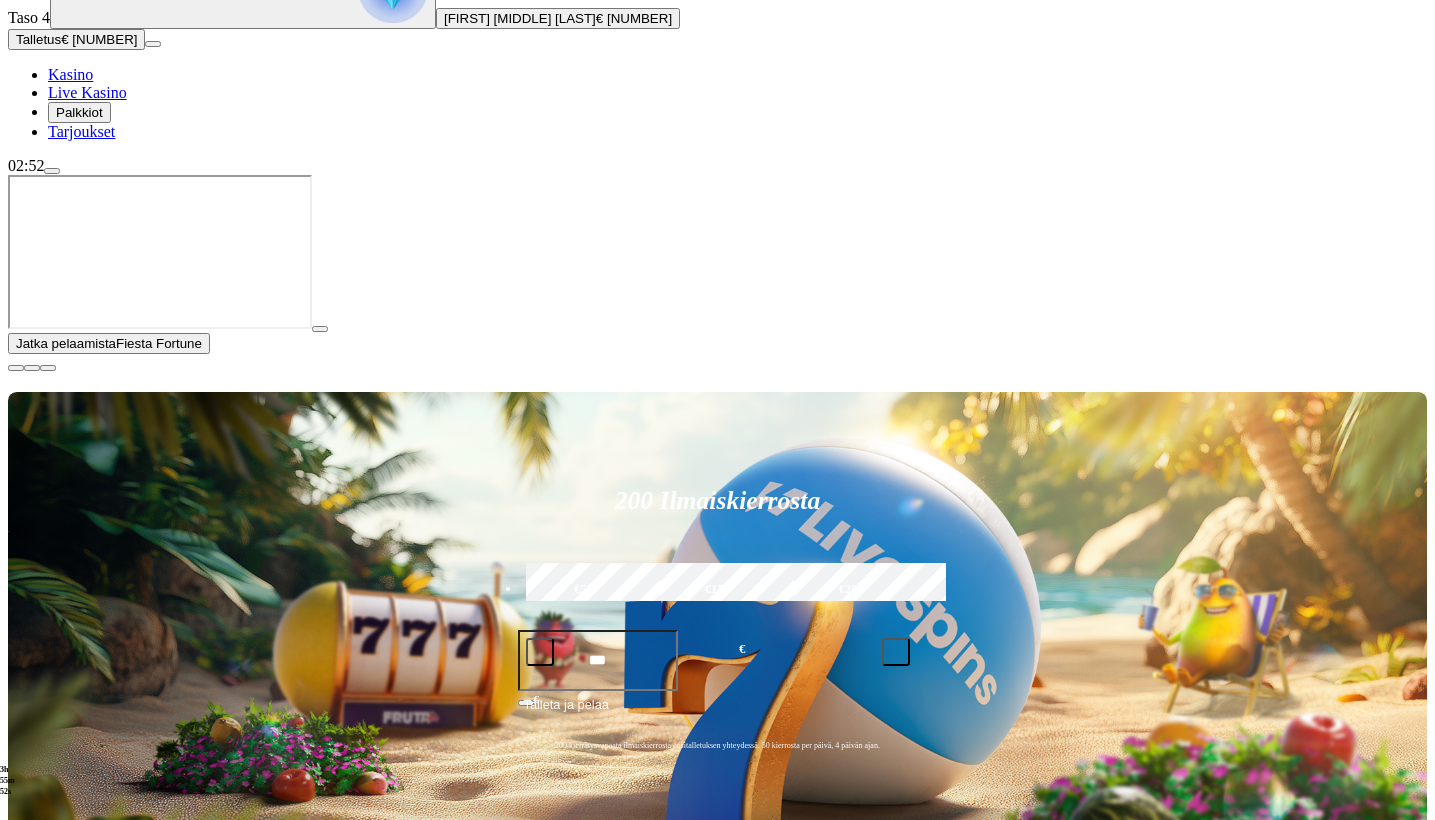 click on "Pelaa nyt" at bounding box center (77, 1268) 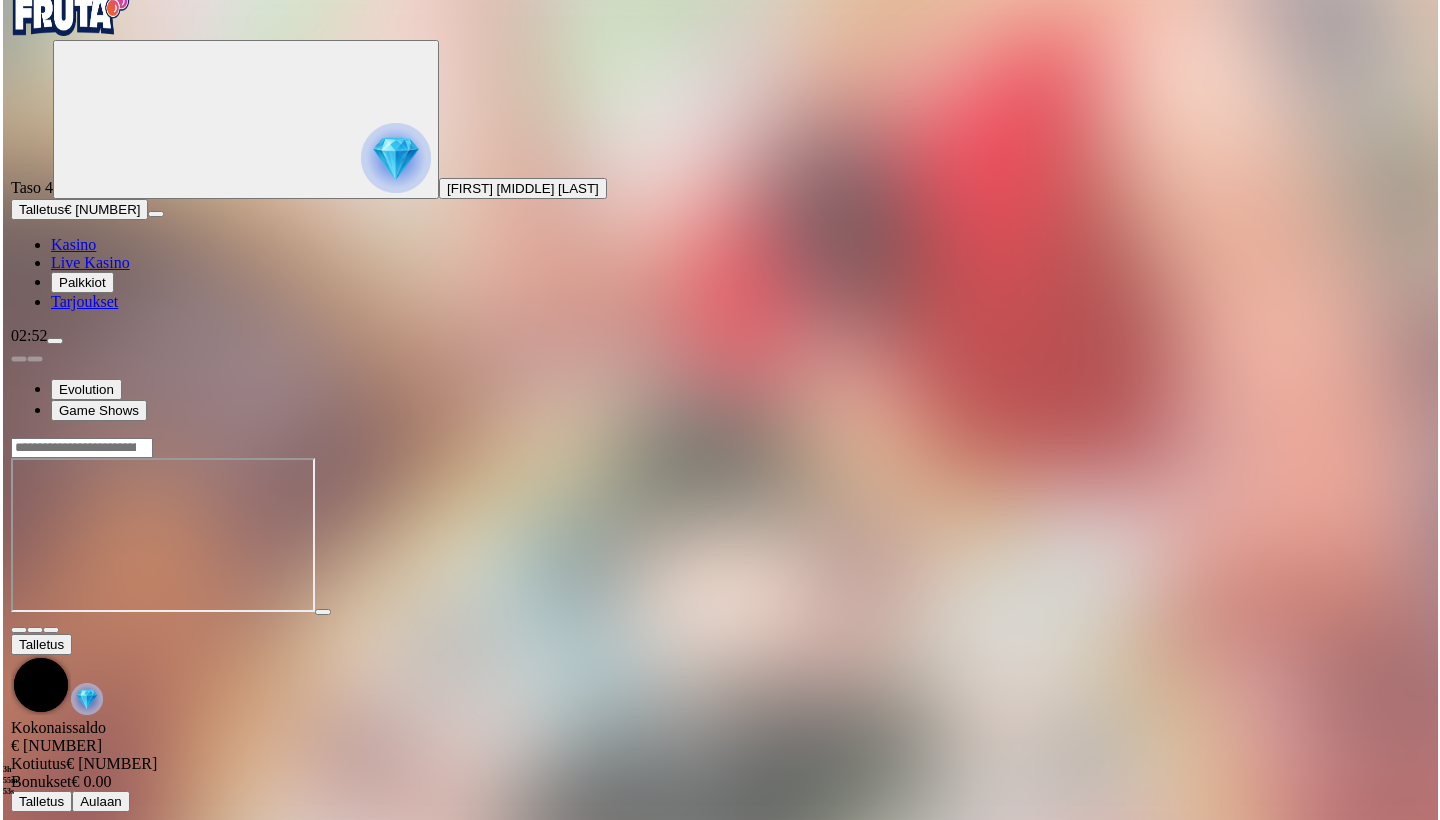scroll, scrollTop: 0, scrollLeft: 0, axis: both 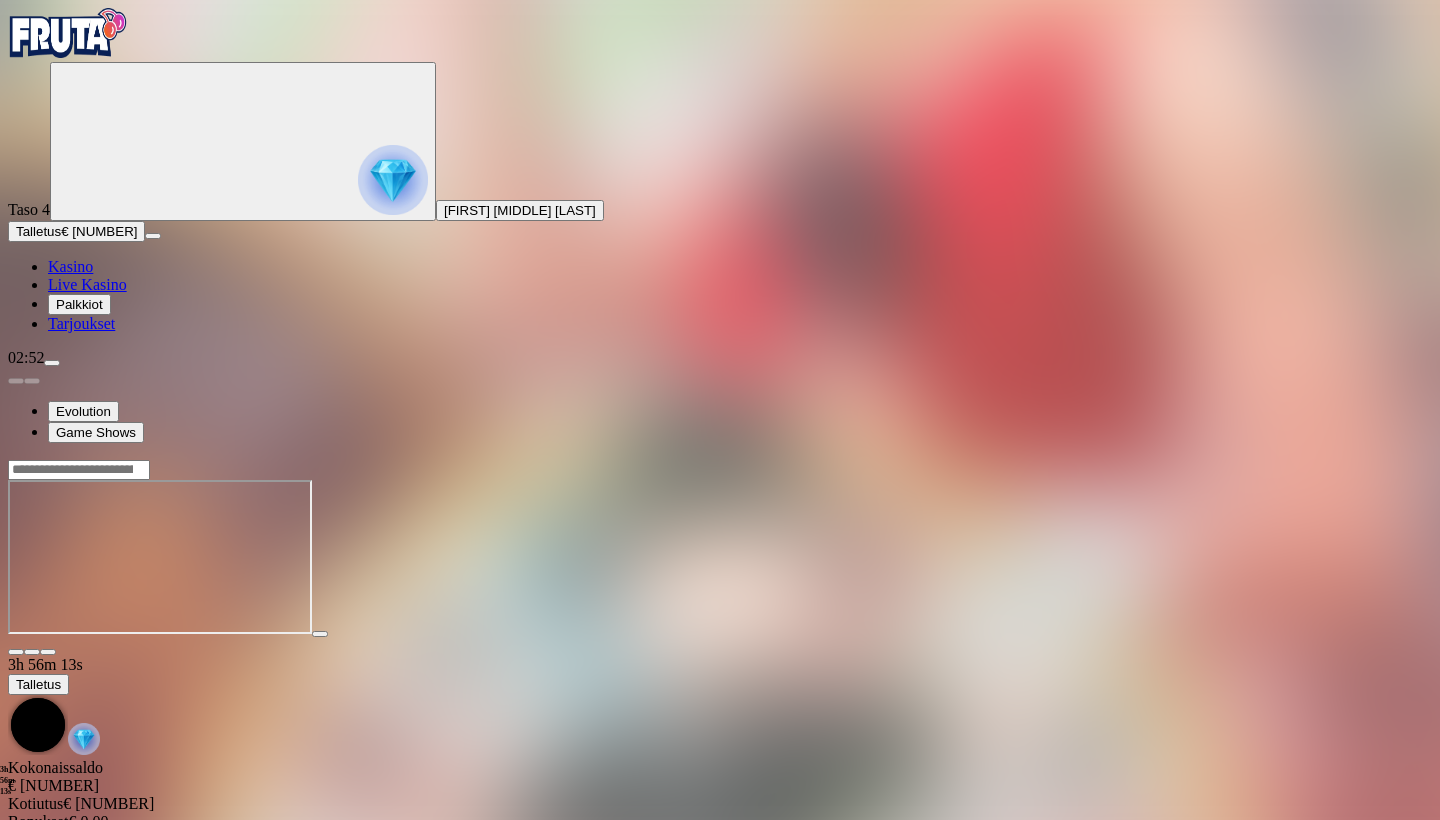 click on "Kasino" at bounding box center [70, 266] 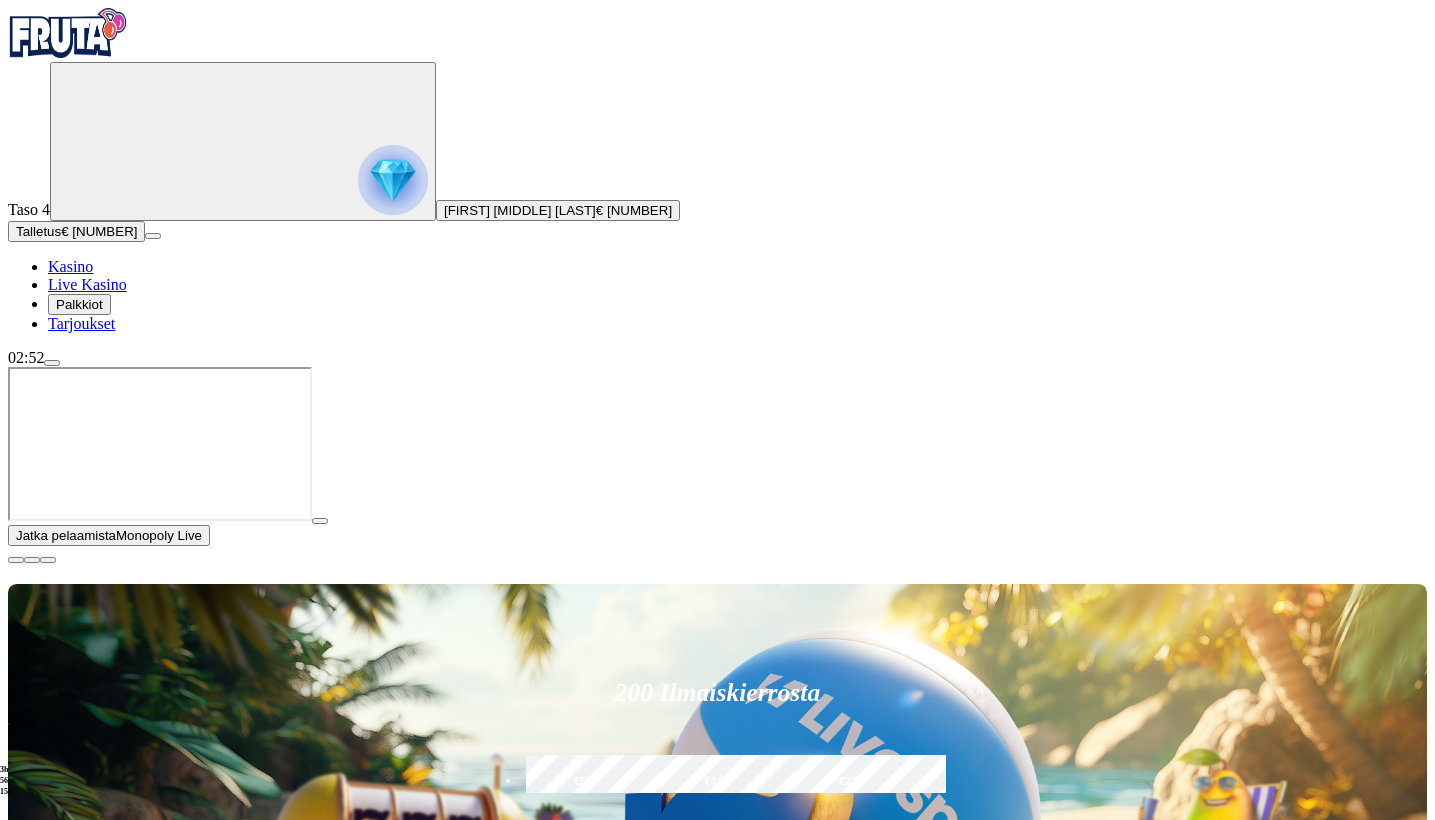 click at bounding box center (16, 560) 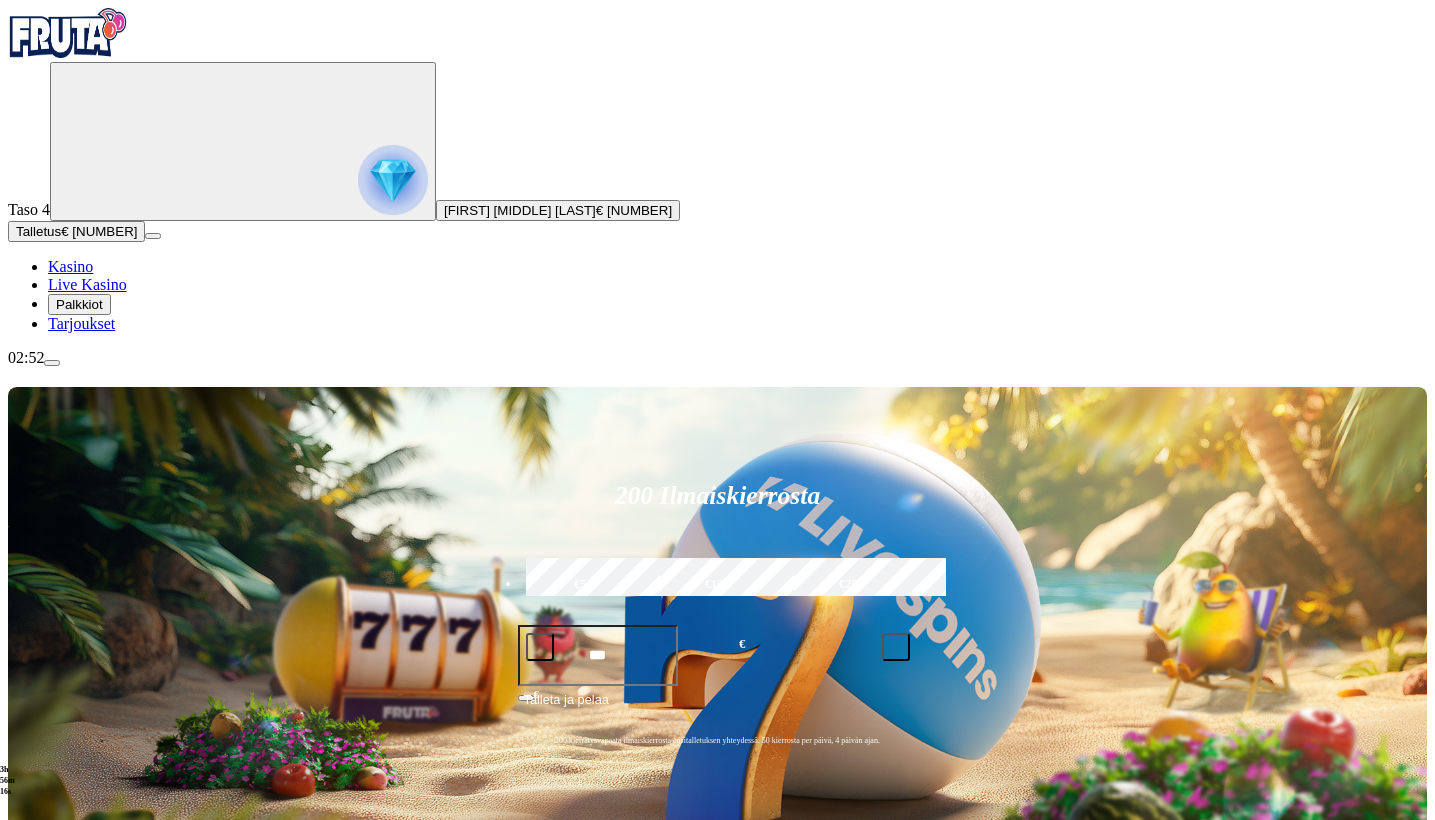 click on "Pelaa nyt" at bounding box center (77, 1263) 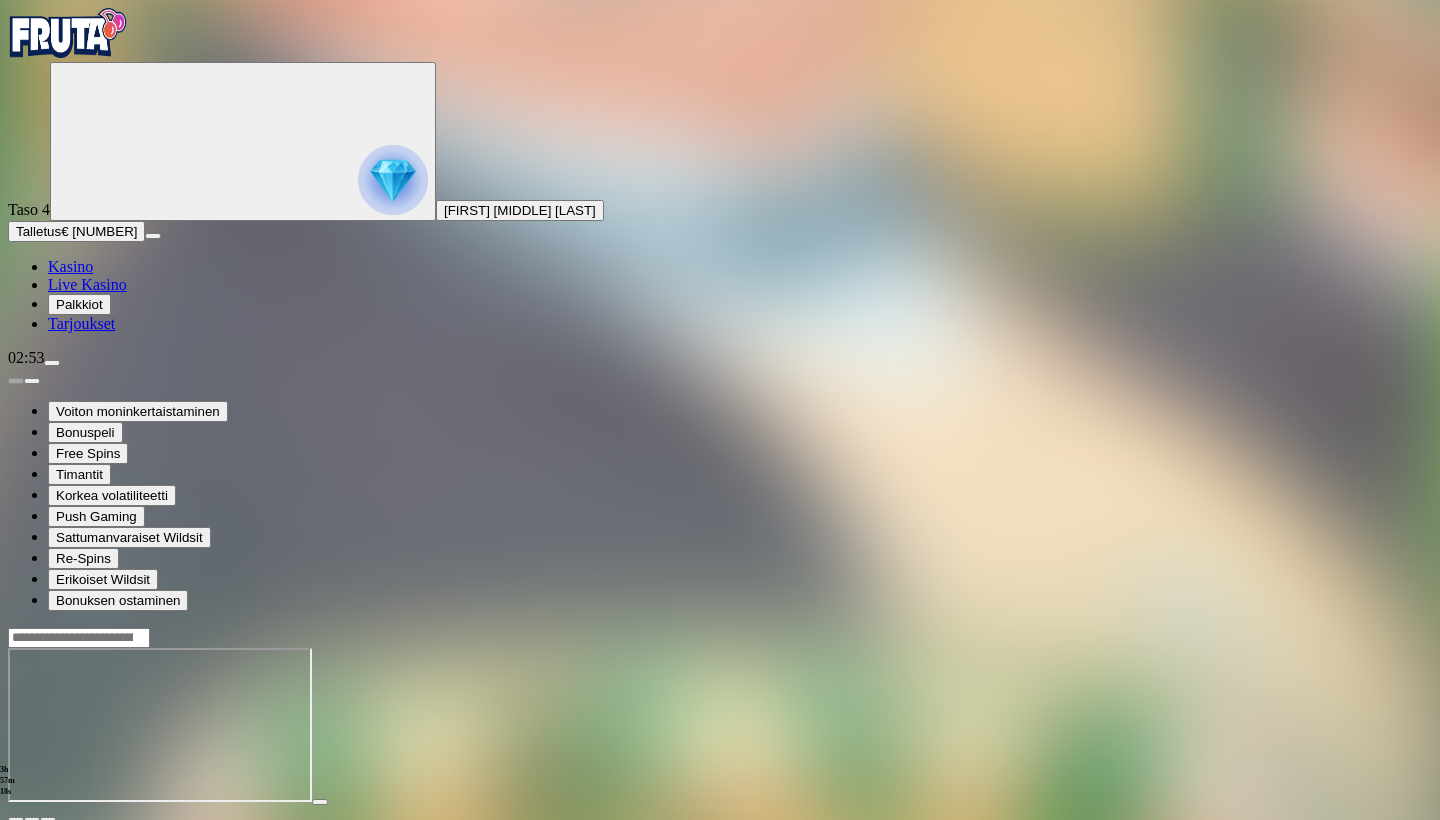 click on "Kasino" at bounding box center [70, 266] 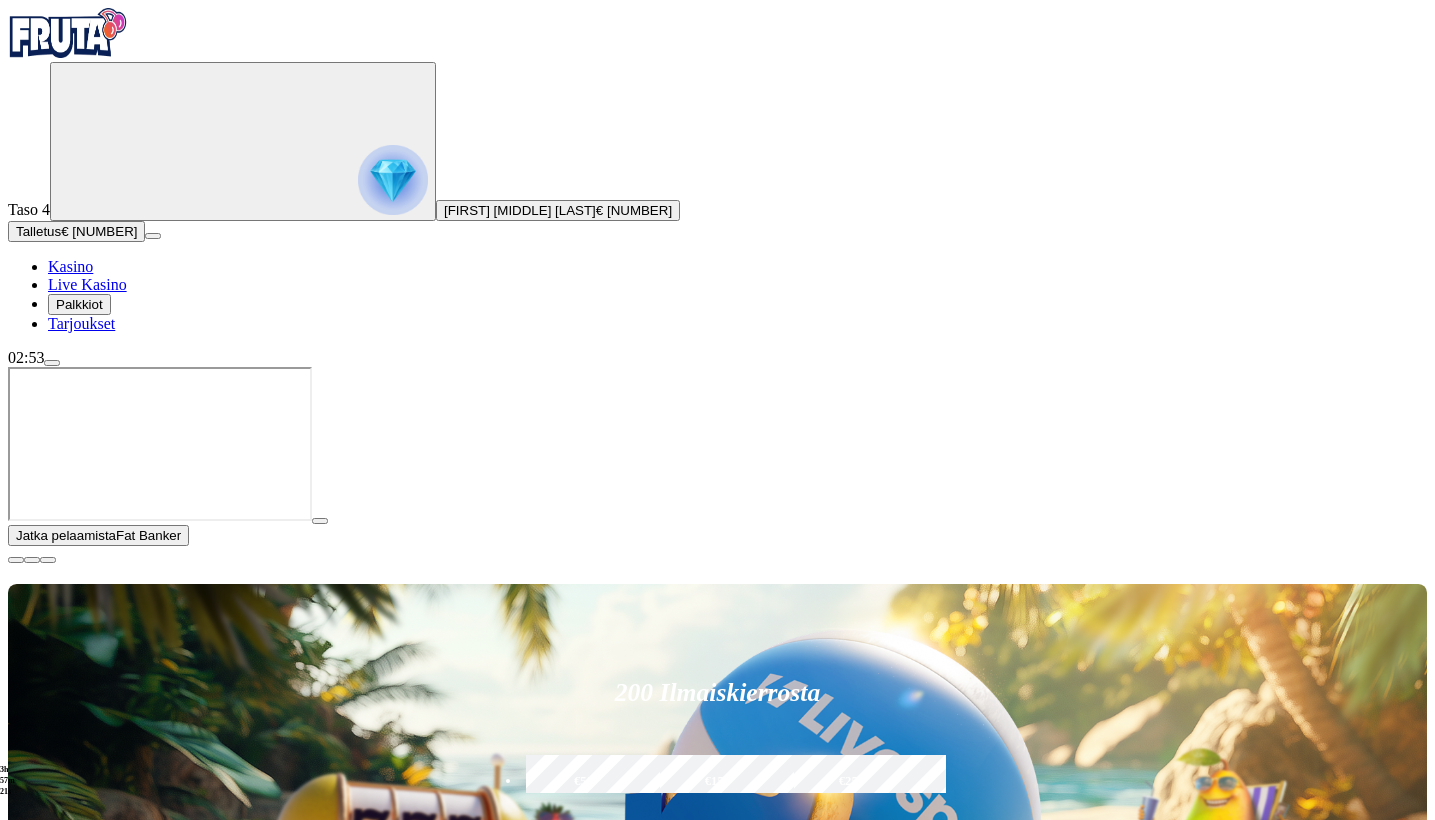 click at bounding box center [16, 560] 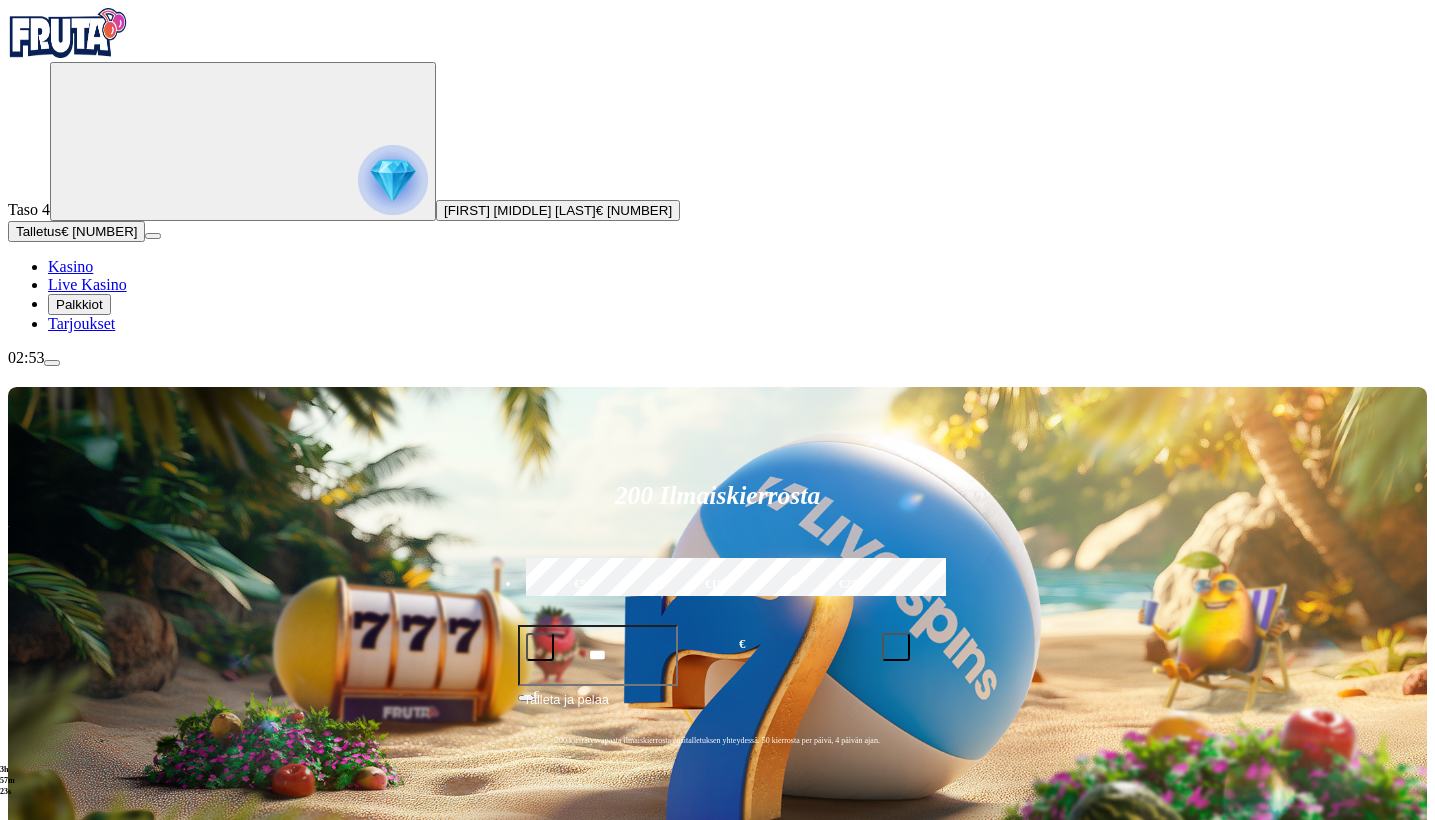 click at bounding box center [32, 1122] 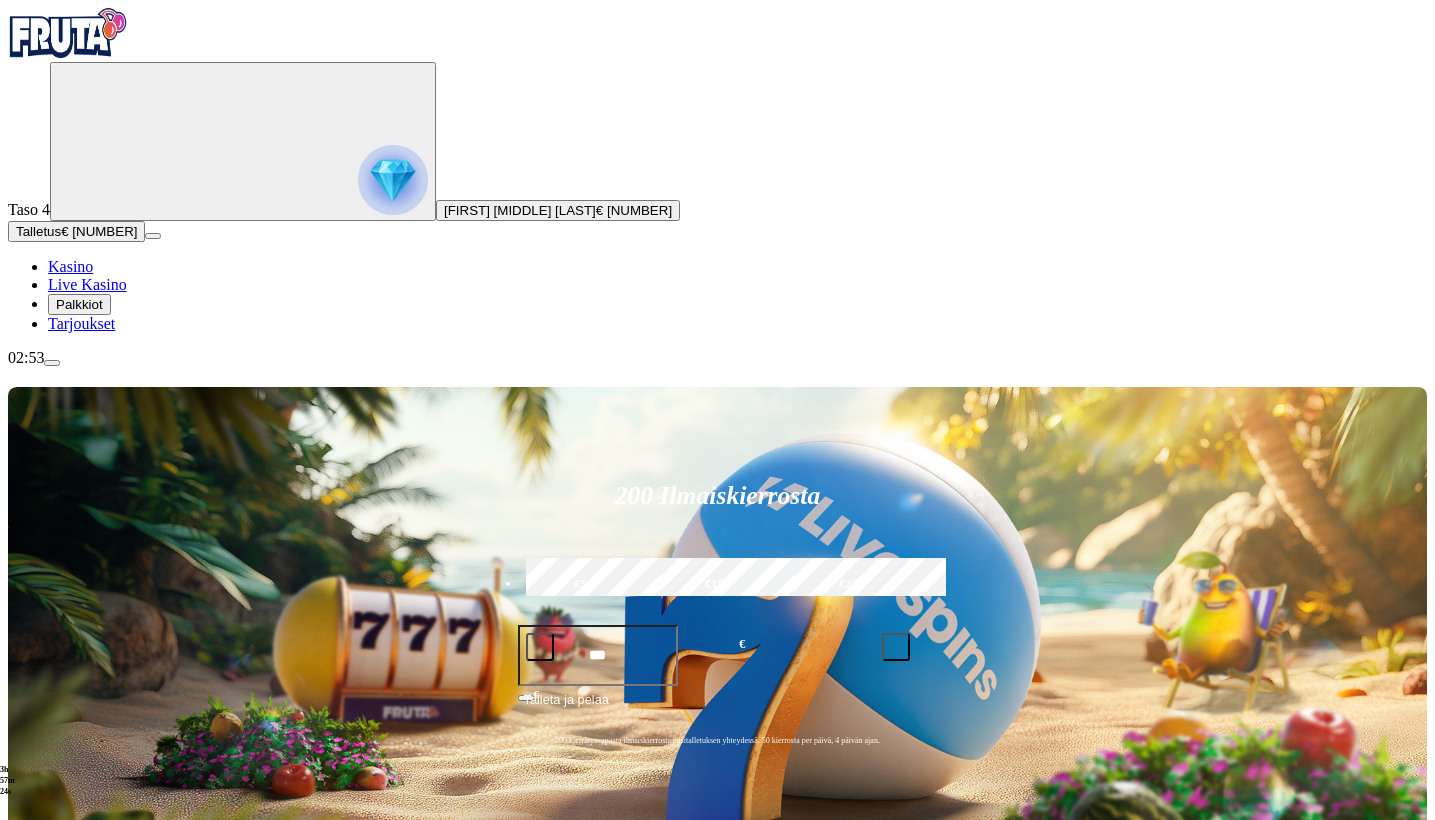 click on "Pelaa nyt" at bounding box center [-819, 2027] 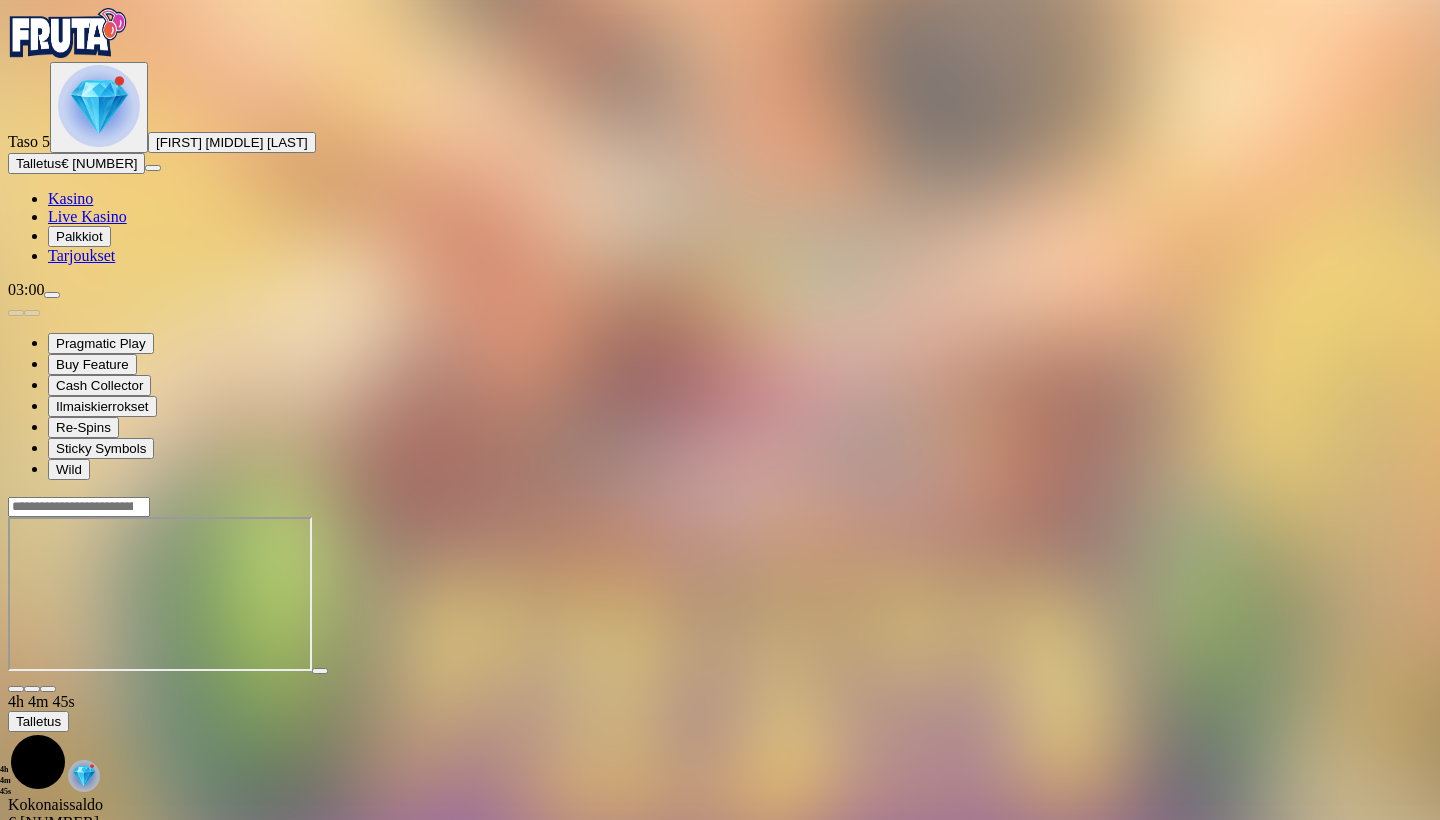 click at bounding box center (52, 295) 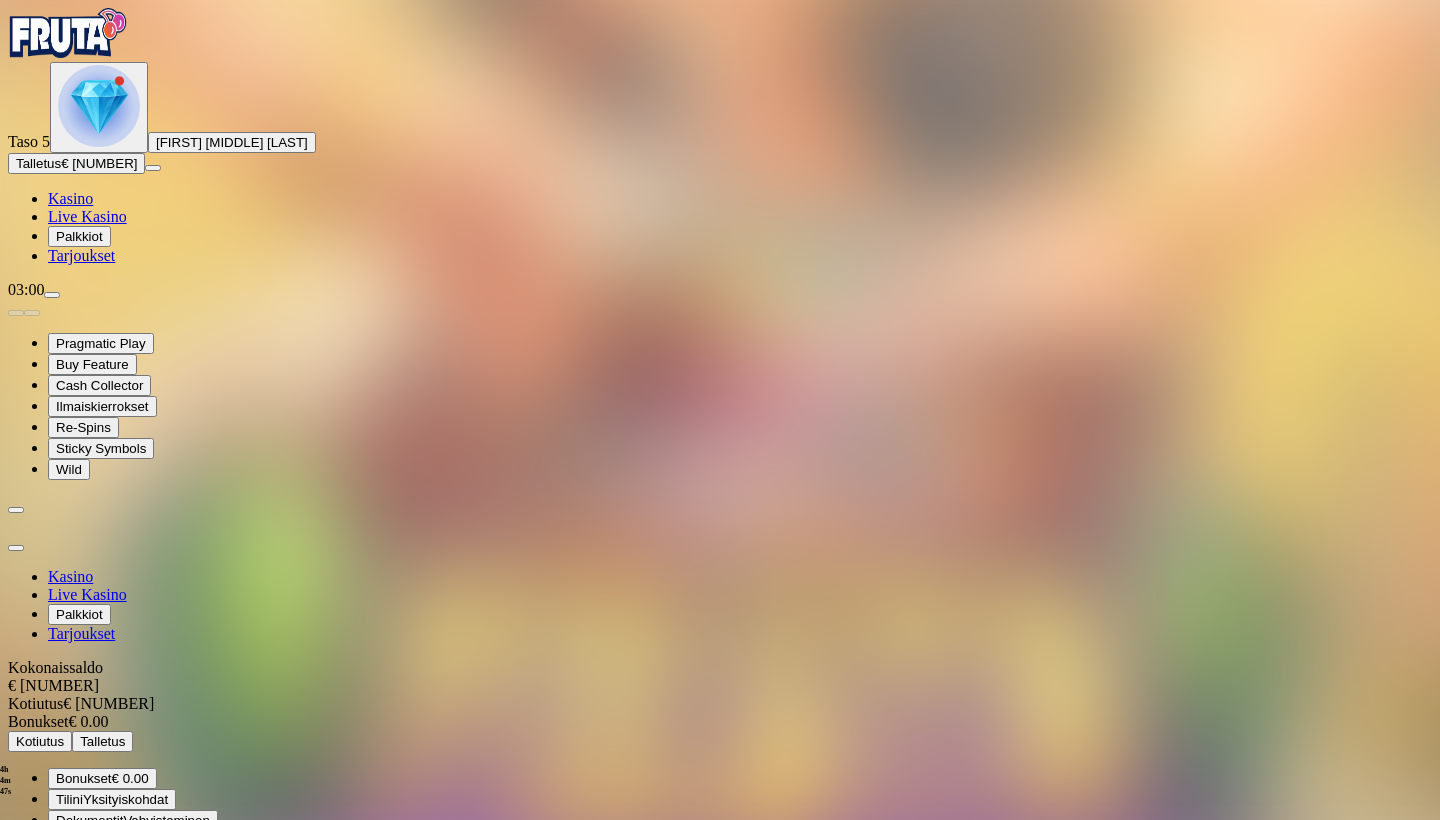 click on "Kotiutus" at bounding box center [40, 741] 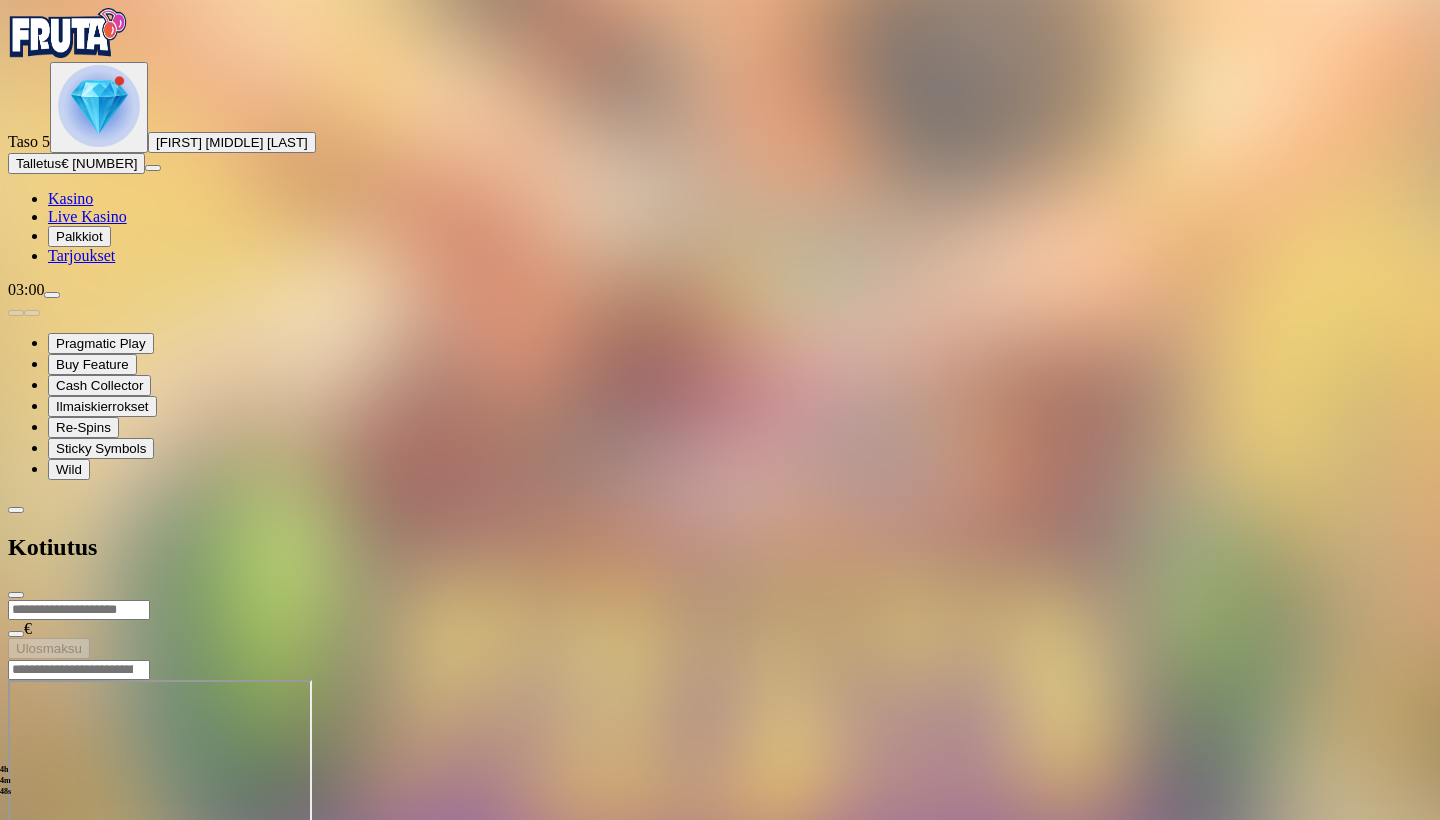 click at bounding box center [79, 610] 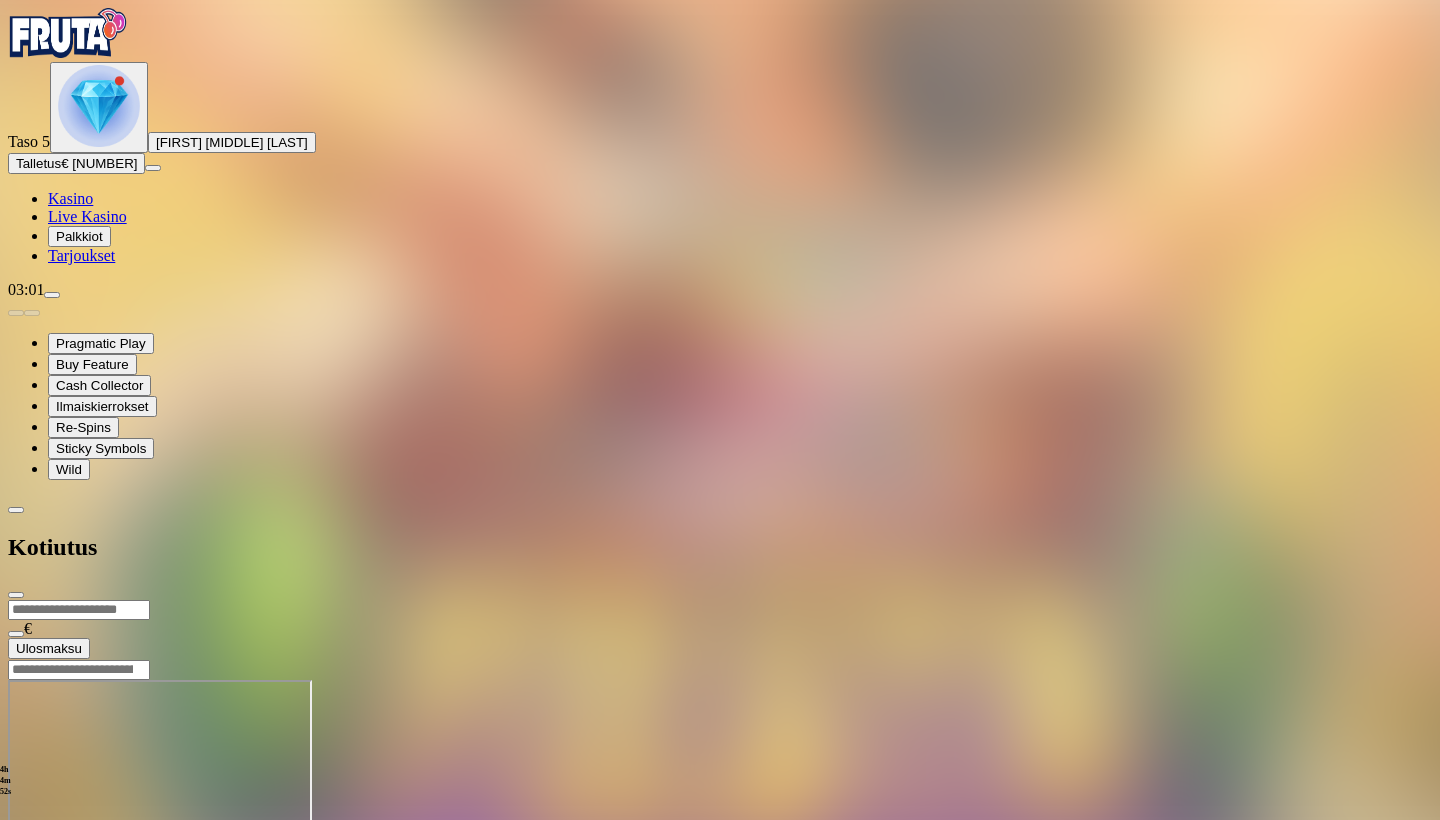 type on "***" 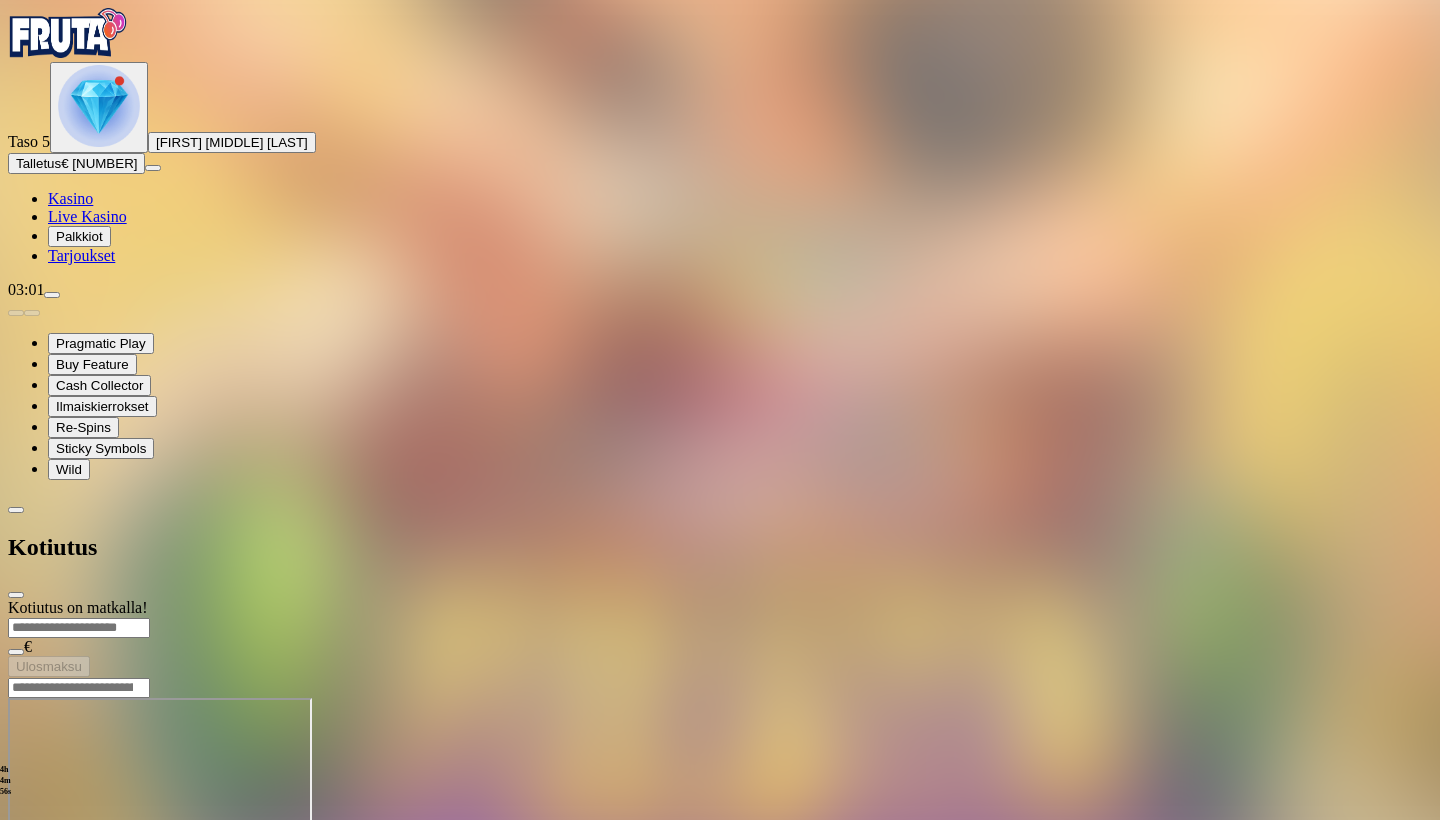 click at bounding box center (16, 595) 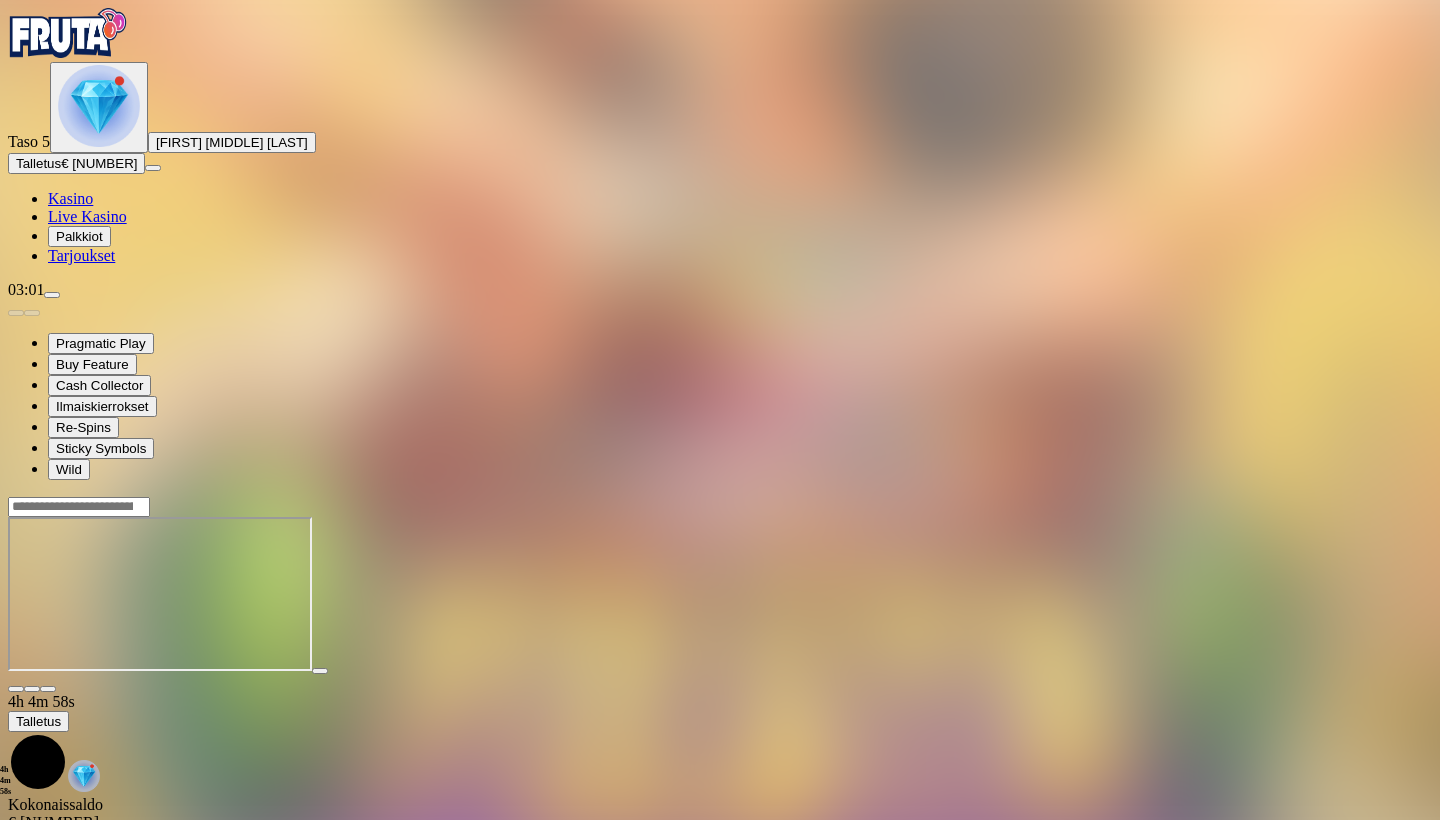 click at bounding box center [99, 106] 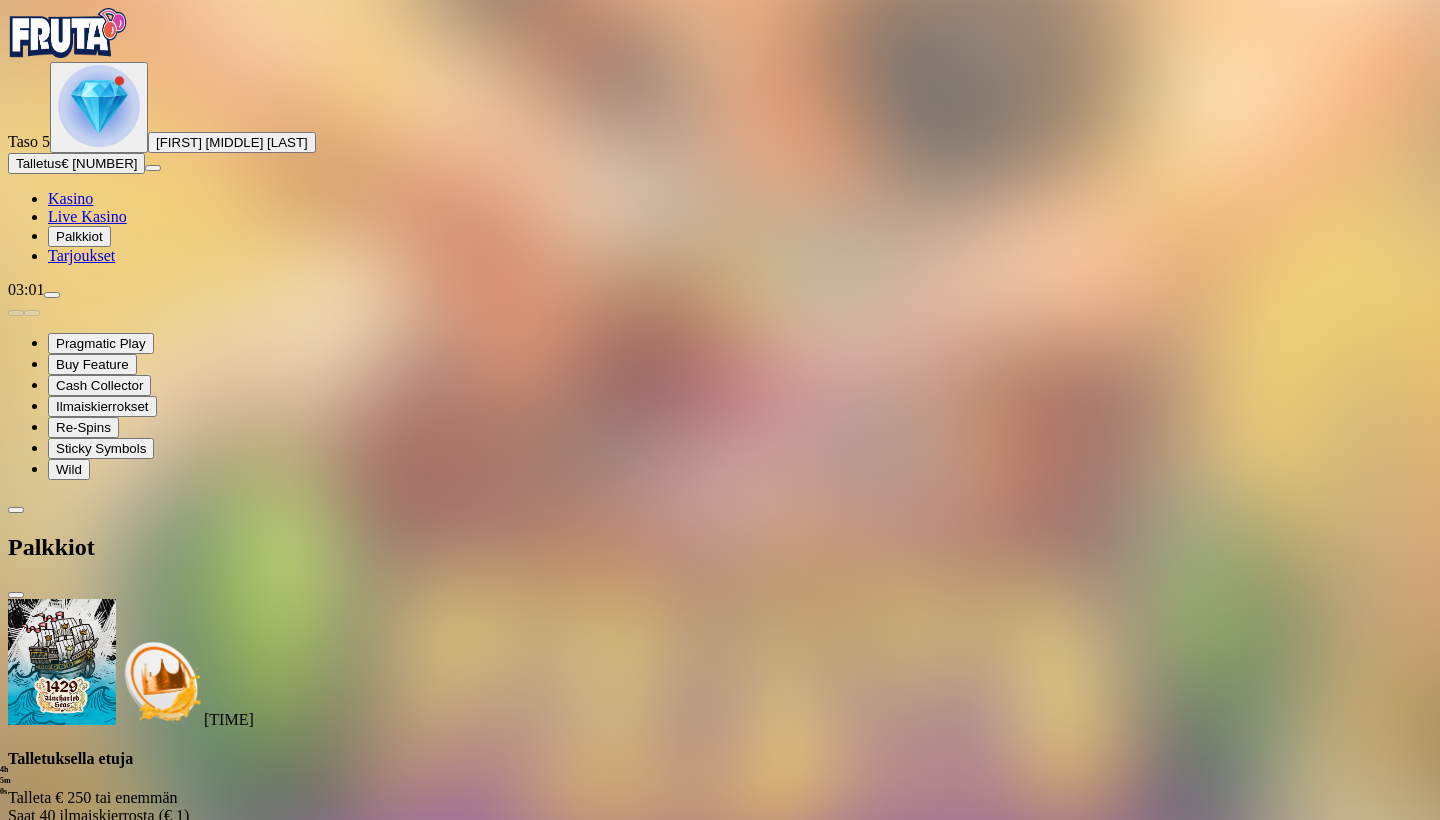 scroll, scrollTop: 878, scrollLeft: 0, axis: vertical 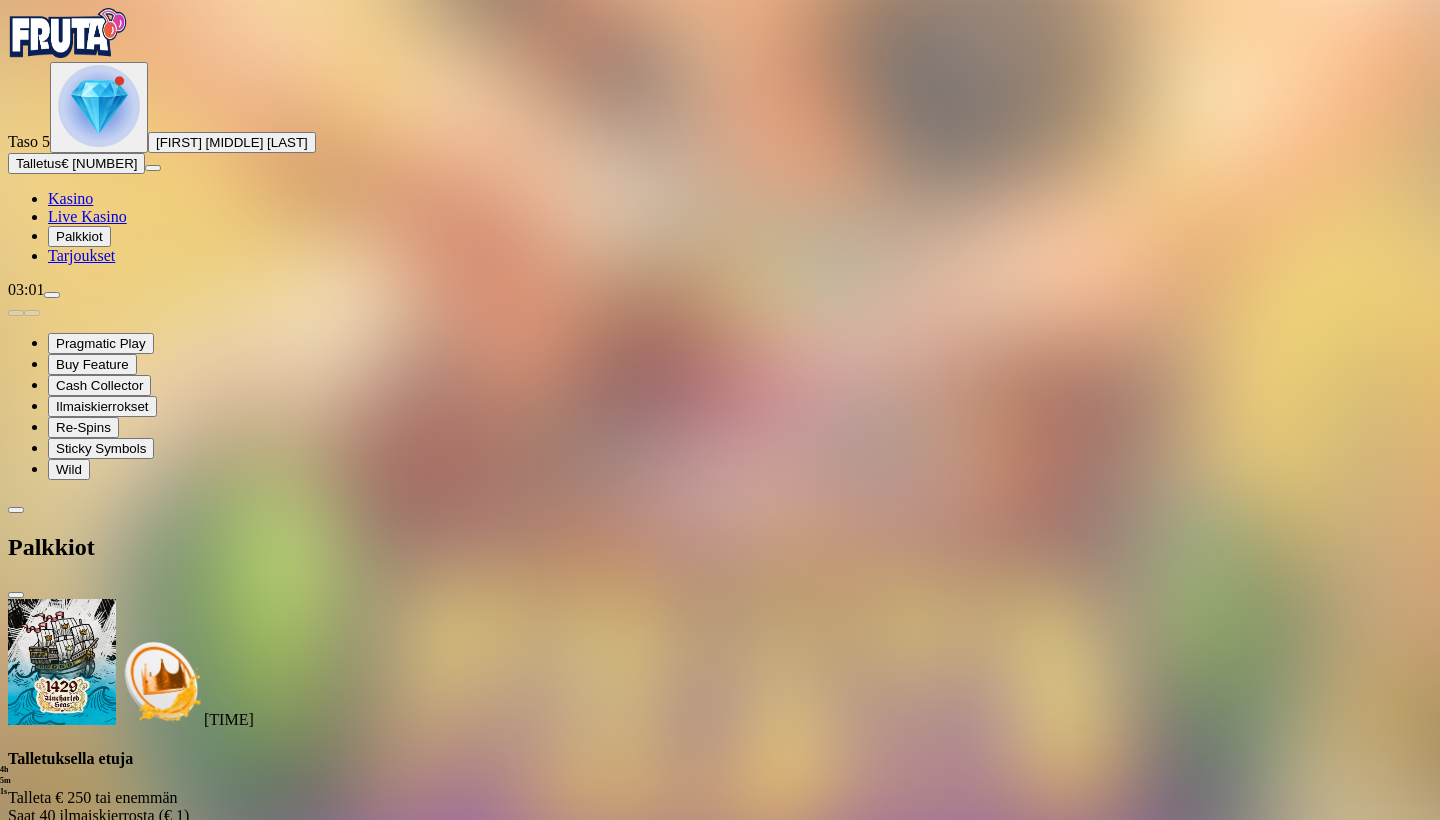 click at bounding box center (112, 2909) 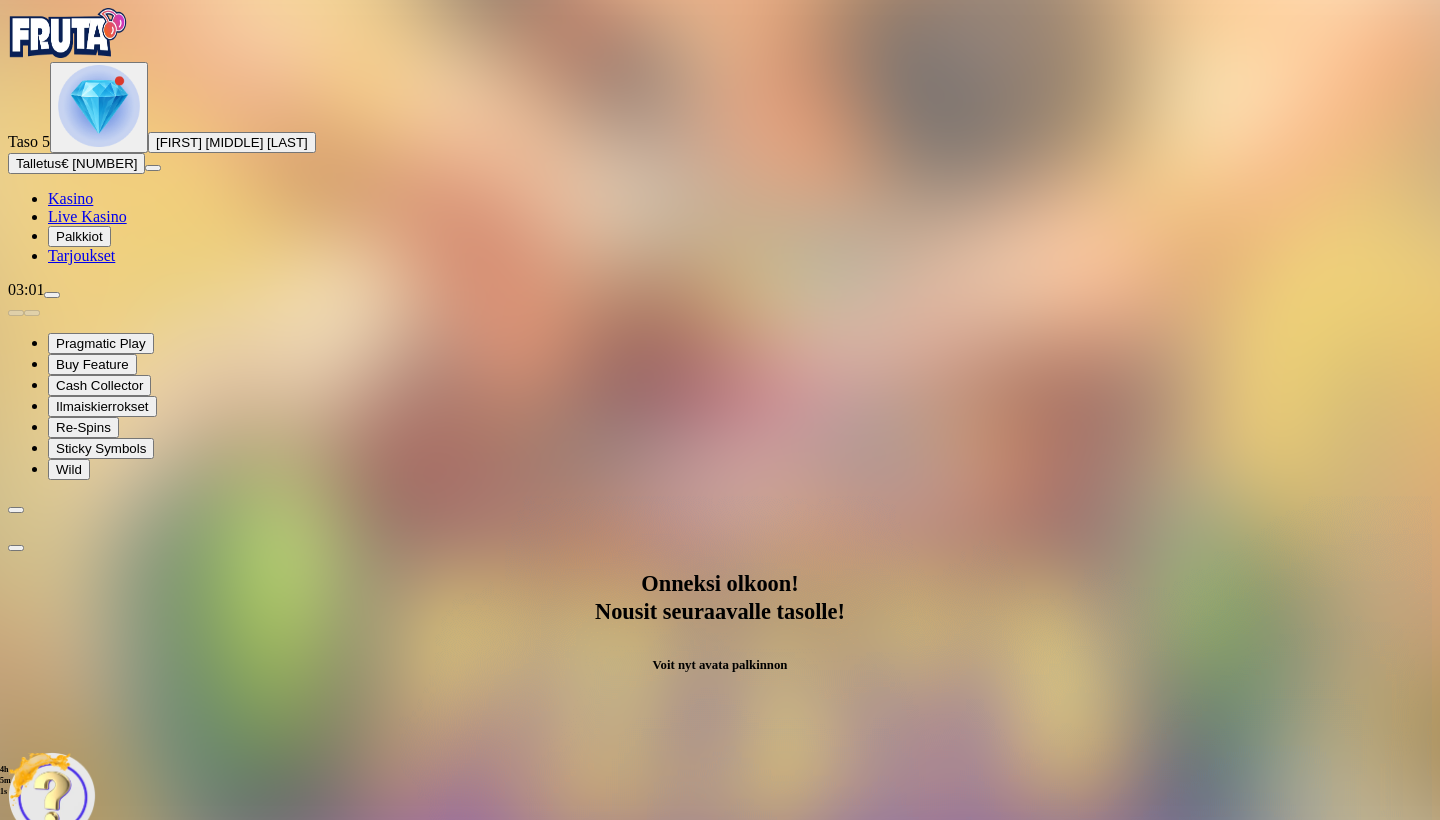 scroll, scrollTop: 0, scrollLeft: 0, axis: both 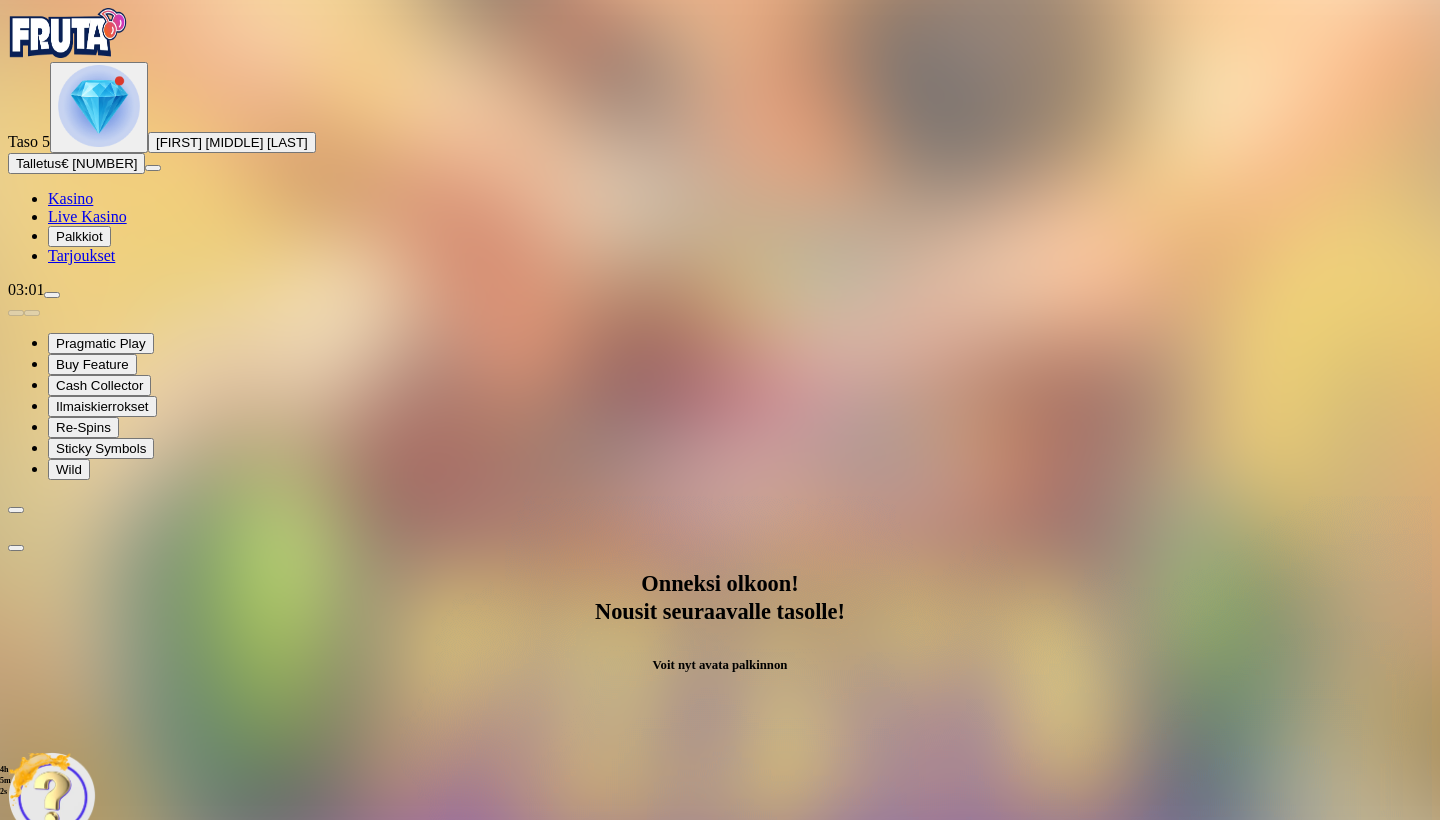 click on "Avaa palkinto" at bounding box center (720, 992) 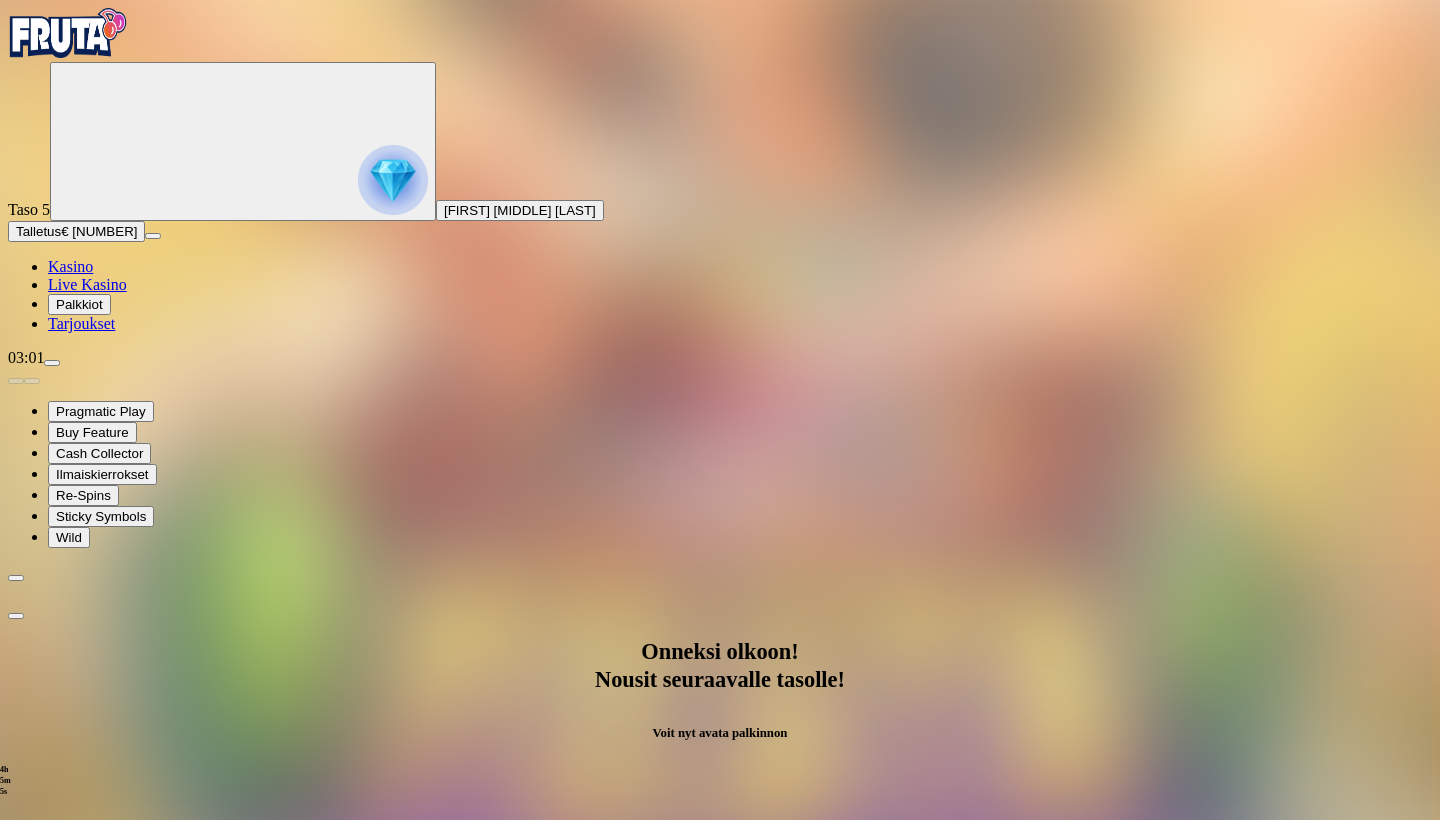 click at bounding box center [88, 1264] 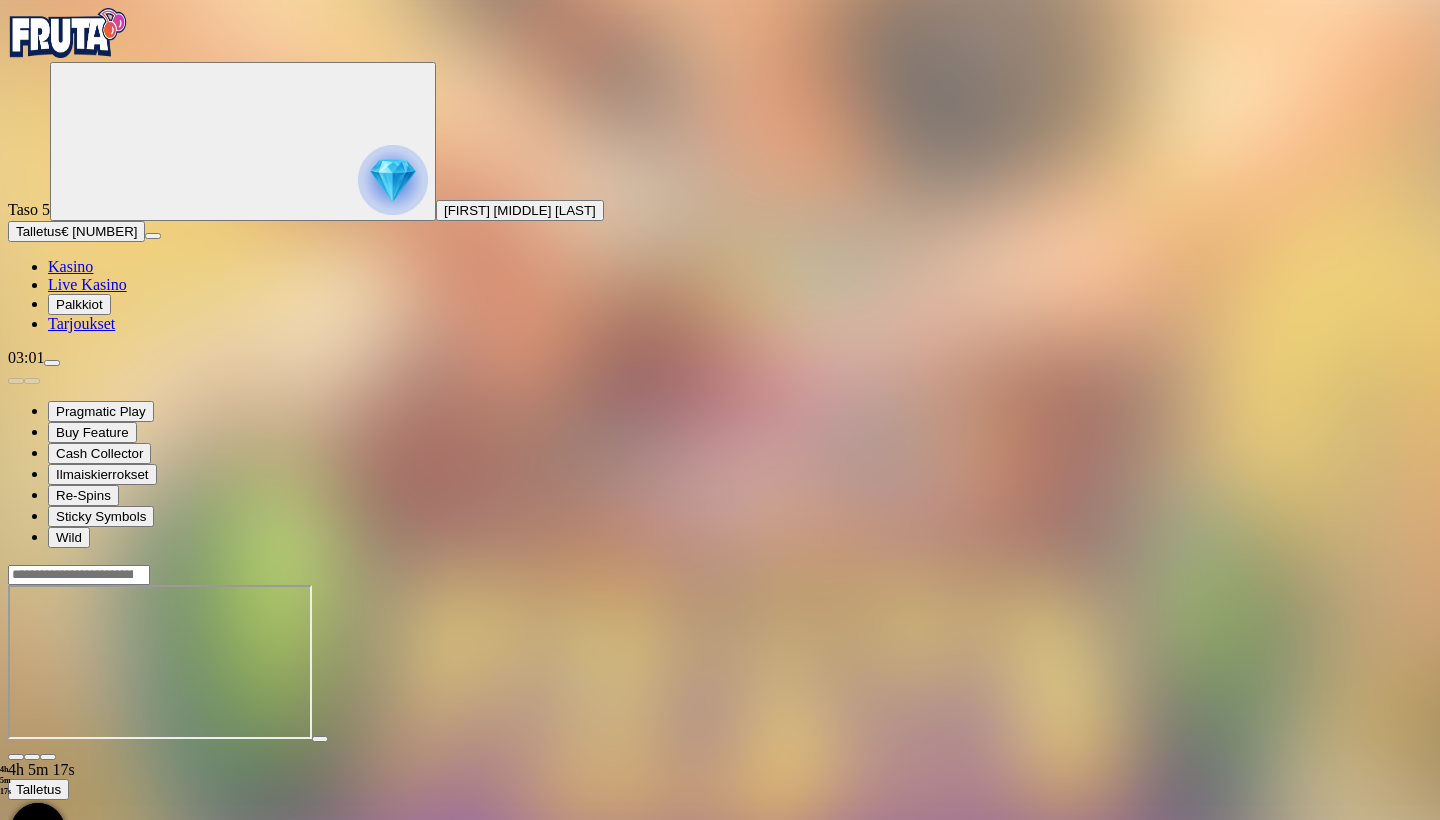 click on "4h 5m 17s Talletus Kokonaissaldo € 390.00 Kotiutus € 390.00 Bonukset € 0.00 Talletus Aulaan" at bounding box center [720, 760] 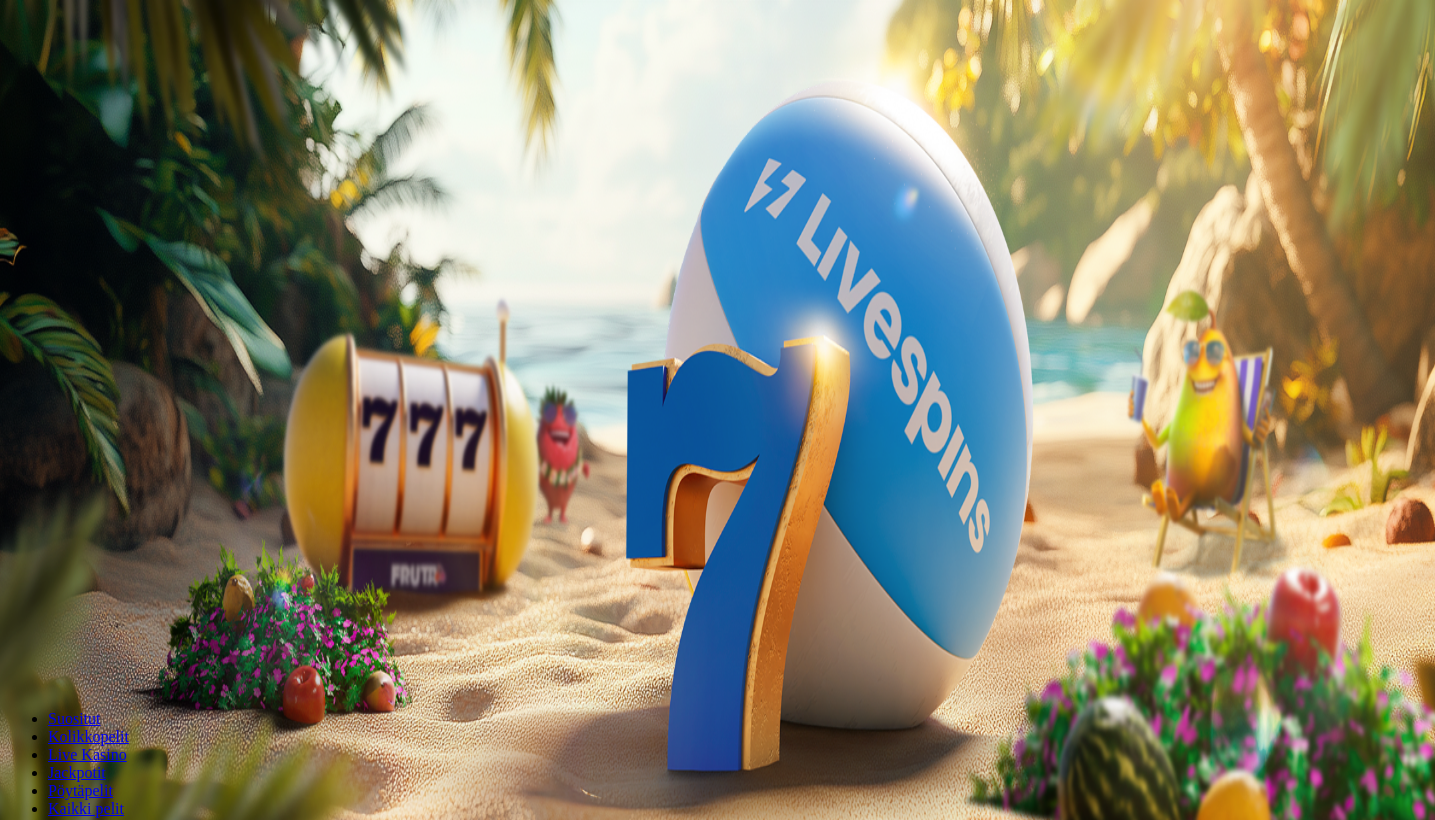 scroll, scrollTop: 0, scrollLeft: 0, axis: both 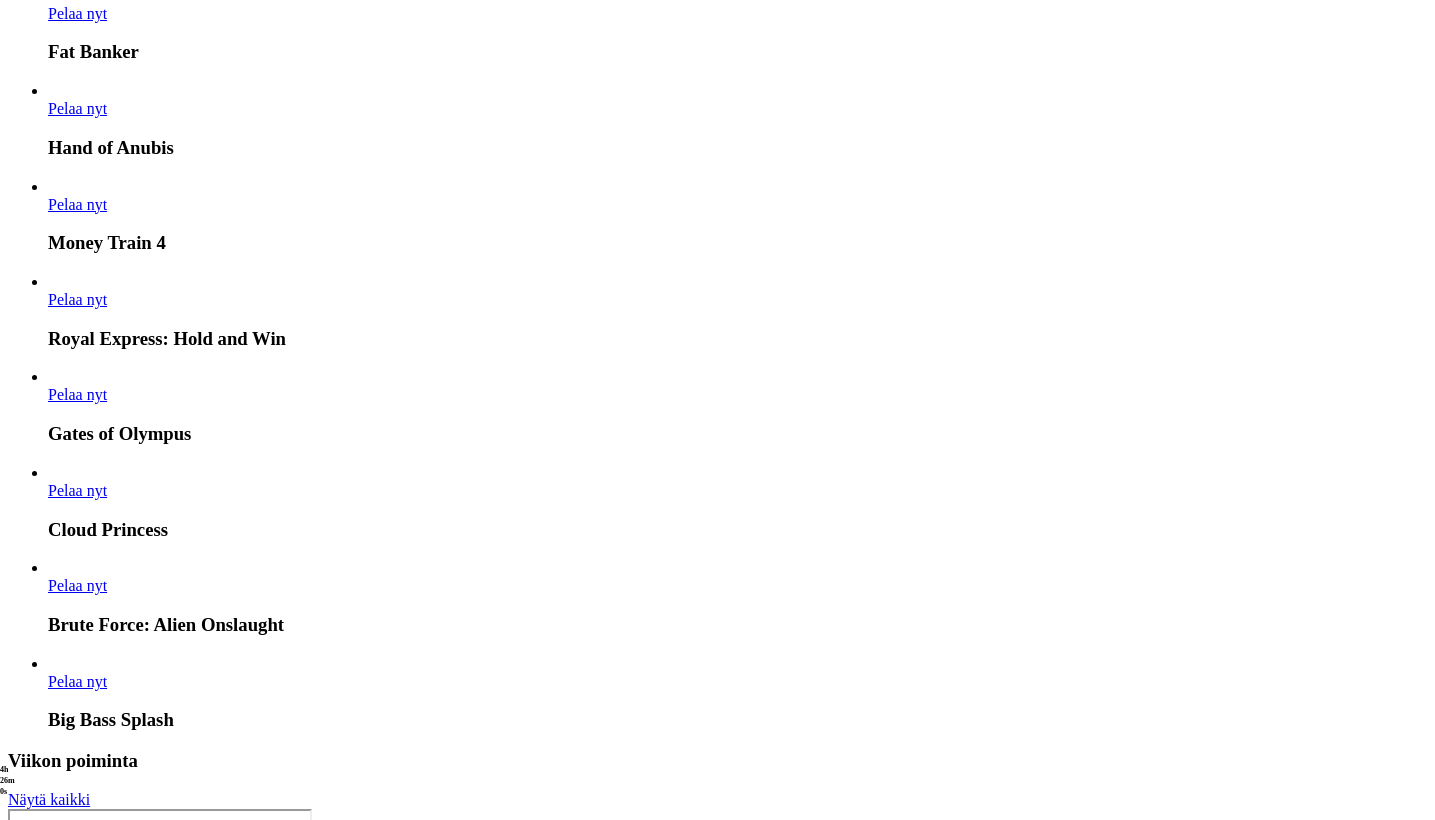 click on "Investor Relations" at bounding box center [106, 16526] 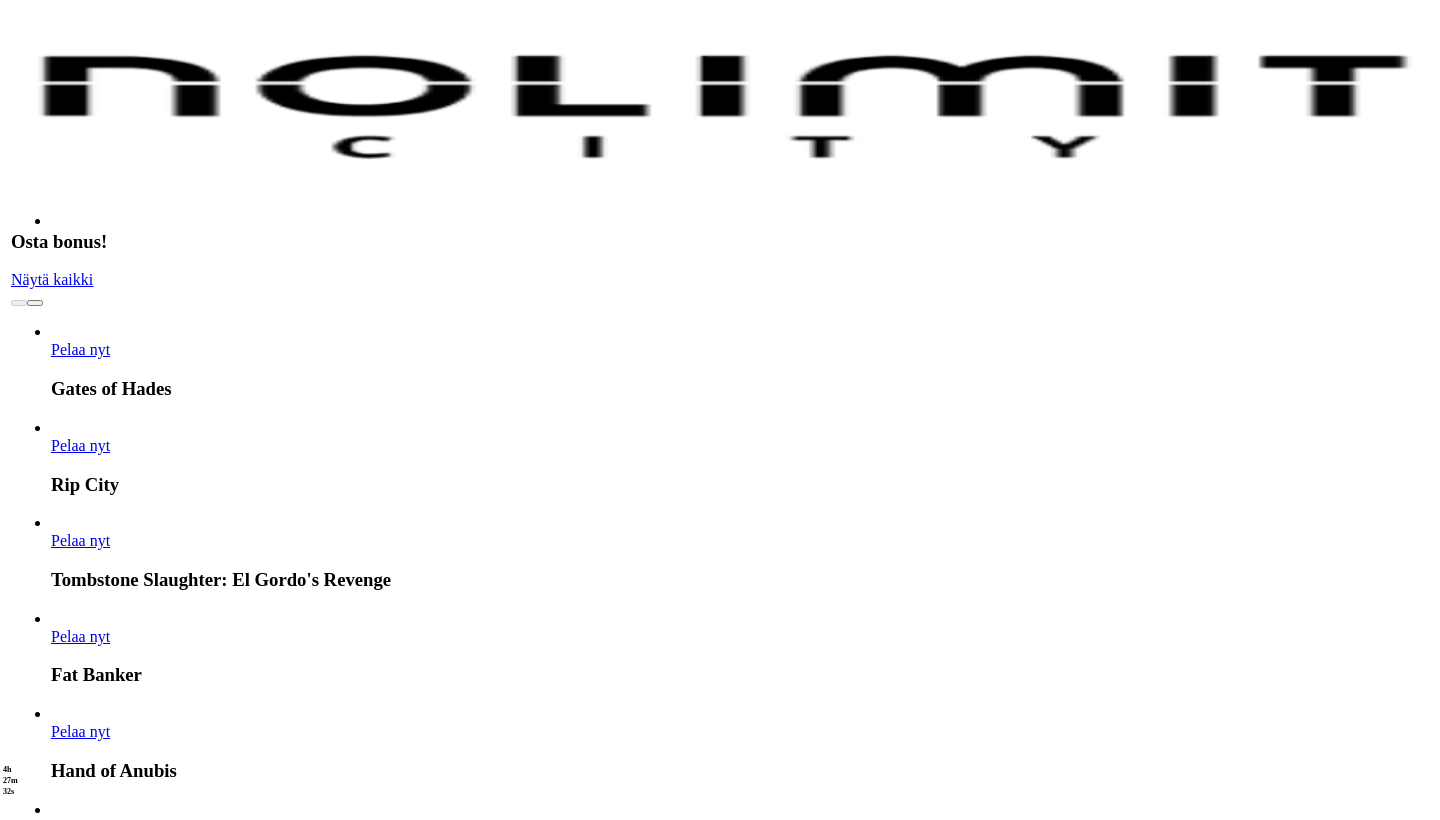 scroll, scrollTop: 4454, scrollLeft: 0, axis: vertical 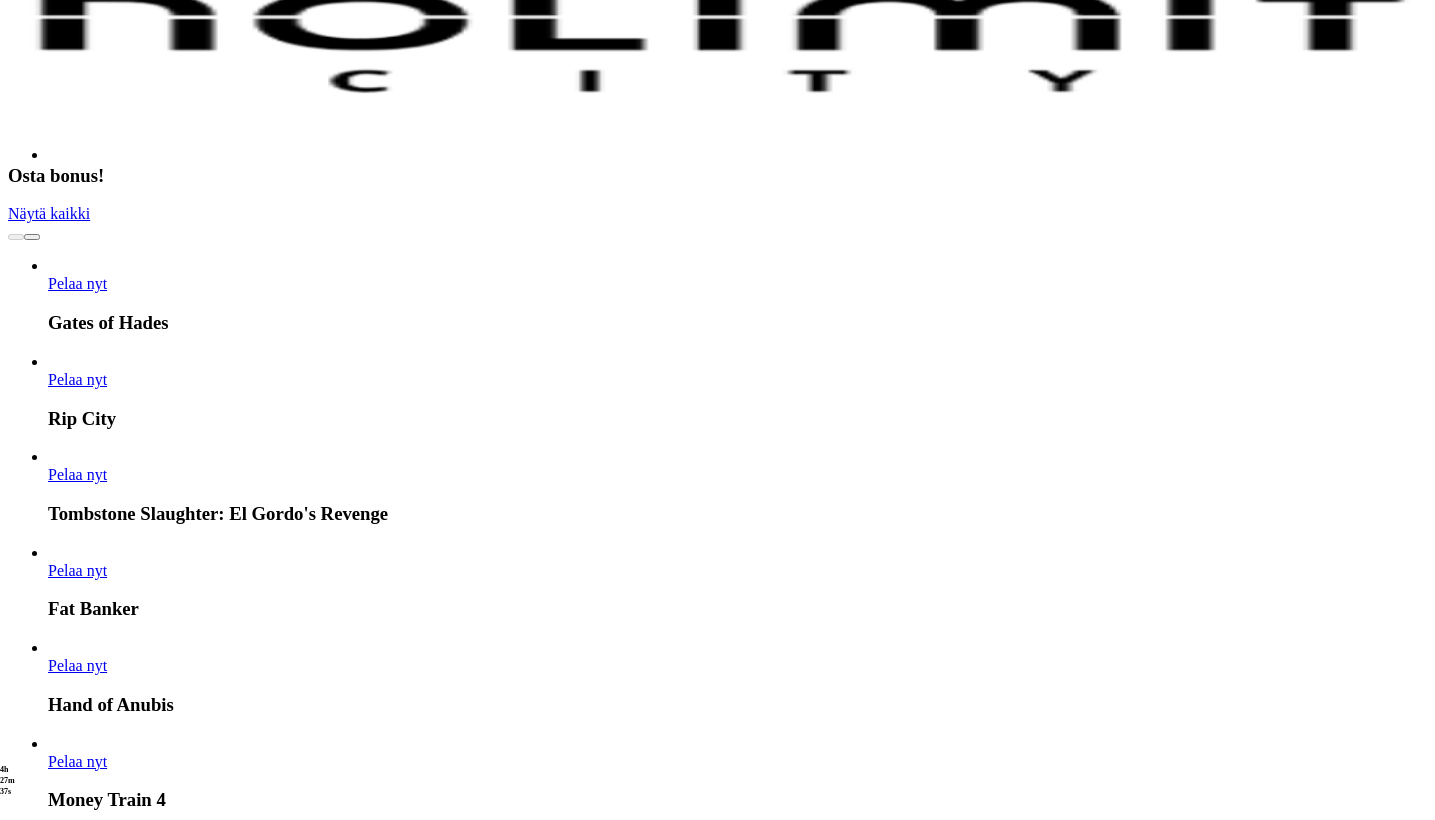 click on "Talletus € 0.00" at bounding box center (57, -4223) 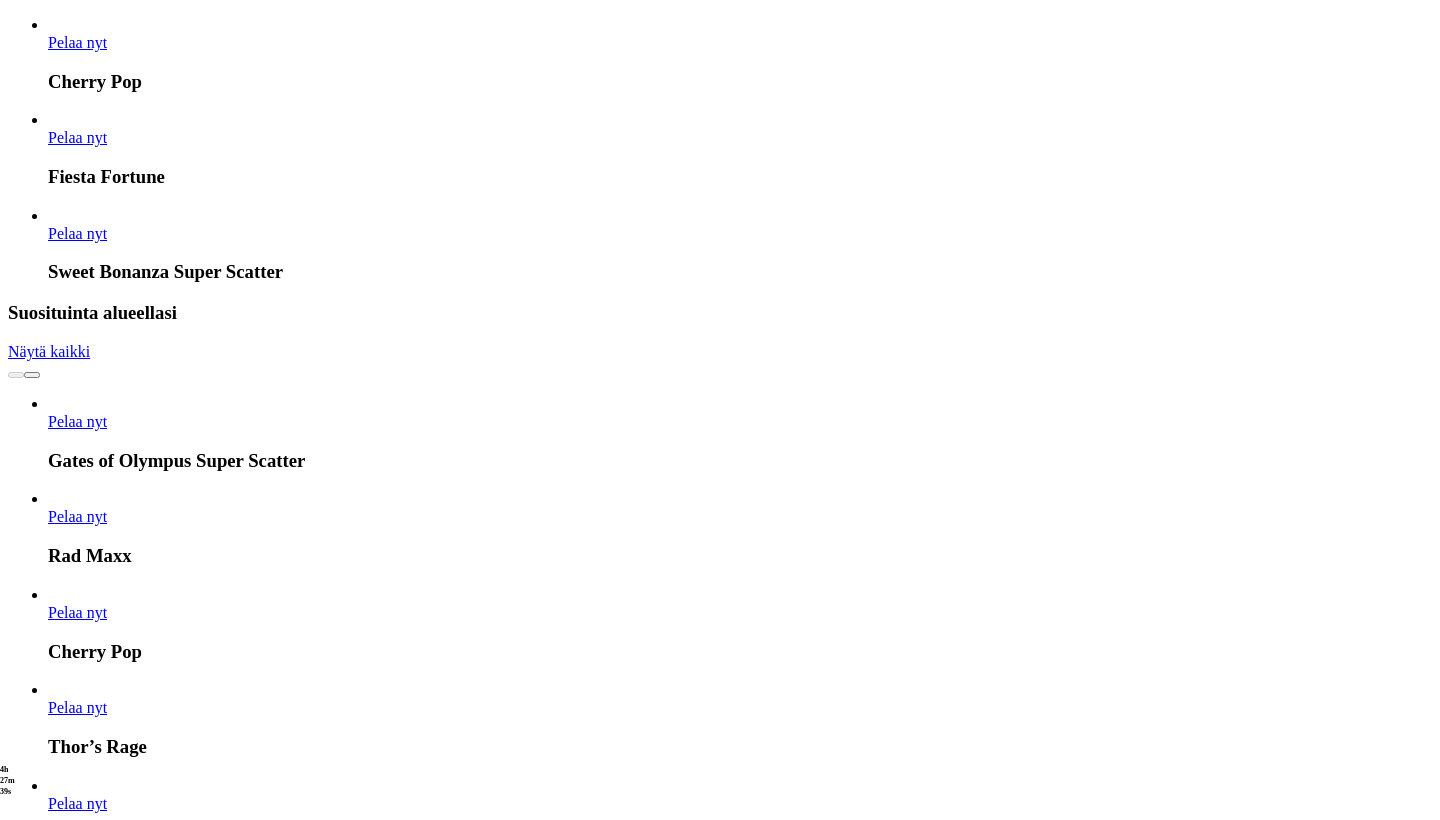 click on "***" at bounding box center (79, -1378) 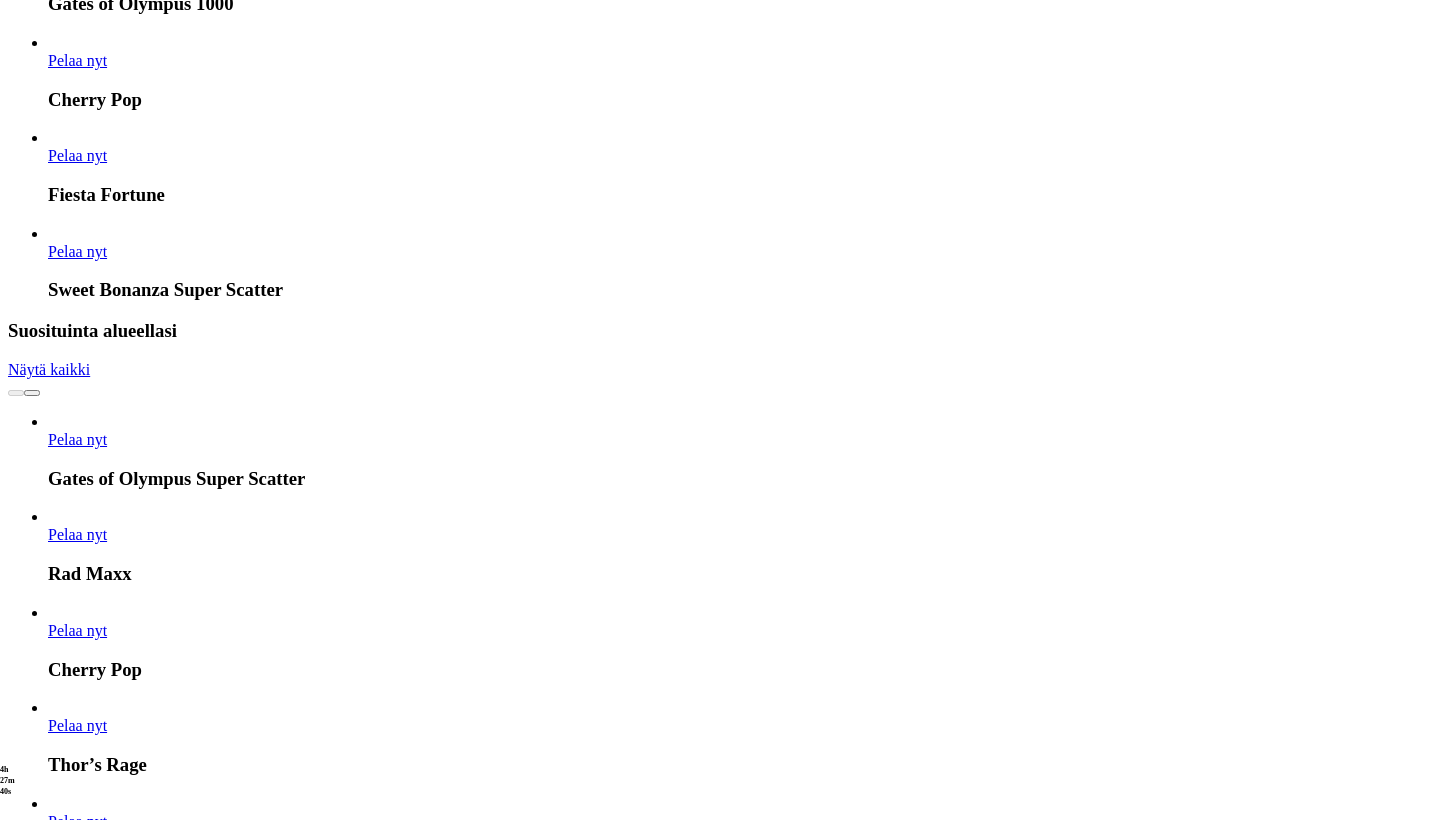 type on "*" 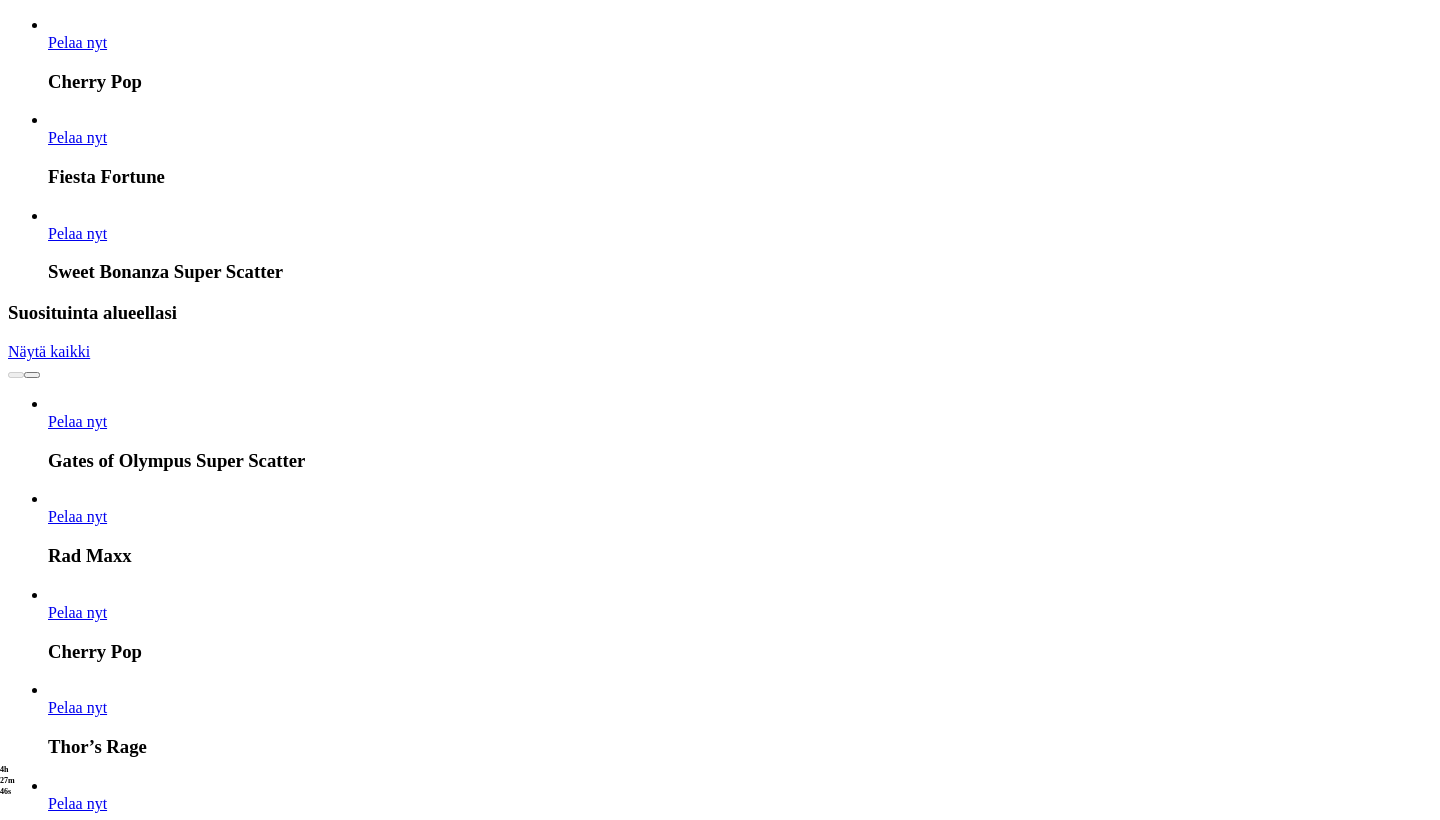 type on "***" 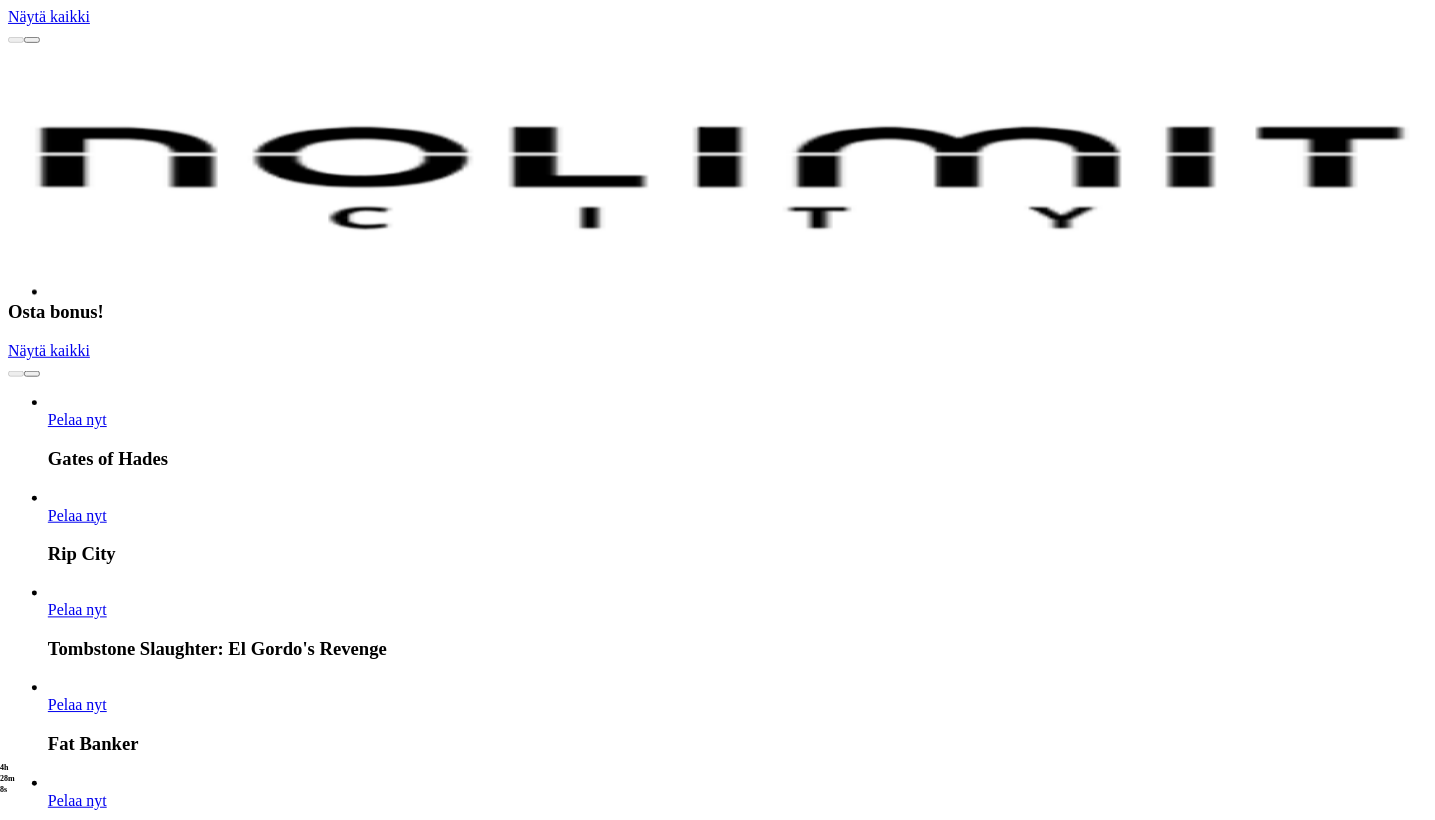 scroll, scrollTop: 0, scrollLeft: 0, axis: both 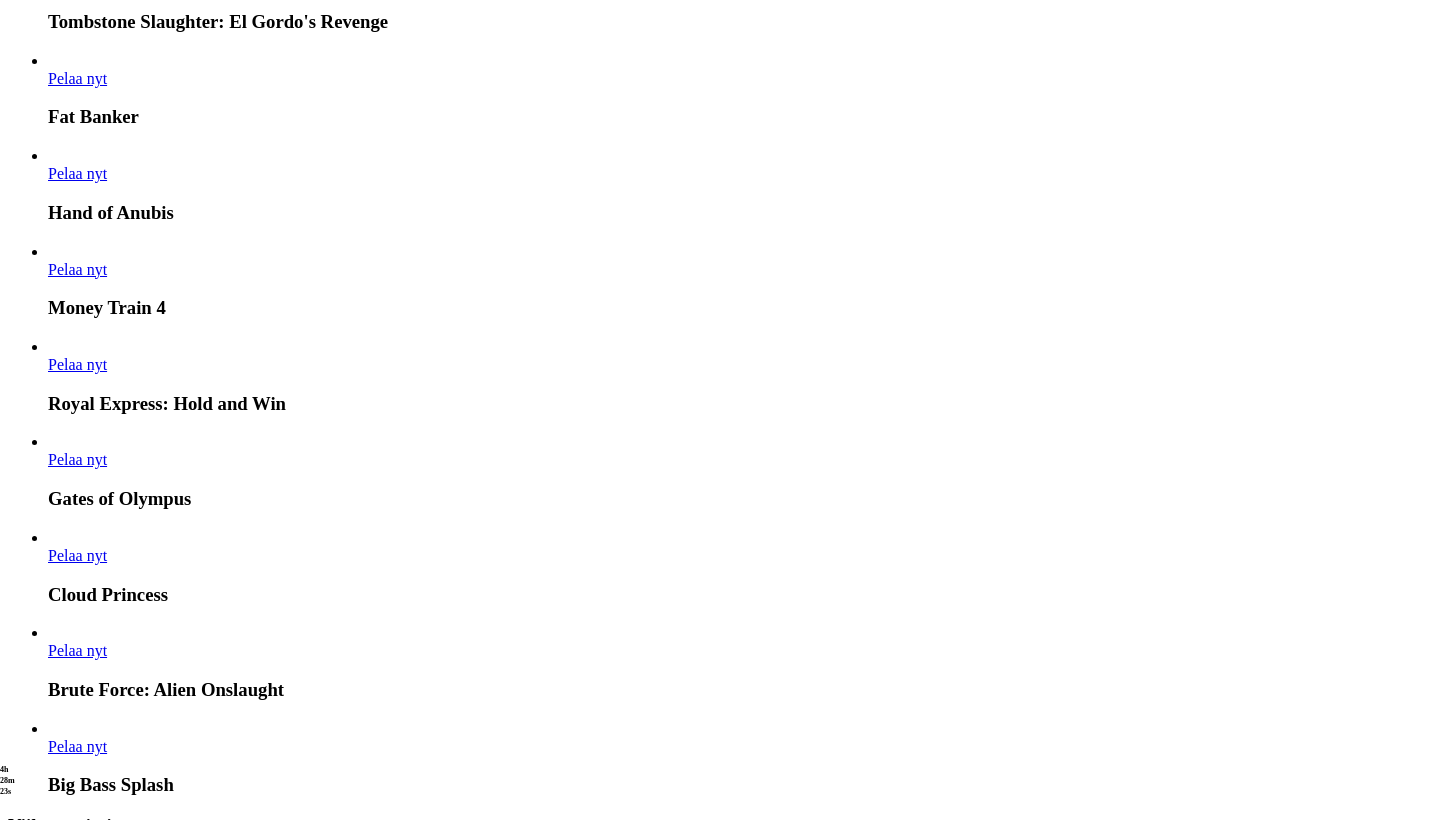click on "Pelaa nyt" at bounding box center (77, 15351) 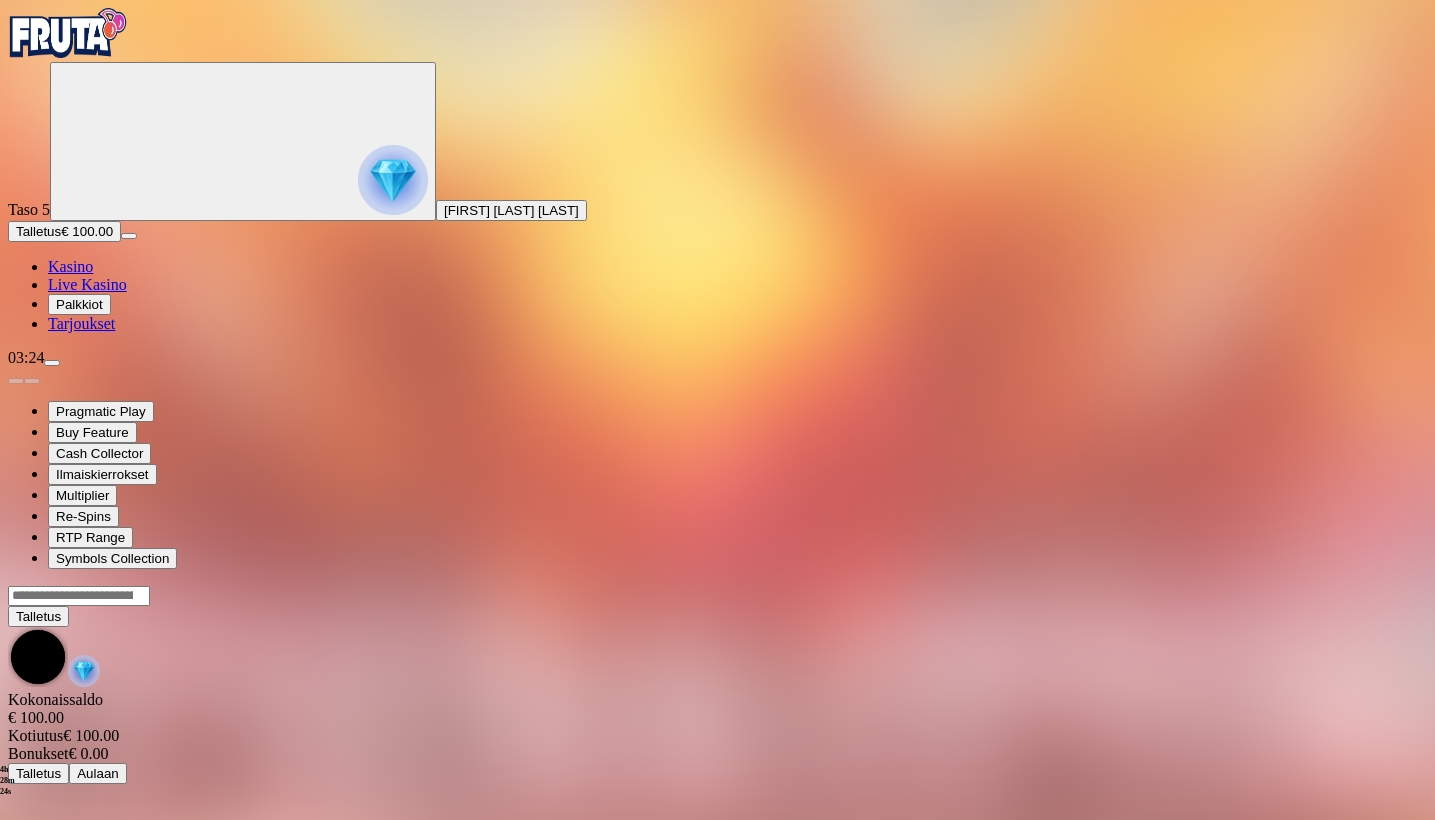 scroll, scrollTop: 0, scrollLeft: 0, axis: both 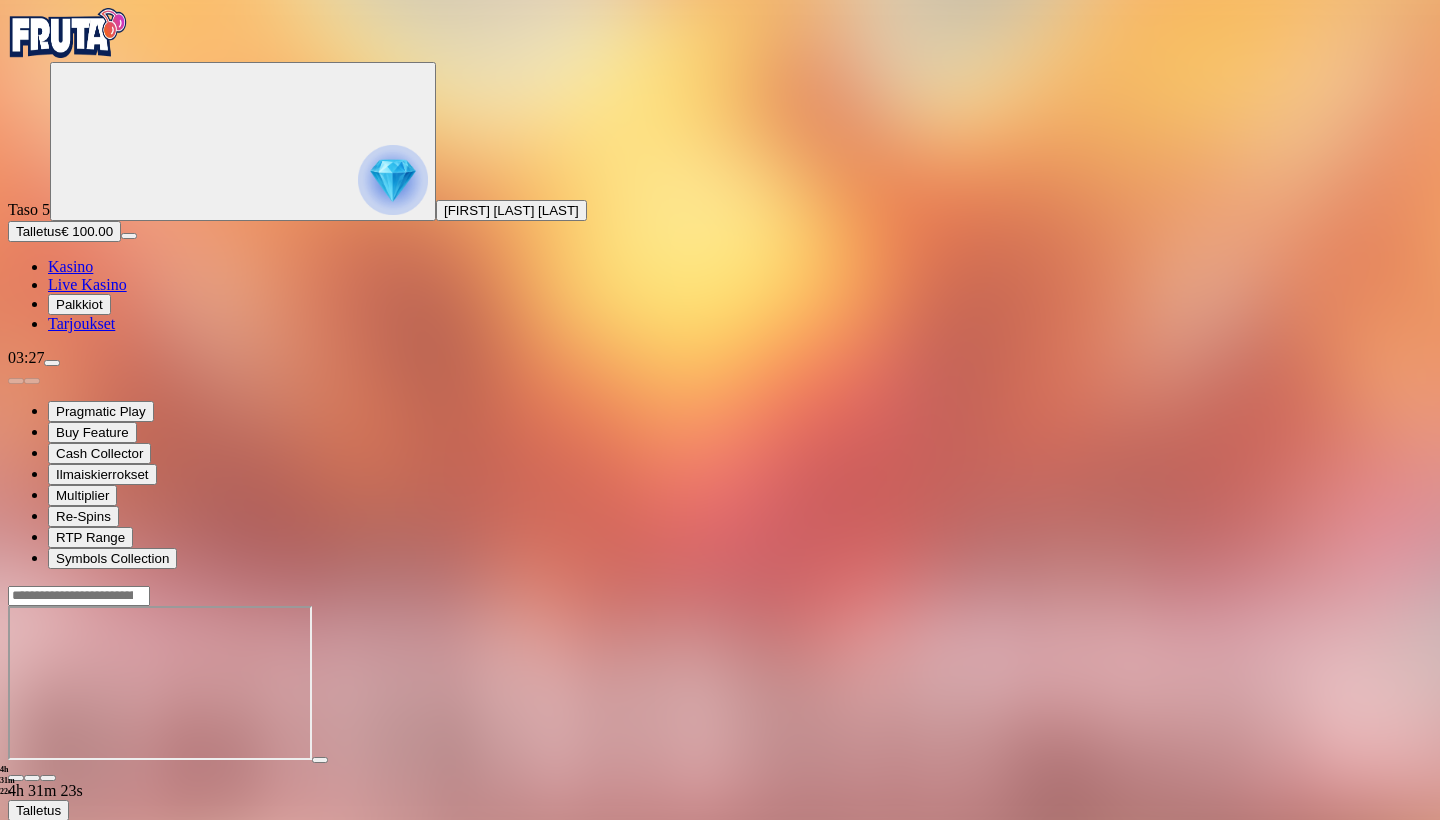 click on "Kasino" at bounding box center [70, 266] 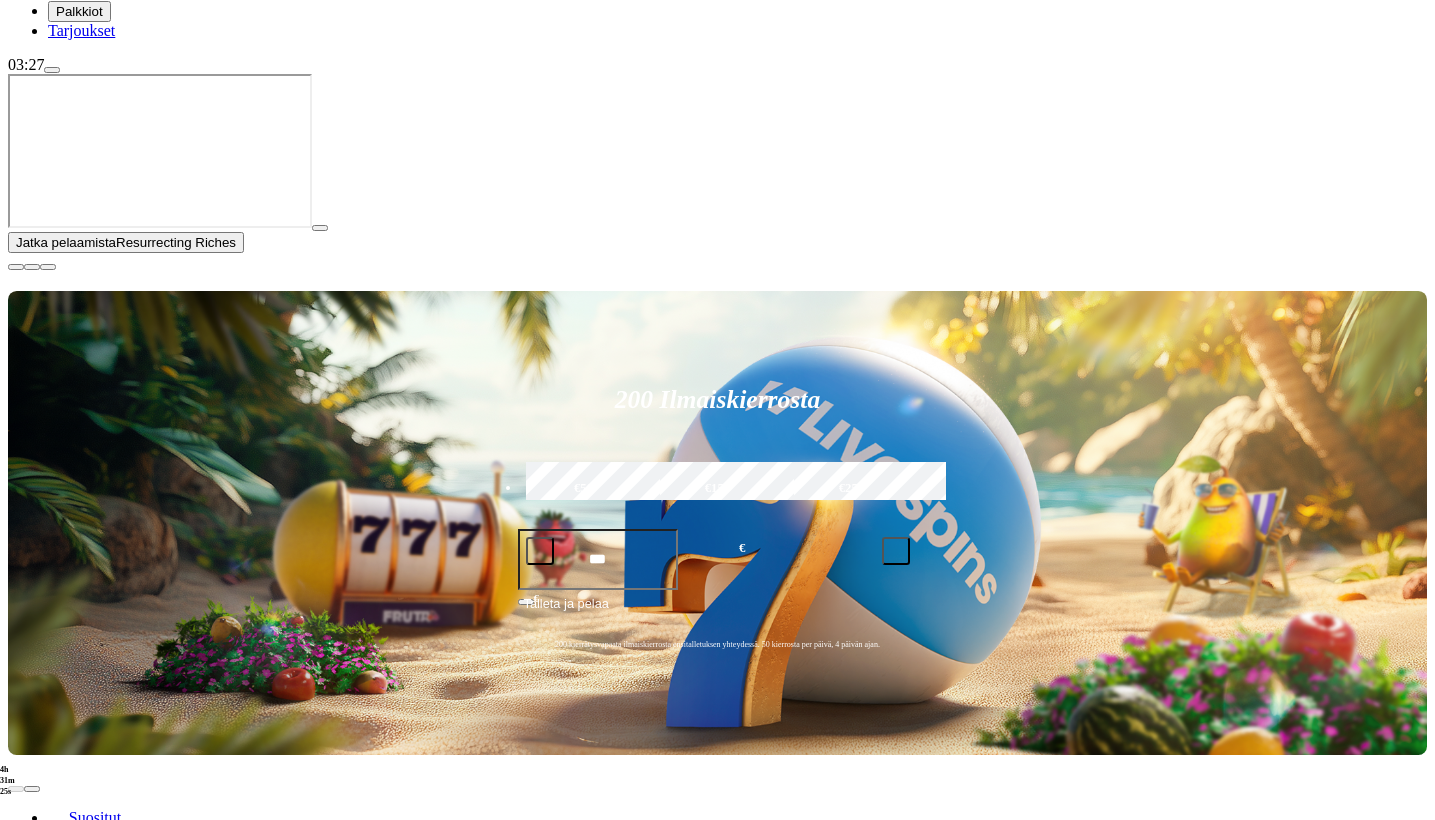 scroll, scrollTop: 294, scrollLeft: 0, axis: vertical 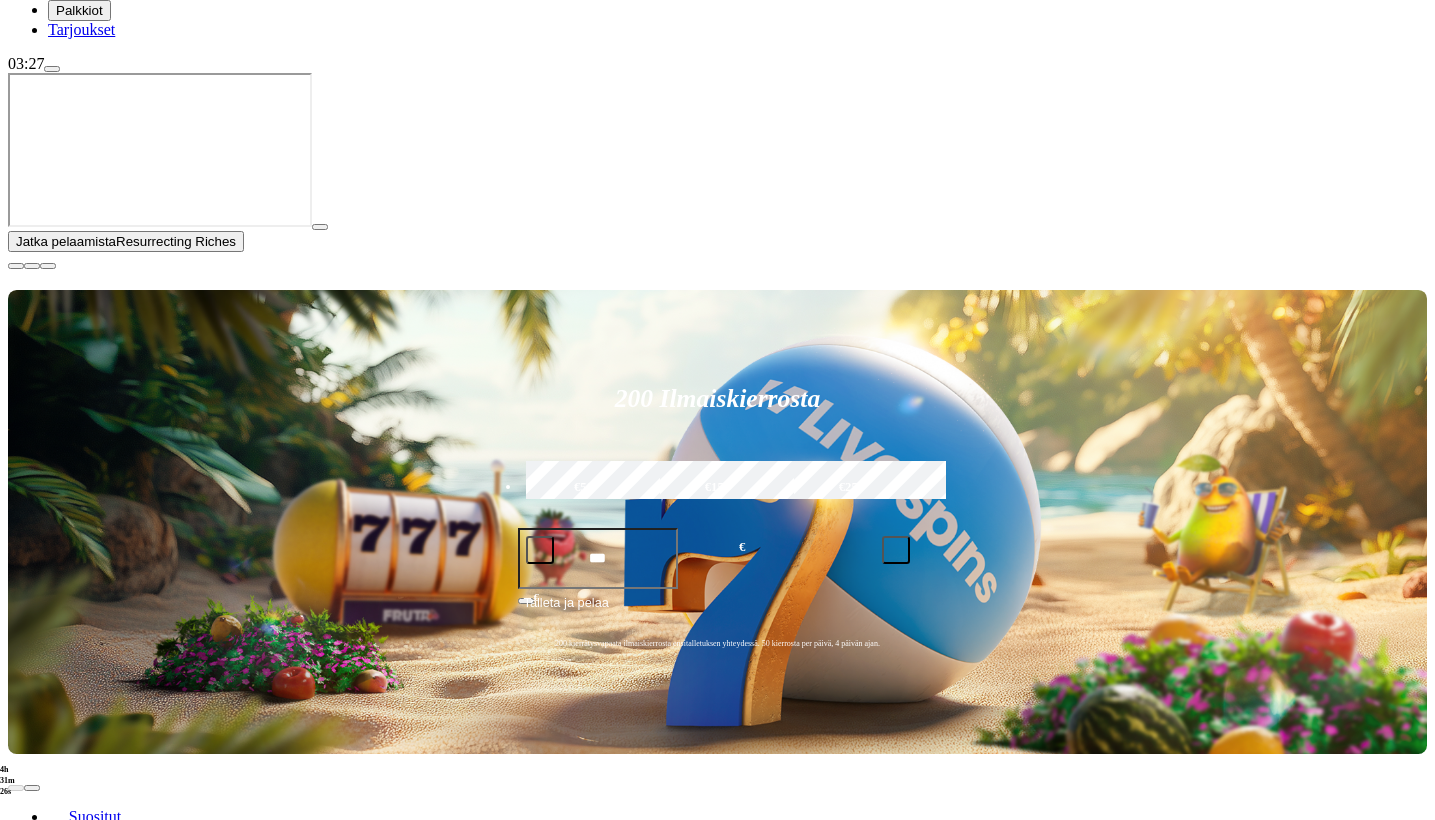 click at bounding box center [32, 1025] 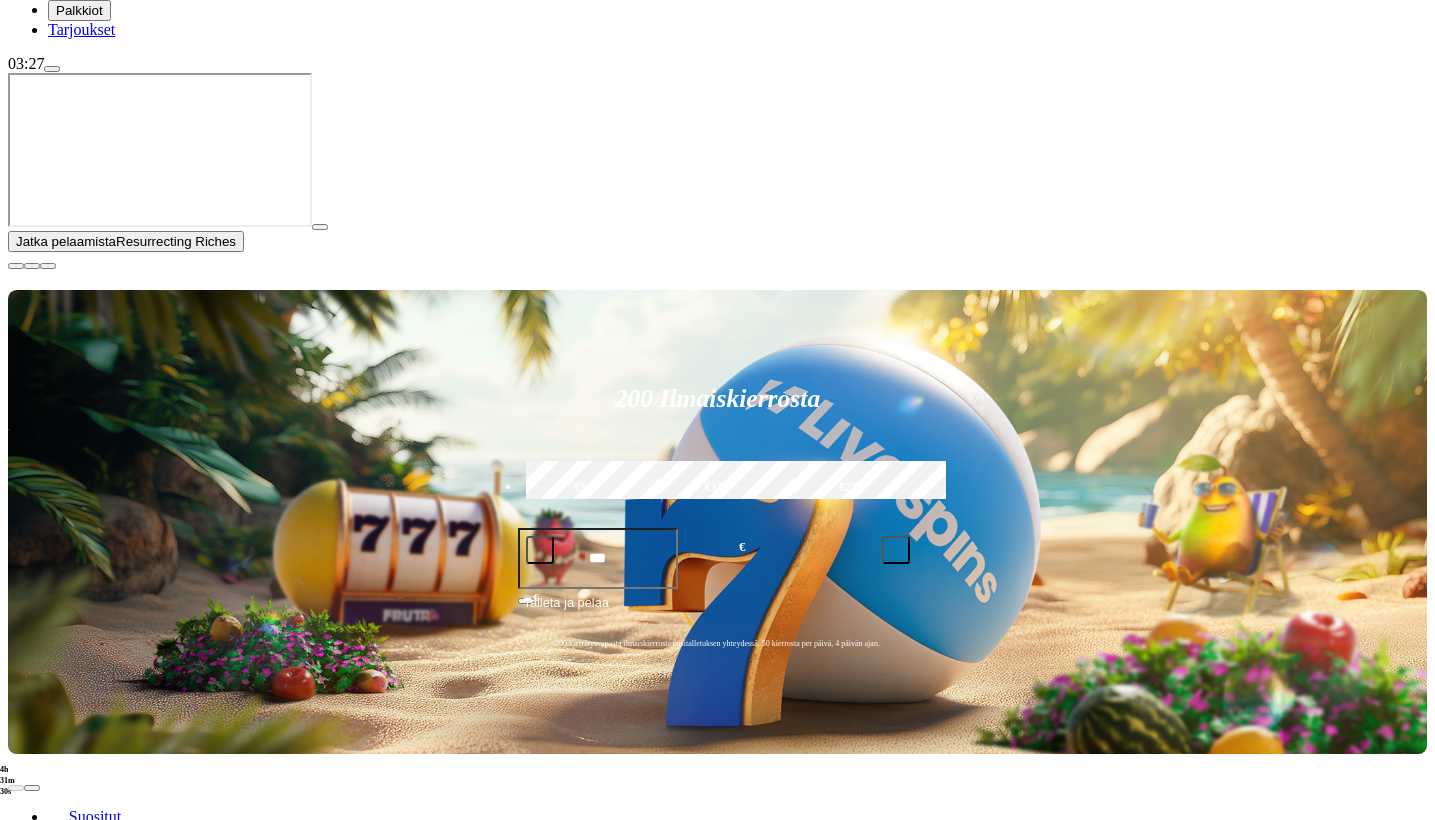 click on "Pelaa nyt" at bounding box center (-819, 2025) 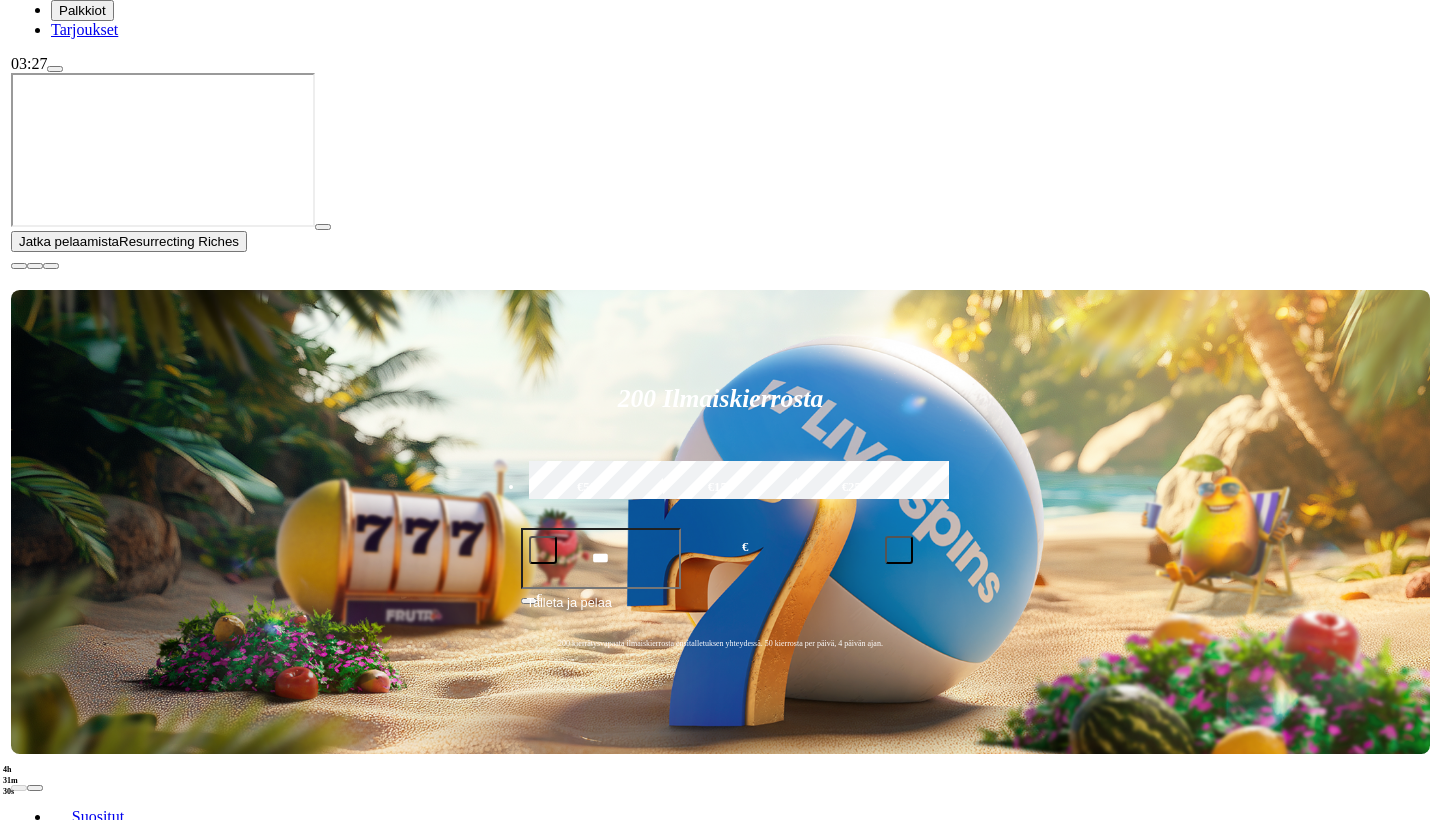 scroll, scrollTop: 0, scrollLeft: 0, axis: both 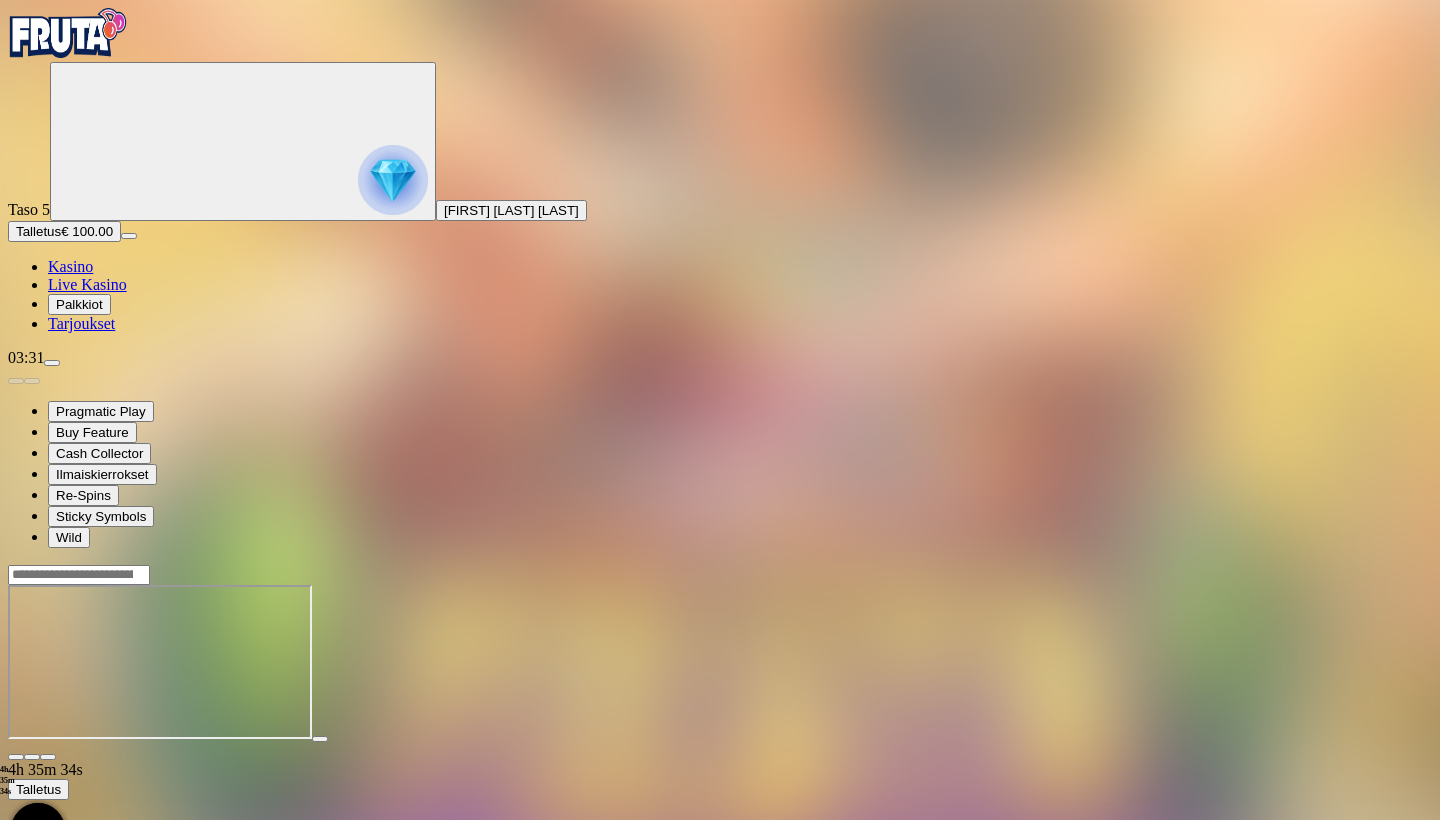 click at bounding box center (52, 363) 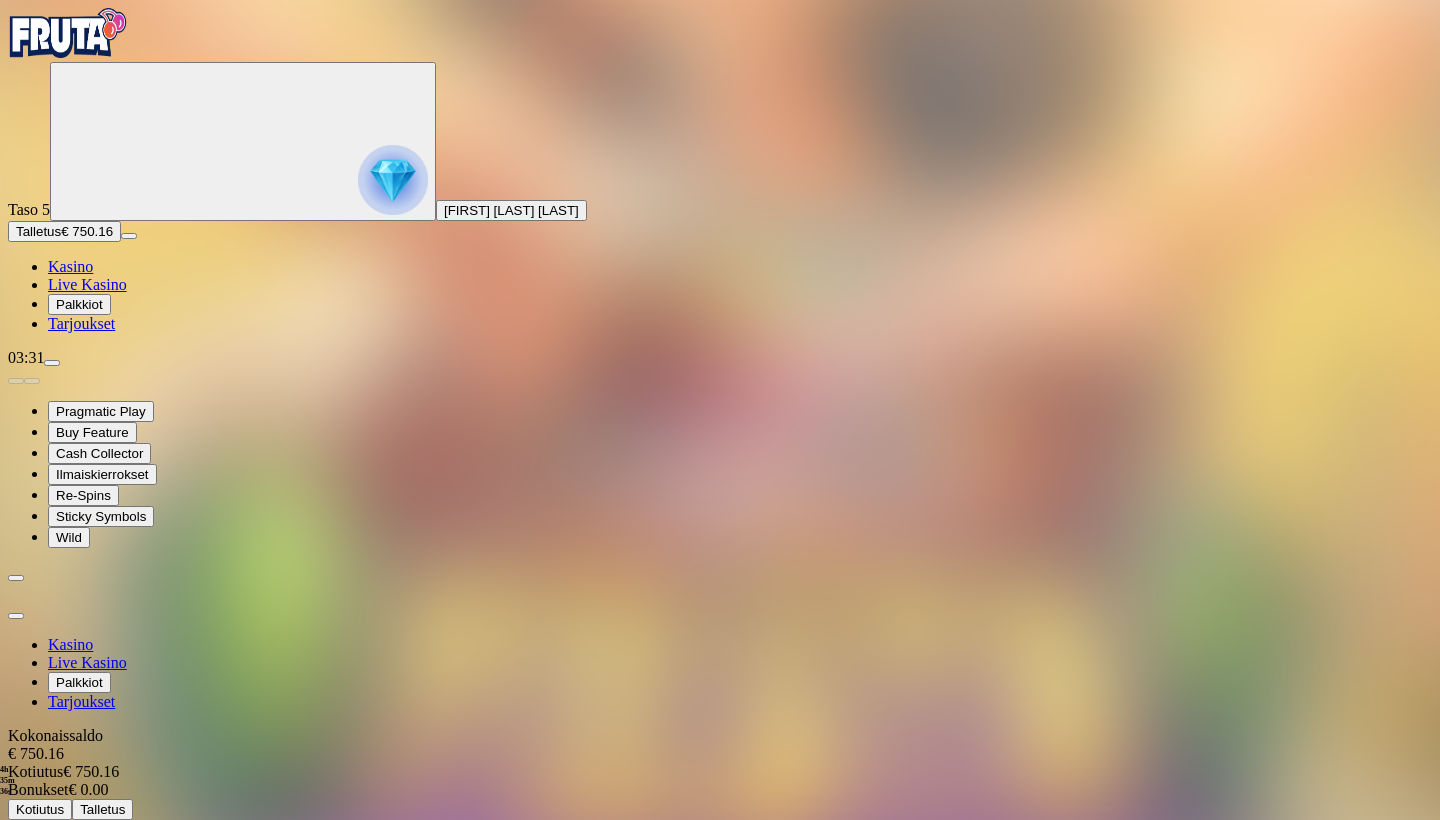 click on "Kotiutus" at bounding box center (40, 809) 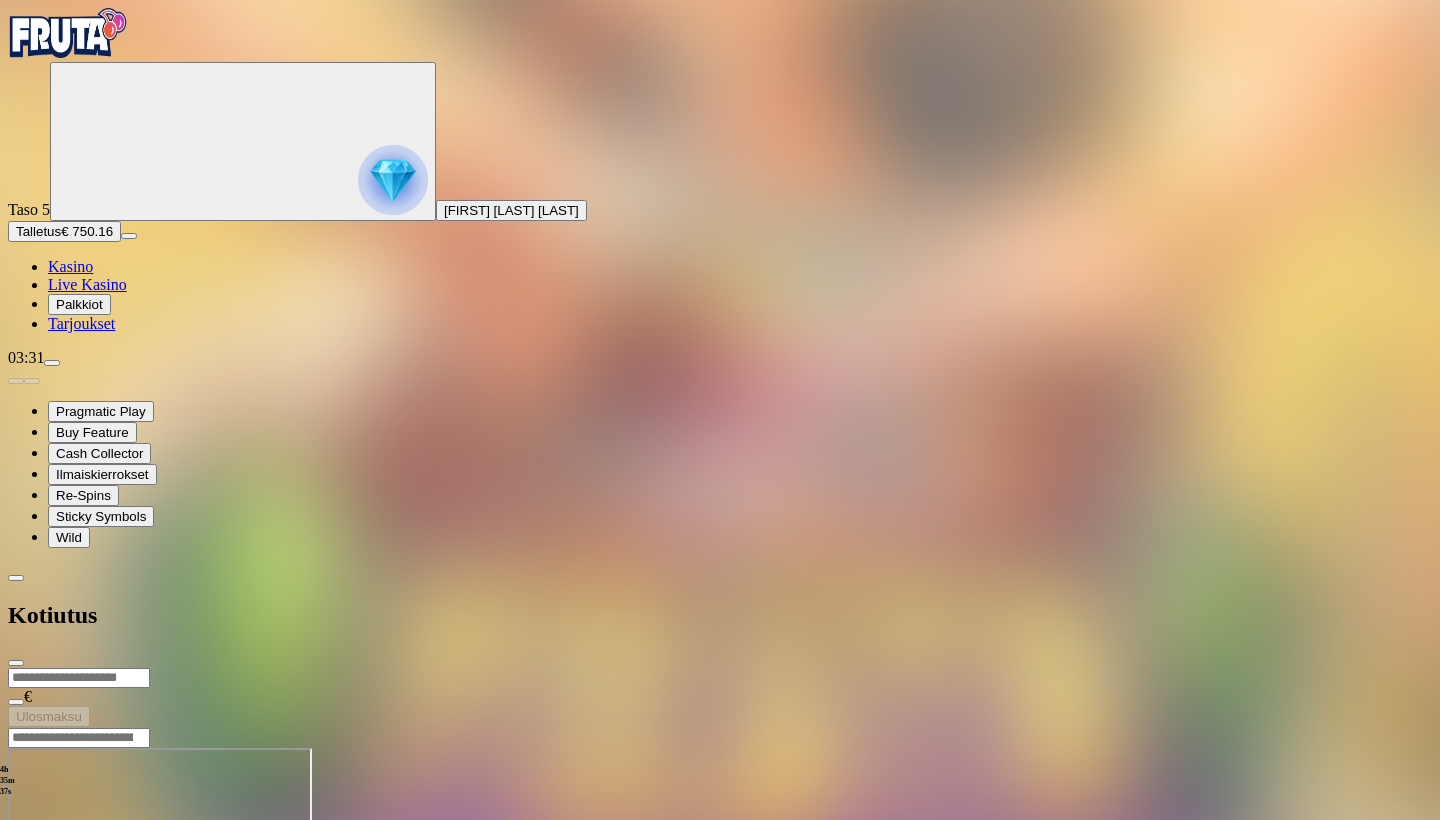 click at bounding box center (79, 678) 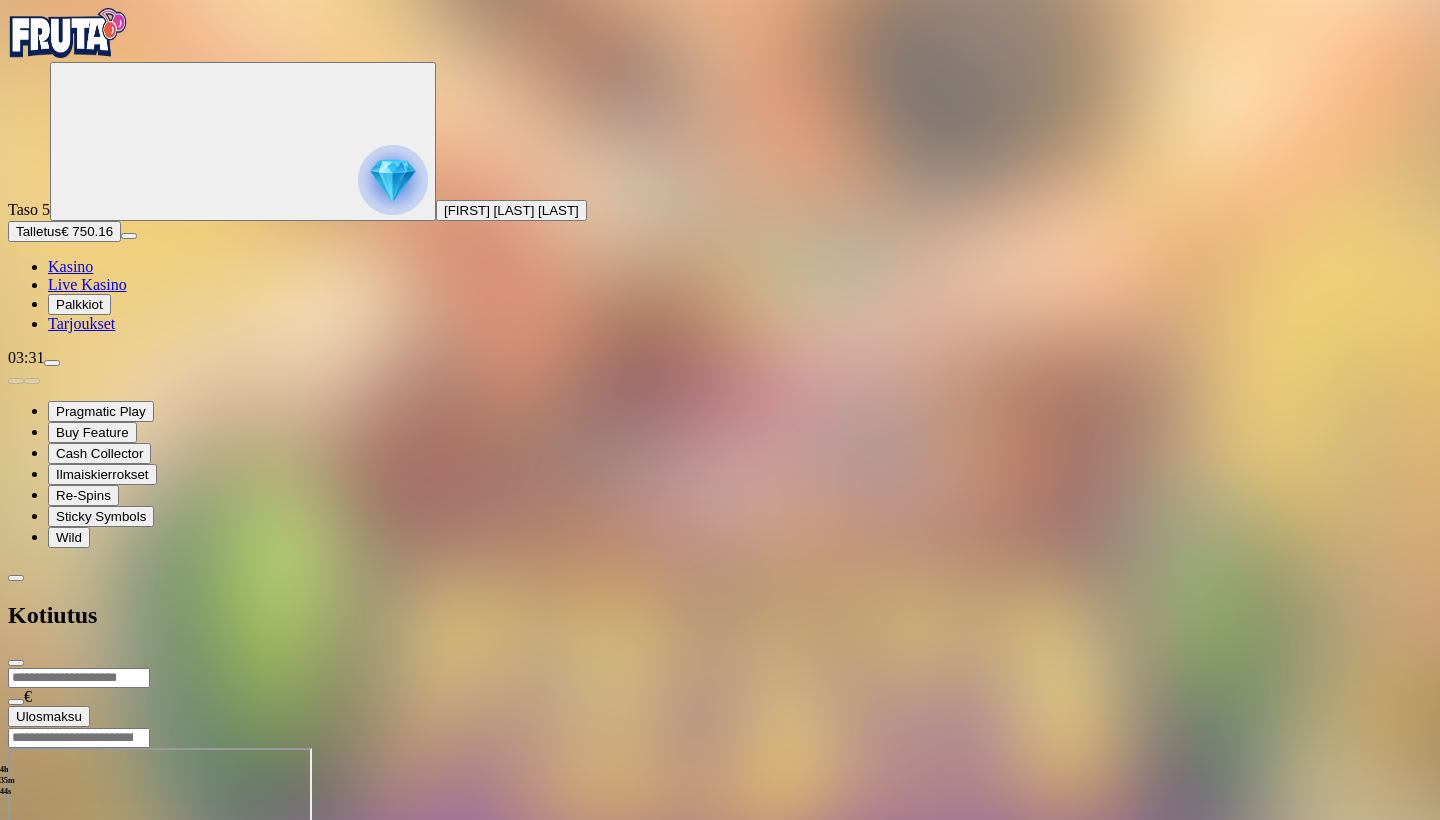 type on "***" 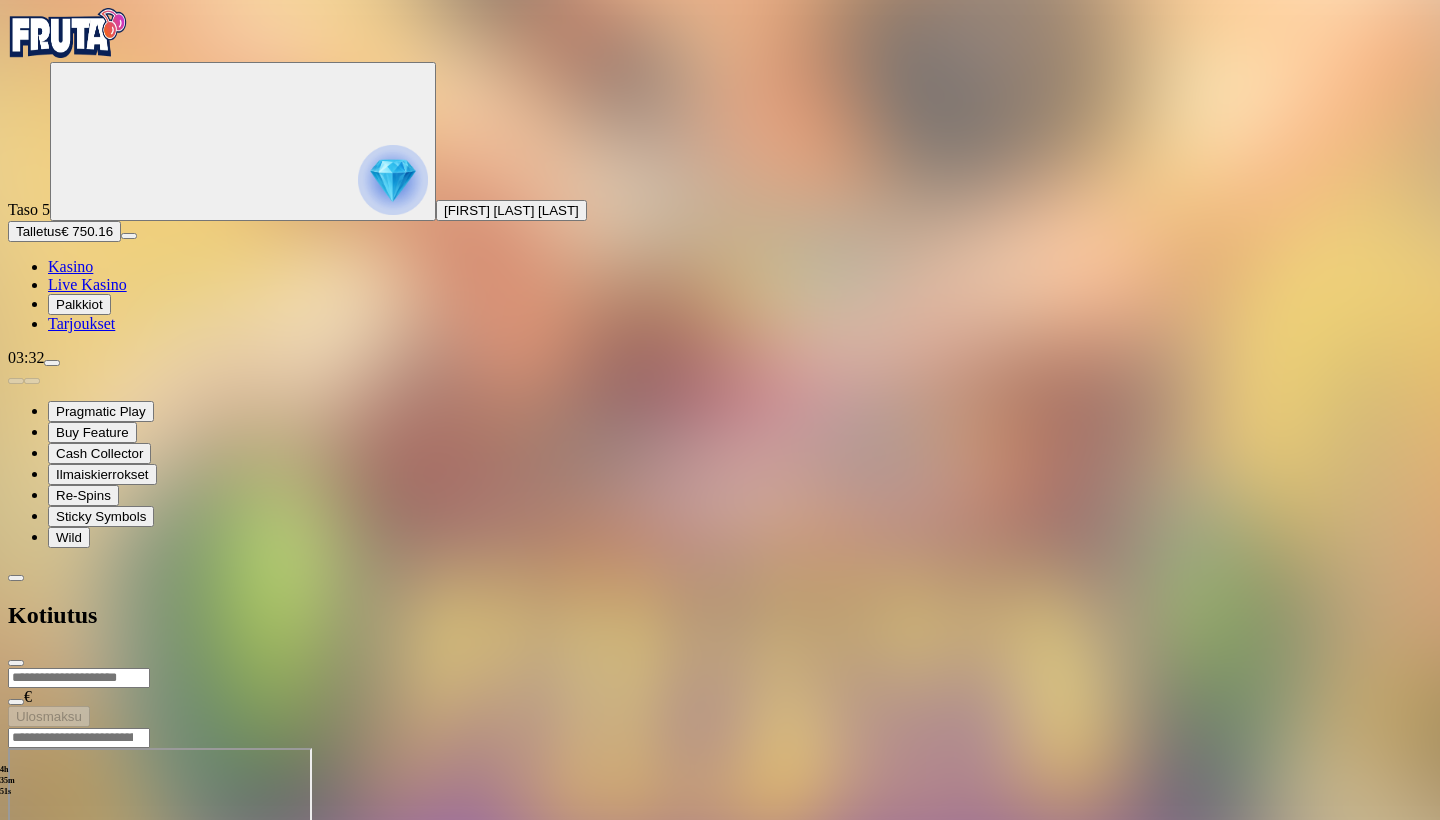click at bounding box center (16, 663) 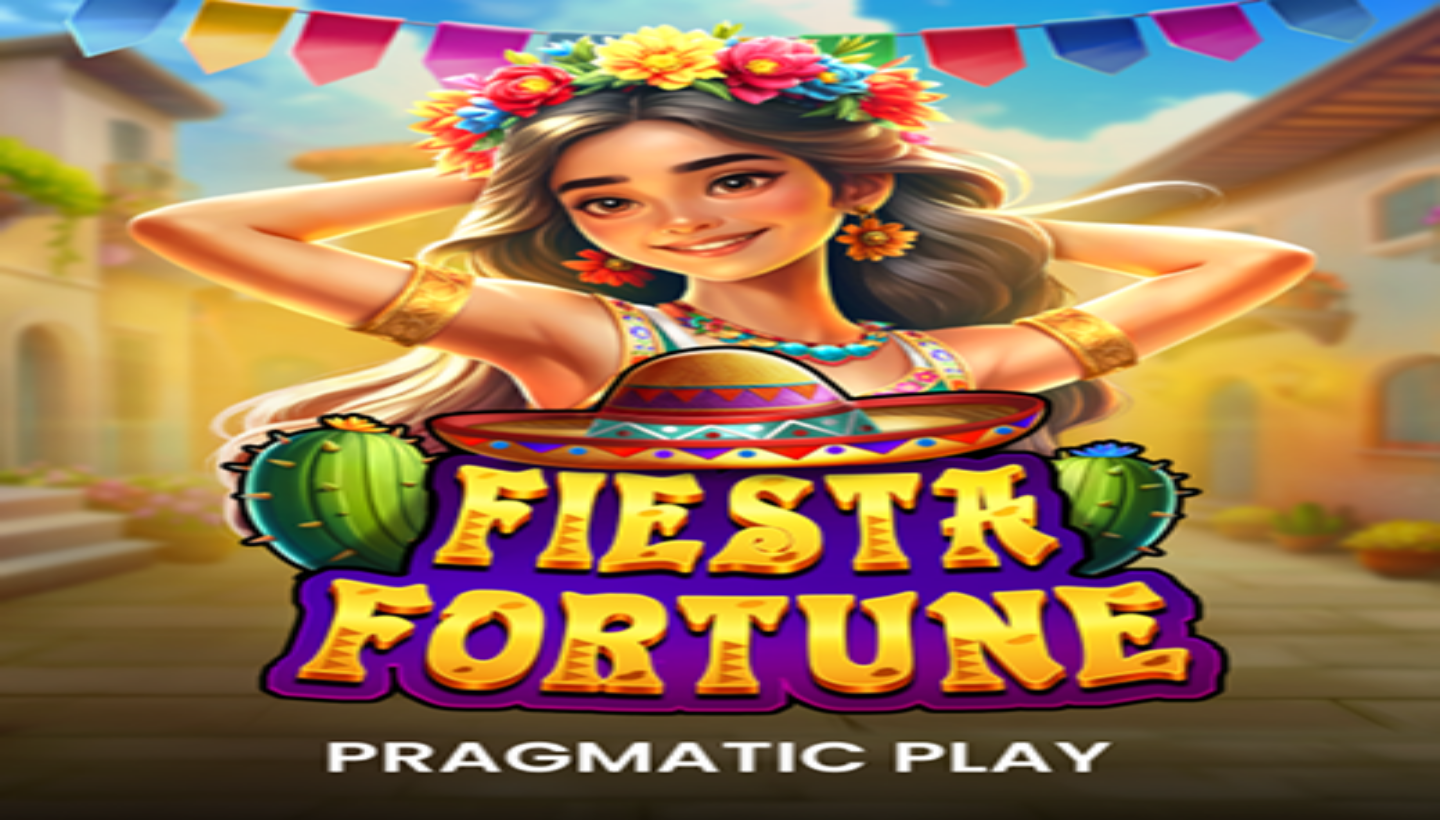 scroll, scrollTop: 0, scrollLeft: 0, axis: both 